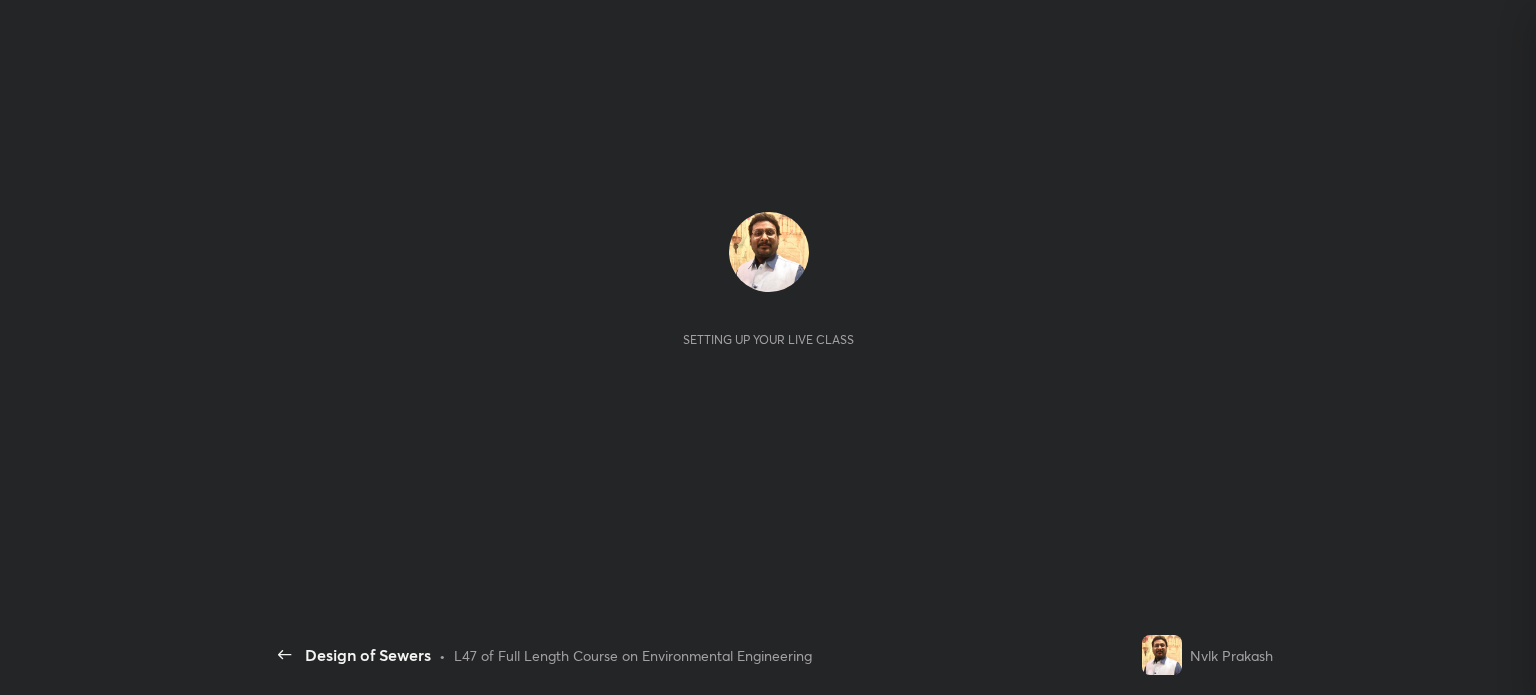 scroll, scrollTop: 0, scrollLeft: 0, axis: both 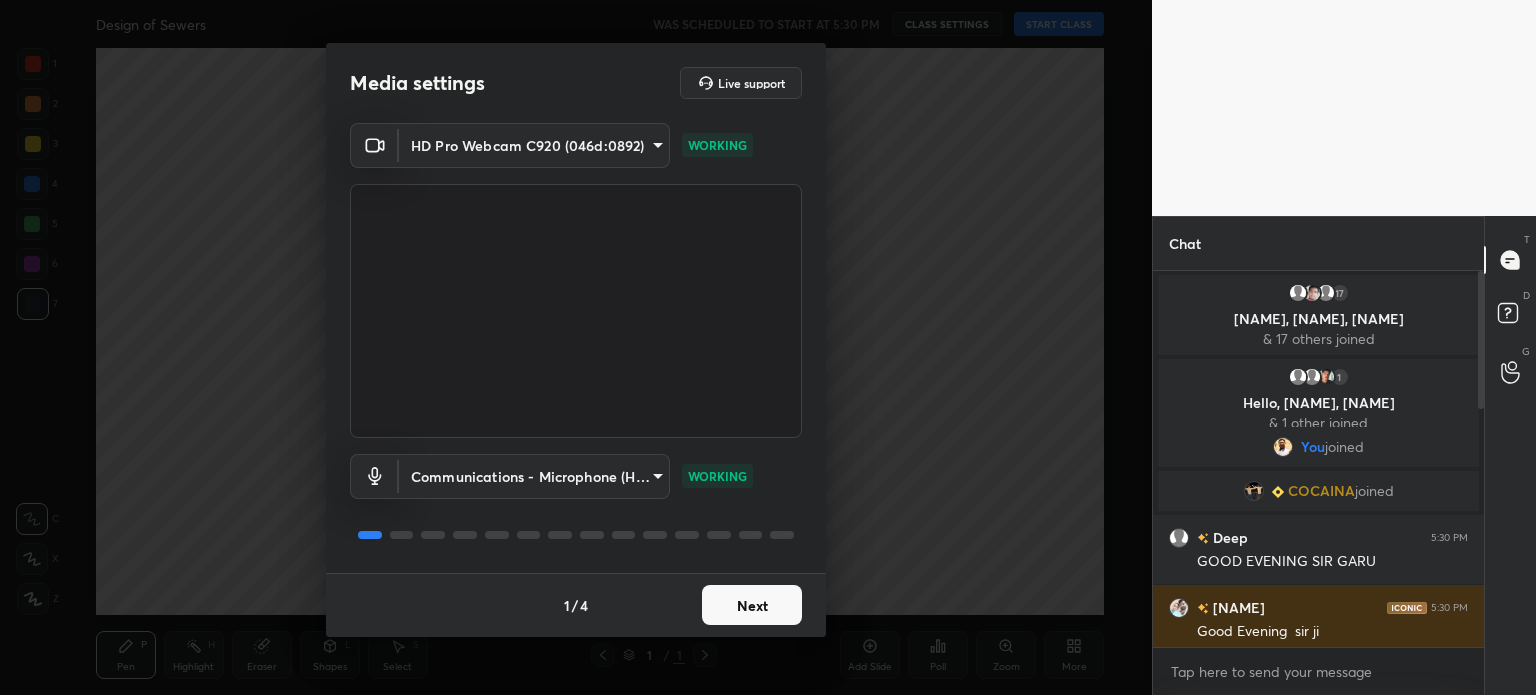 click on "Next" at bounding box center [752, 605] 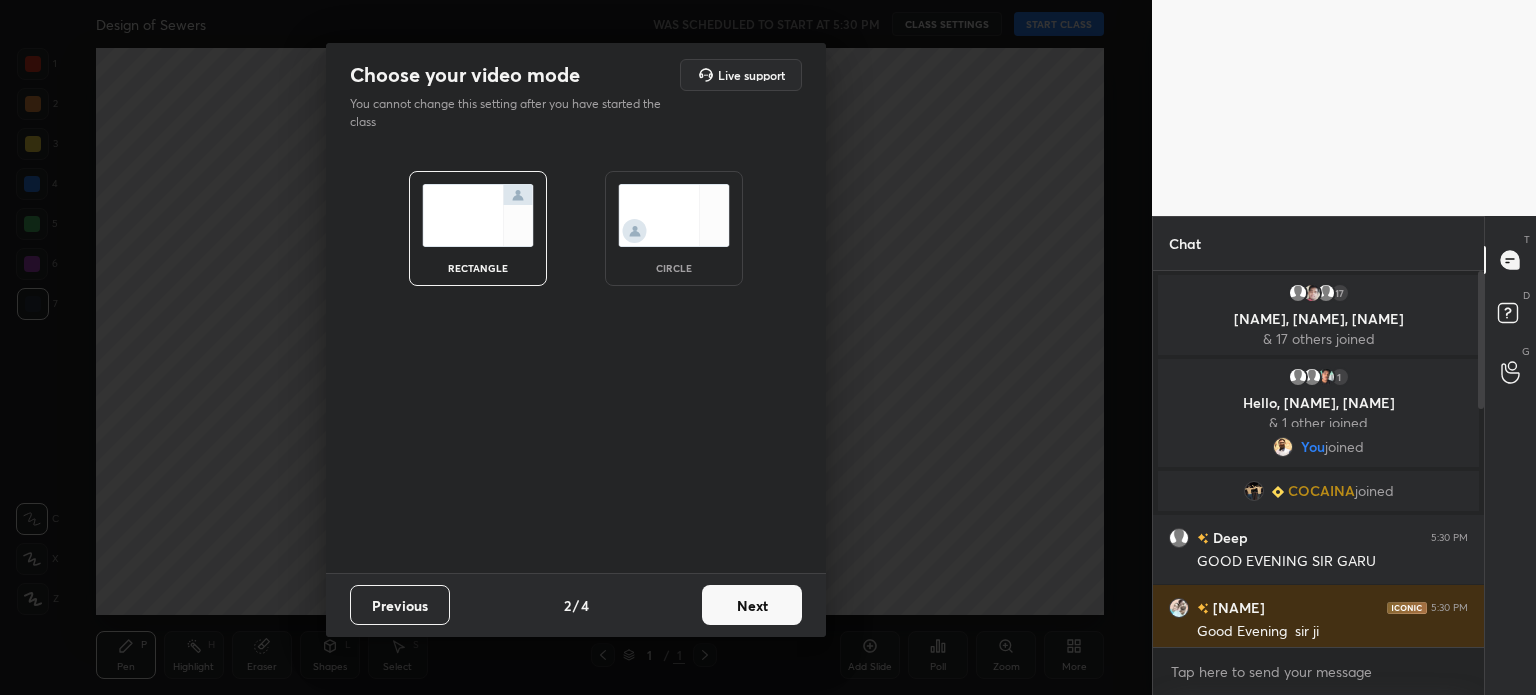 click on "Next" at bounding box center [752, 605] 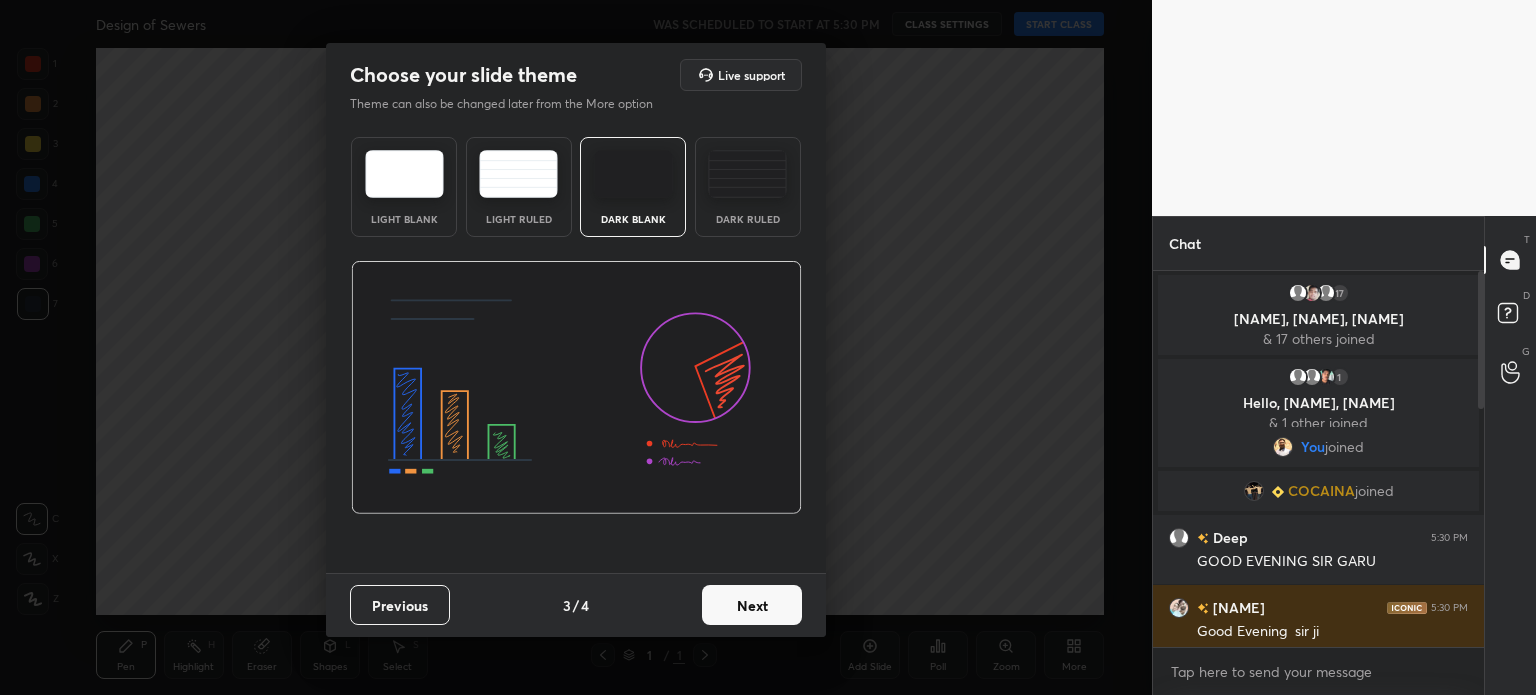 click on "Next" at bounding box center (752, 605) 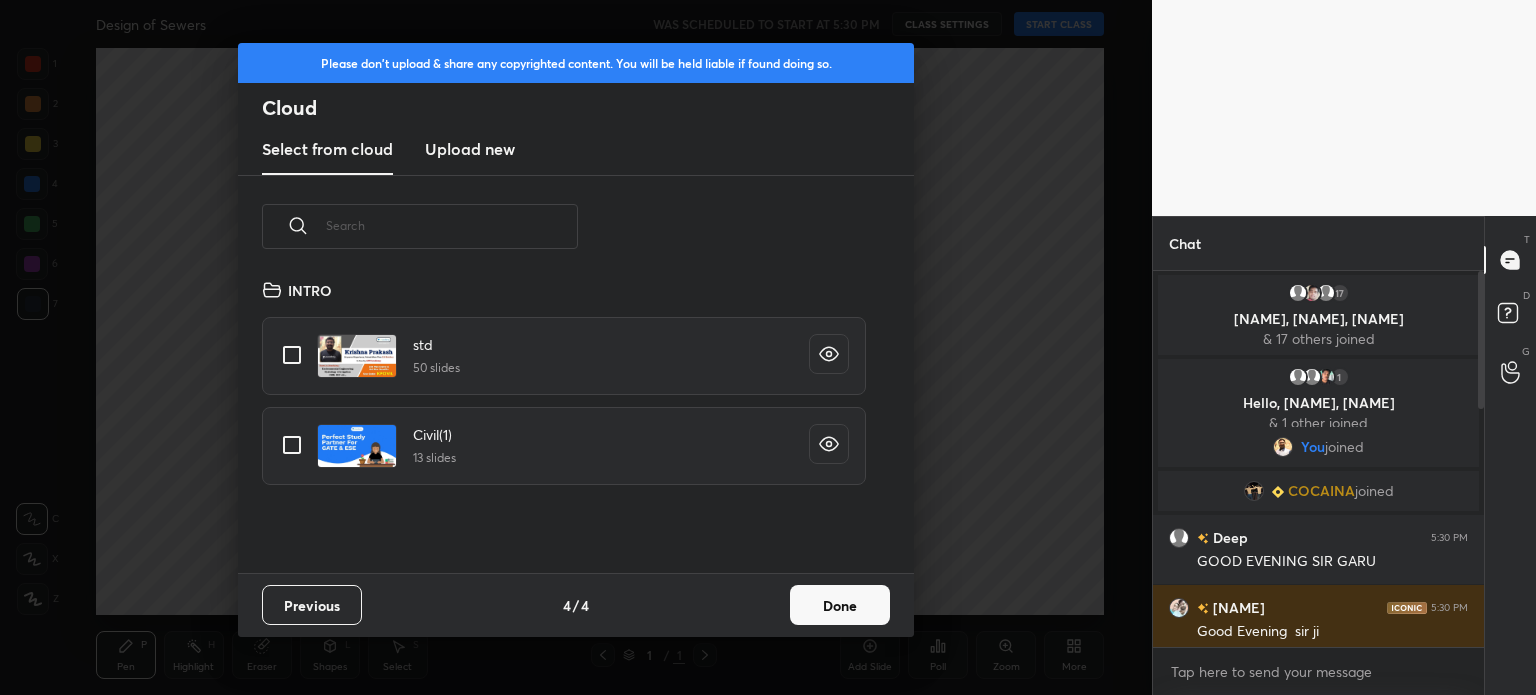 click on "Done" at bounding box center [840, 605] 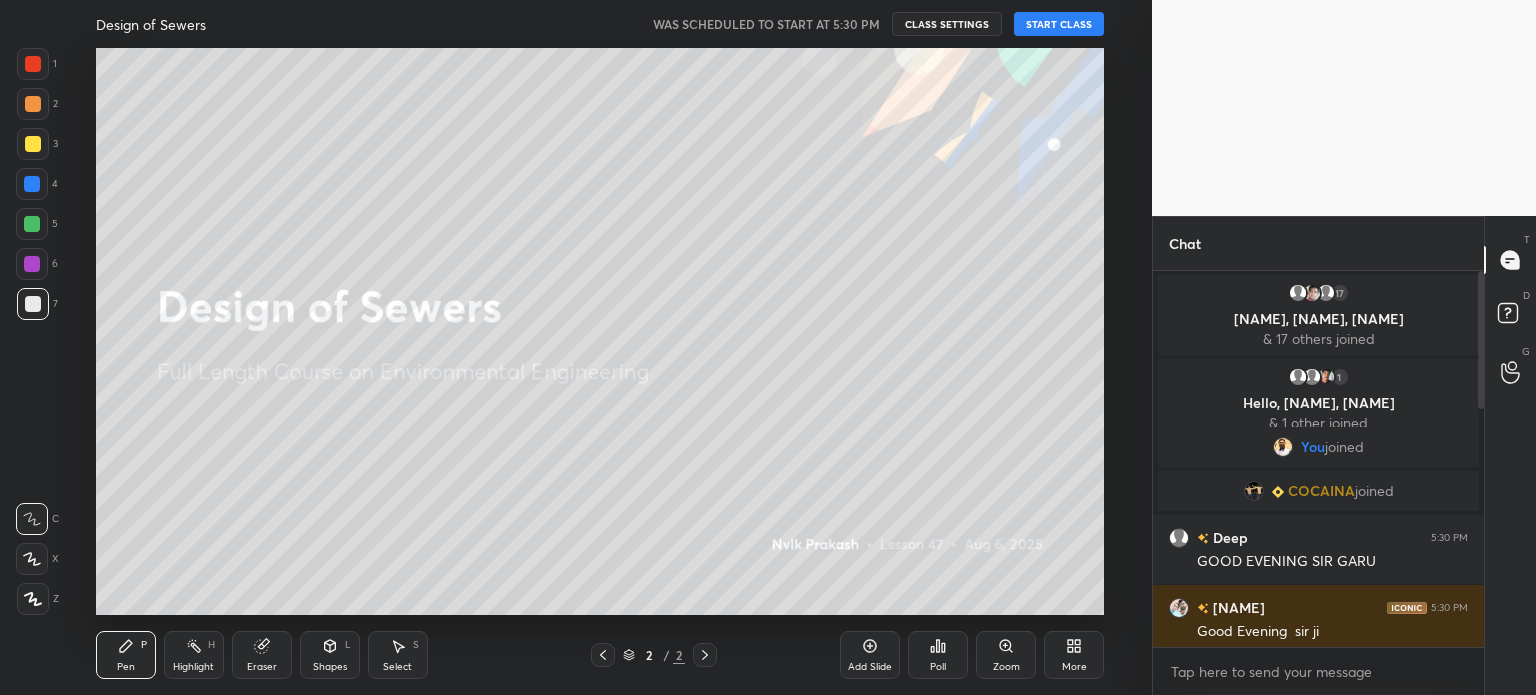 click on "START CLASS" at bounding box center (1059, 24) 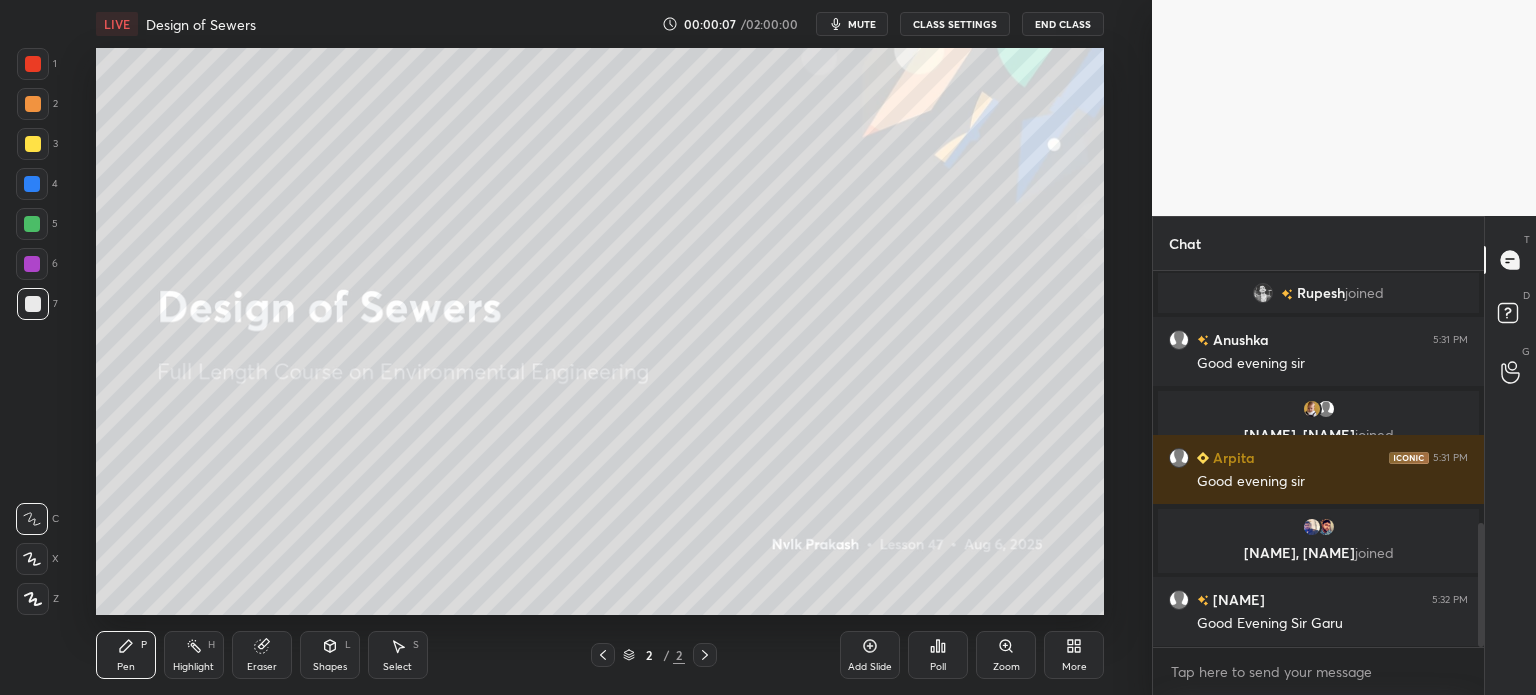 scroll, scrollTop: 920, scrollLeft: 0, axis: vertical 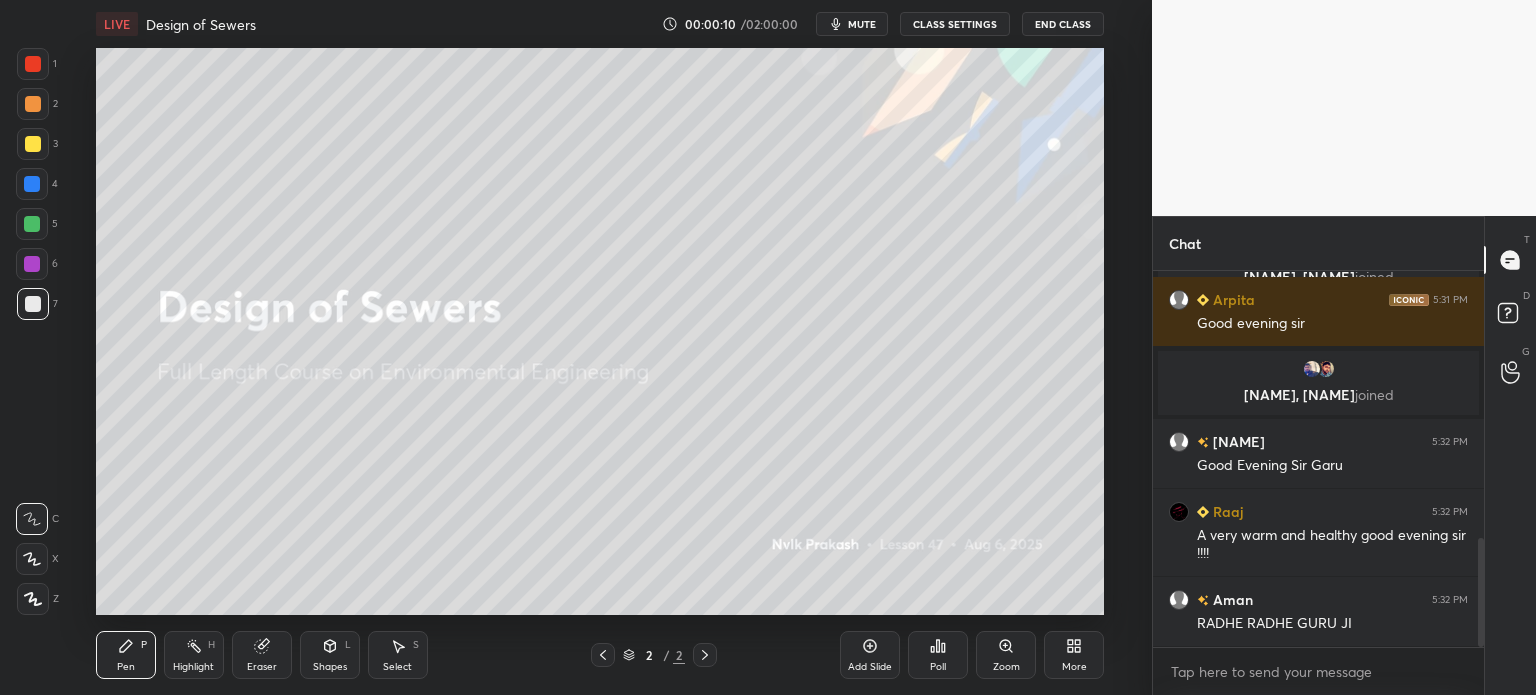 click 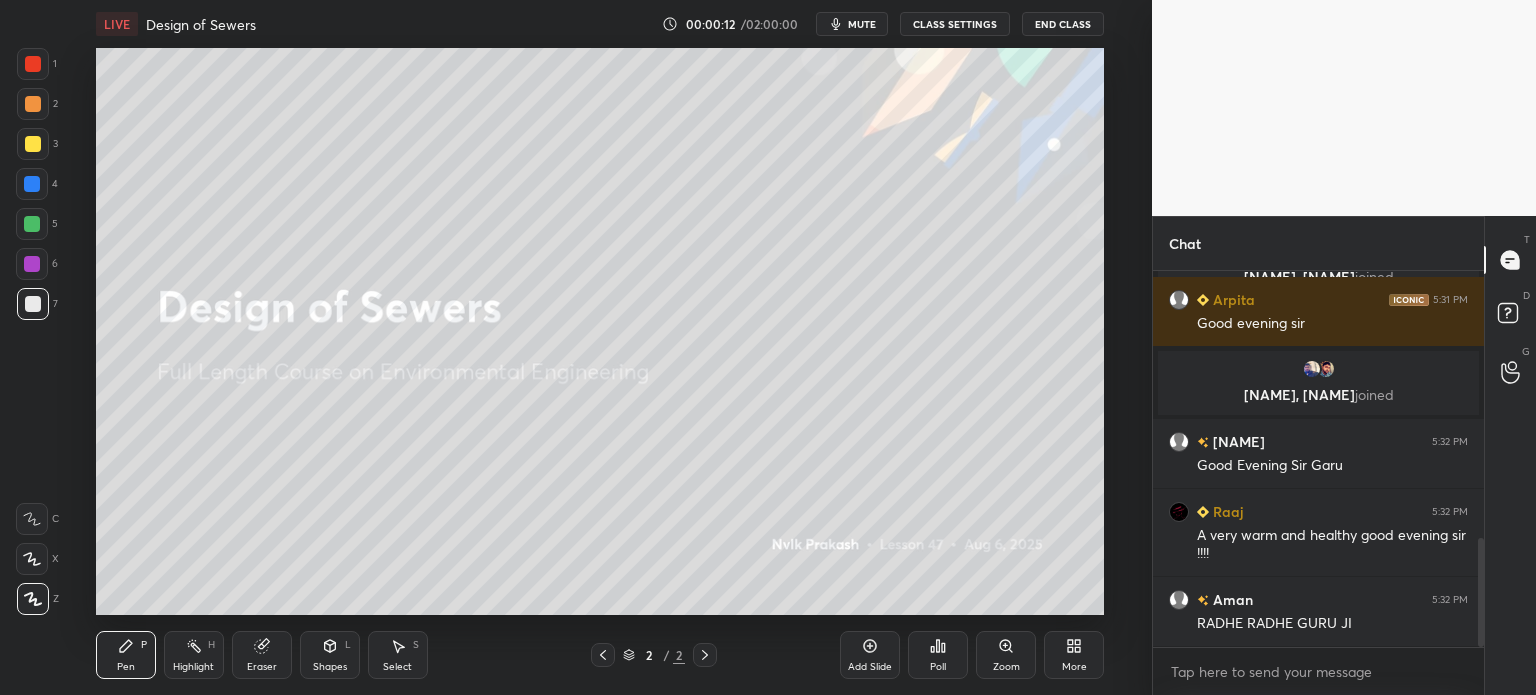 click on "More" at bounding box center (1074, 667) 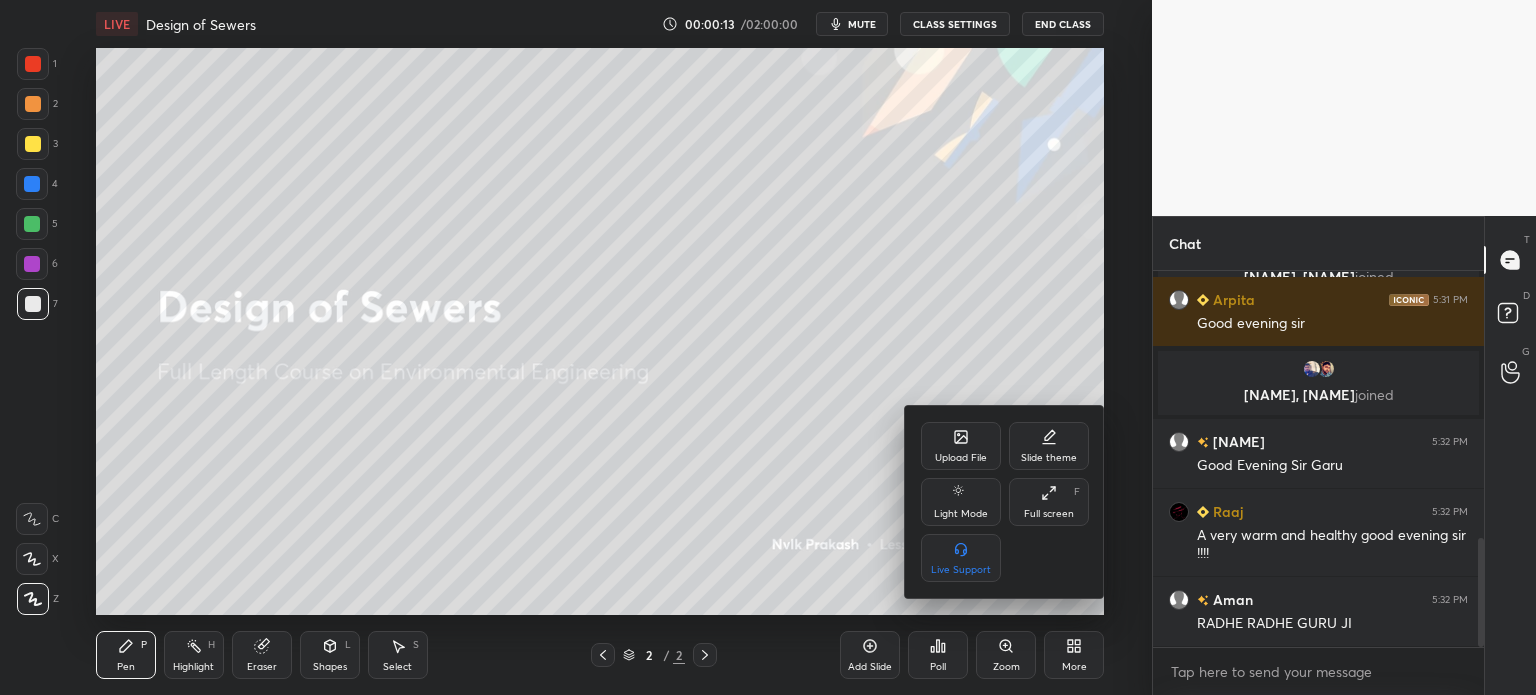 click on "Upload File" at bounding box center [961, 446] 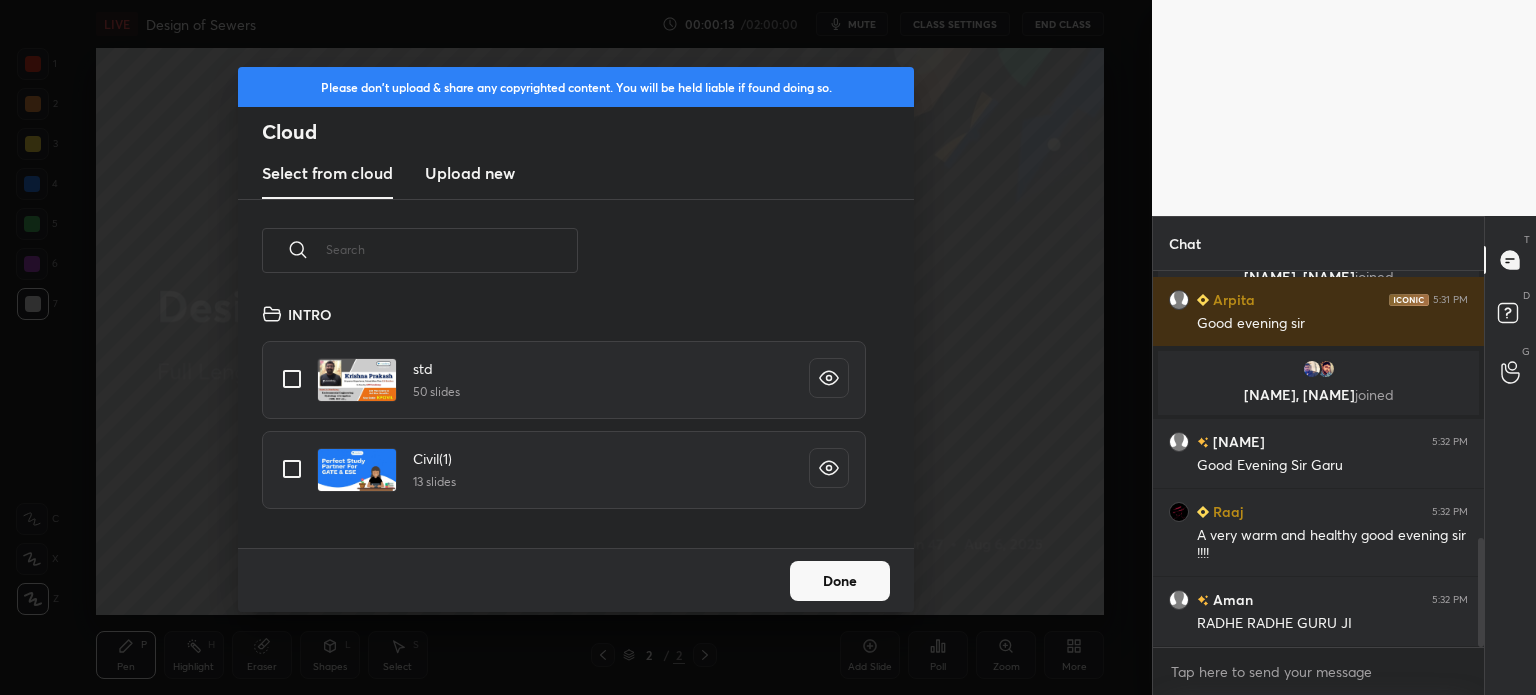 scroll, scrollTop: 5, scrollLeft: 10, axis: both 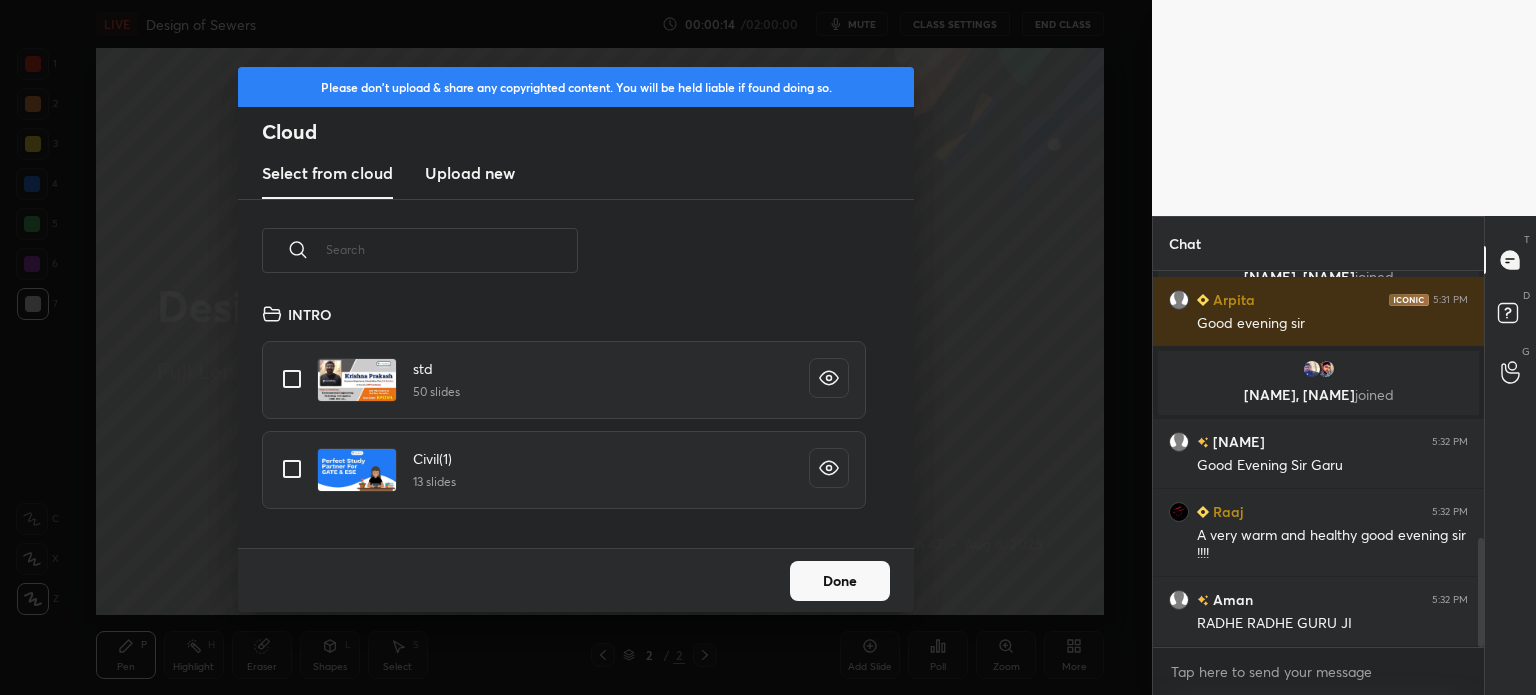click on "Upload new" at bounding box center [470, 173] 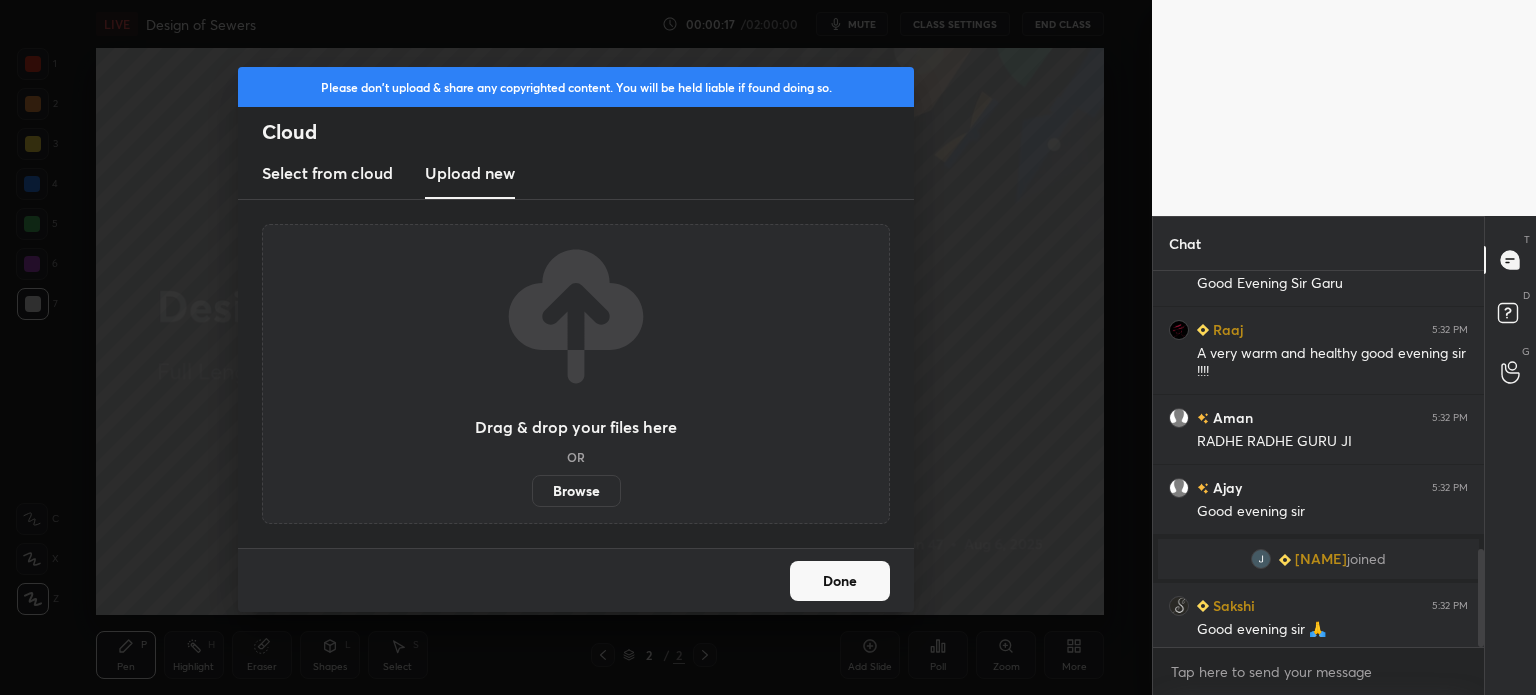 scroll, scrollTop: 1068, scrollLeft: 0, axis: vertical 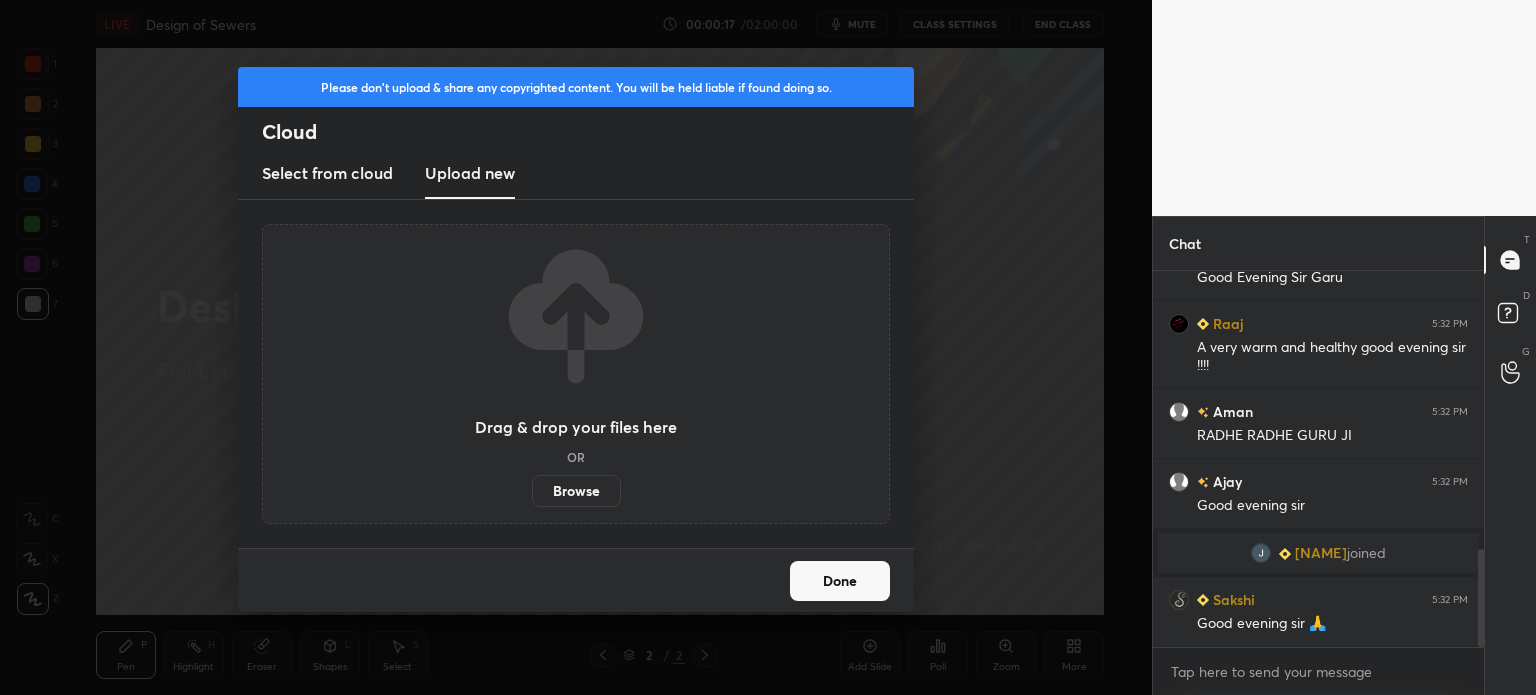 click on "Browse" at bounding box center [576, 491] 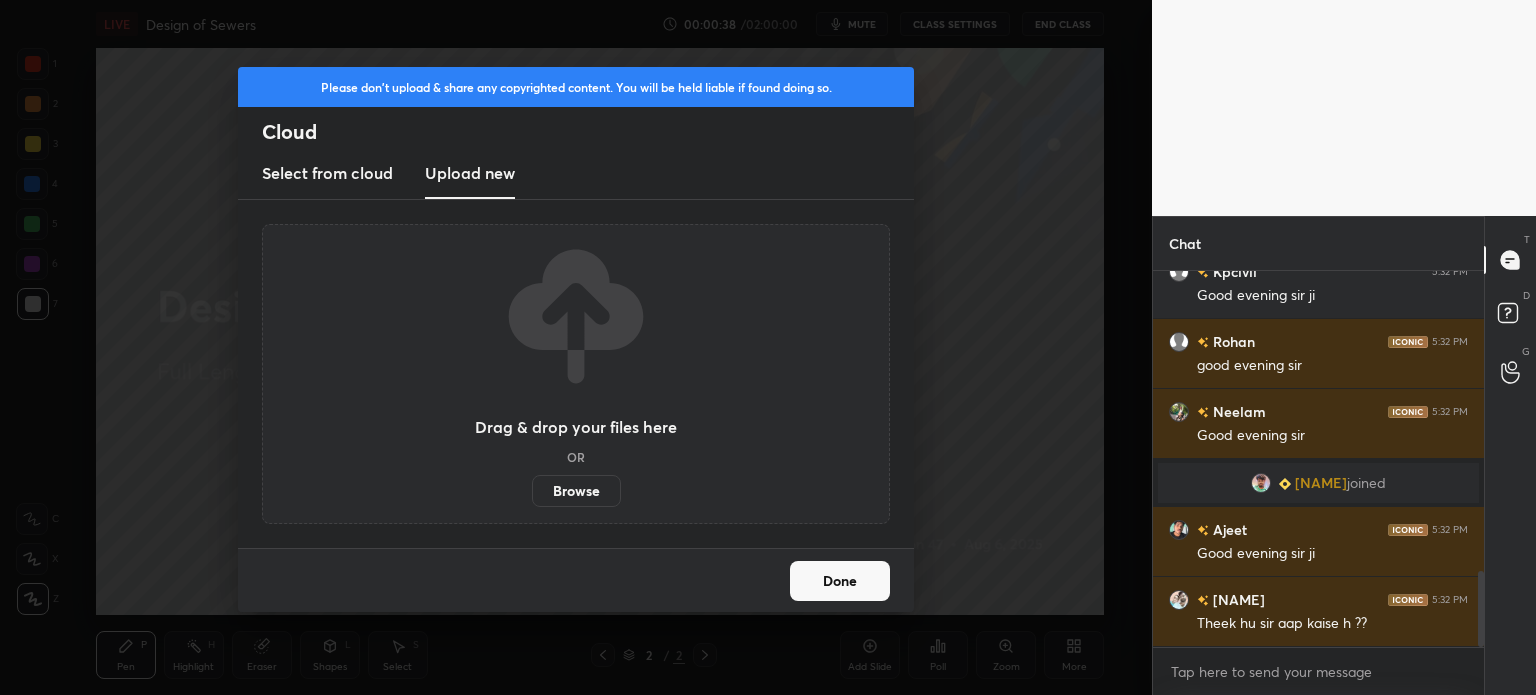 scroll, scrollTop: 1478, scrollLeft: 0, axis: vertical 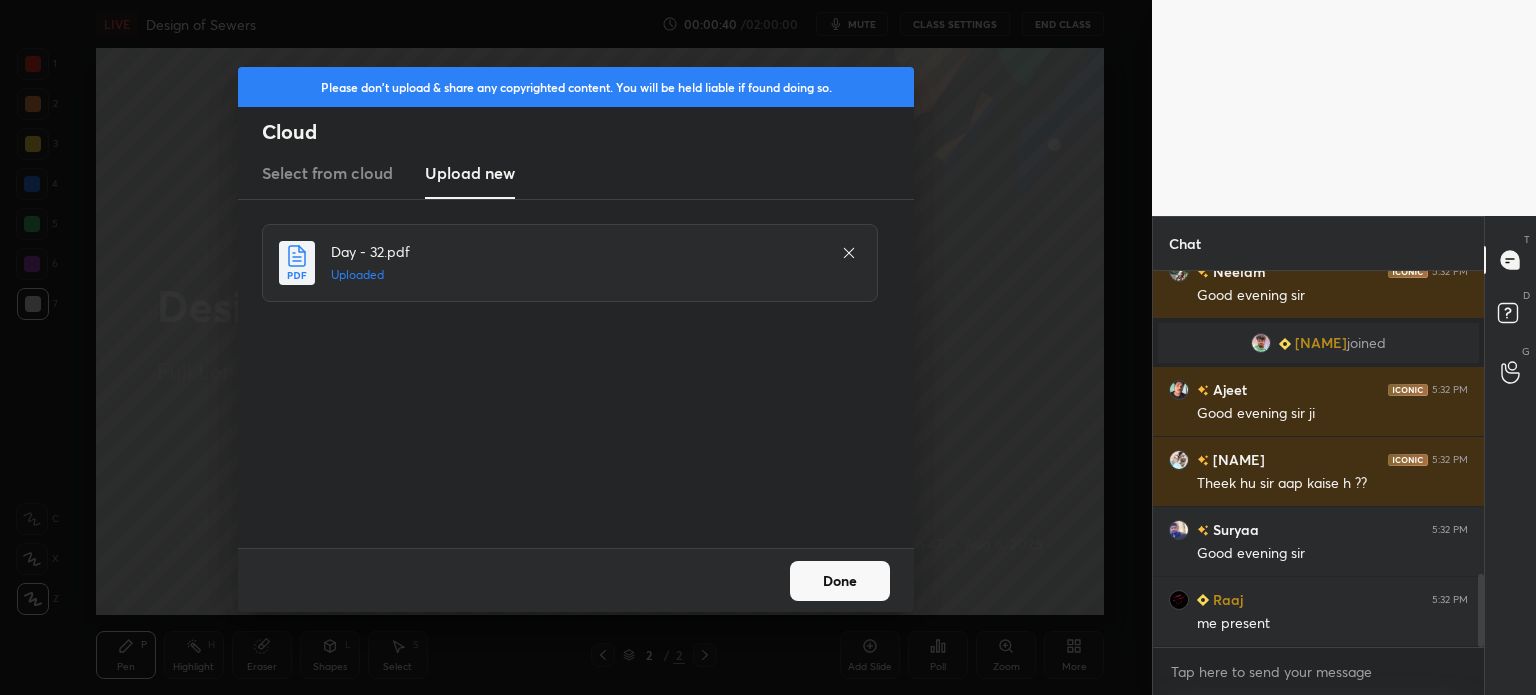 click on "Done" at bounding box center [840, 581] 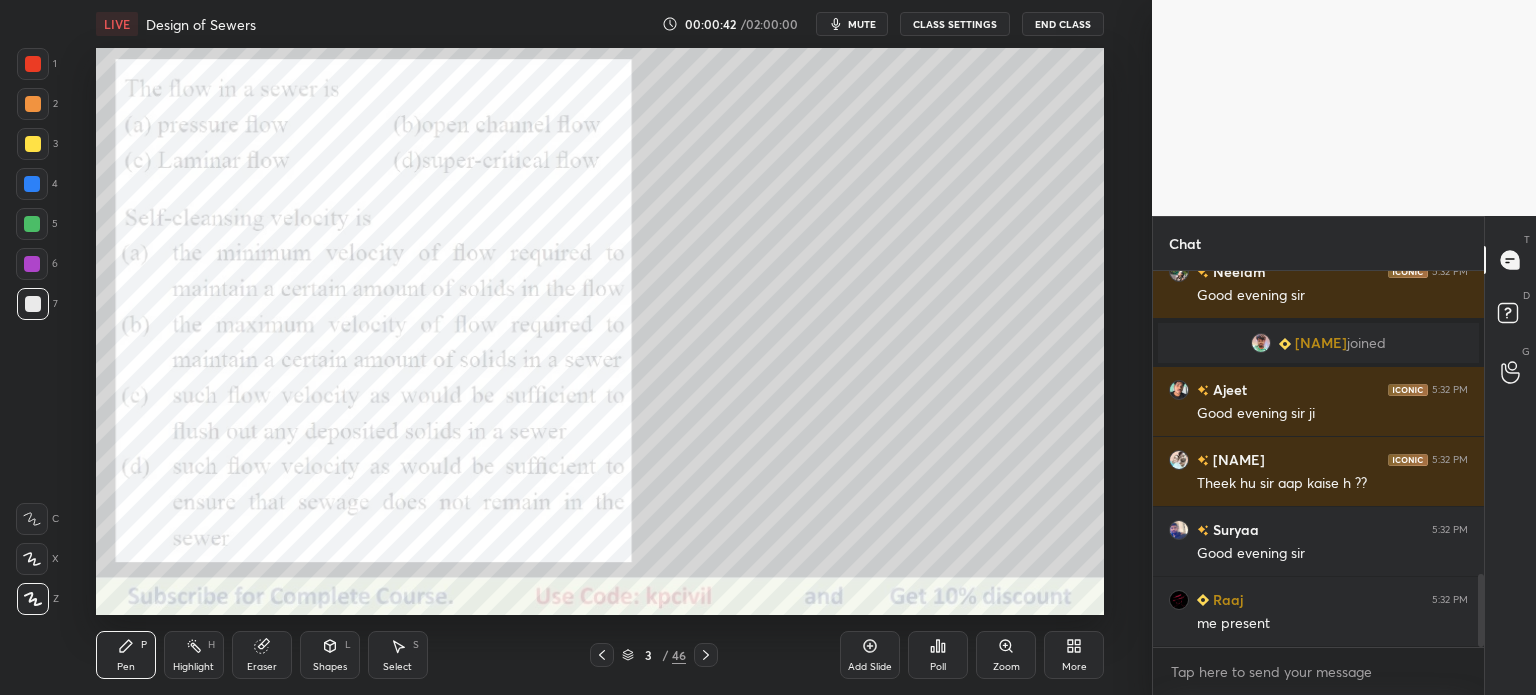click 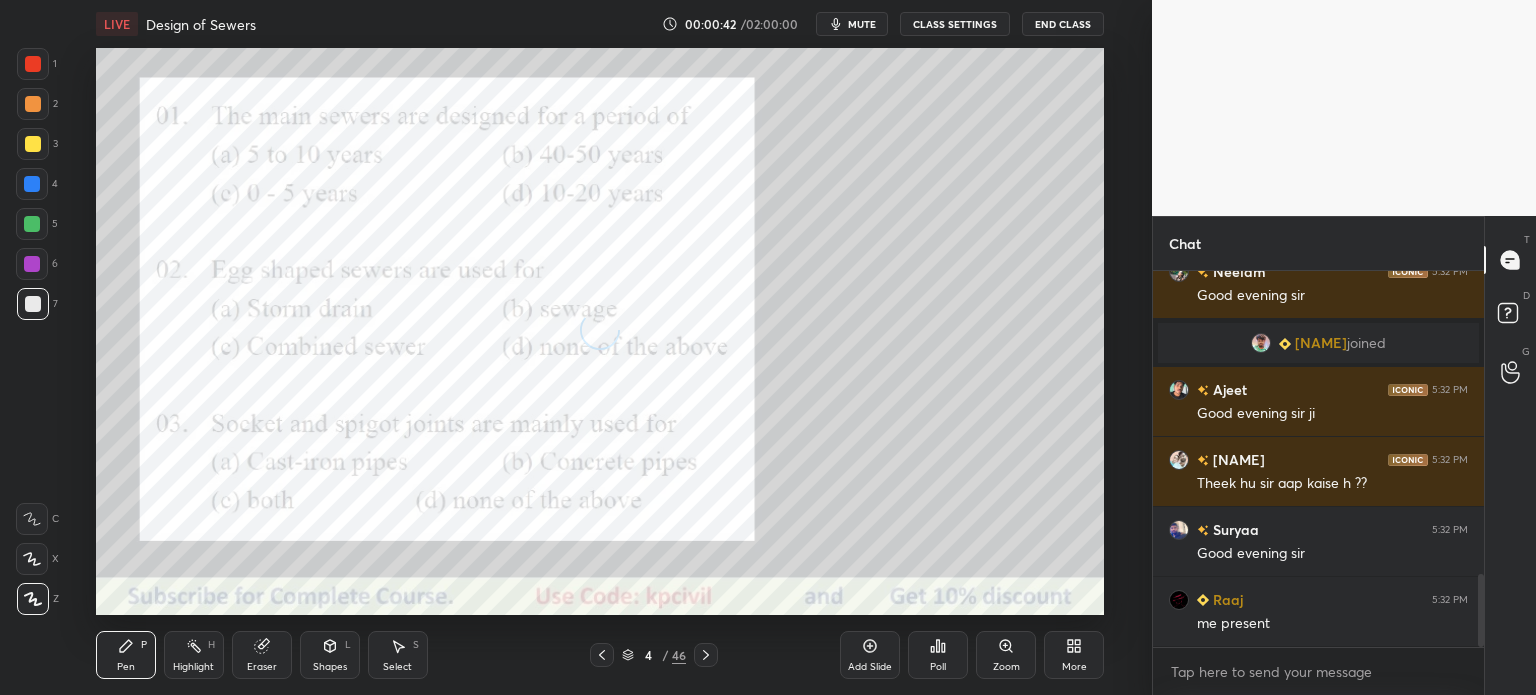 click 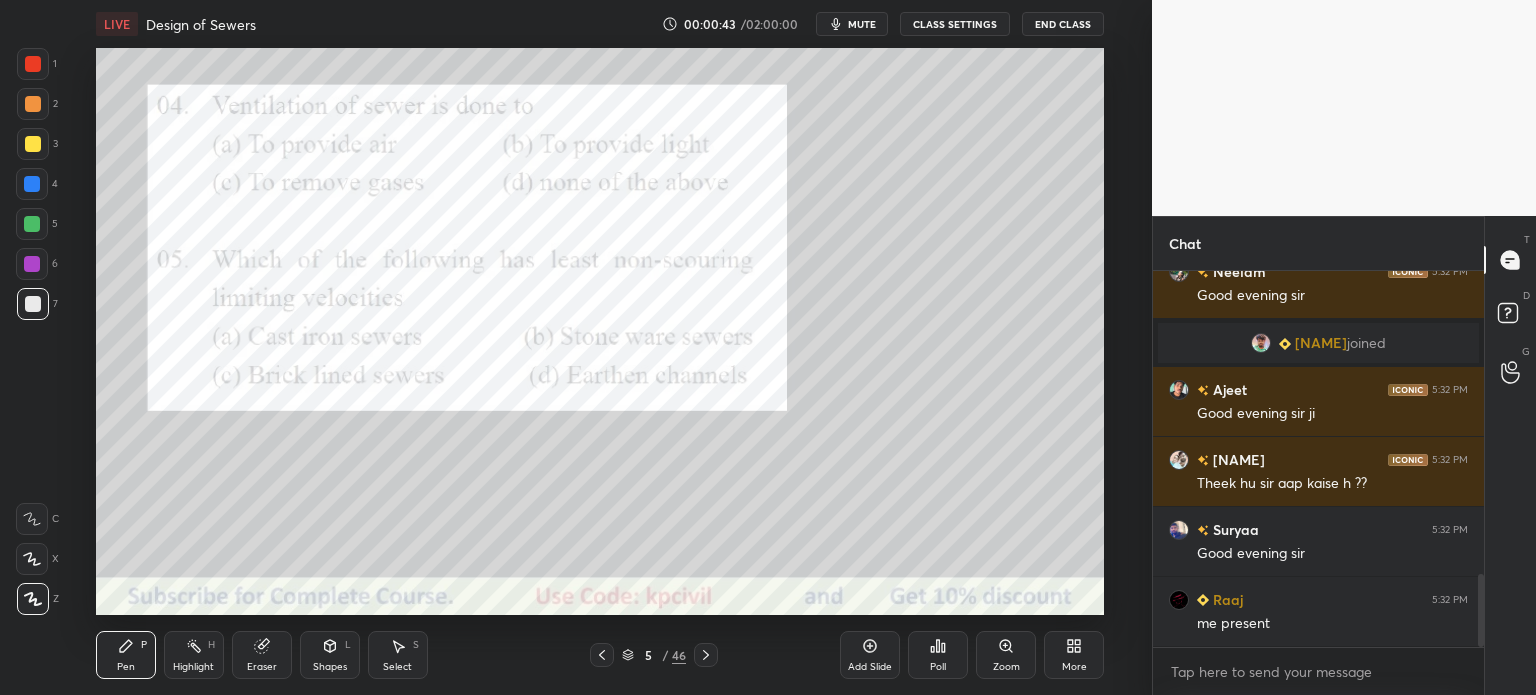 click 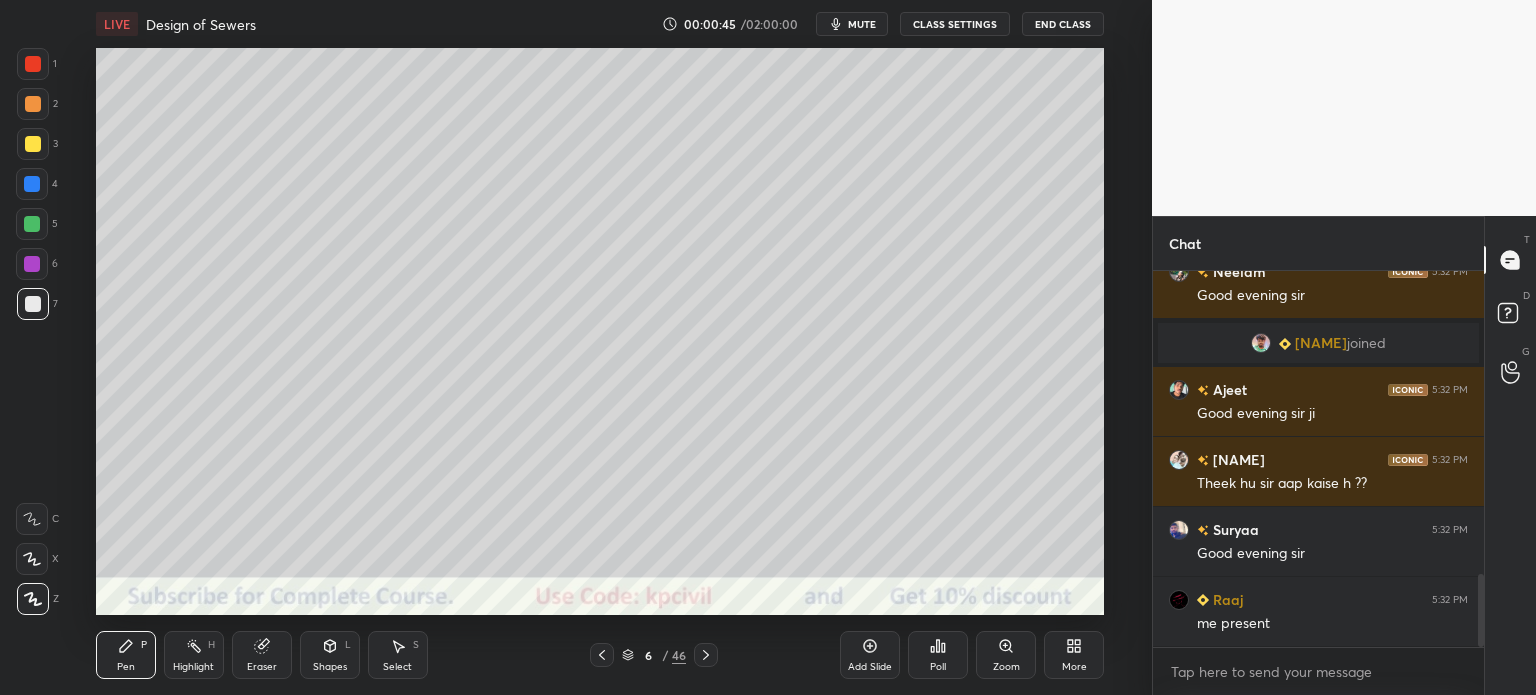 click at bounding box center [602, 655] 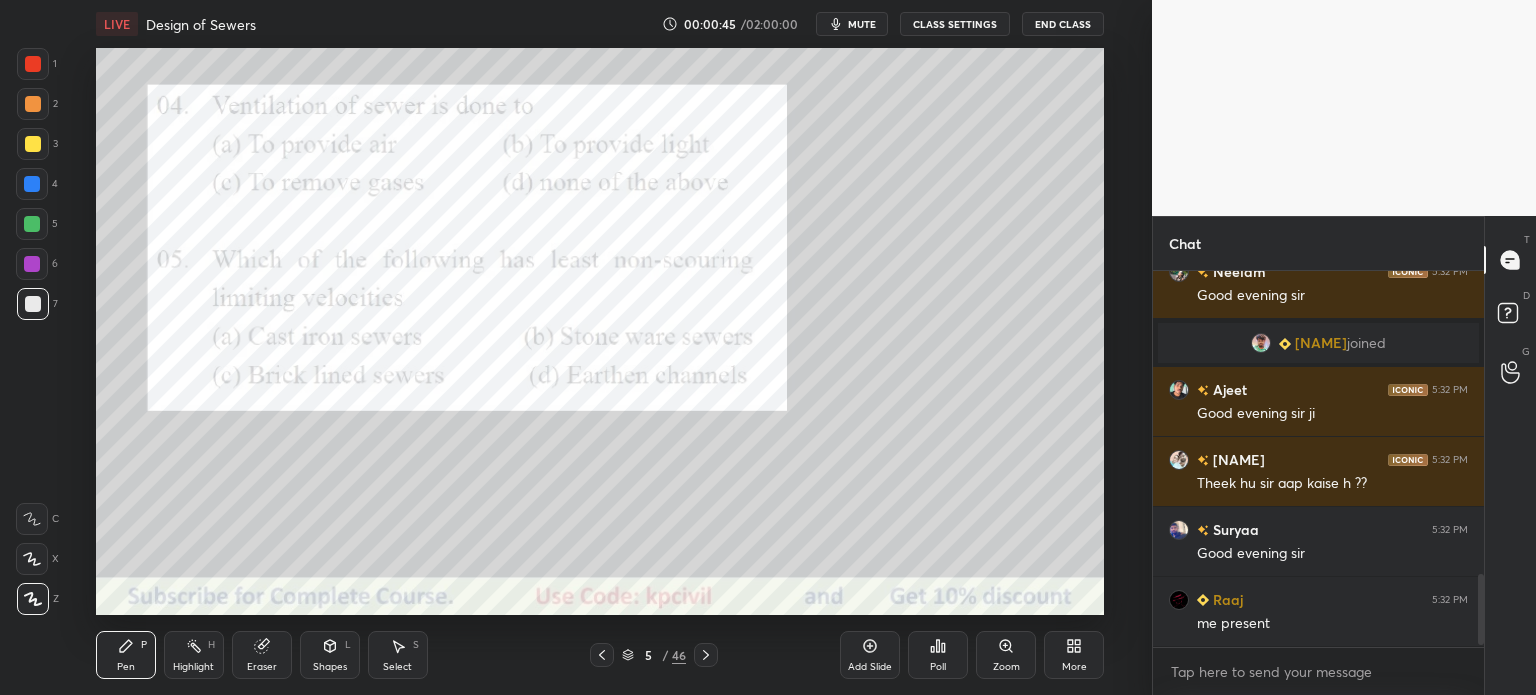 scroll, scrollTop: 1618, scrollLeft: 0, axis: vertical 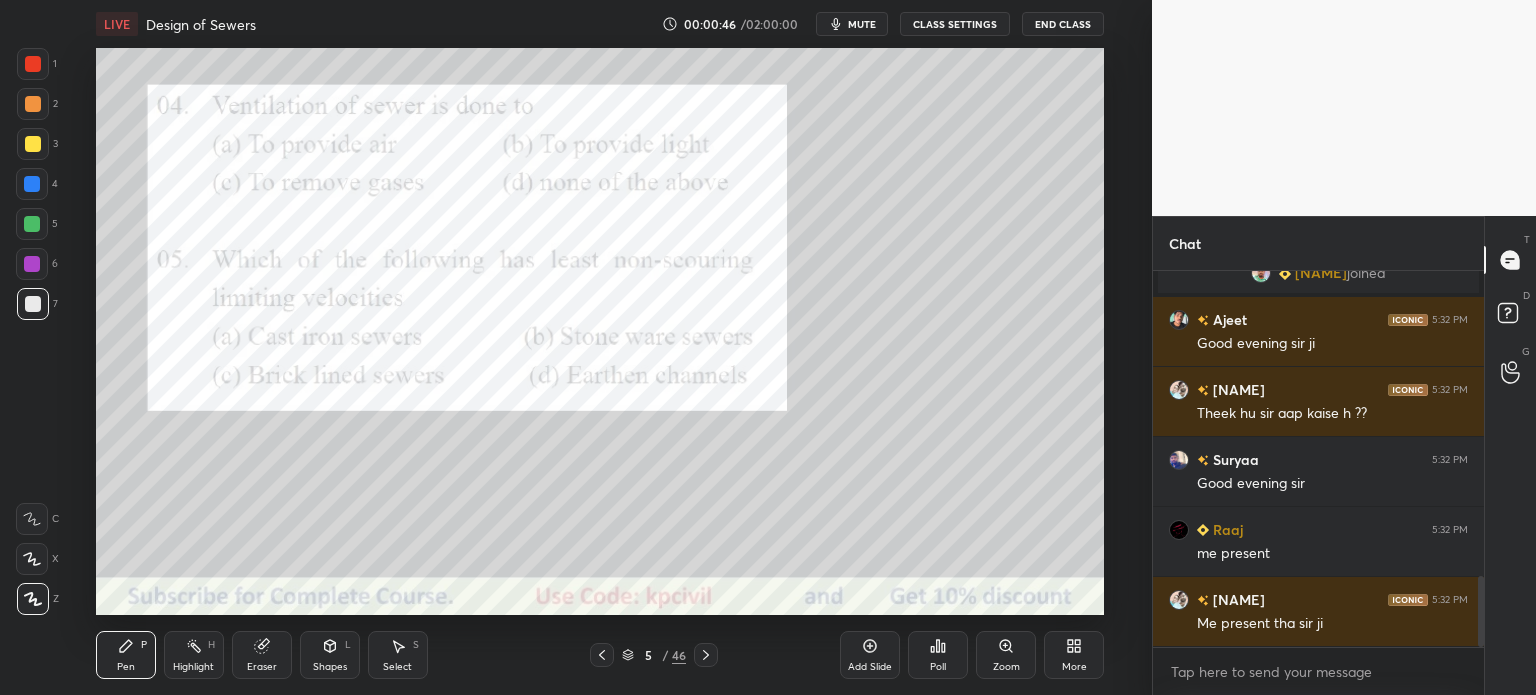click 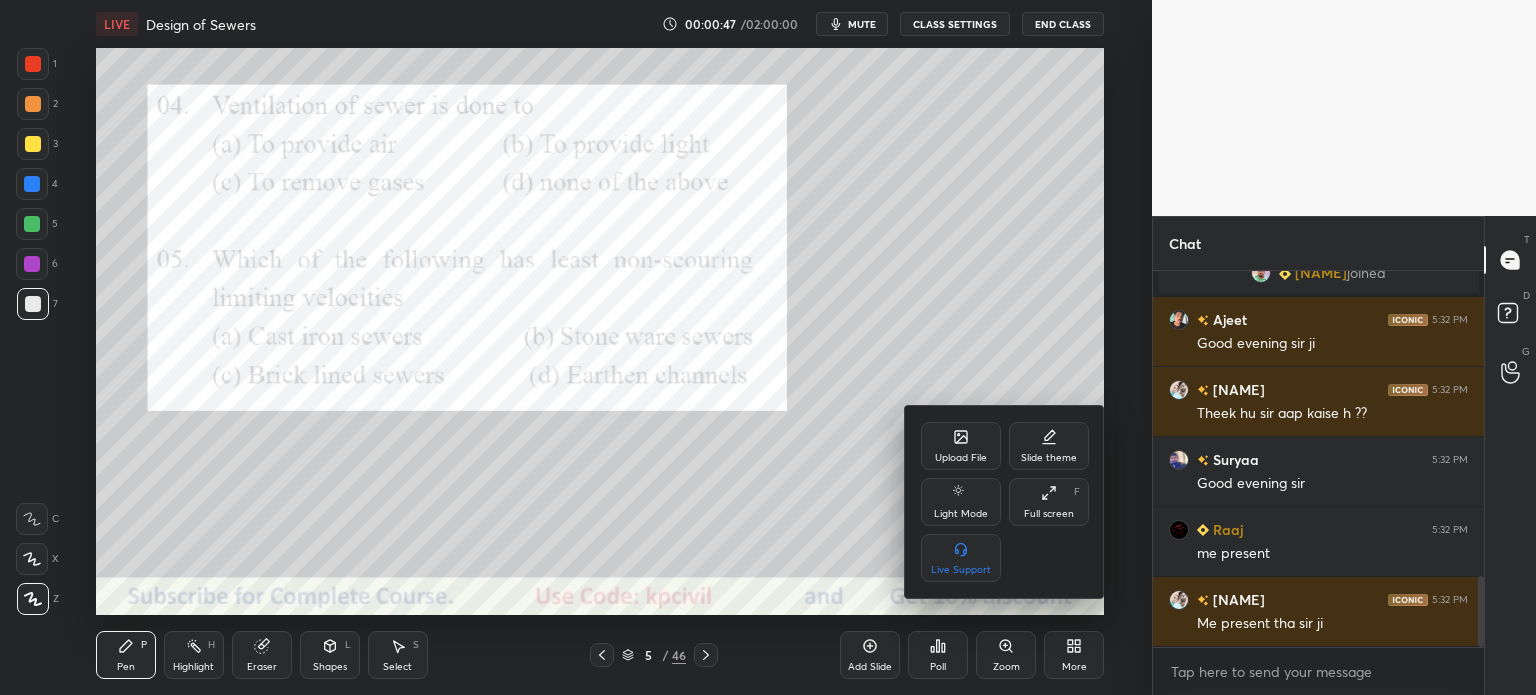 click 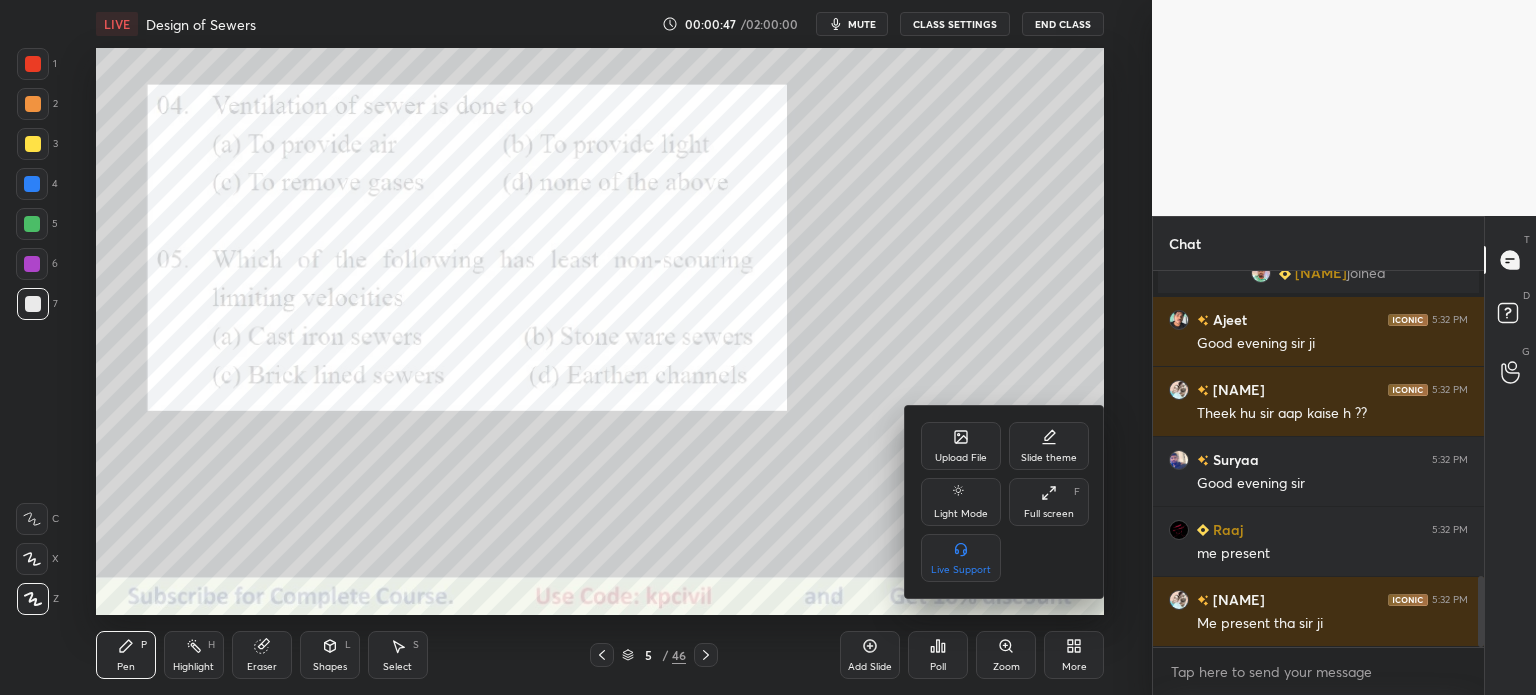 scroll, scrollTop: 1688, scrollLeft: 0, axis: vertical 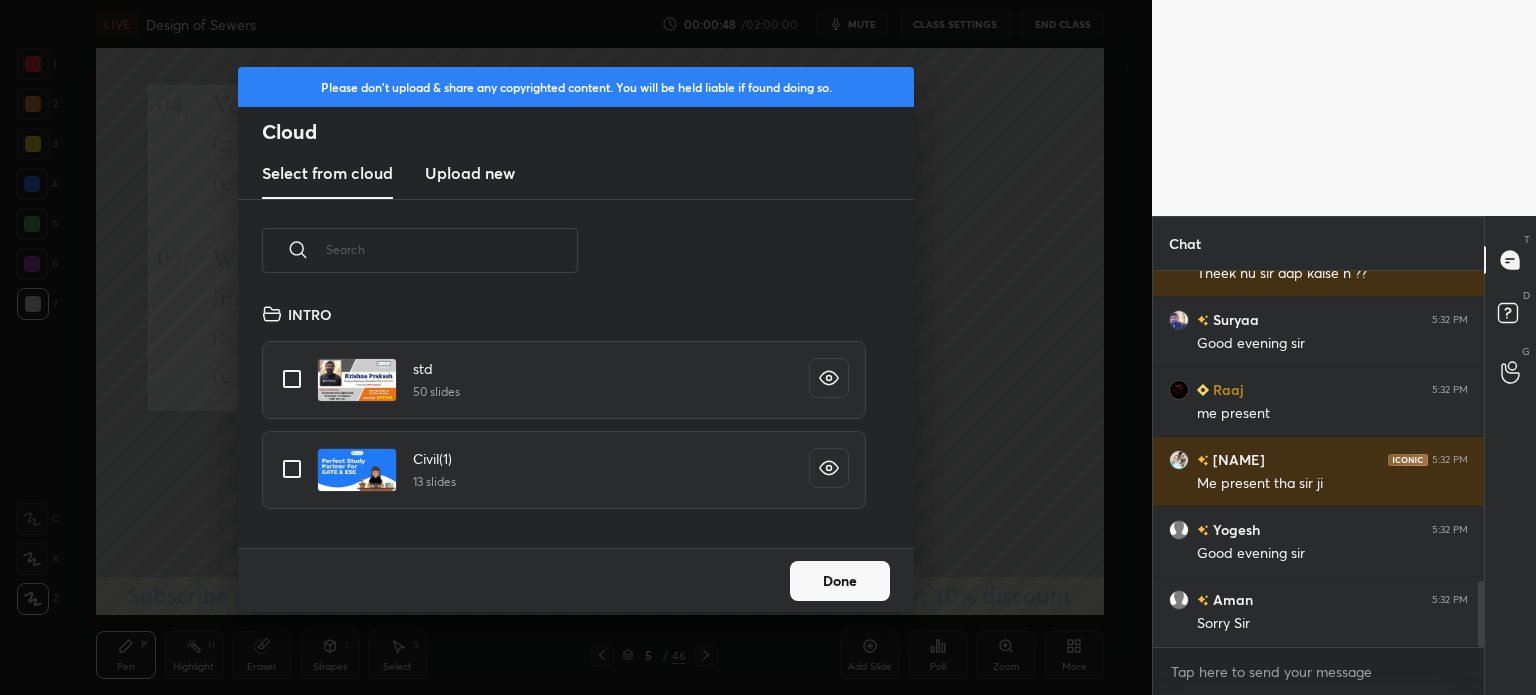 click on "Upload new" at bounding box center (470, 173) 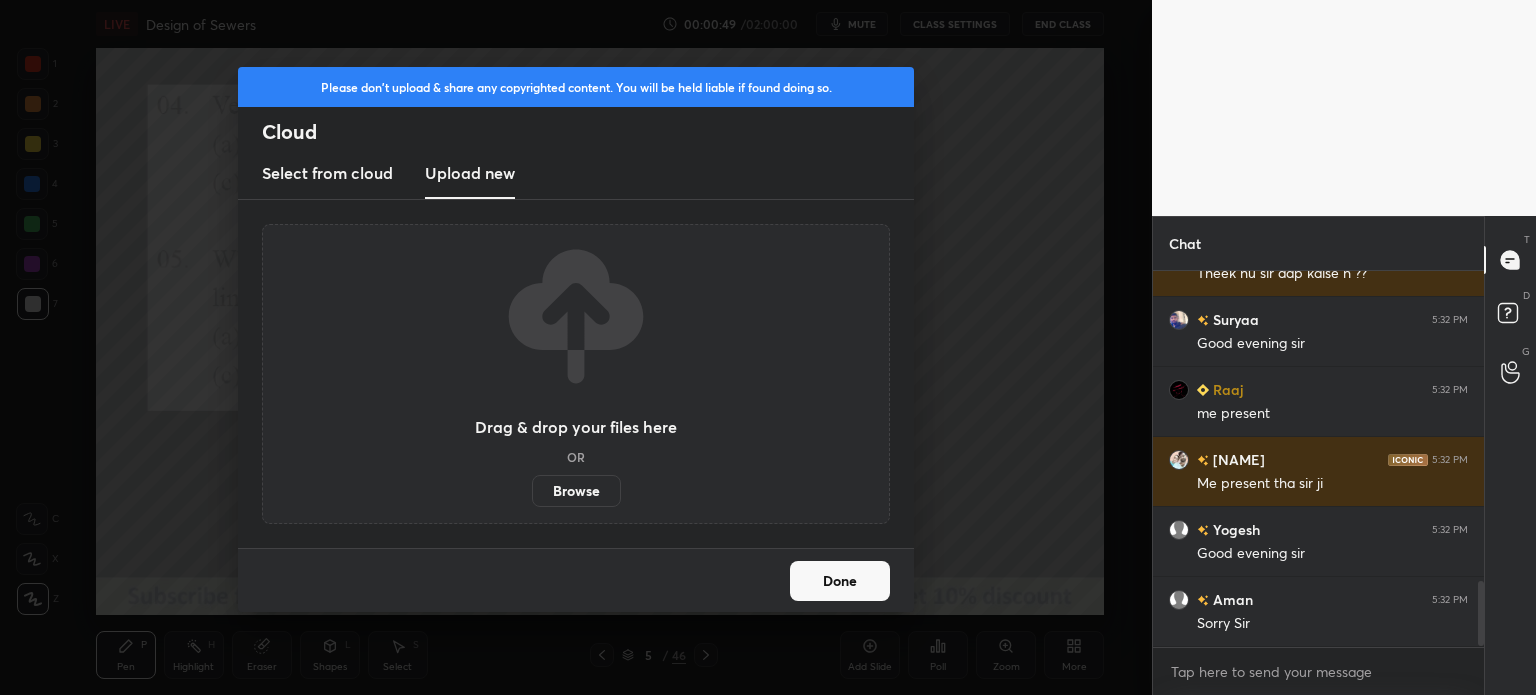 scroll, scrollTop: 1806, scrollLeft: 0, axis: vertical 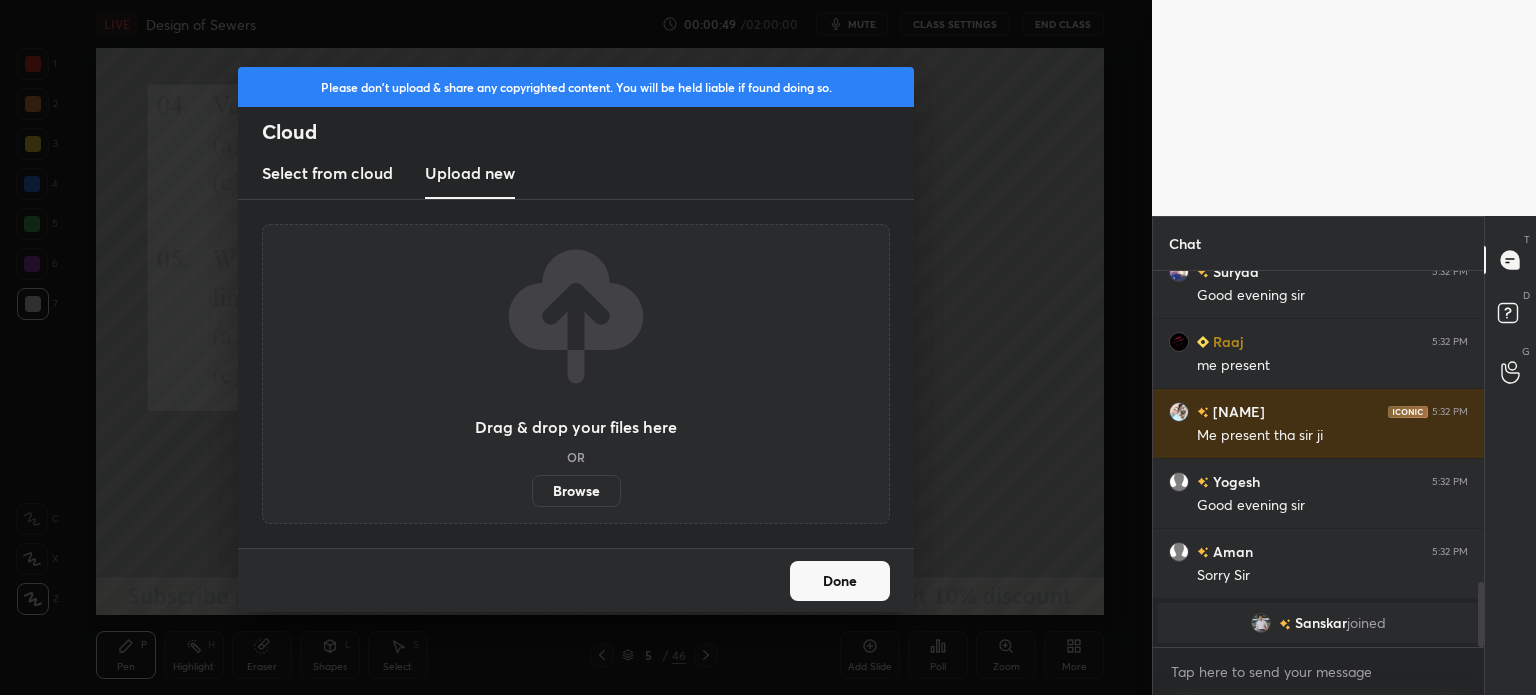 click on "Browse" at bounding box center [576, 491] 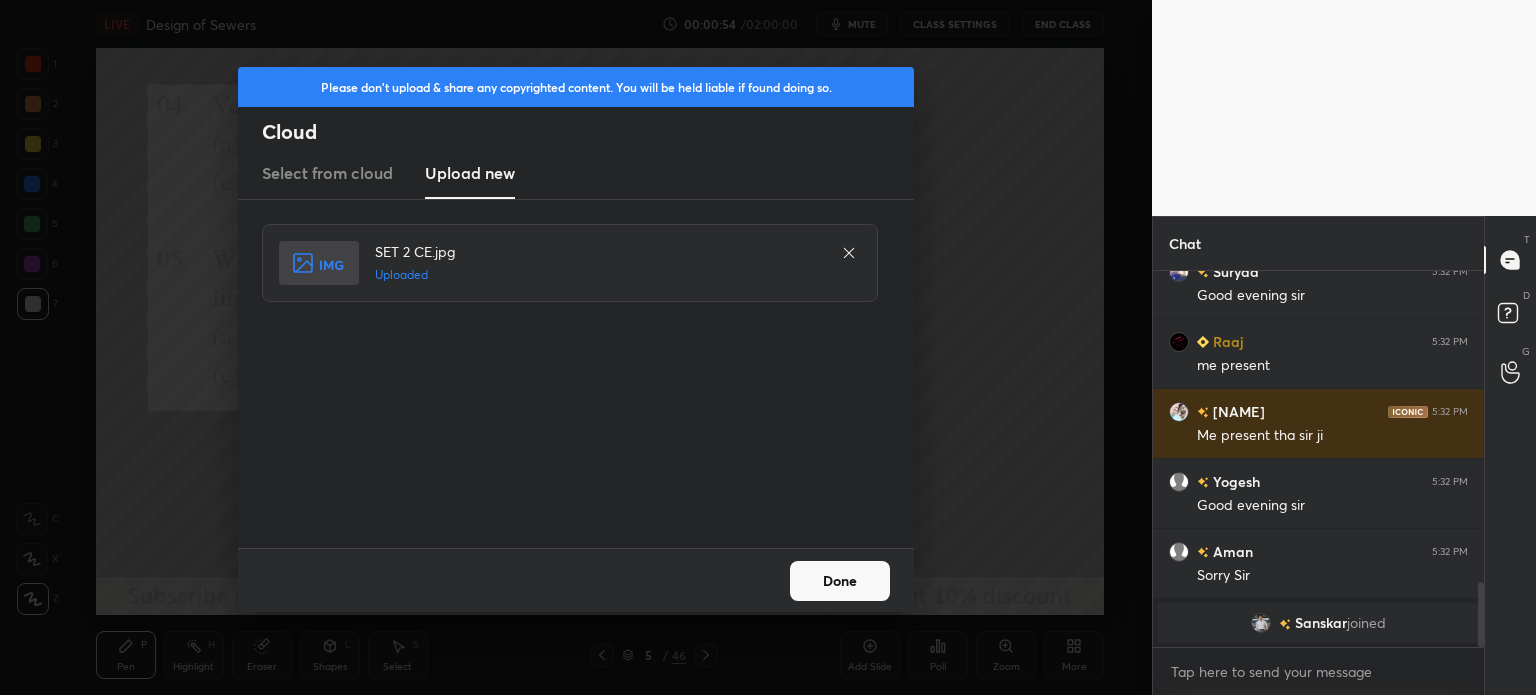 click on "Done" at bounding box center (840, 581) 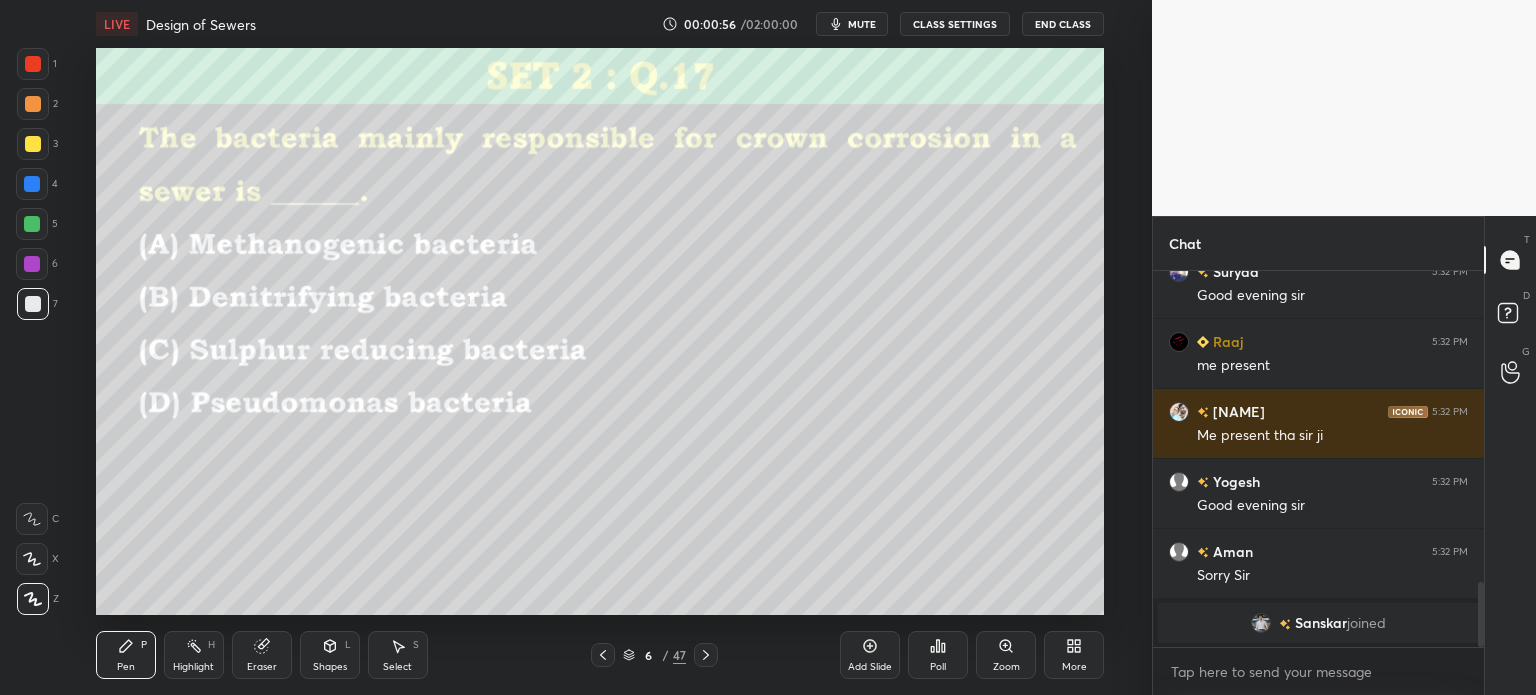 click 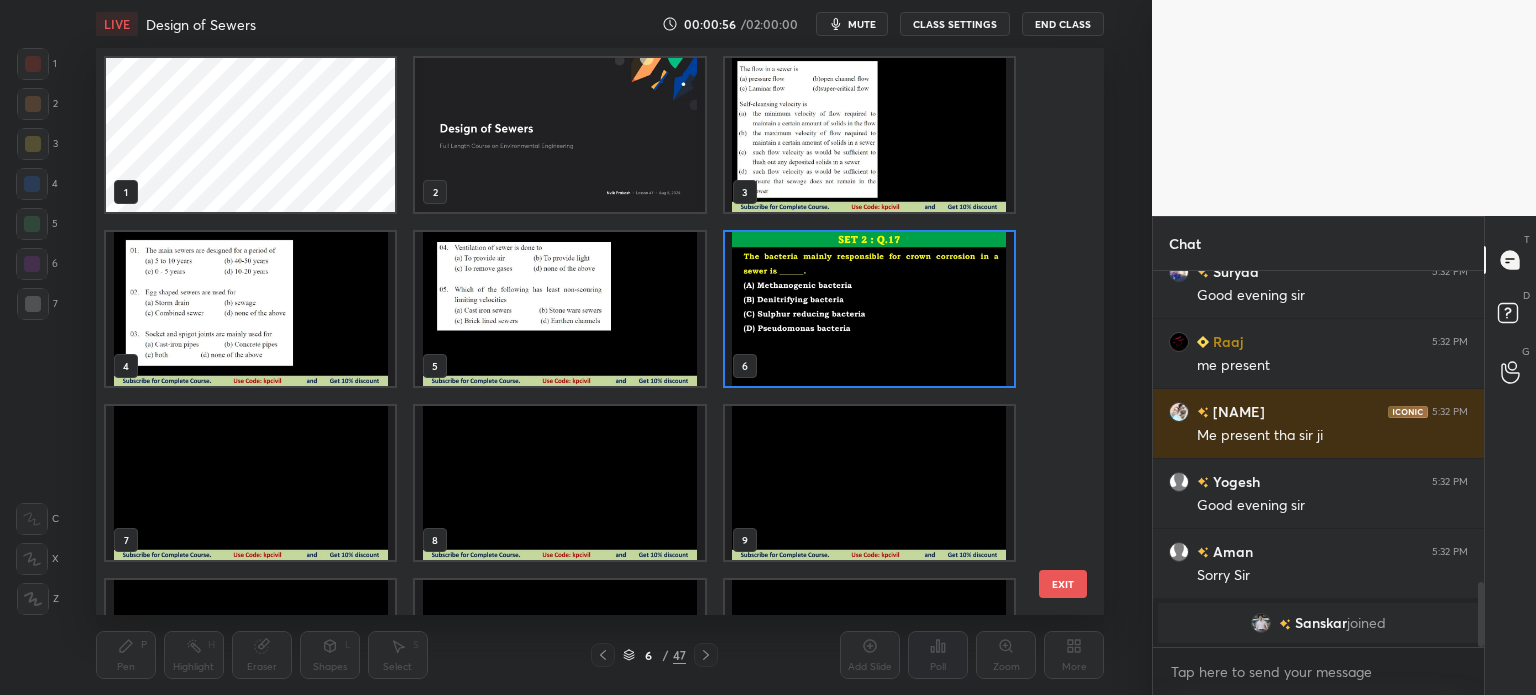 scroll, scrollTop: 6, scrollLeft: 10, axis: both 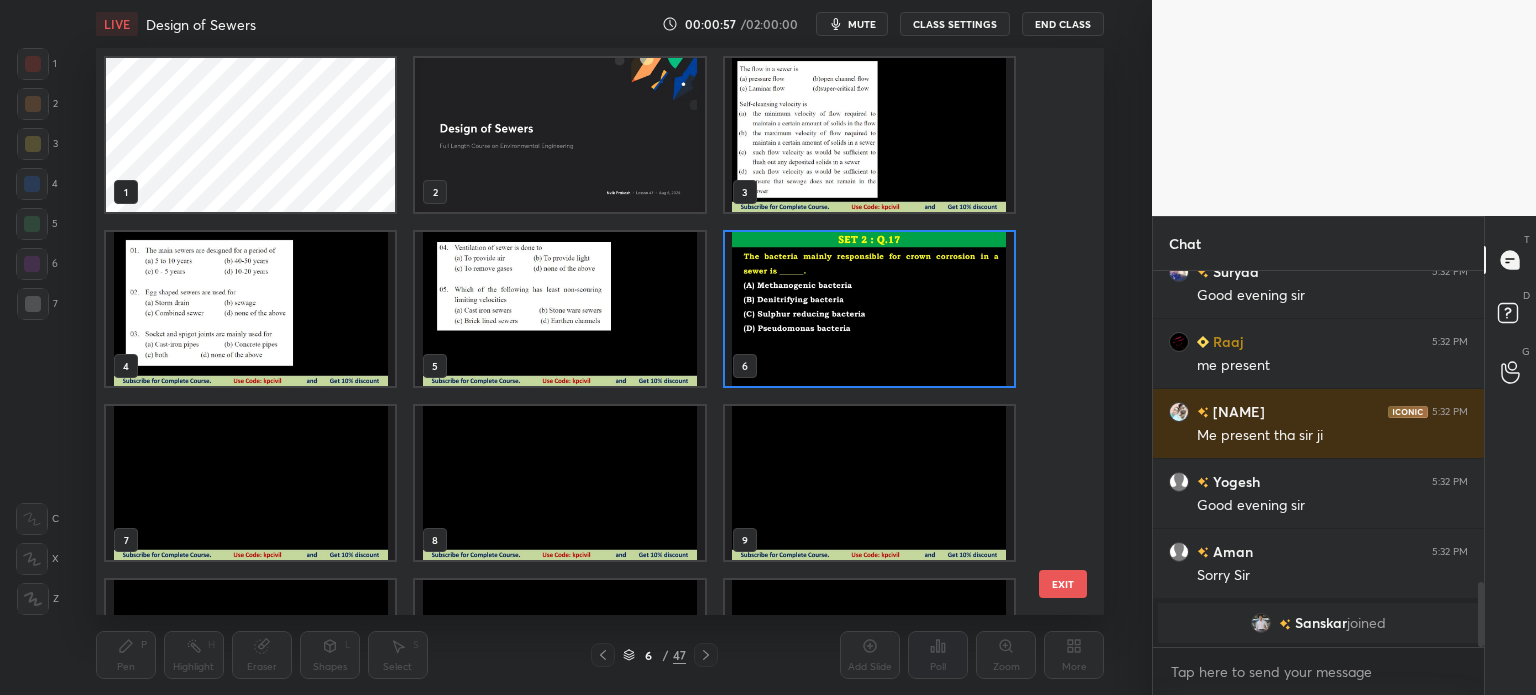 click at bounding box center [559, 135] 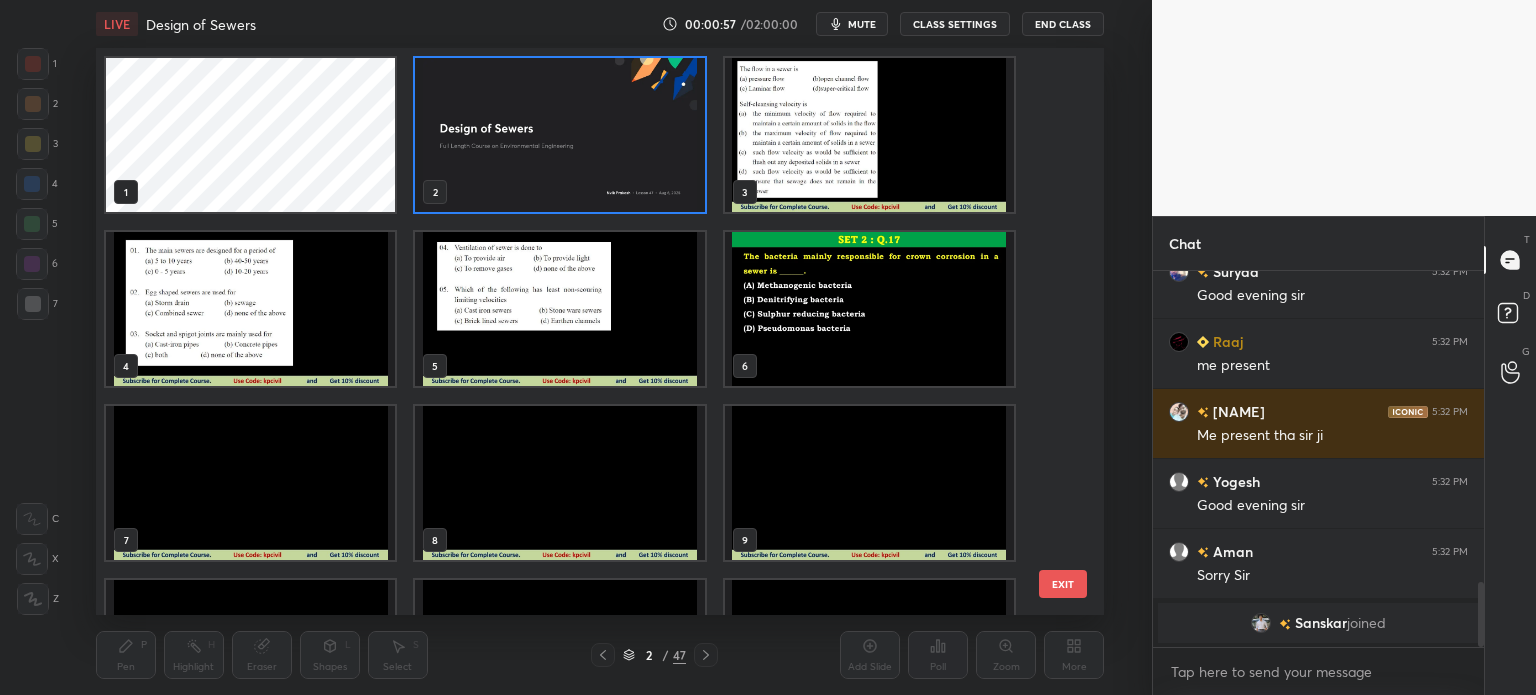 click at bounding box center [559, 135] 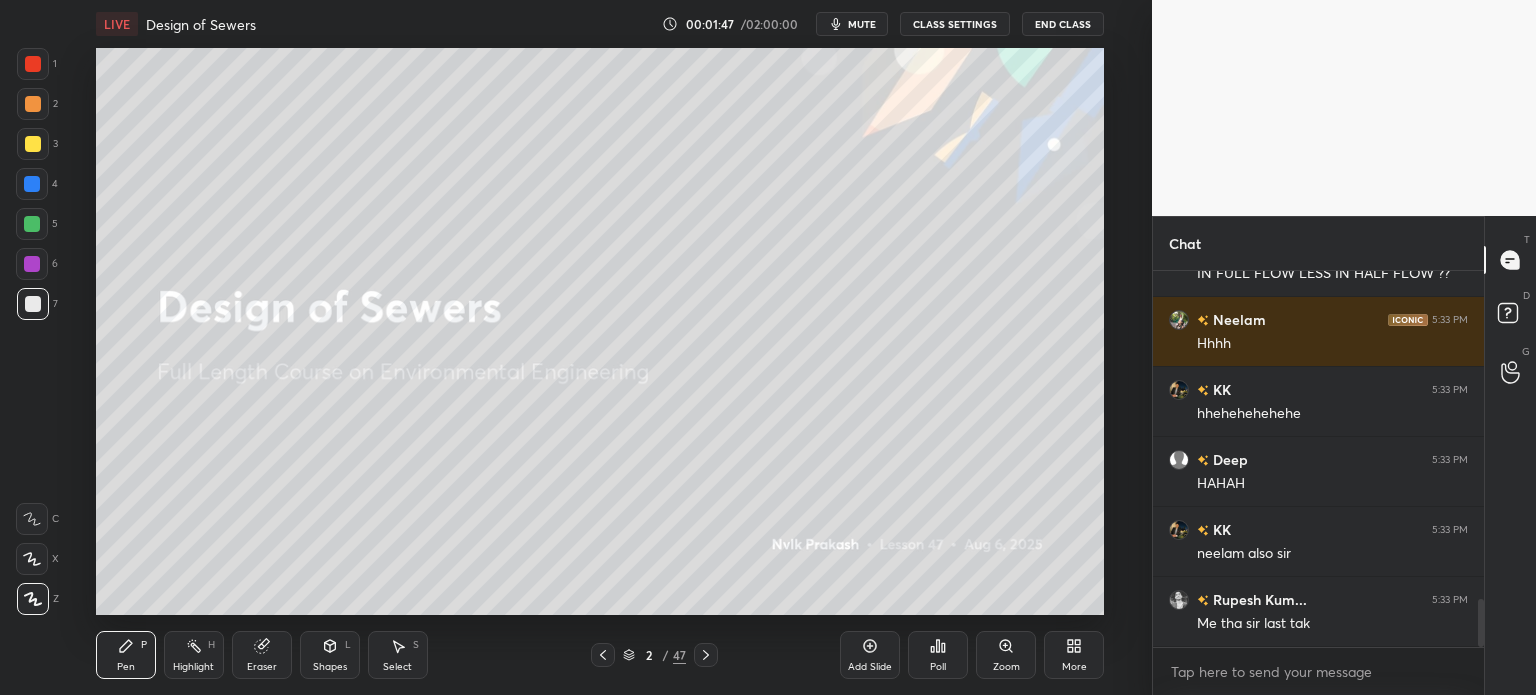 scroll, scrollTop: 2654, scrollLeft: 0, axis: vertical 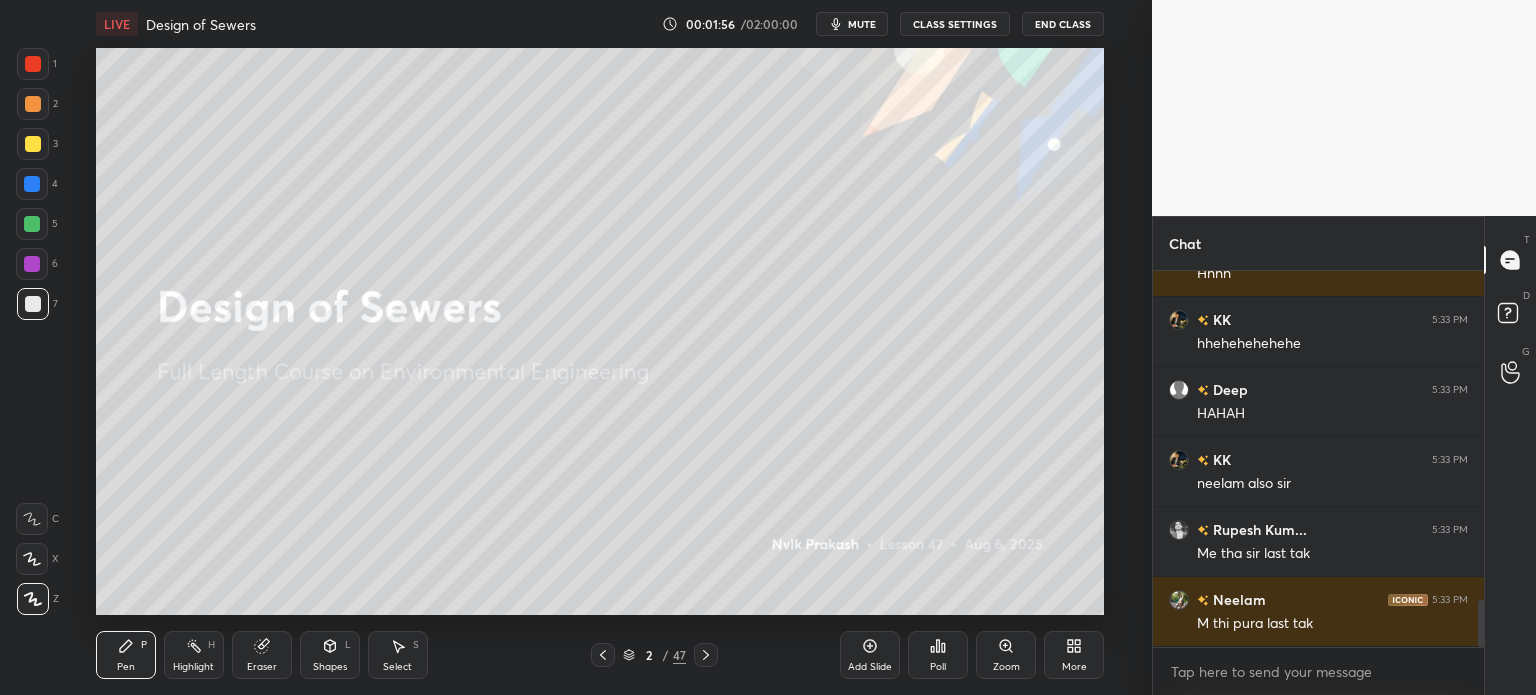 click 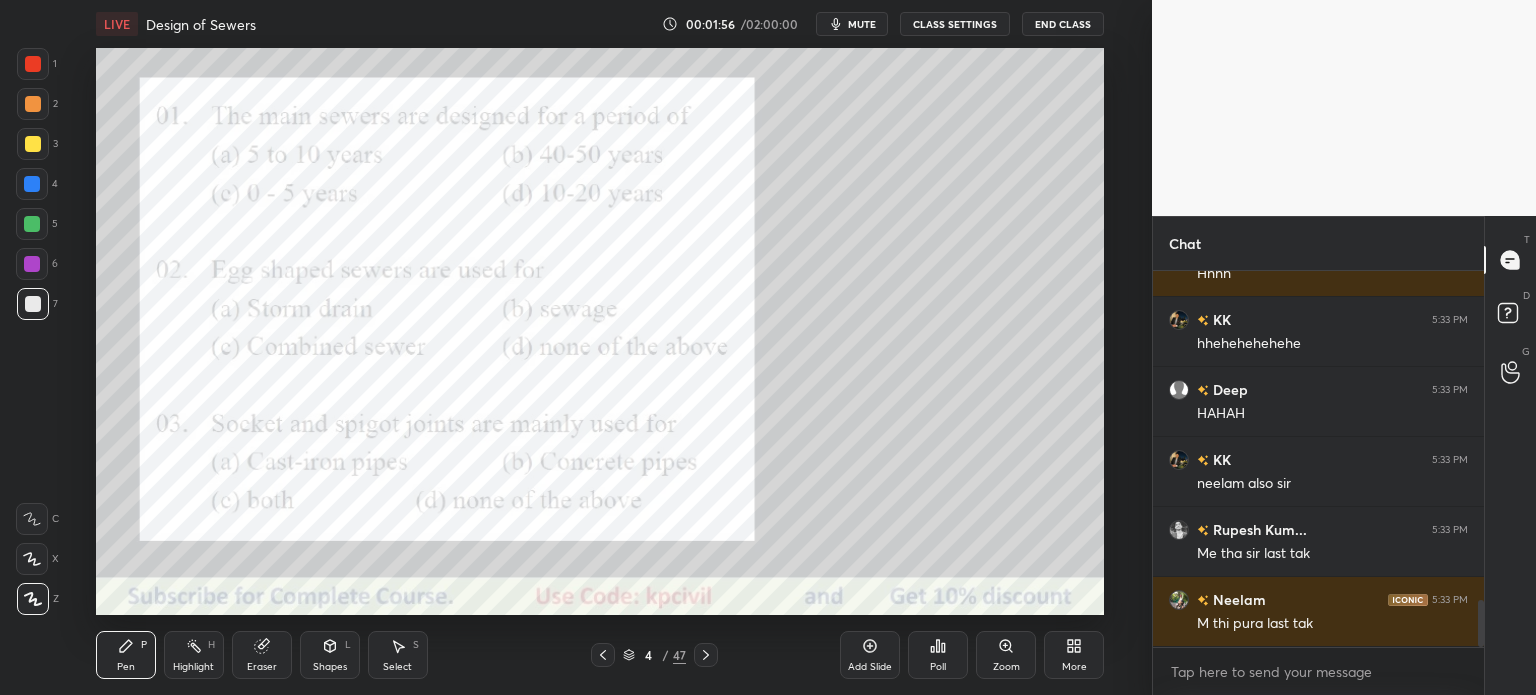 click 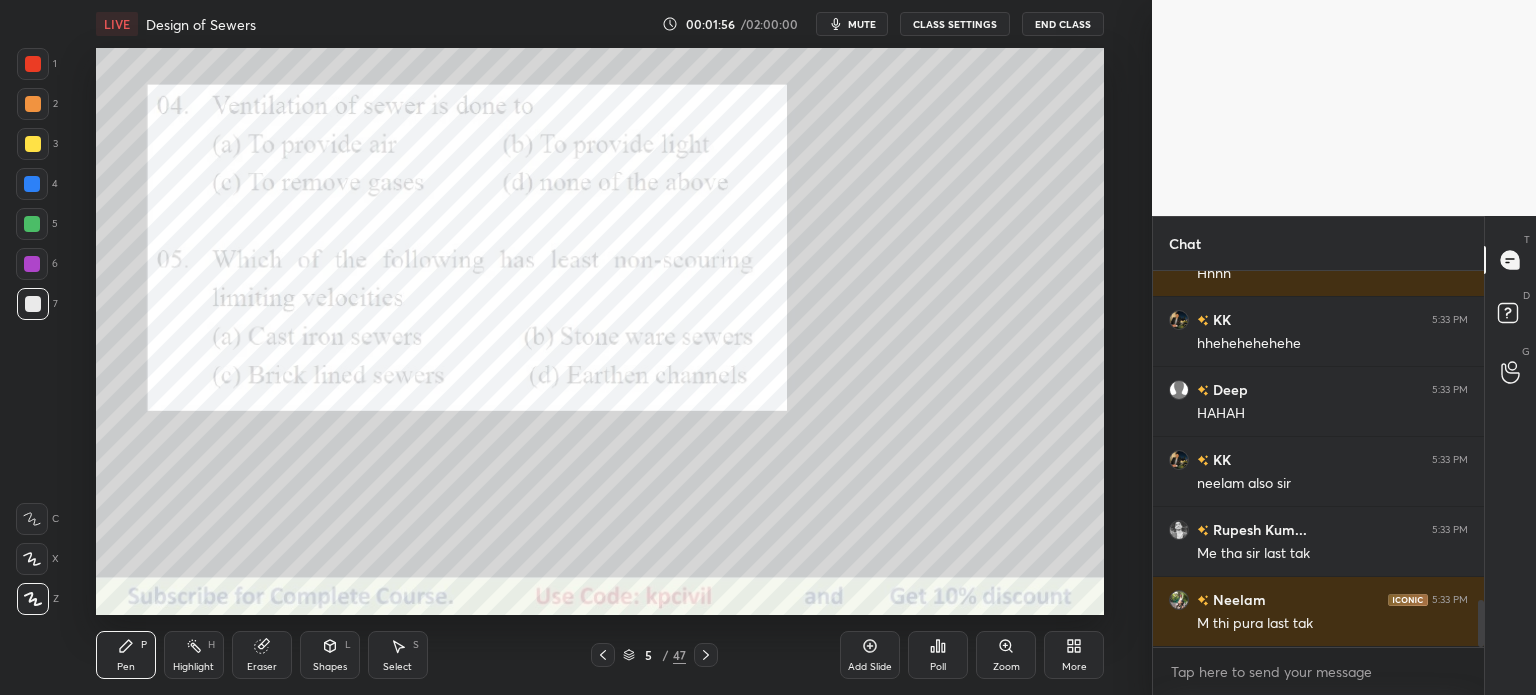 click 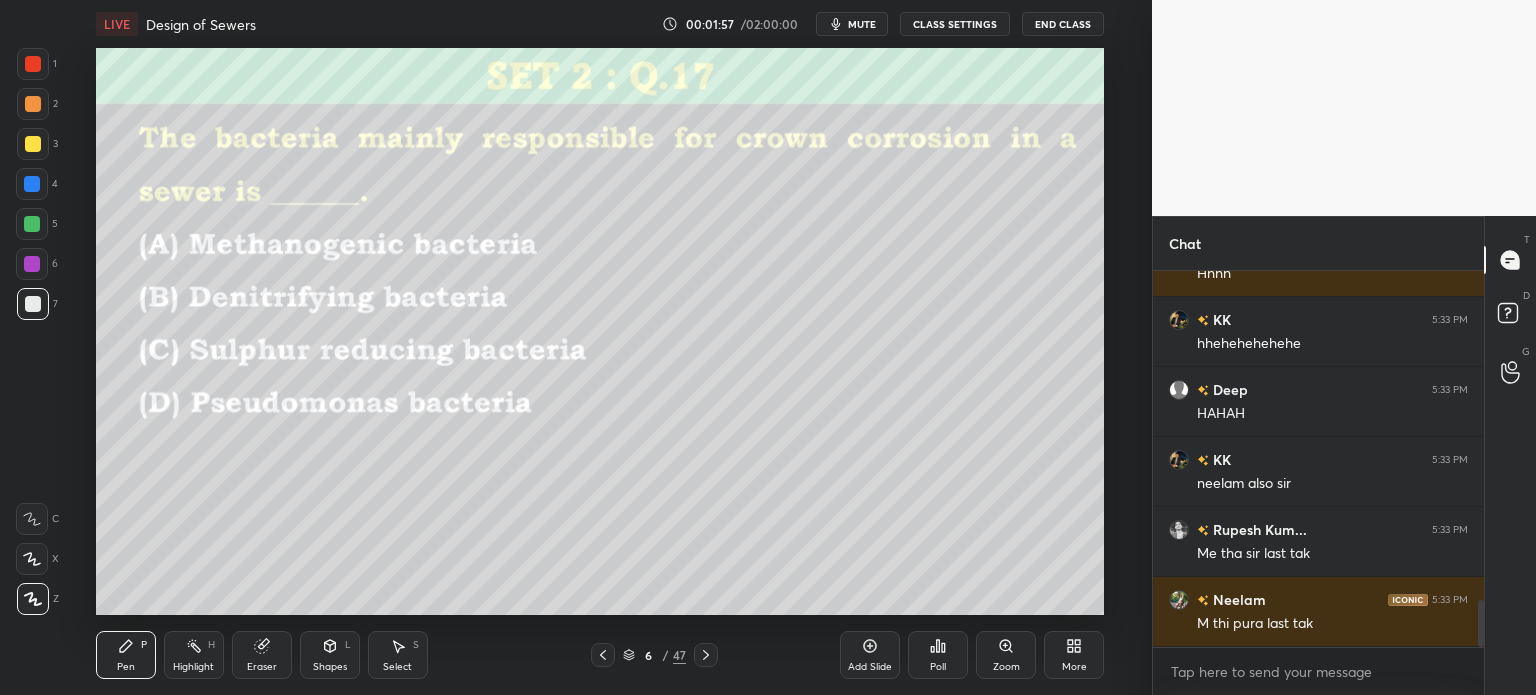 click at bounding box center (706, 655) 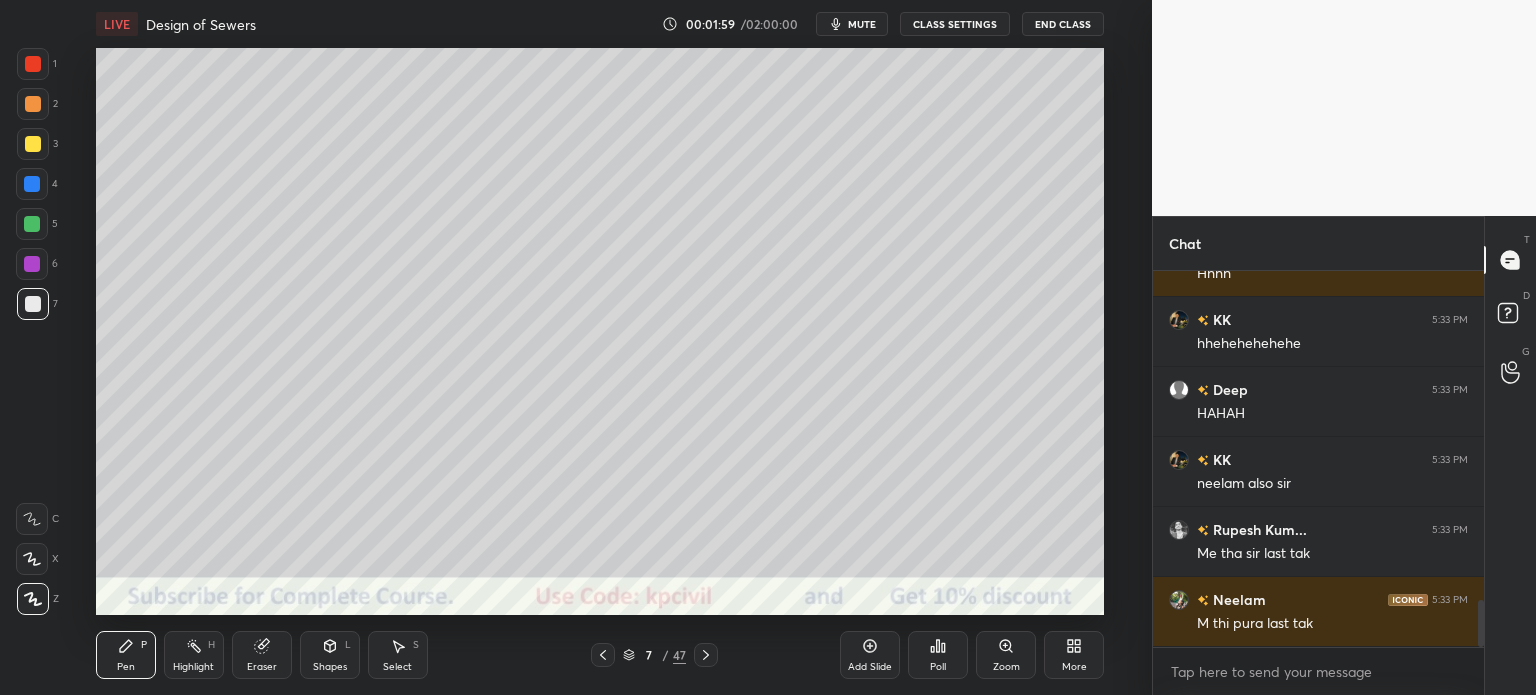 click on "Shapes L" at bounding box center (330, 655) 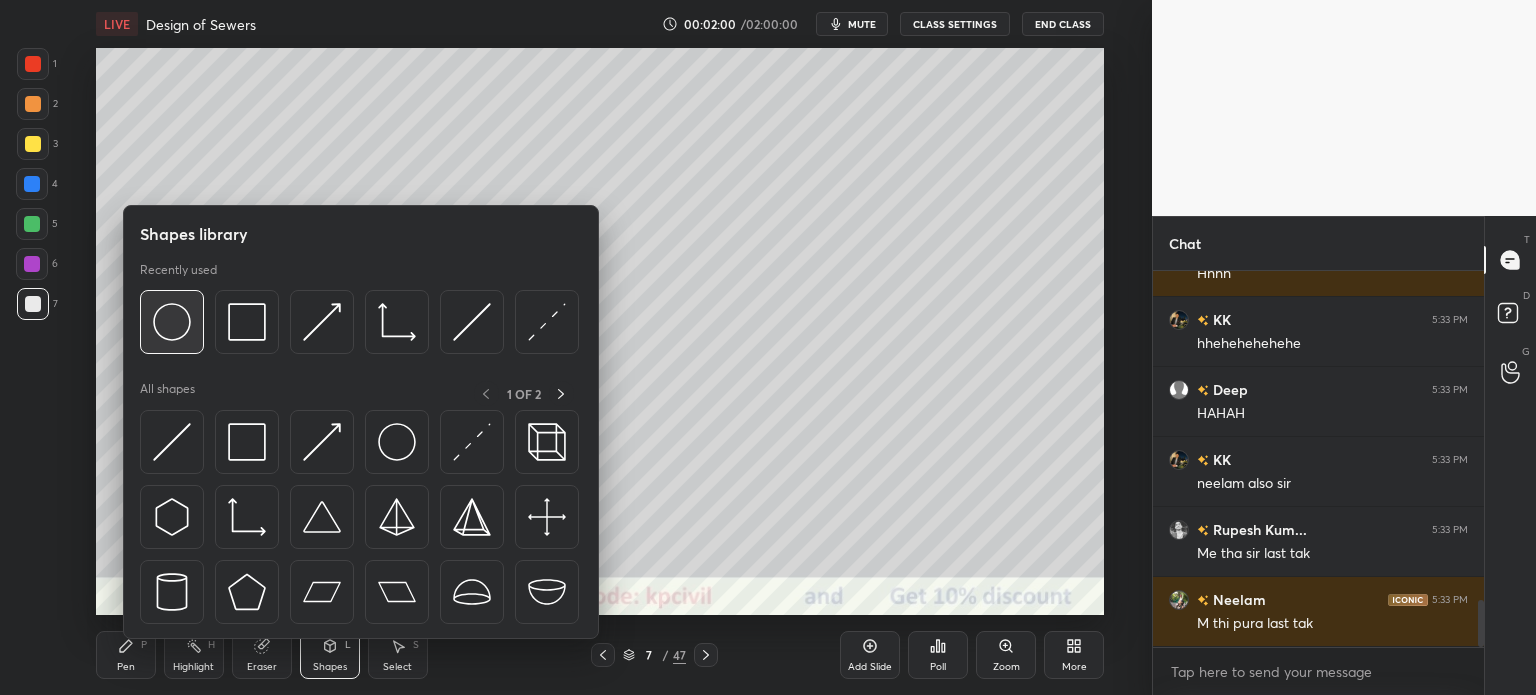 click at bounding box center [172, 322] 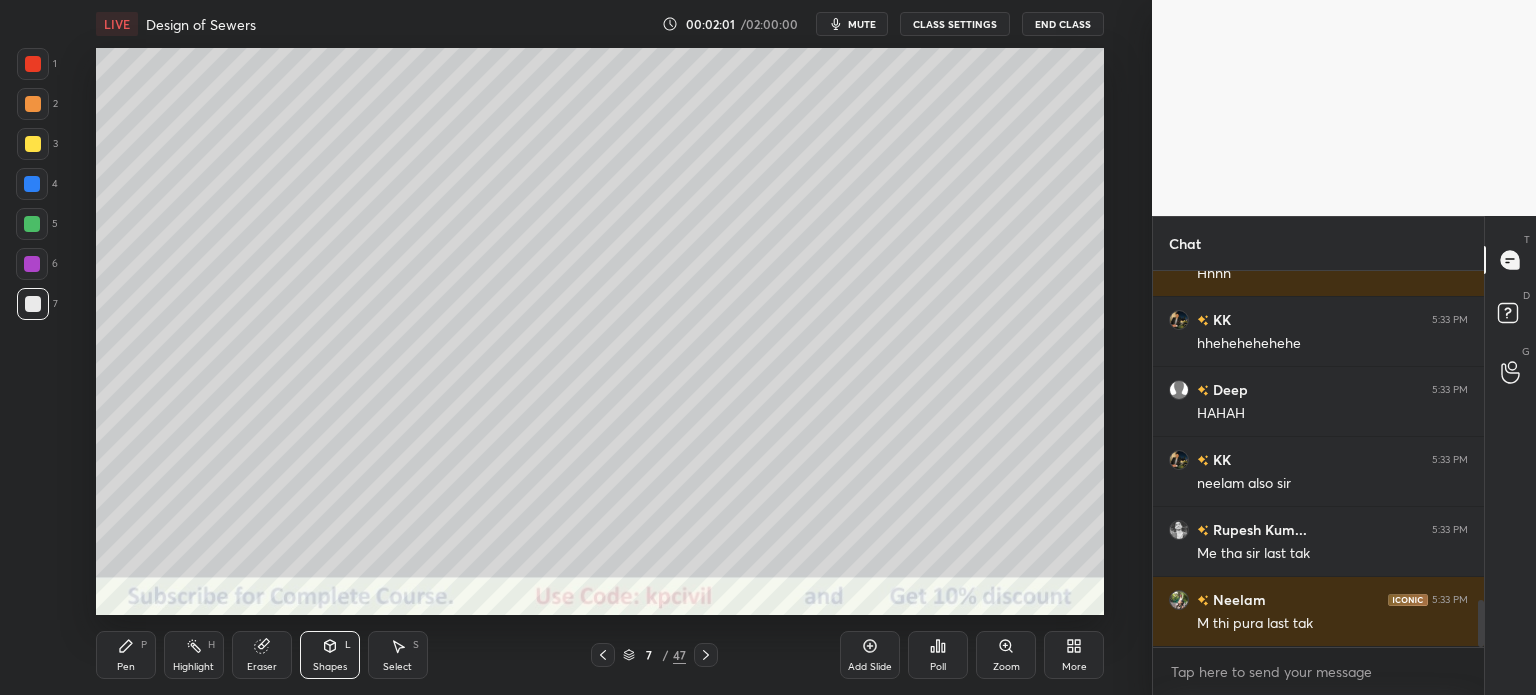 click on "Pen" at bounding box center [126, 667] 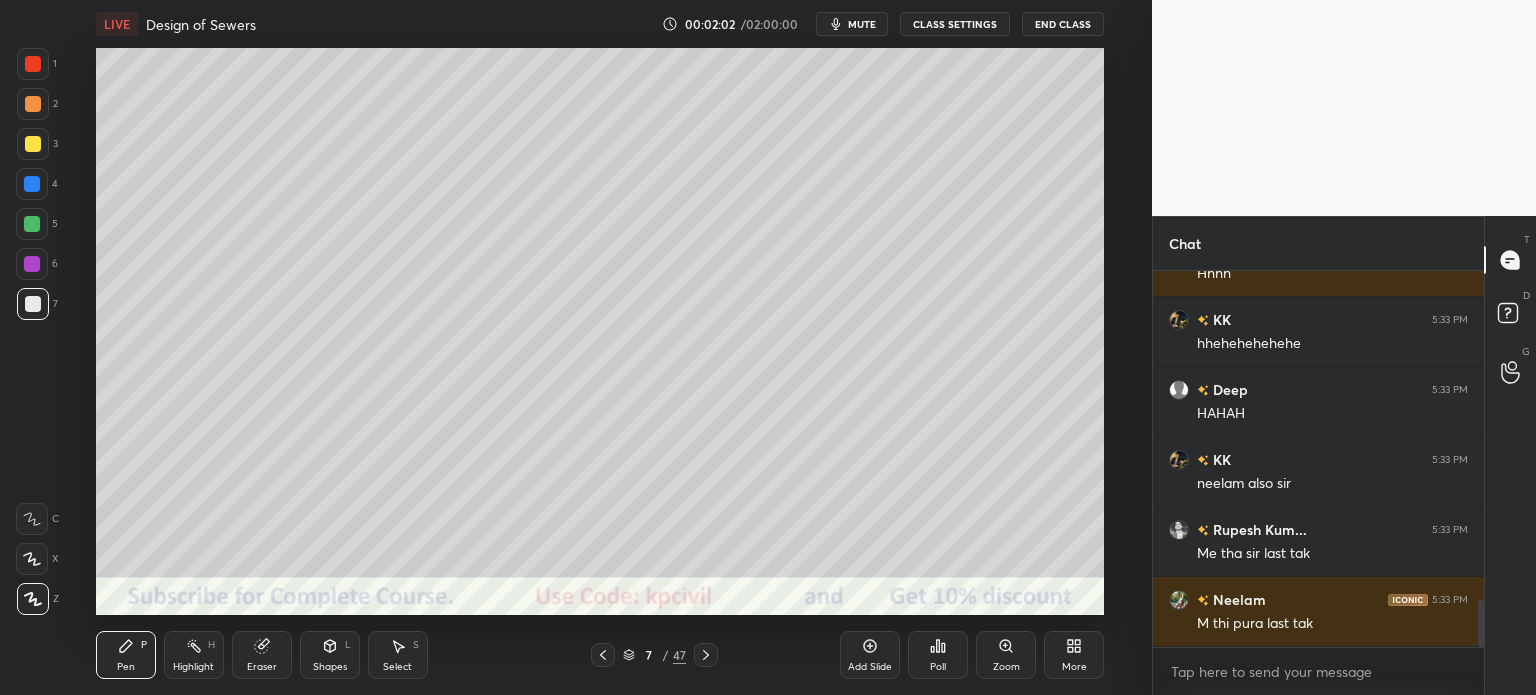 click at bounding box center [33, 144] 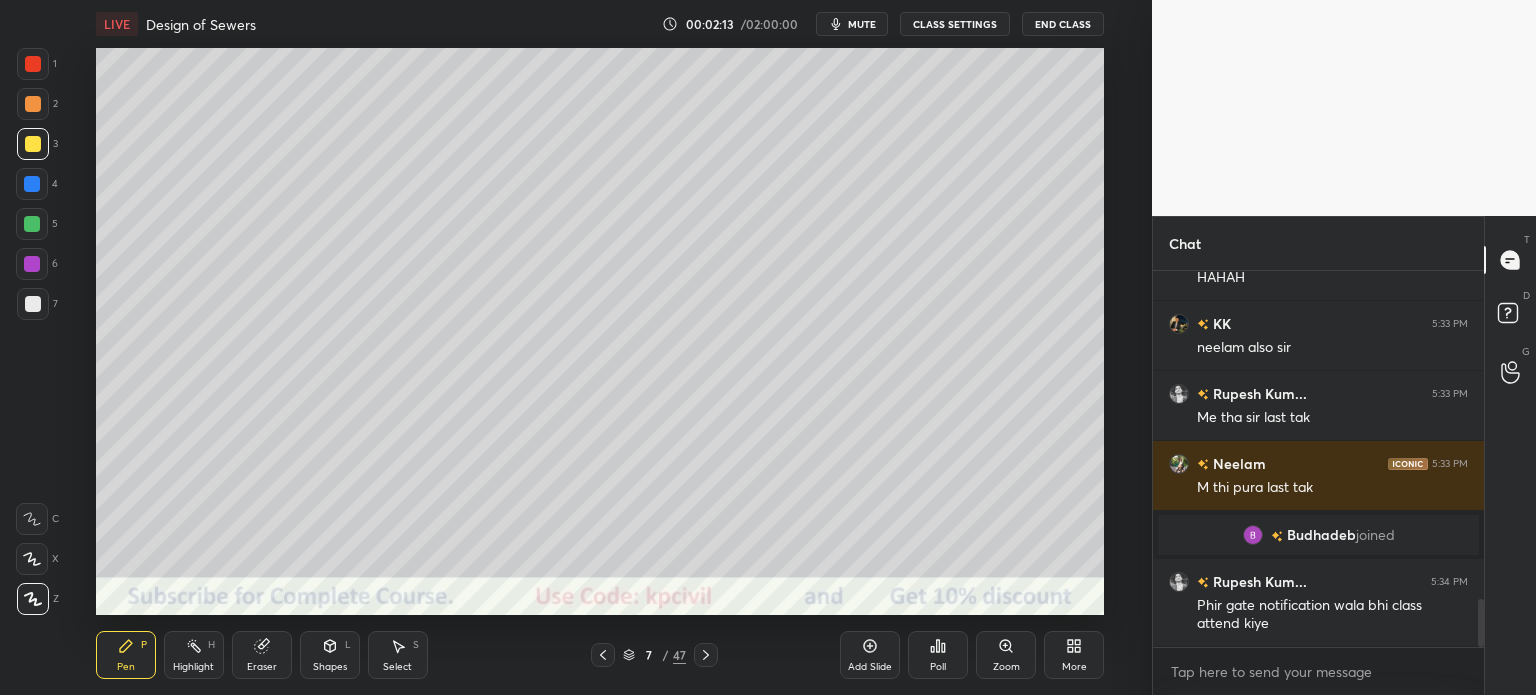 scroll, scrollTop: 2556, scrollLeft: 0, axis: vertical 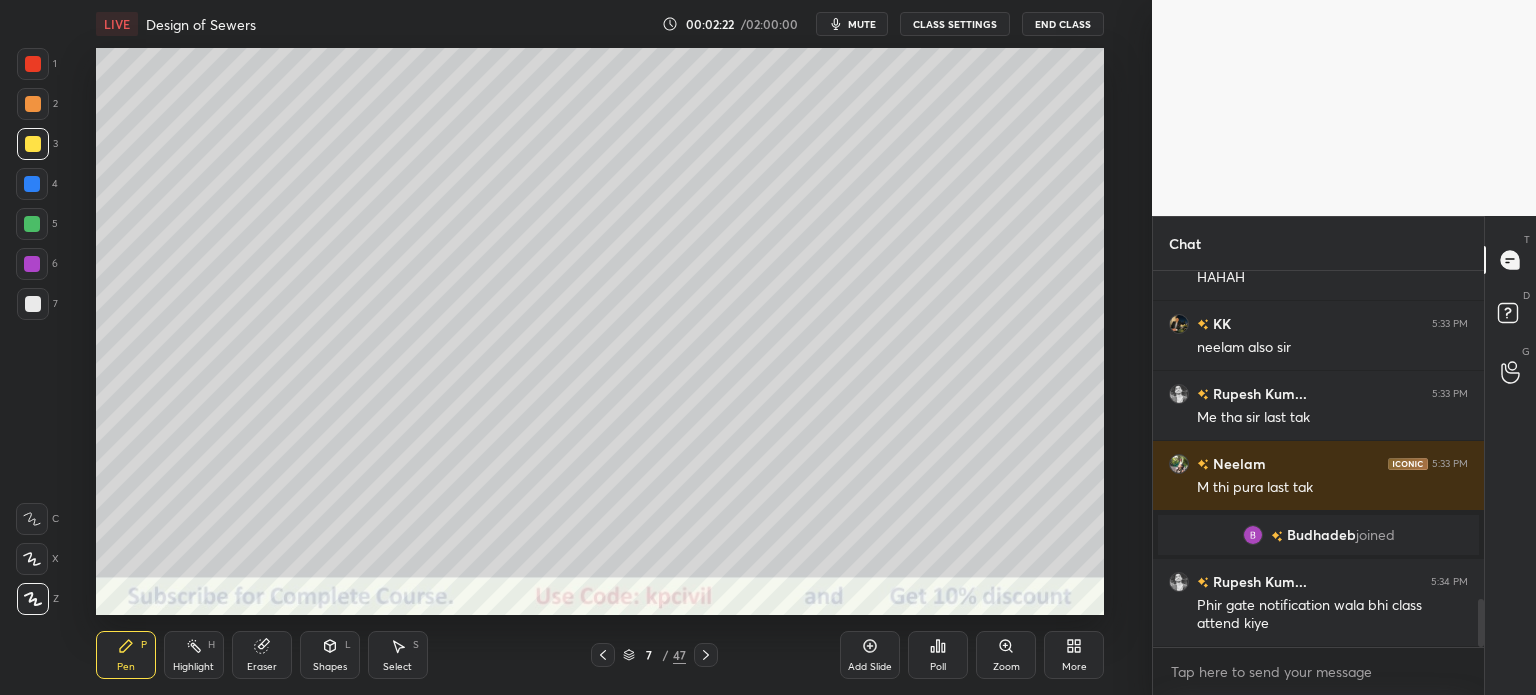 click on "Shapes L" at bounding box center (330, 655) 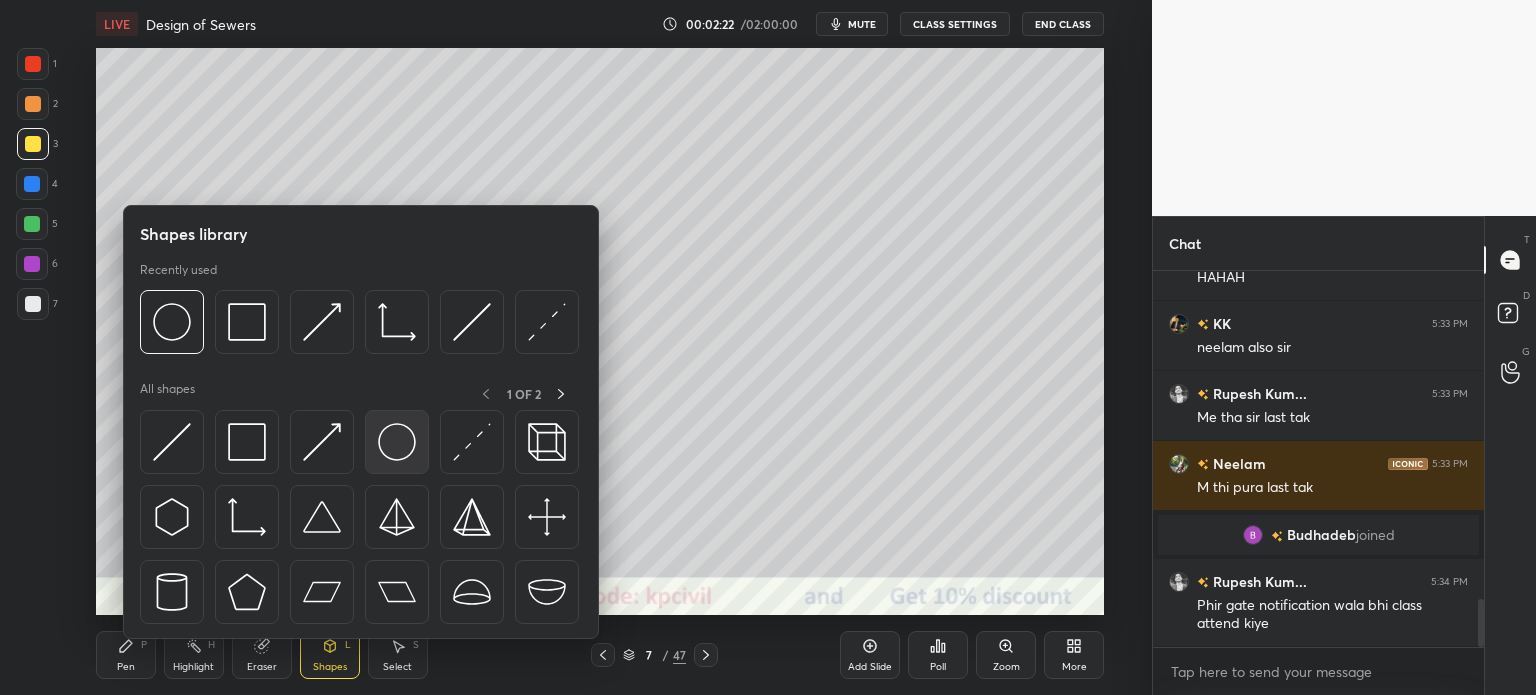 click at bounding box center [397, 442] 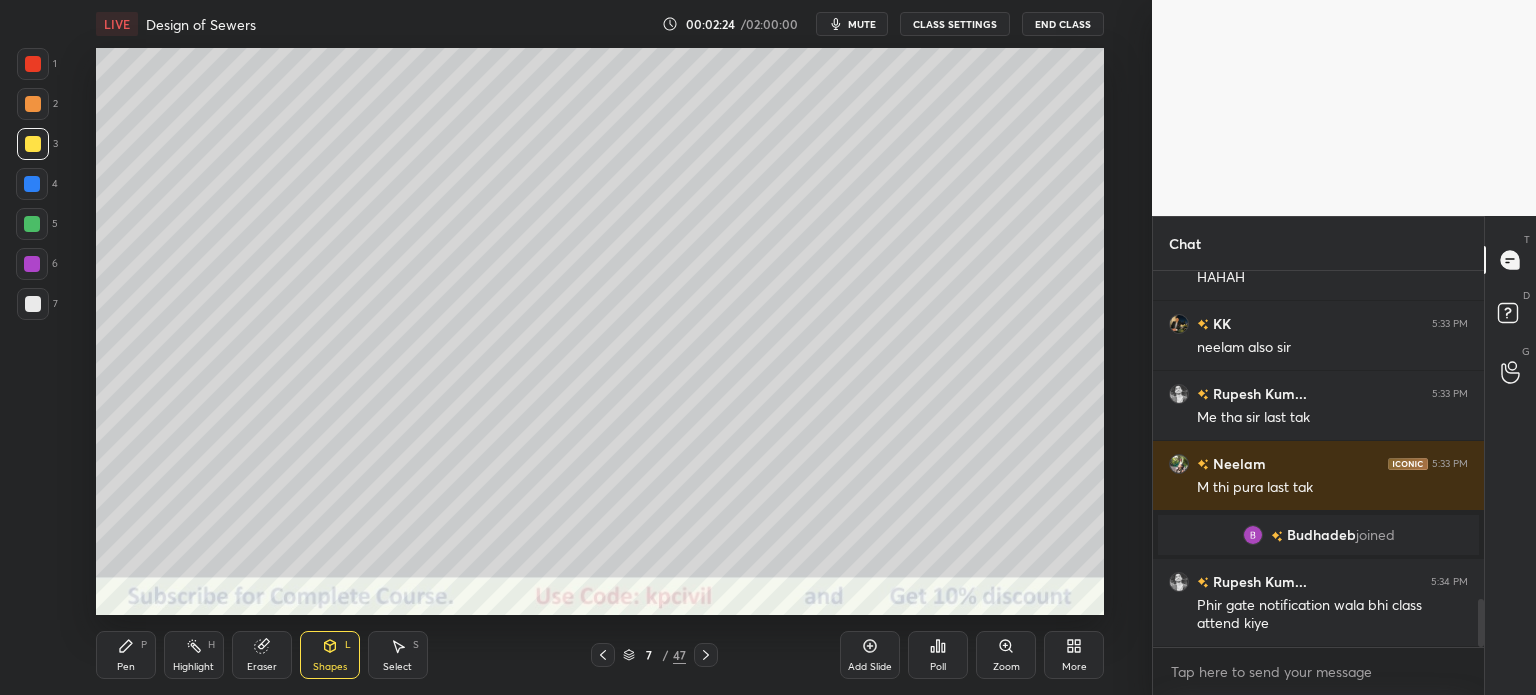 click at bounding box center (32, 184) 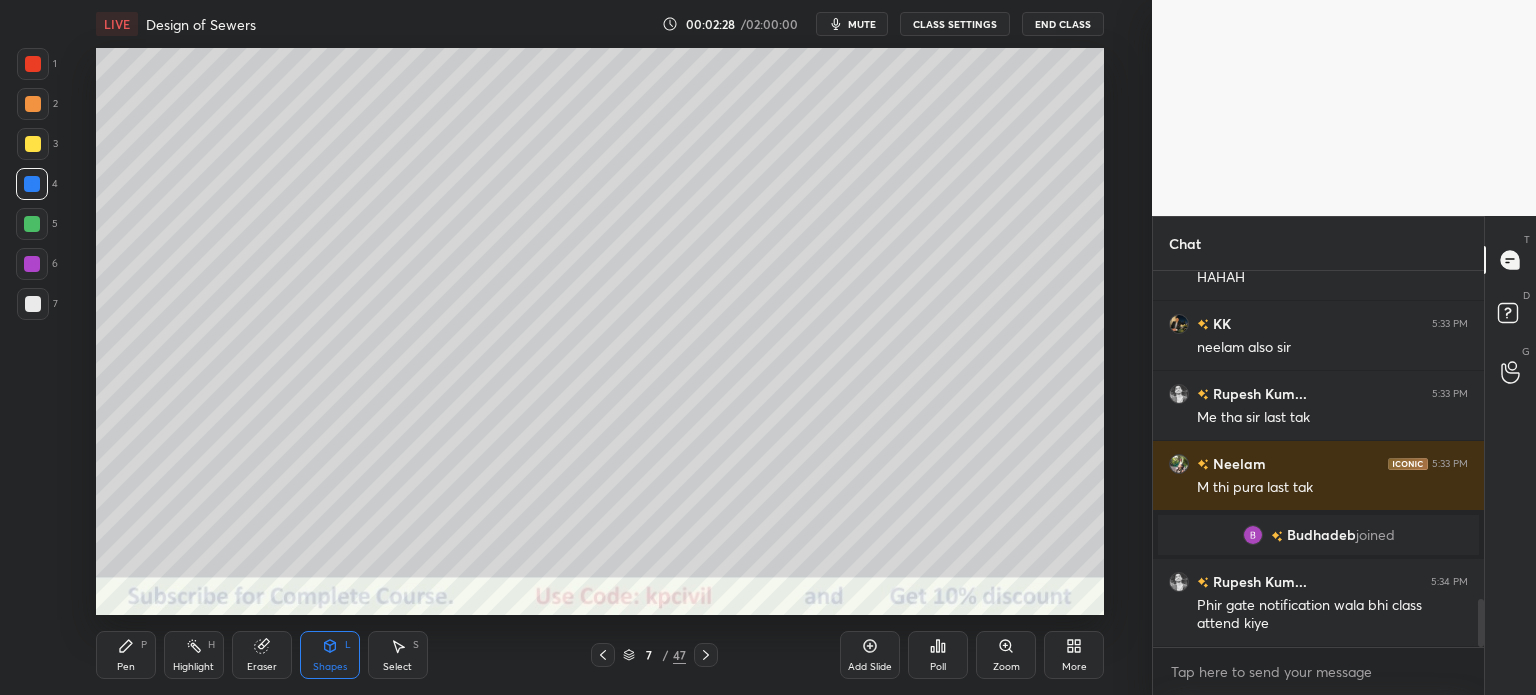 click on "Pen" at bounding box center (126, 667) 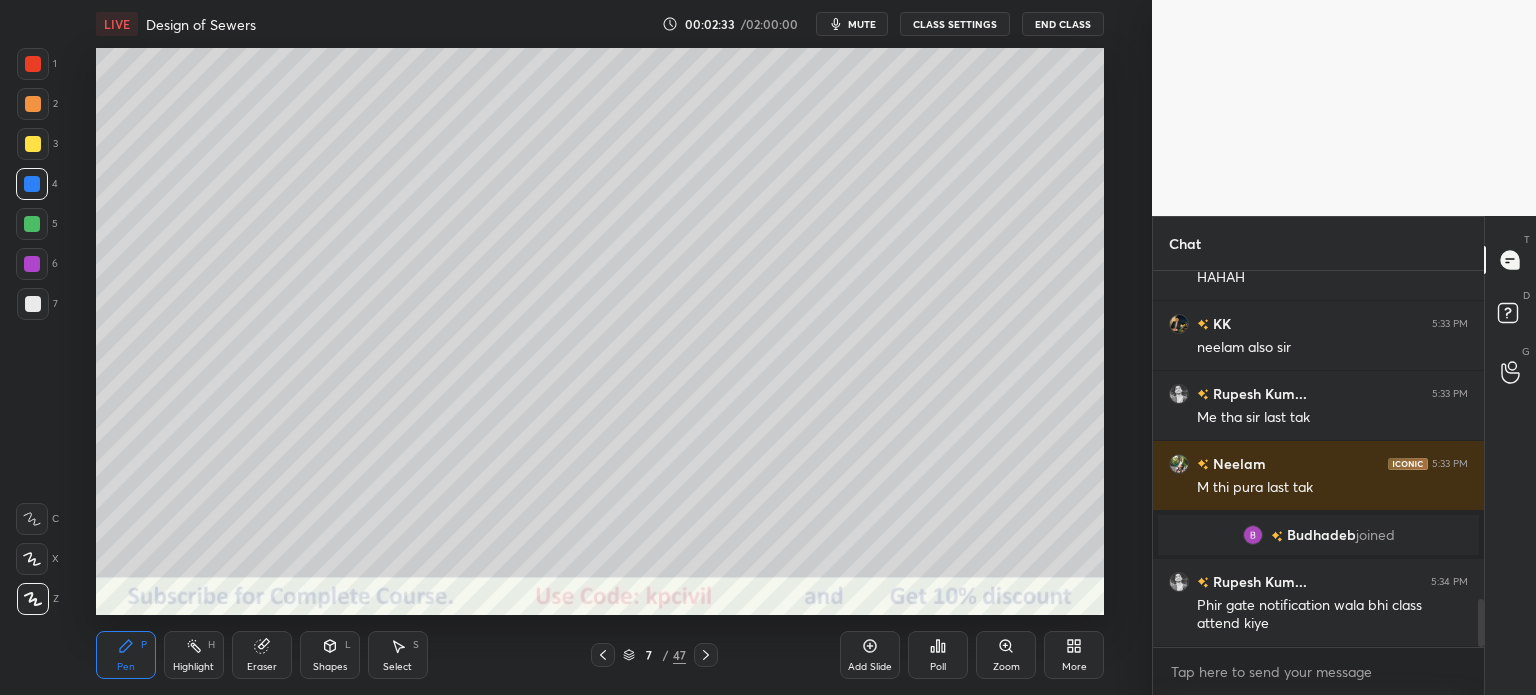 click at bounding box center (33, 304) 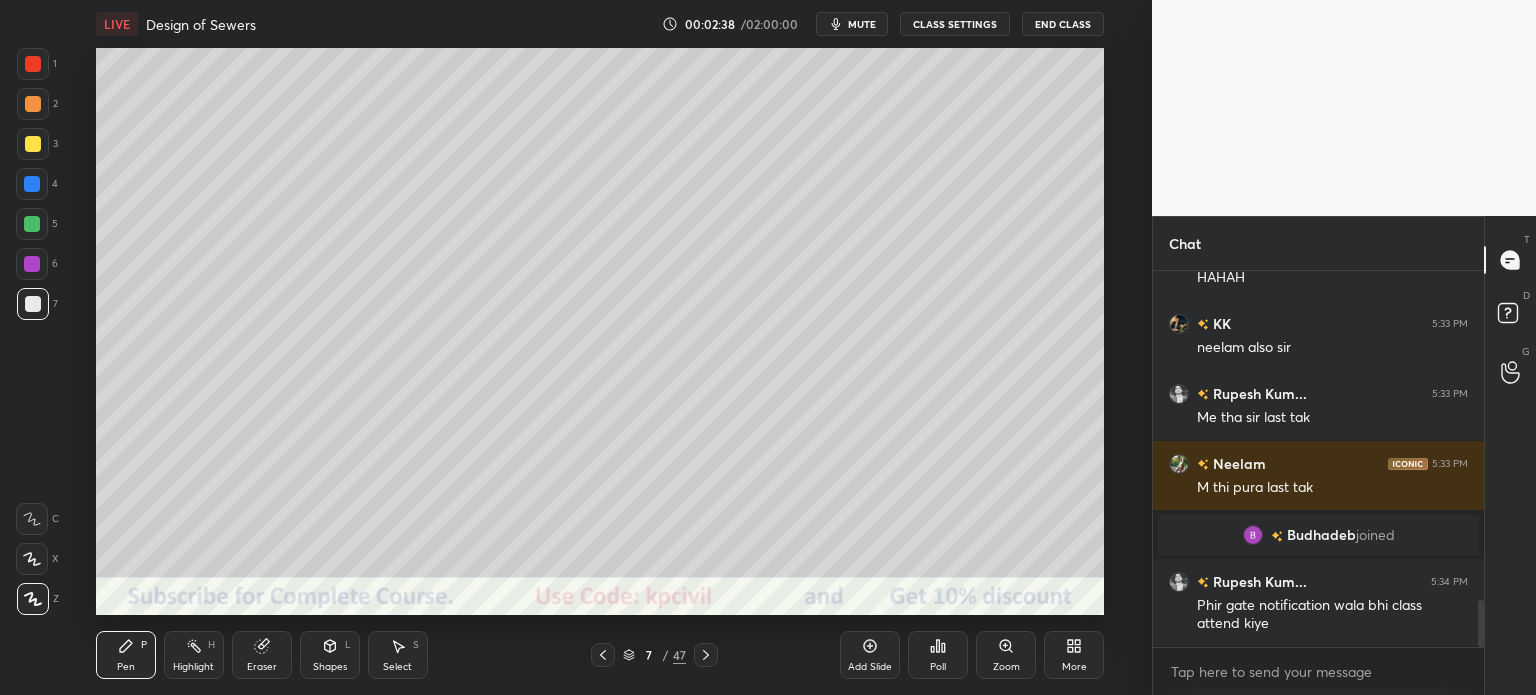 scroll, scrollTop: 2604, scrollLeft: 0, axis: vertical 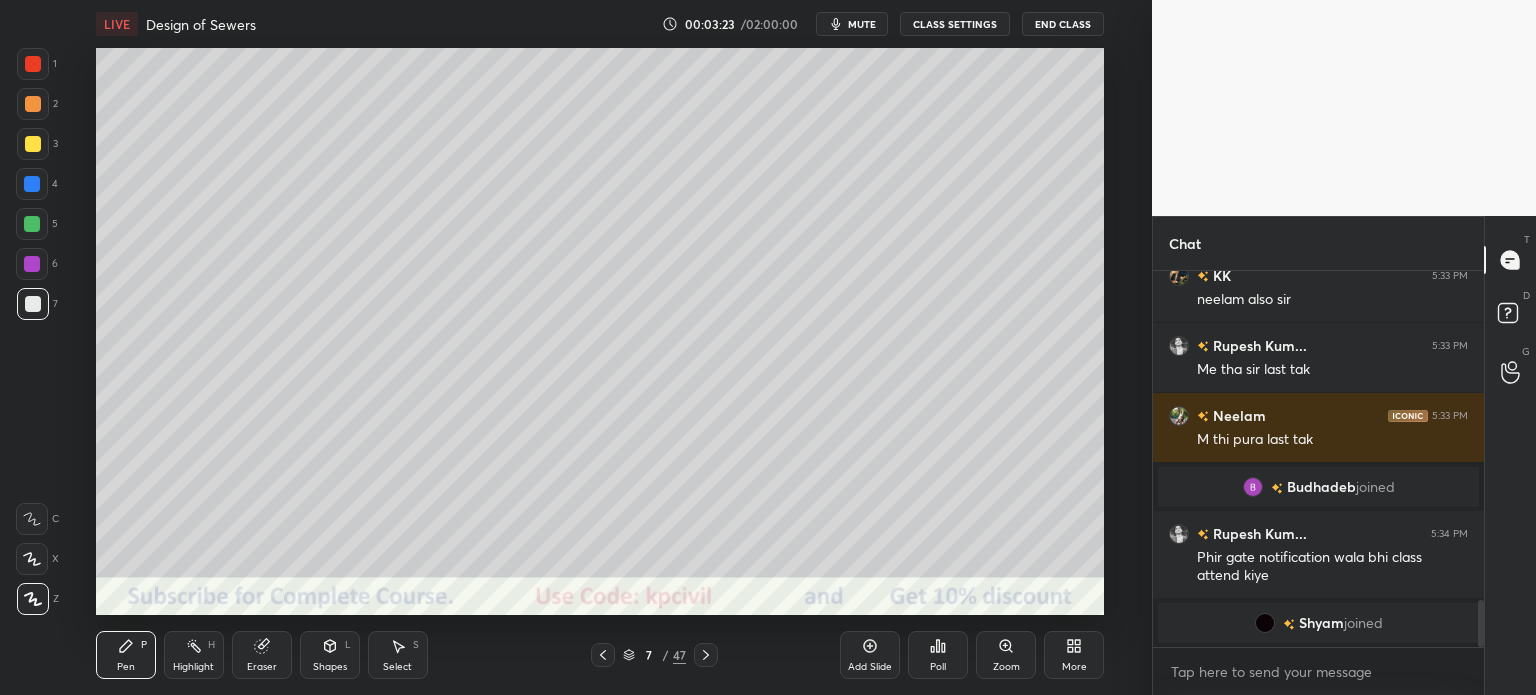 click on "Shapes" at bounding box center (330, 667) 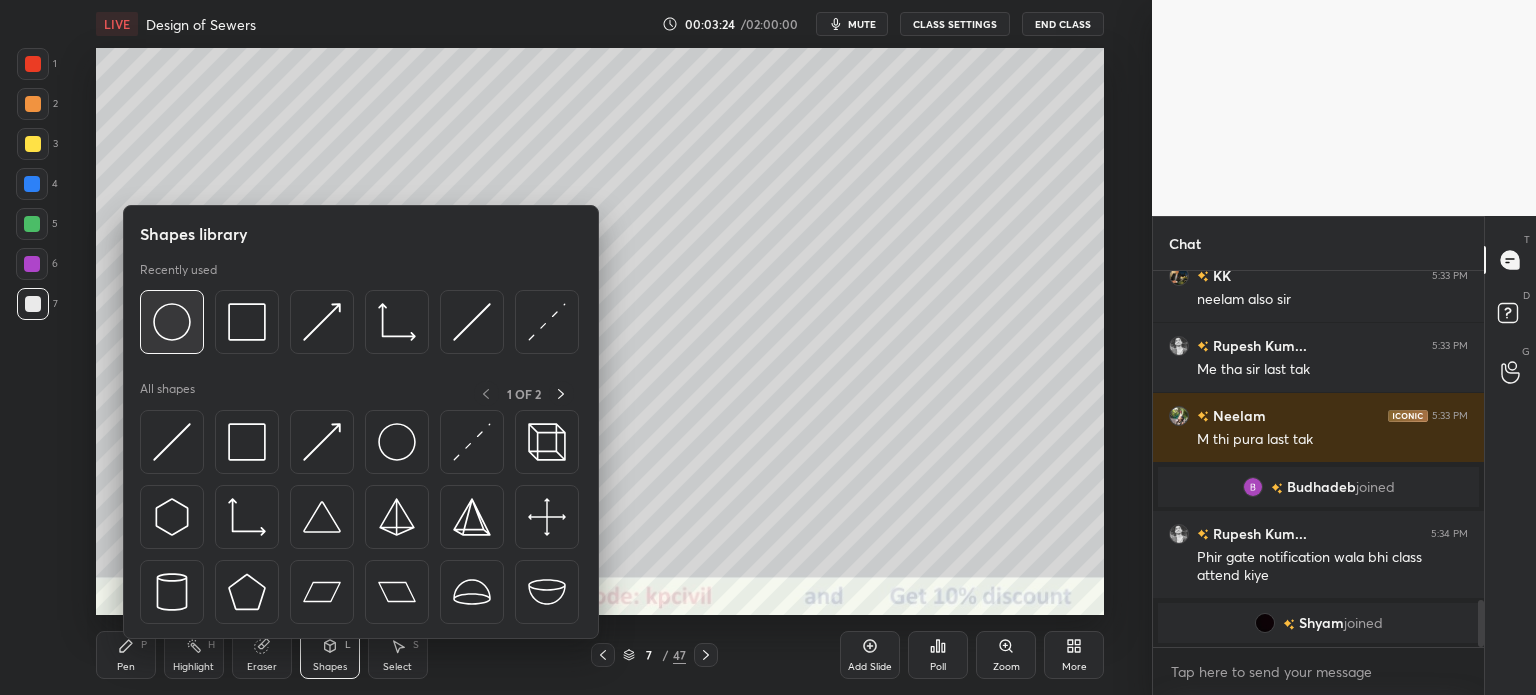click at bounding box center (172, 322) 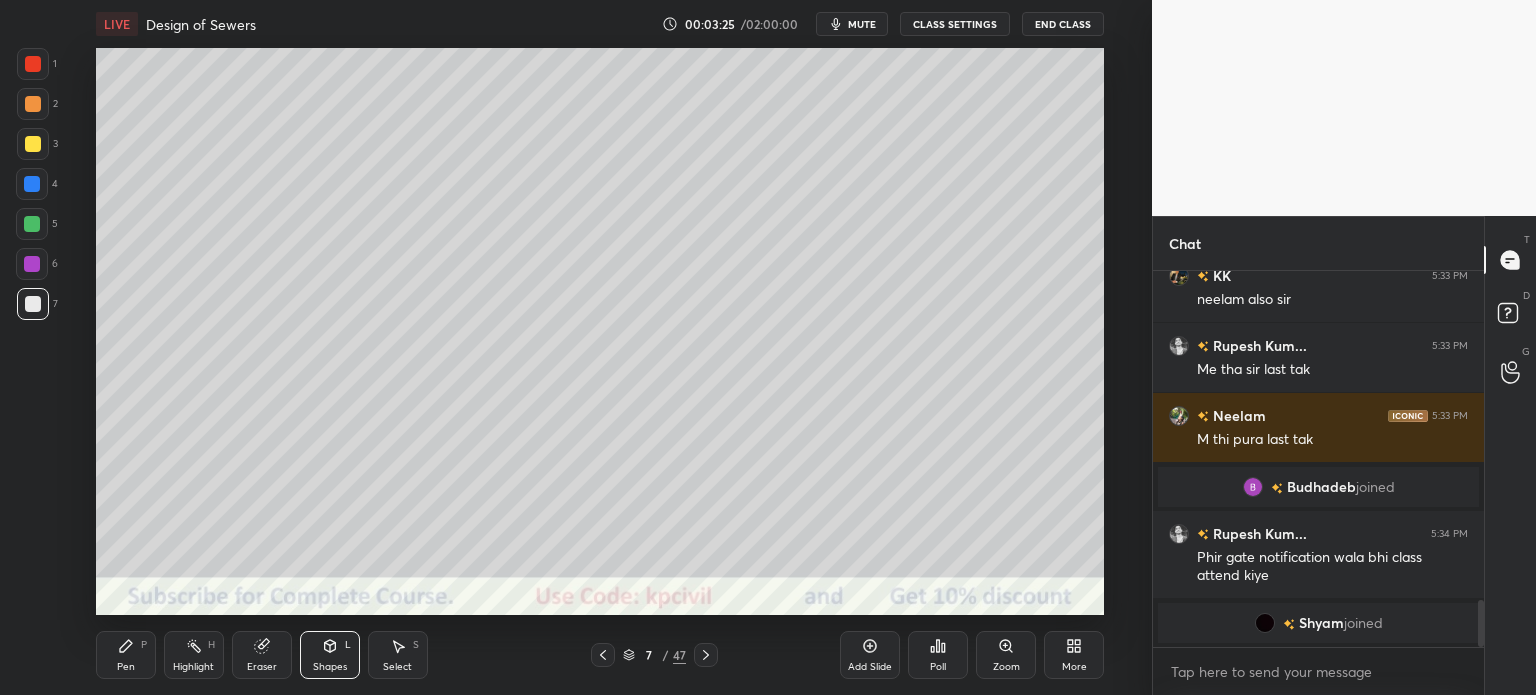 click at bounding box center [32, 184] 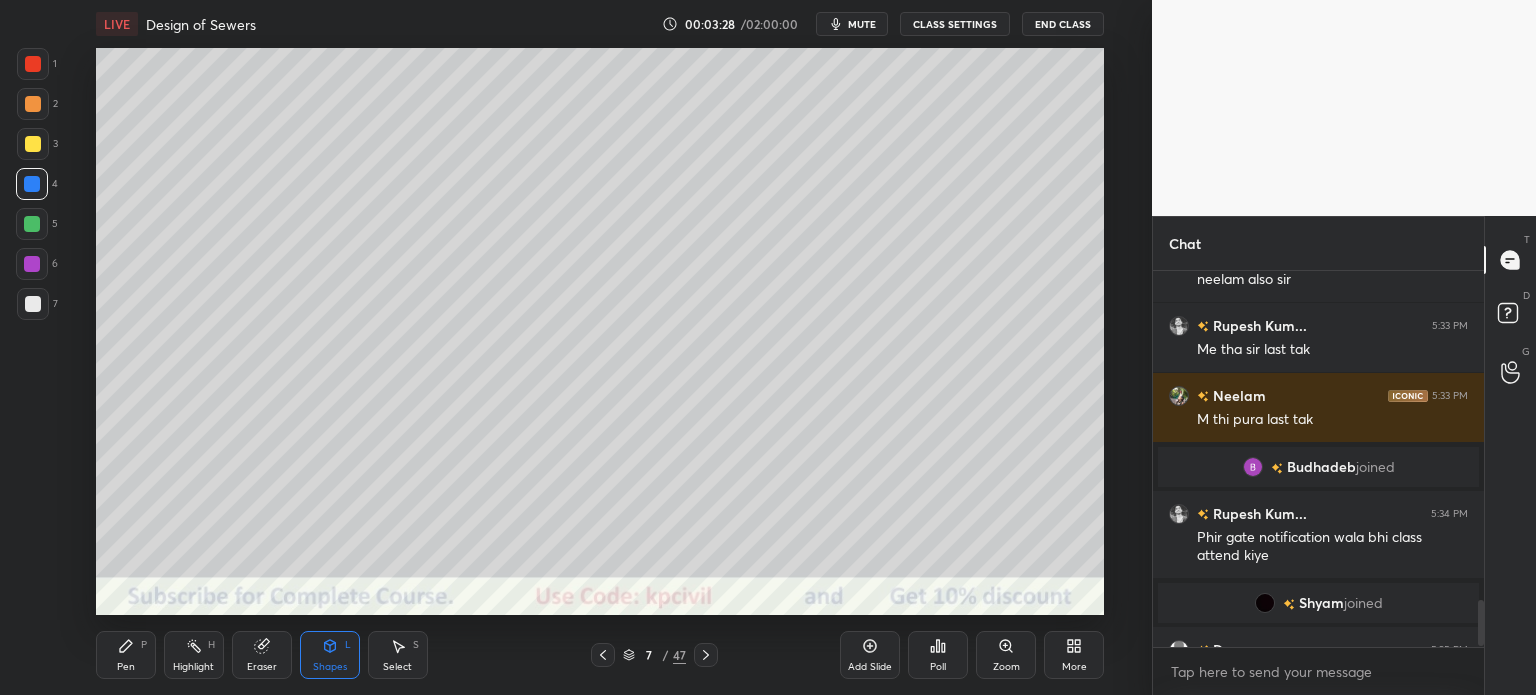 scroll, scrollTop: 2654, scrollLeft: 0, axis: vertical 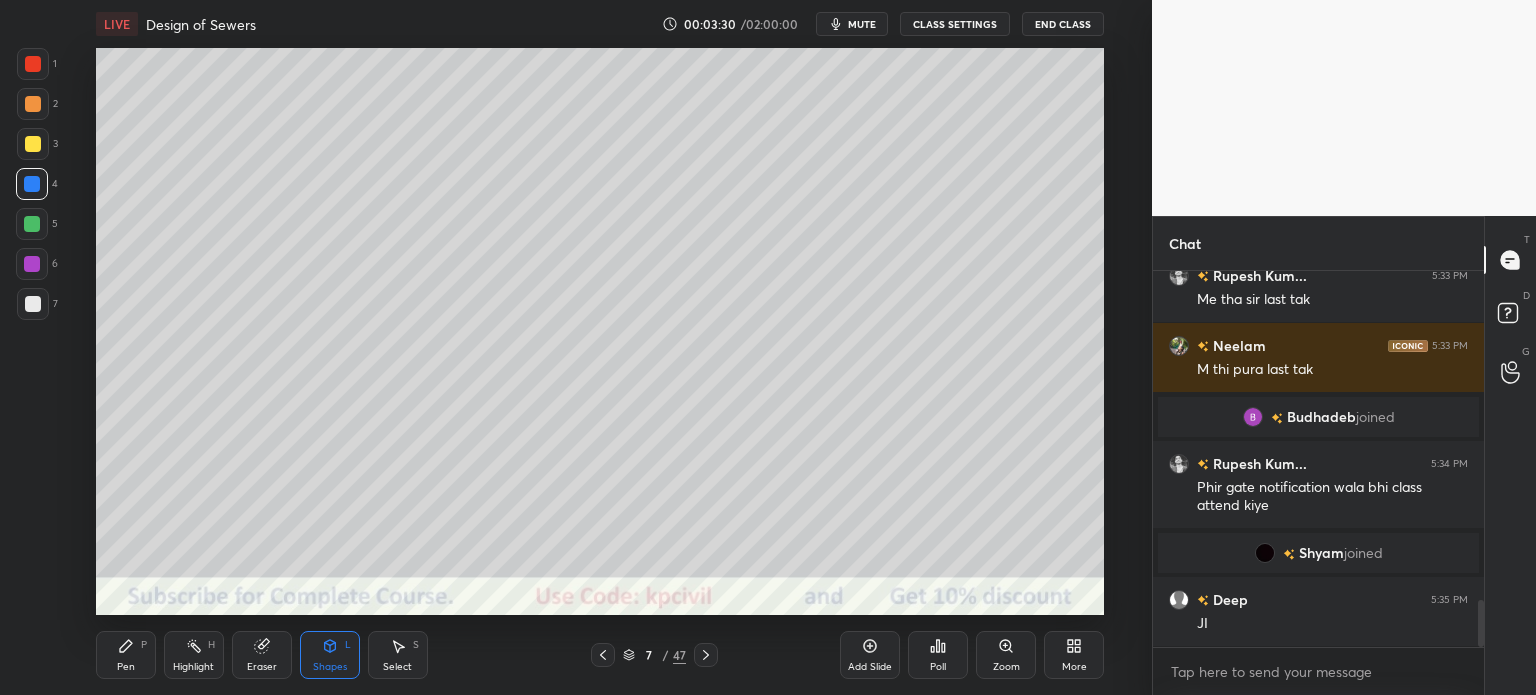 click on "Pen" at bounding box center [126, 667] 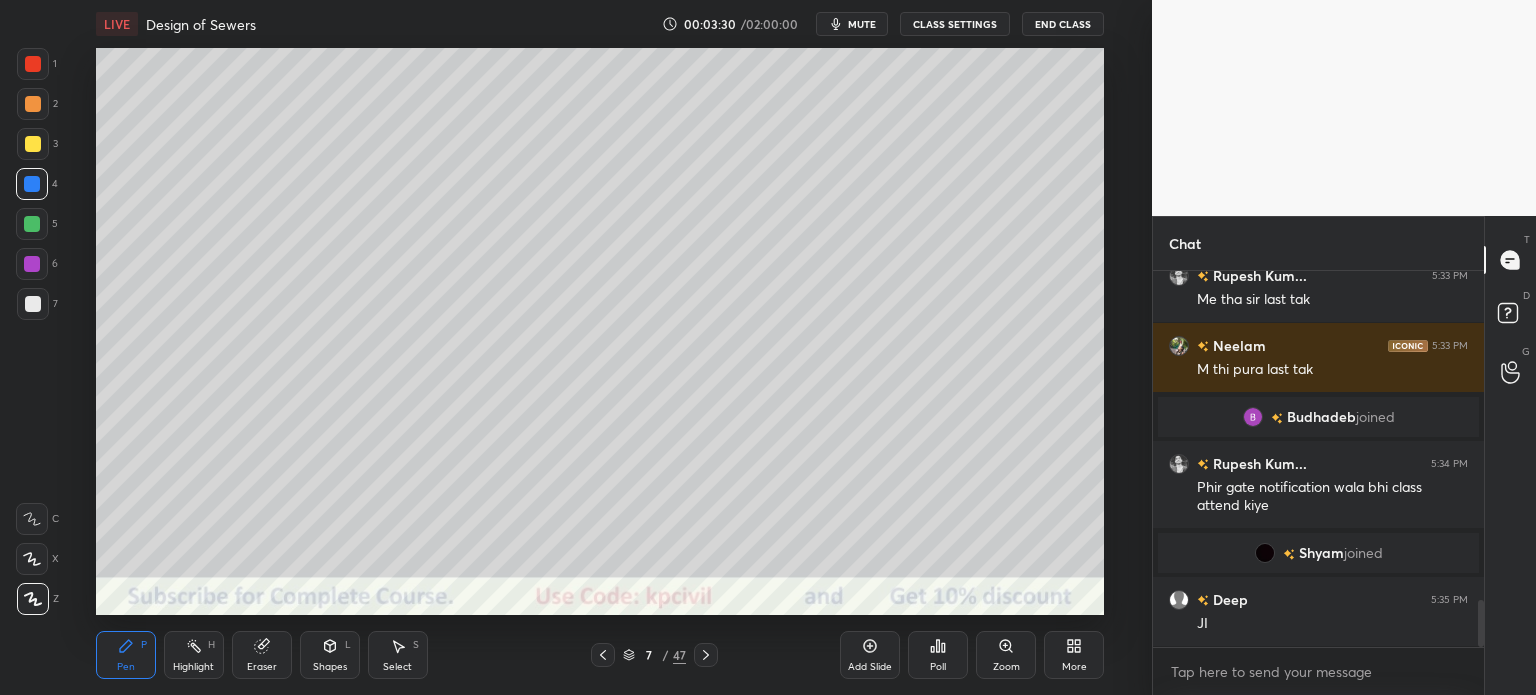 click at bounding box center (33, 304) 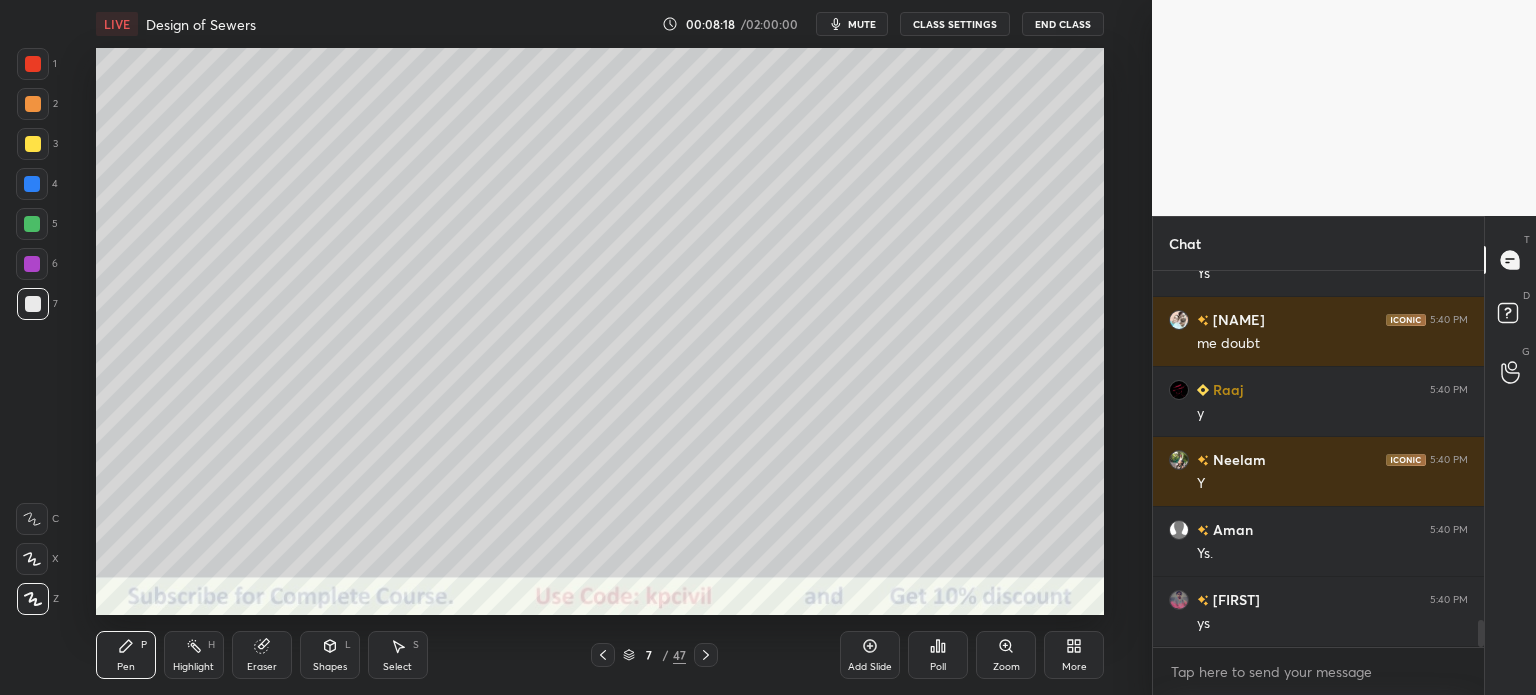 scroll, scrollTop: 4848, scrollLeft: 0, axis: vertical 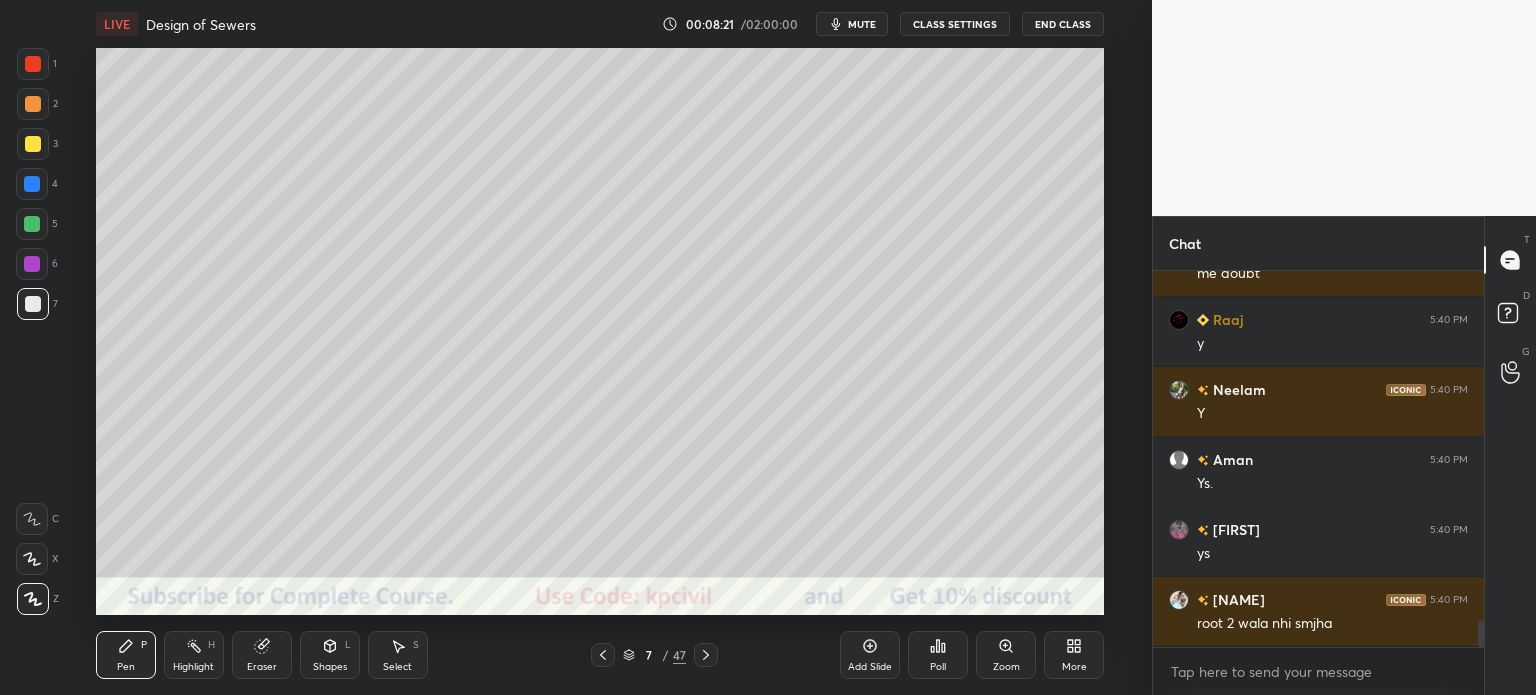 click on "Add Slide" at bounding box center [870, 655] 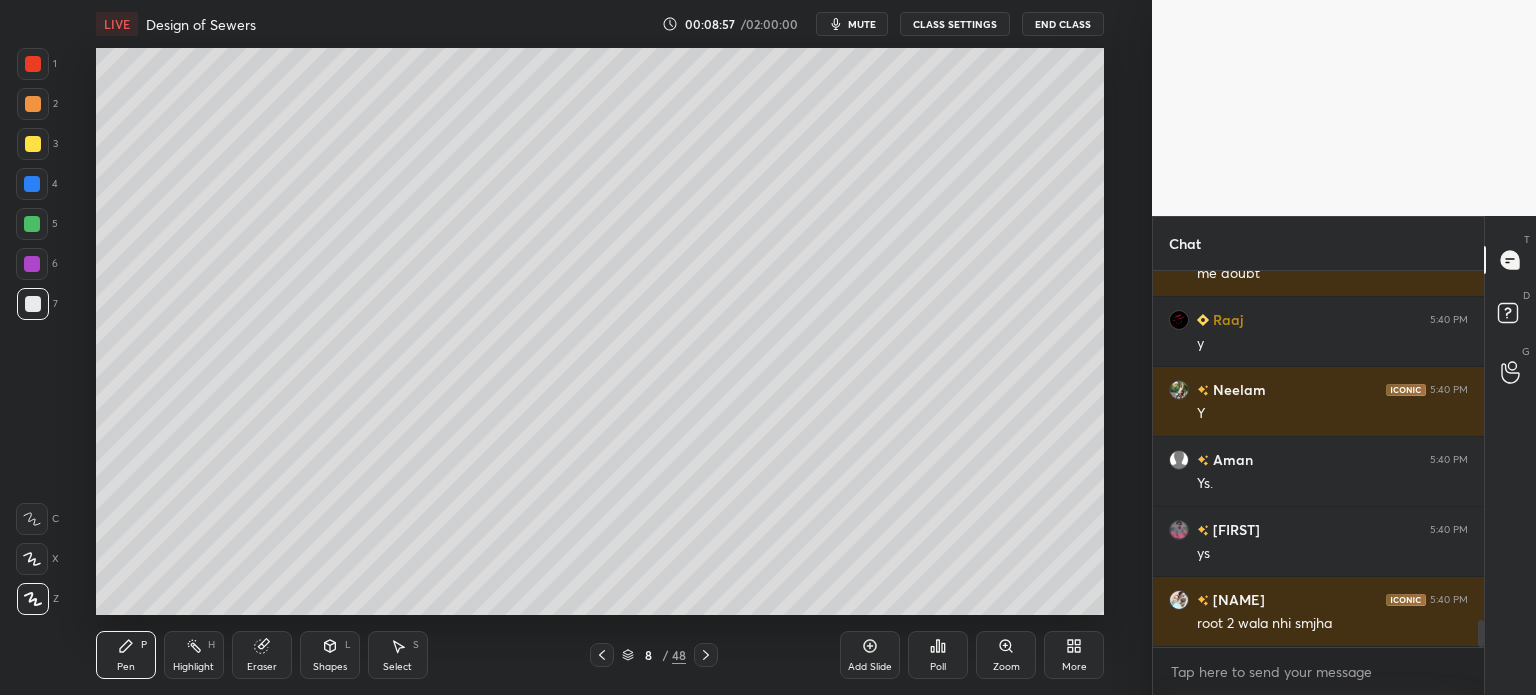 click on "Eraser" at bounding box center (262, 667) 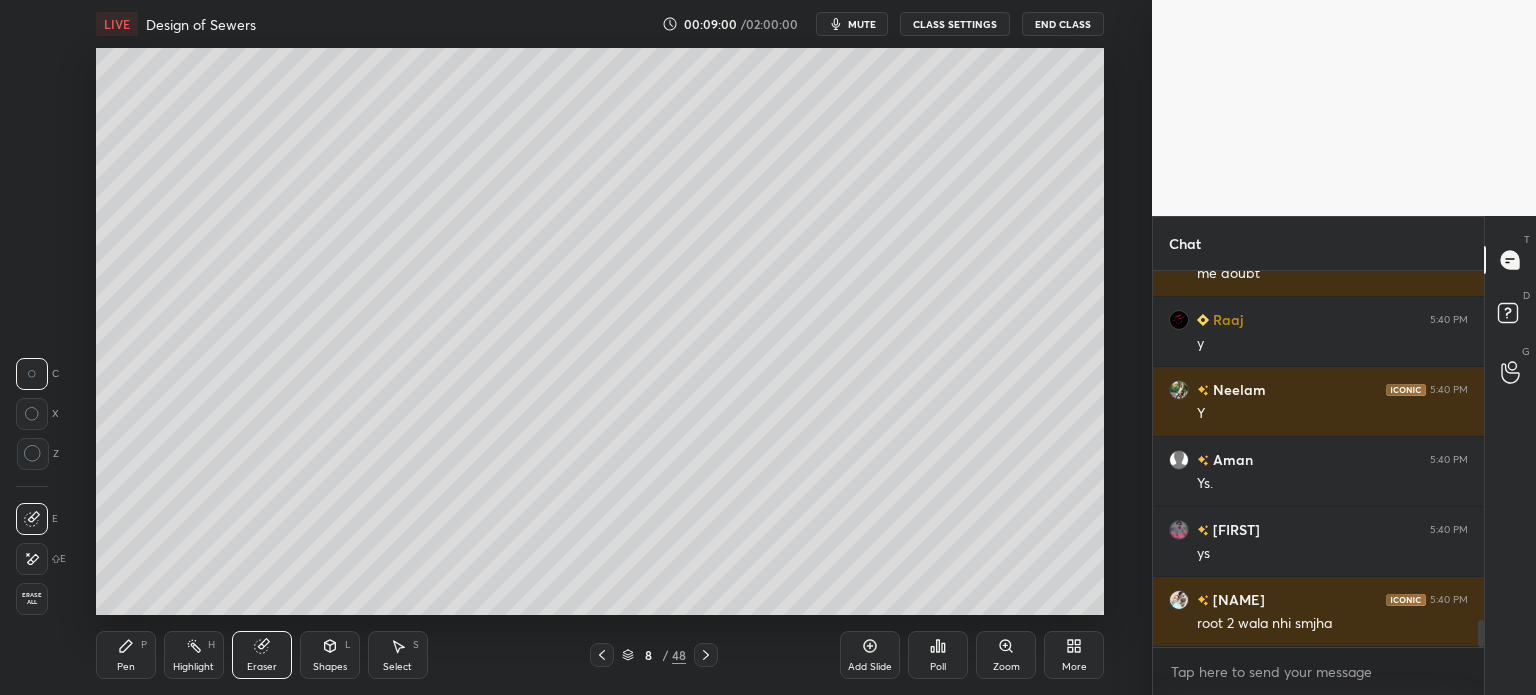 scroll, scrollTop: 4918, scrollLeft: 0, axis: vertical 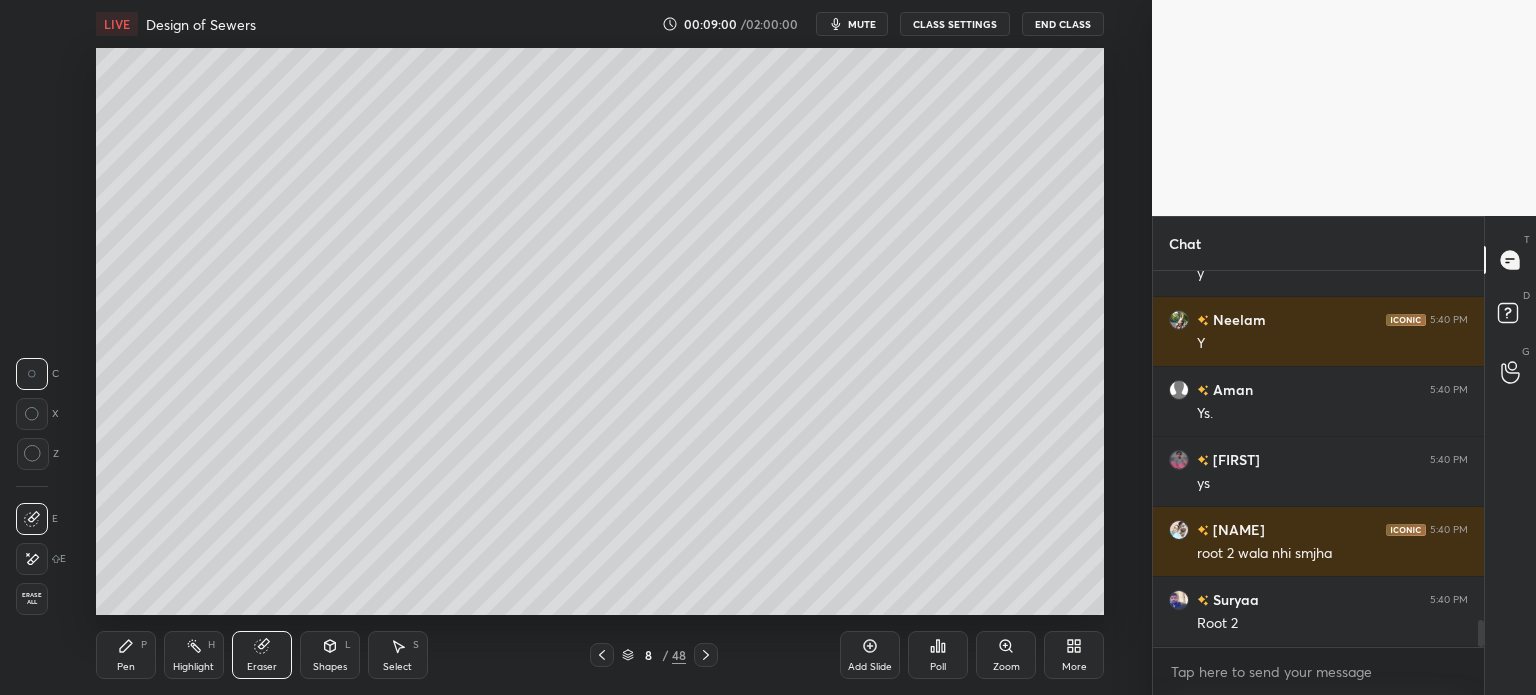 click on "Pen P" at bounding box center [126, 655] 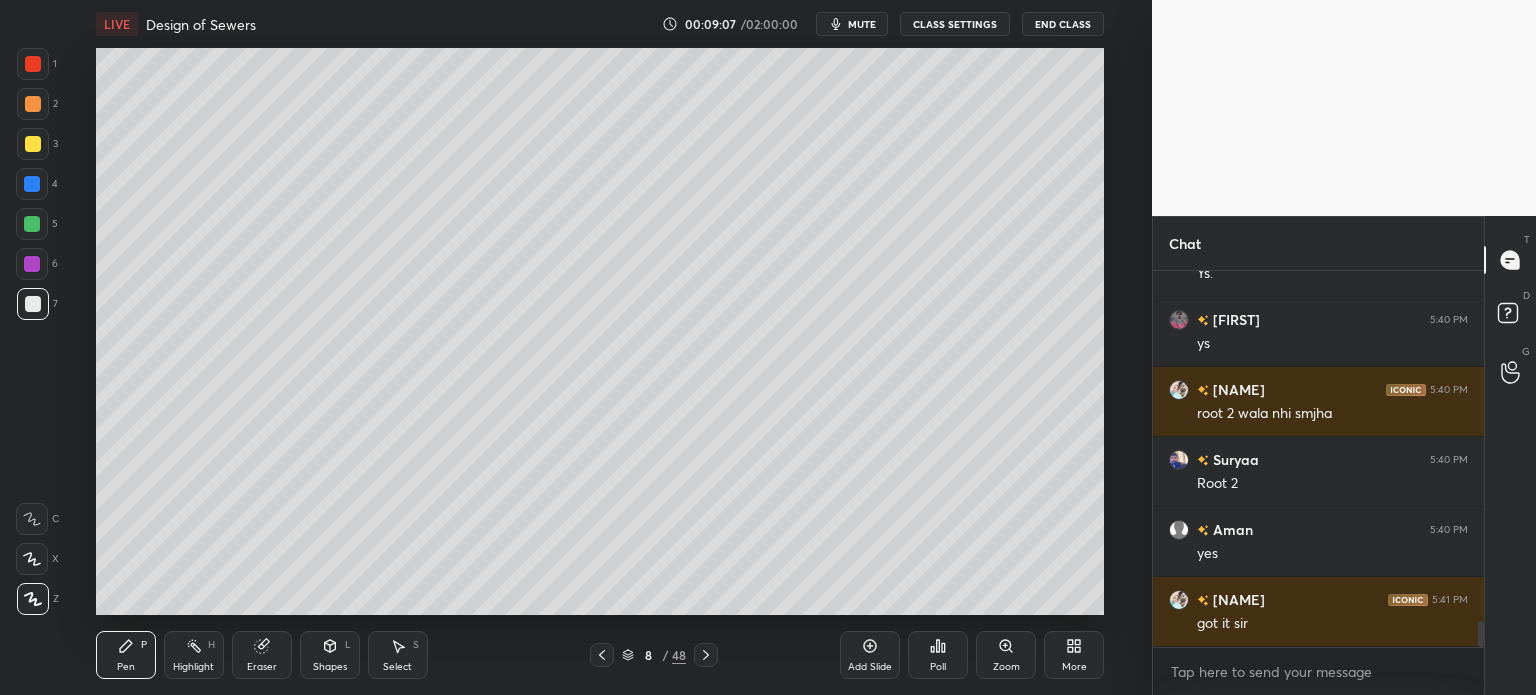 scroll, scrollTop: 5128, scrollLeft: 0, axis: vertical 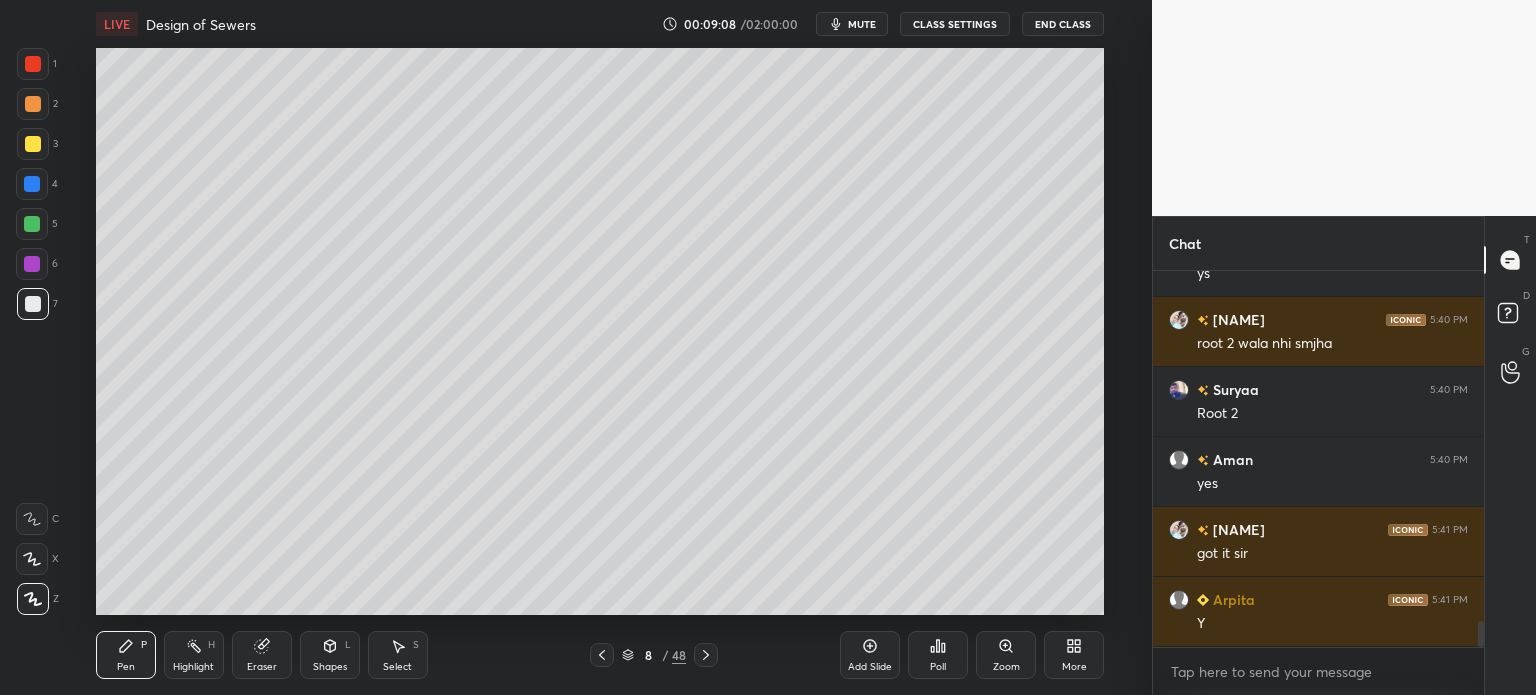 click at bounding box center [33, 144] 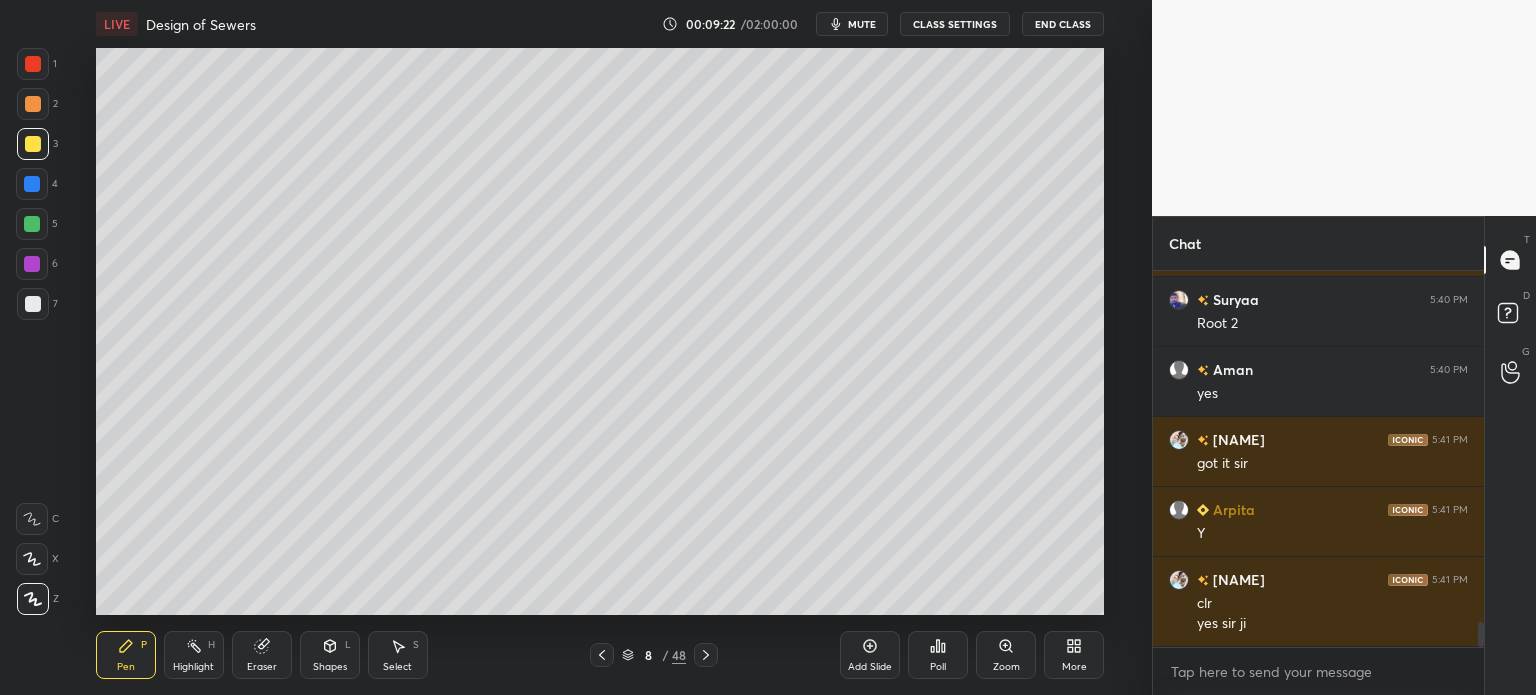 scroll, scrollTop: 5288, scrollLeft: 0, axis: vertical 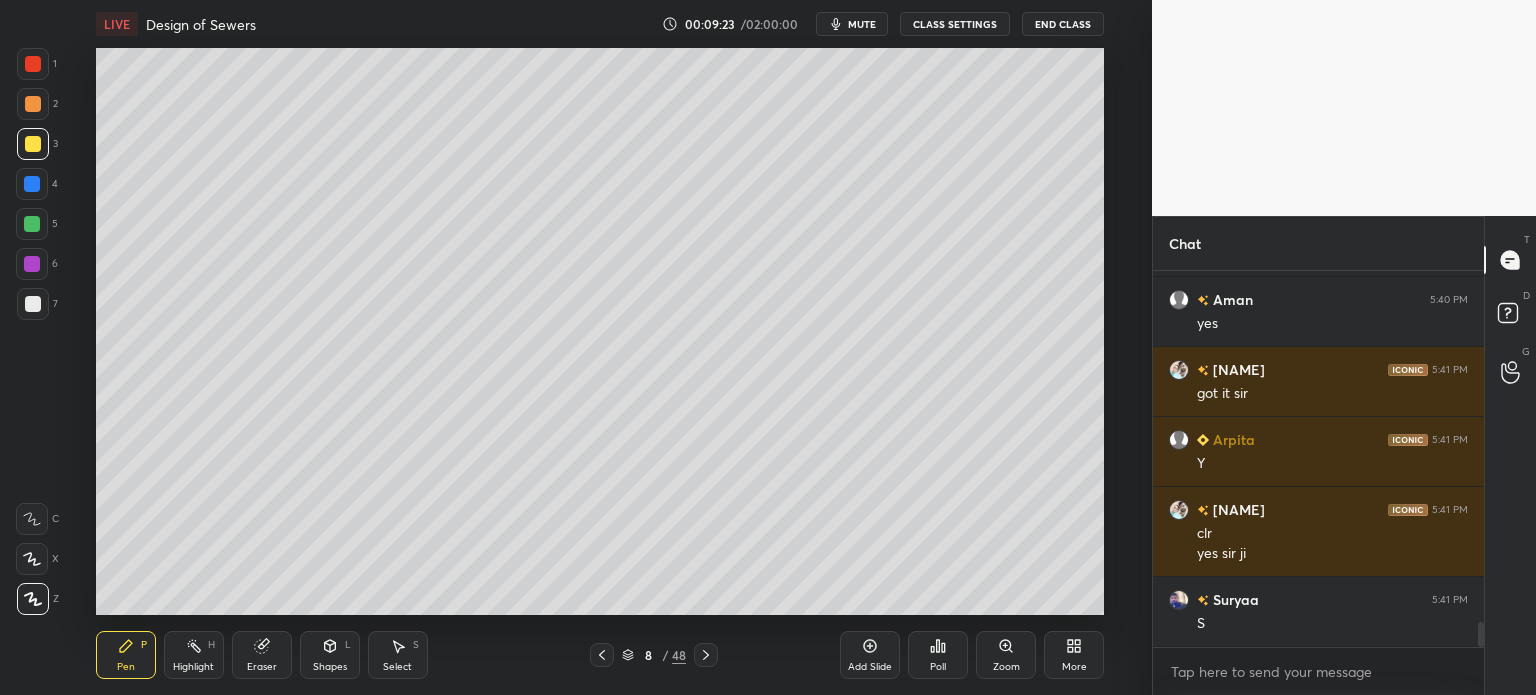 click at bounding box center (602, 655) 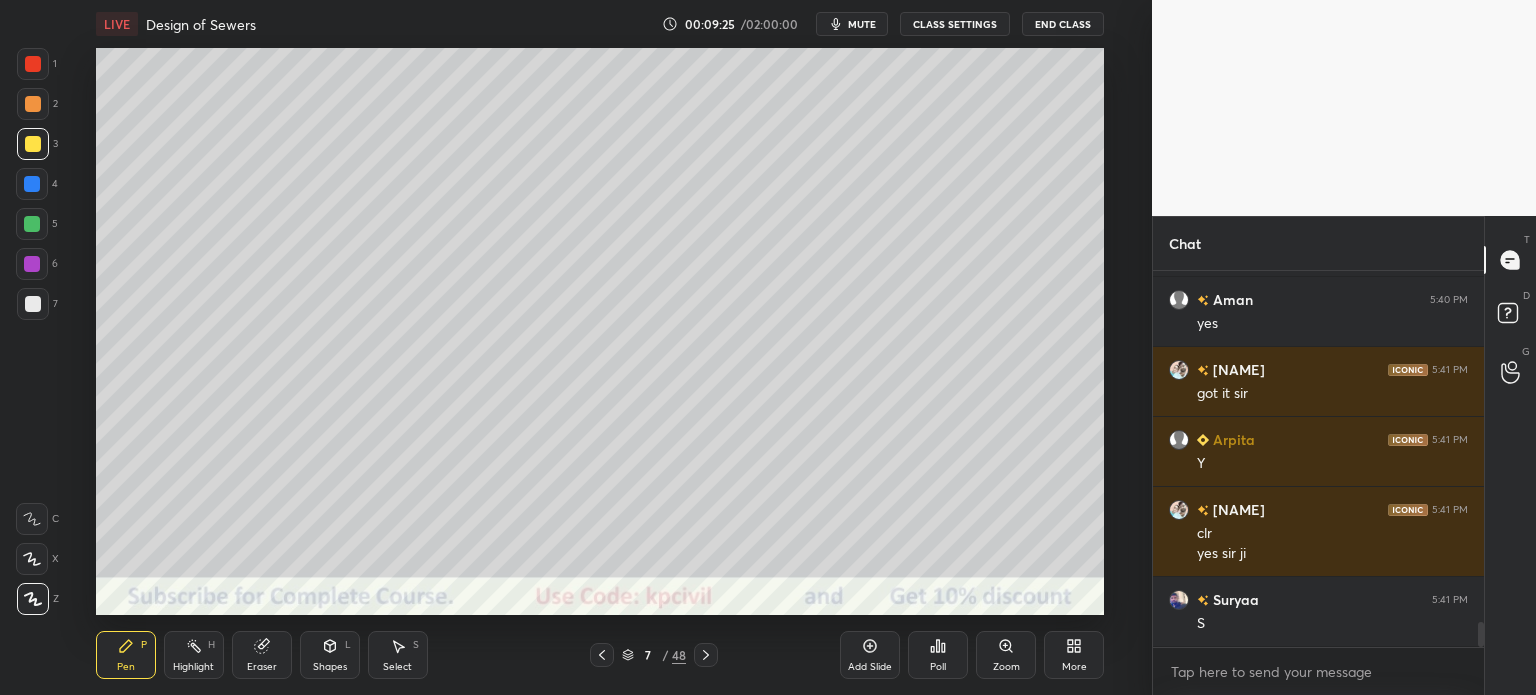 click on "Highlight" at bounding box center (193, 667) 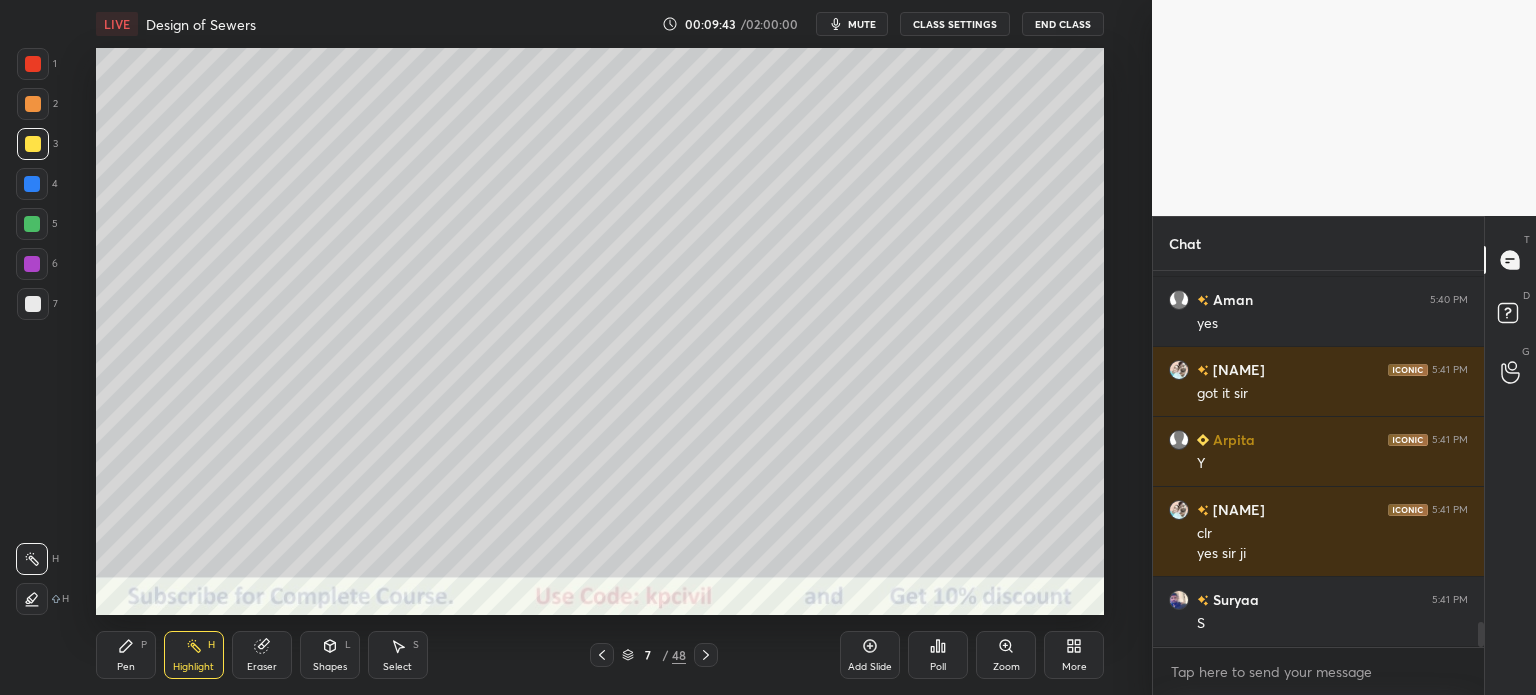 click 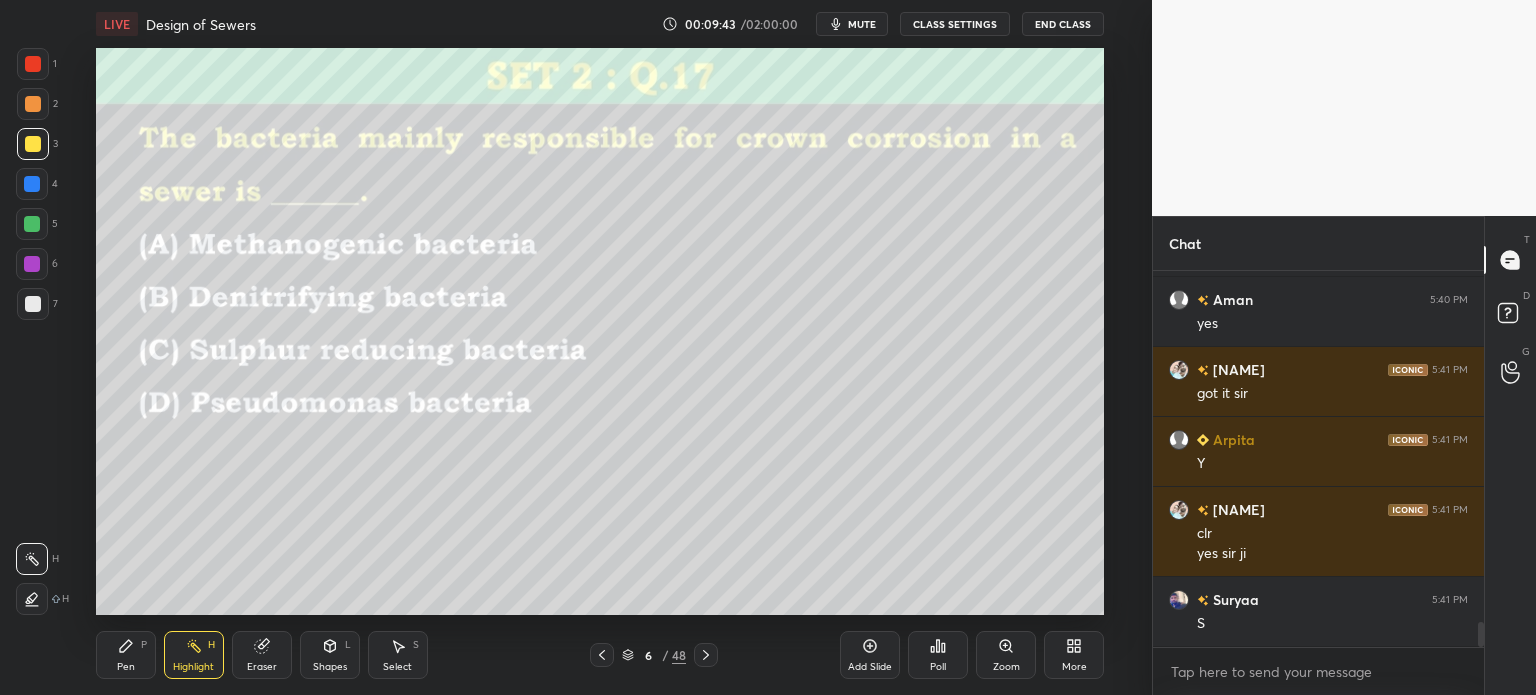 click 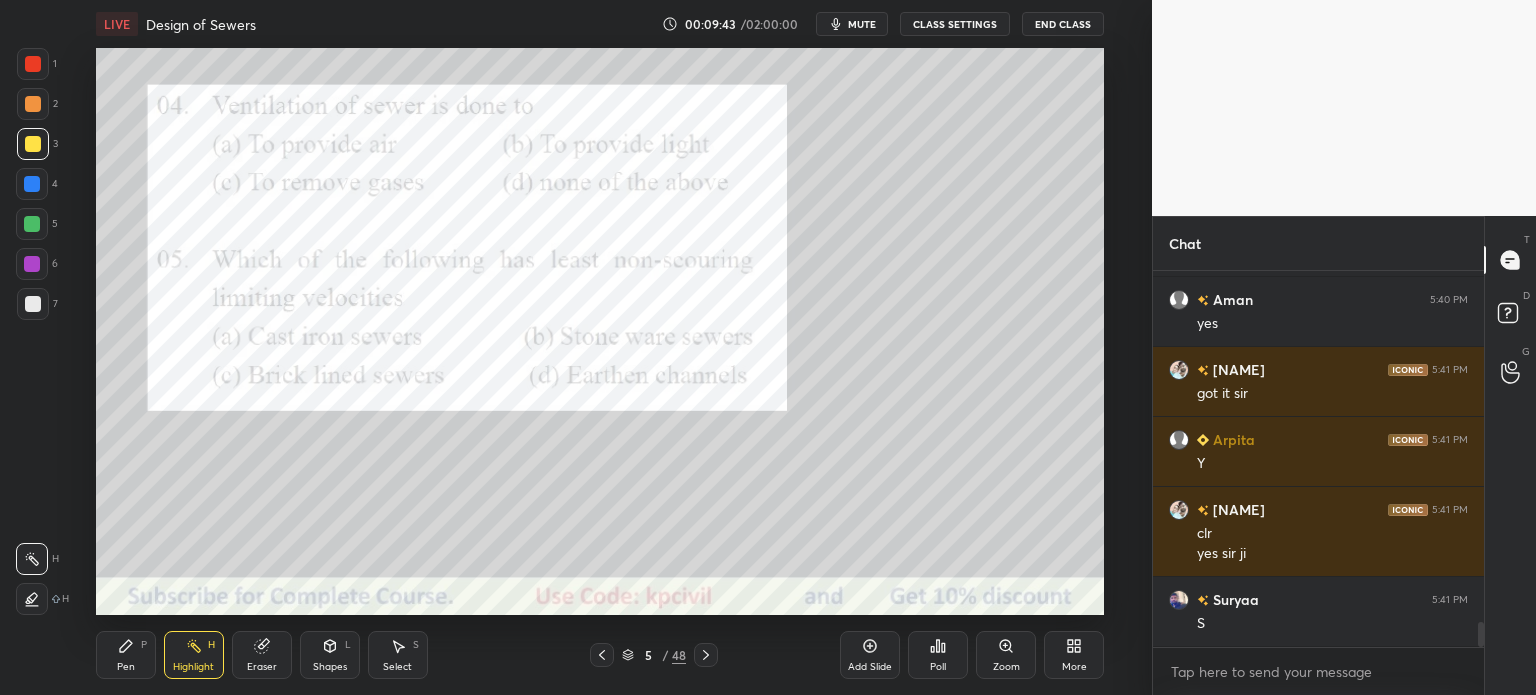 click 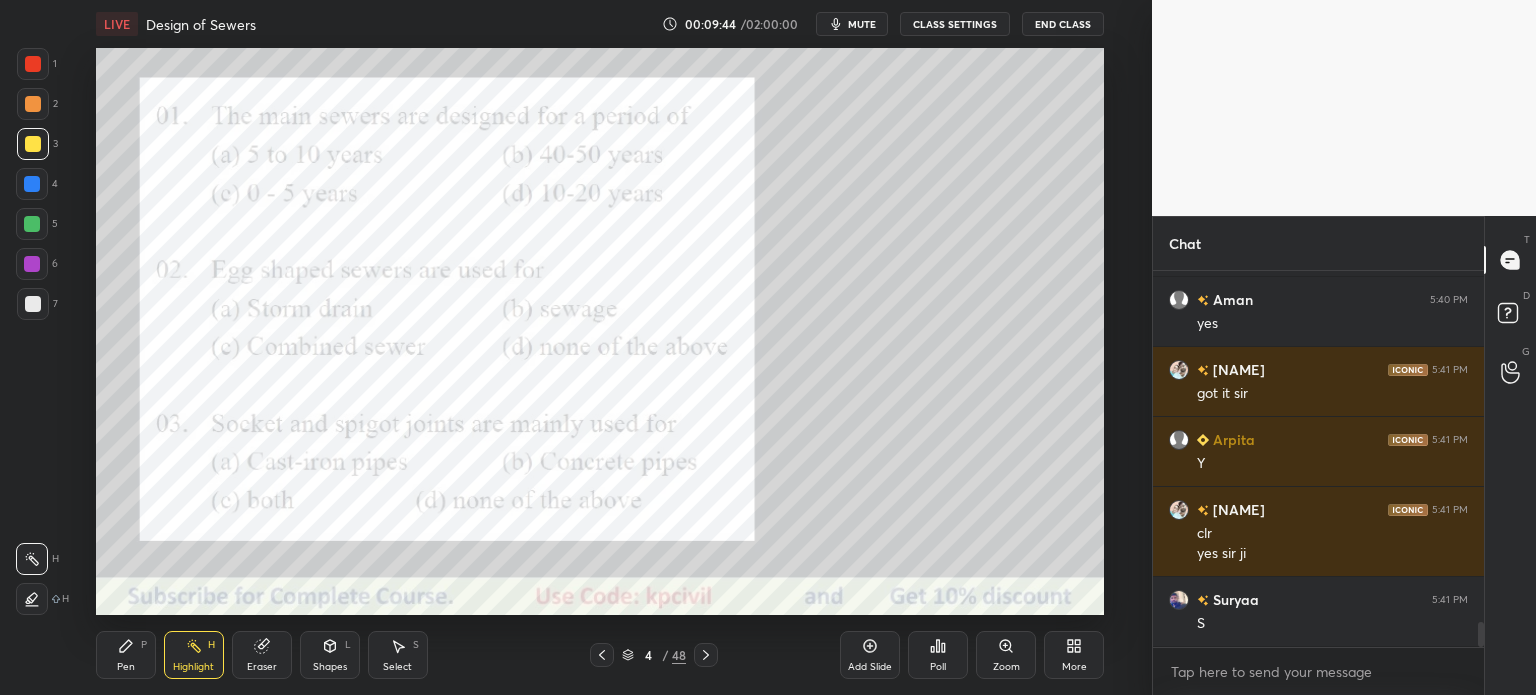 click 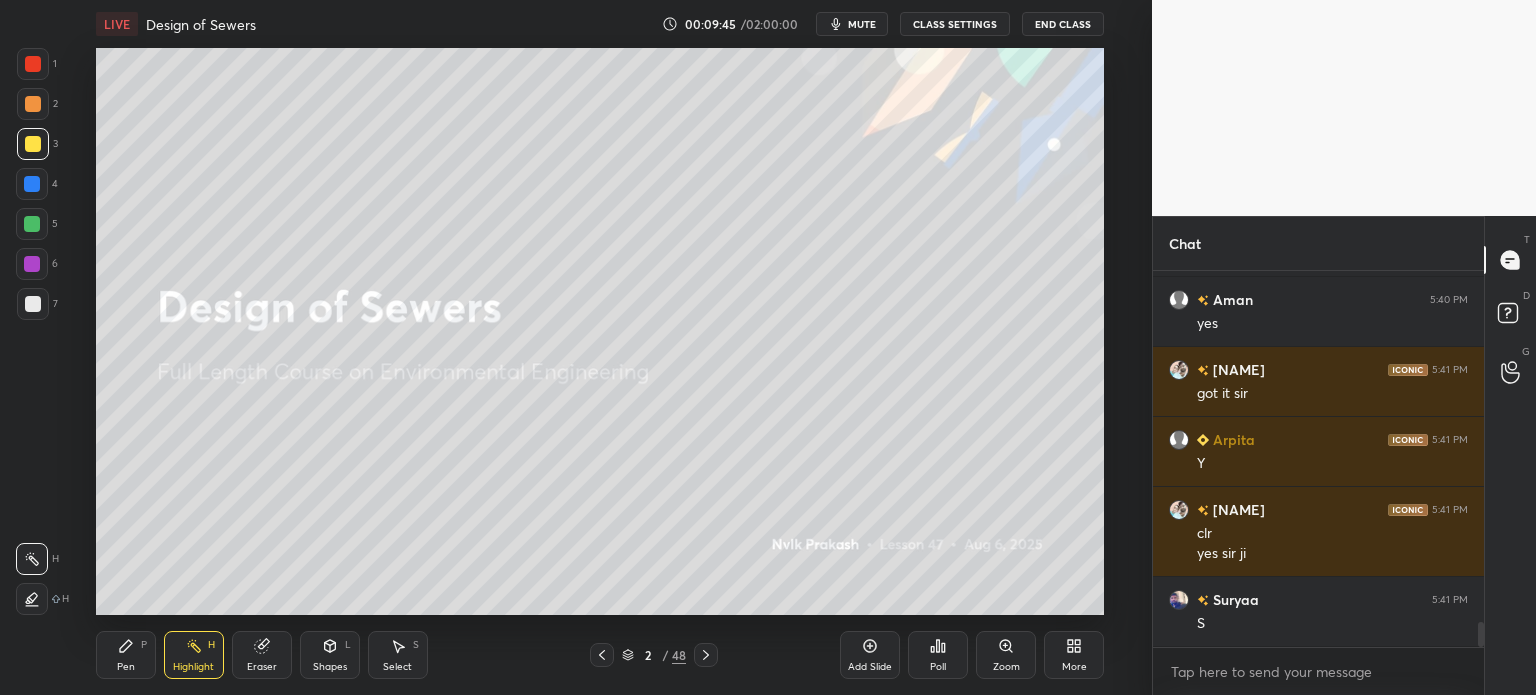 click 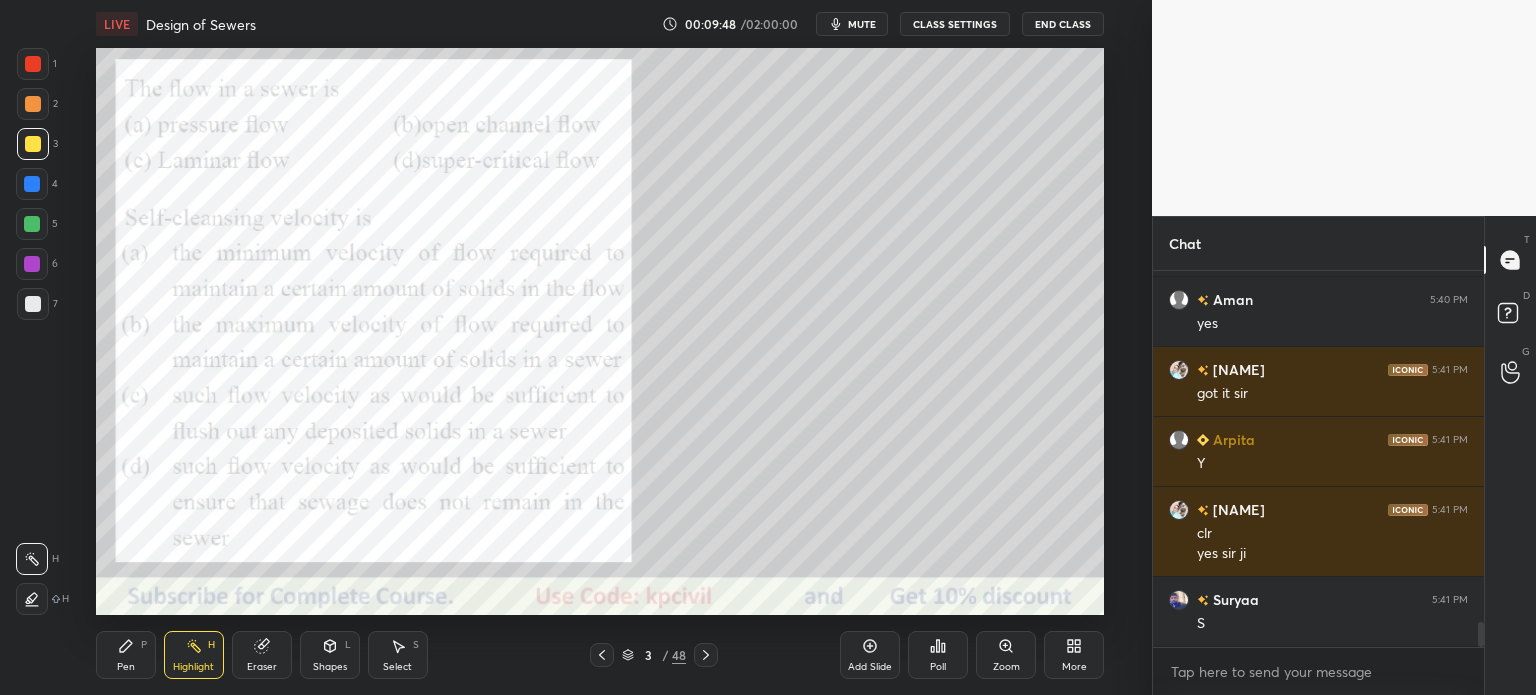 click on "Shapes L" at bounding box center (330, 655) 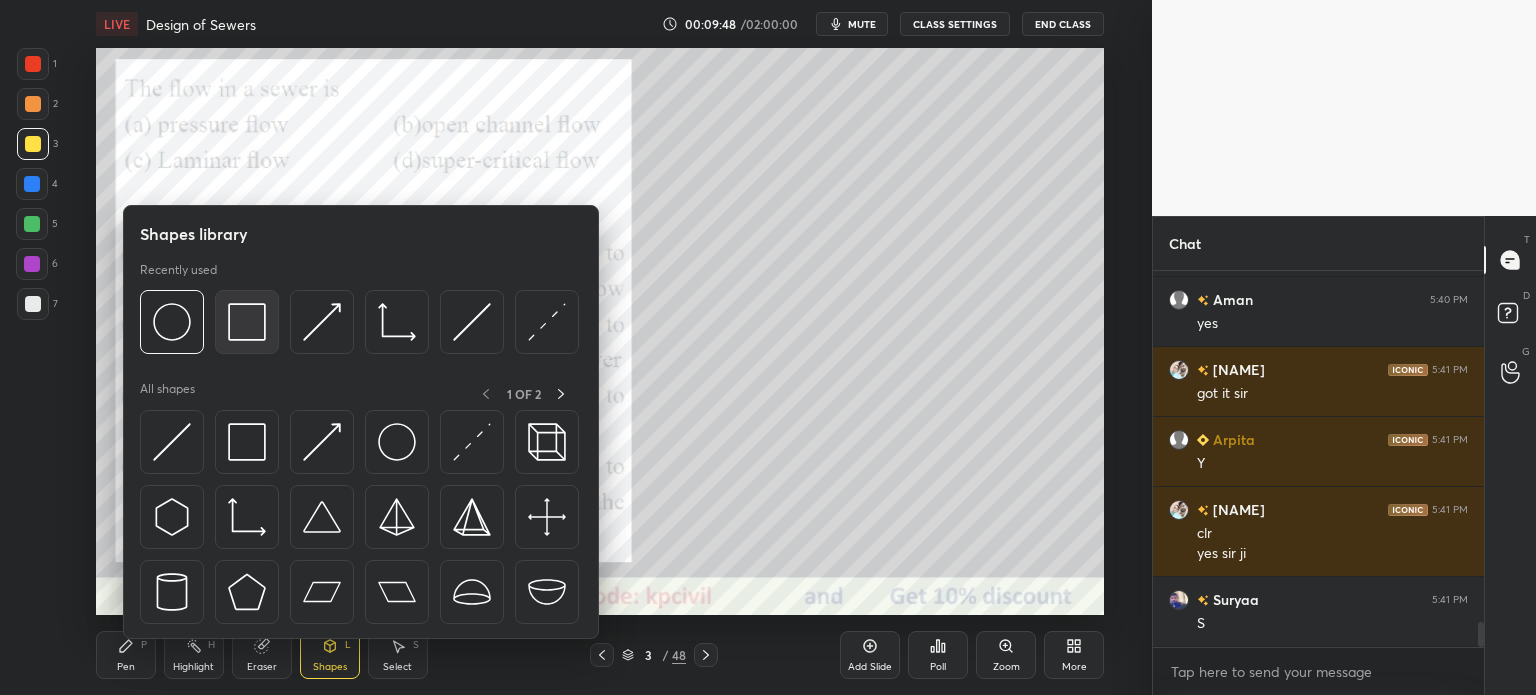 click at bounding box center (247, 322) 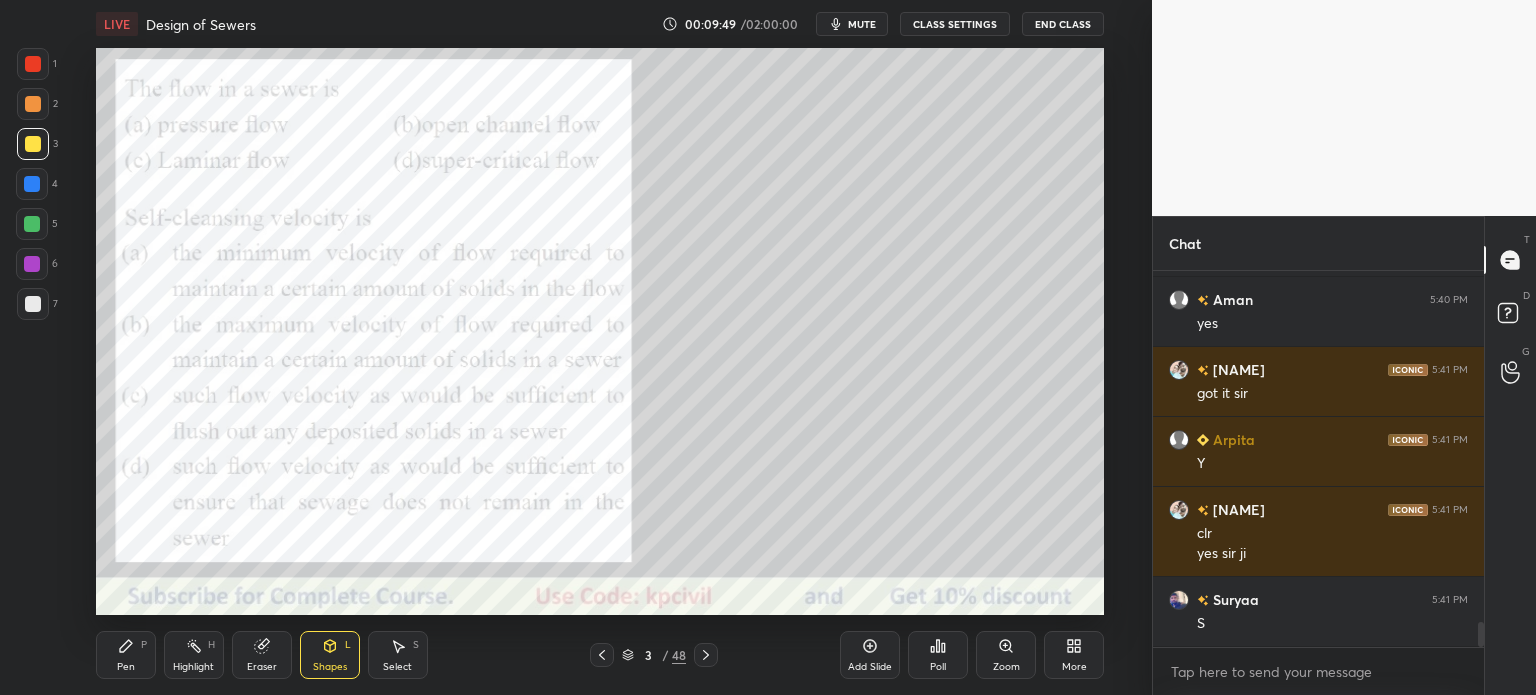 click at bounding box center [33, 64] 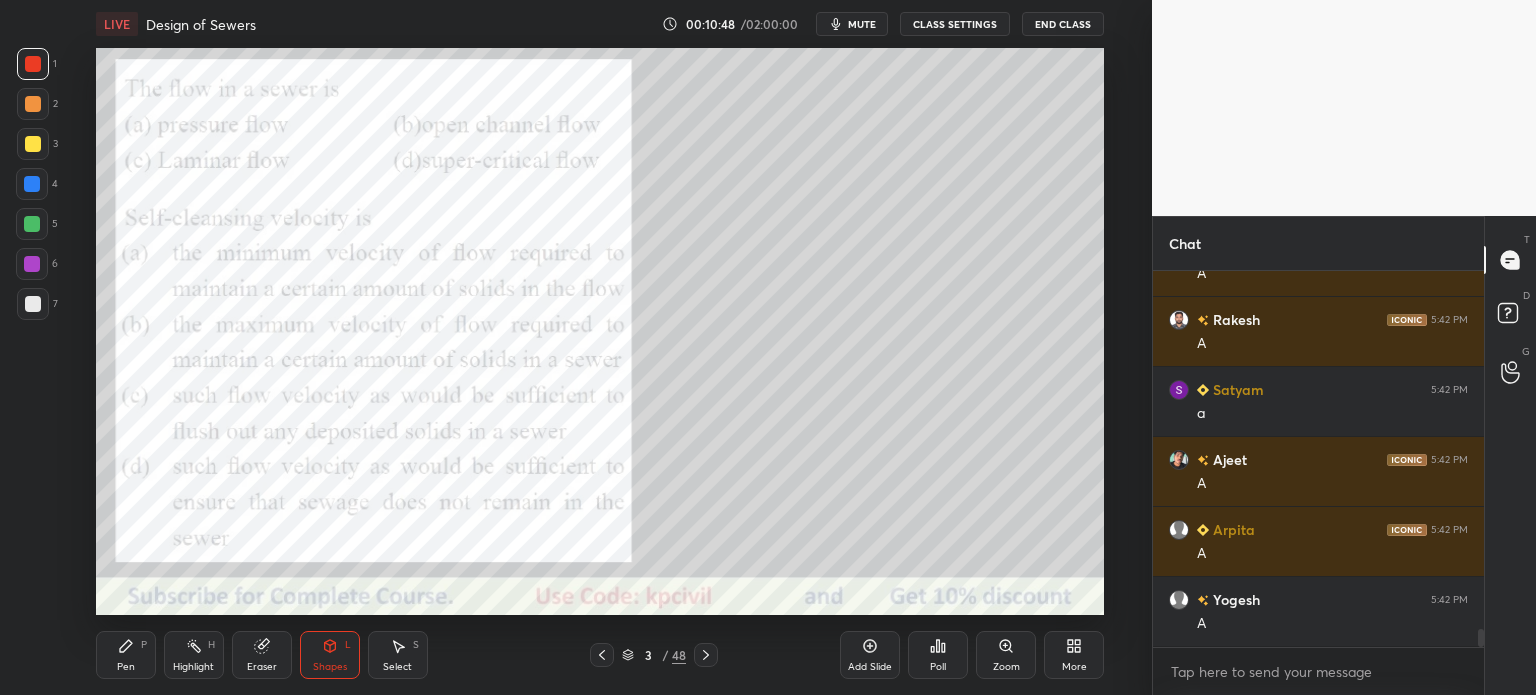 scroll, scrollTop: 7458, scrollLeft: 0, axis: vertical 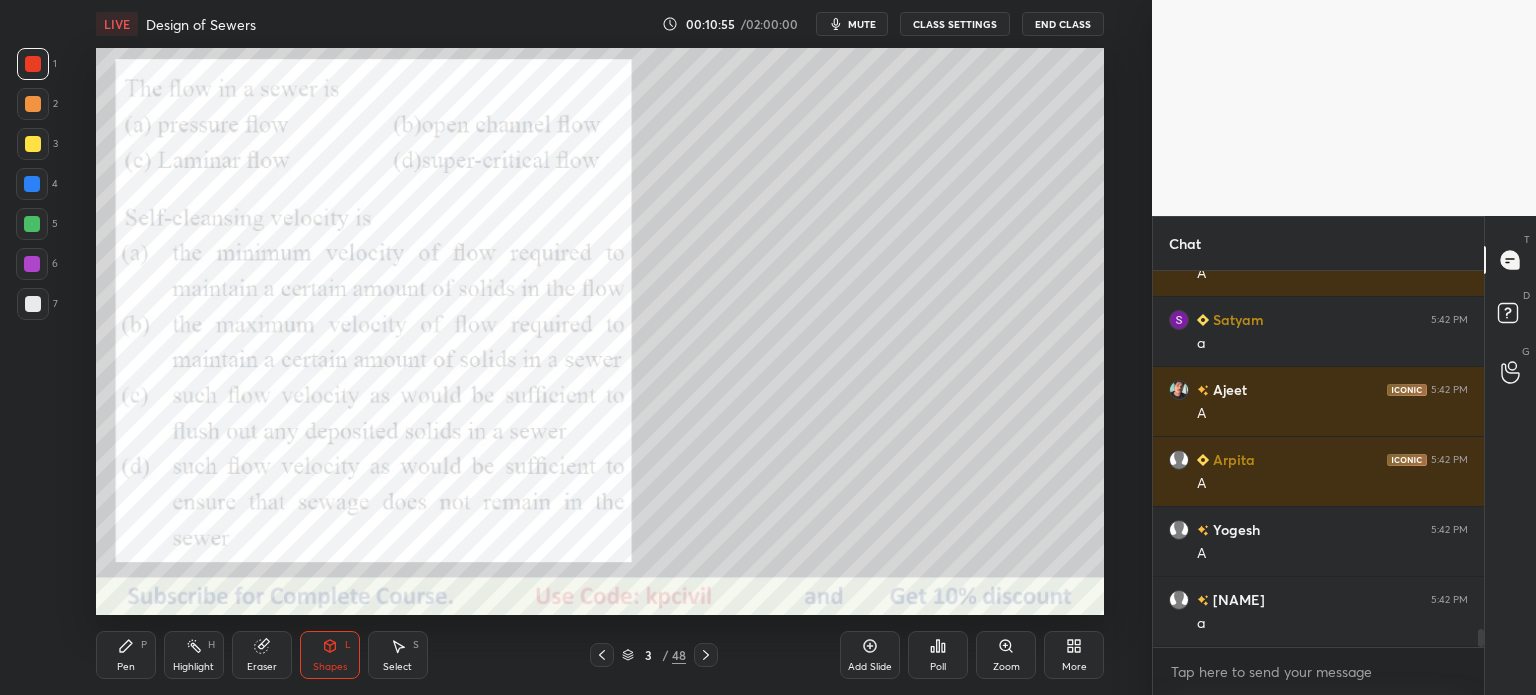 click 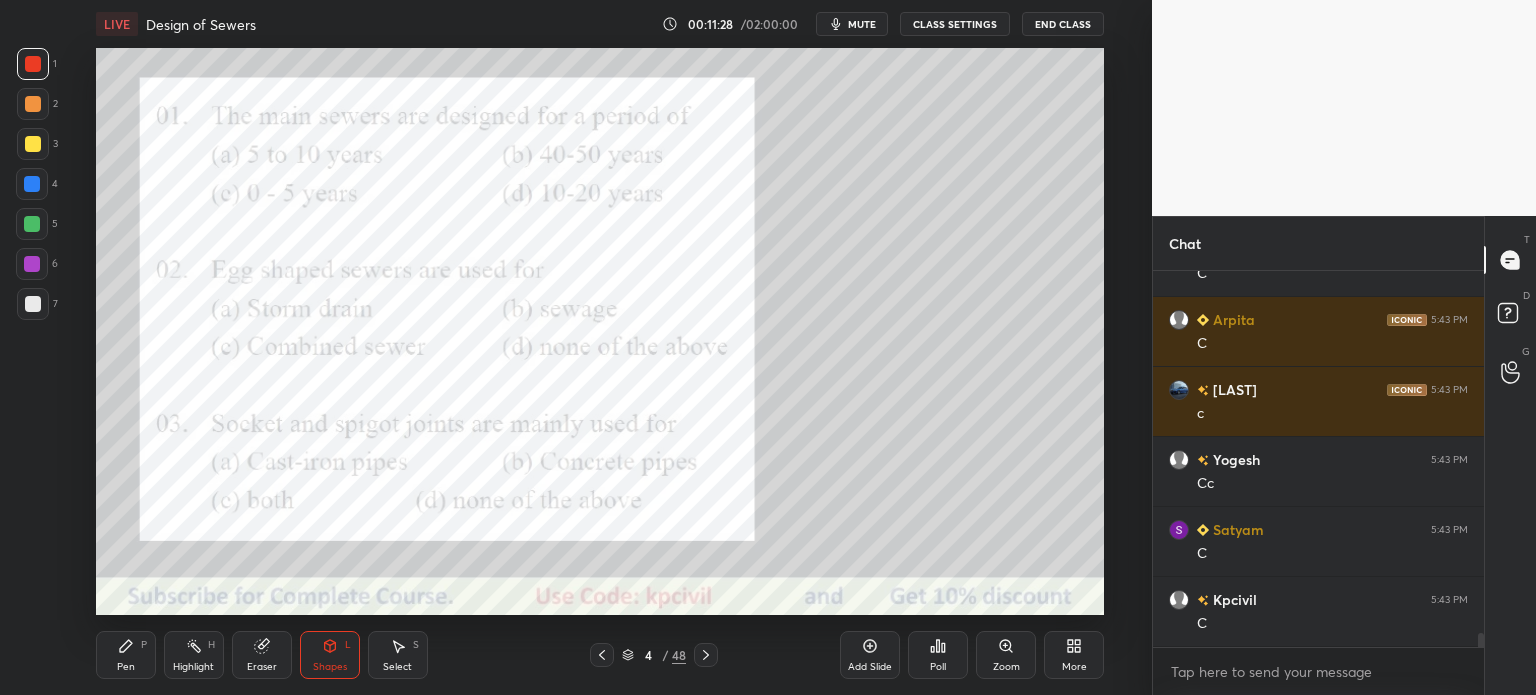 scroll, scrollTop: 9696, scrollLeft: 0, axis: vertical 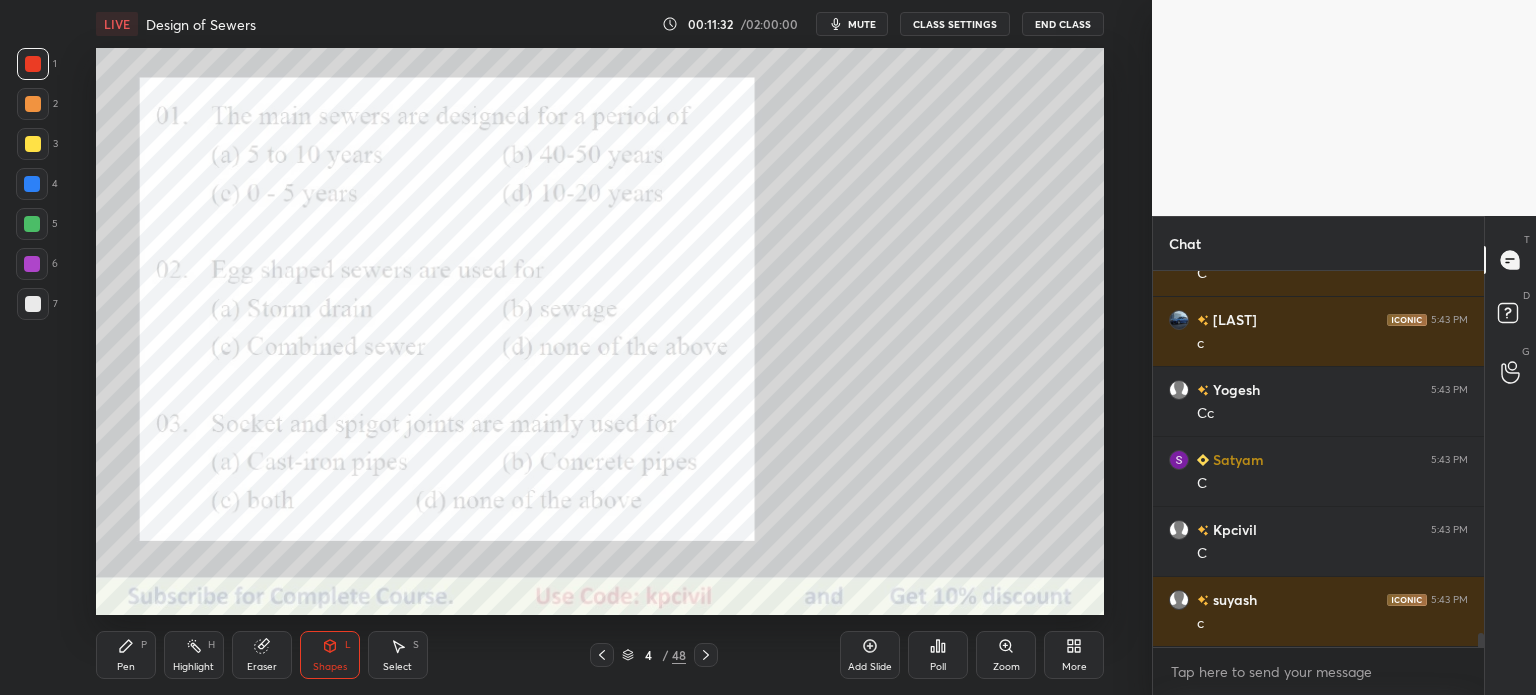 click on "End Class" at bounding box center [1063, 24] 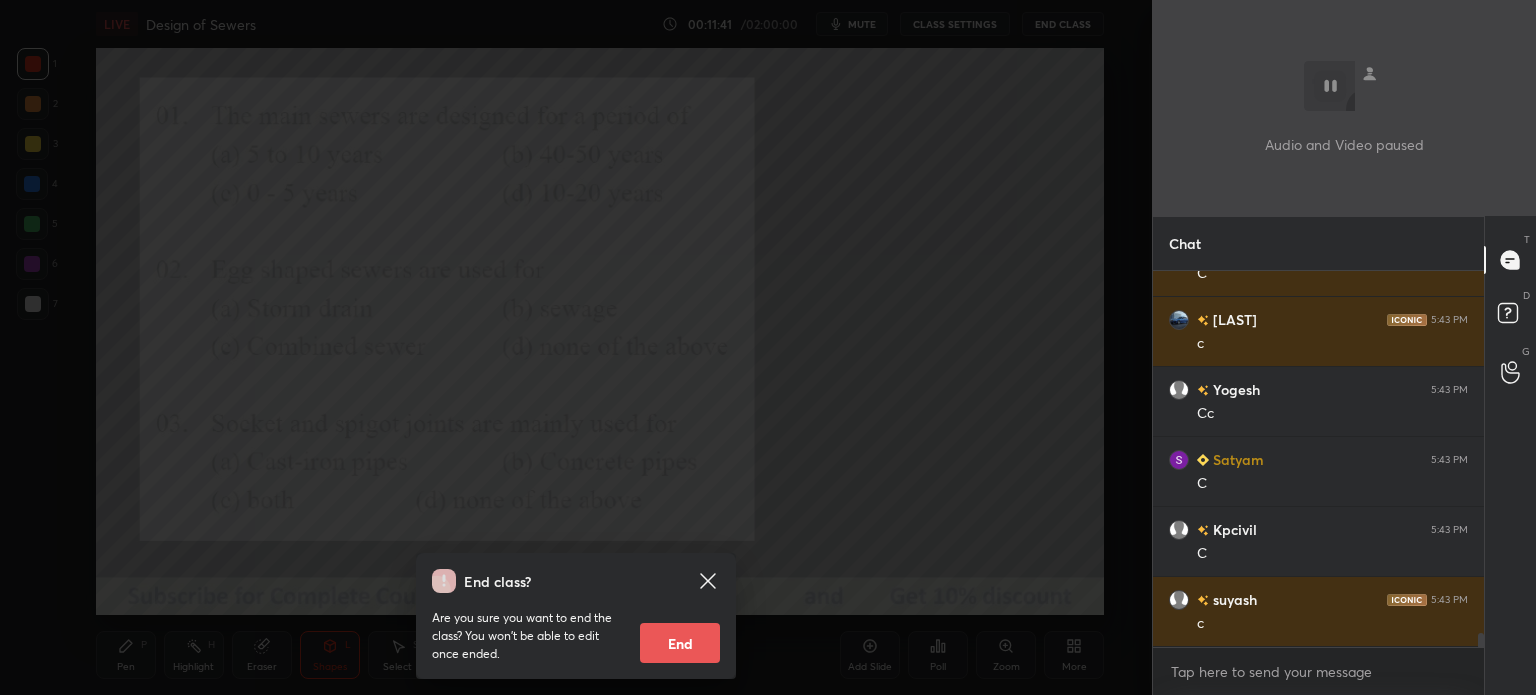 scroll, scrollTop: 9766, scrollLeft: 0, axis: vertical 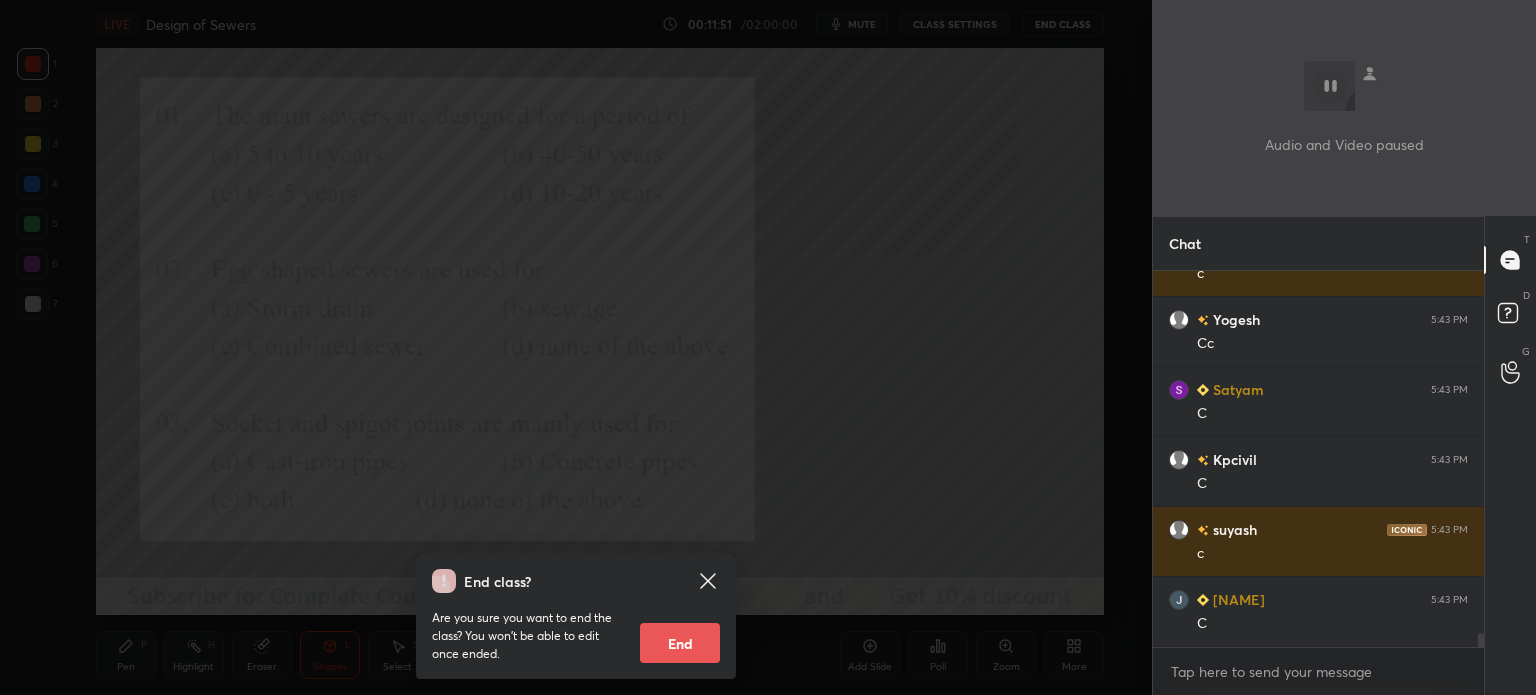 click on "End class? Are you sure you want to end the class? You won’t be able to edit once ended. End" at bounding box center (576, 347) 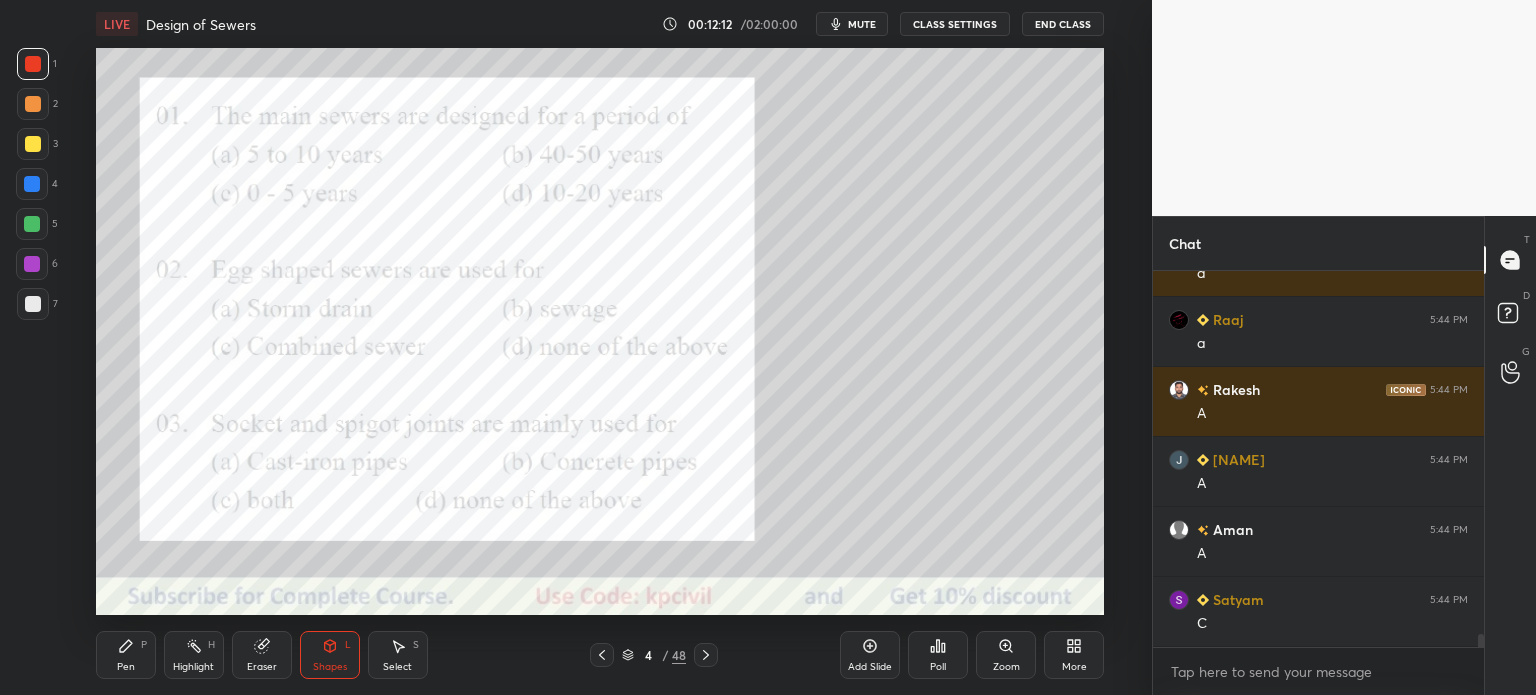 scroll, scrollTop: 10606, scrollLeft: 0, axis: vertical 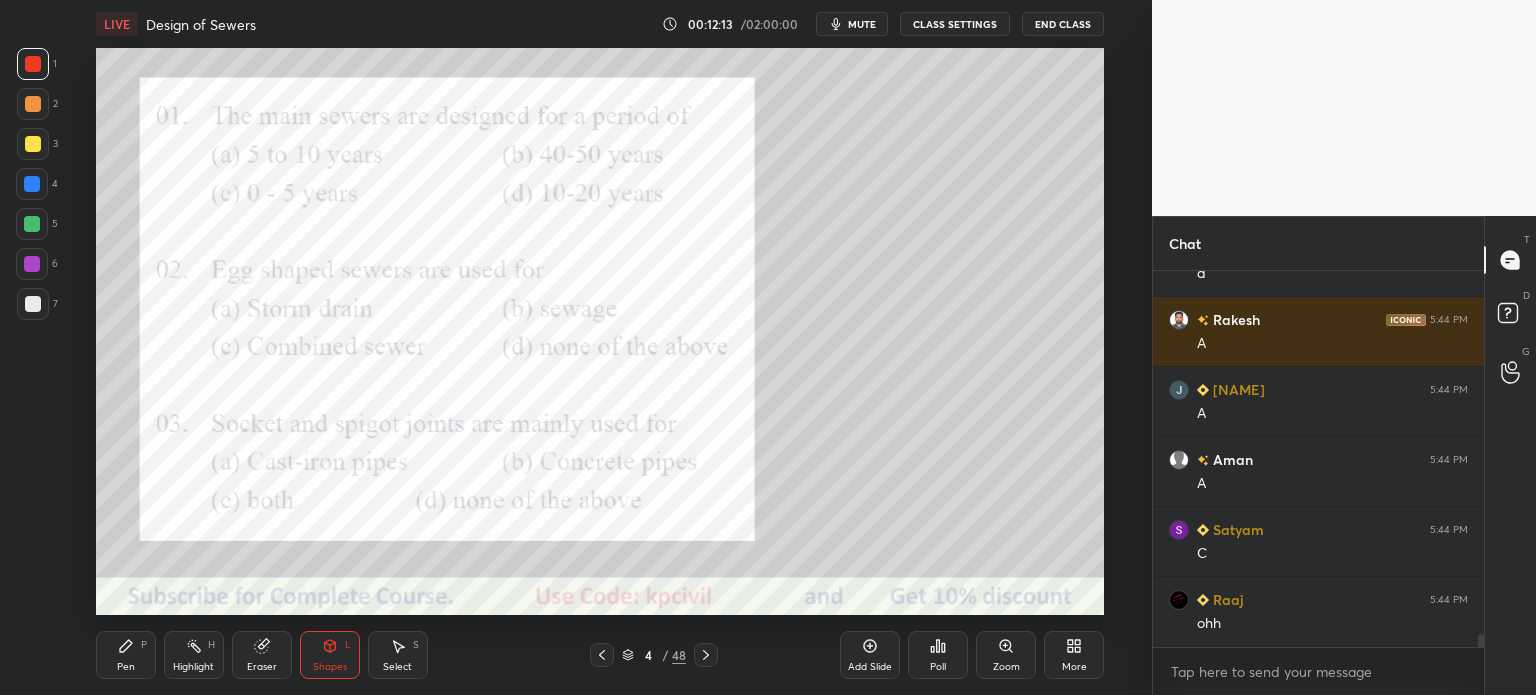 click 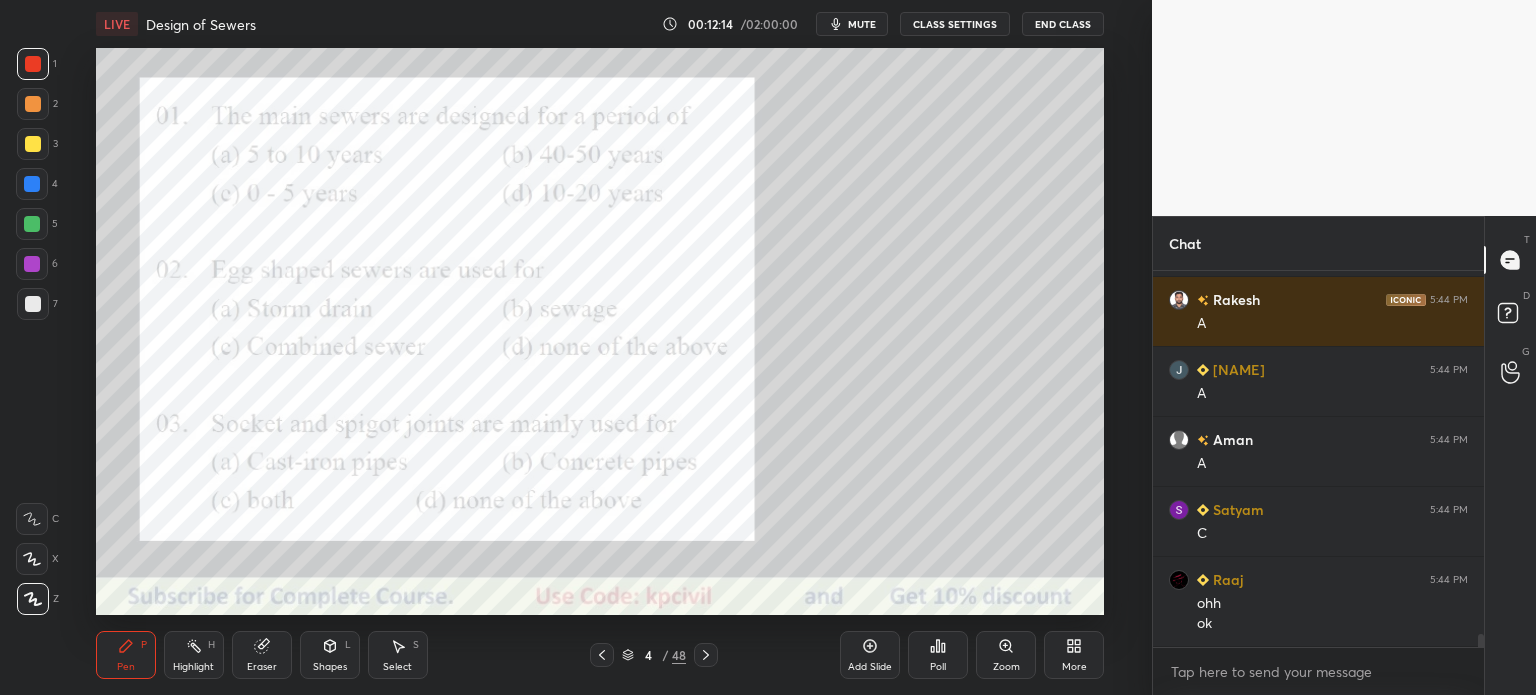 scroll, scrollTop: 10696, scrollLeft: 0, axis: vertical 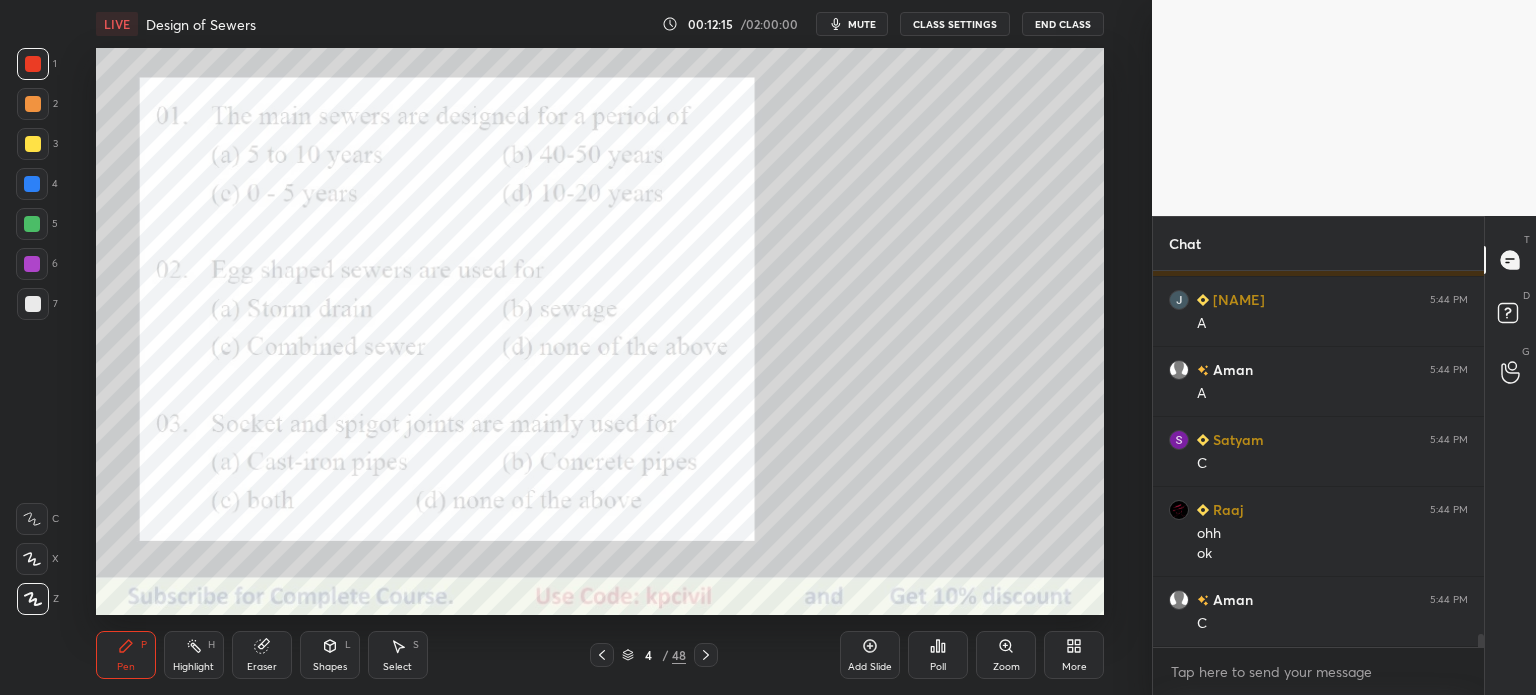click at bounding box center [33, 304] 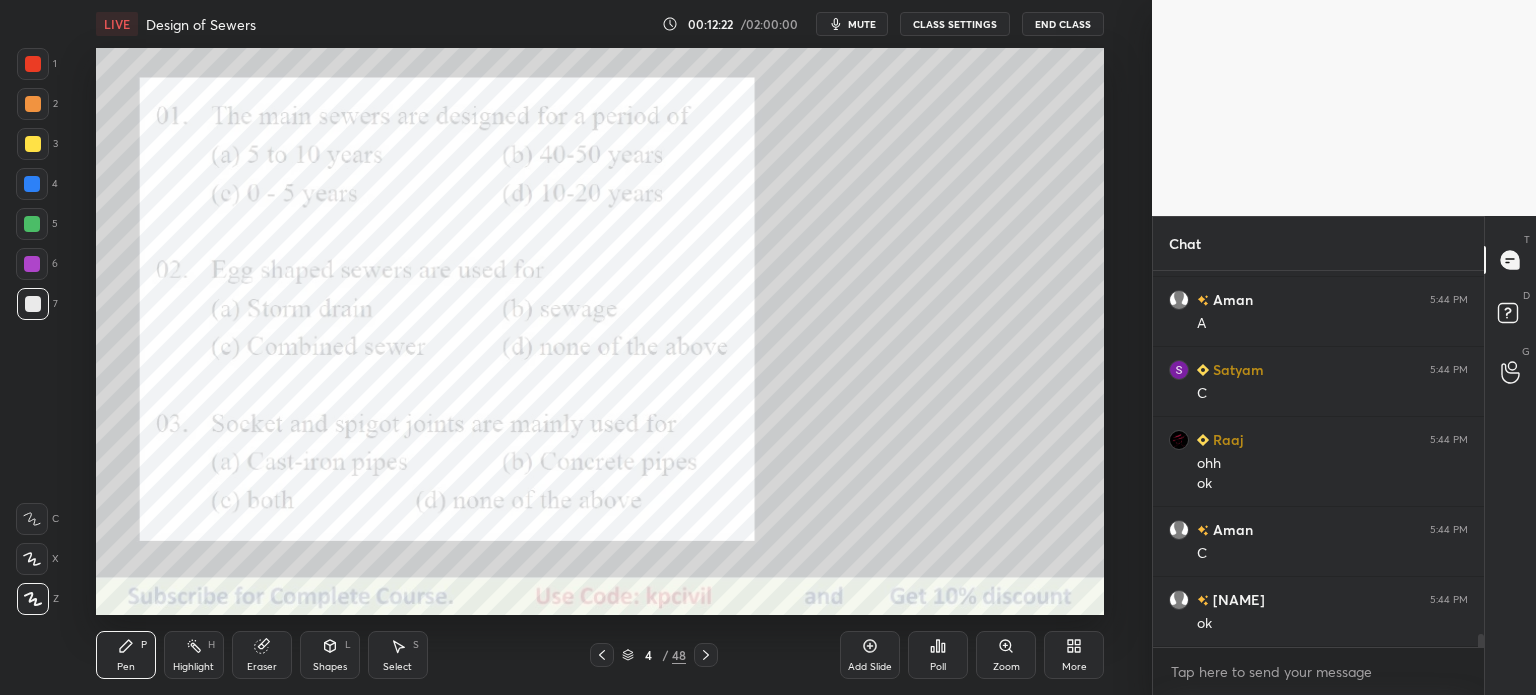 scroll, scrollTop: 10836, scrollLeft: 0, axis: vertical 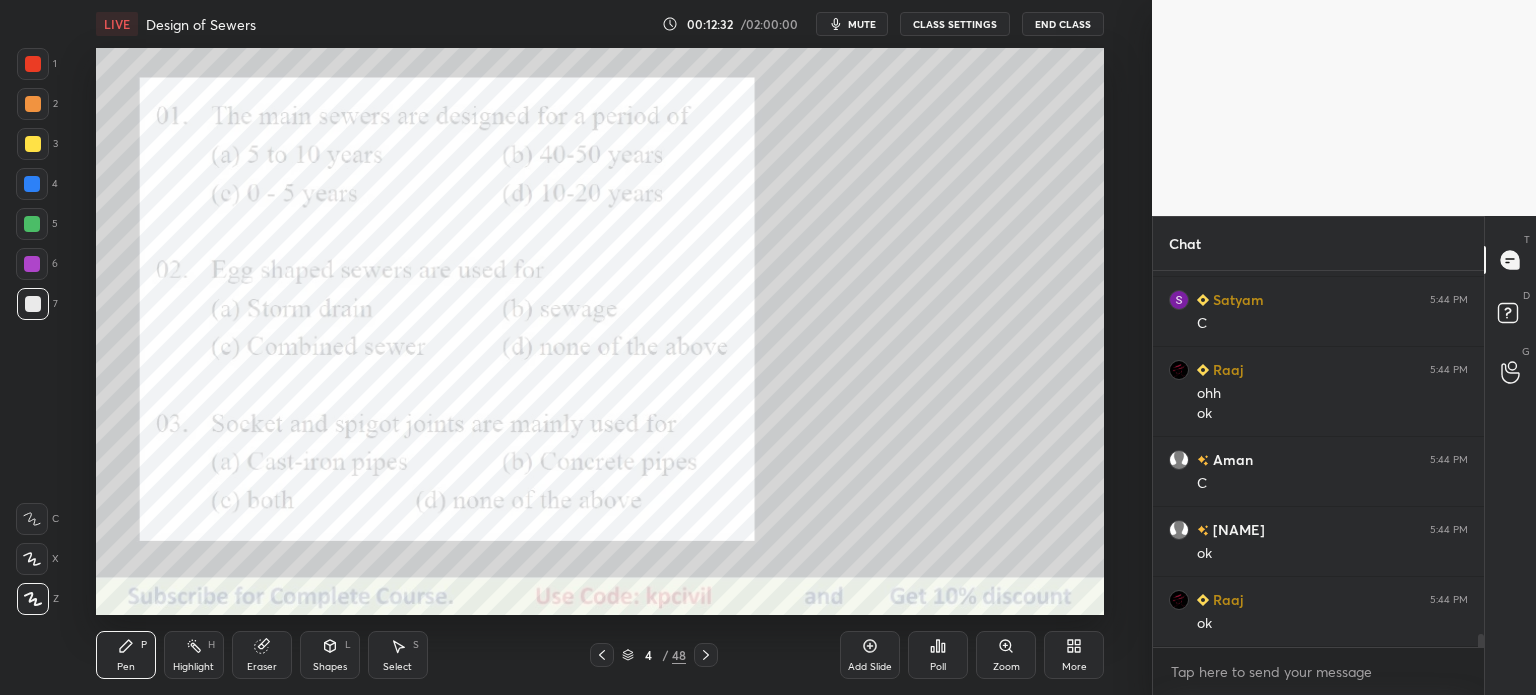 click 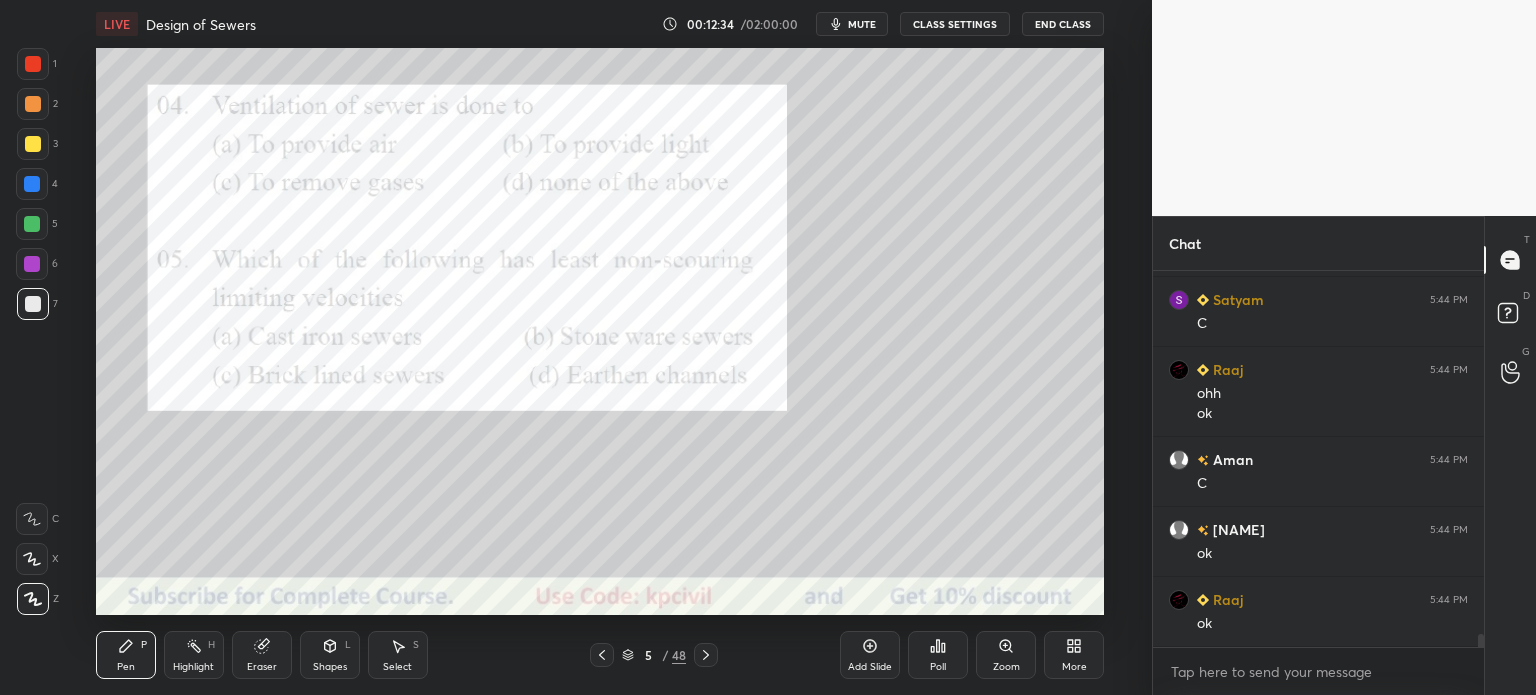 click on "Shapes" at bounding box center (330, 667) 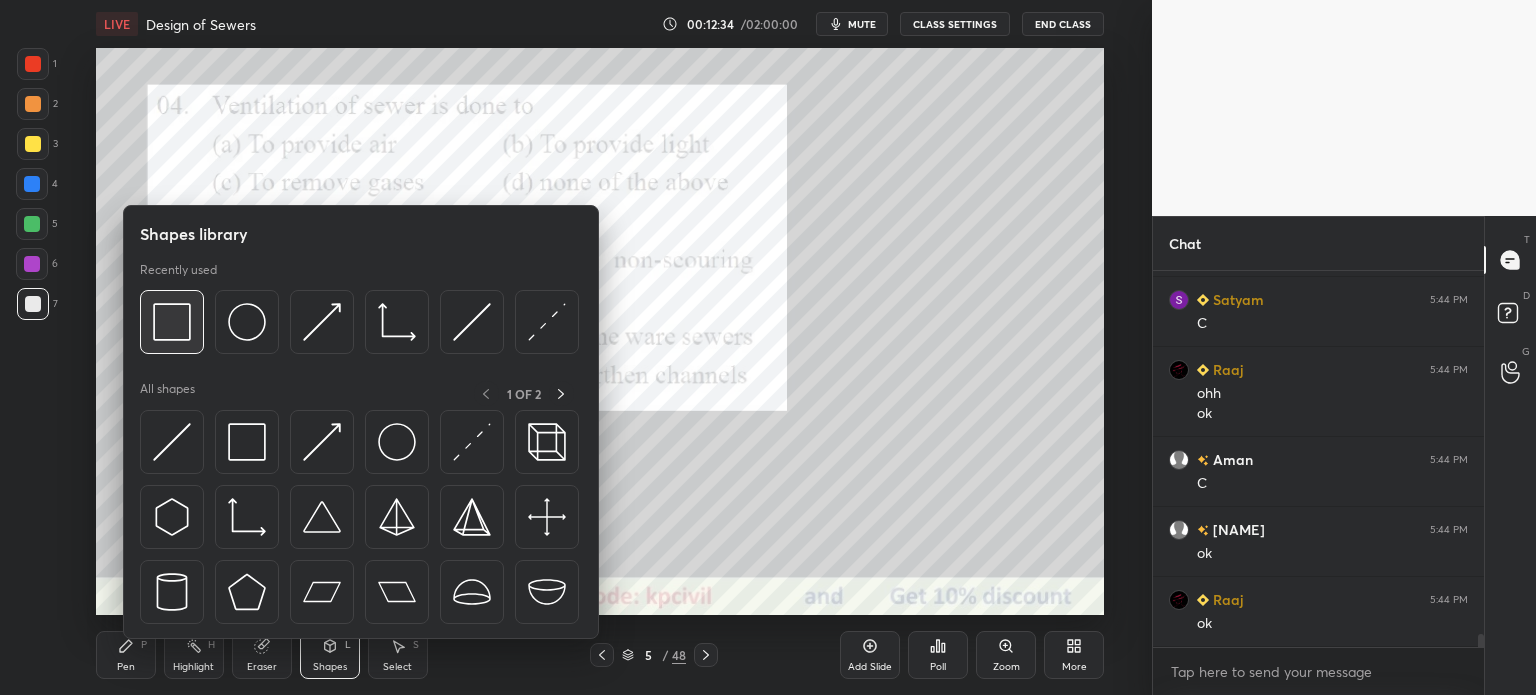 click at bounding box center (172, 322) 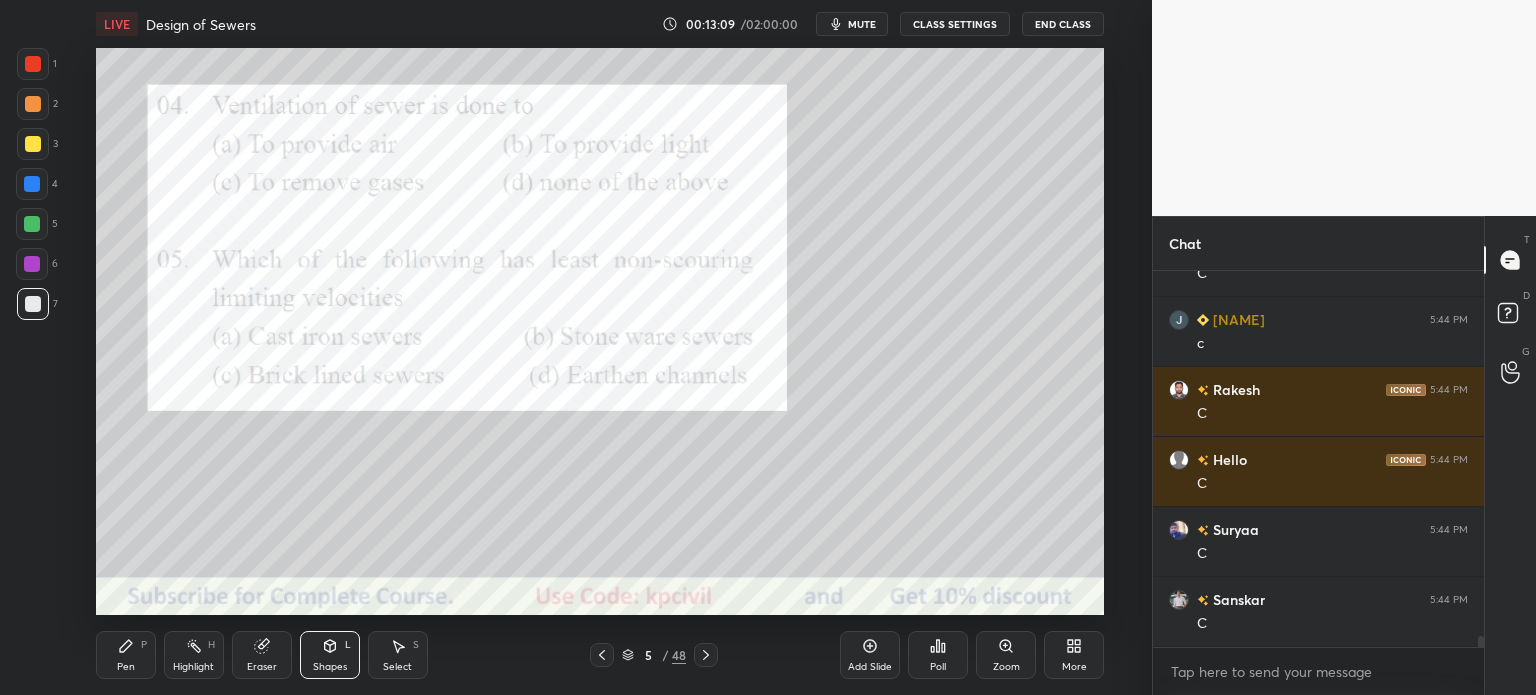 scroll, scrollTop: 12376, scrollLeft: 0, axis: vertical 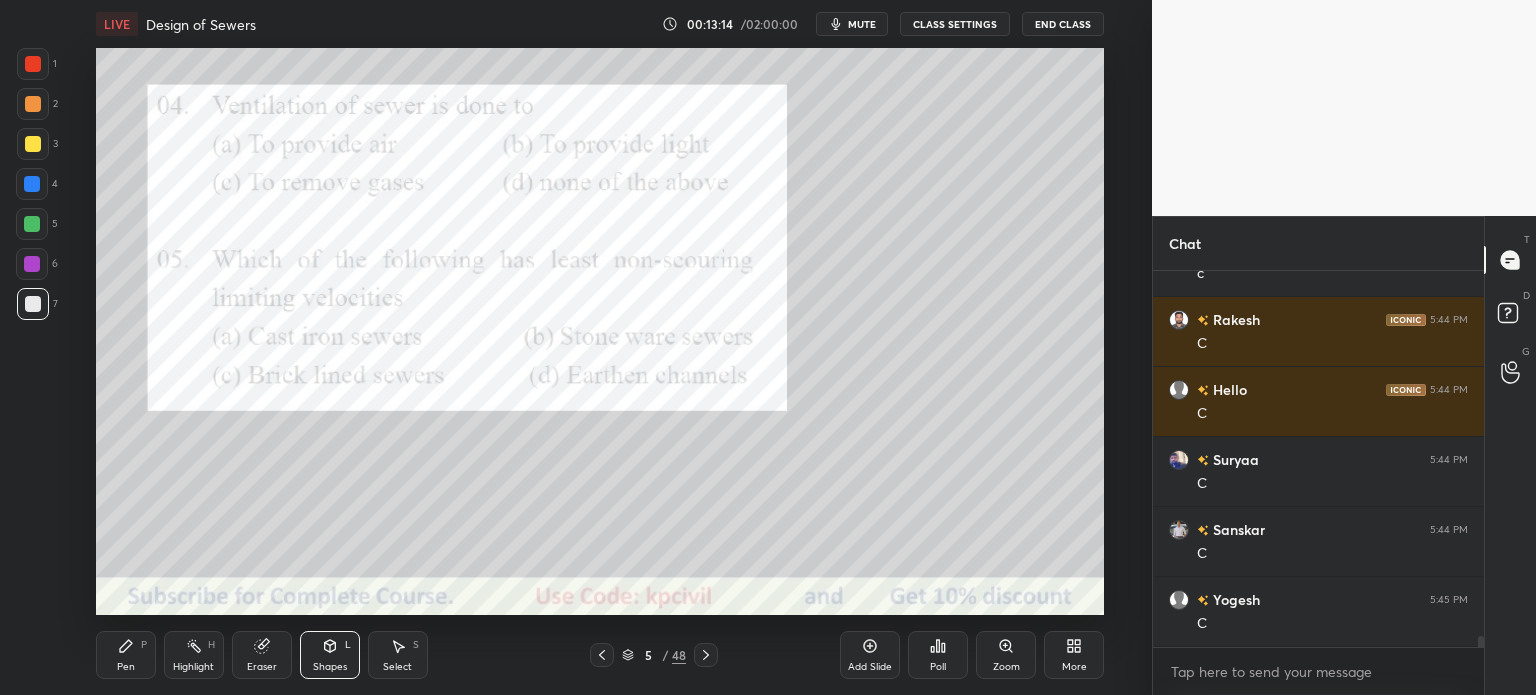 click at bounding box center (33, 64) 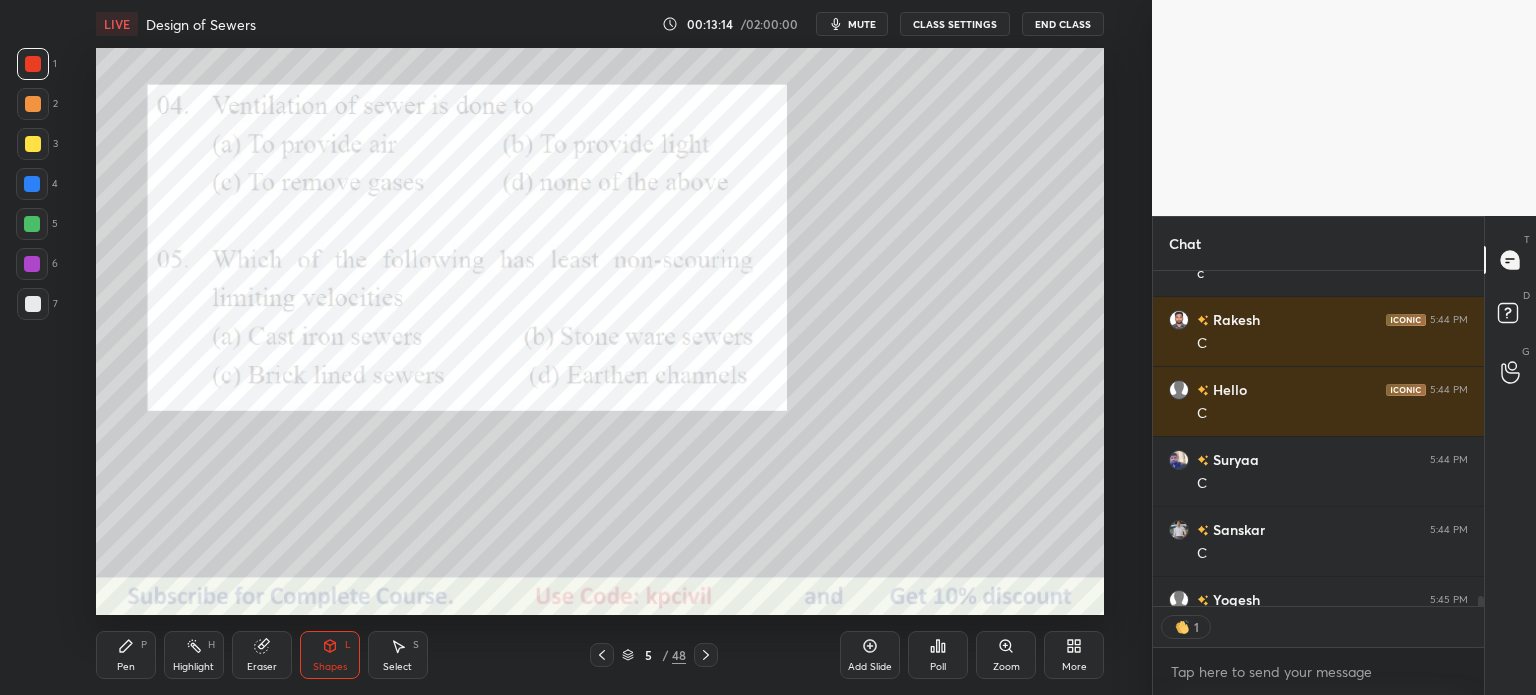 scroll, scrollTop: 330, scrollLeft: 325, axis: both 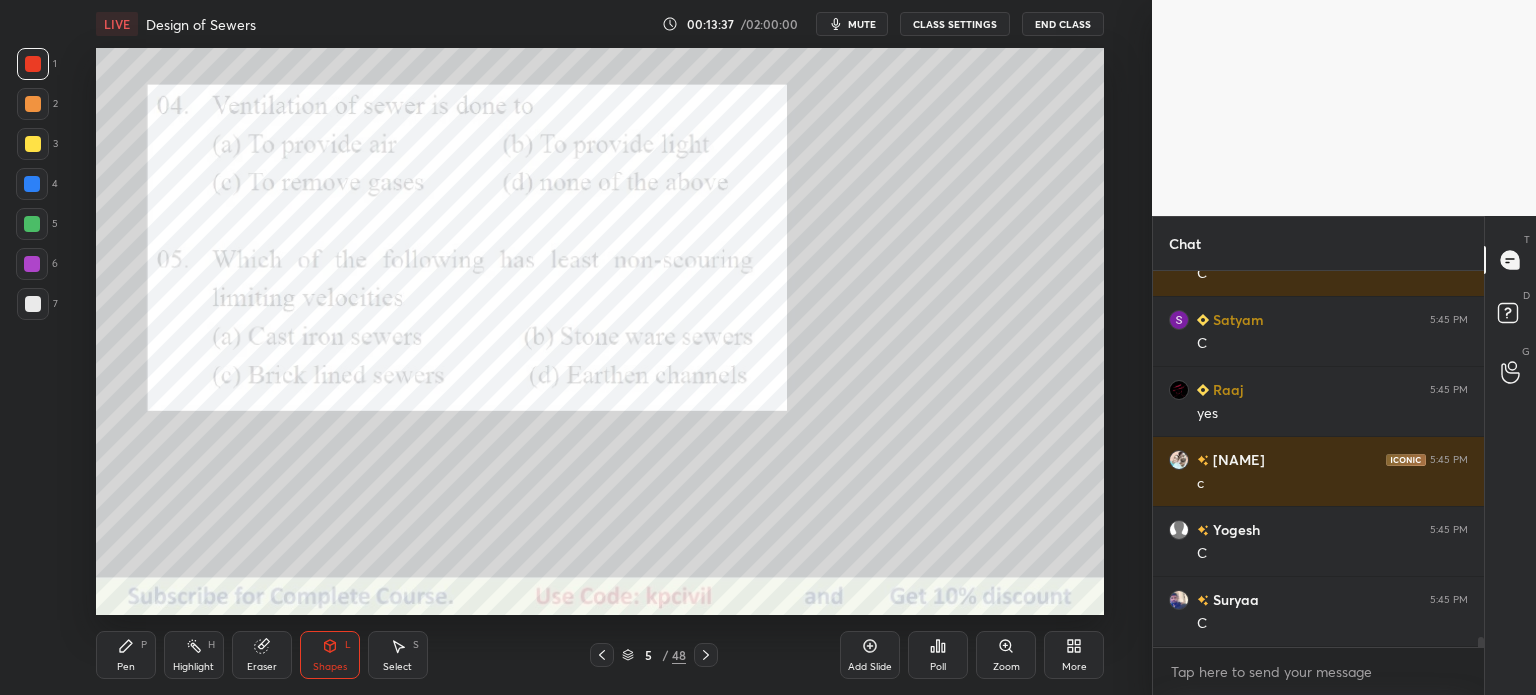 click 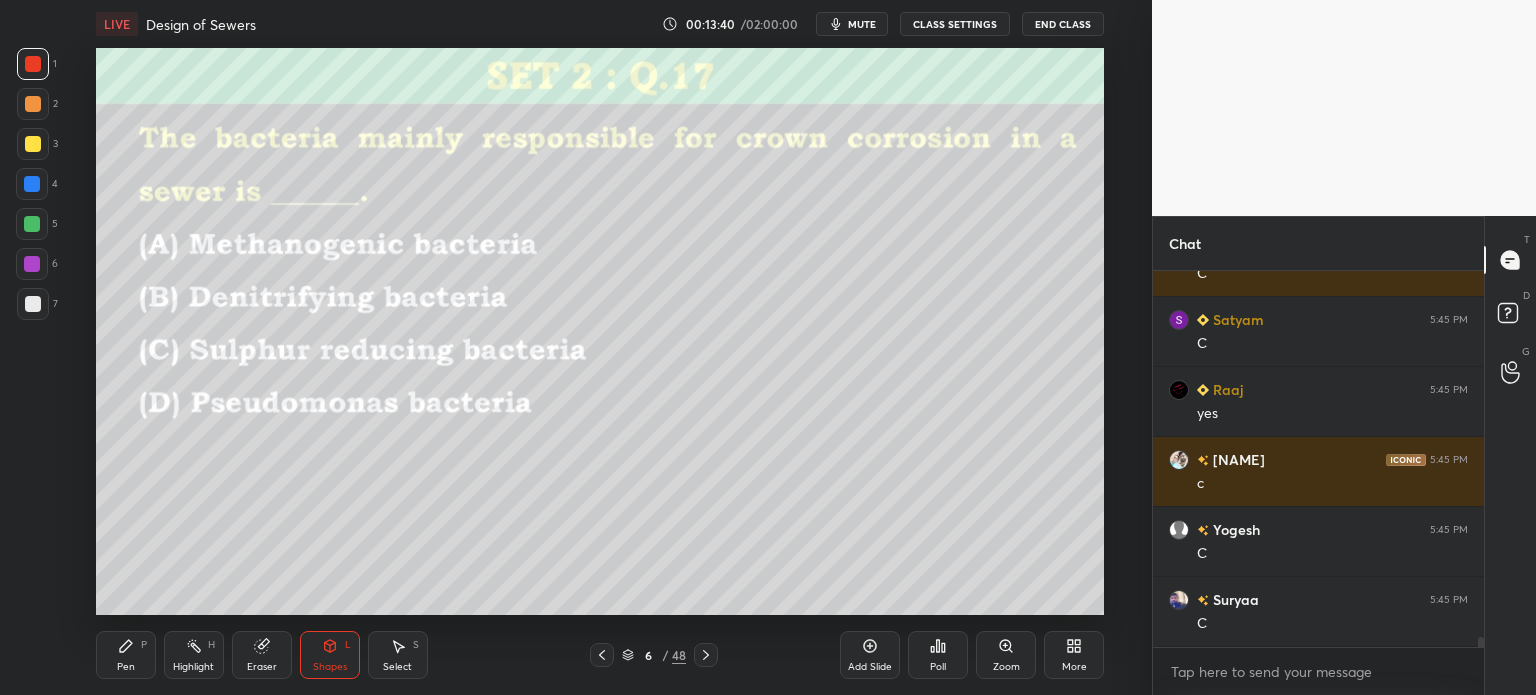 click on "Pen P" at bounding box center [126, 655] 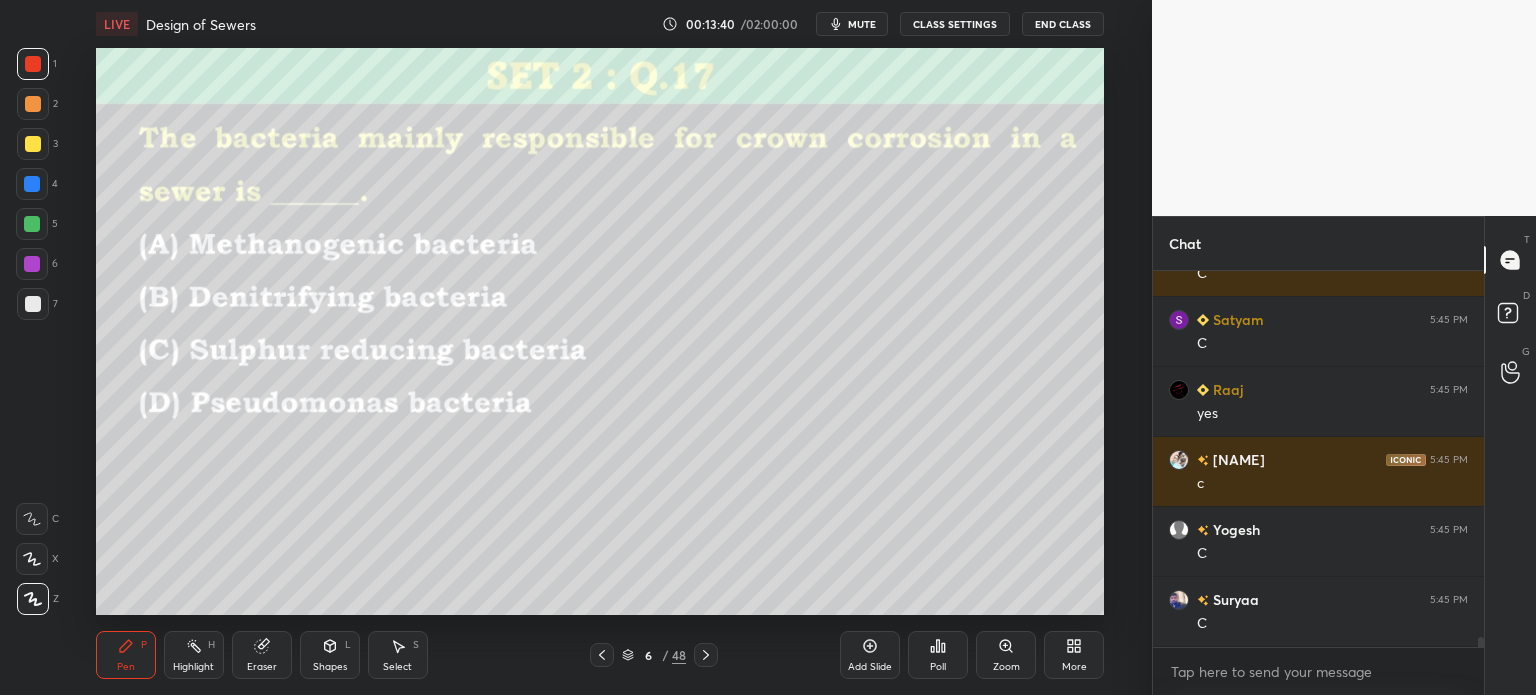 click at bounding box center (33, 304) 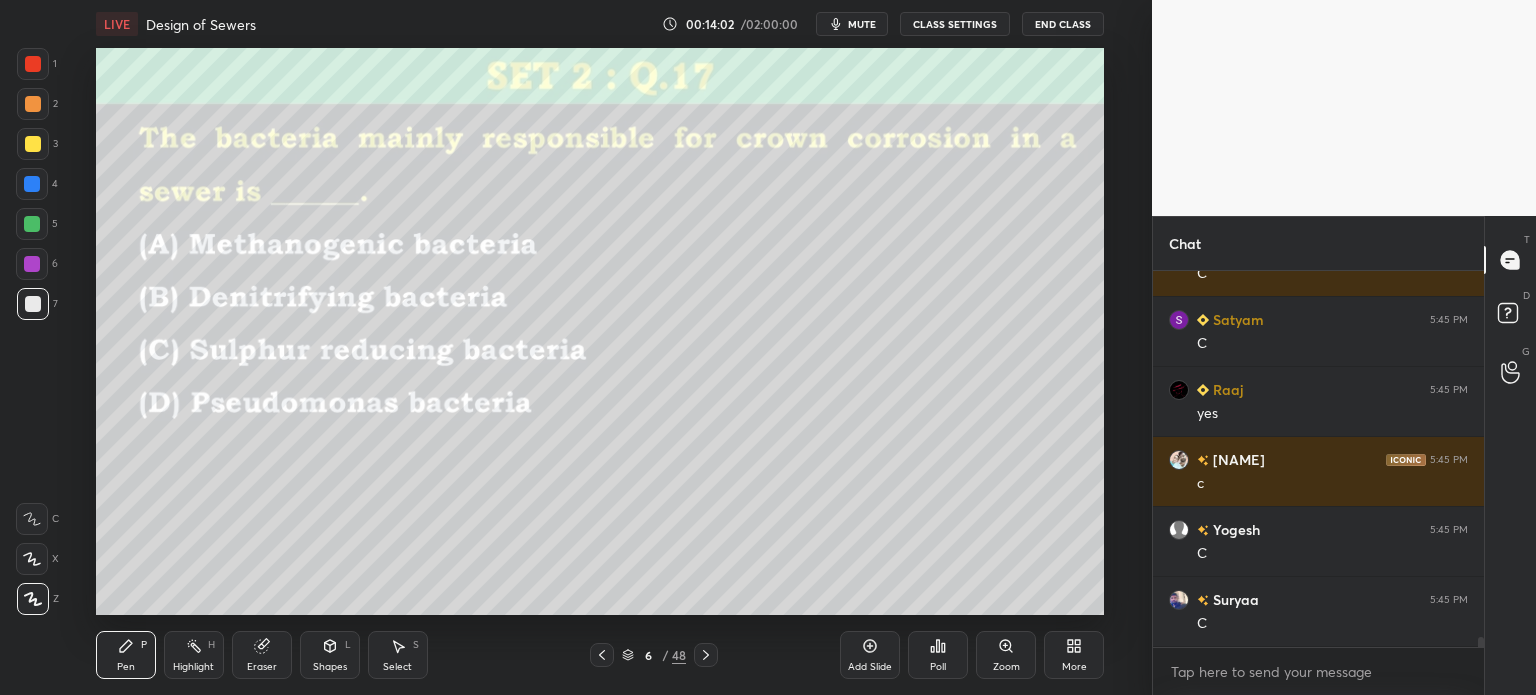 click at bounding box center [33, 104] 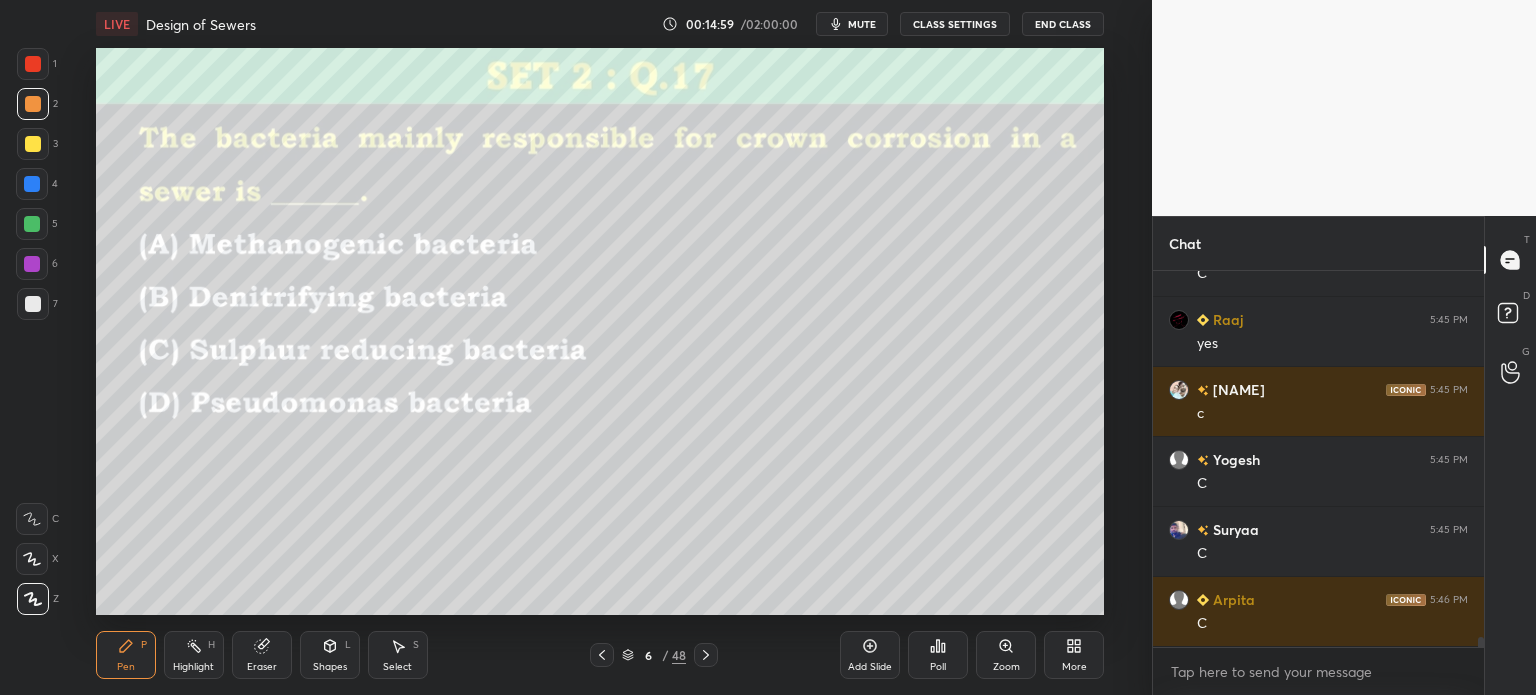 scroll, scrollTop: 13706, scrollLeft: 0, axis: vertical 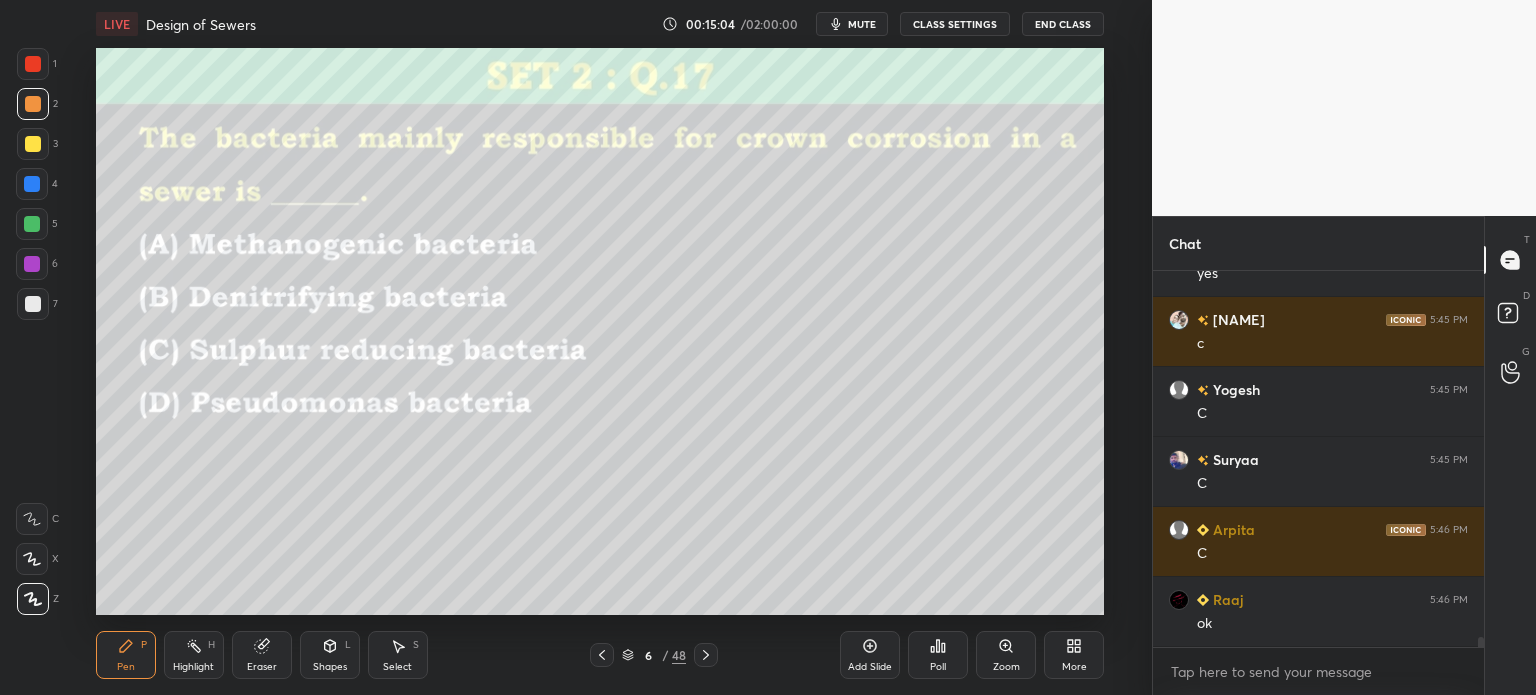 click 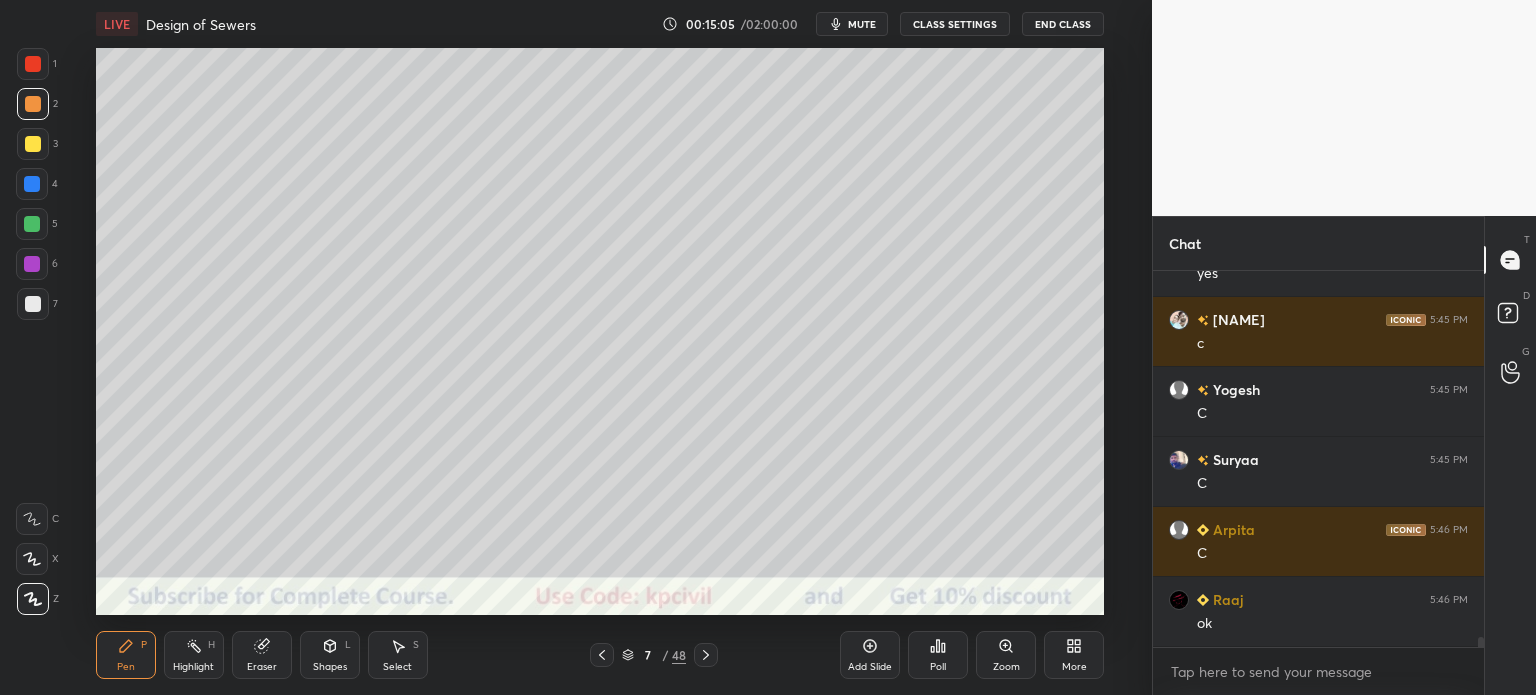 click at bounding box center [706, 655] 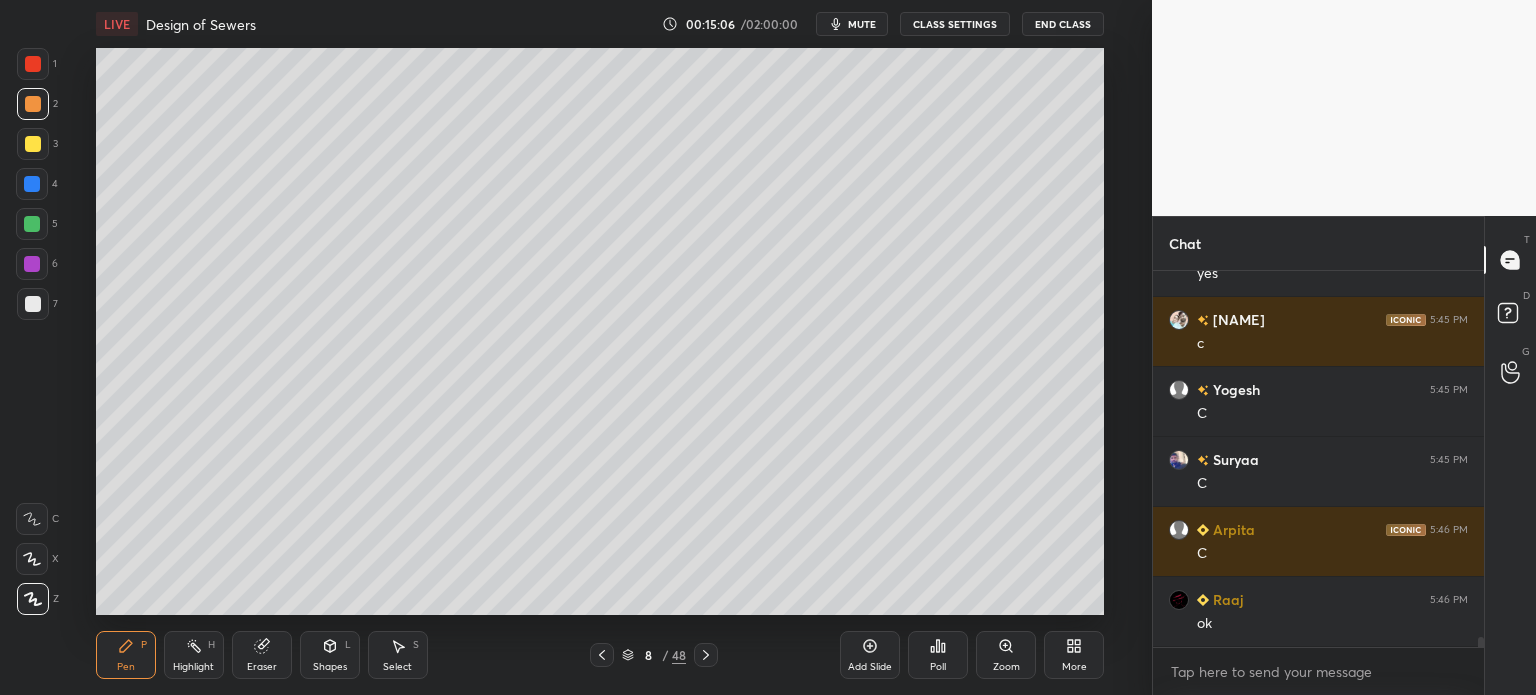 click at bounding box center [602, 655] 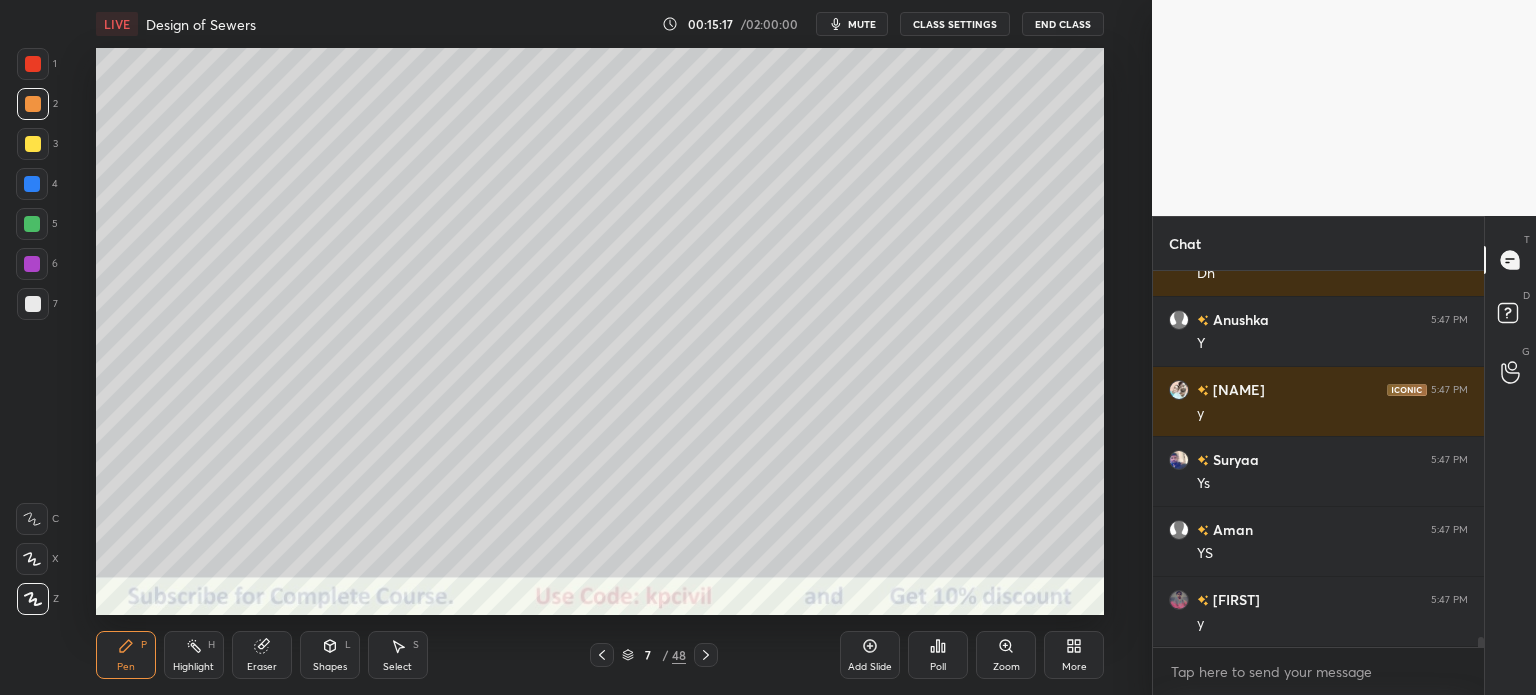 scroll, scrollTop: 14266, scrollLeft: 0, axis: vertical 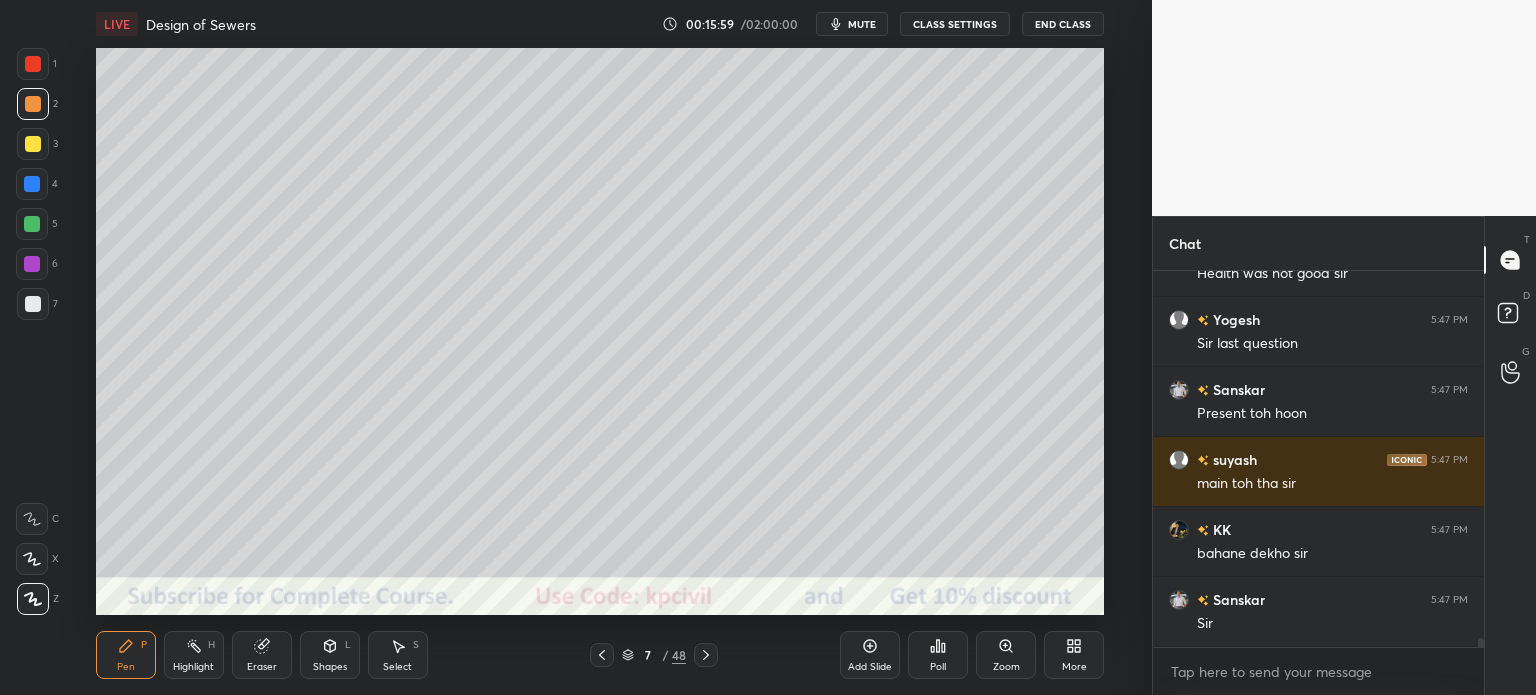 click 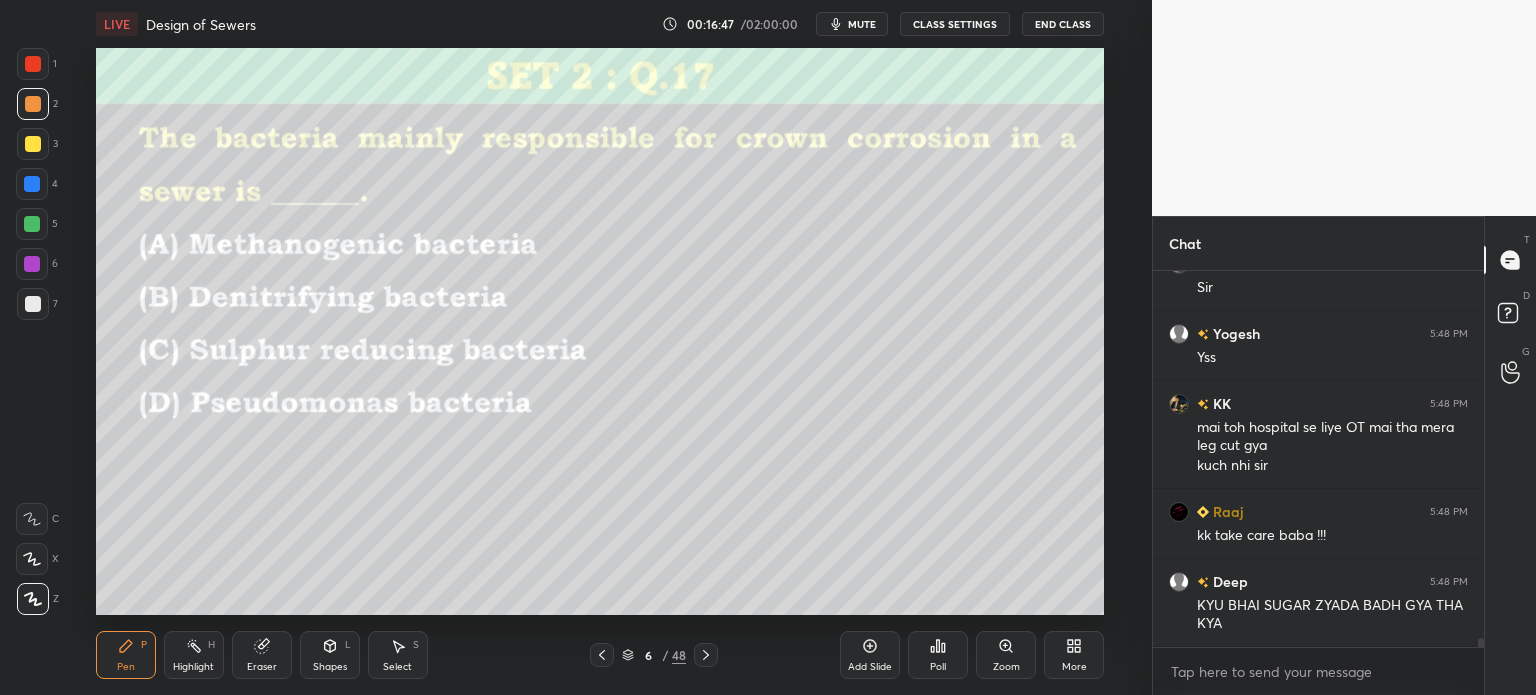 scroll, scrollTop: 15372, scrollLeft: 0, axis: vertical 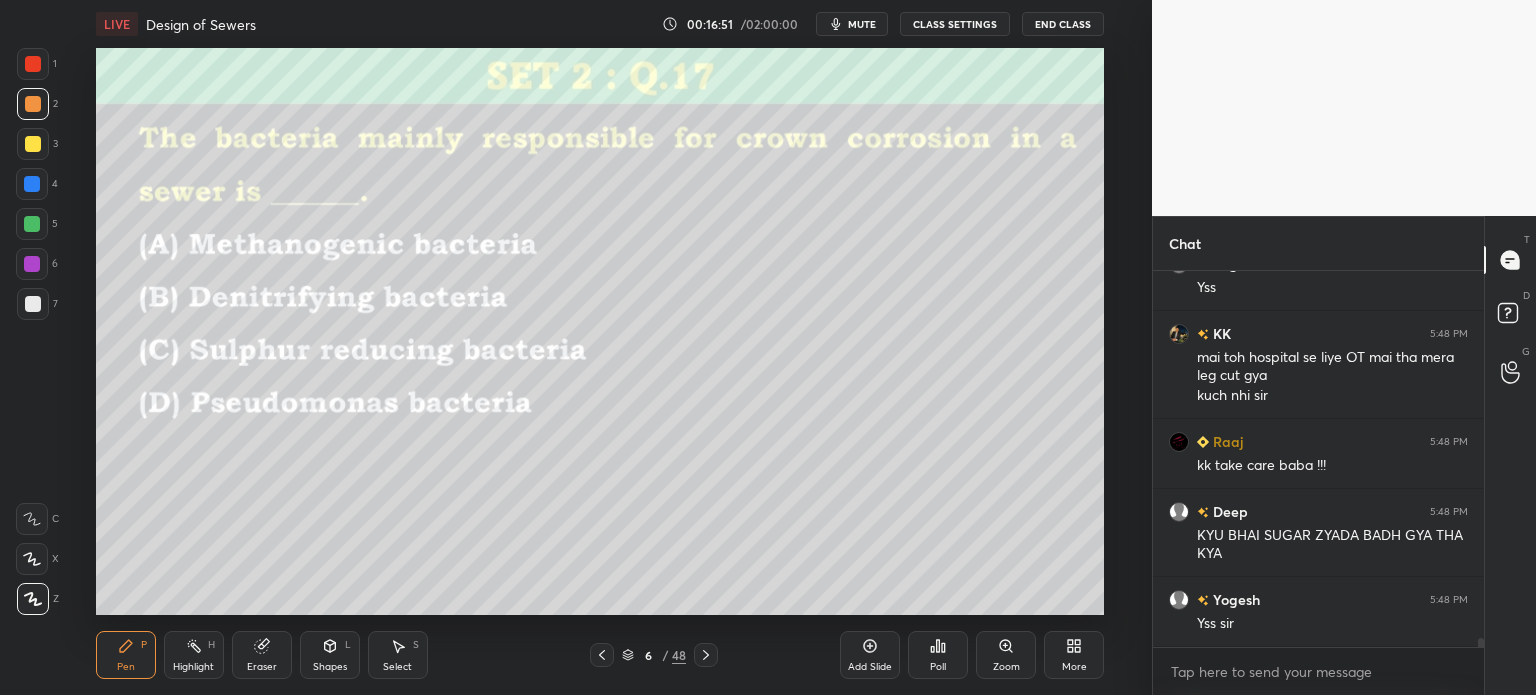 click 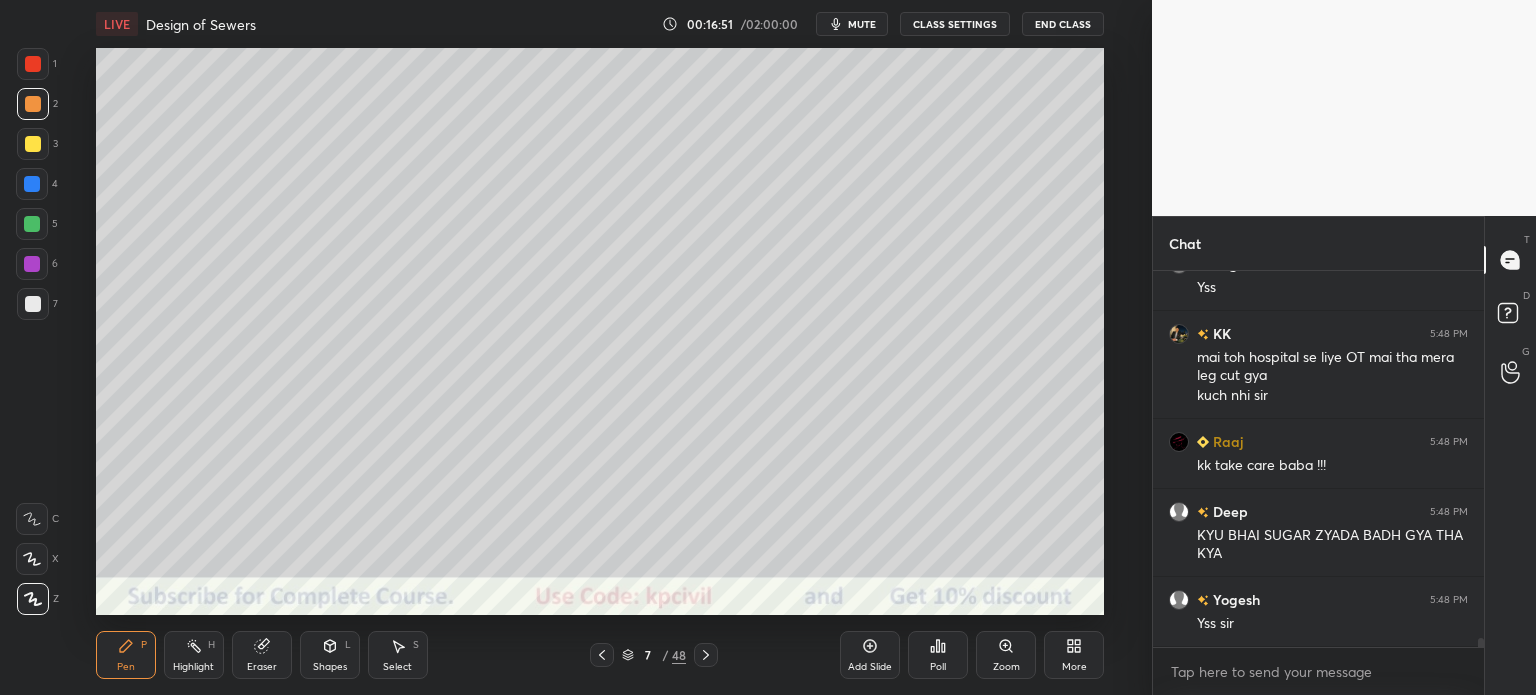 click 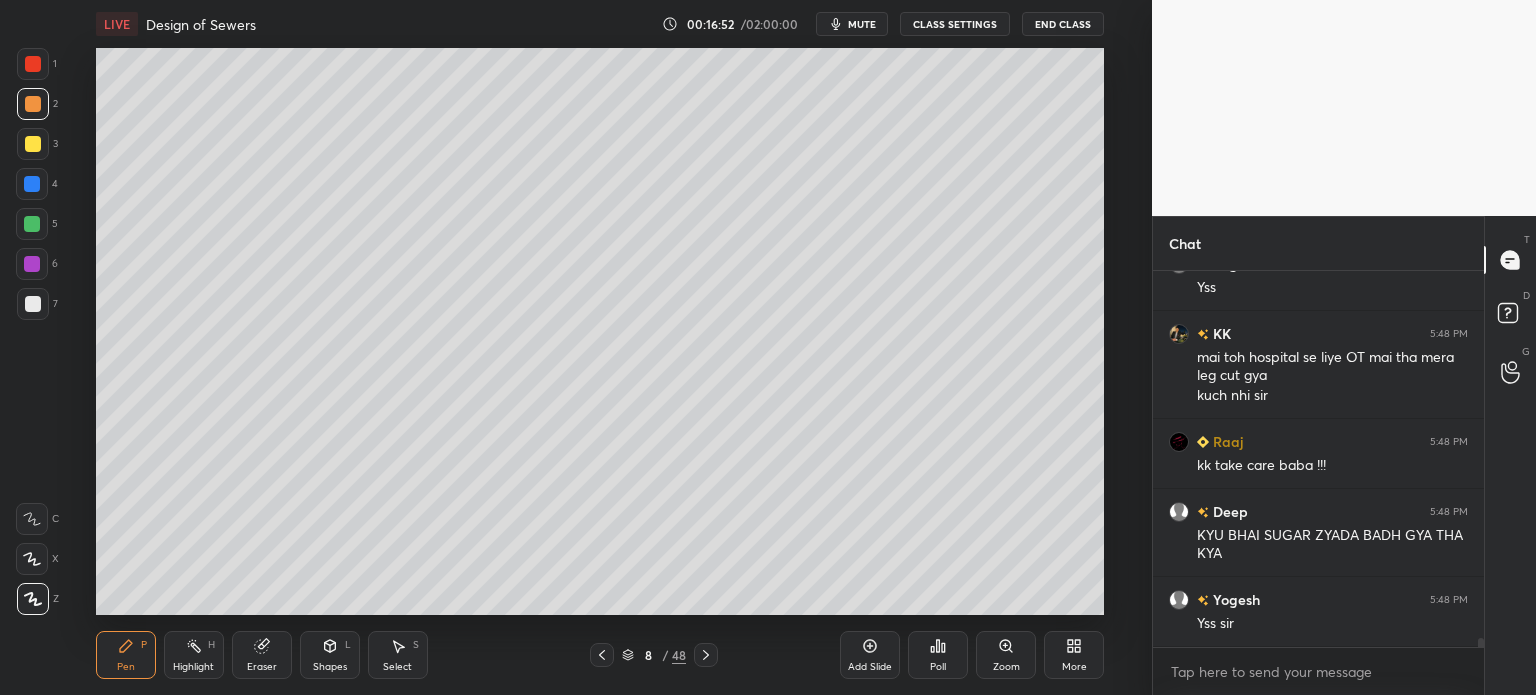 click 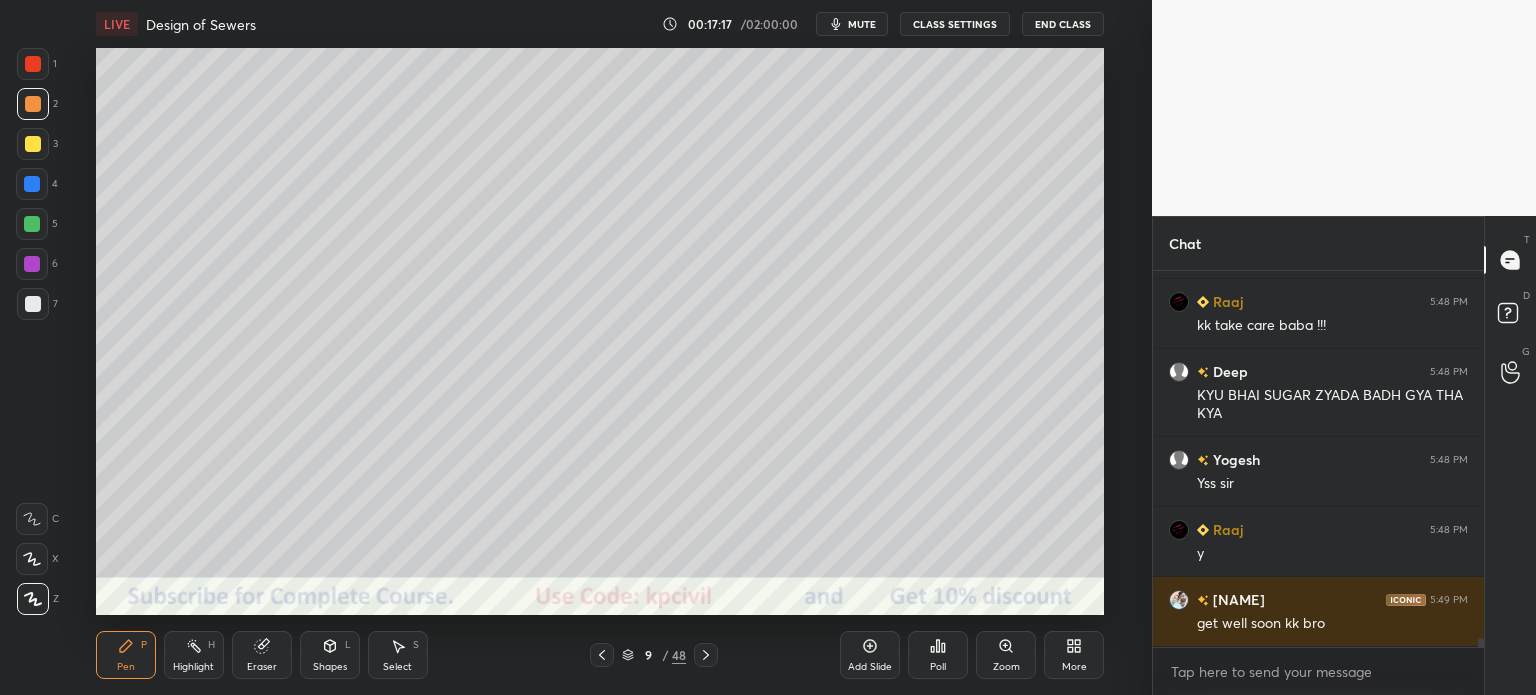scroll, scrollTop: 15600, scrollLeft: 0, axis: vertical 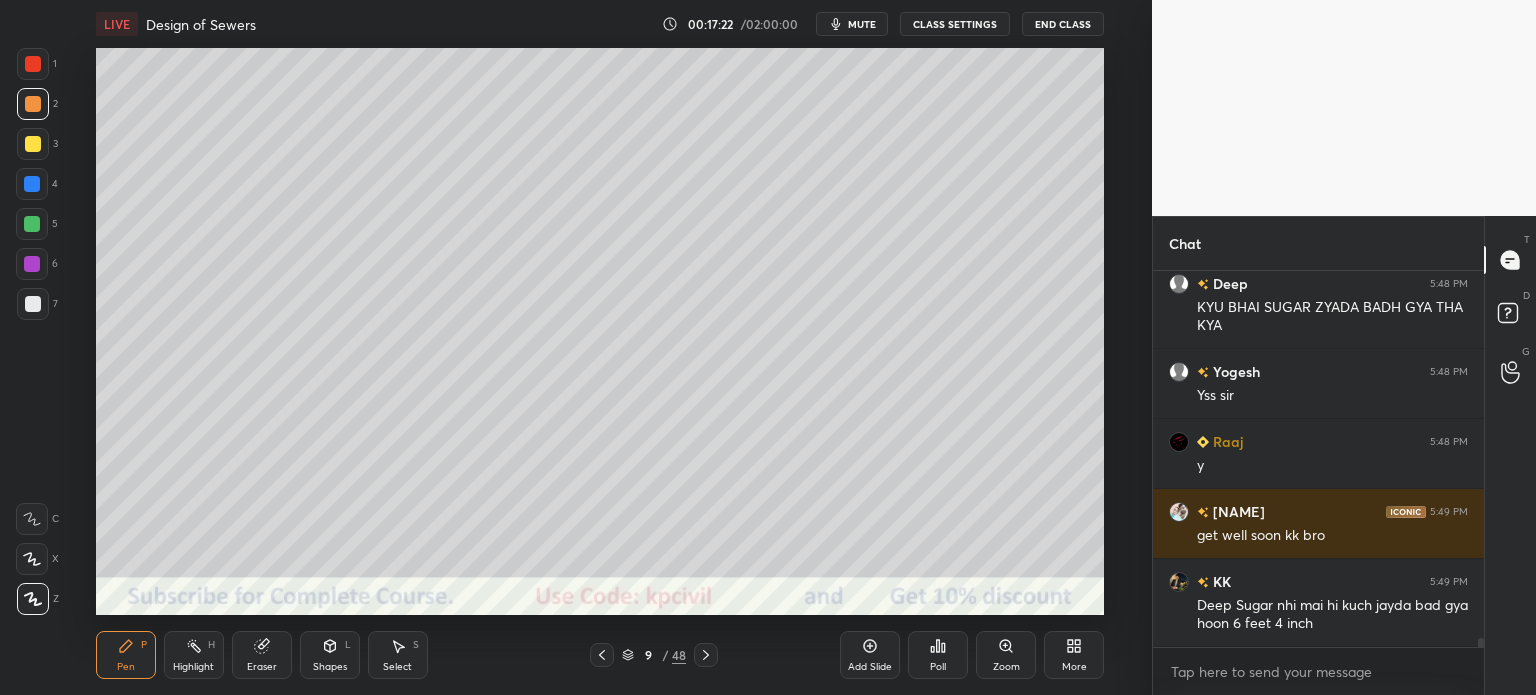 click on "Shapes" at bounding box center [330, 667] 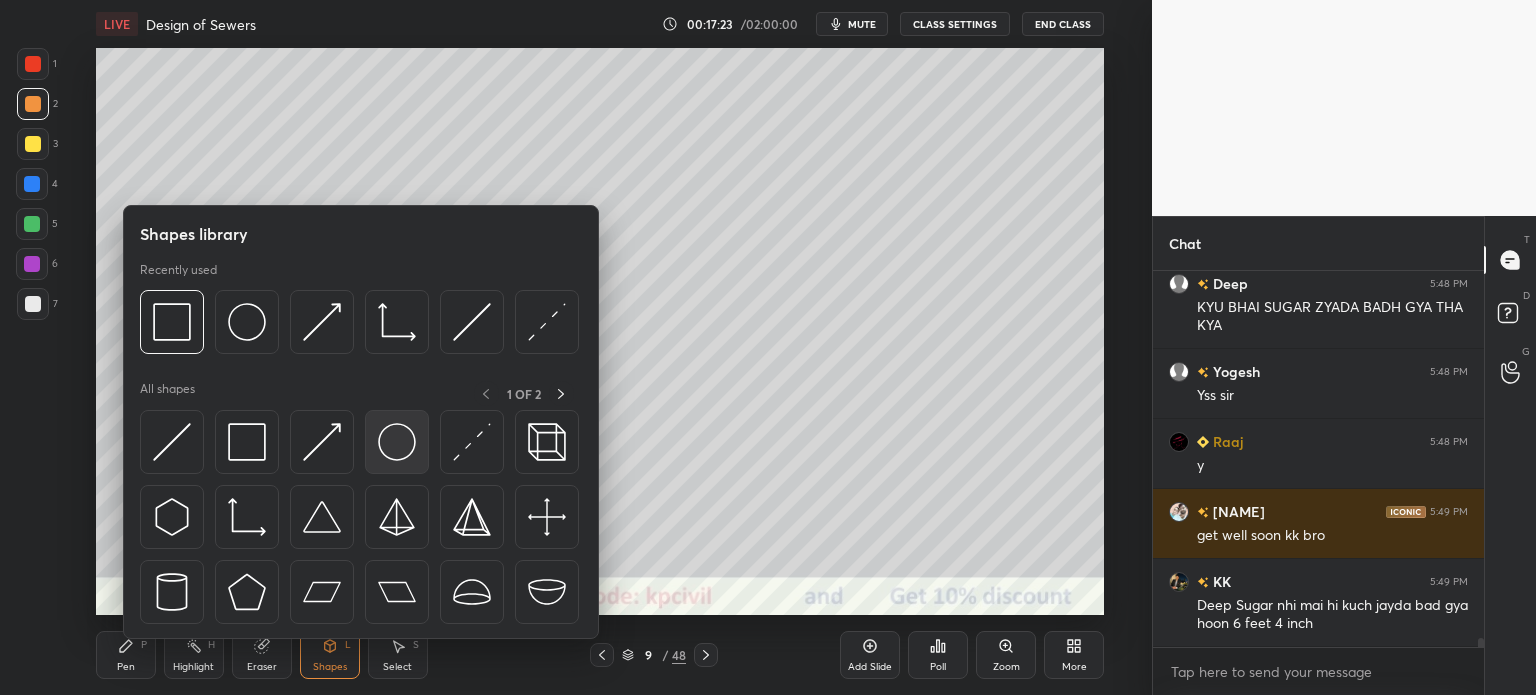 click at bounding box center (397, 442) 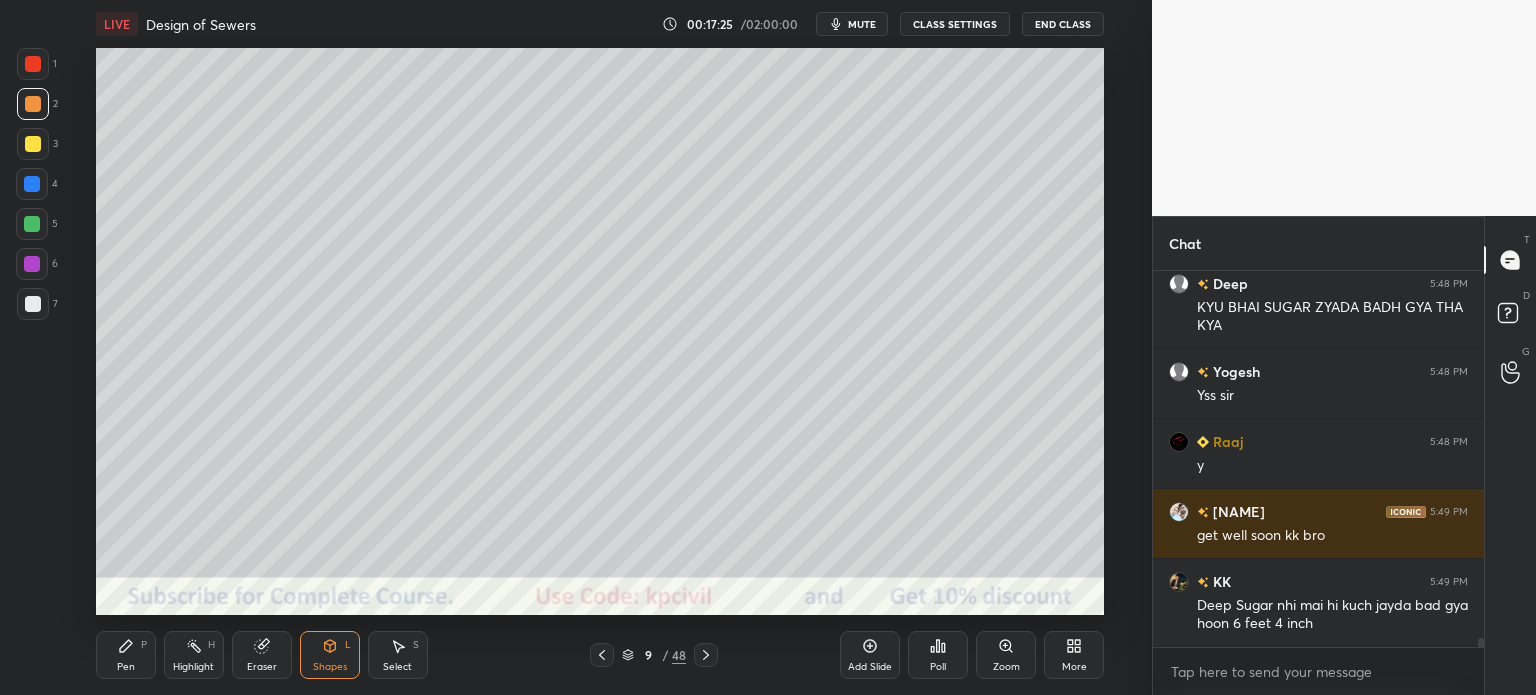 click at bounding box center (32, 184) 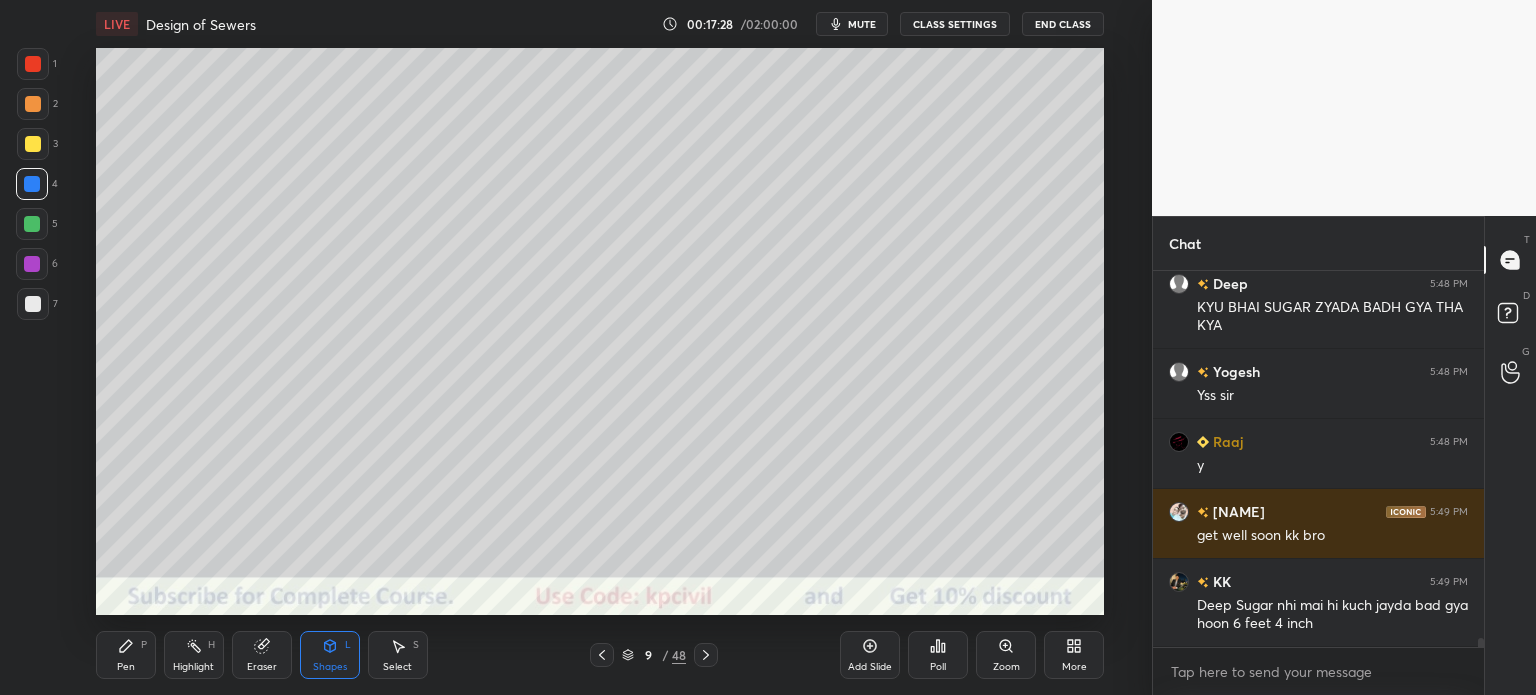 scroll, scrollTop: 15670, scrollLeft: 0, axis: vertical 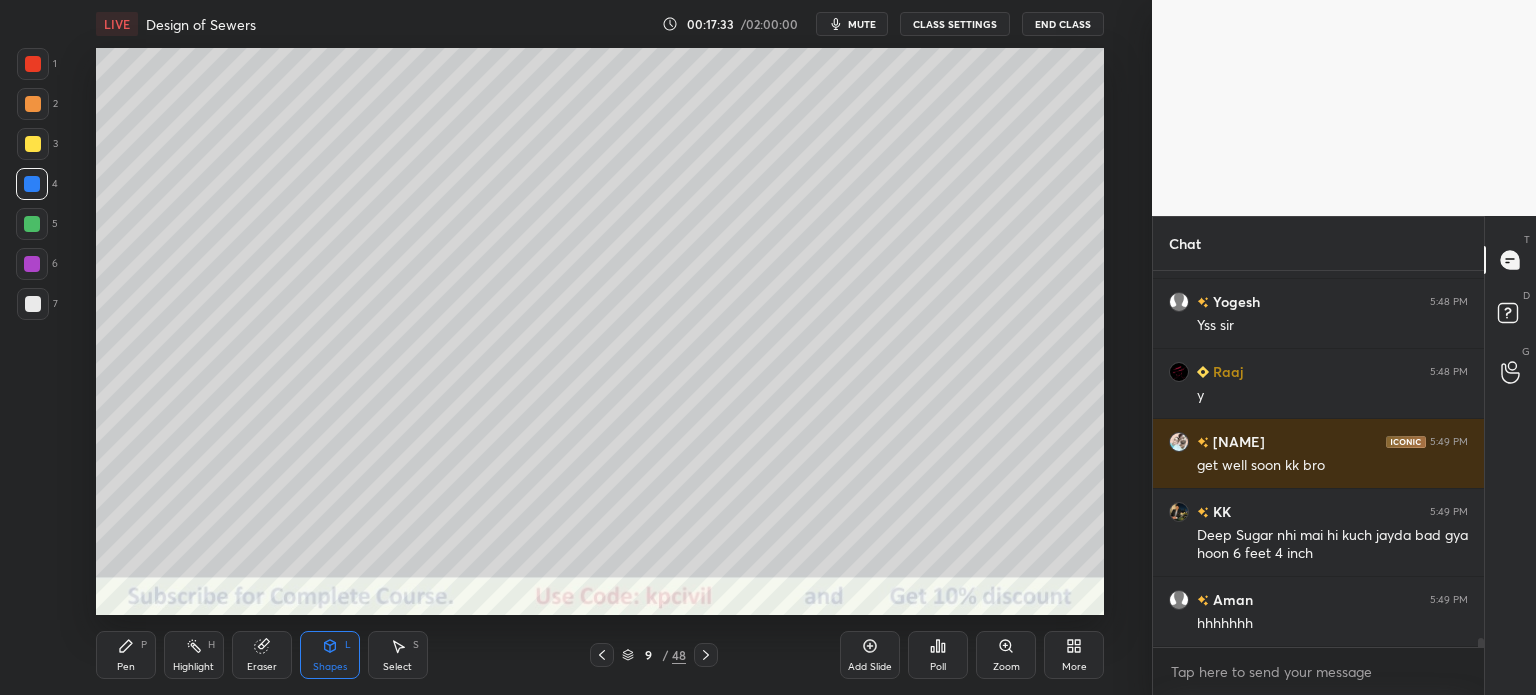click on "Pen" at bounding box center [126, 667] 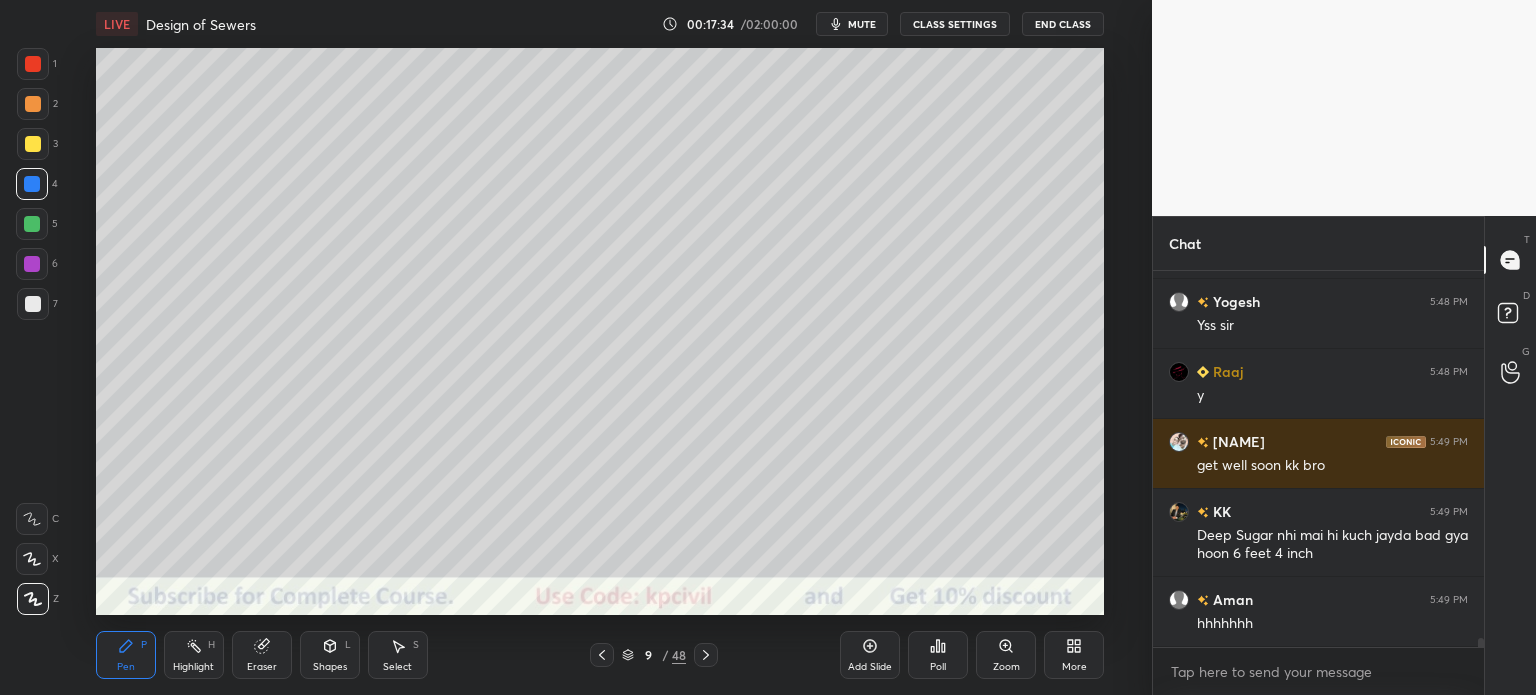 click at bounding box center [33, 304] 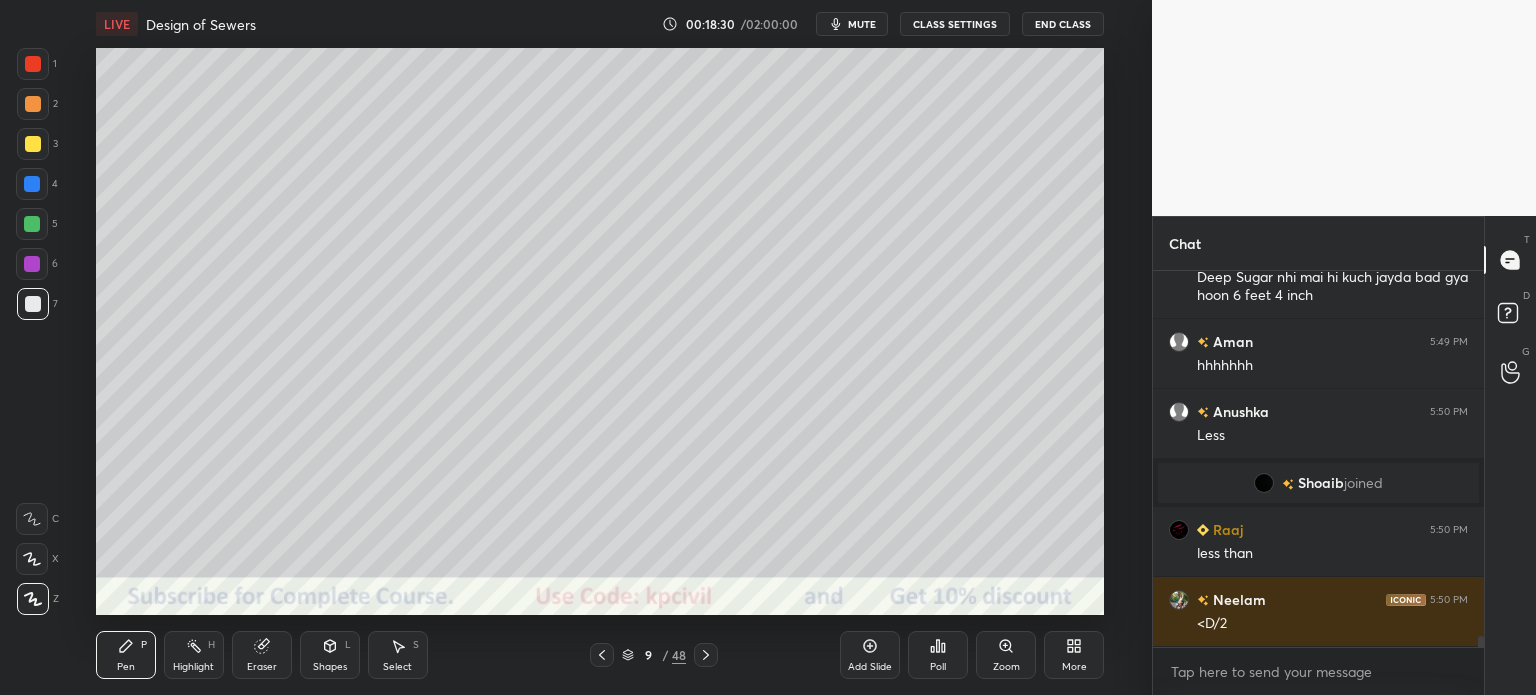 scroll, scrollTop: 12446, scrollLeft: 0, axis: vertical 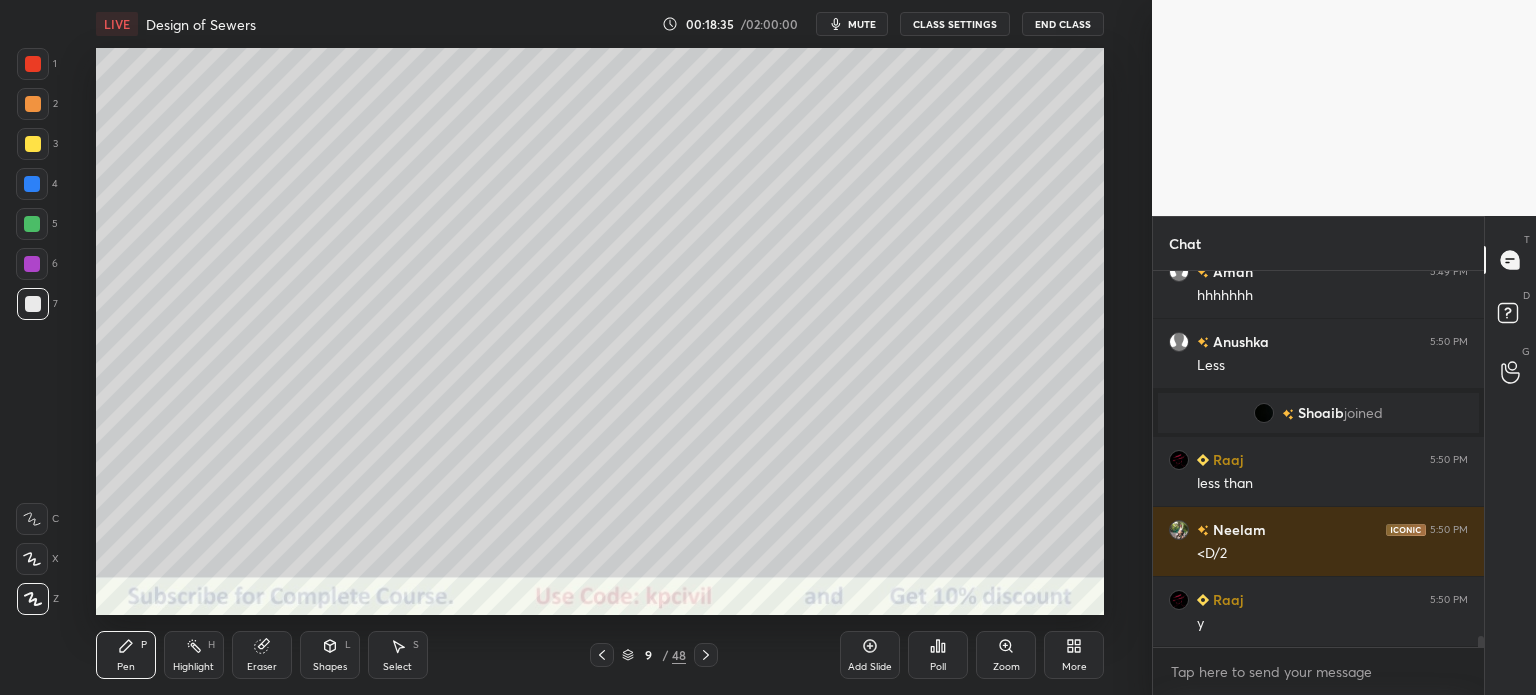 click at bounding box center (33, 144) 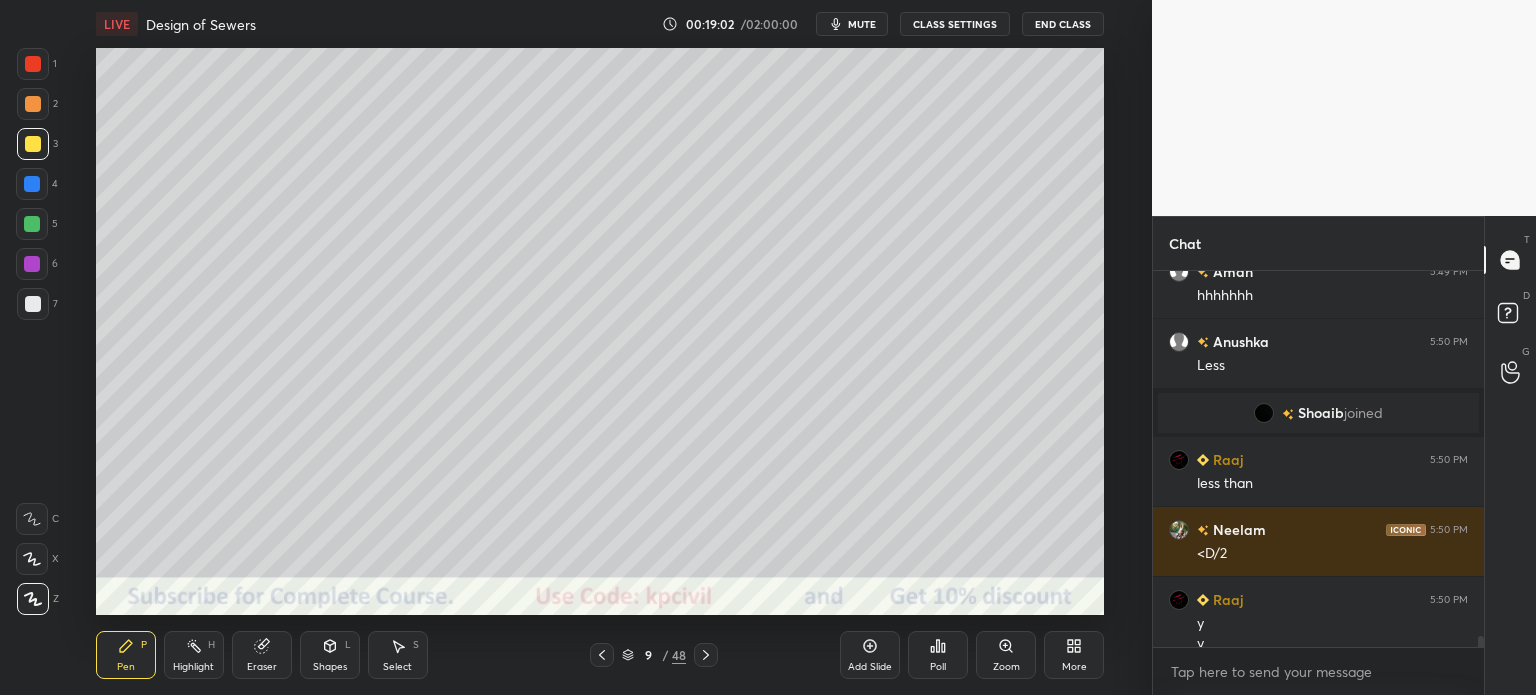 scroll, scrollTop: 12466, scrollLeft: 0, axis: vertical 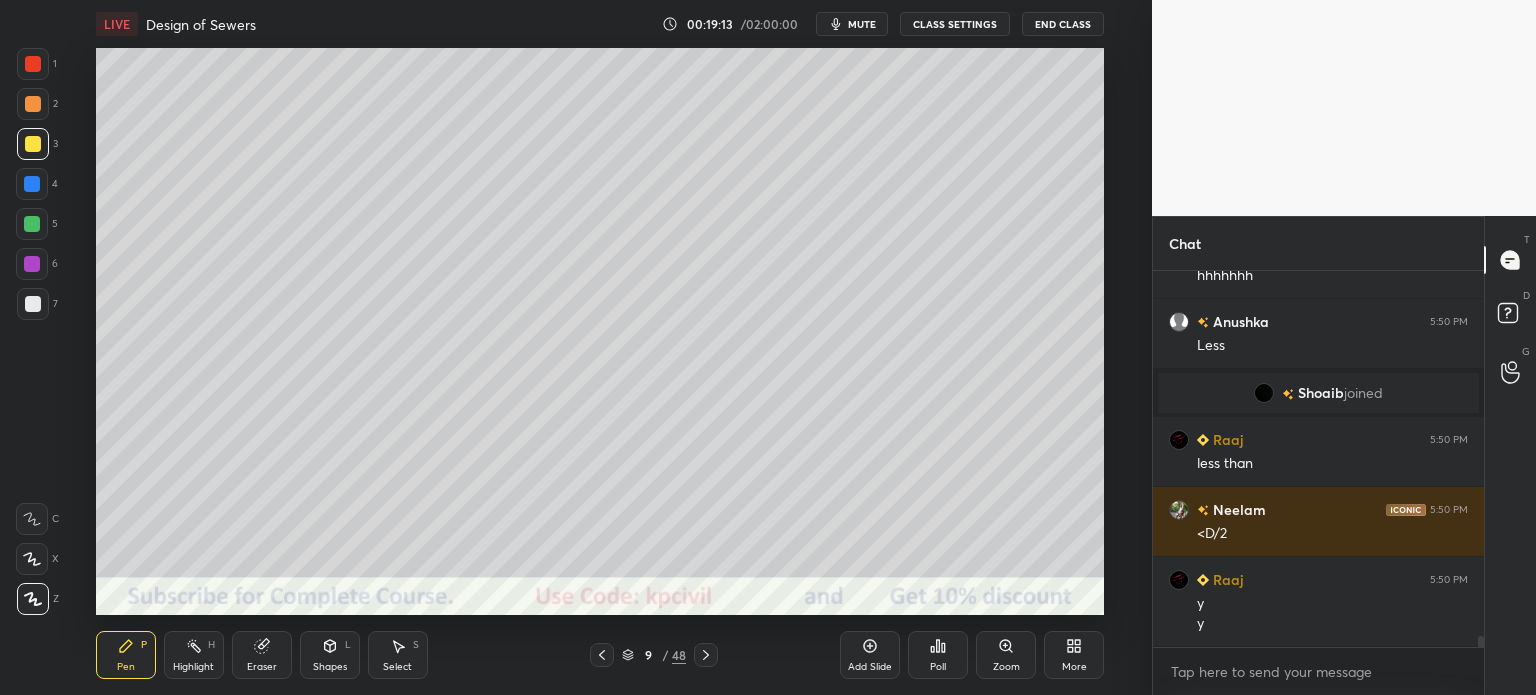 click at bounding box center (33, 304) 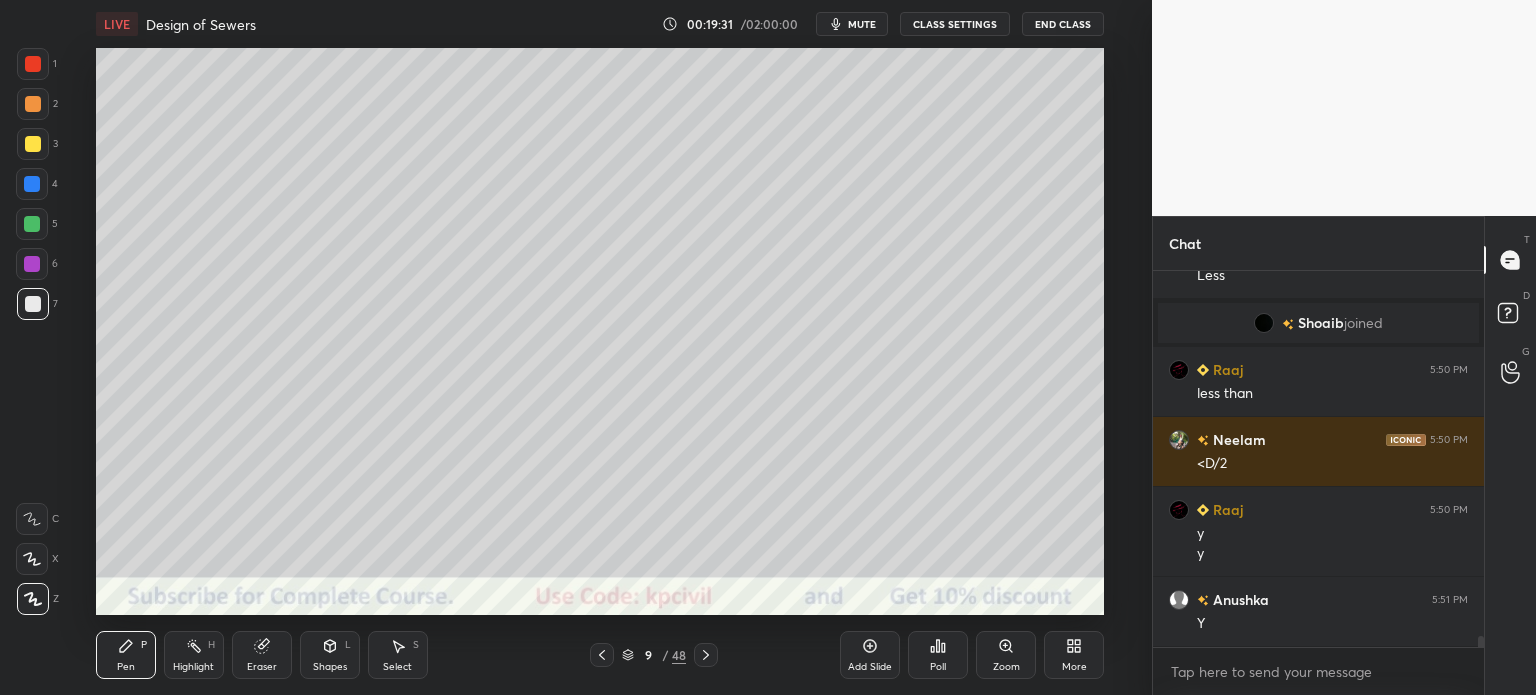 scroll, scrollTop: 12606, scrollLeft: 0, axis: vertical 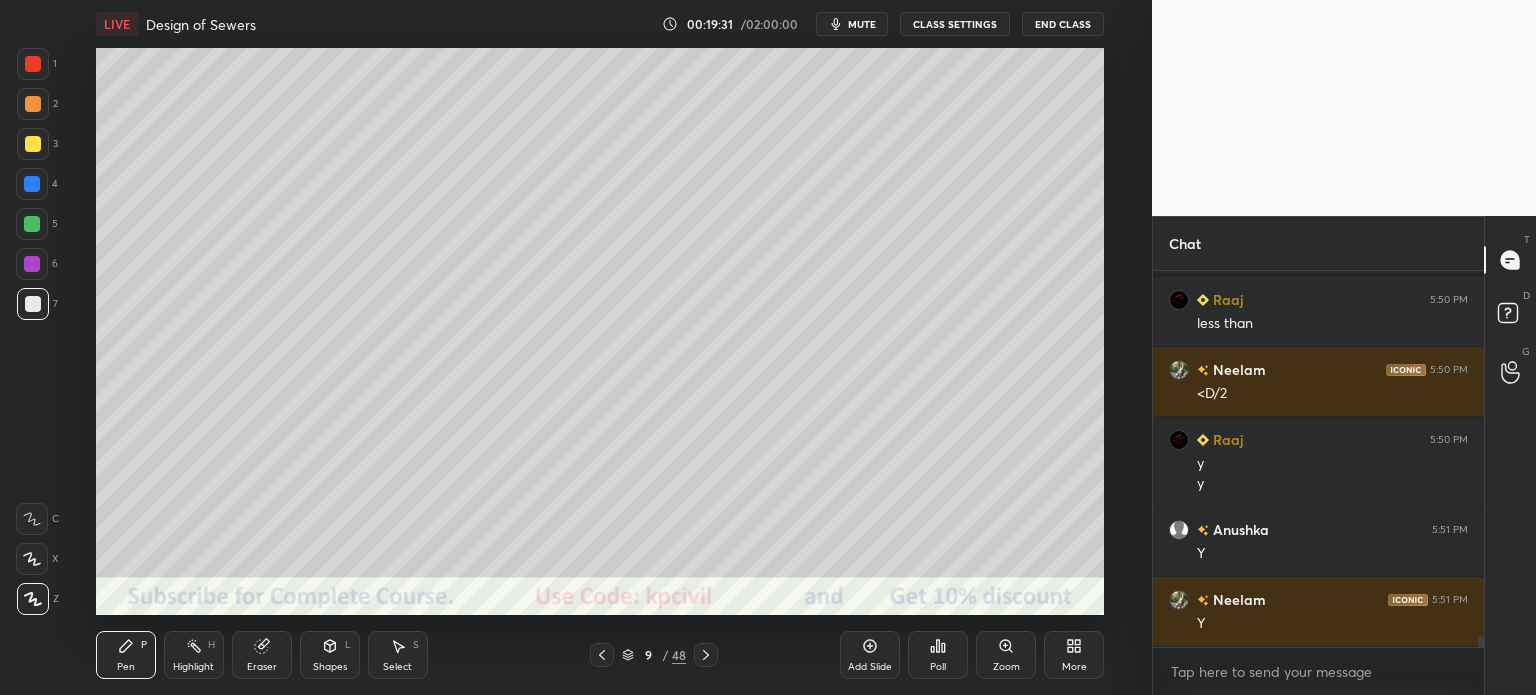 click on "Eraser" at bounding box center (262, 667) 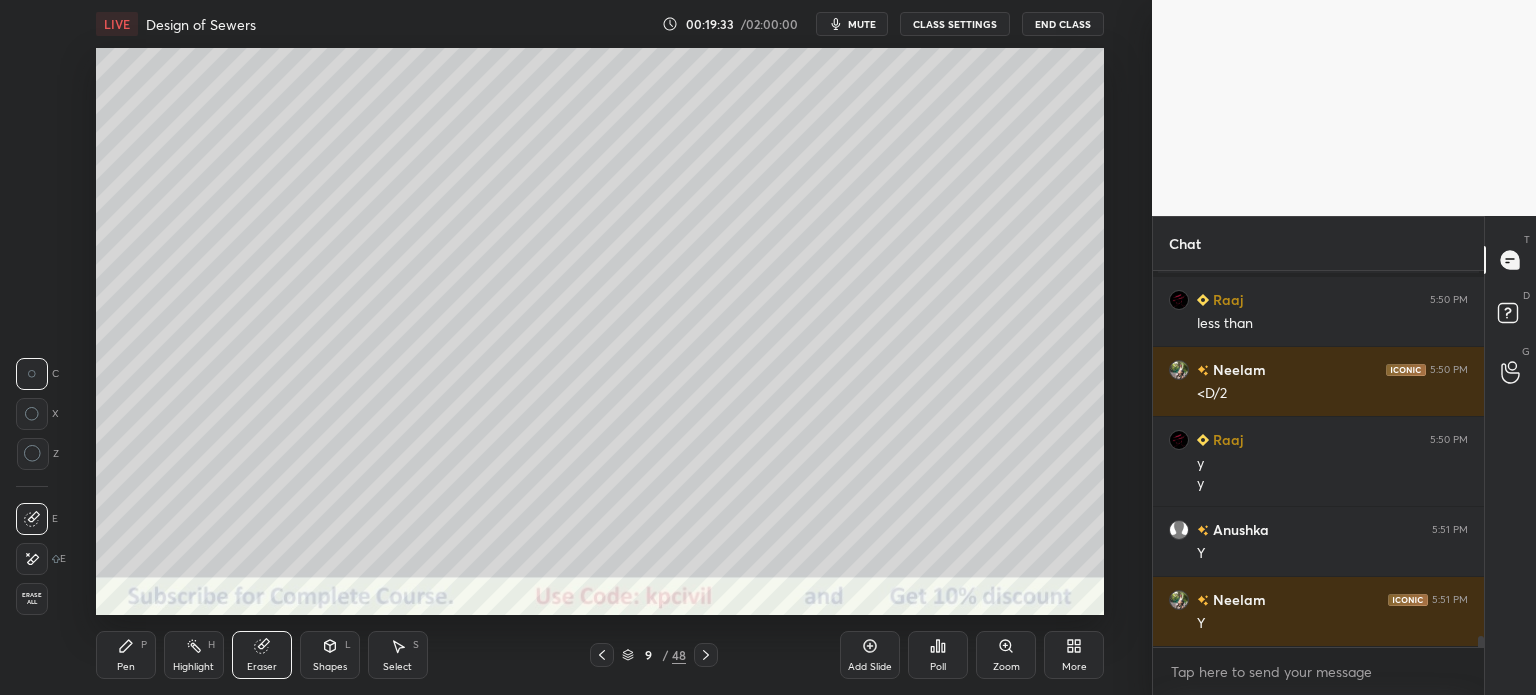 click on "Pen P" at bounding box center (126, 655) 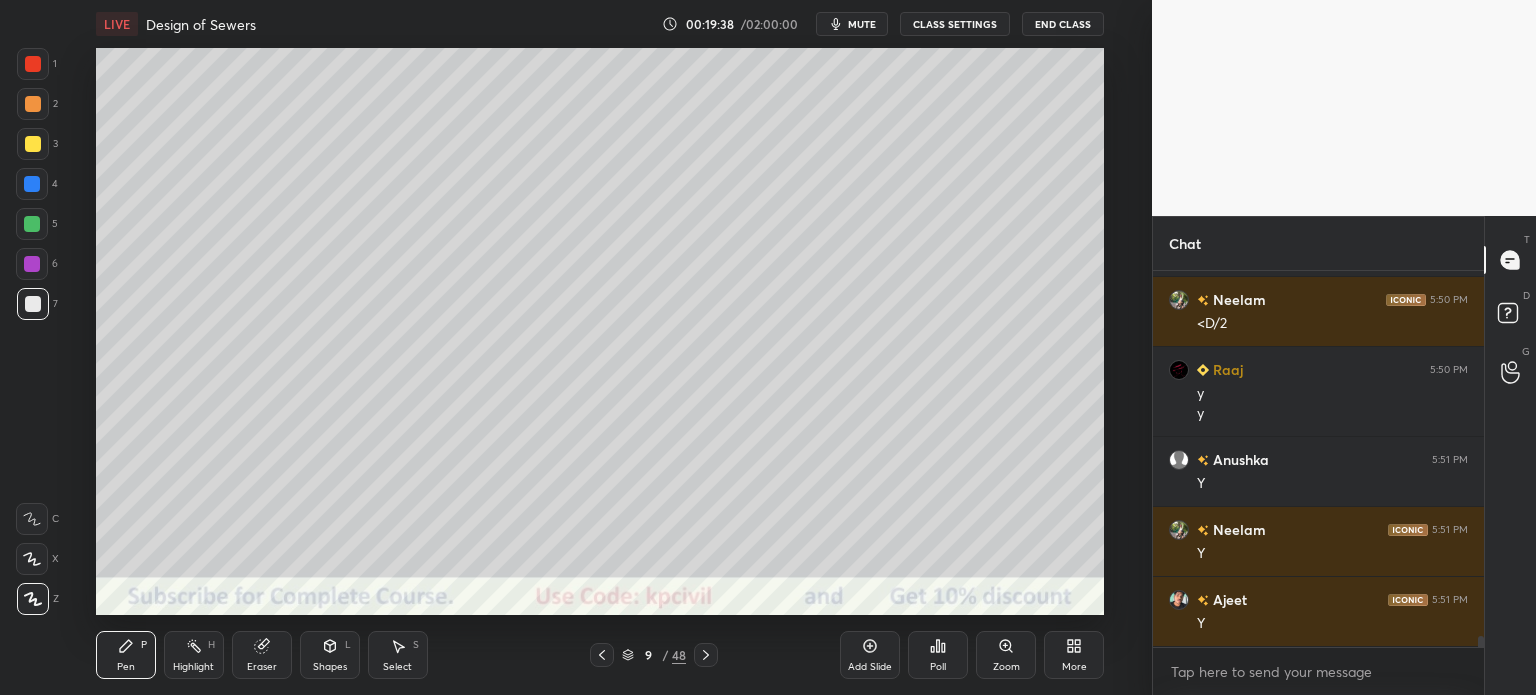 scroll, scrollTop: 12746, scrollLeft: 0, axis: vertical 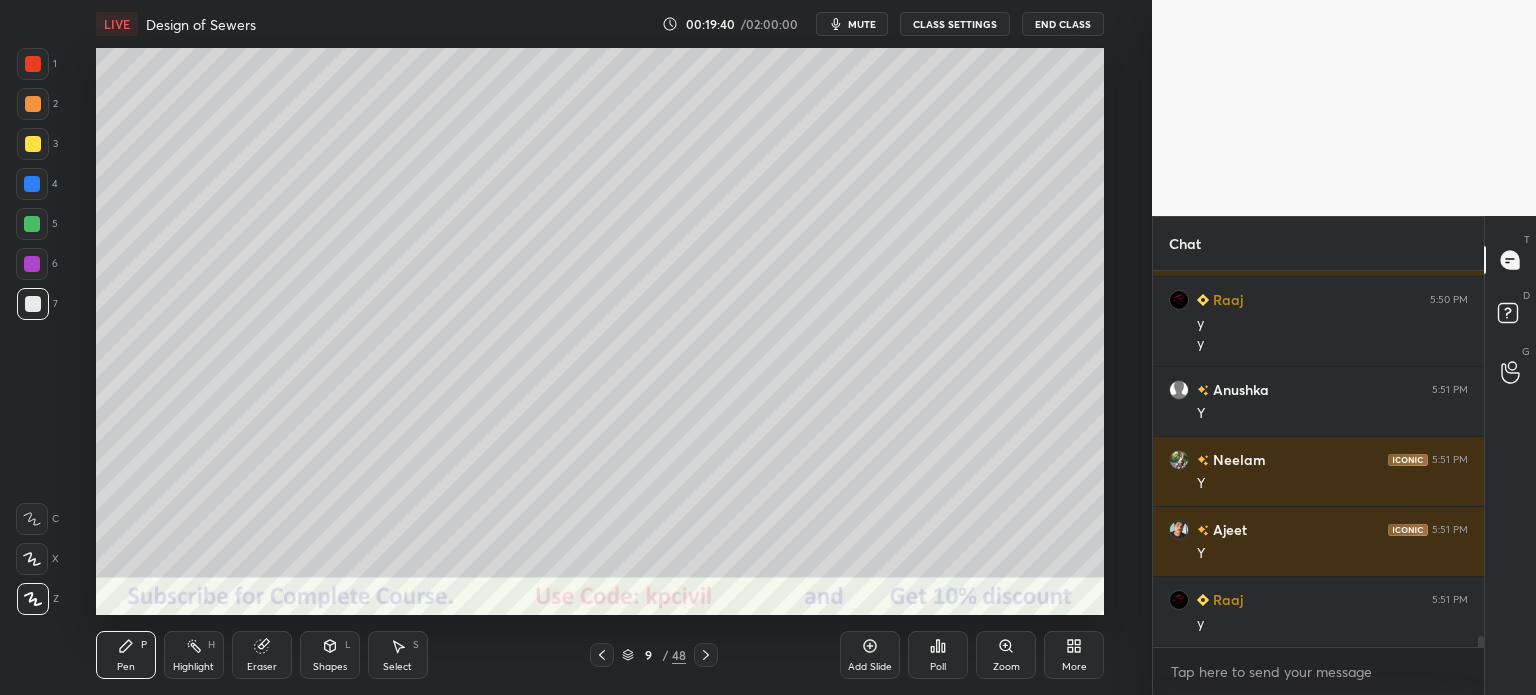 click at bounding box center [33, 144] 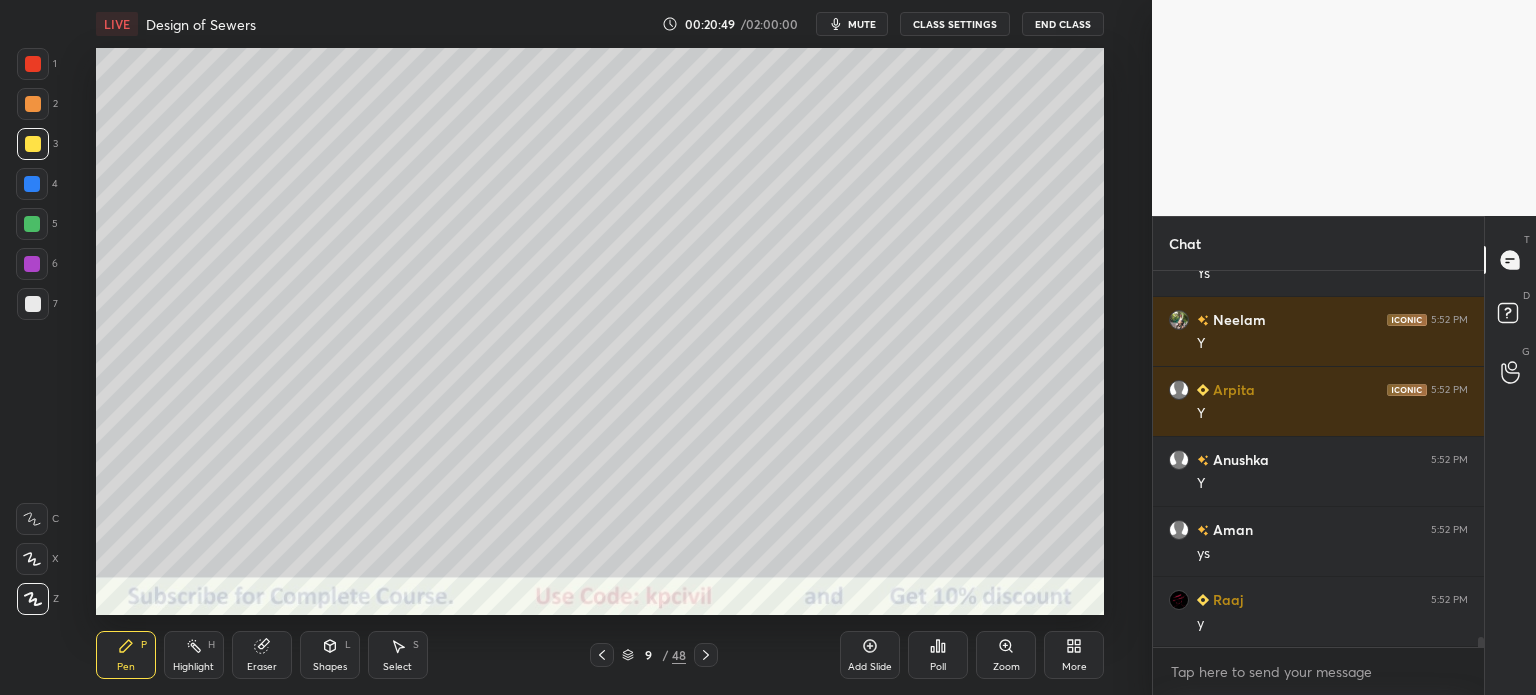 scroll, scrollTop: 13376, scrollLeft: 0, axis: vertical 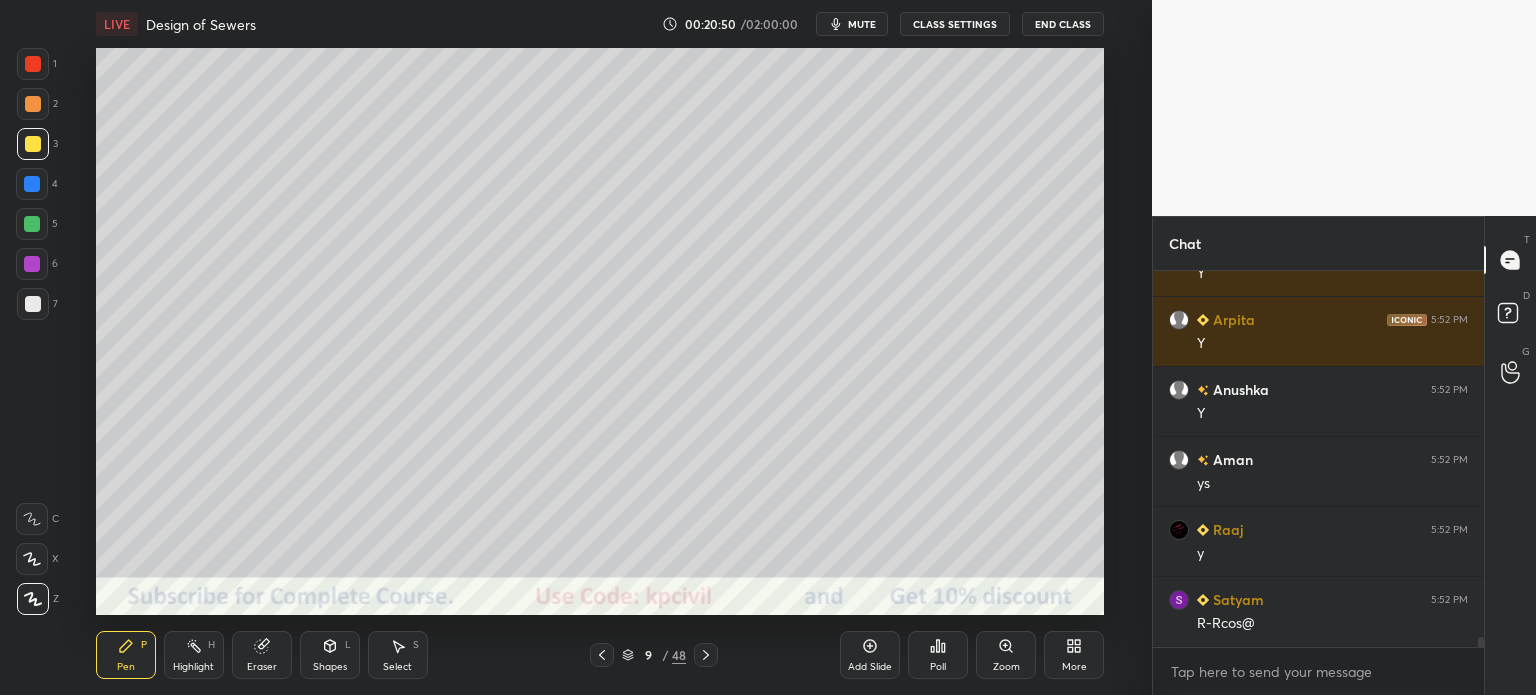 click on "Select S" at bounding box center (398, 655) 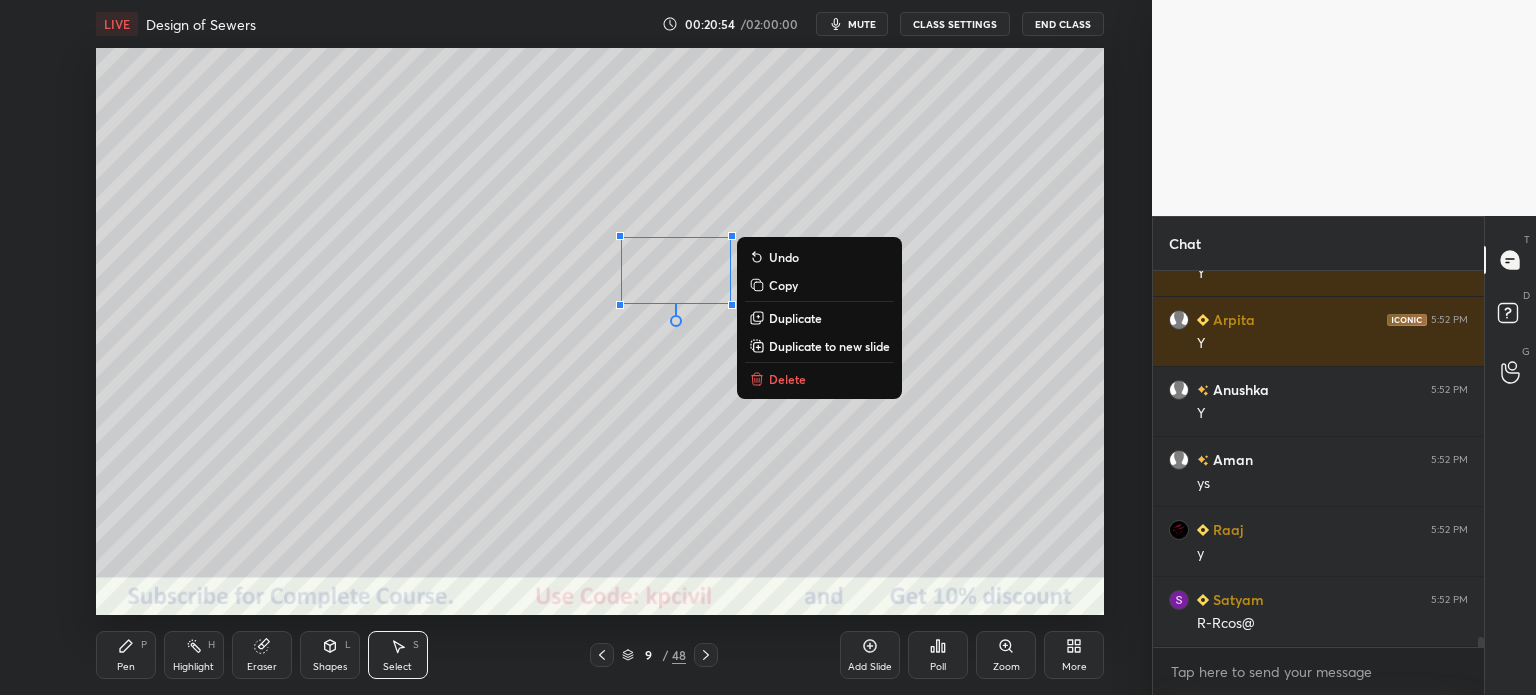 click on "0 ° Undo Copy Duplicate Duplicate to new slide Delete" at bounding box center (600, 331) 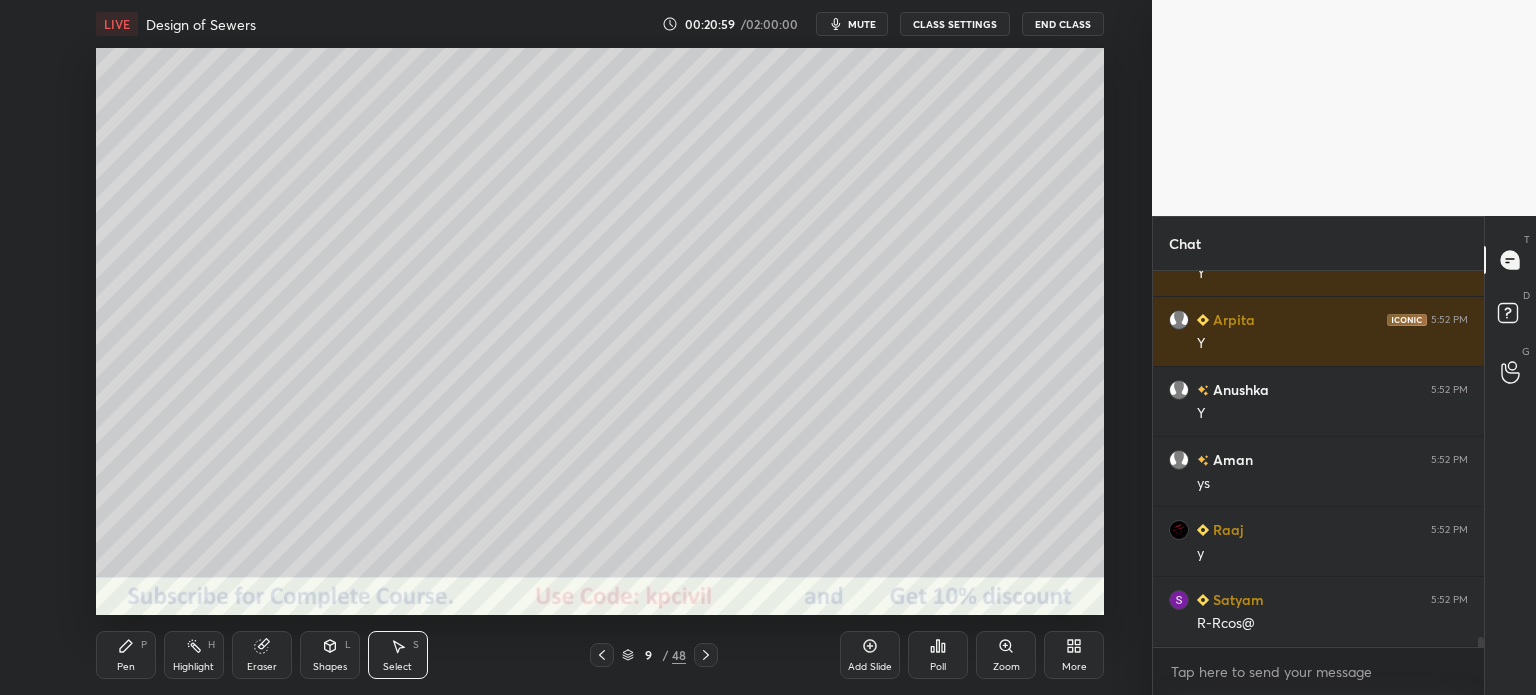 click 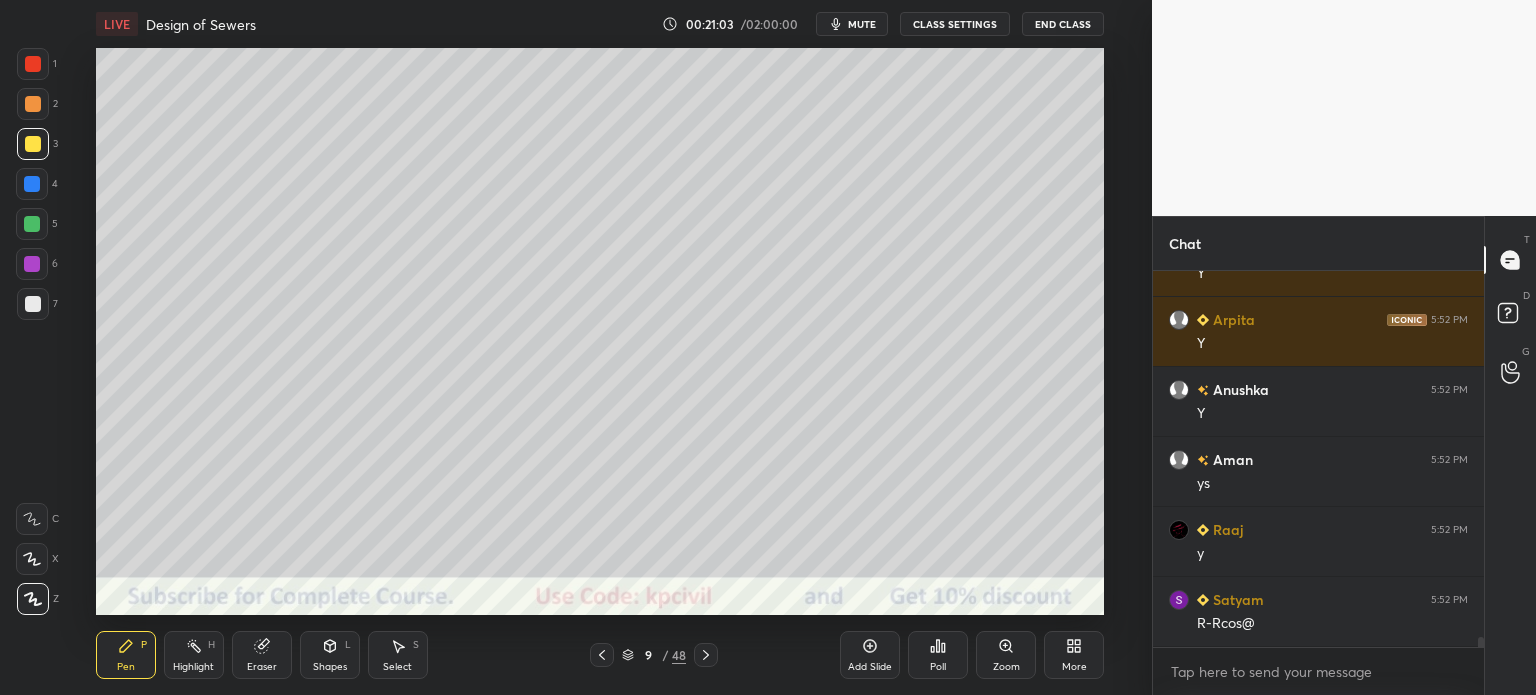 click on "Highlight" at bounding box center [193, 667] 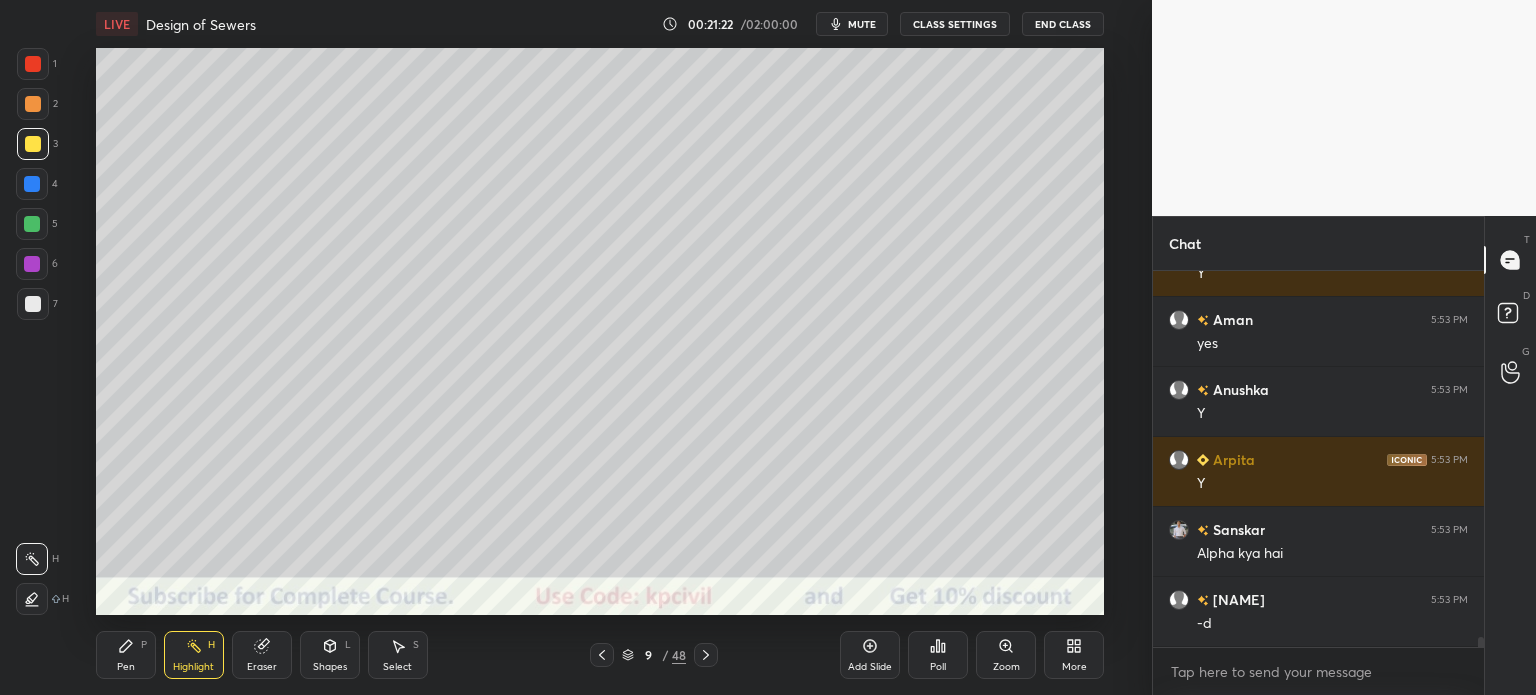 scroll, scrollTop: 13866, scrollLeft: 0, axis: vertical 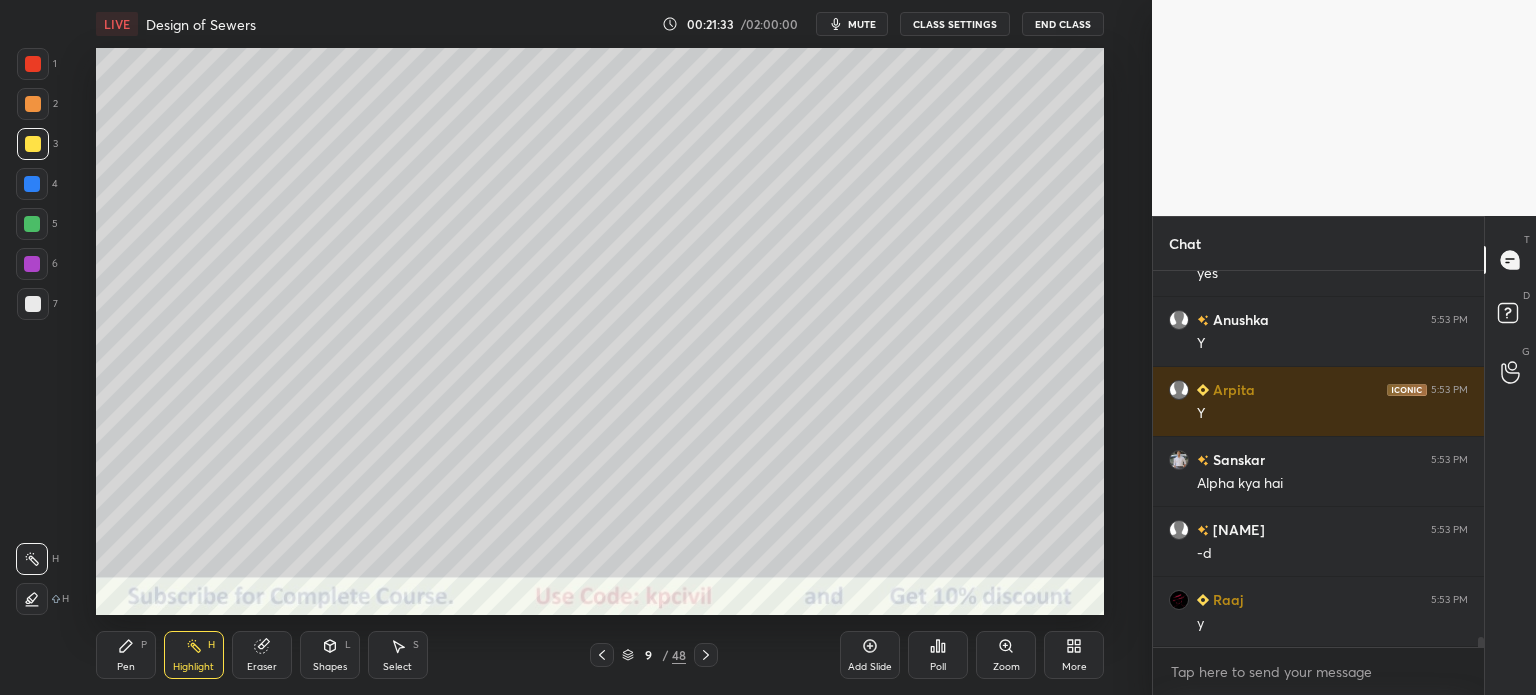 click on "Pen" at bounding box center [126, 667] 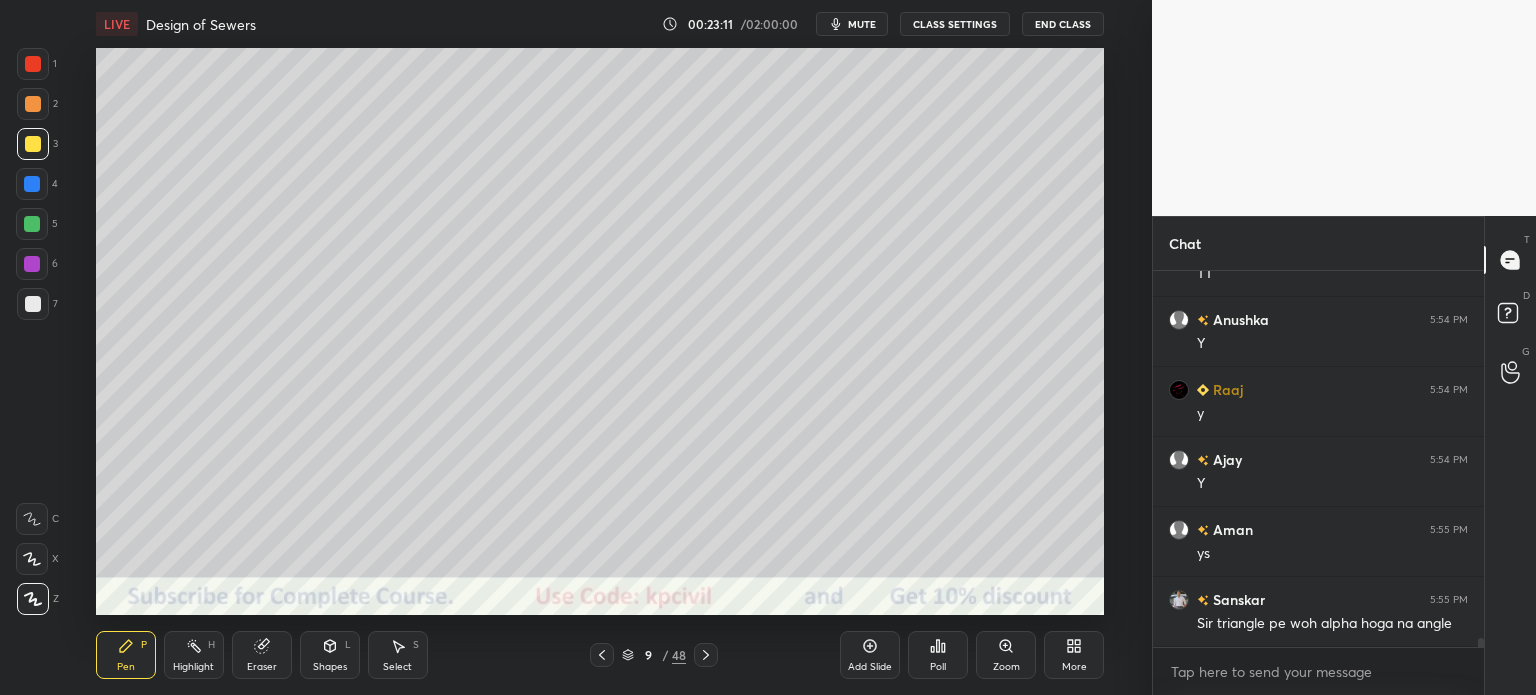 scroll, scrollTop: 15336, scrollLeft: 0, axis: vertical 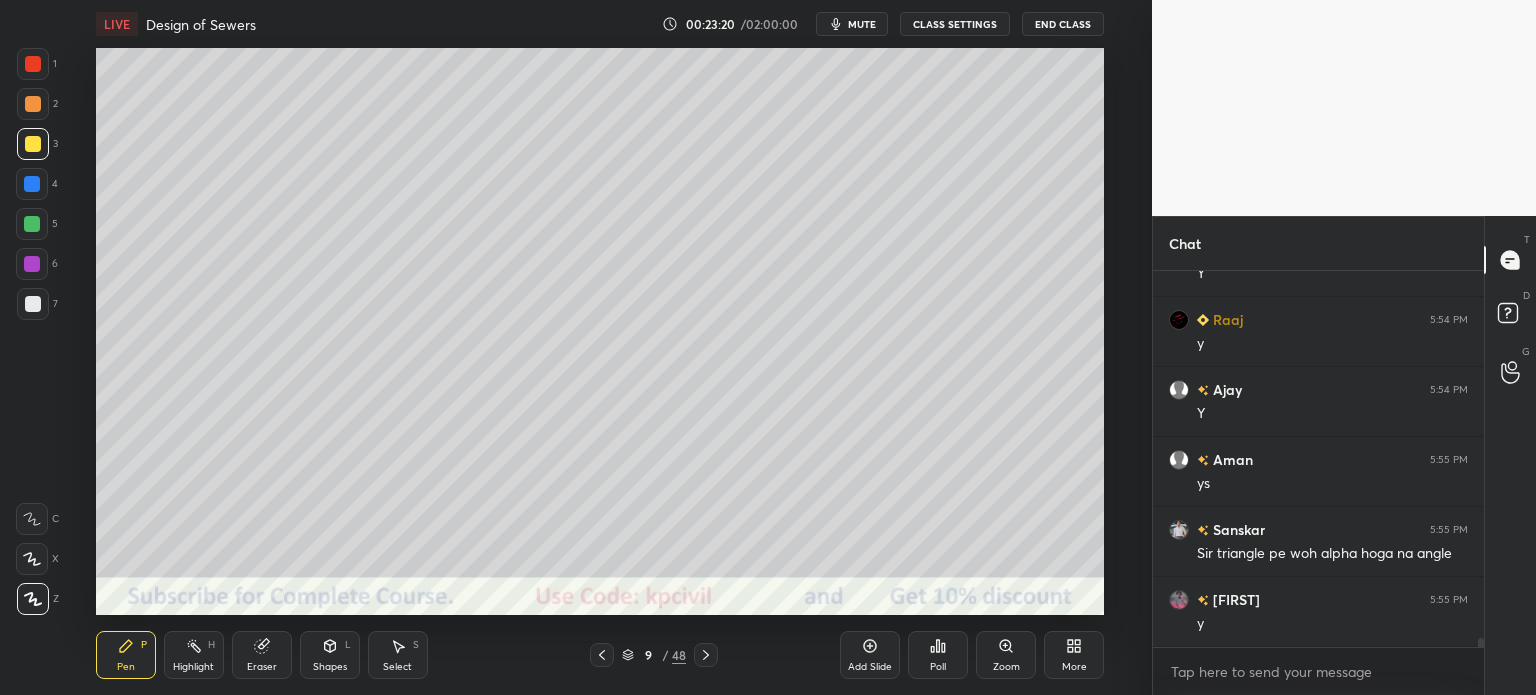 click at bounding box center (33, 304) 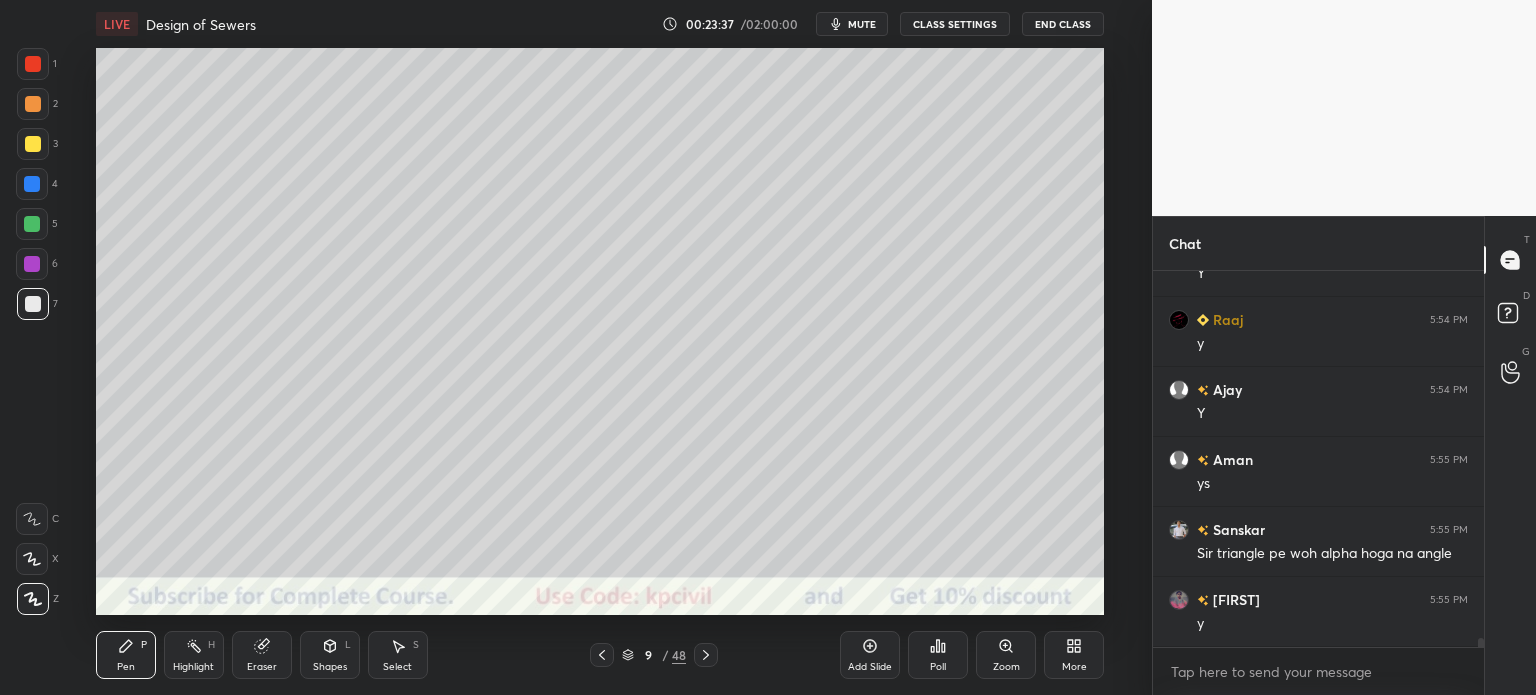 click 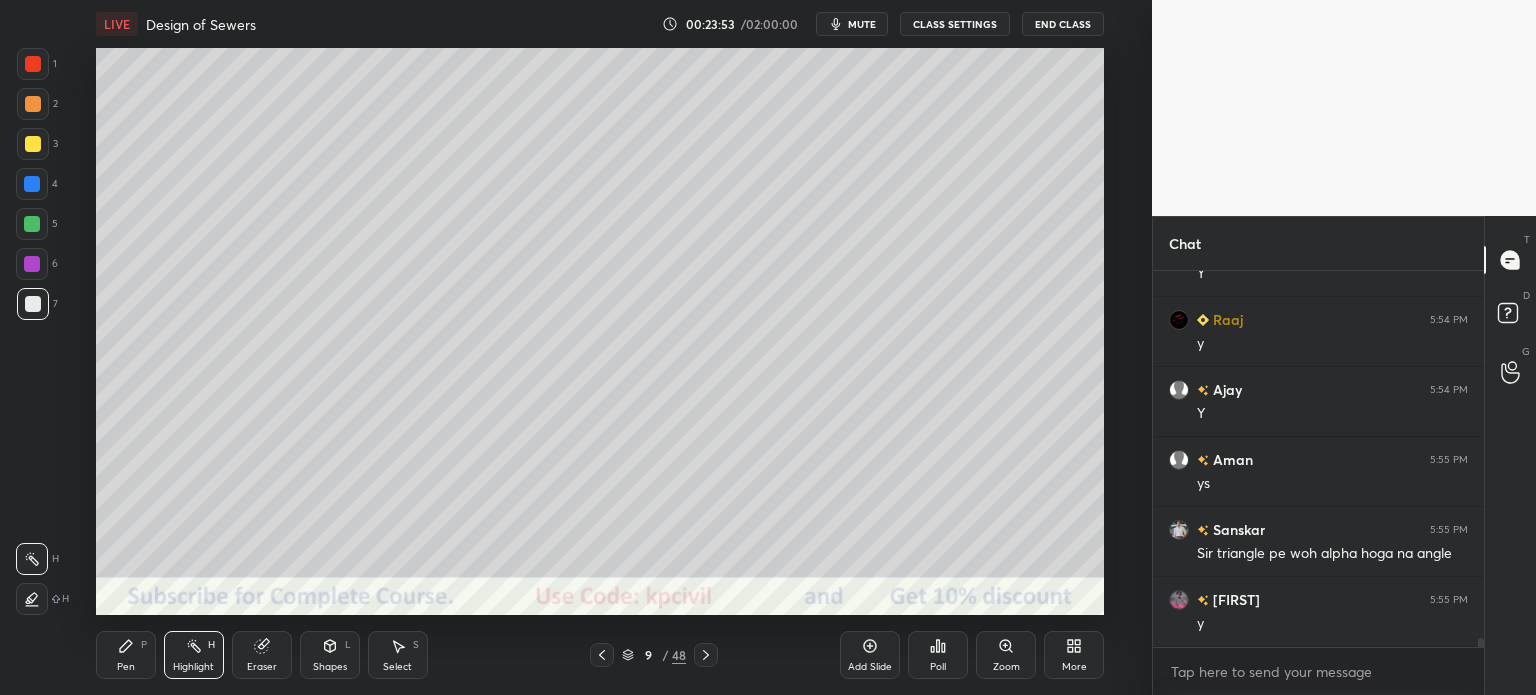 scroll, scrollTop: 15406, scrollLeft: 0, axis: vertical 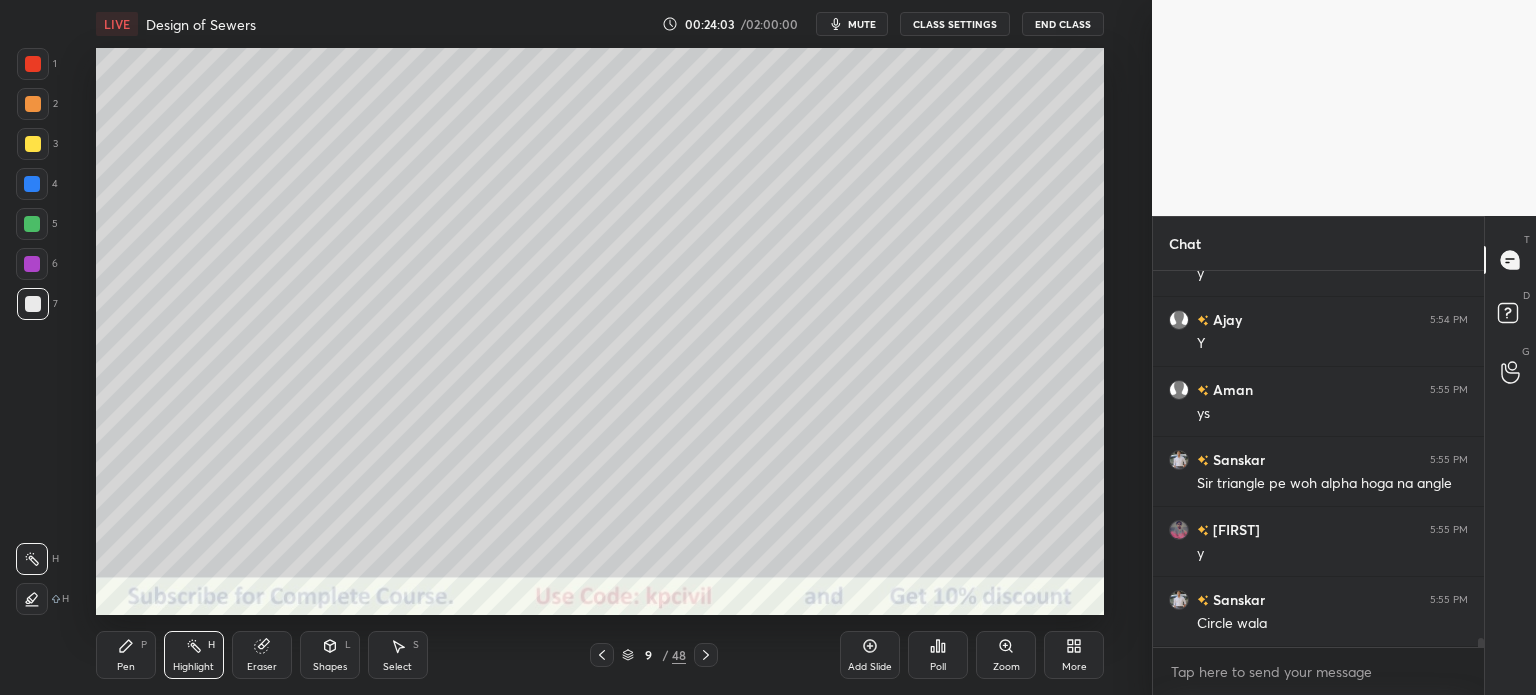 click on "Eraser" at bounding box center [262, 655] 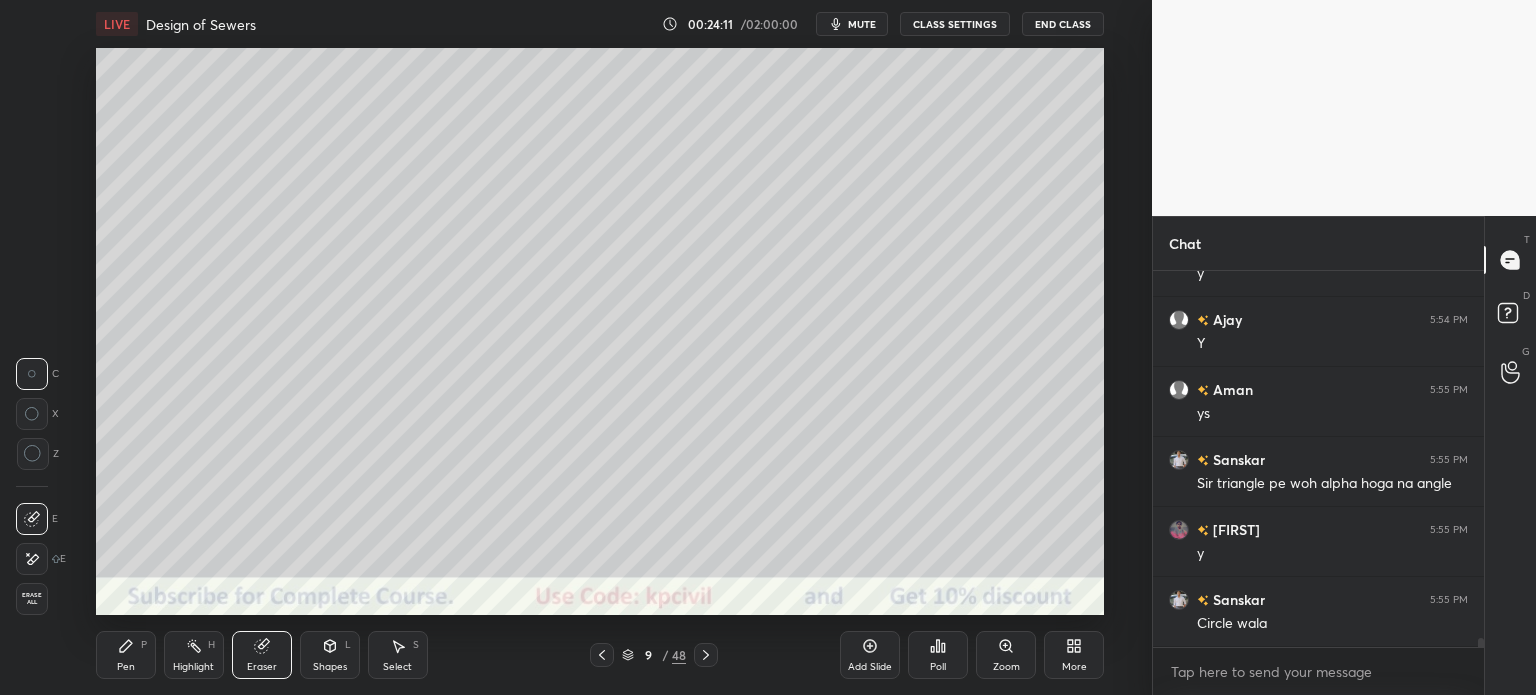 scroll, scrollTop: 15476, scrollLeft: 0, axis: vertical 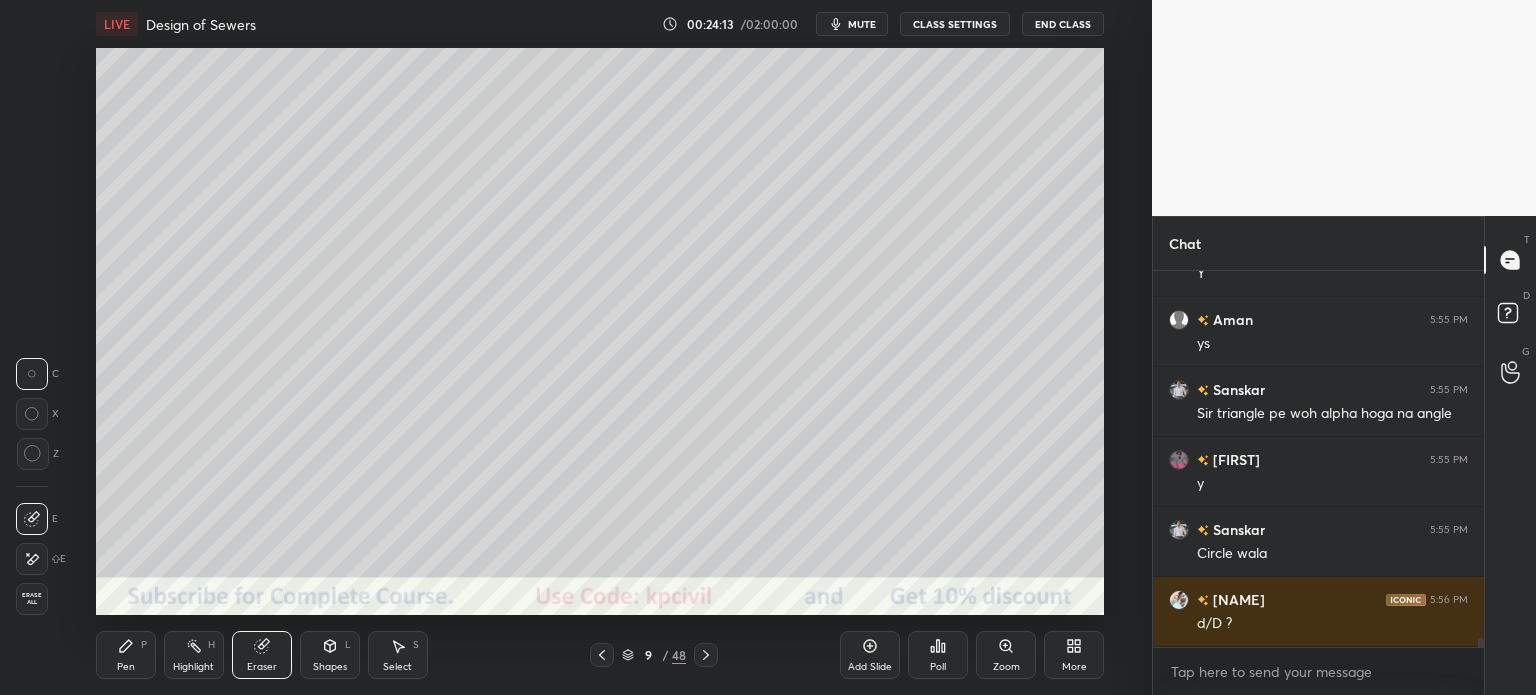 click 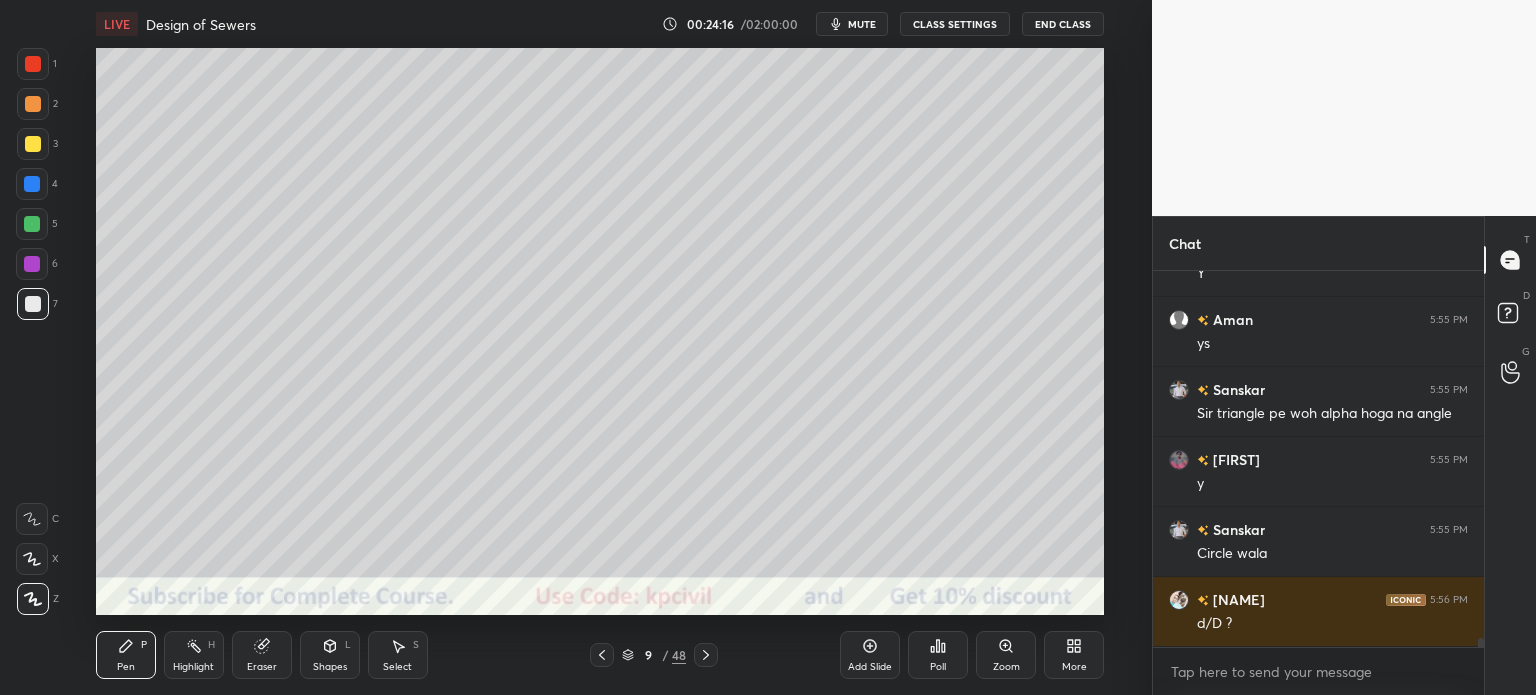 click on "Select S" at bounding box center [398, 655] 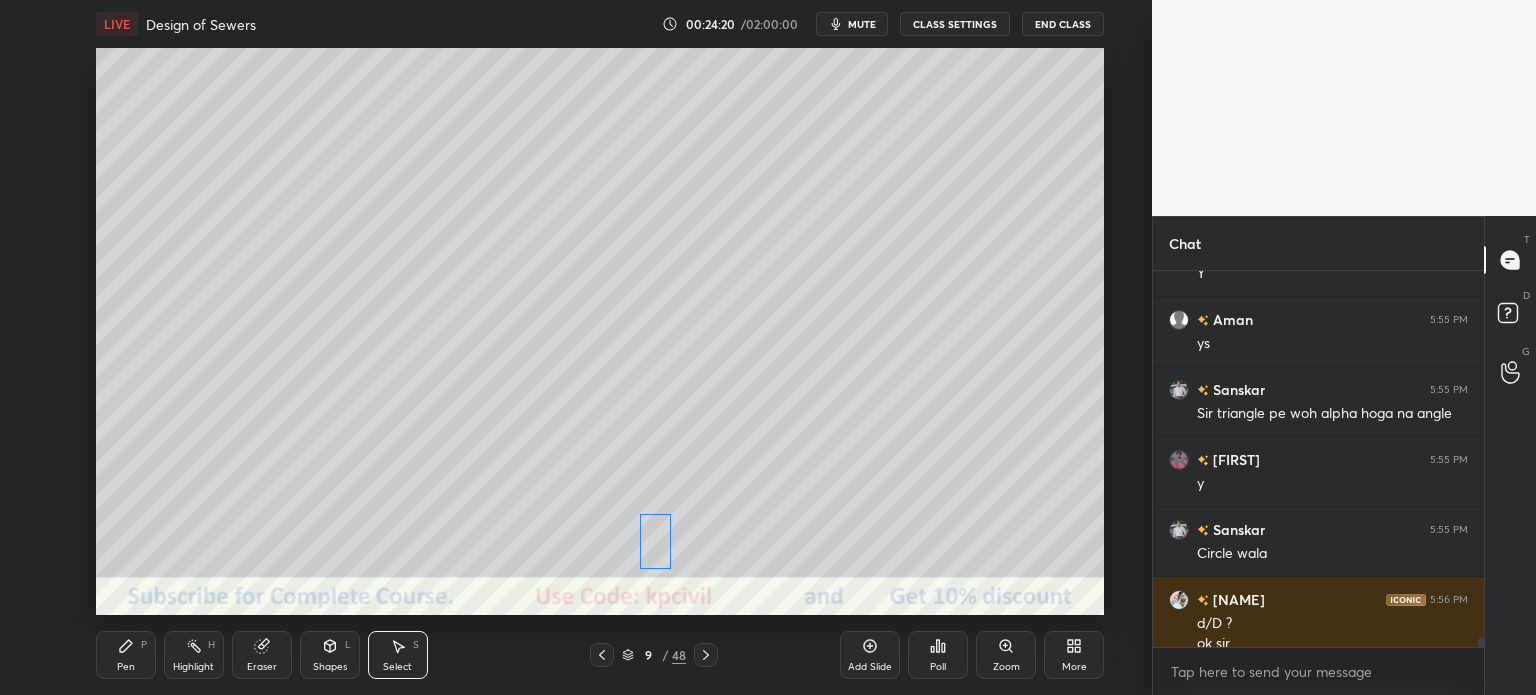 scroll, scrollTop: 15496, scrollLeft: 0, axis: vertical 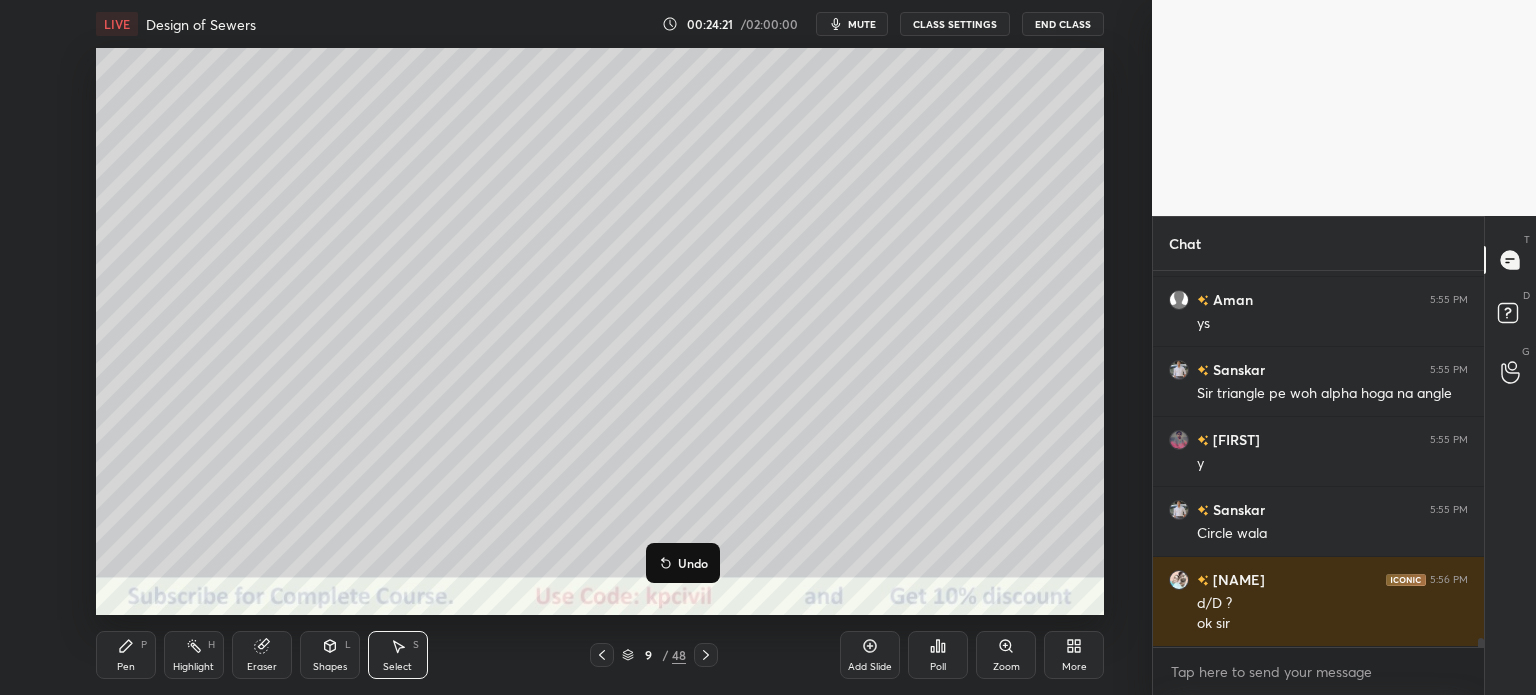 click on "0 ° Undo Copy Duplicate Duplicate to new slide Delete" at bounding box center (600, 331) 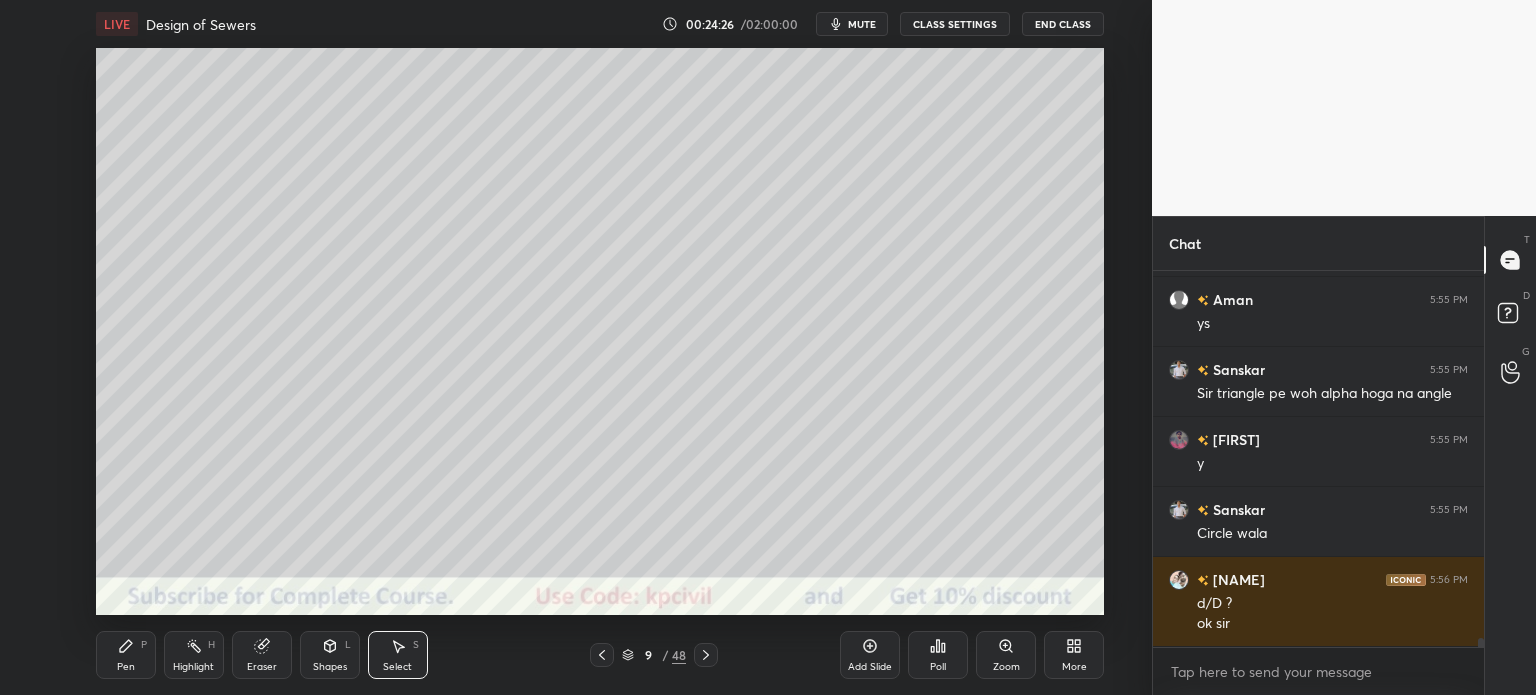 click on "Pen" at bounding box center (126, 667) 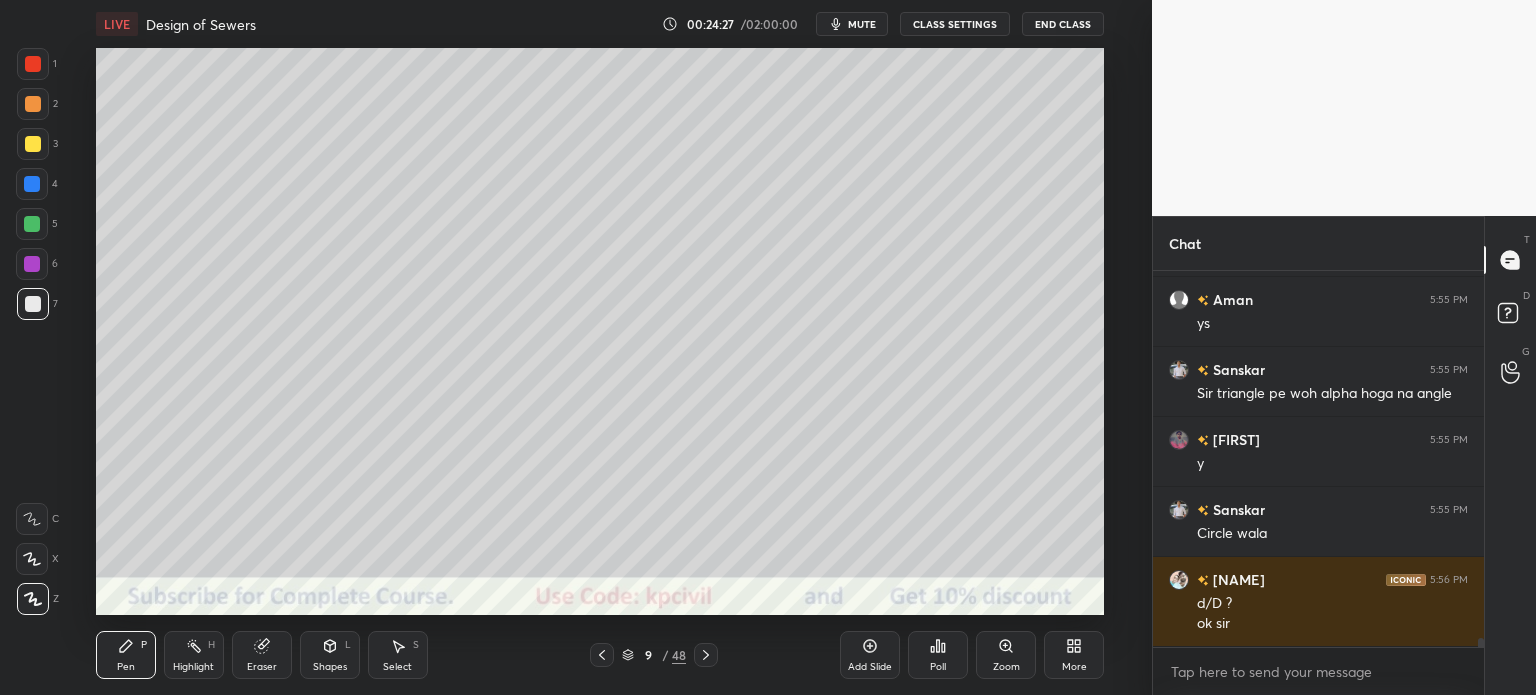 click at bounding box center [33, 144] 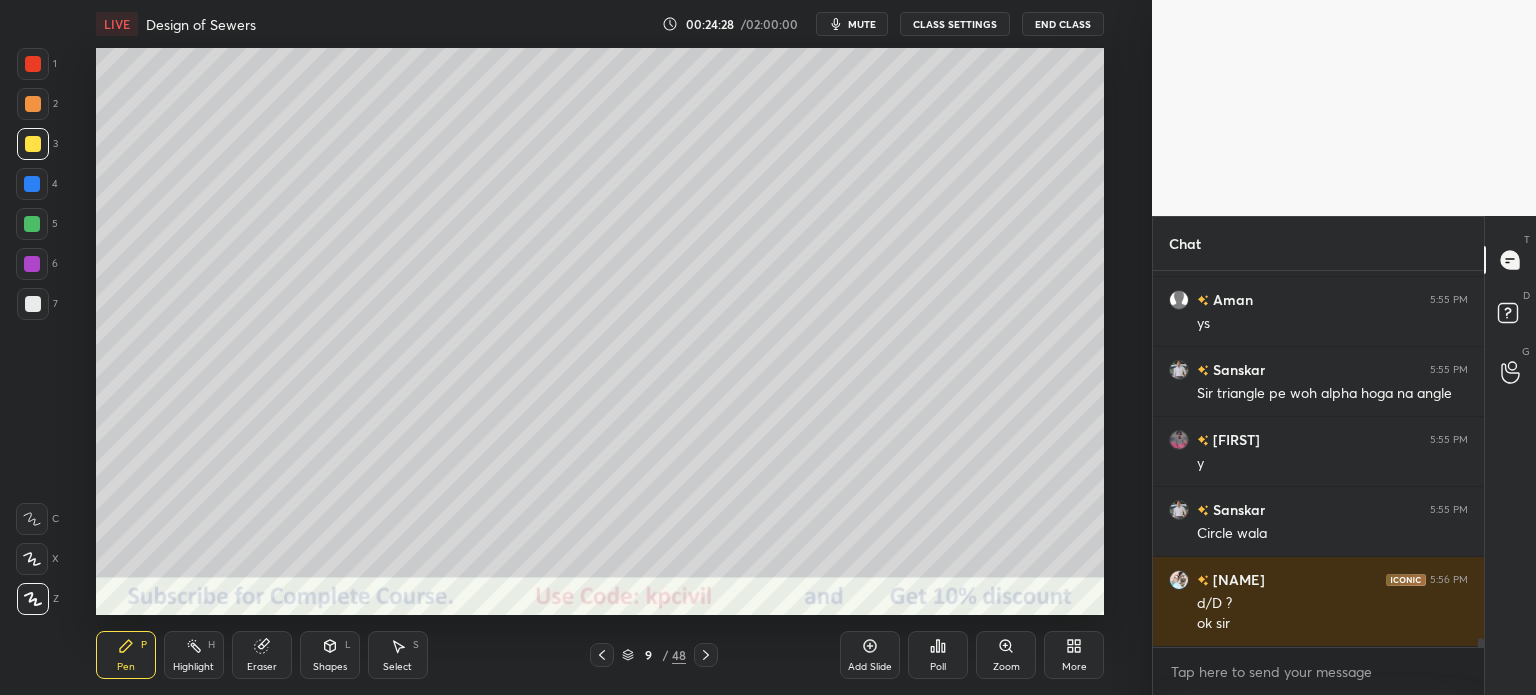 scroll, scrollTop: 15566, scrollLeft: 0, axis: vertical 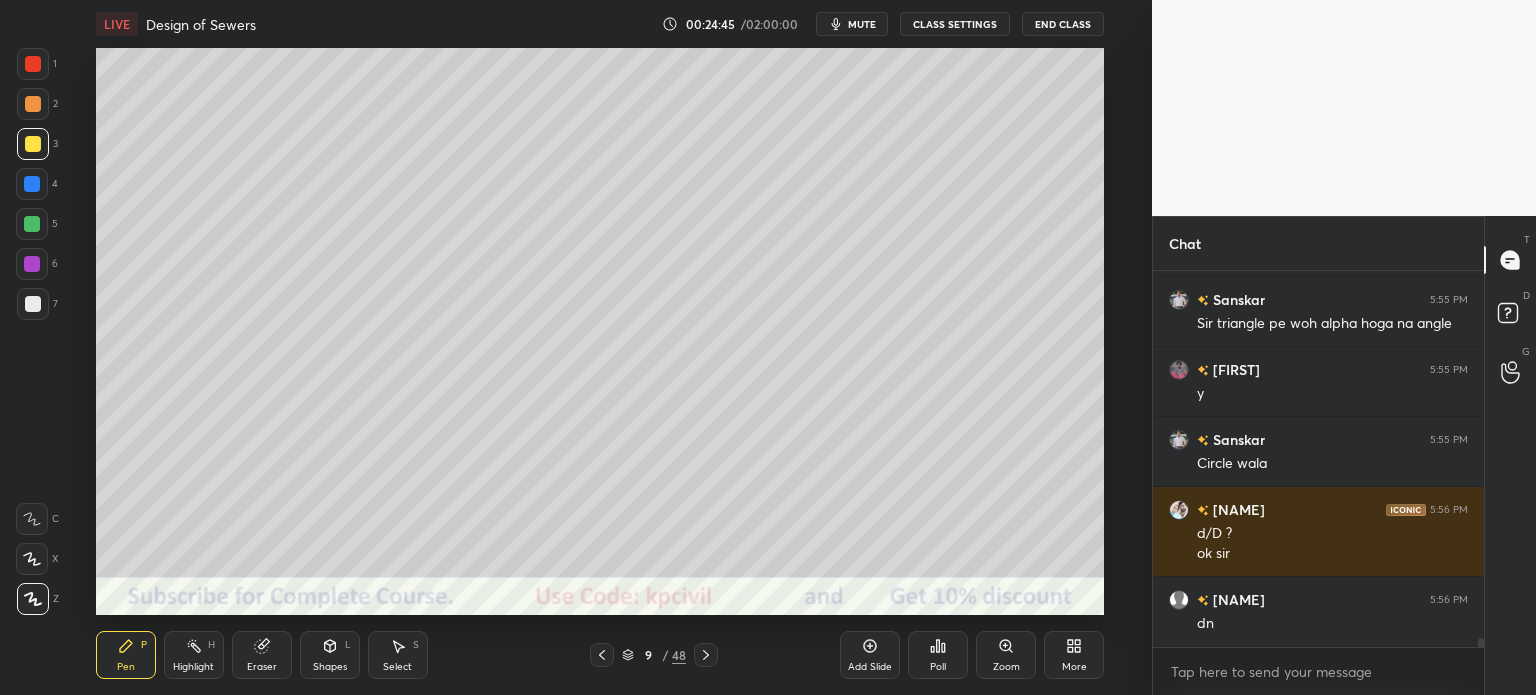 click 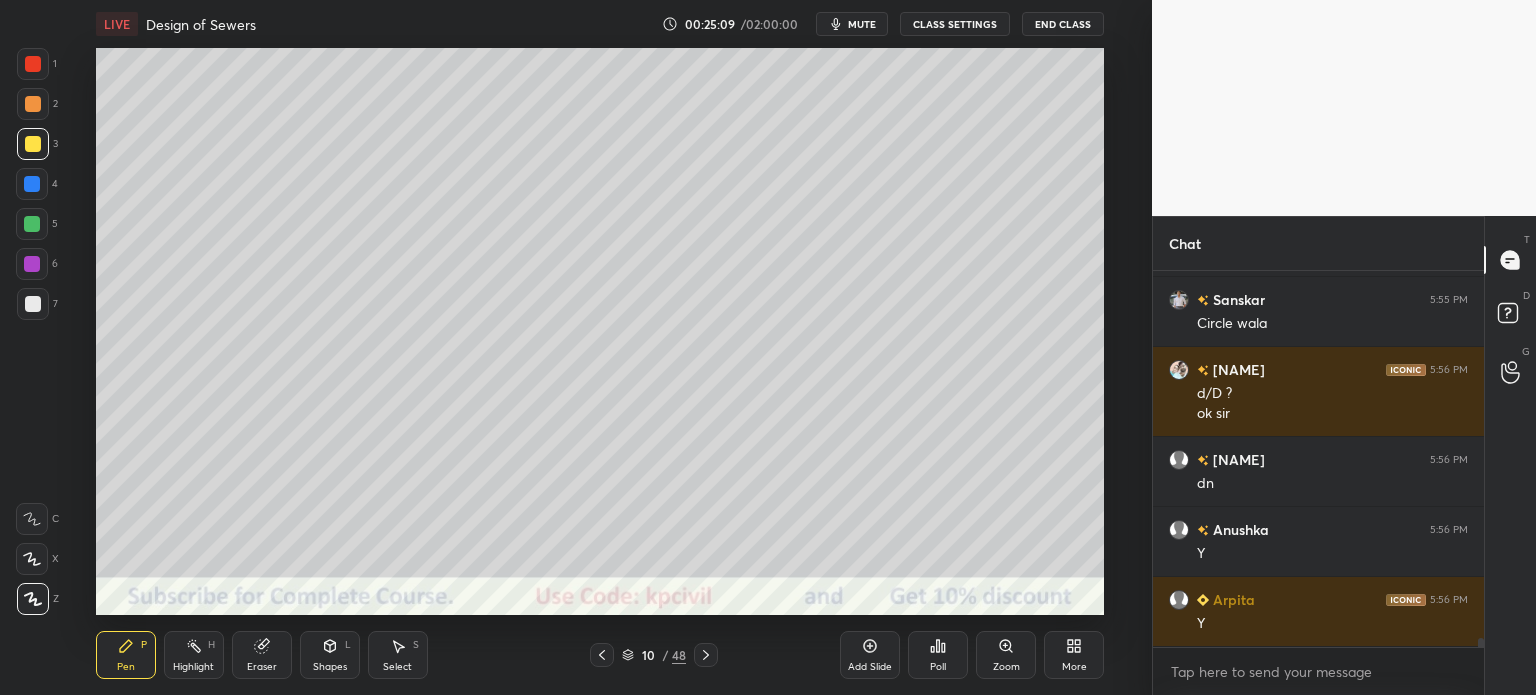 scroll, scrollTop: 15776, scrollLeft: 0, axis: vertical 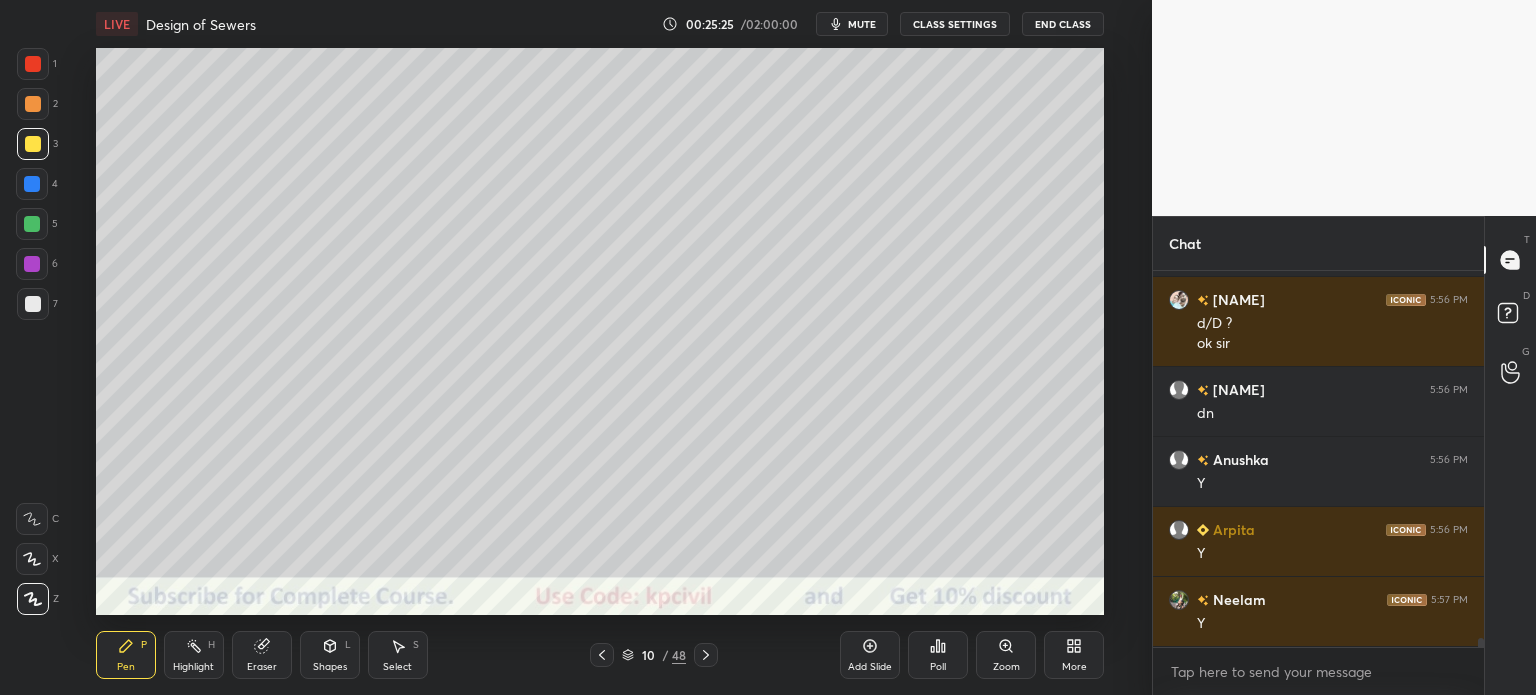click 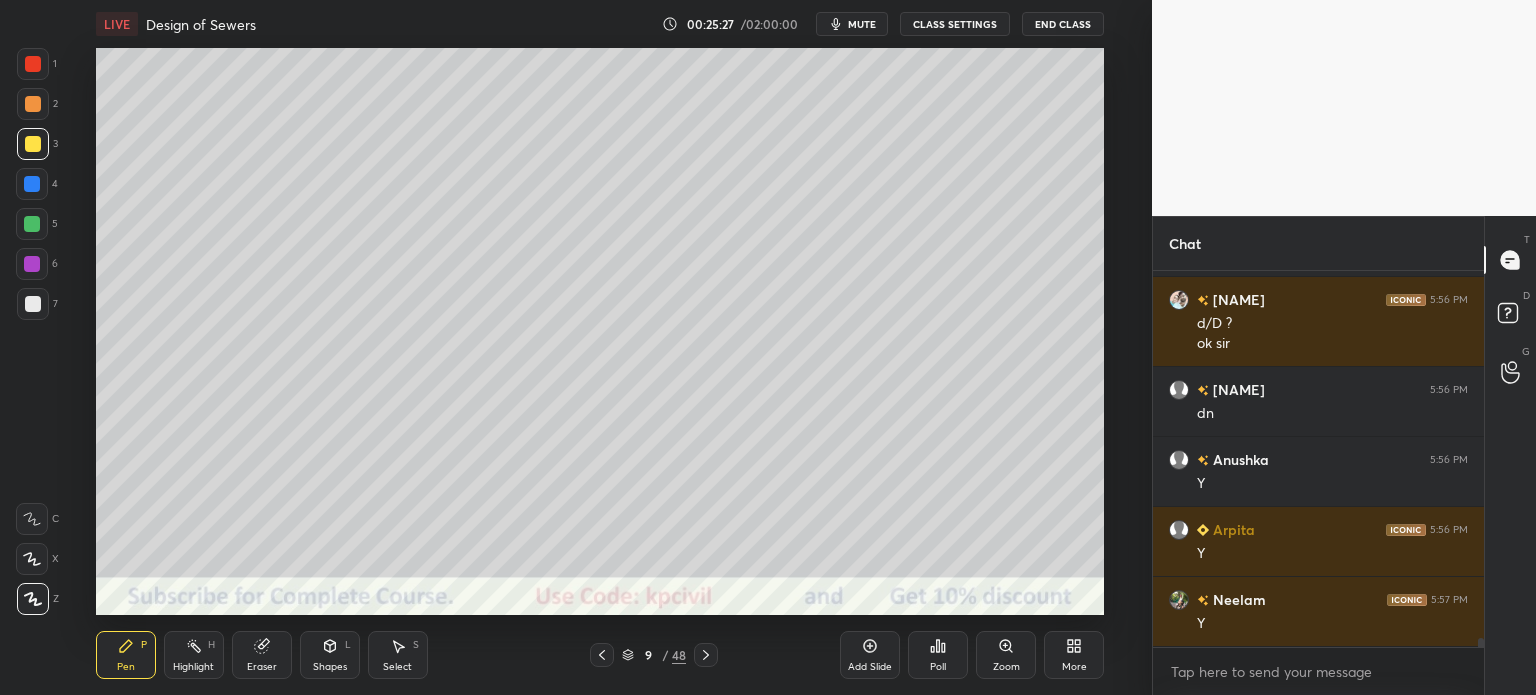 click on "Highlight" at bounding box center [193, 667] 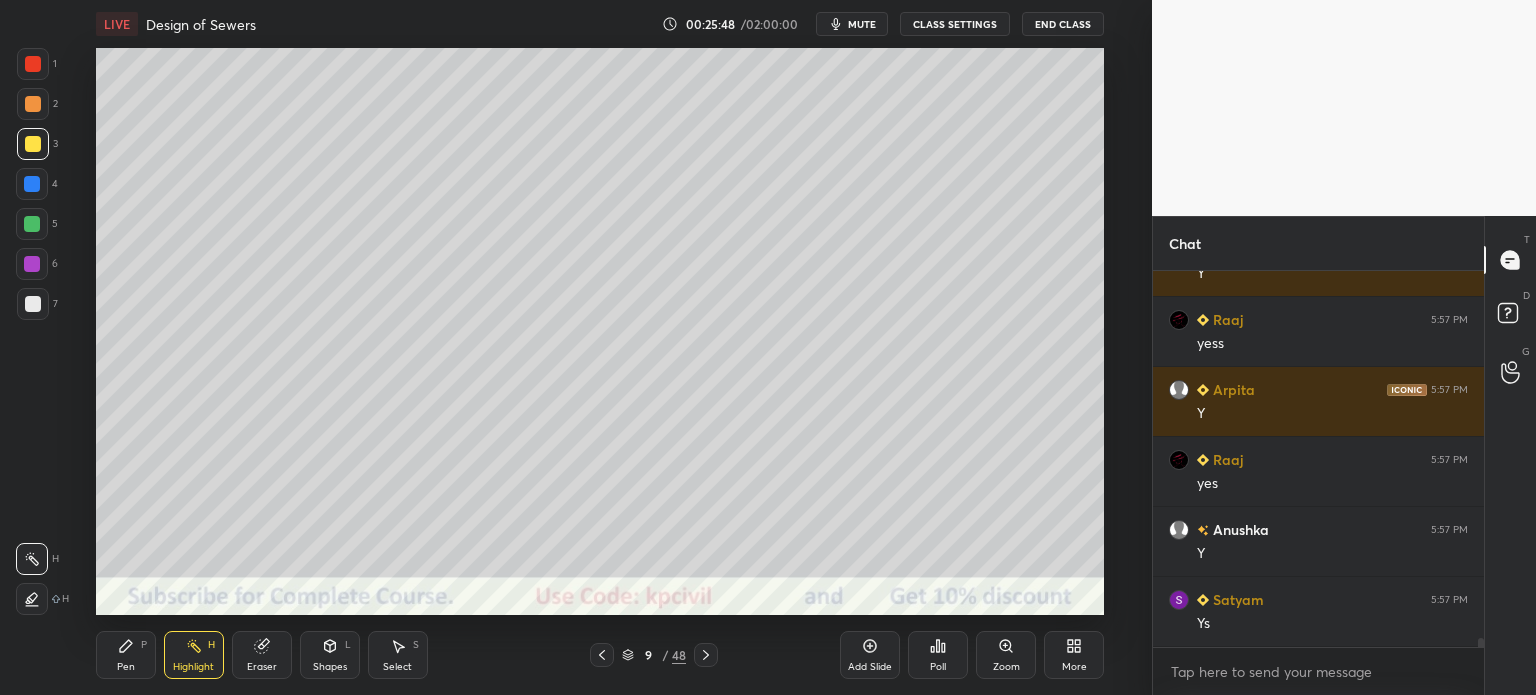 scroll, scrollTop: 16196, scrollLeft: 0, axis: vertical 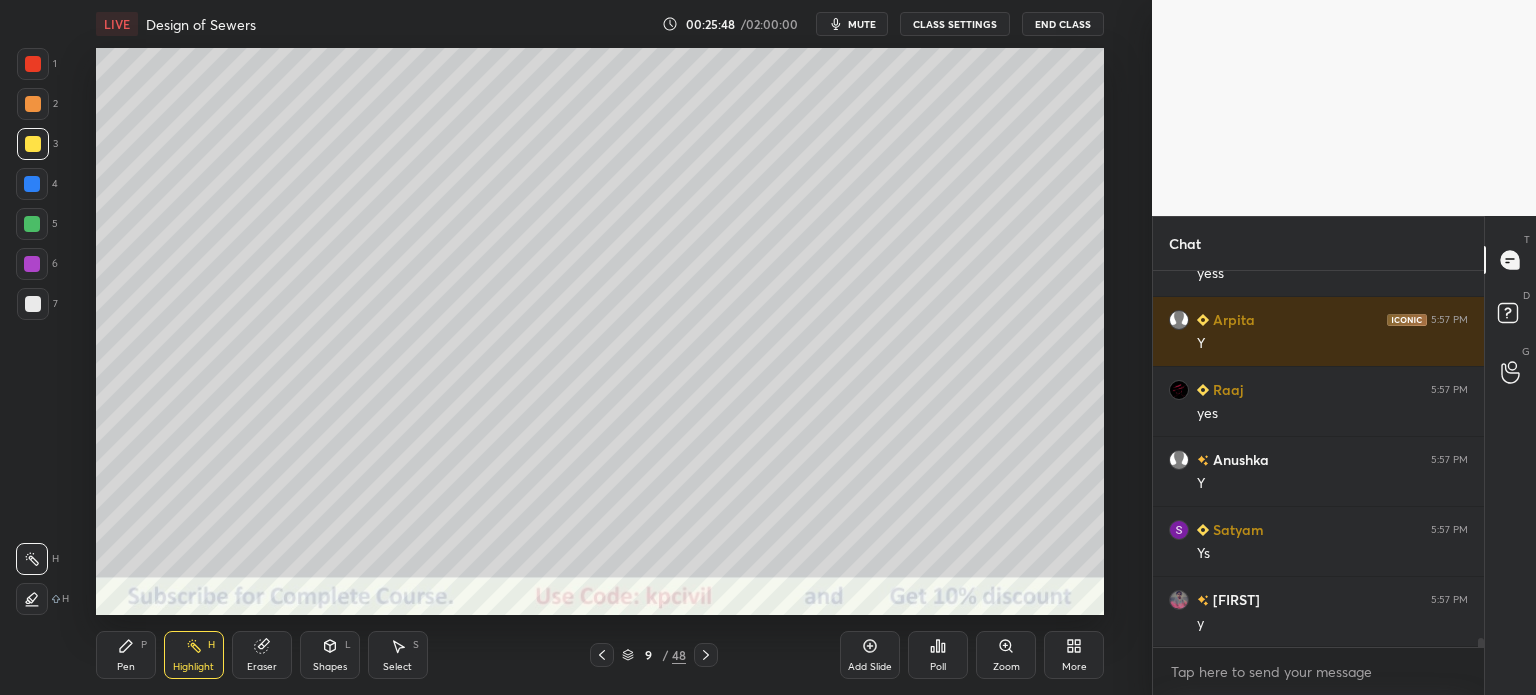 click on "9" at bounding box center (648, 655) 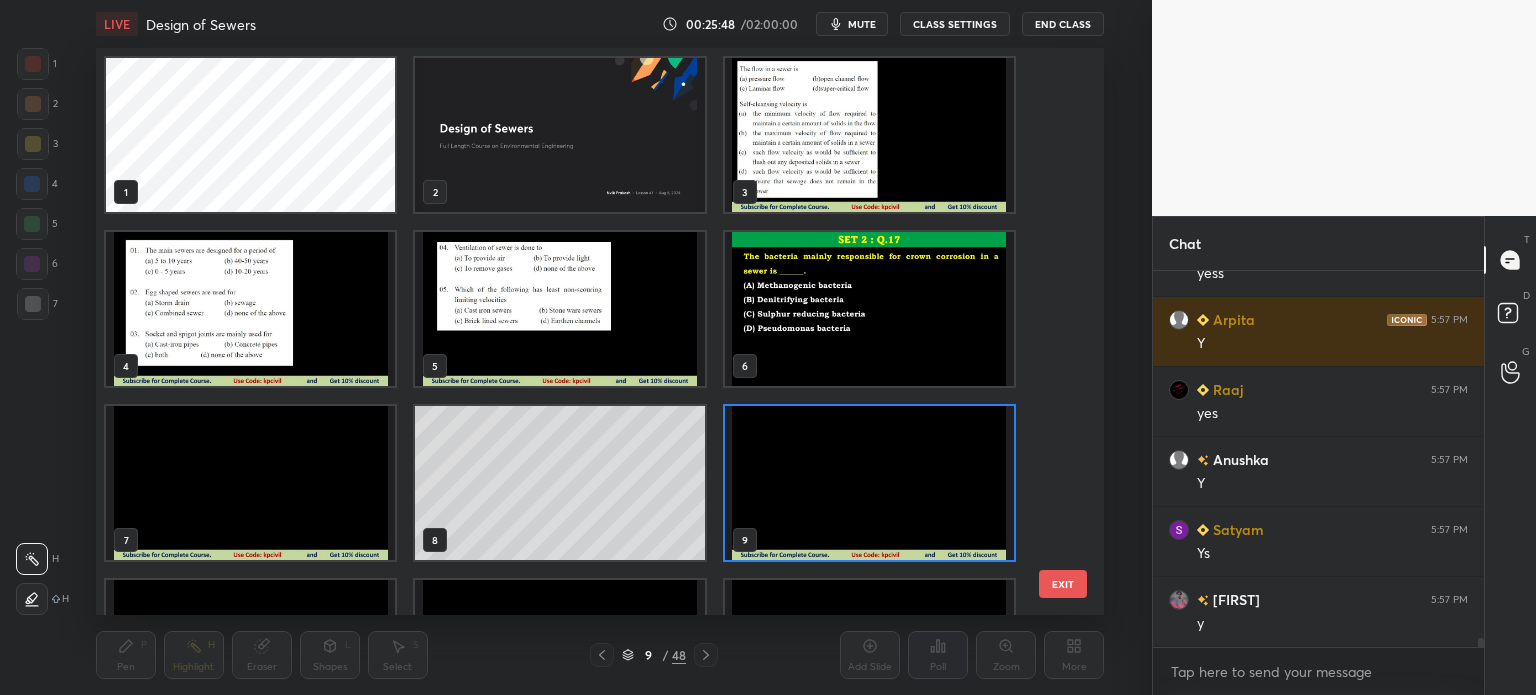 scroll, scrollTop: 6, scrollLeft: 10, axis: both 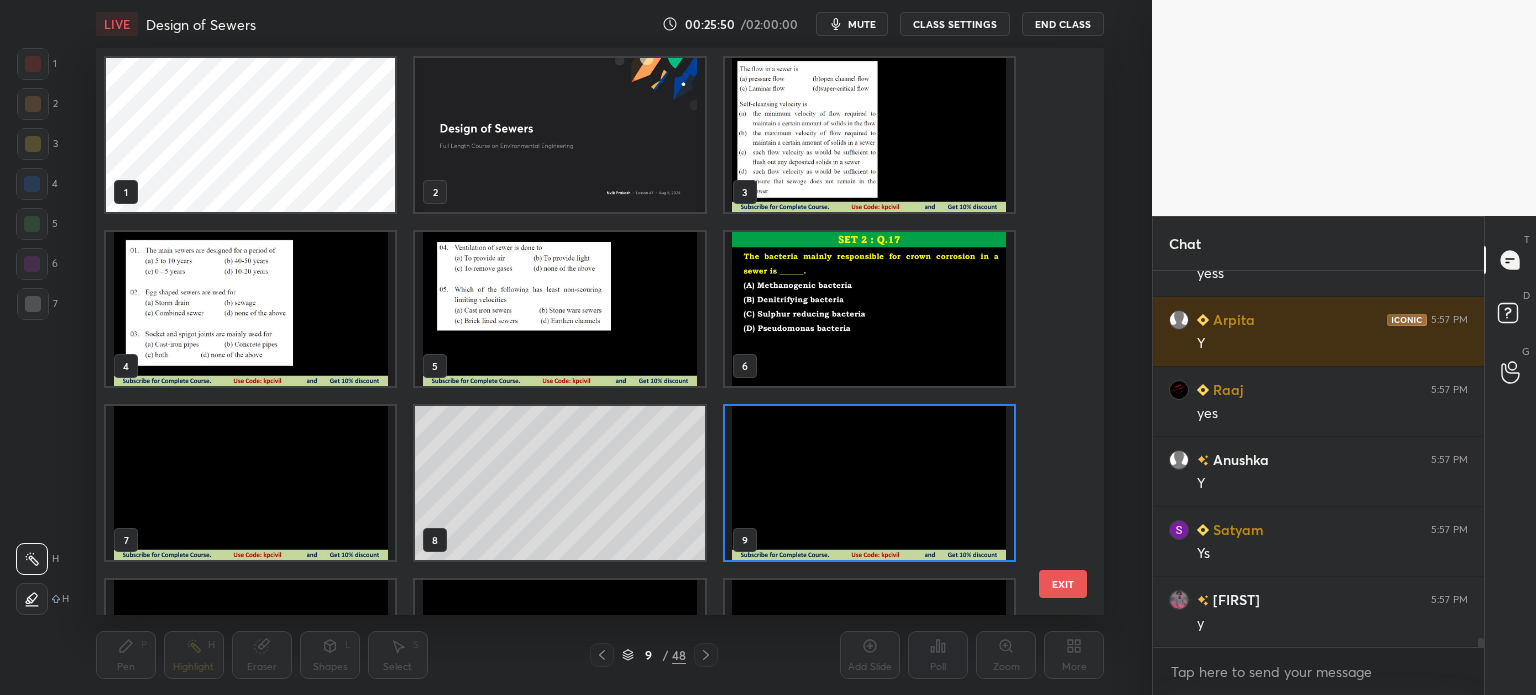 click at bounding box center (868, 483) 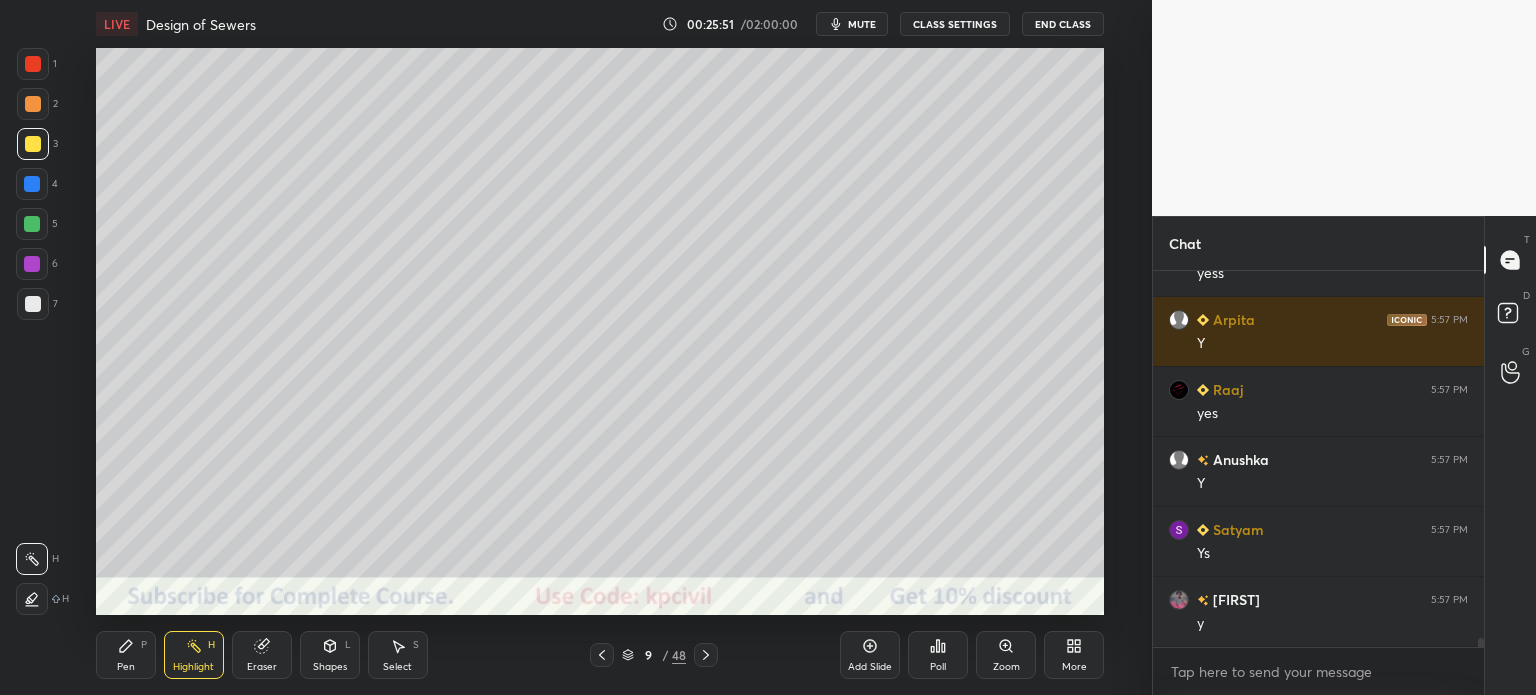 click 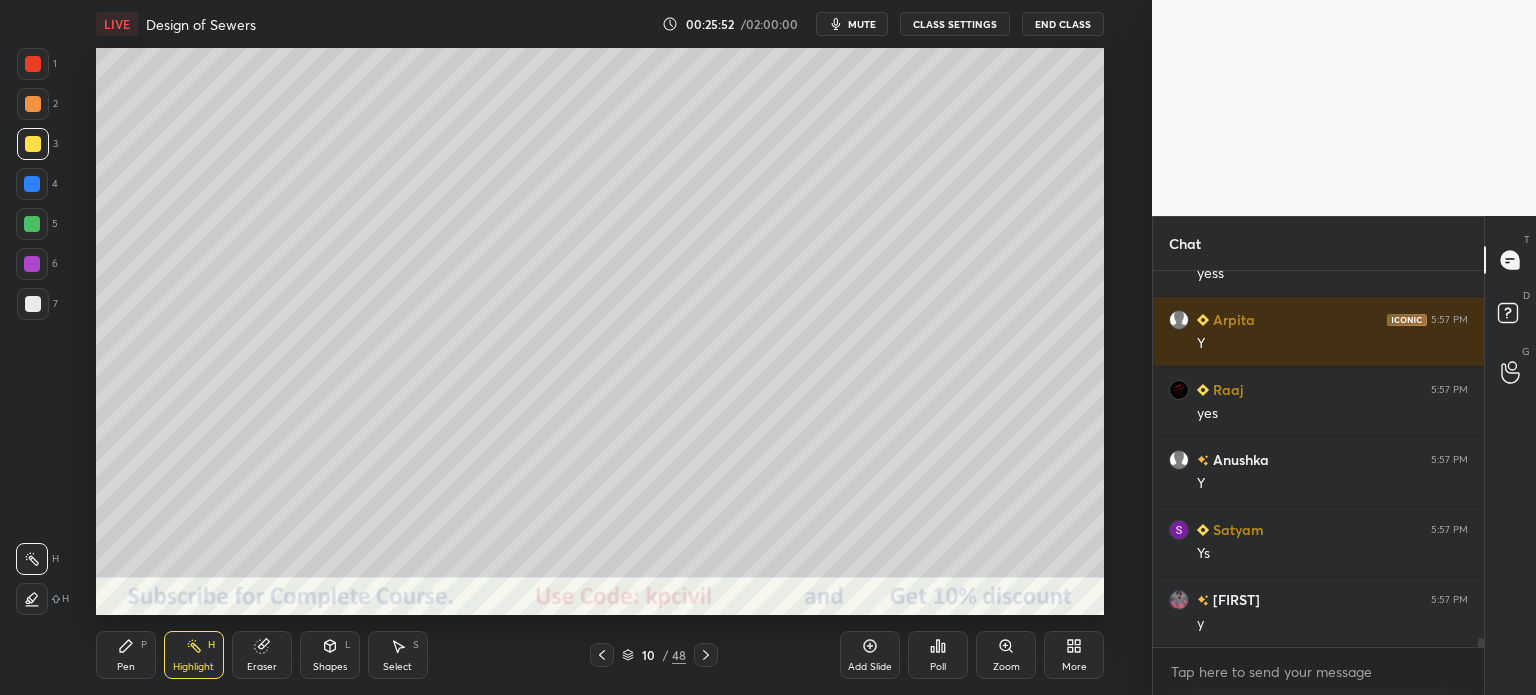 click on "Pen" at bounding box center [126, 667] 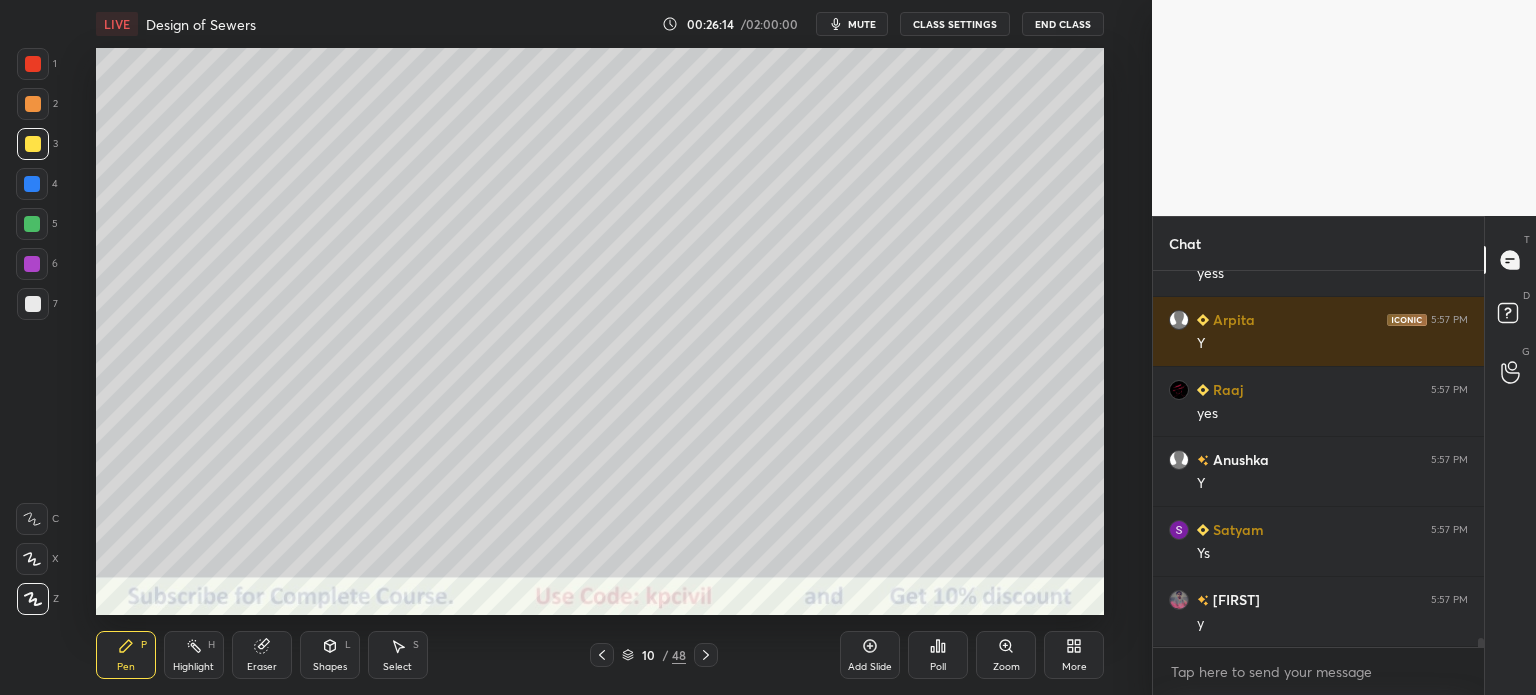 click on "Highlight H" at bounding box center (194, 655) 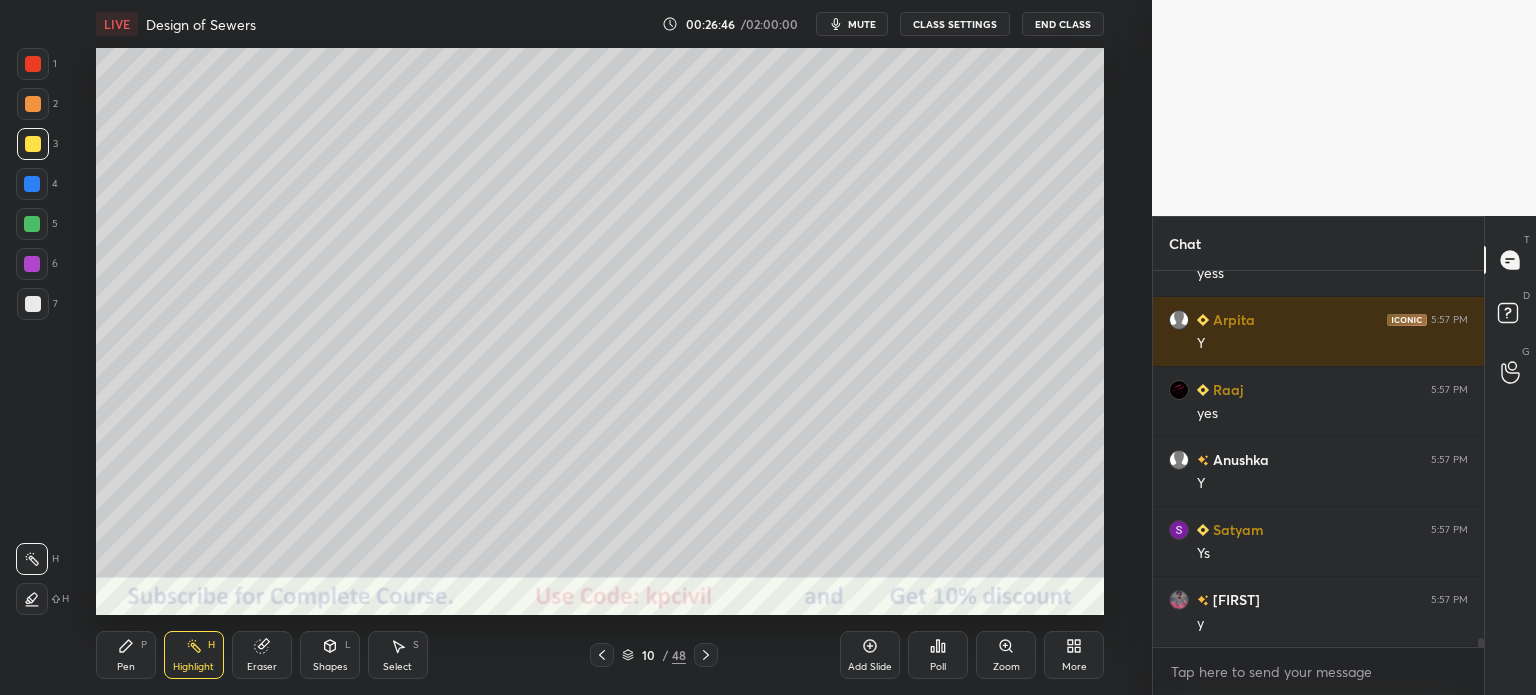 click on "Pen" at bounding box center (126, 667) 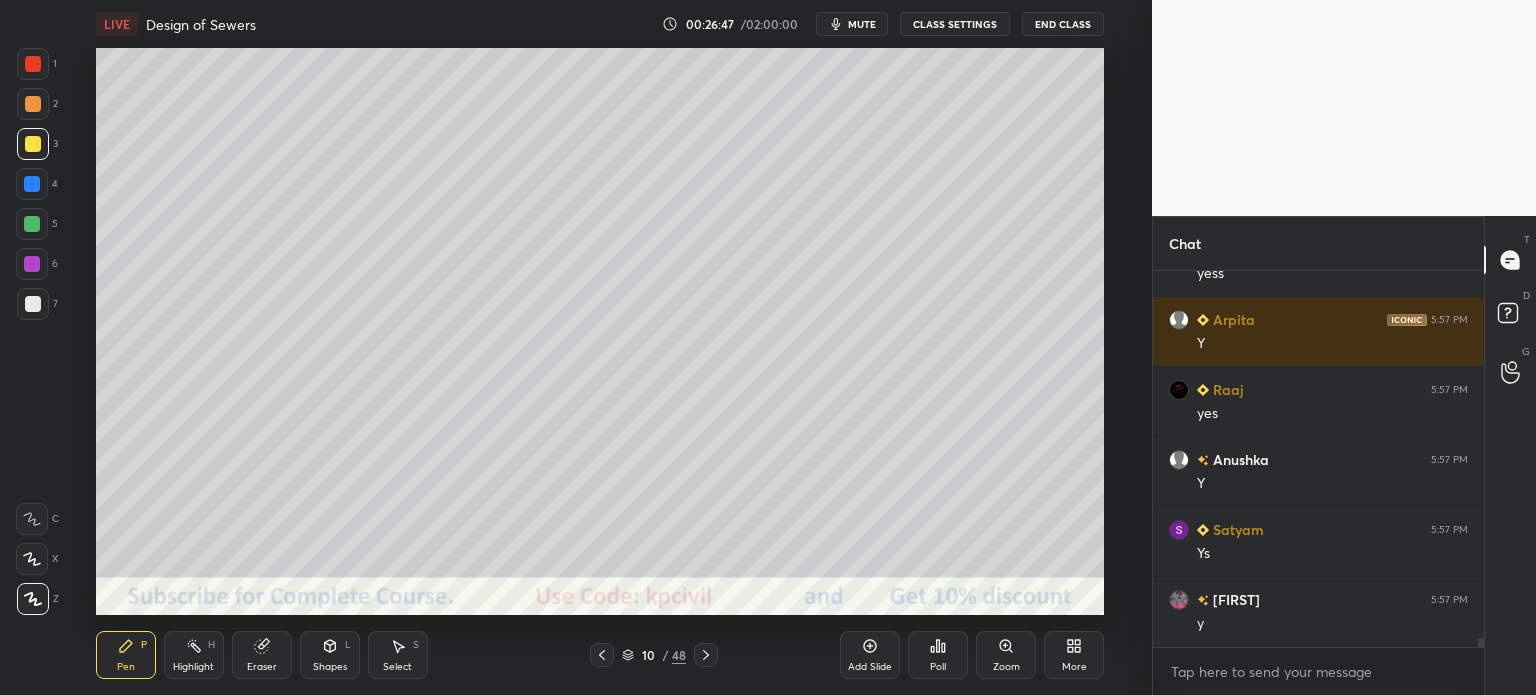 click at bounding box center [33, 304] 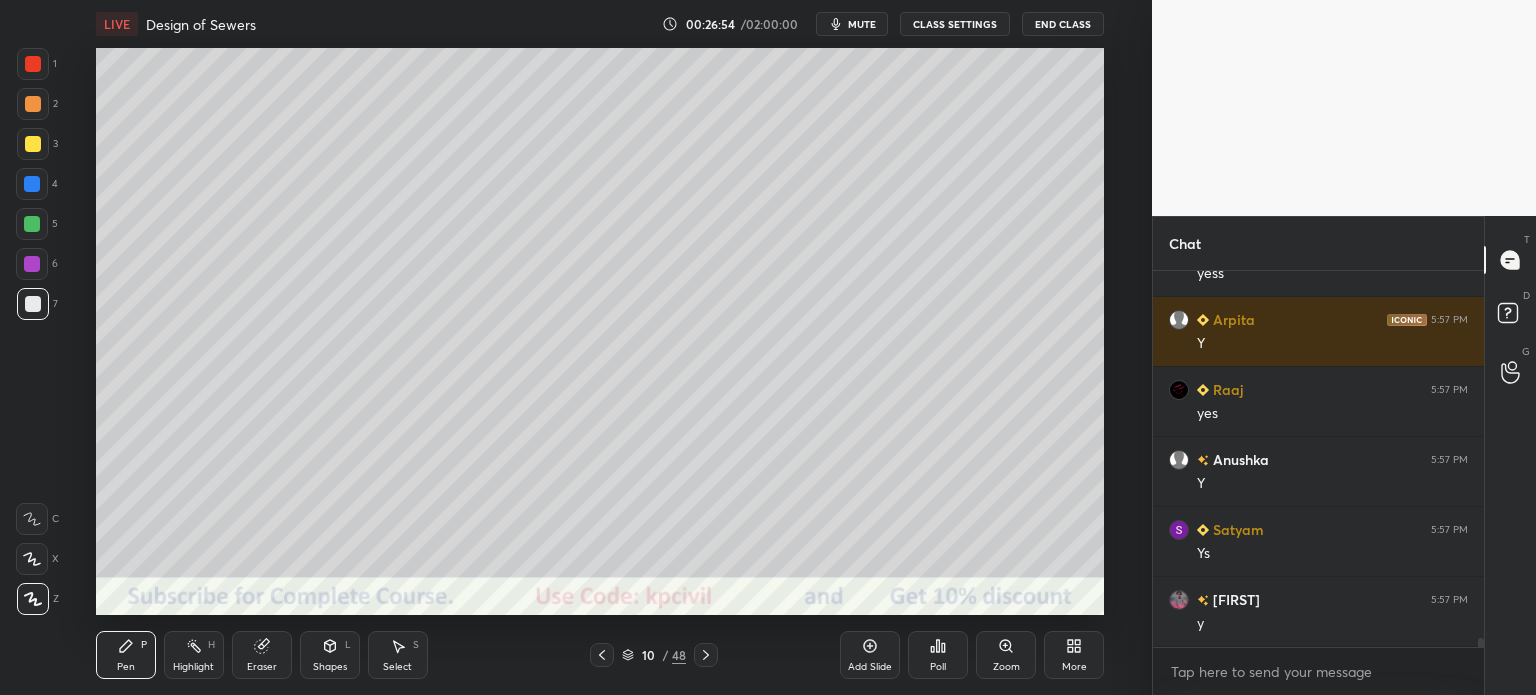 click on "Eraser" at bounding box center [262, 655] 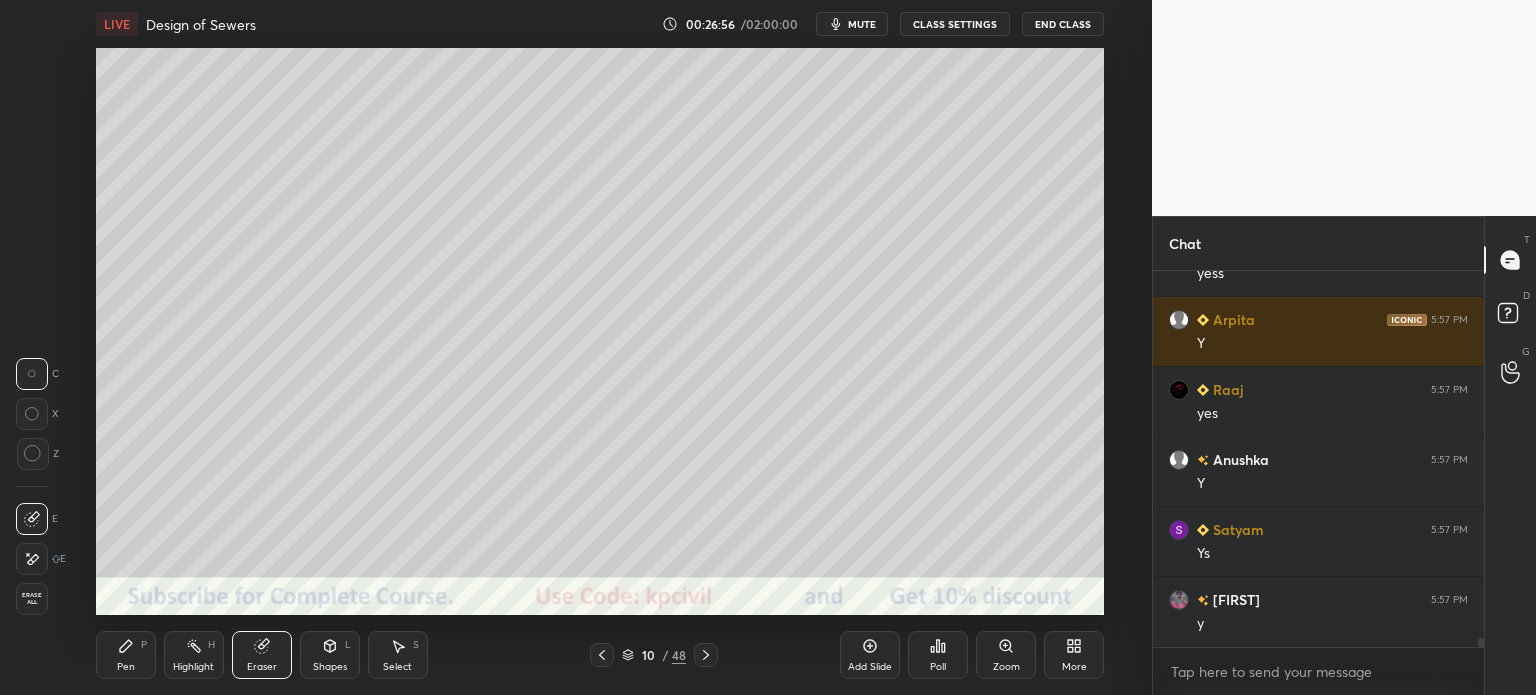 click on "Pen" at bounding box center (126, 667) 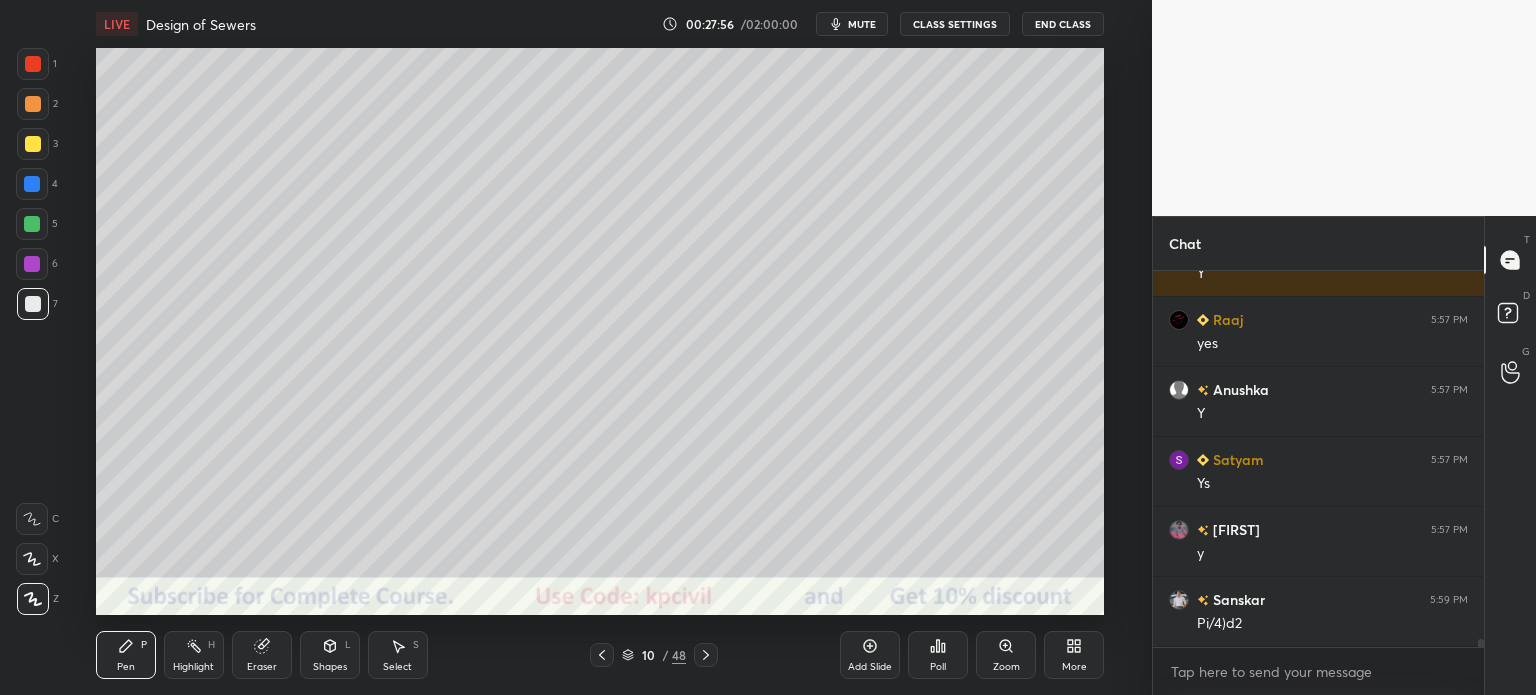 scroll, scrollTop: 16336, scrollLeft: 0, axis: vertical 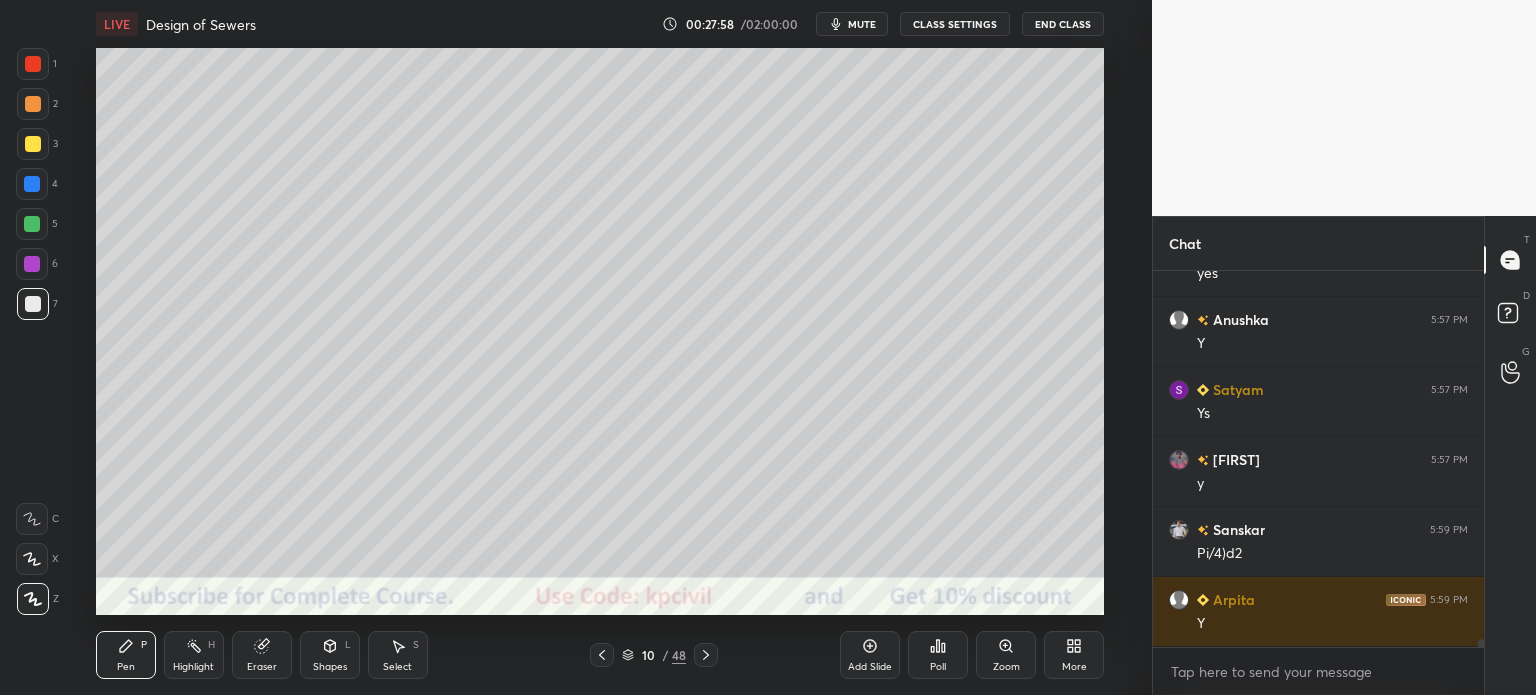 click at bounding box center [33, 144] 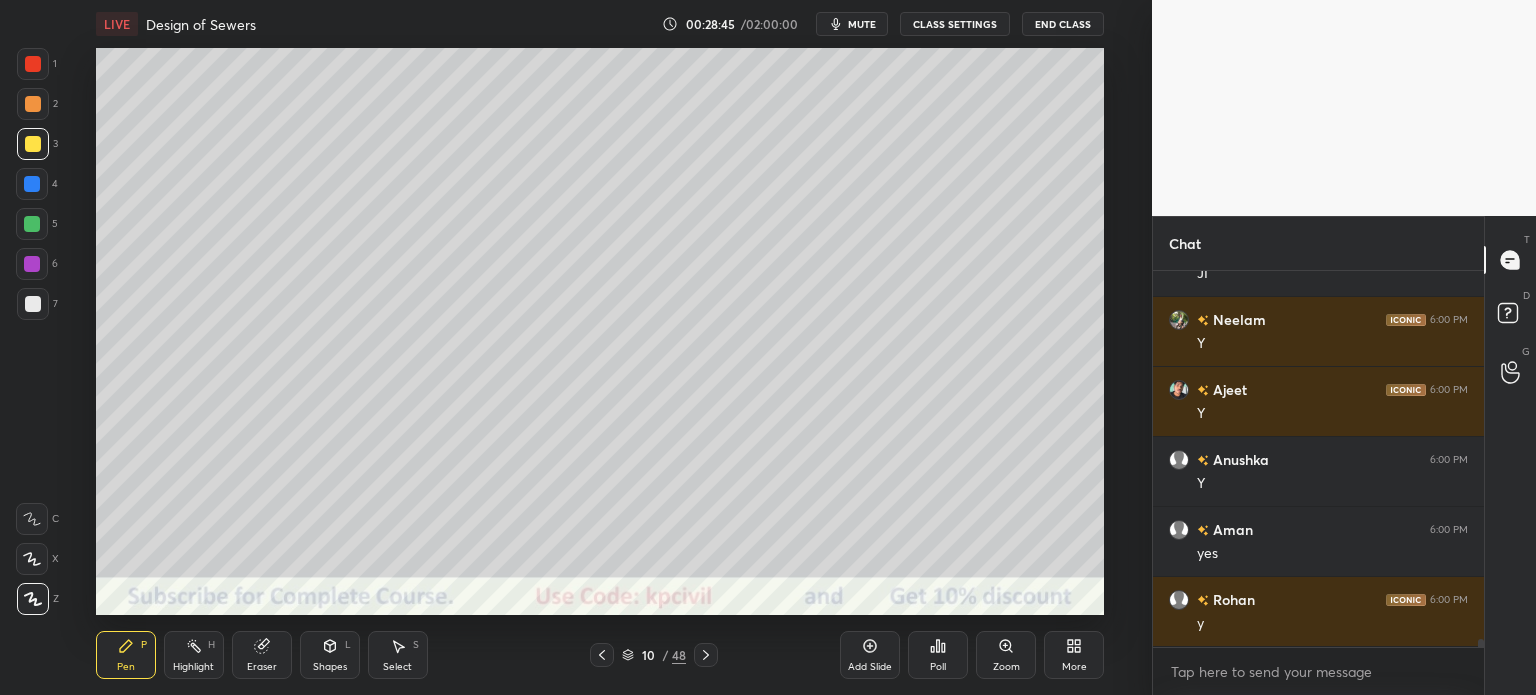 scroll, scrollTop: 17336, scrollLeft: 0, axis: vertical 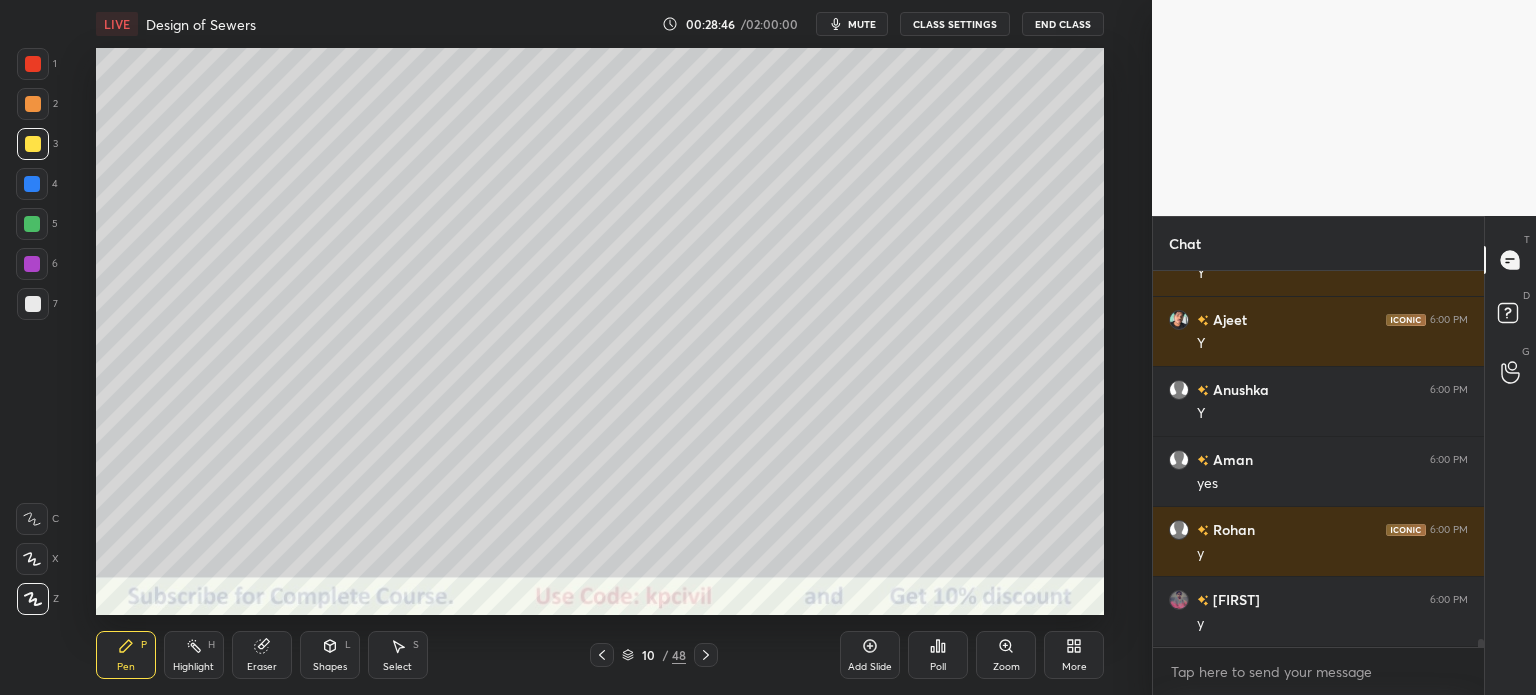 click 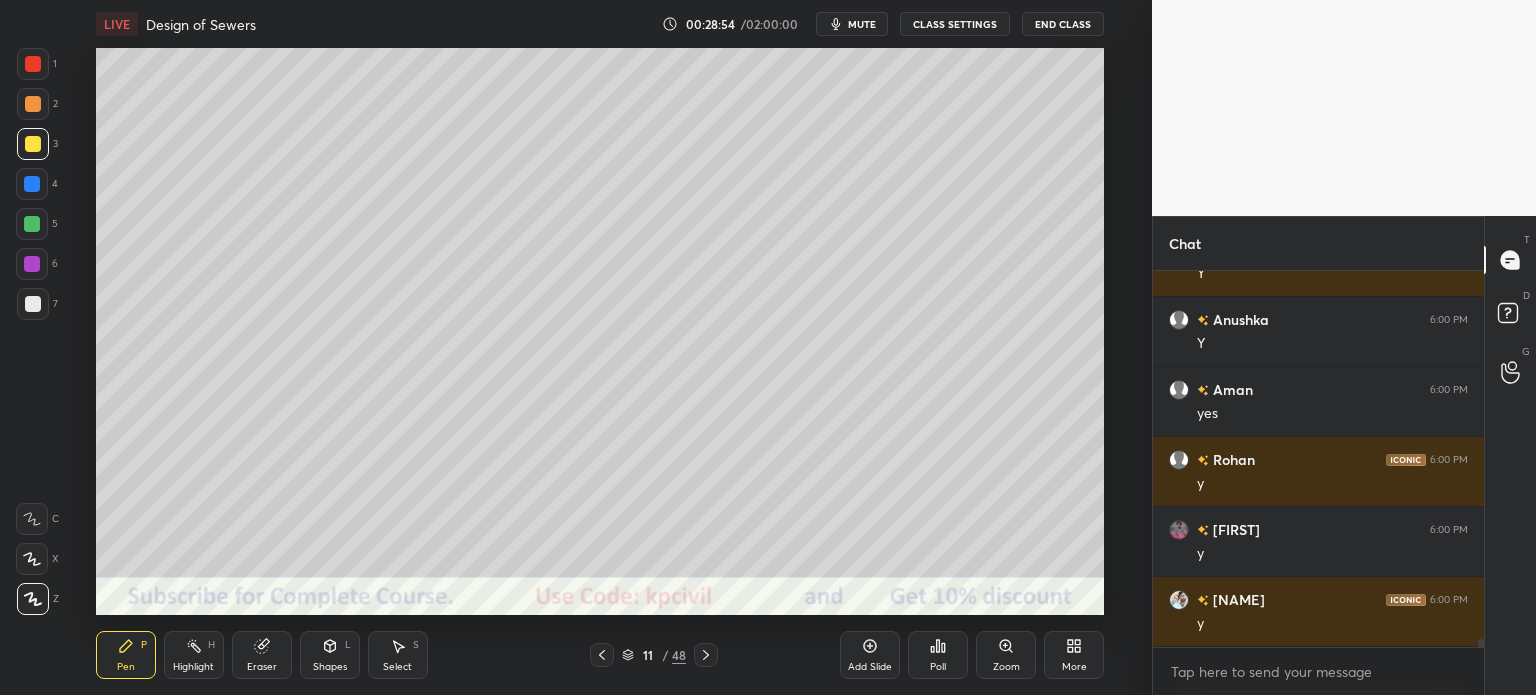 scroll, scrollTop: 17476, scrollLeft: 0, axis: vertical 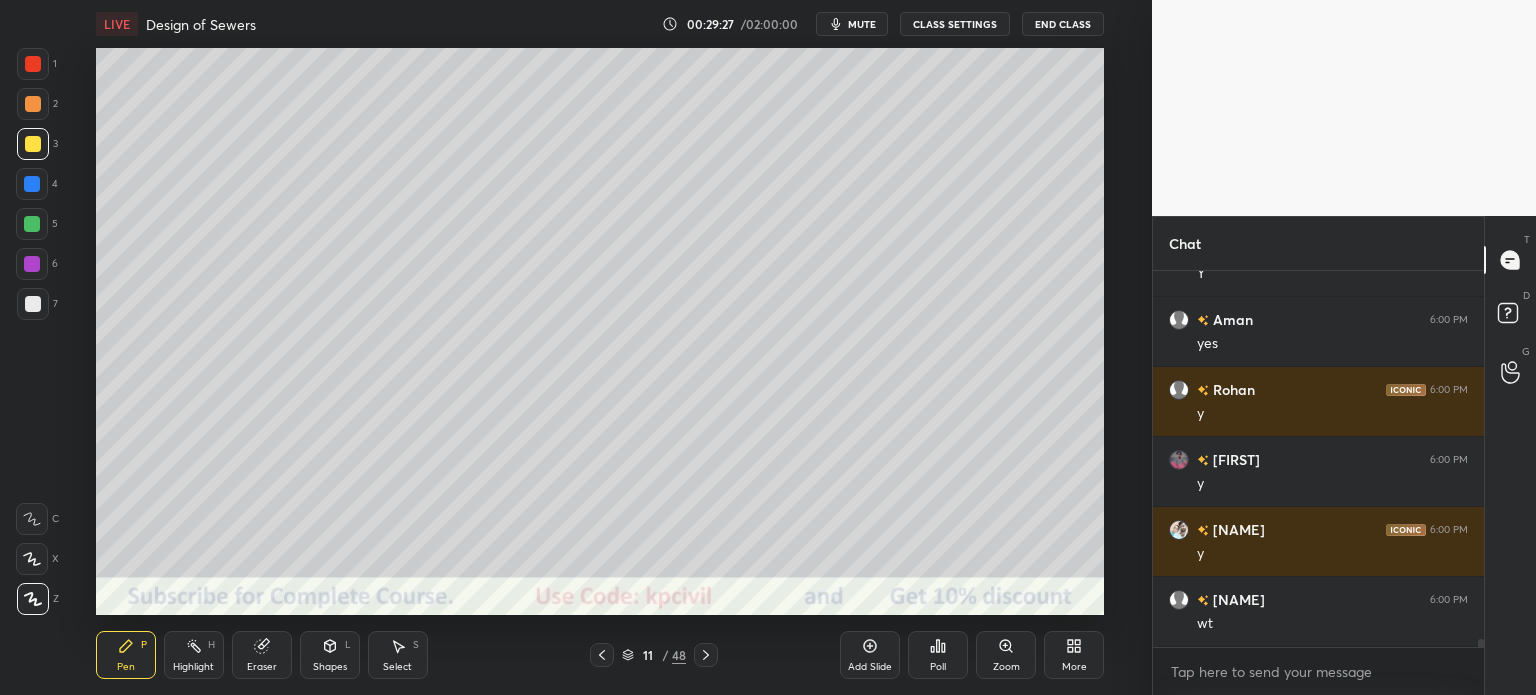 click on "Select" at bounding box center (397, 667) 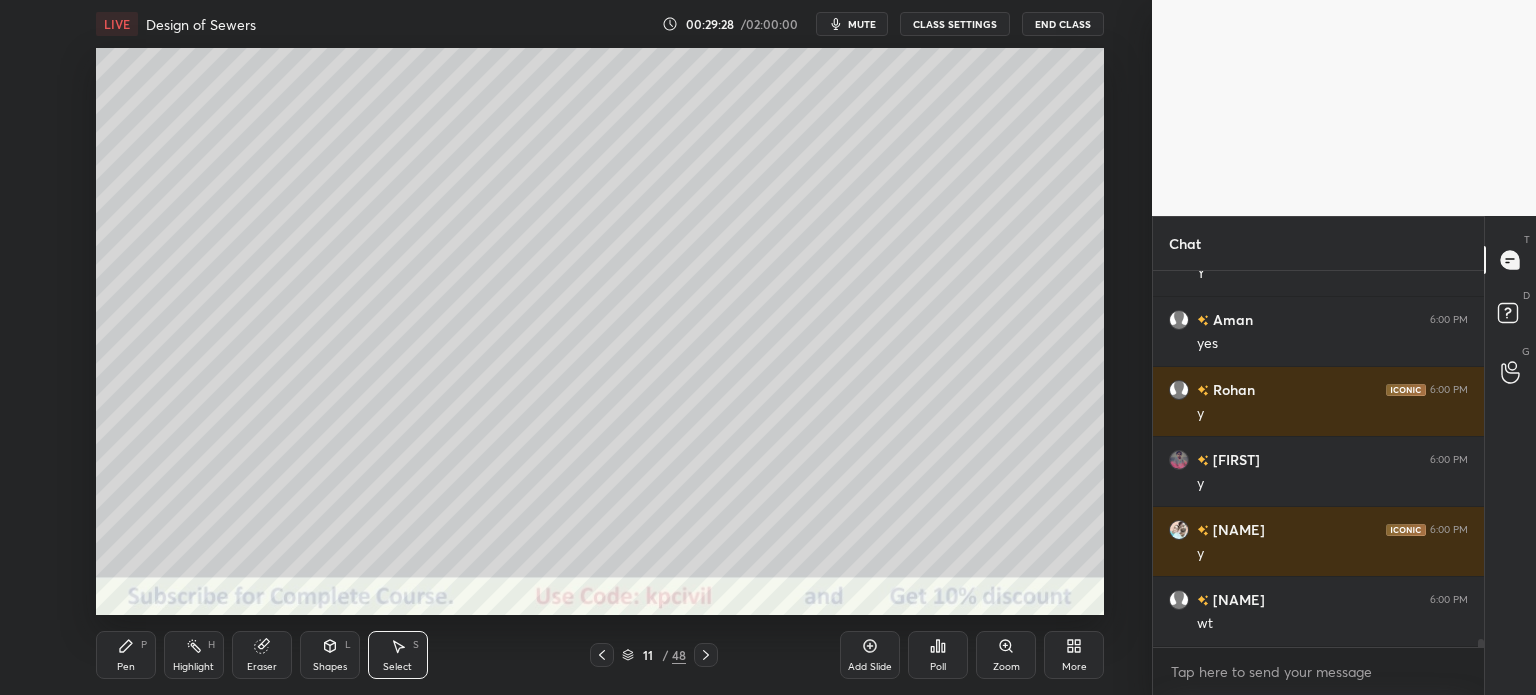click 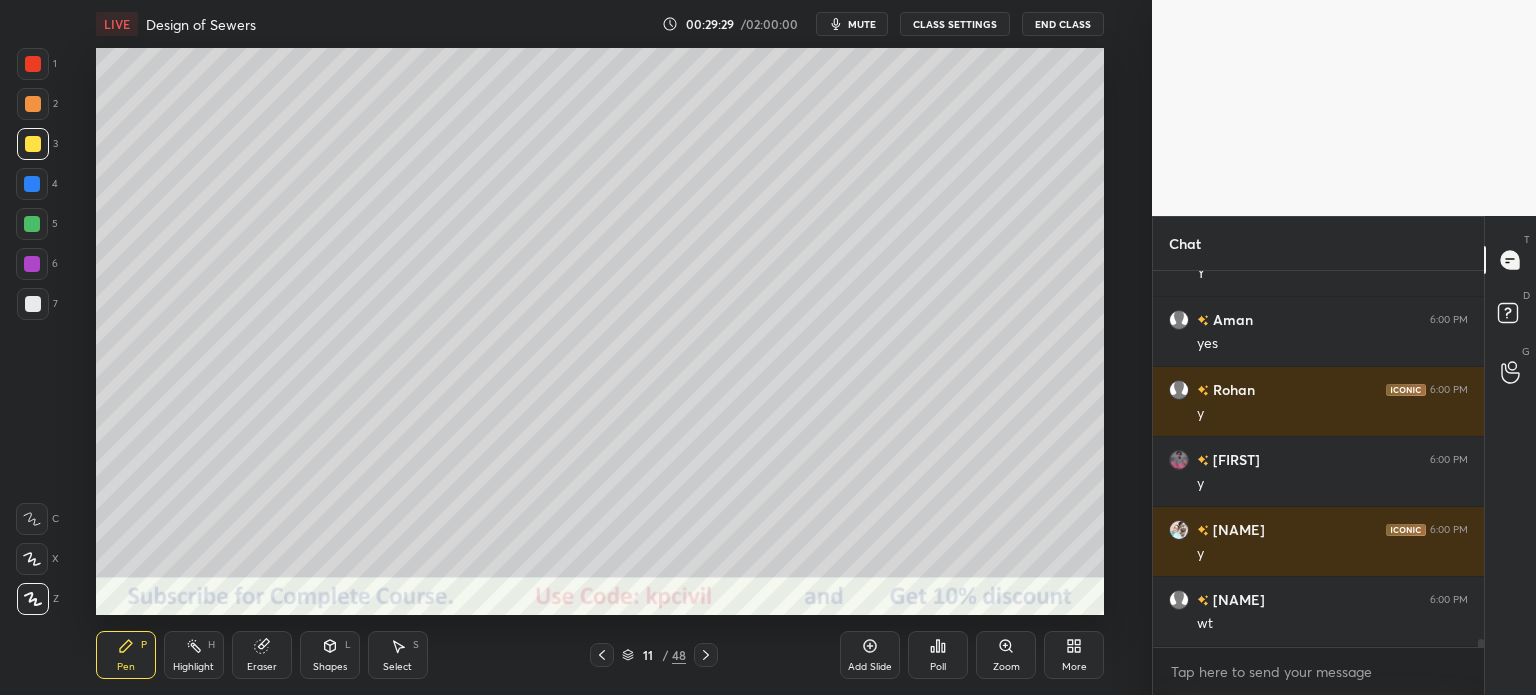 click at bounding box center (33, 304) 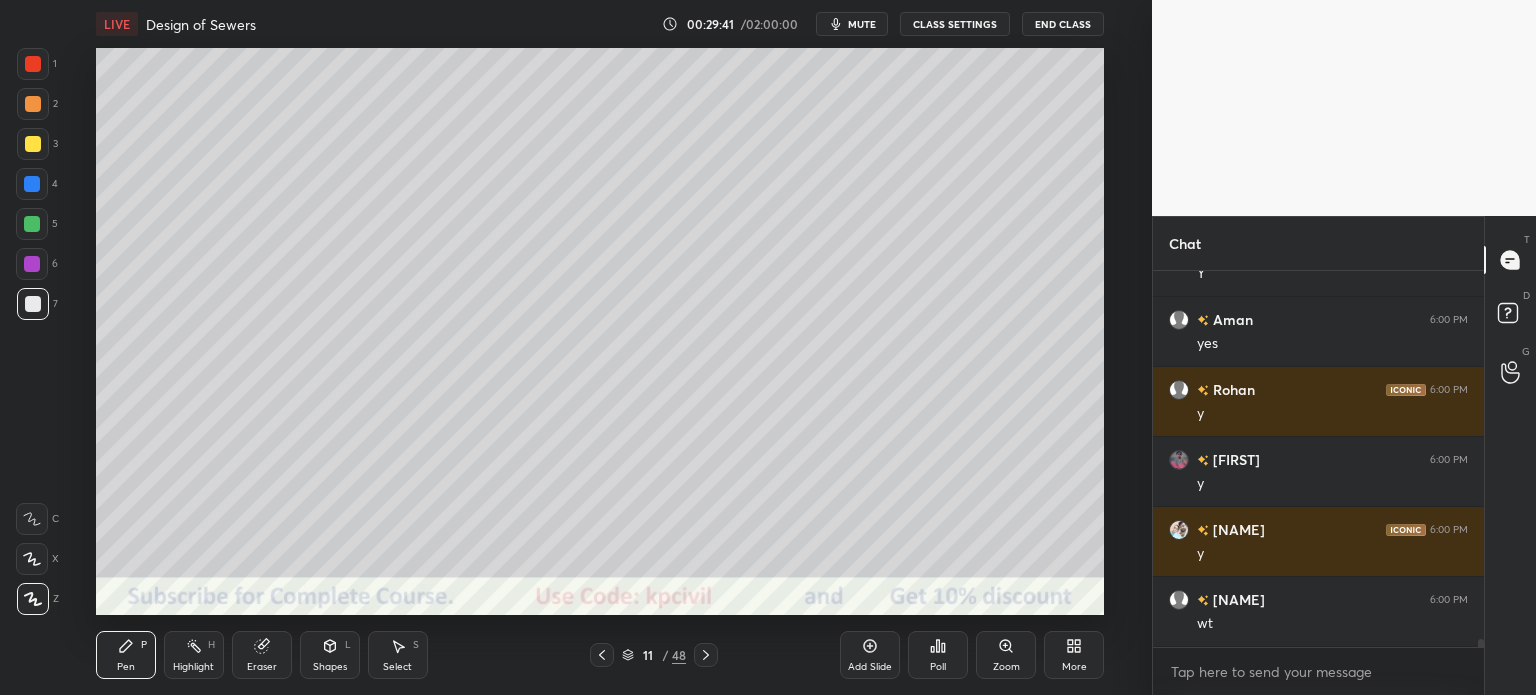 click 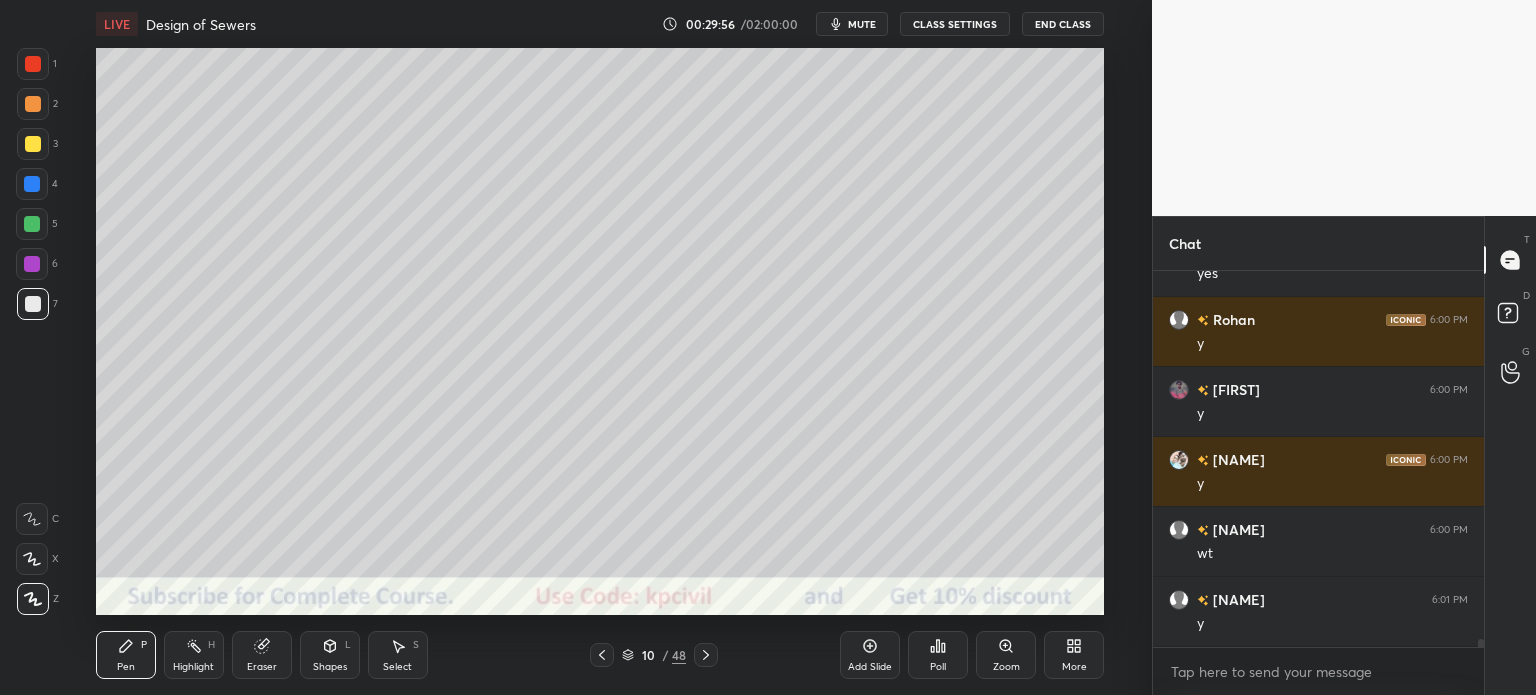 scroll, scrollTop: 17566, scrollLeft: 0, axis: vertical 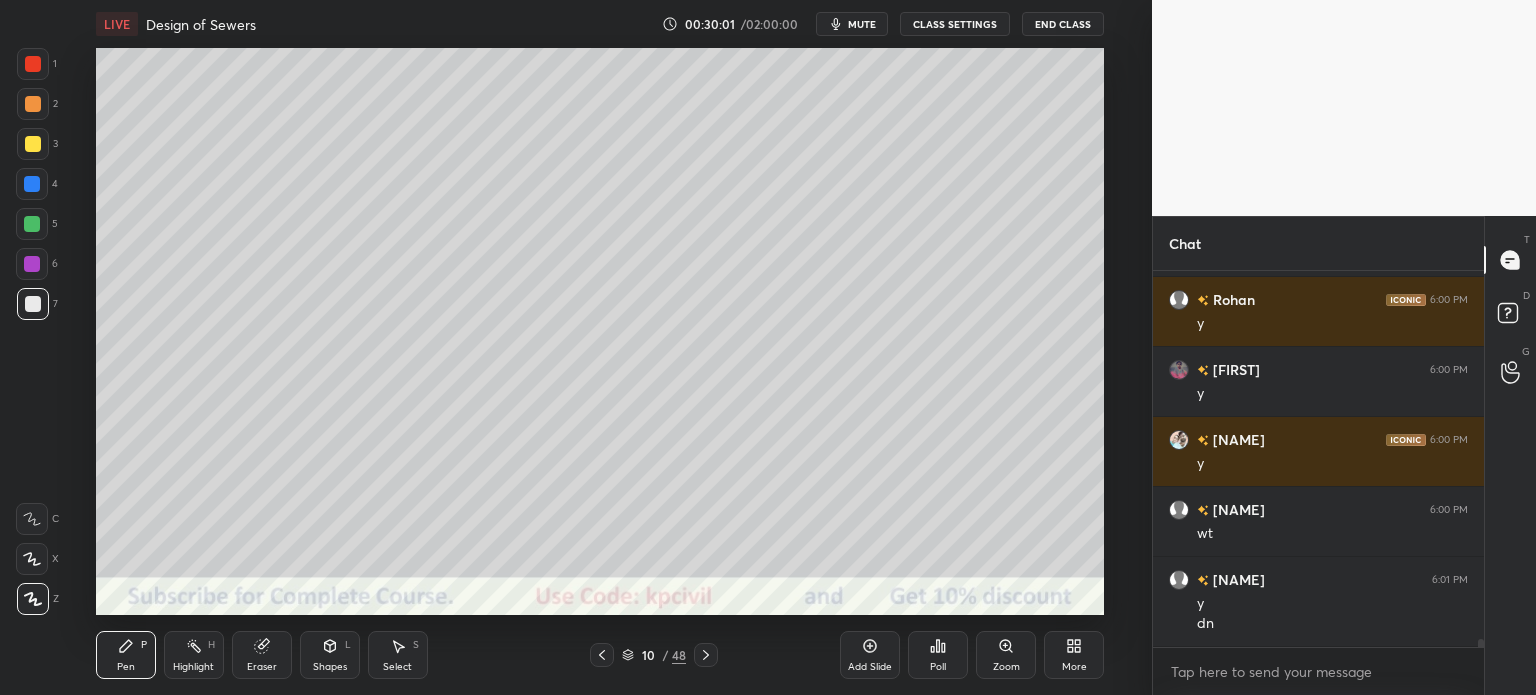 click 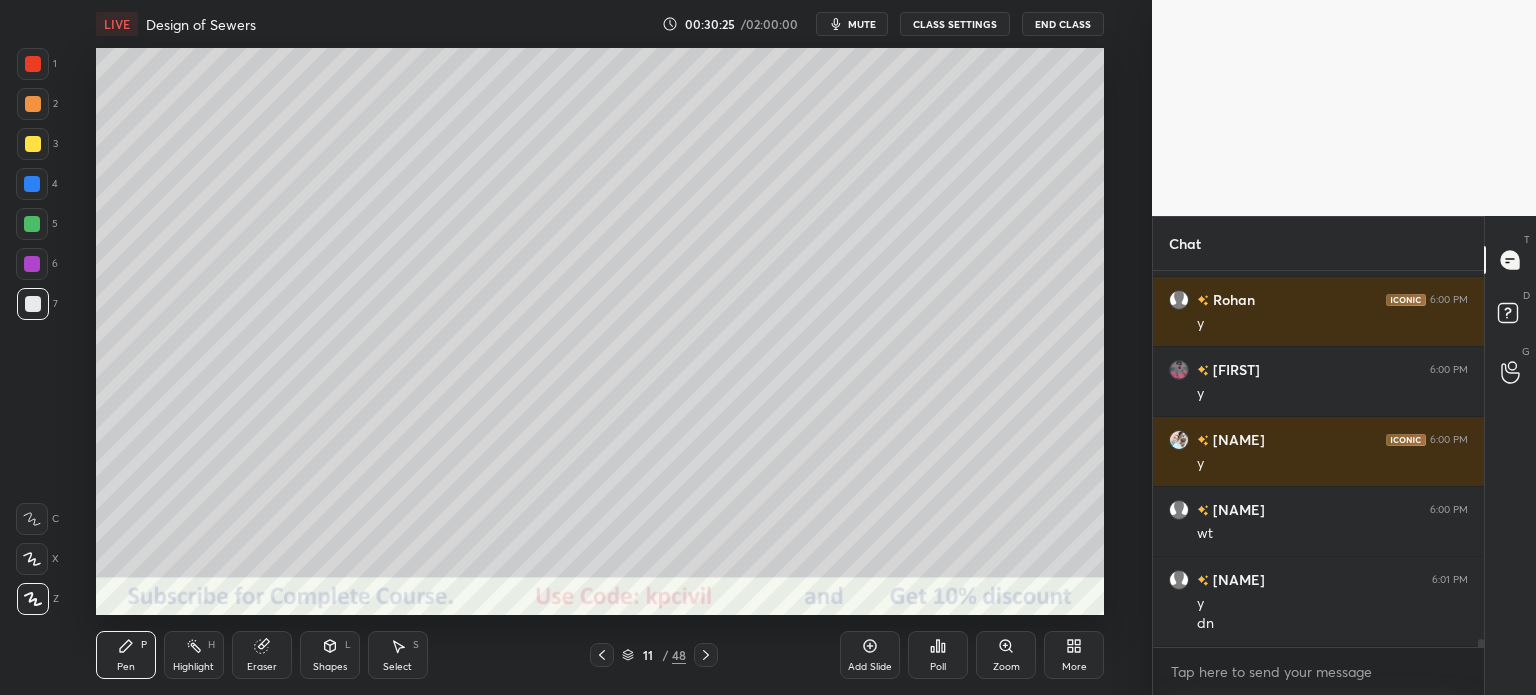 click on "Eraser" at bounding box center (262, 655) 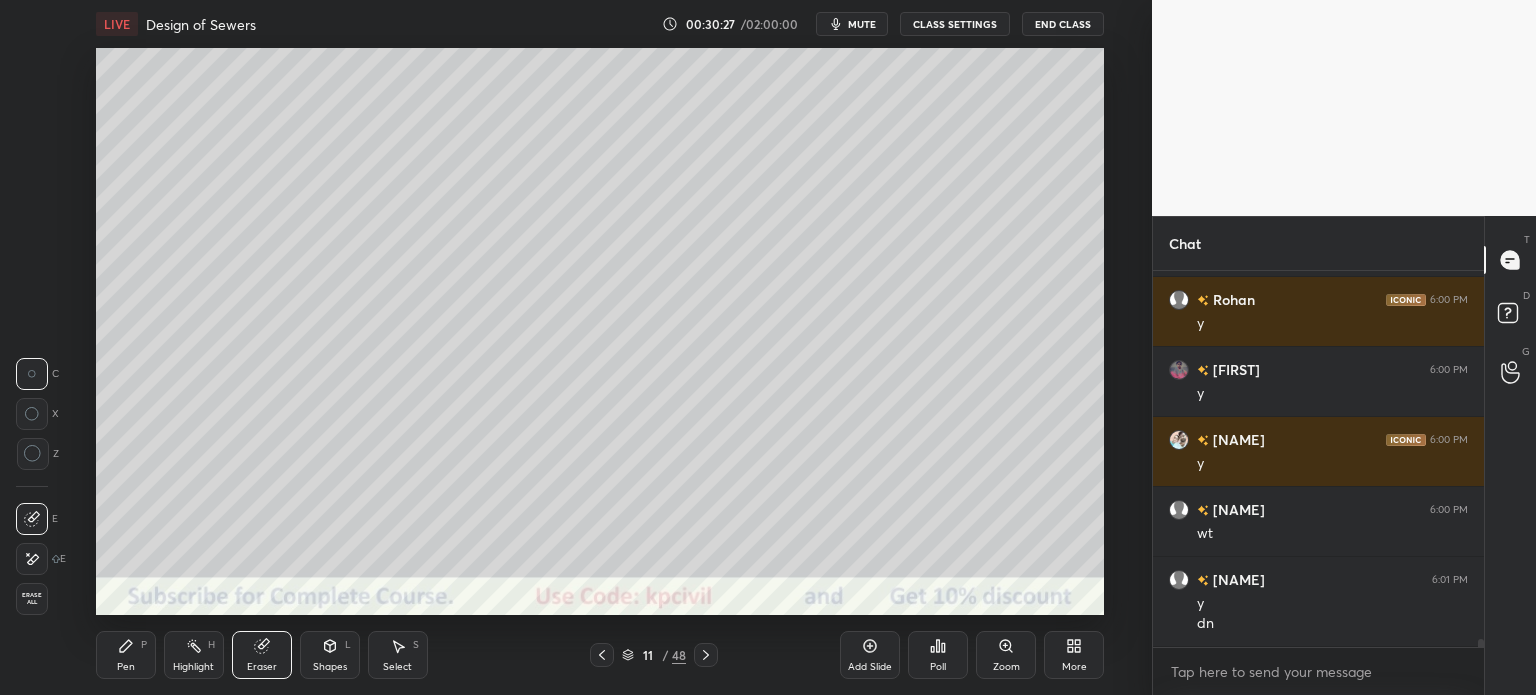 click on "Pen P" at bounding box center (126, 655) 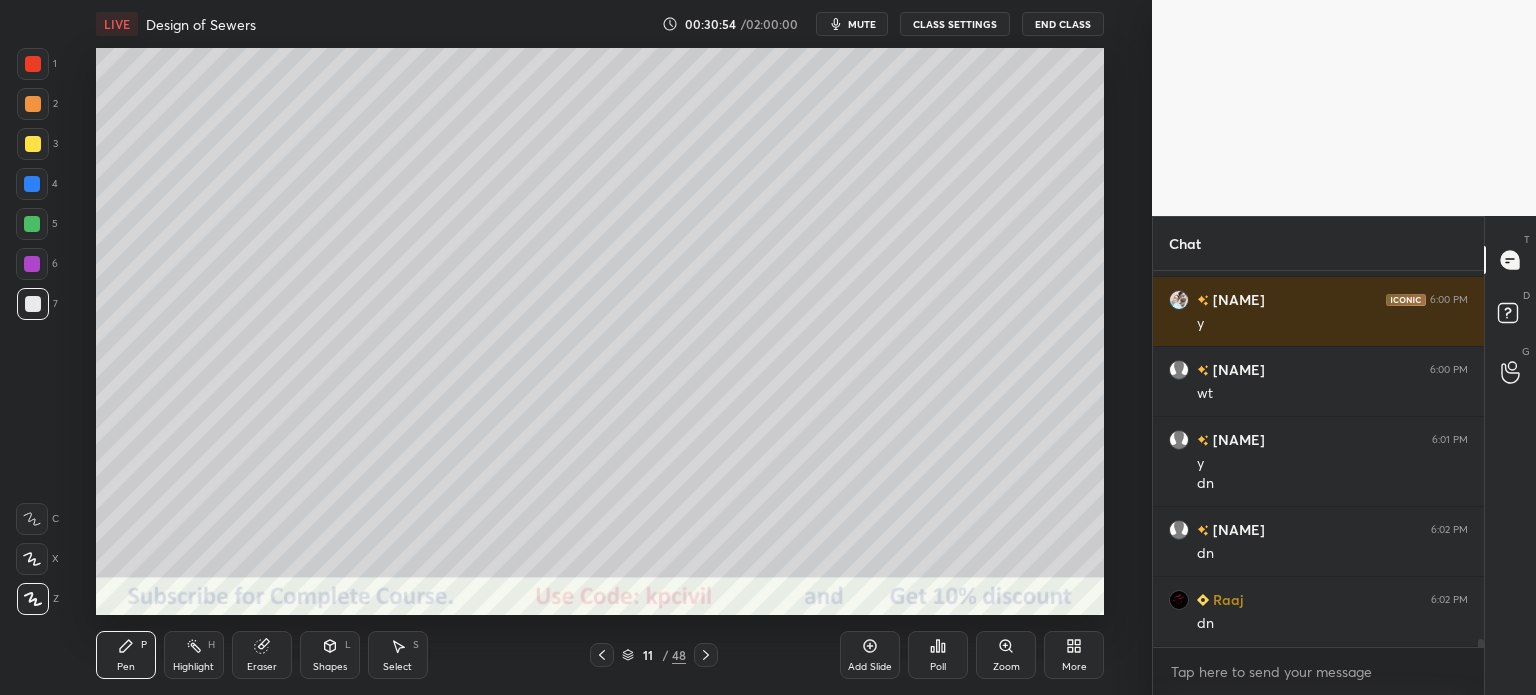 scroll, scrollTop: 17776, scrollLeft: 0, axis: vertical 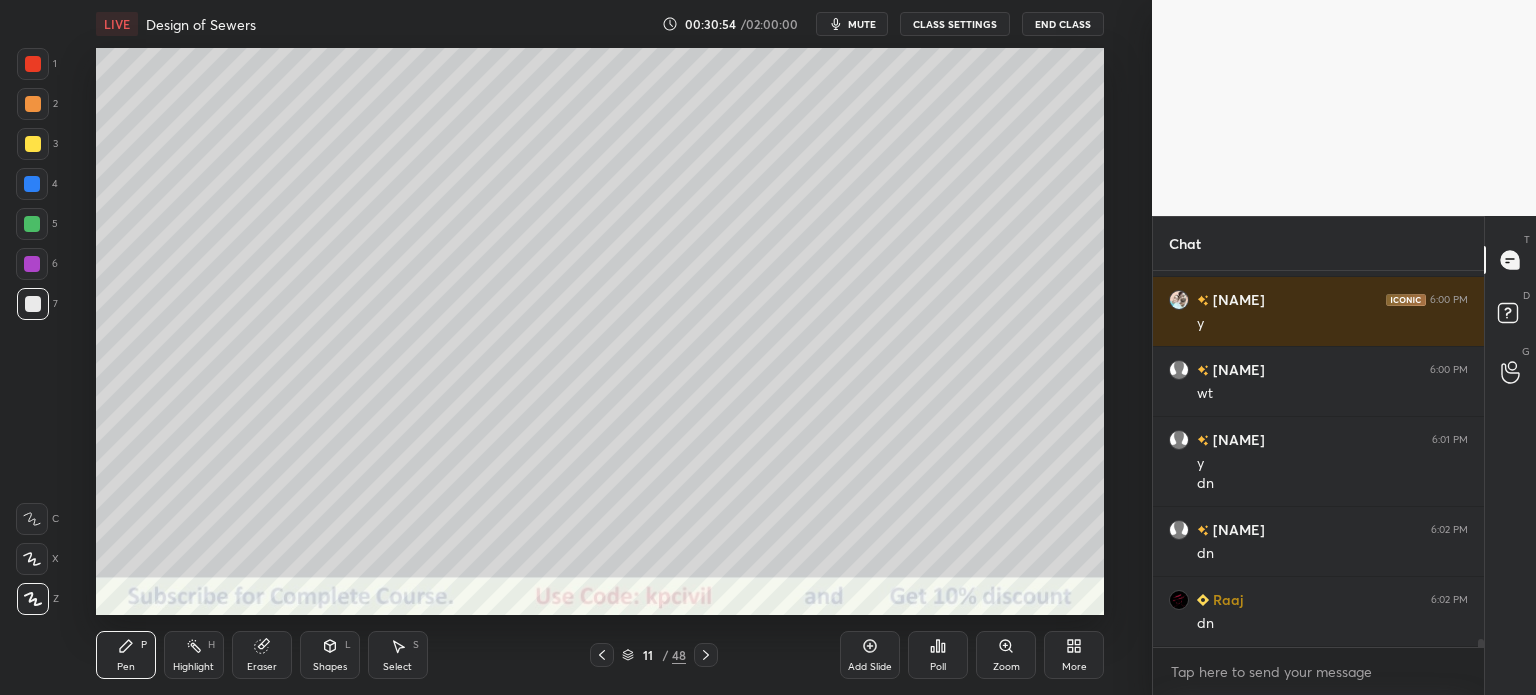 click on "Eraser" at bounding box center [262, 667] 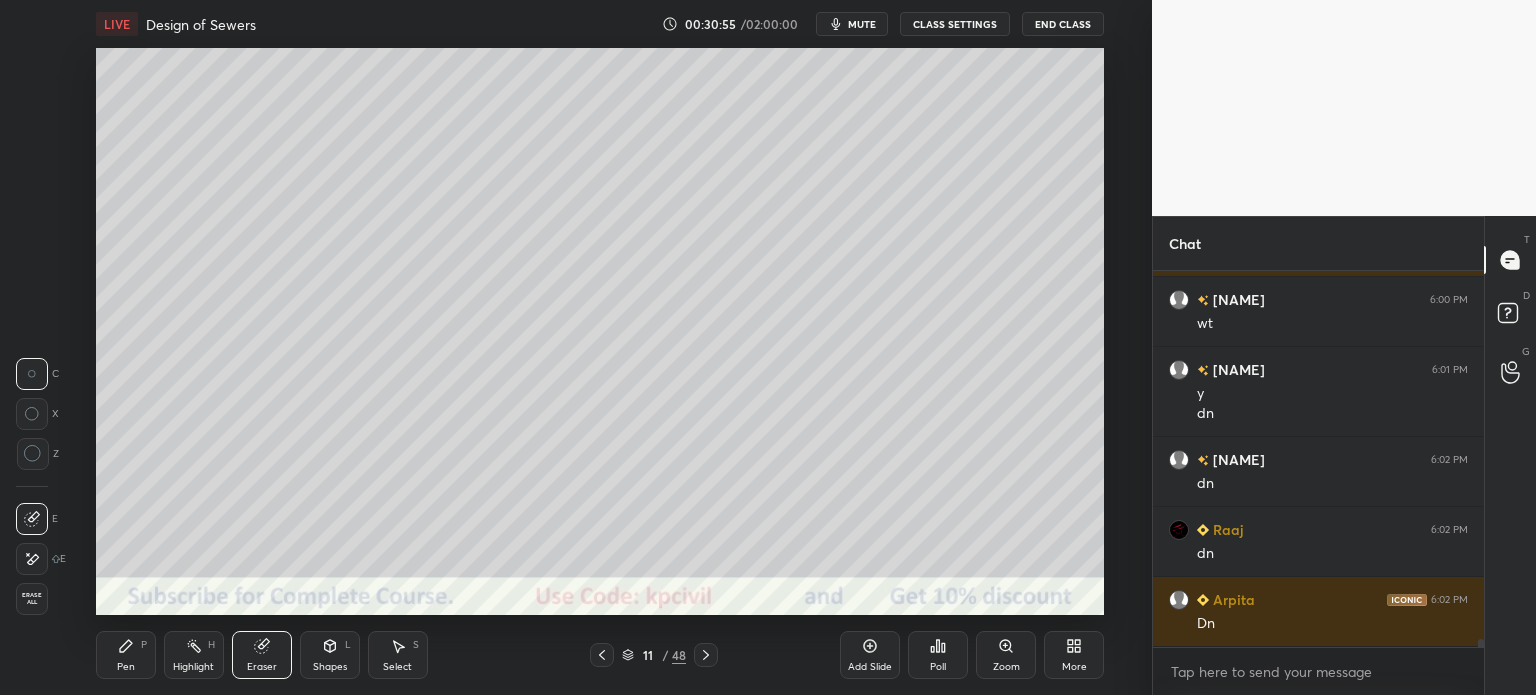 scroll, scrollTop: 17846, scrollLeft: 0, axis: vertical 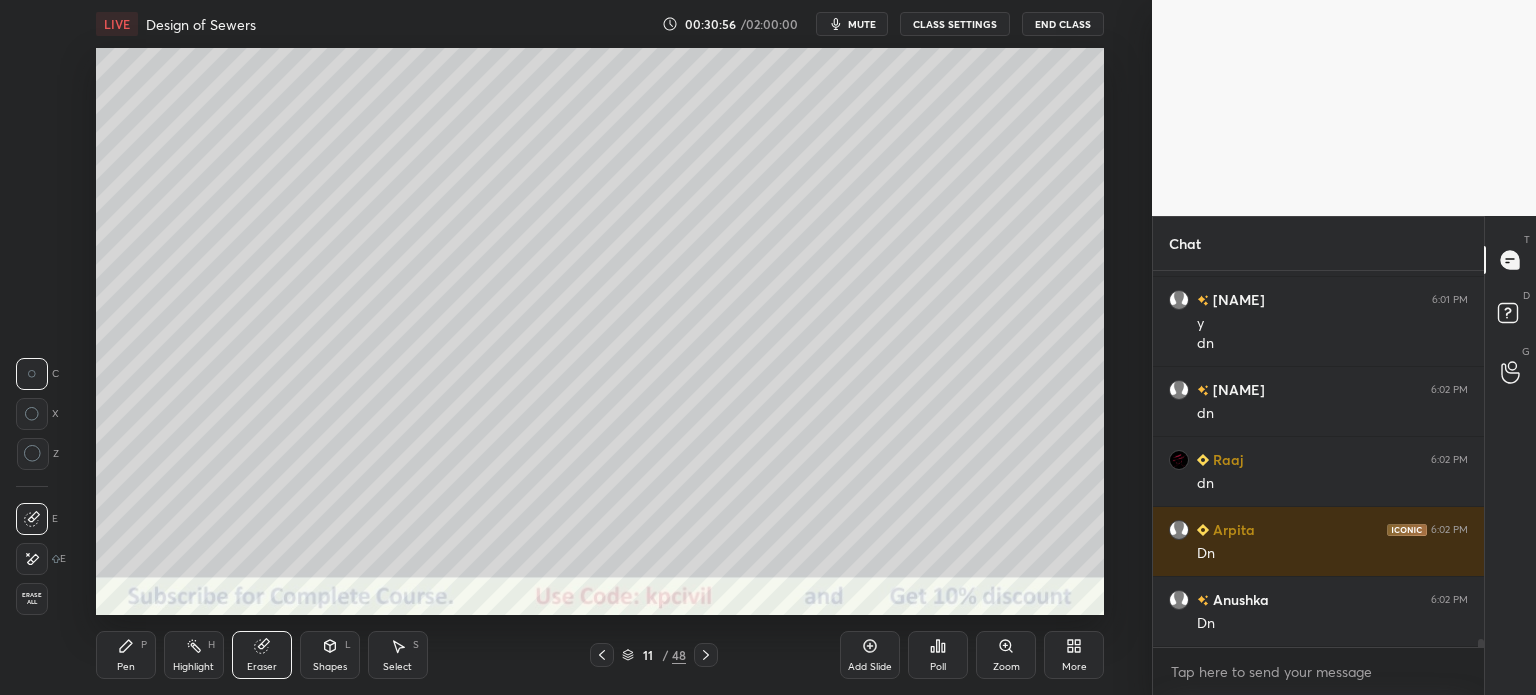 click on "Pen P" at bounding box center (126, 655) 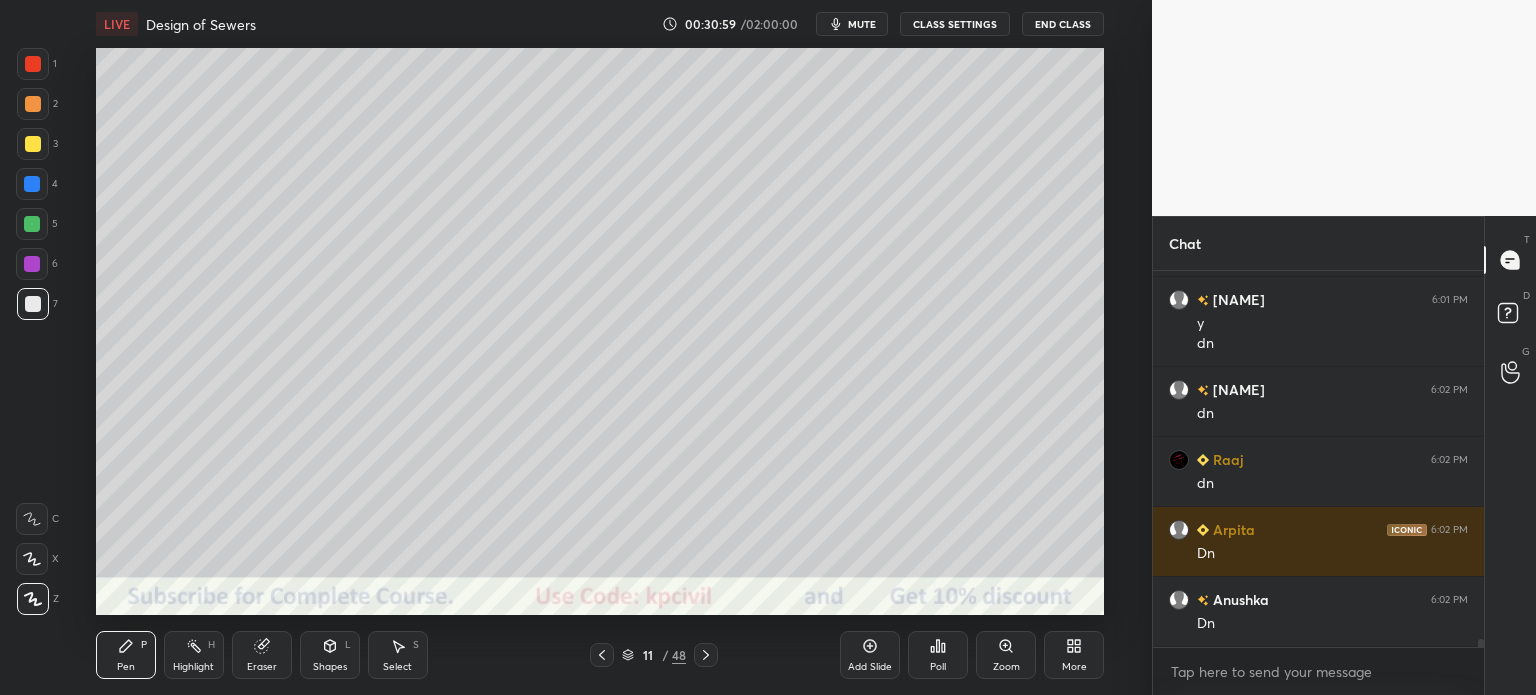 click on "Eraser" at bounding box center (262, 667) 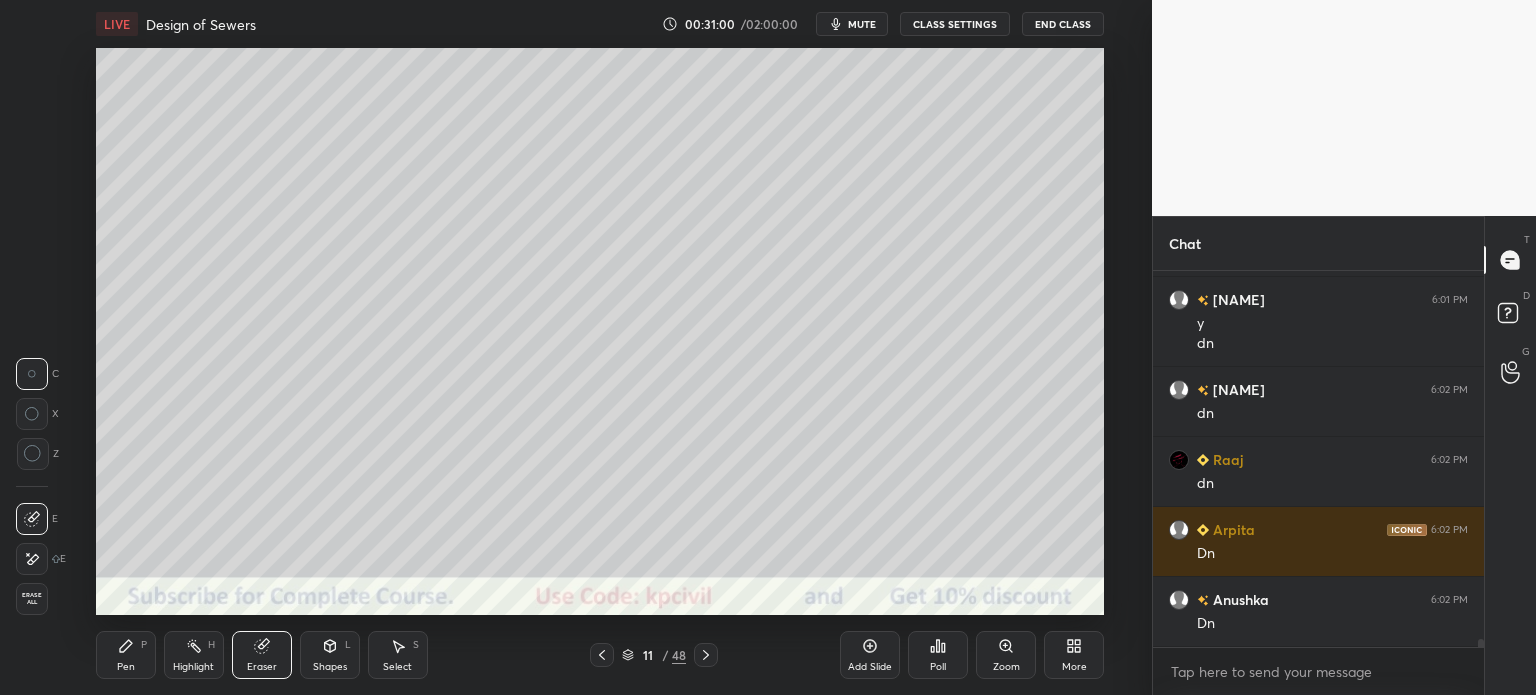 click 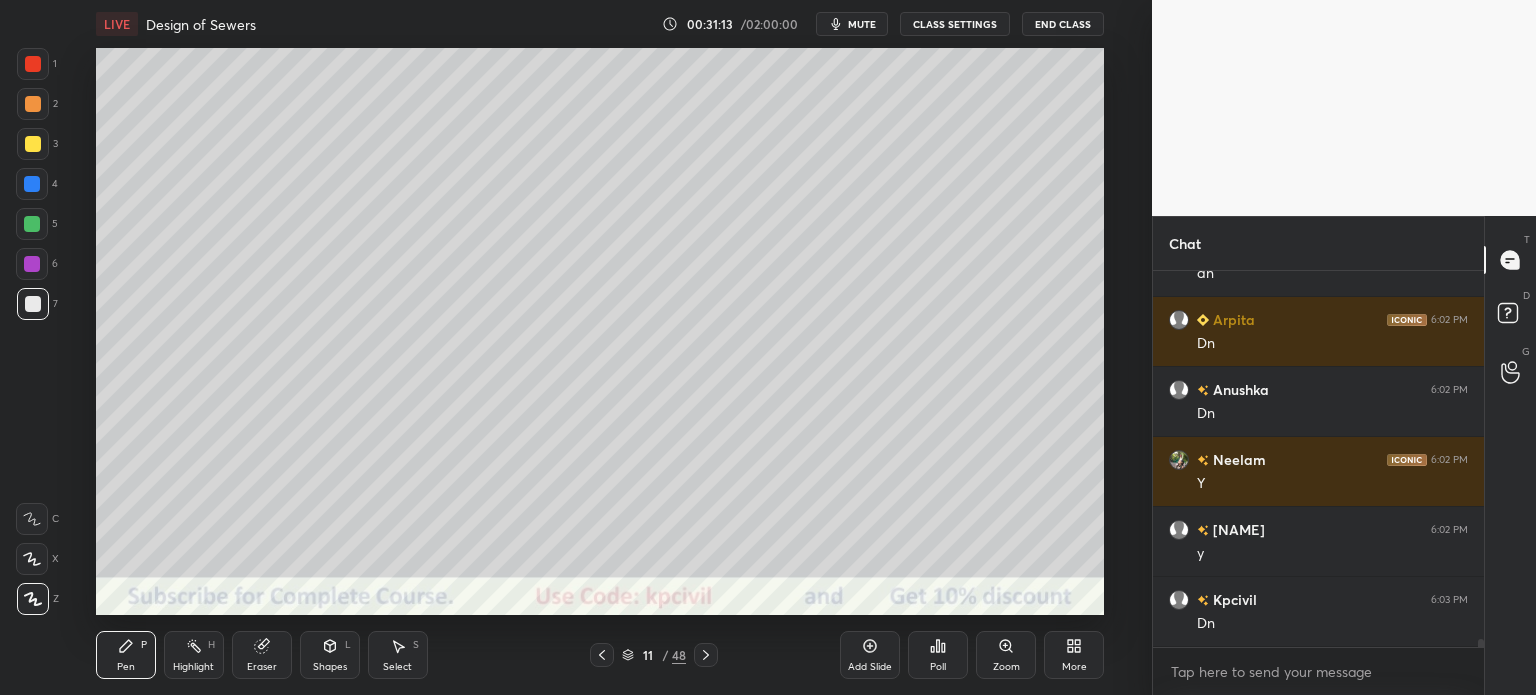 scroll, scrollTop: 18126, scrollLeft: 0, axis: vertical 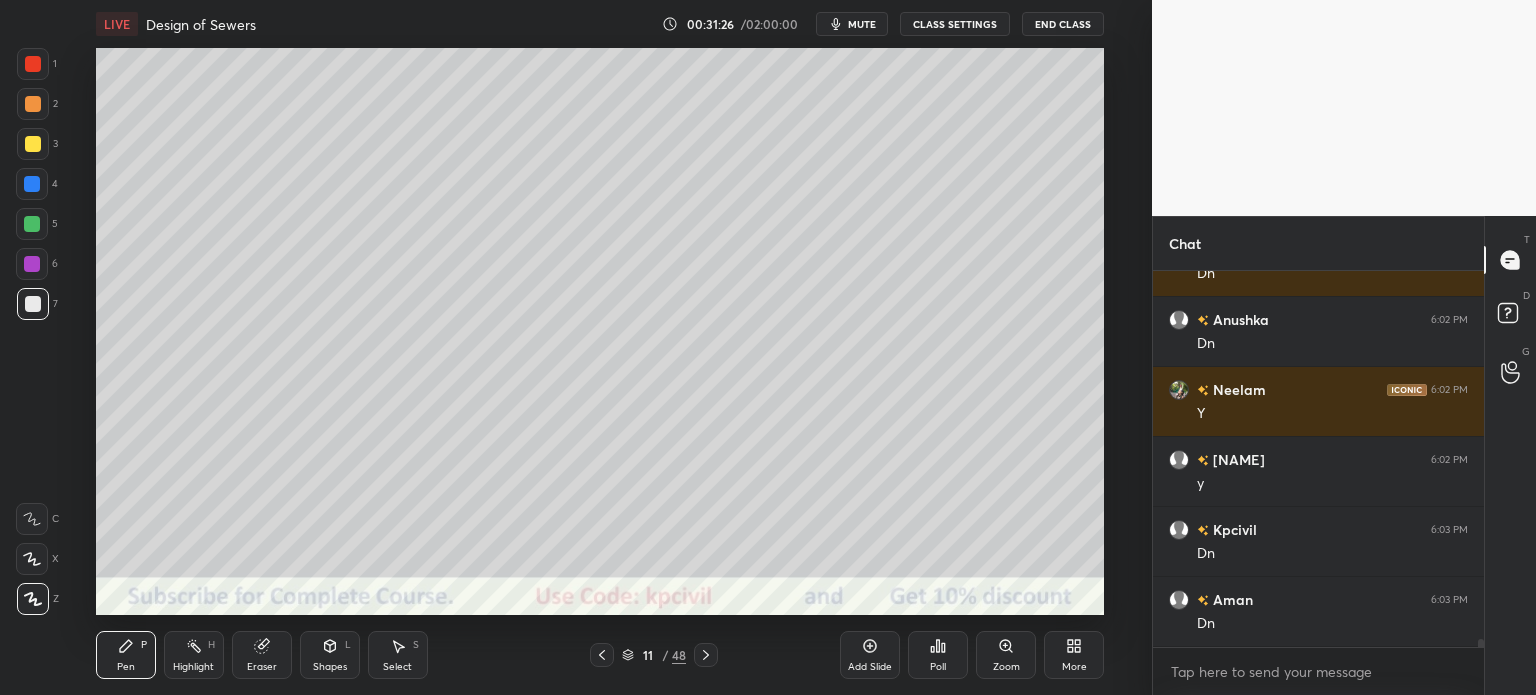 click on "End Class" at bounding box center (1063, 24) 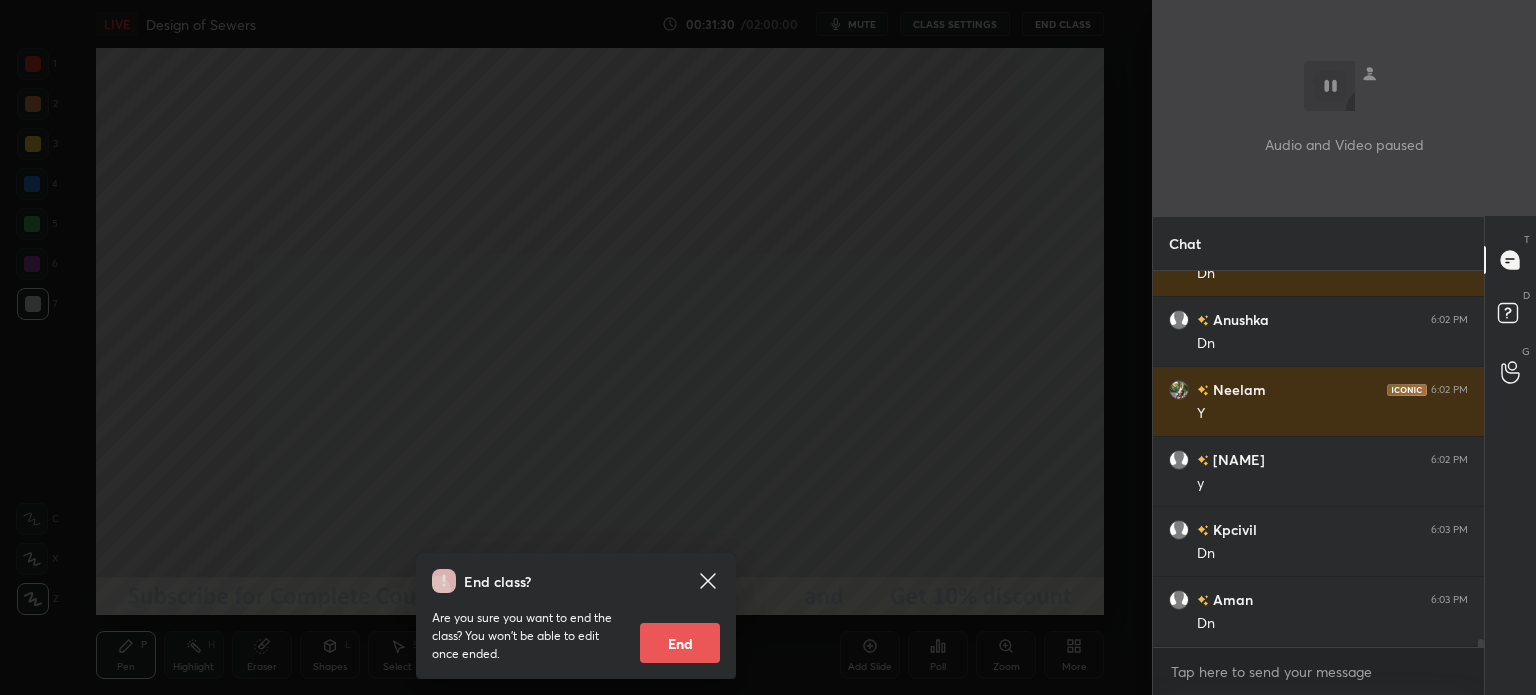 click on "End class? Are you sure you want to end the class? You won’t be able to edit once ended. End" at bounding box center (576, 347) 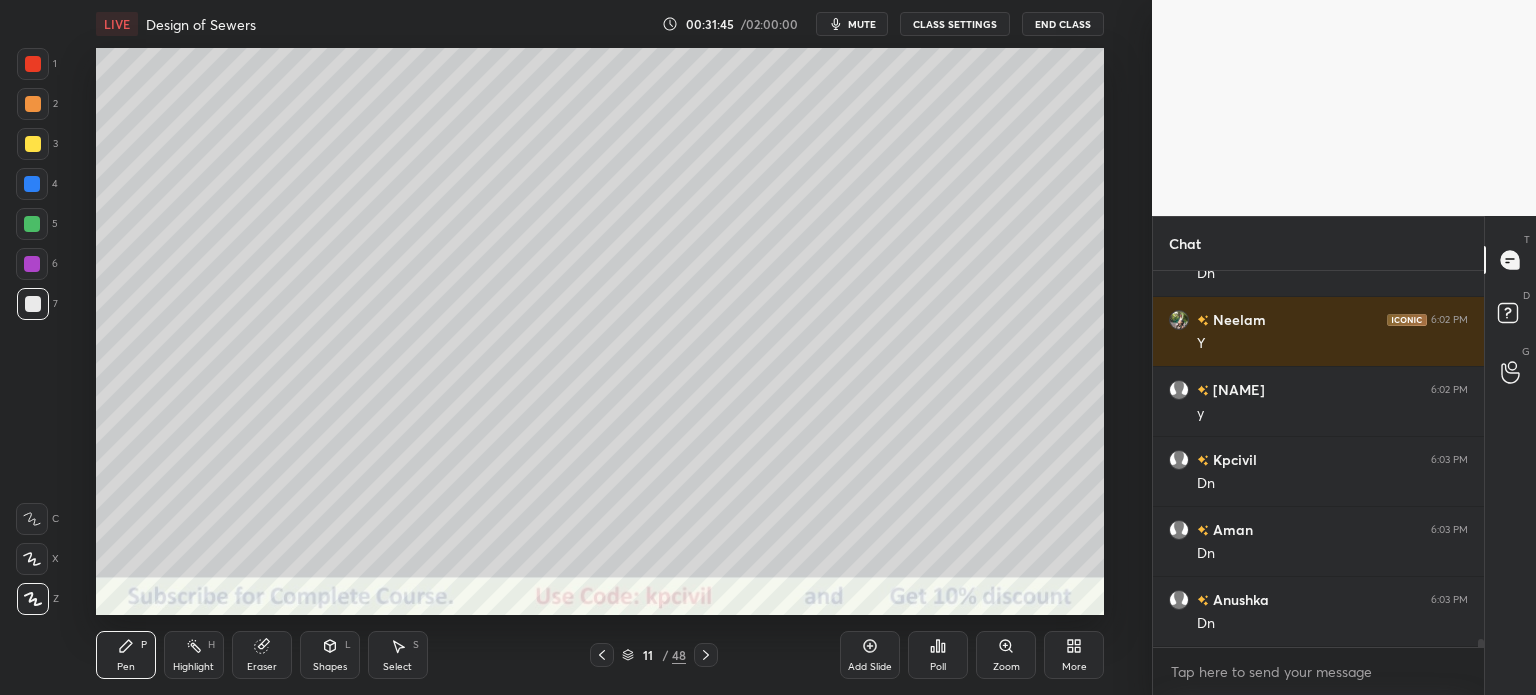 scroll, scrollTop: 18266, scrollLeft: 0, axis: vertical 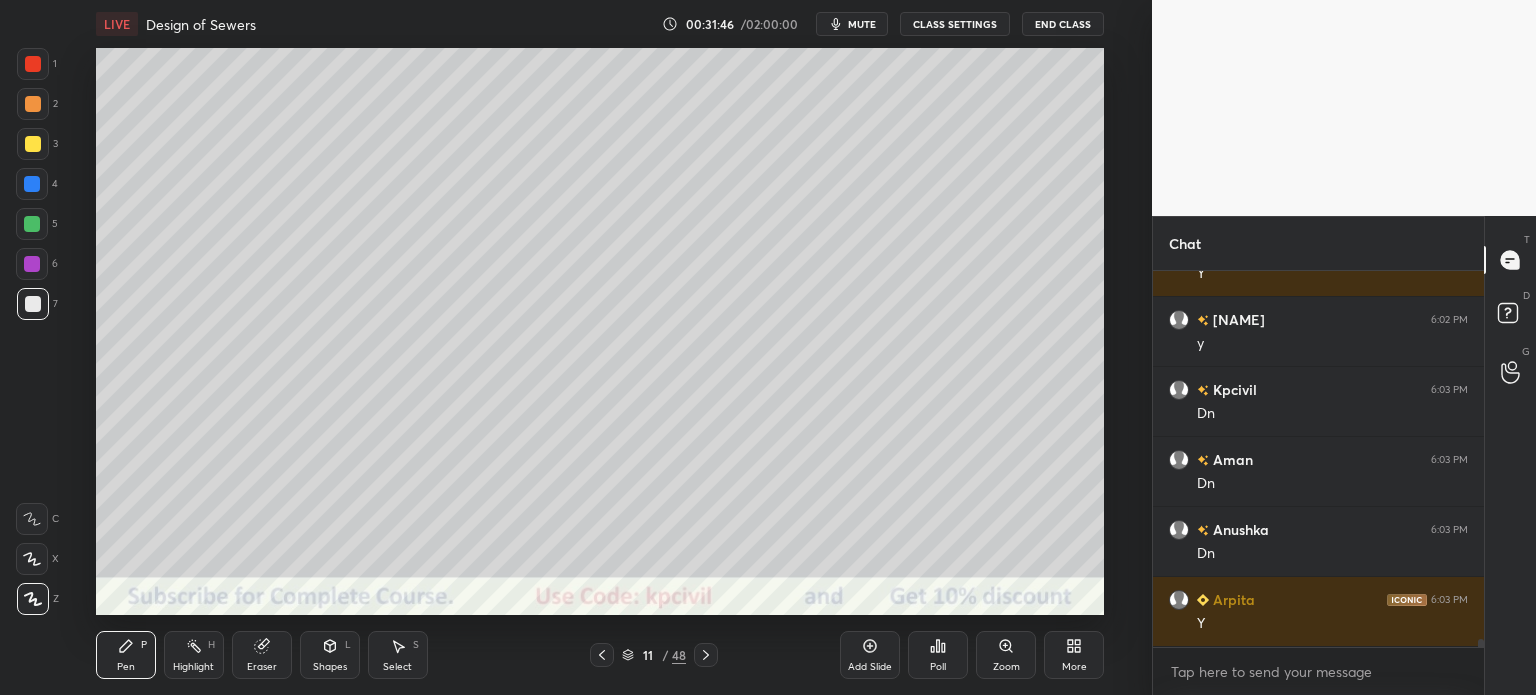 click 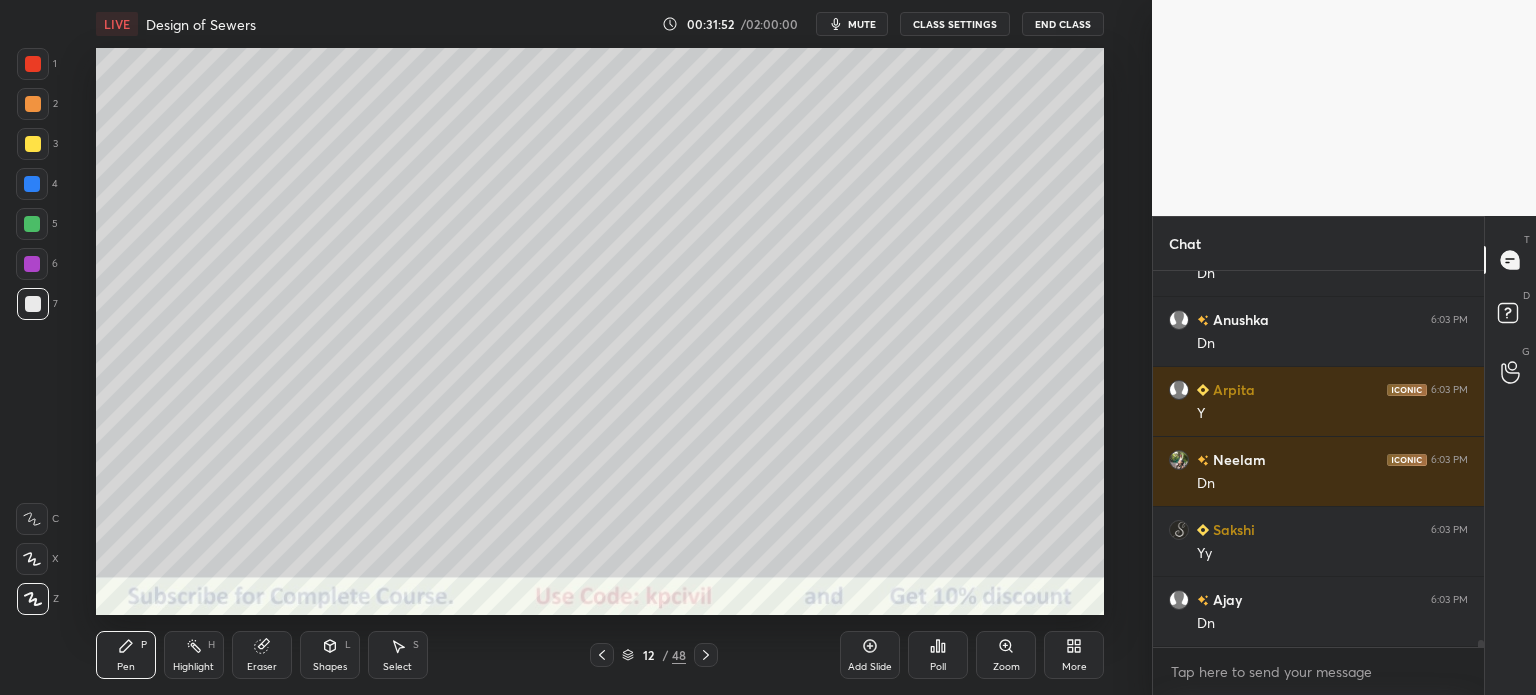 scroll, scrollTop: 18546, scrollLeft: 0, axis: vertical 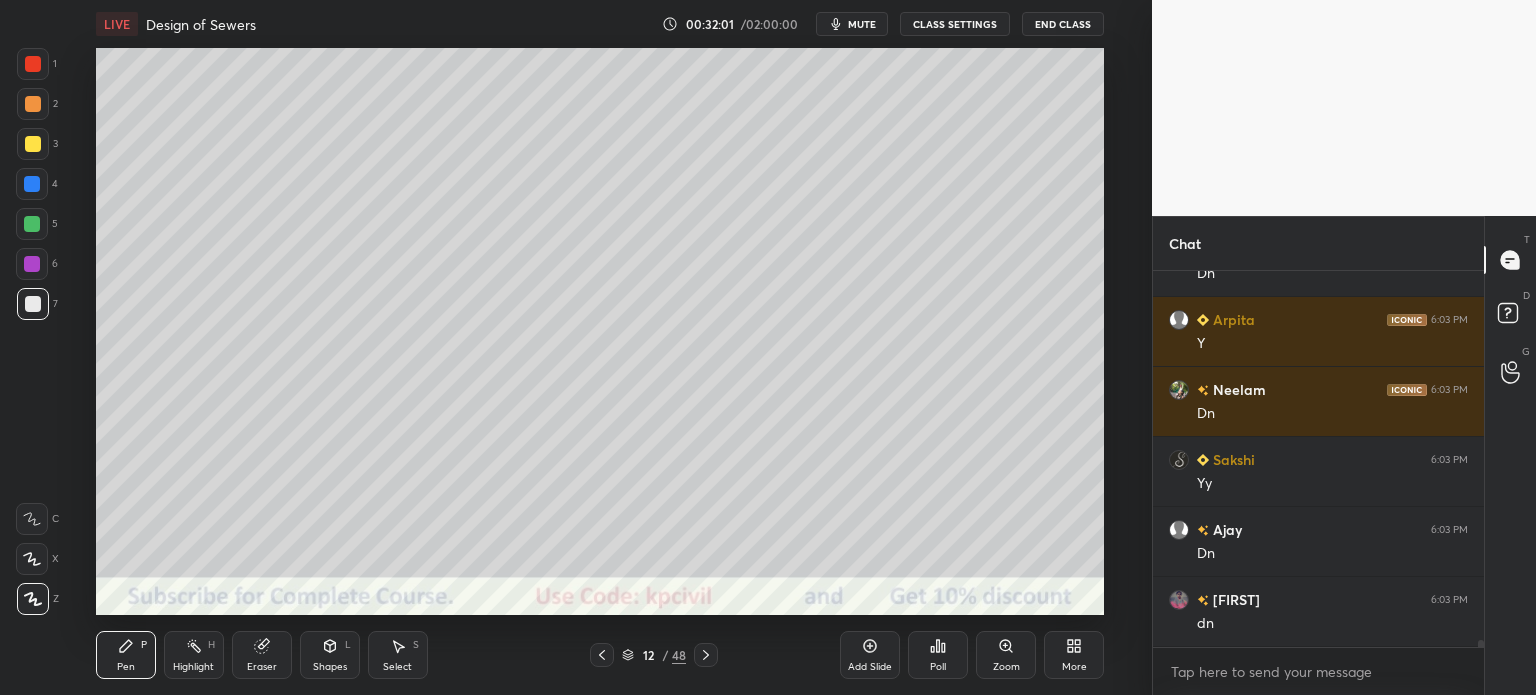 click at bounding box center (33, 144) 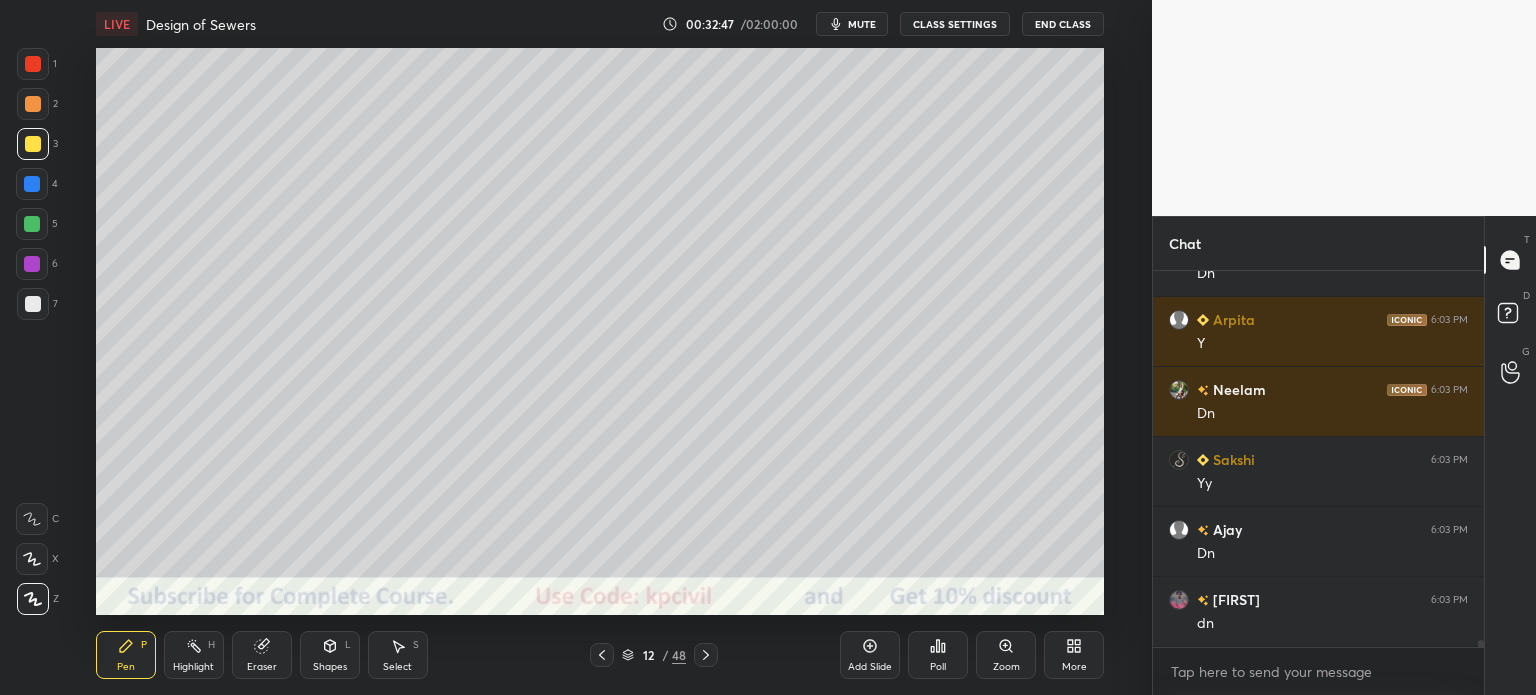 click 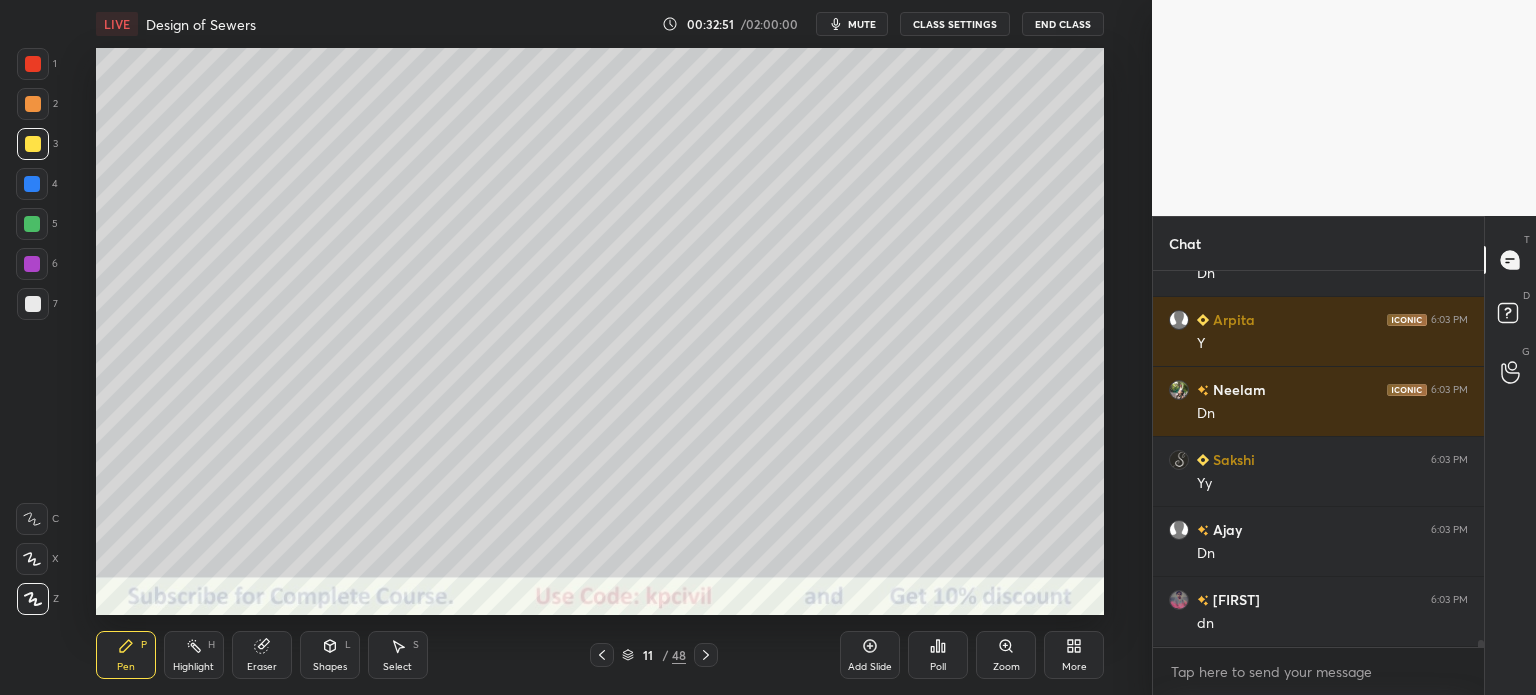 click 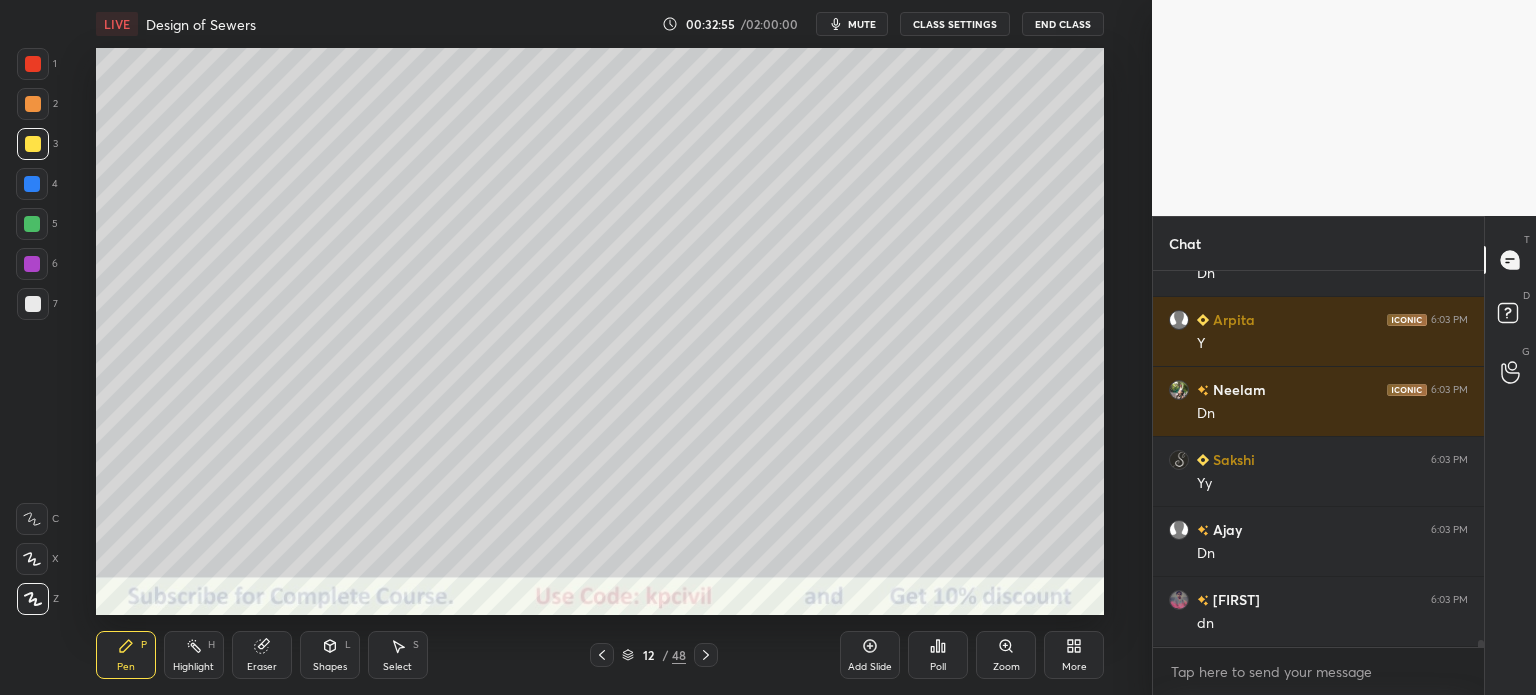 click 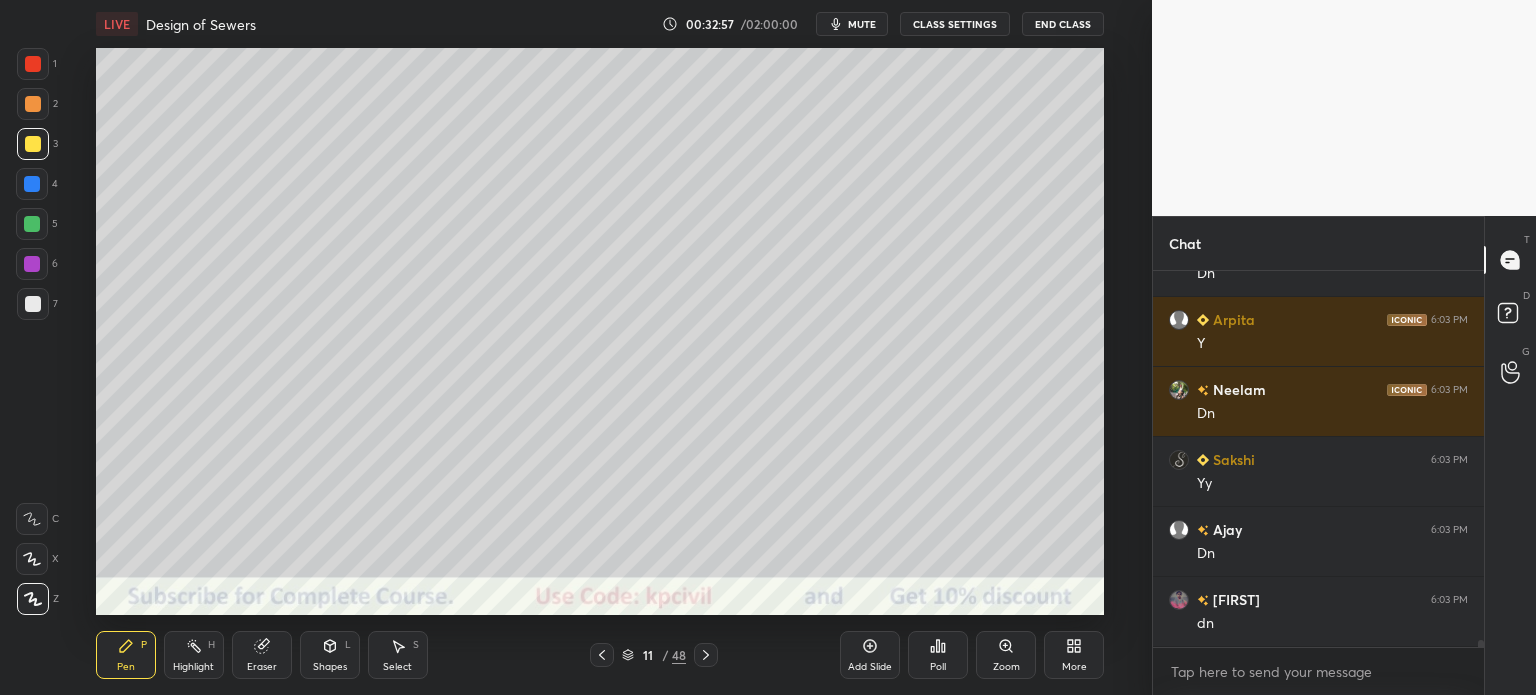 click 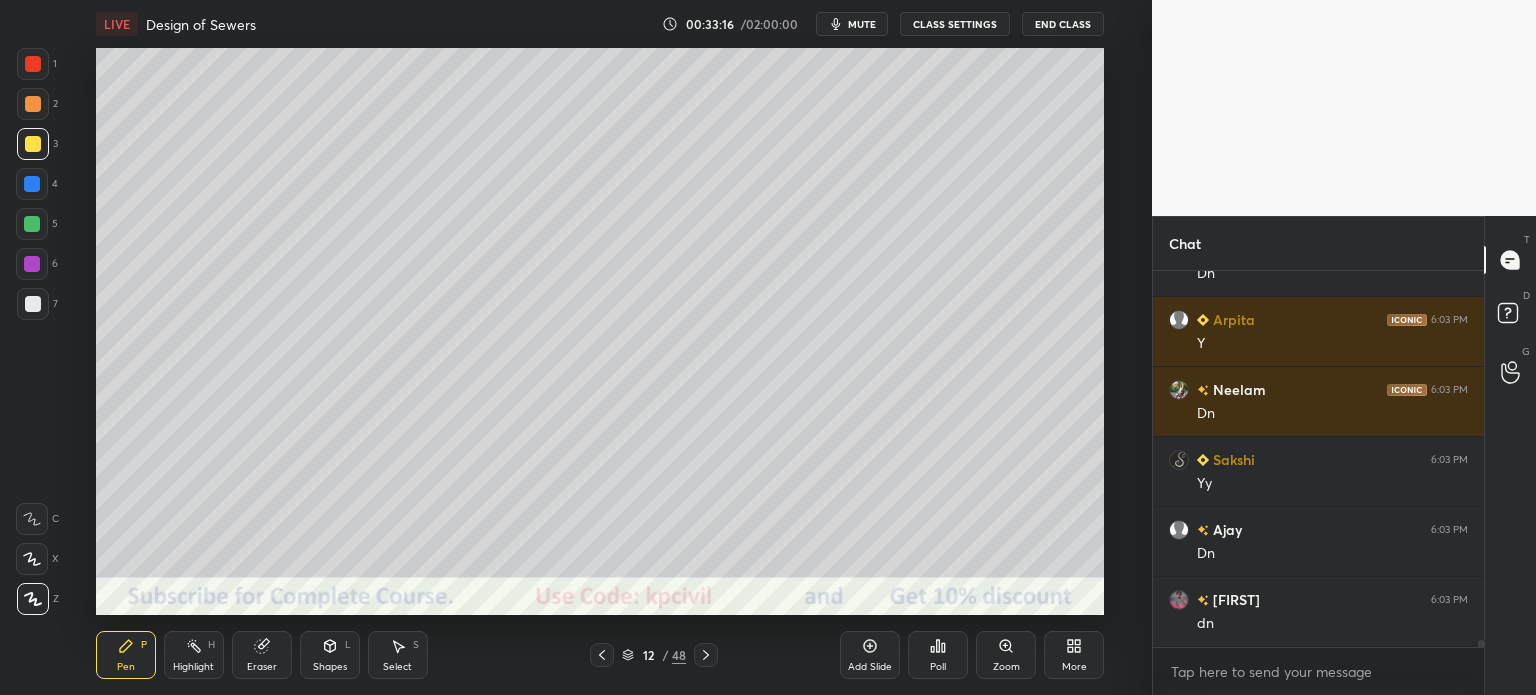 click at bounding box center (33, 304) 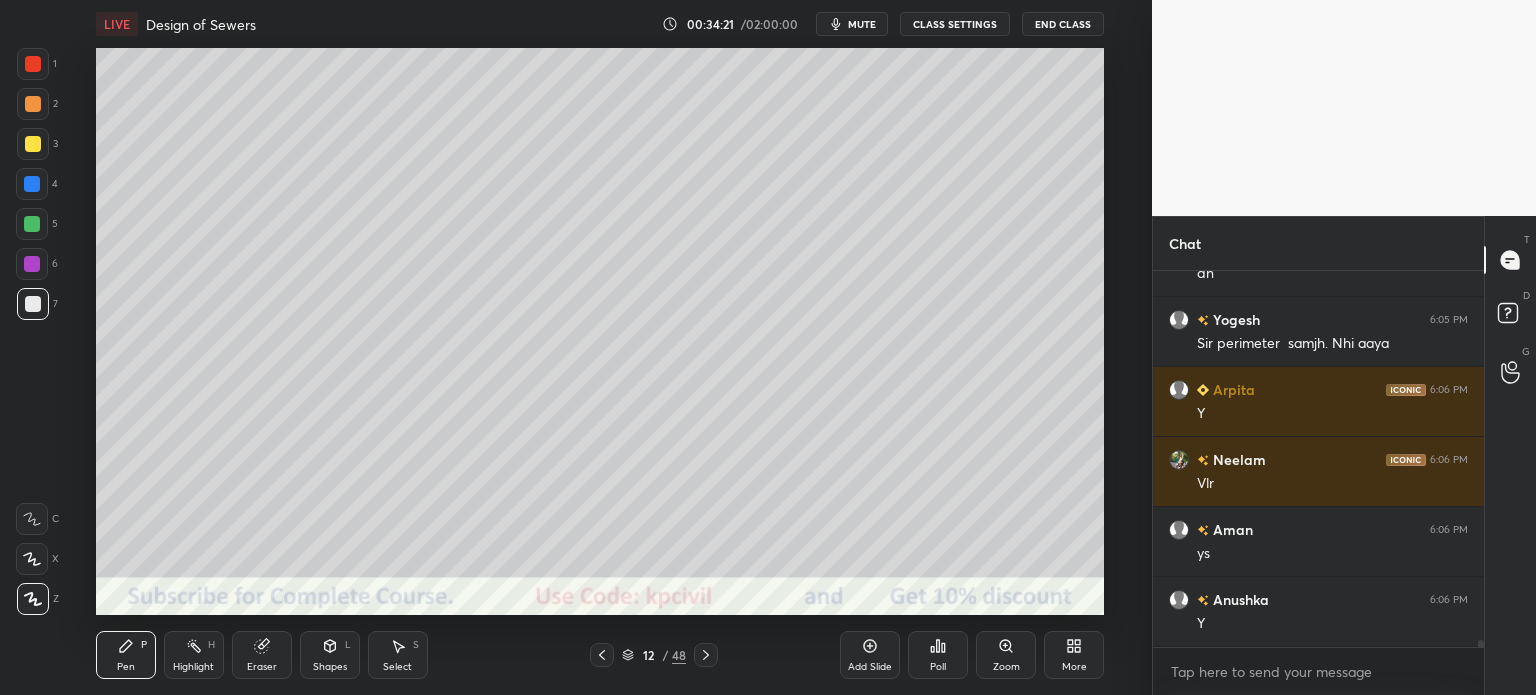 scroll, scrollTop: 18966, scrollLeft: 0, axis: vertical 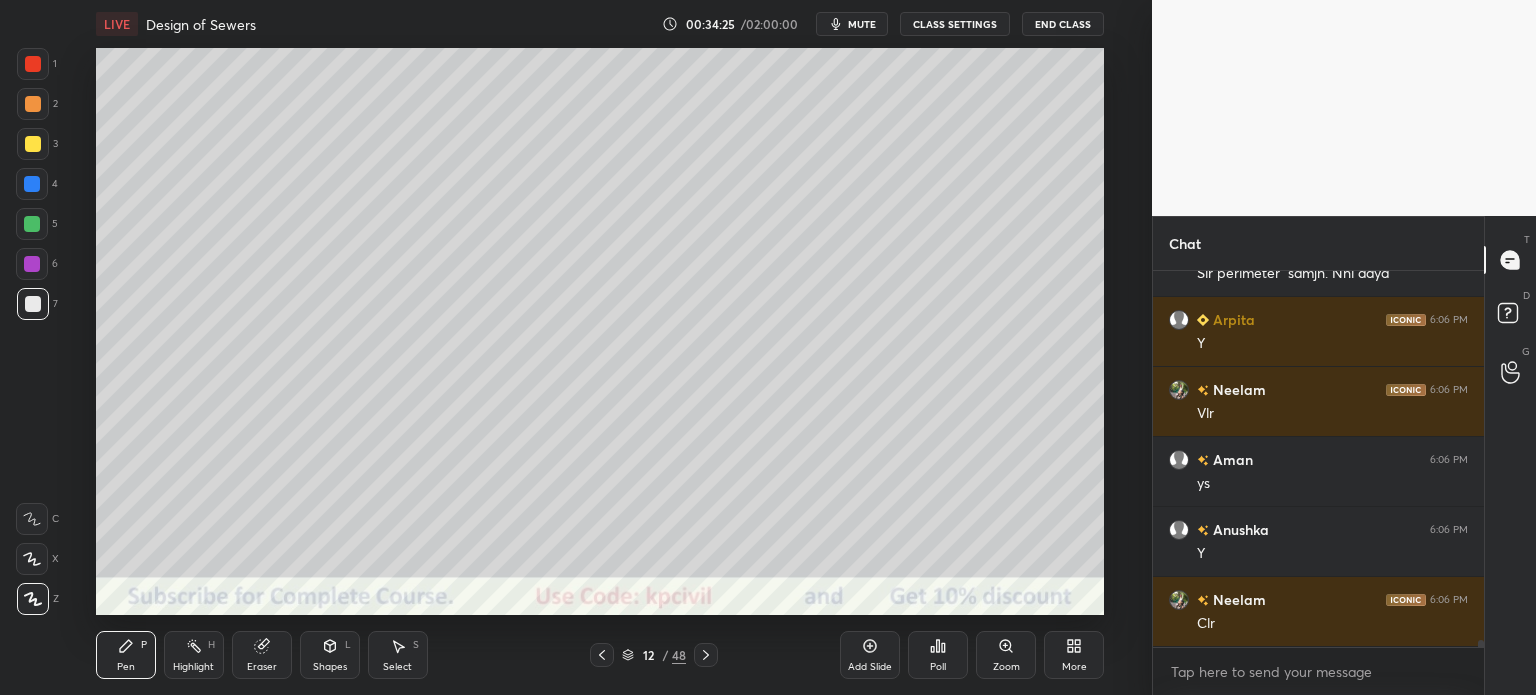 click at bounding box center [33, 104] 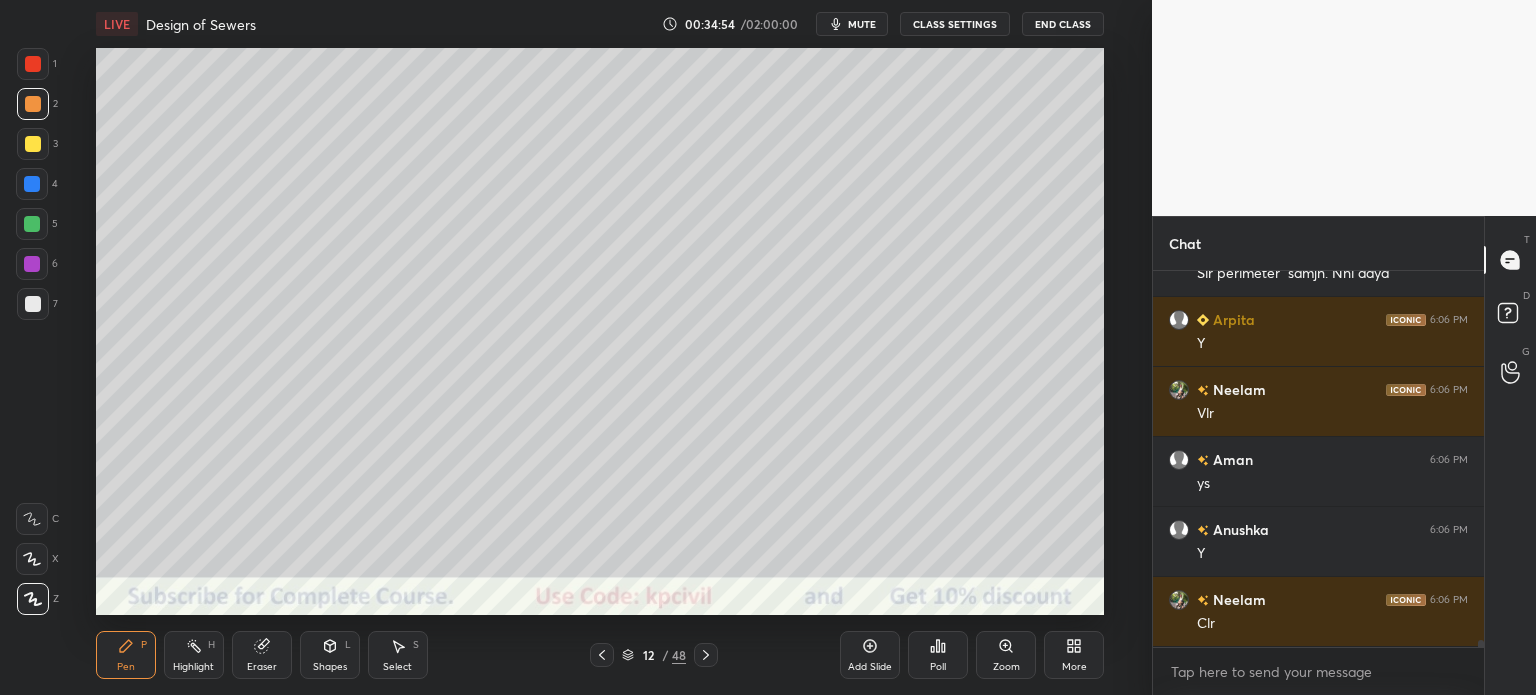 click at bounding box center (33, 304) 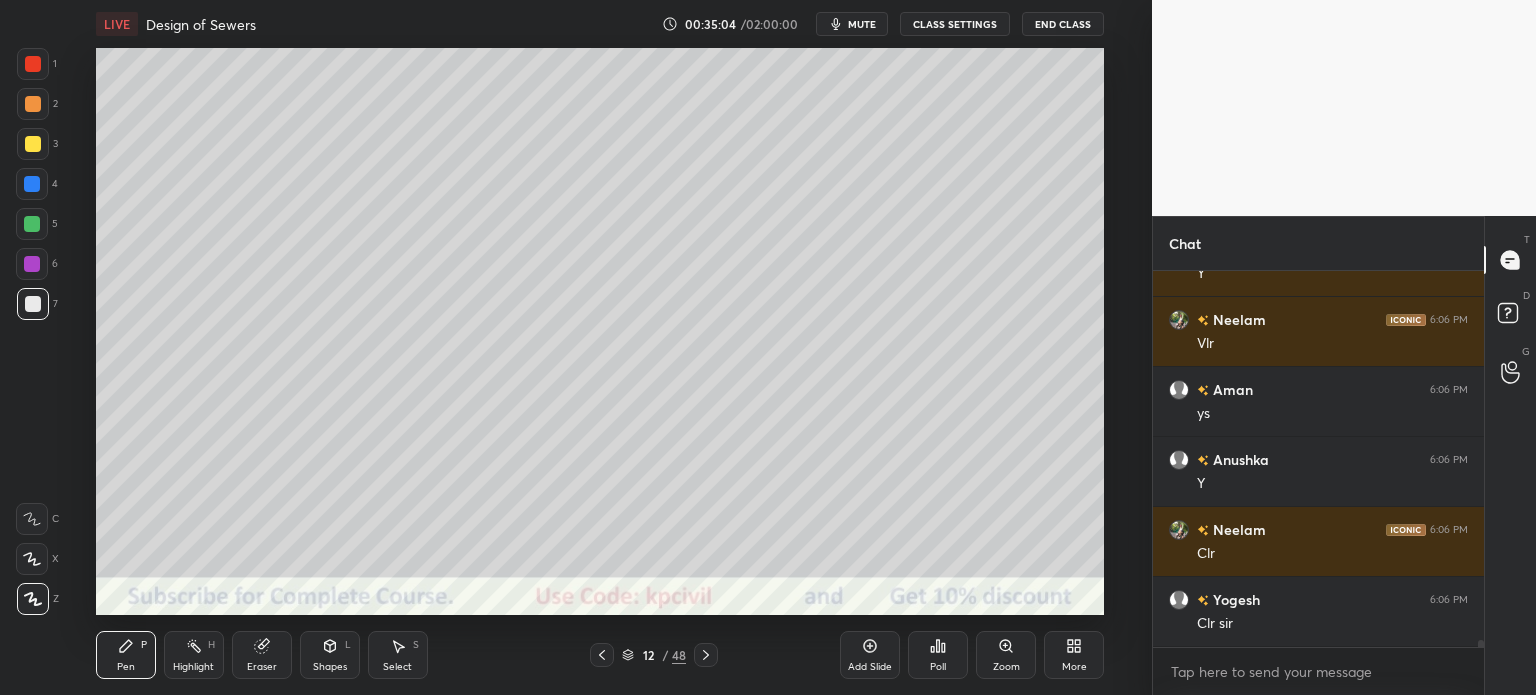 scroll, scrollTop: 19106, scrollLeft: 0, axis: vertical 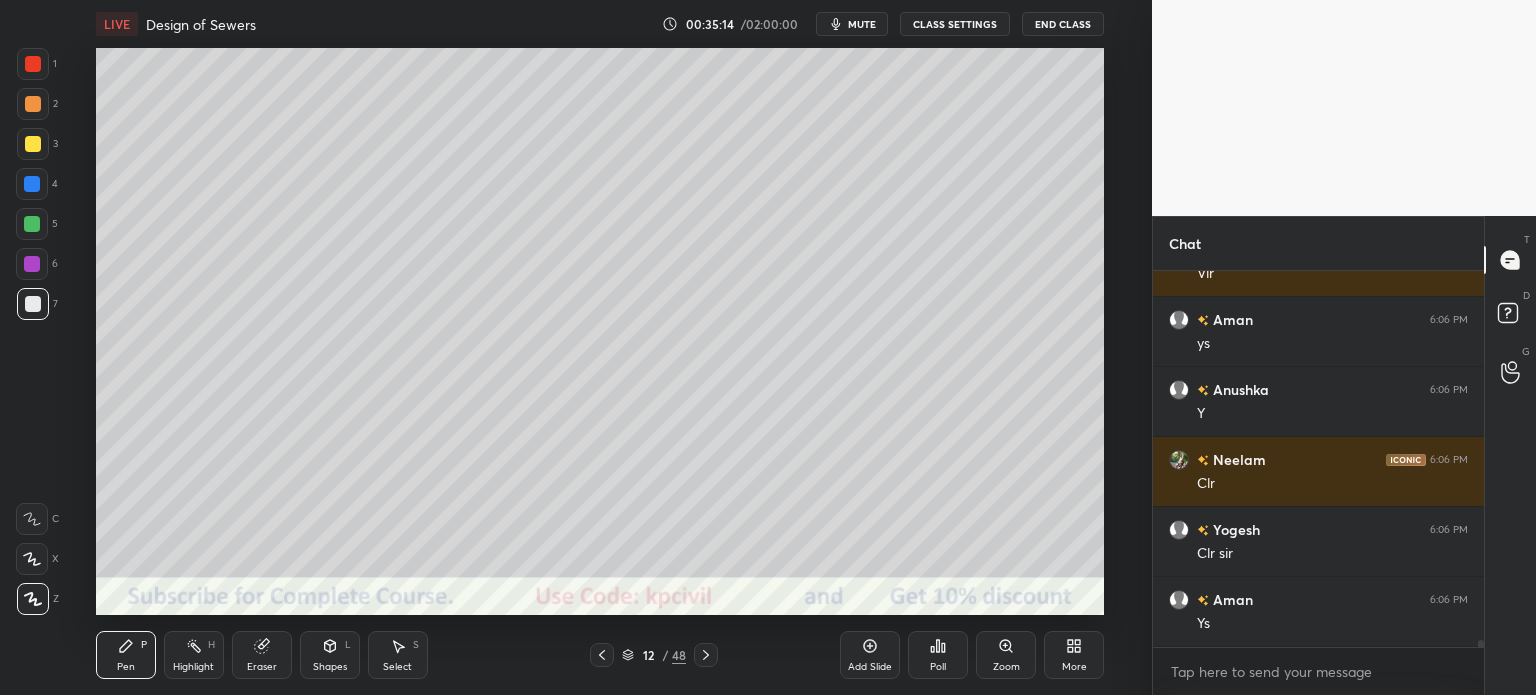 click 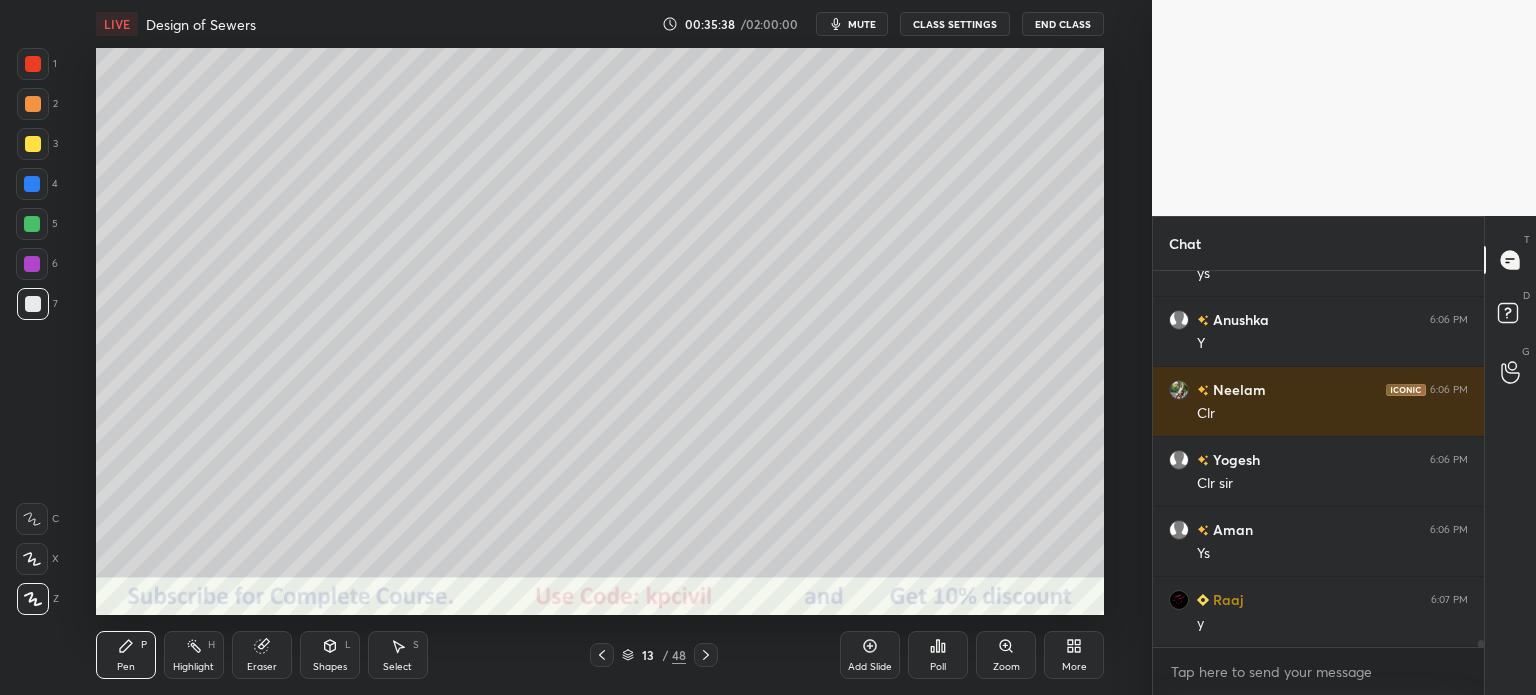 scroll, scrollTop: 19316, scrollLeft: 0, axis: vertical 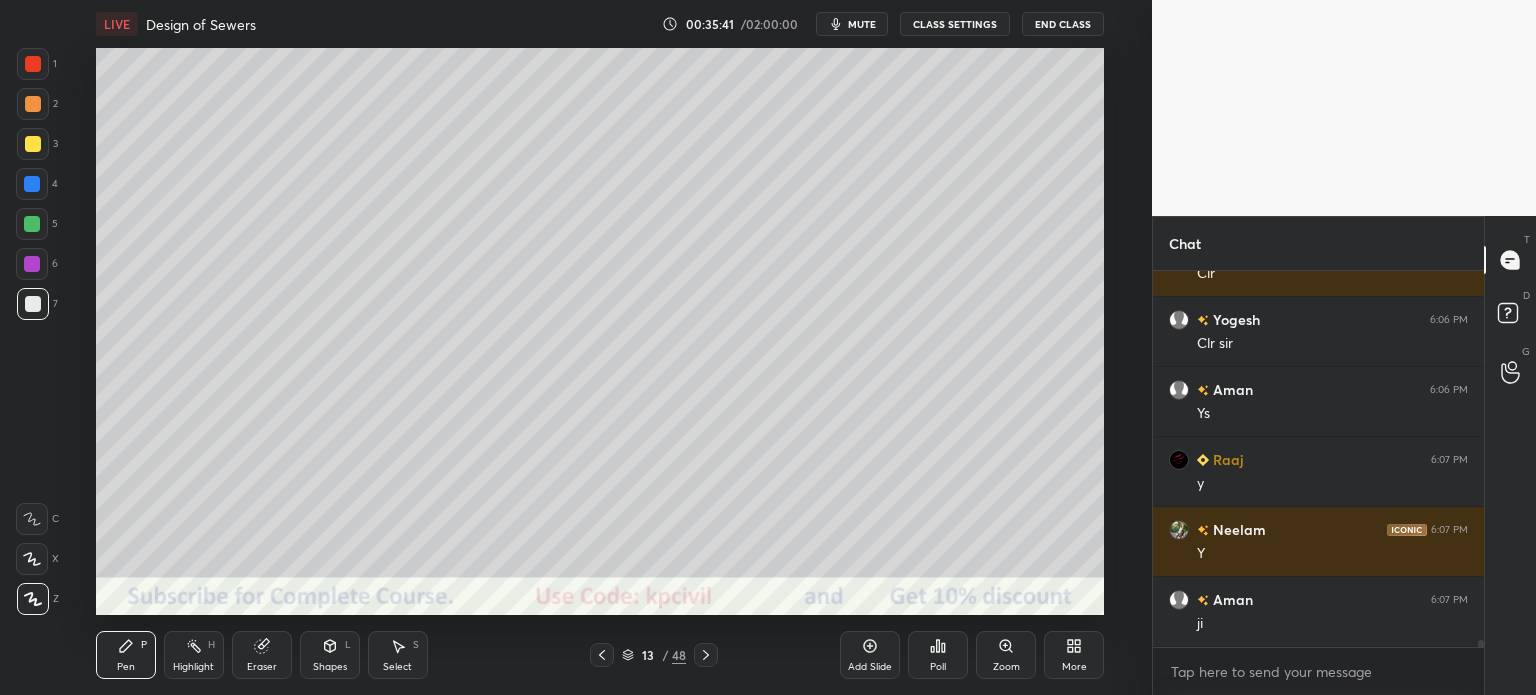 click 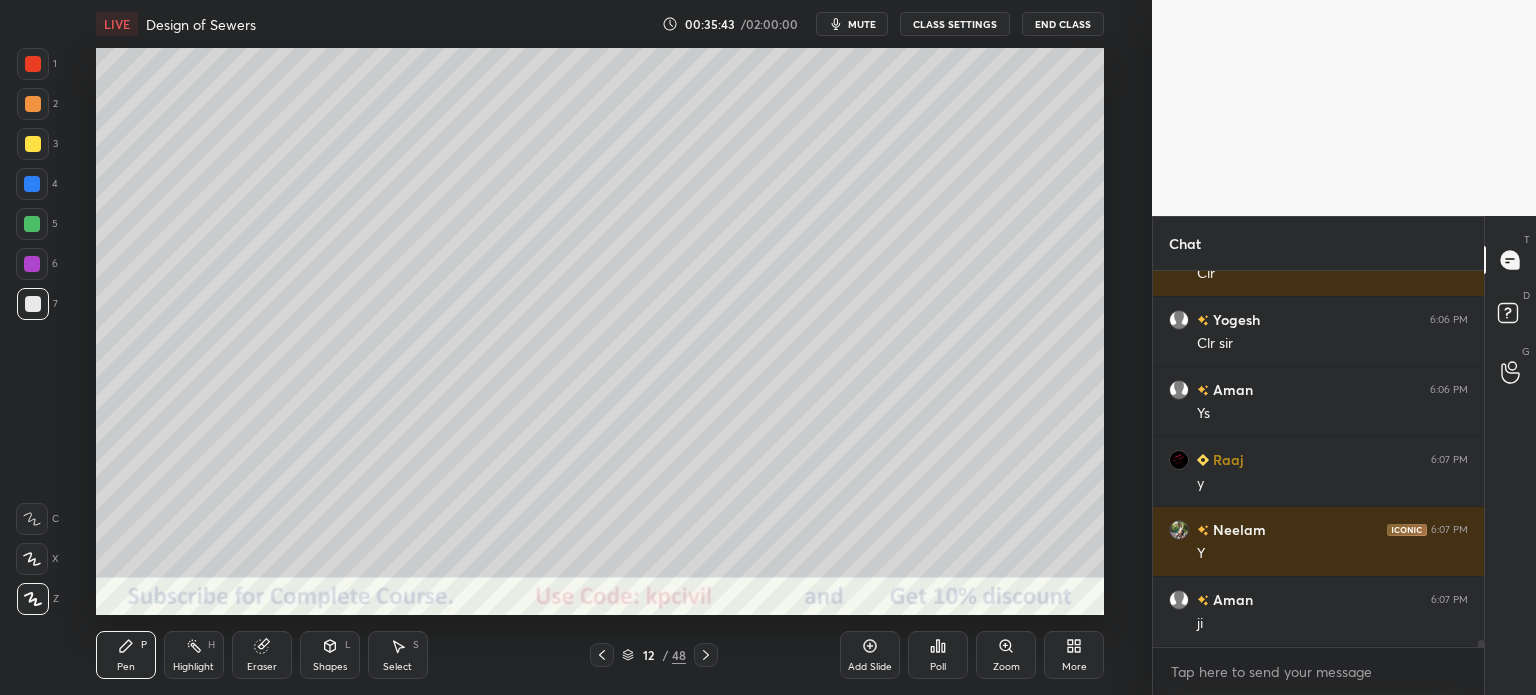 click 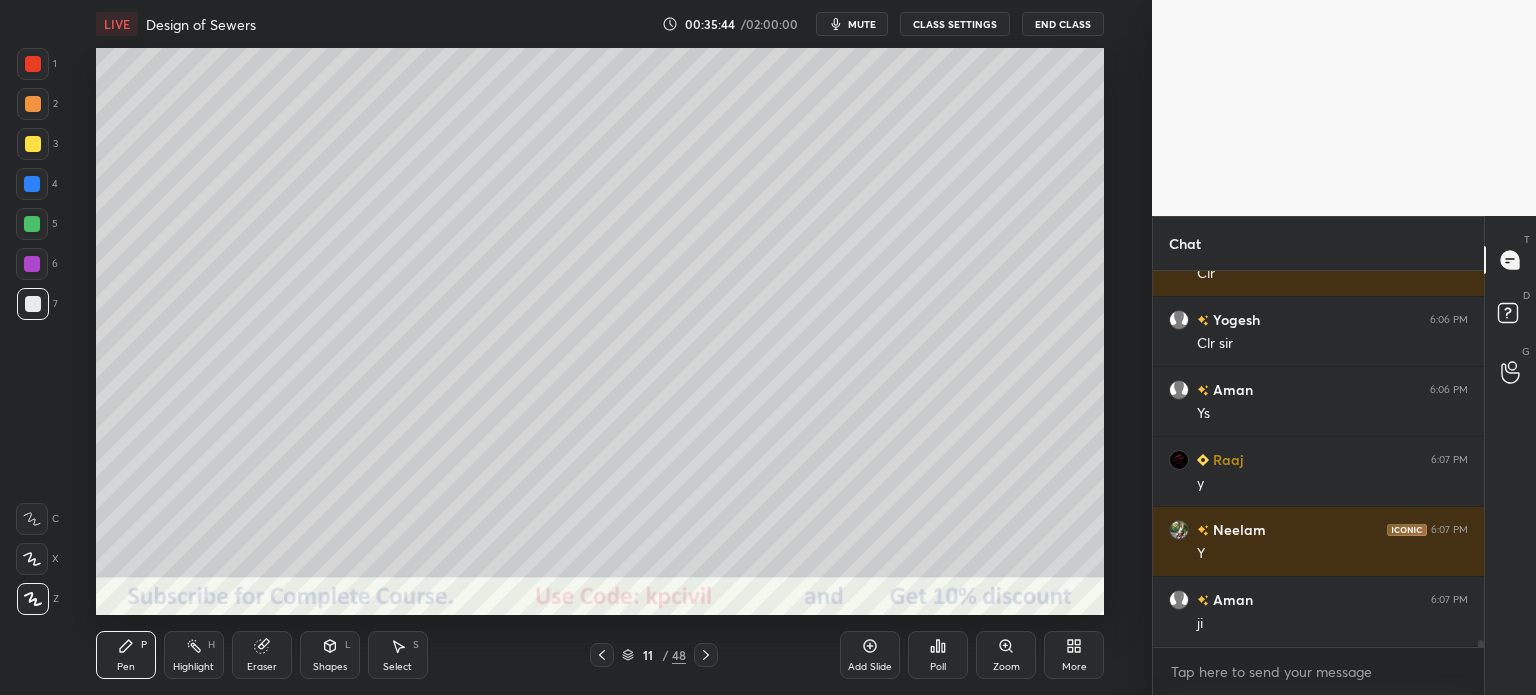 scroll, scrollTop: 19386, scrollLeft: 0, axis: vertical 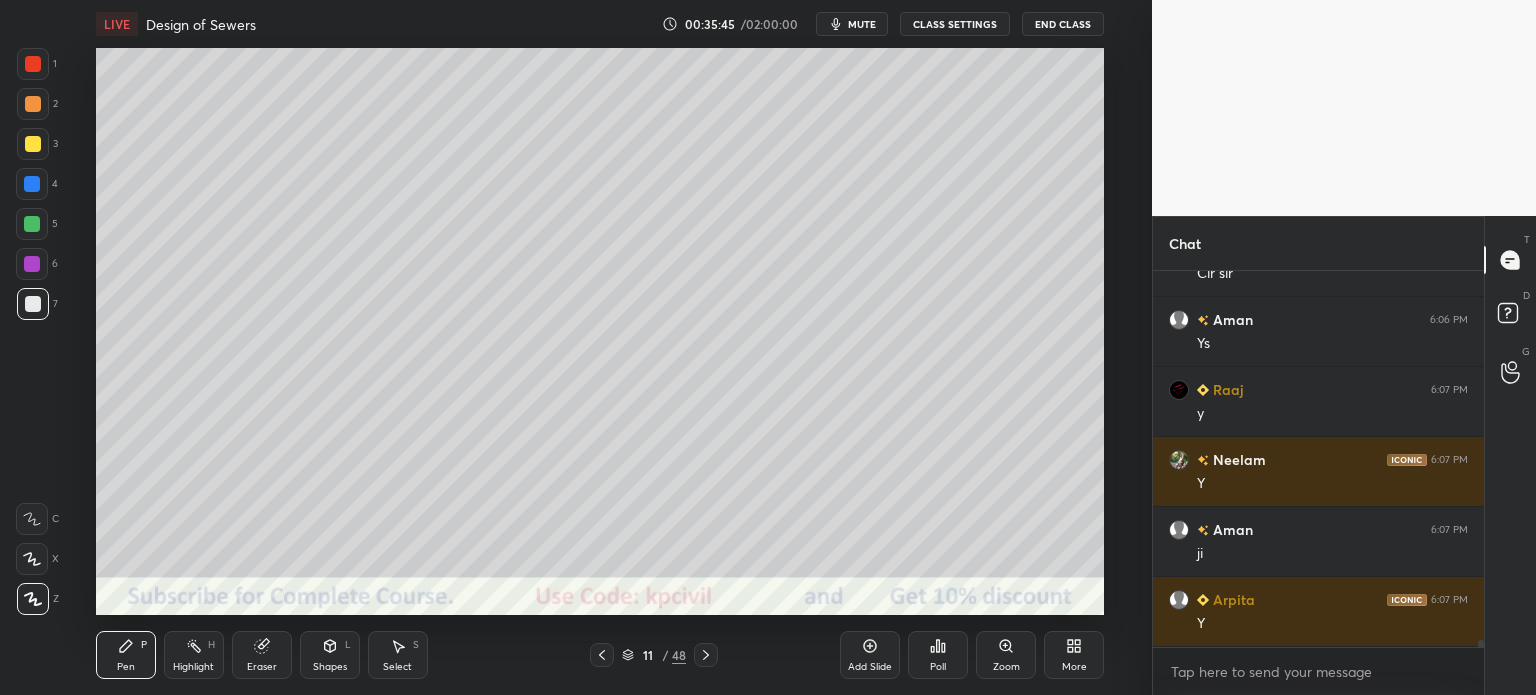 click 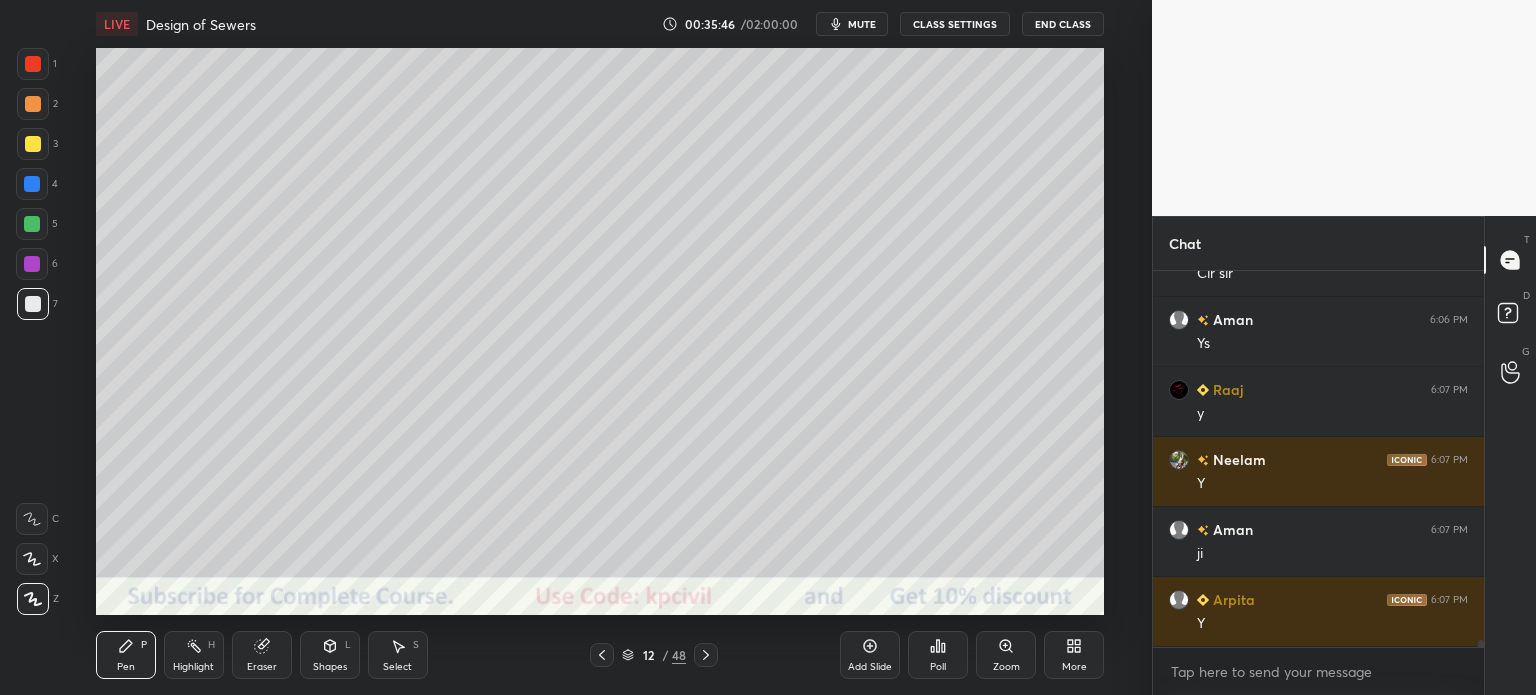 scroll, scrollTop: 19456, scrollLeft: 0, axis: vertical 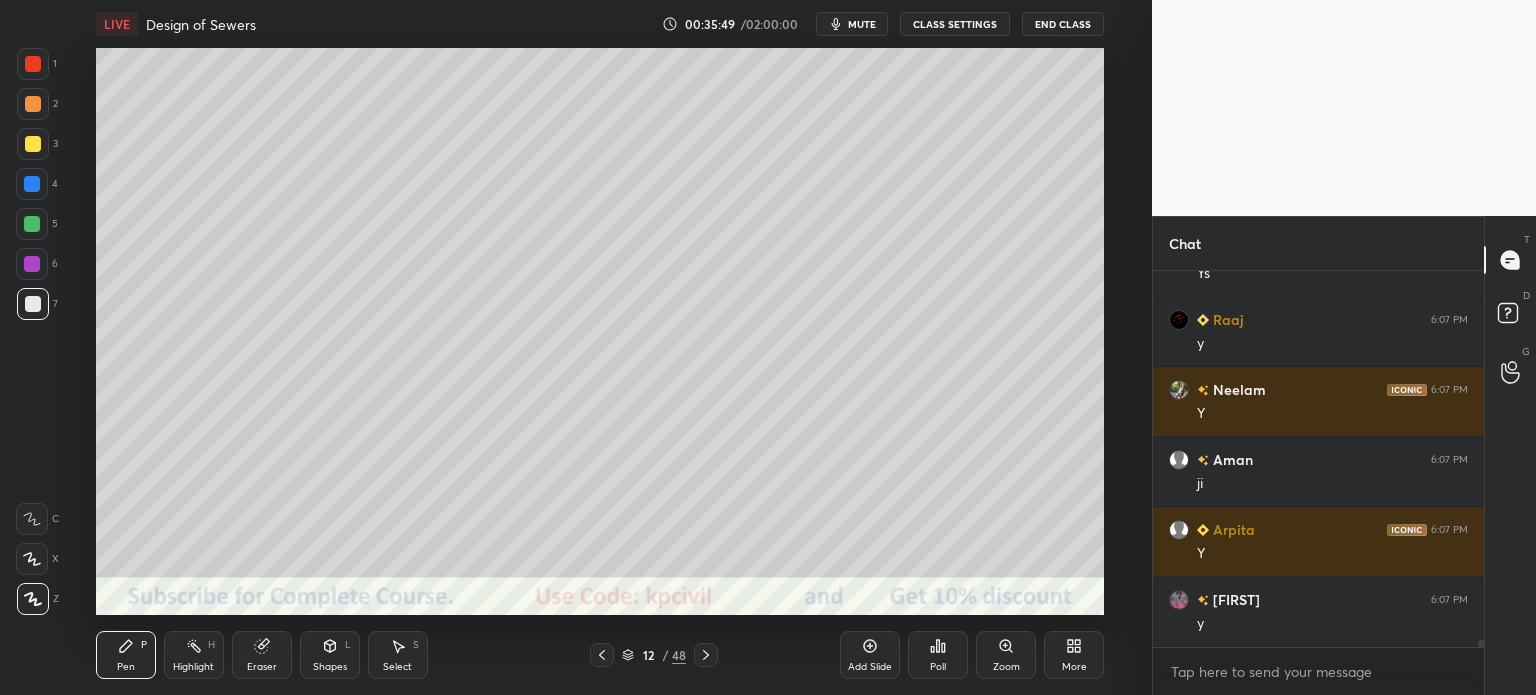 click 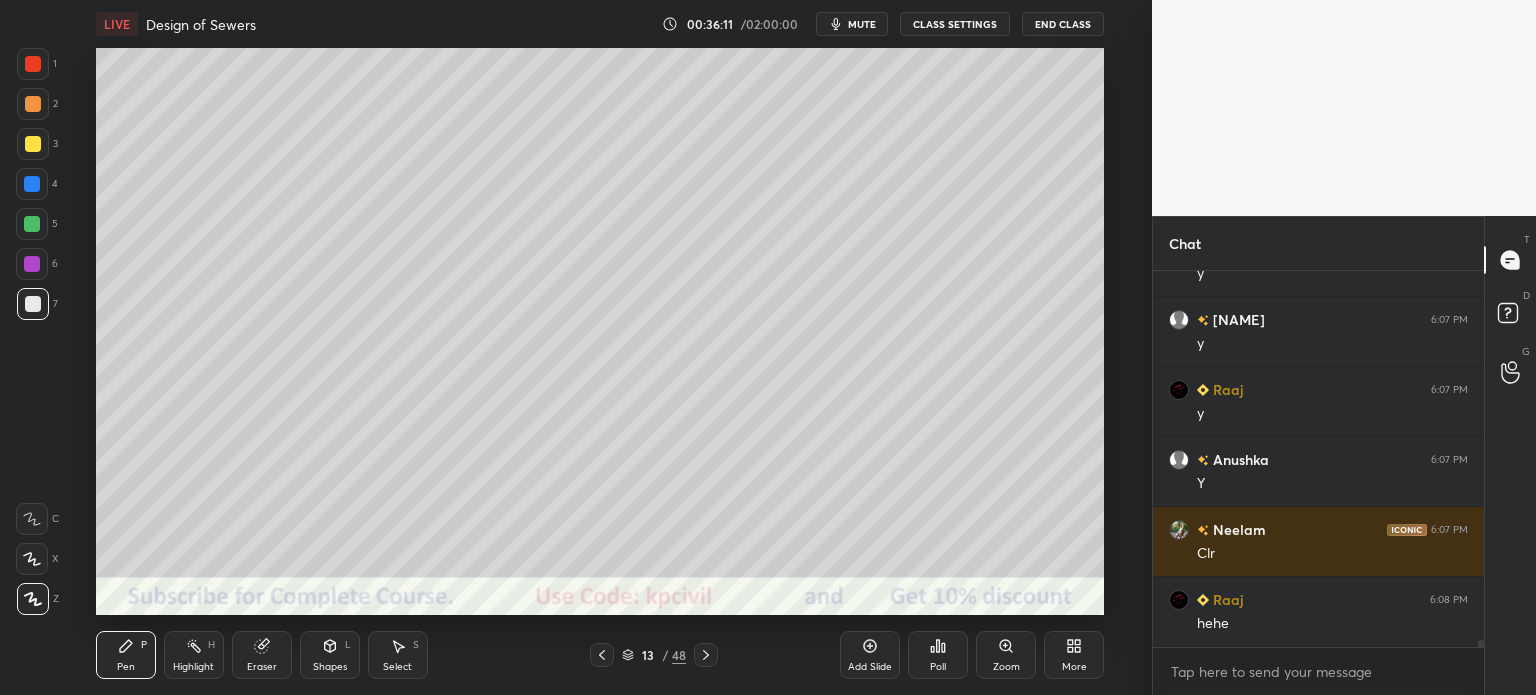 scroll, scrollTop: 19876, scrollLeft: 0, axis: vertical 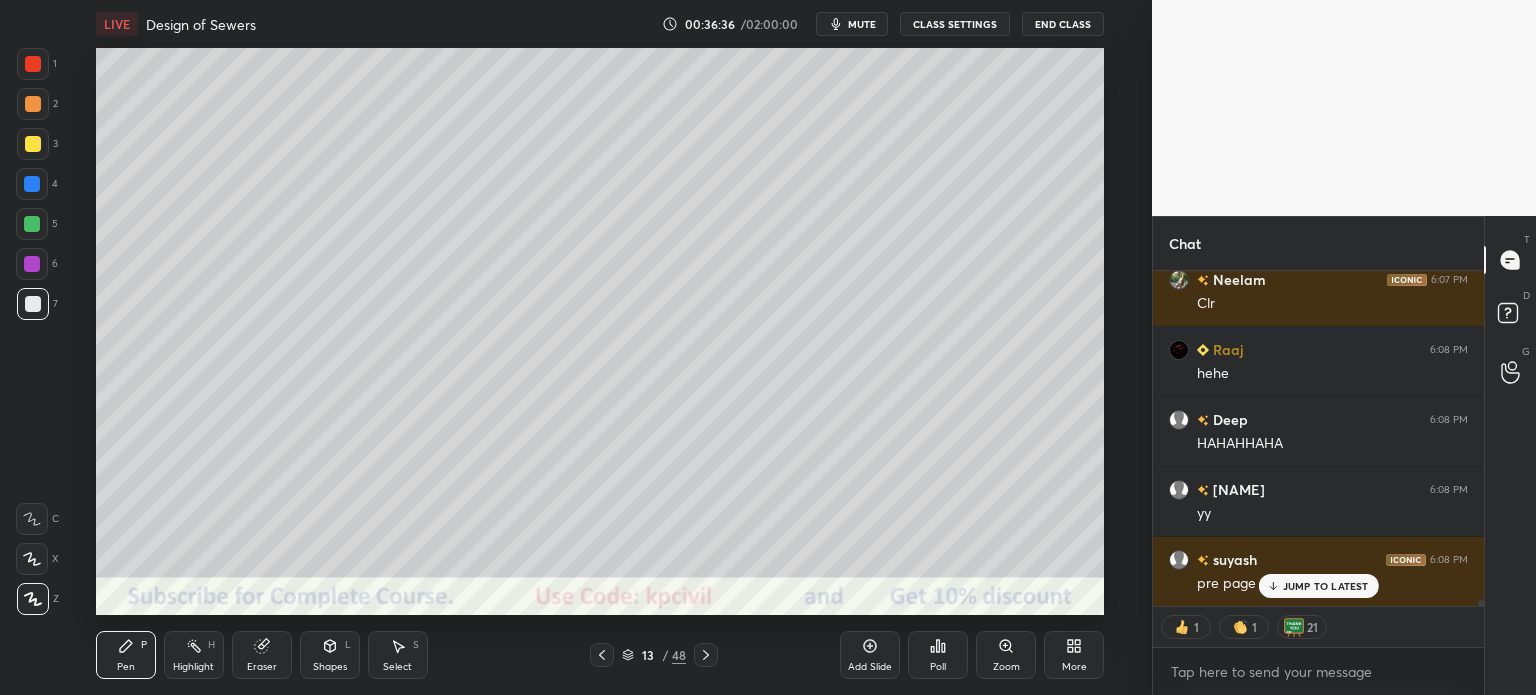 click 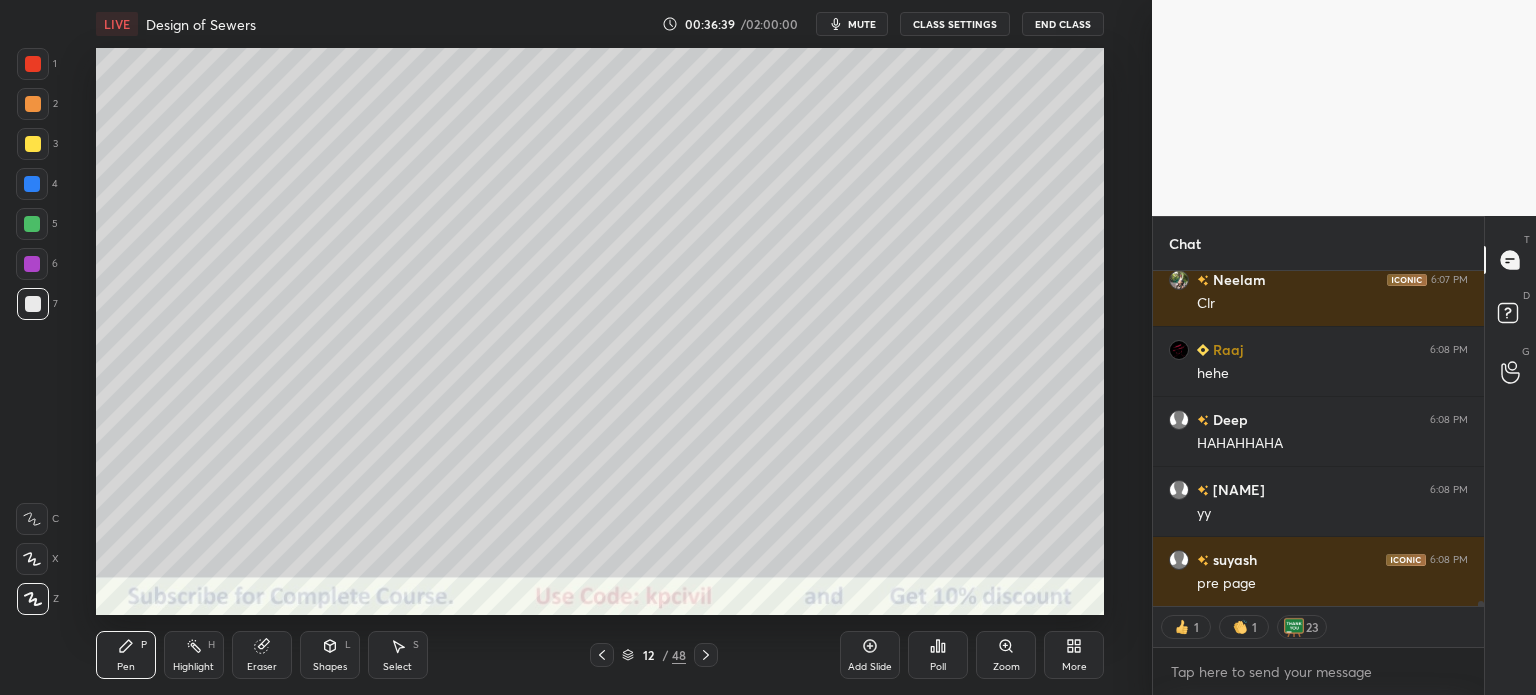 scroll, scrollTop: 20127, scrollLeft: 0, axis: vertical 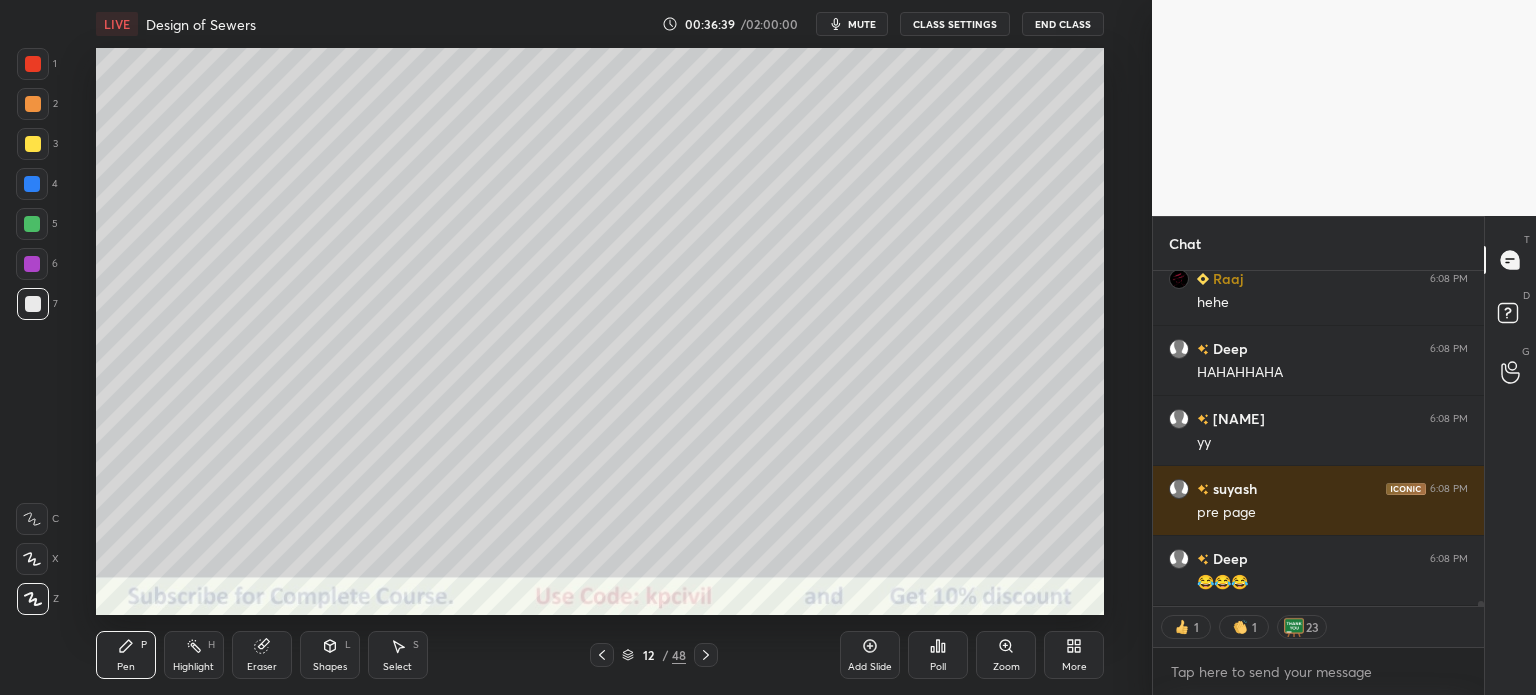 click on "End Class" at bounding box center (1063, 24) 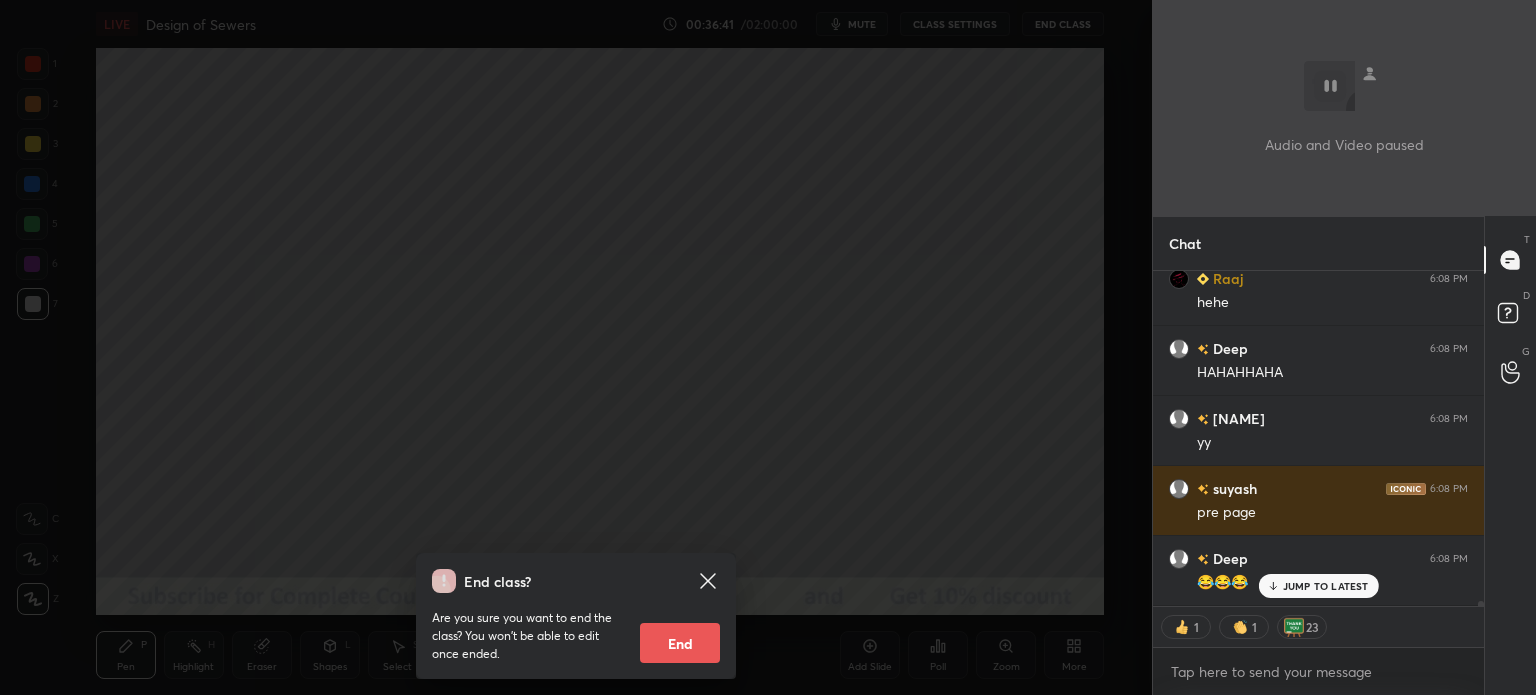 scroll, scrollTop: 20196, scrollLeft: 0, axis: vertical 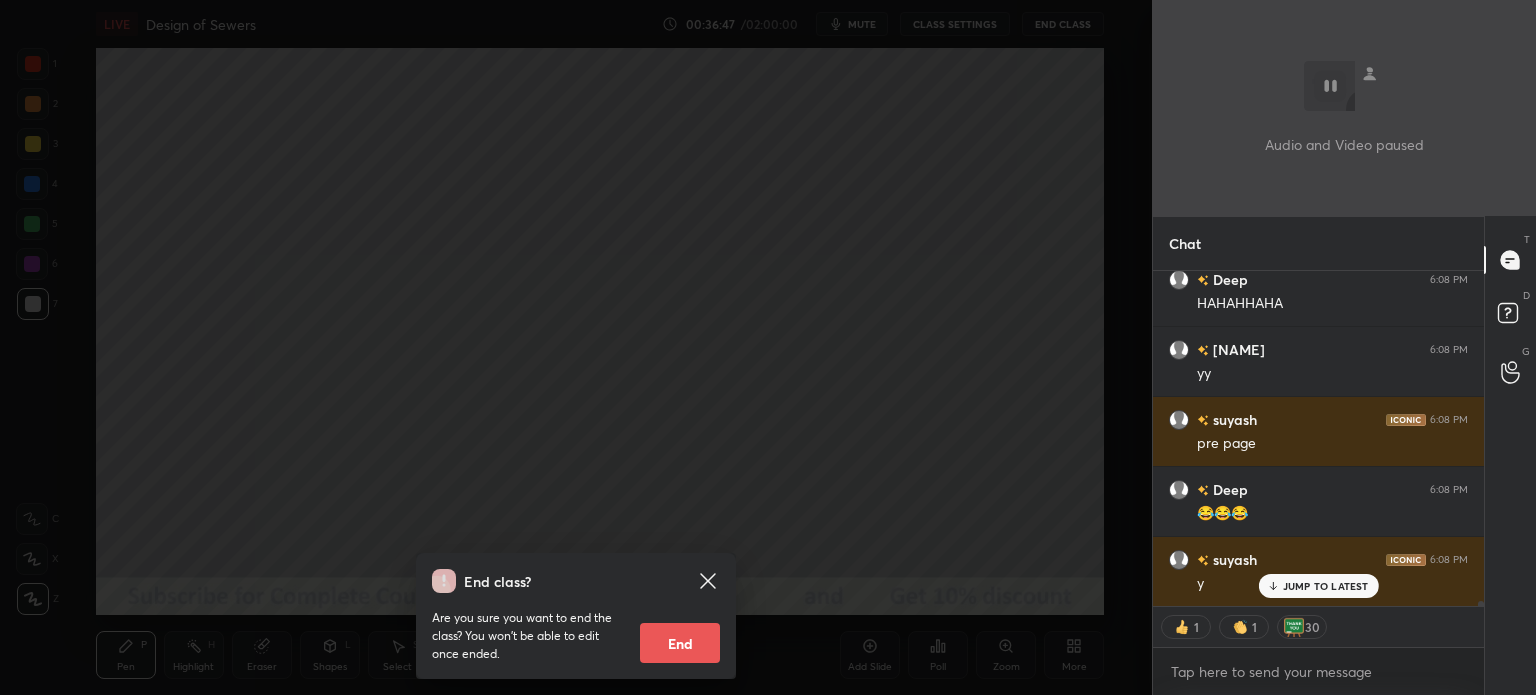 click on "End class? Are you sure you want to end the class? You won’t be able to edit once ended. End" at bounding box center (576, 347) 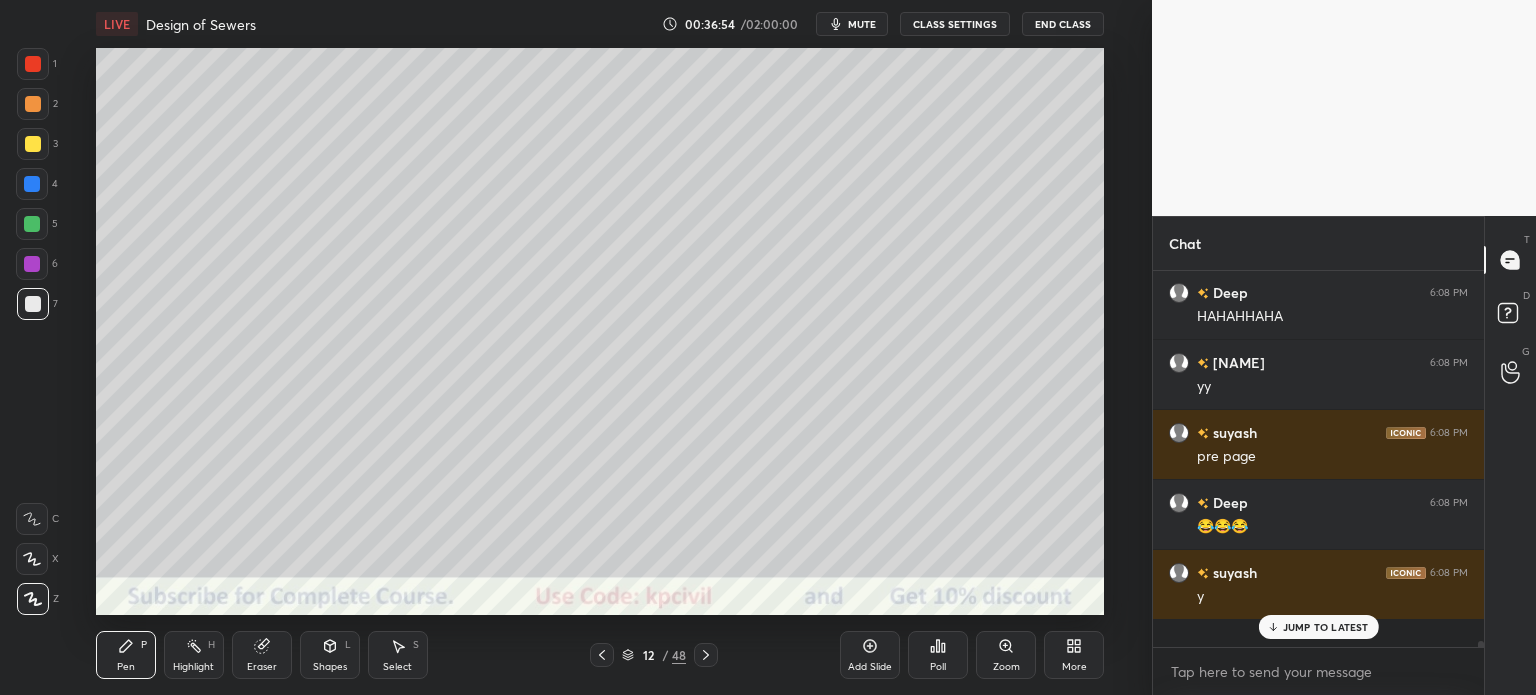 scroll, scrollTop: 5, scrollLeft: 6, axis: both 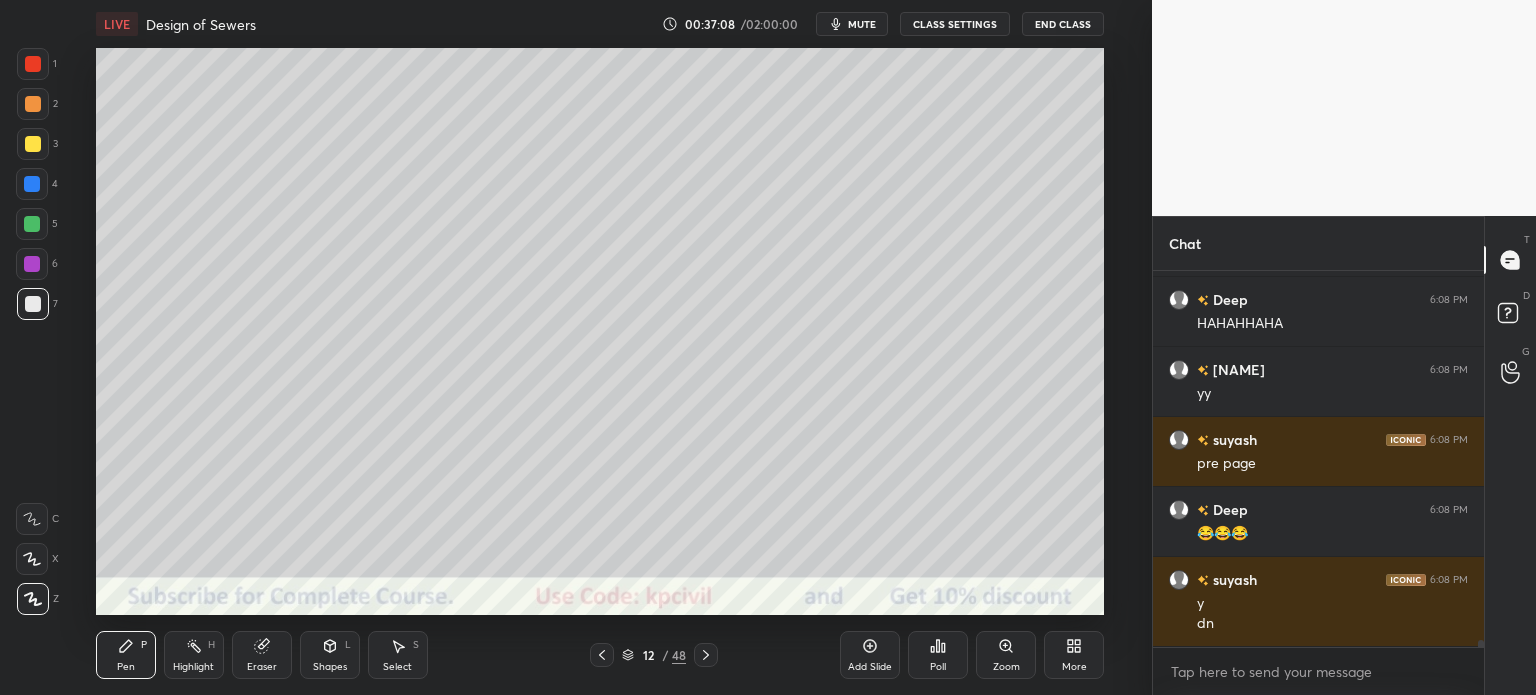 click 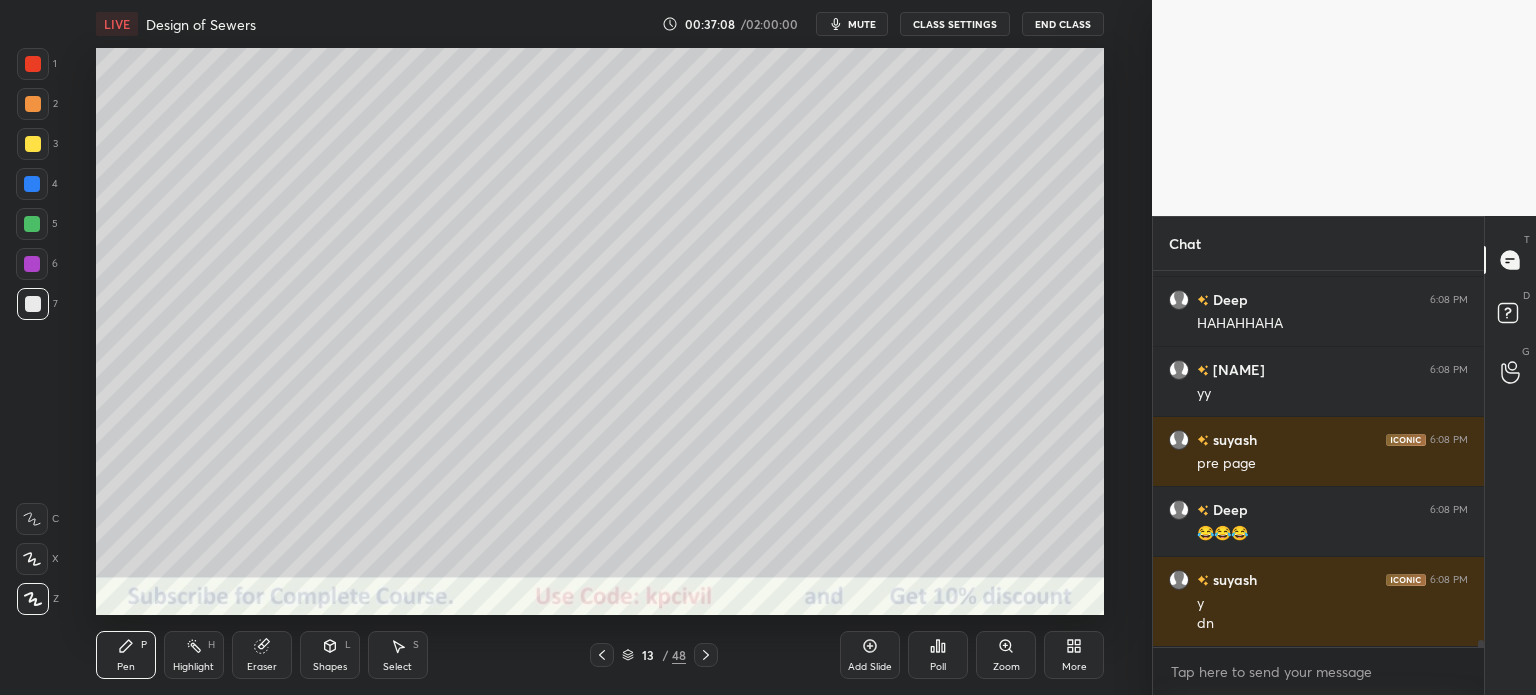 click 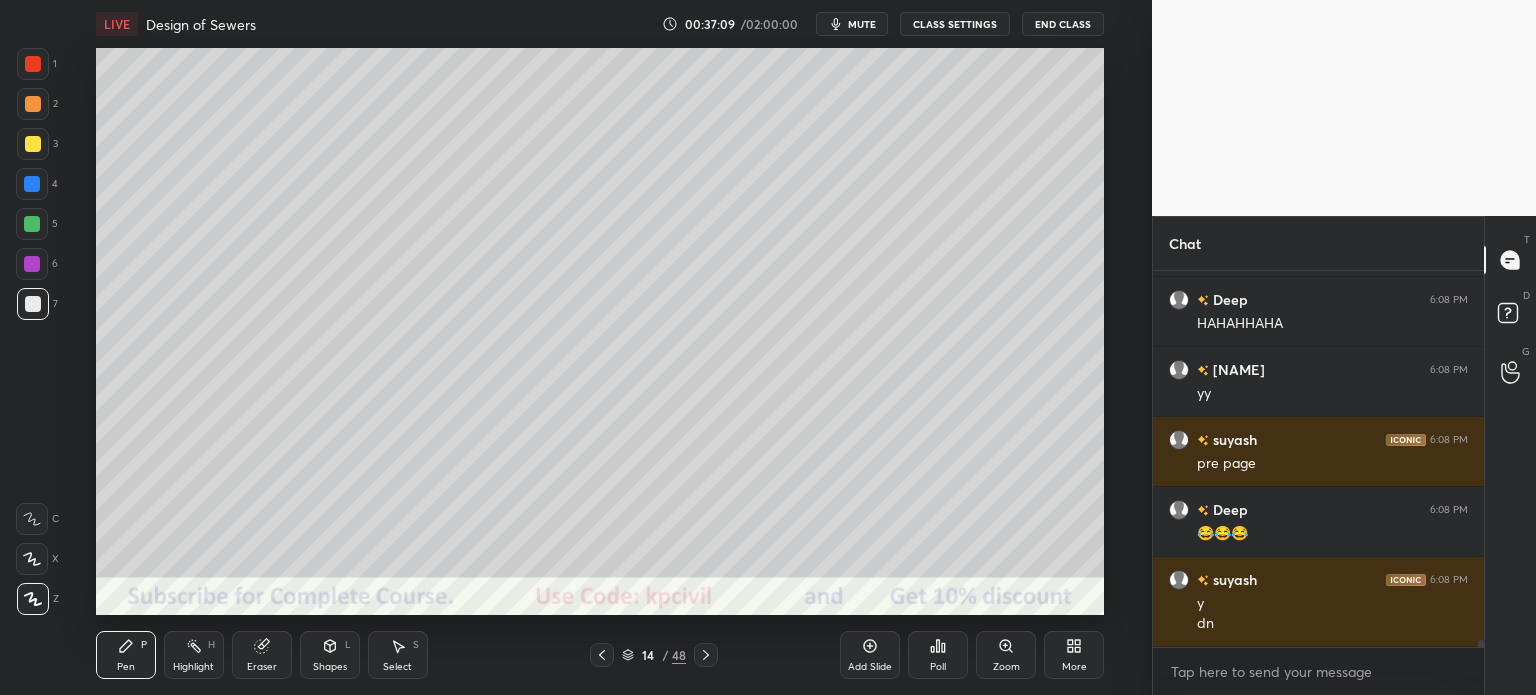 scroll, scrollTop: 20246, scrollLeft: 0, axis: vertical 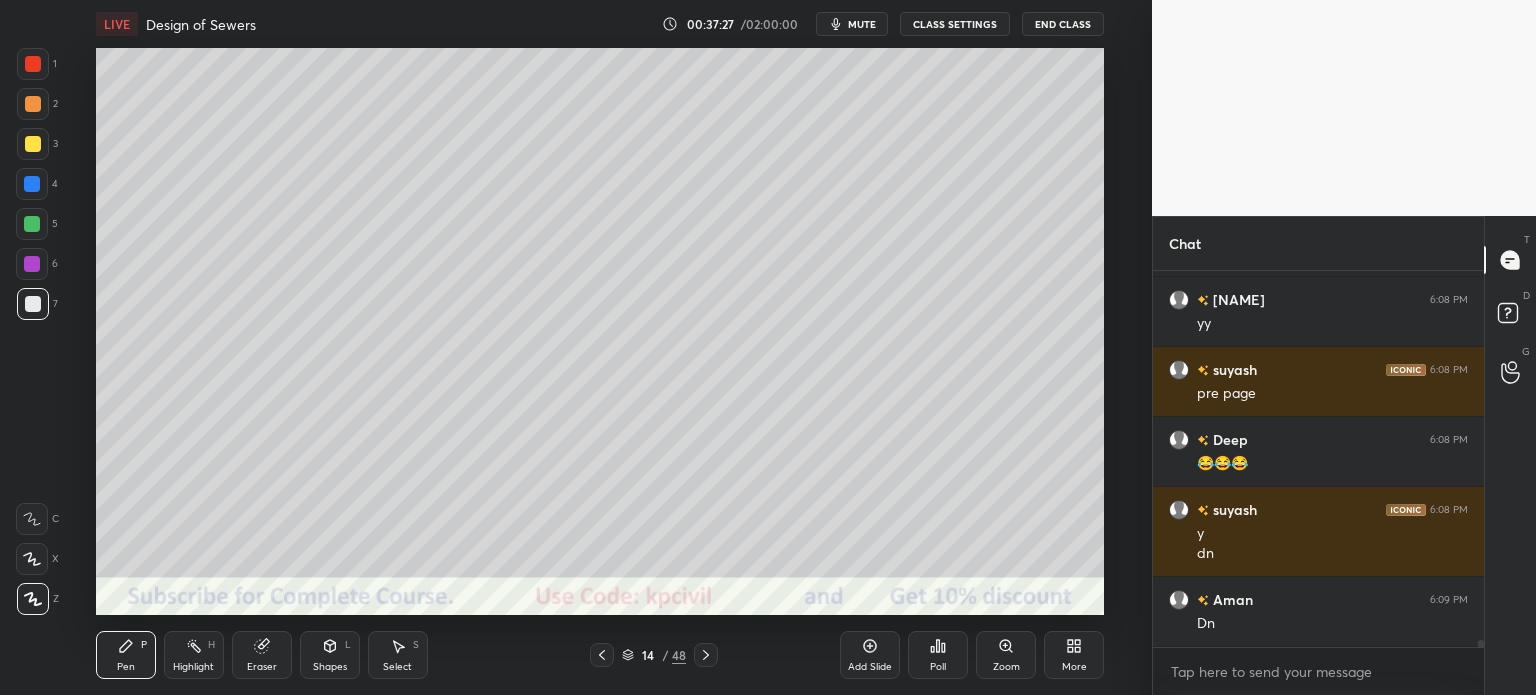 click at bounding box center [33, 144] 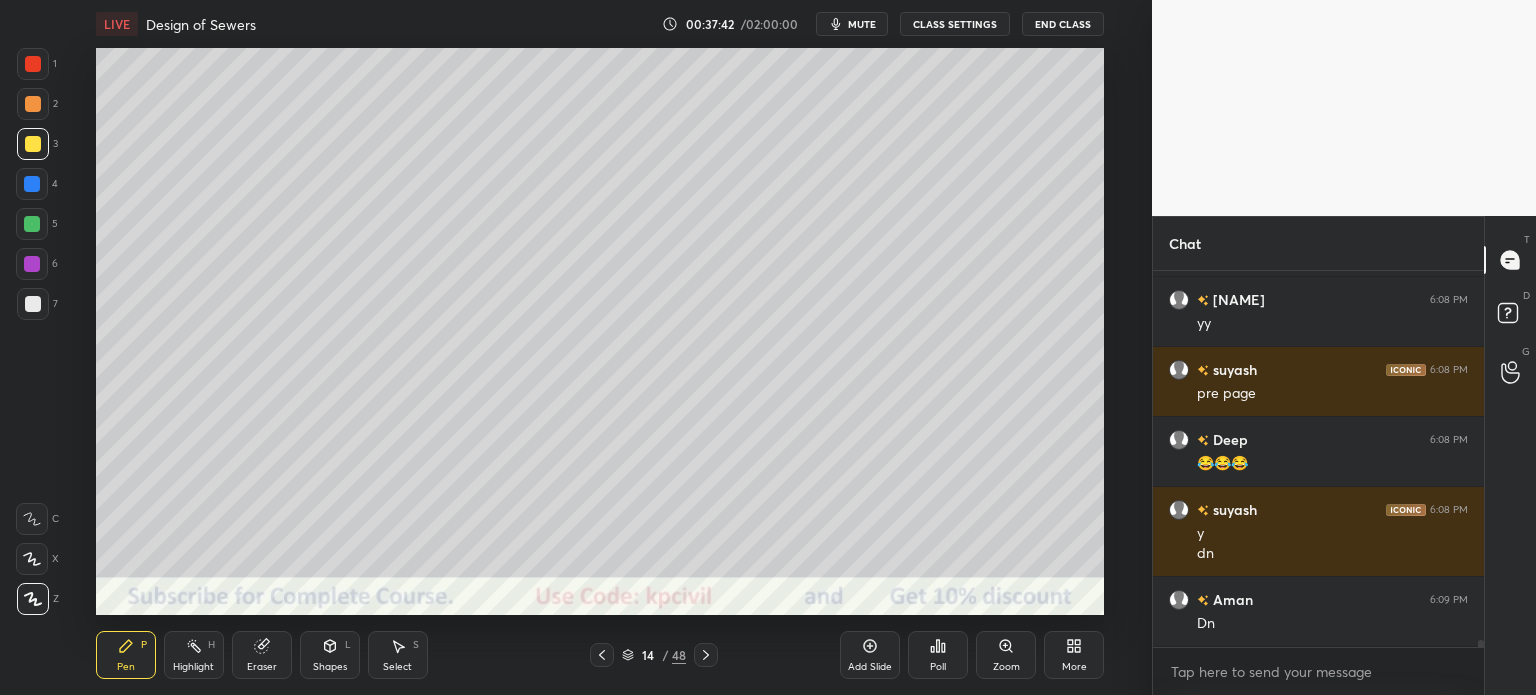scroll, scrollTop: 20316, scrollLeft: 0, axis: vertical 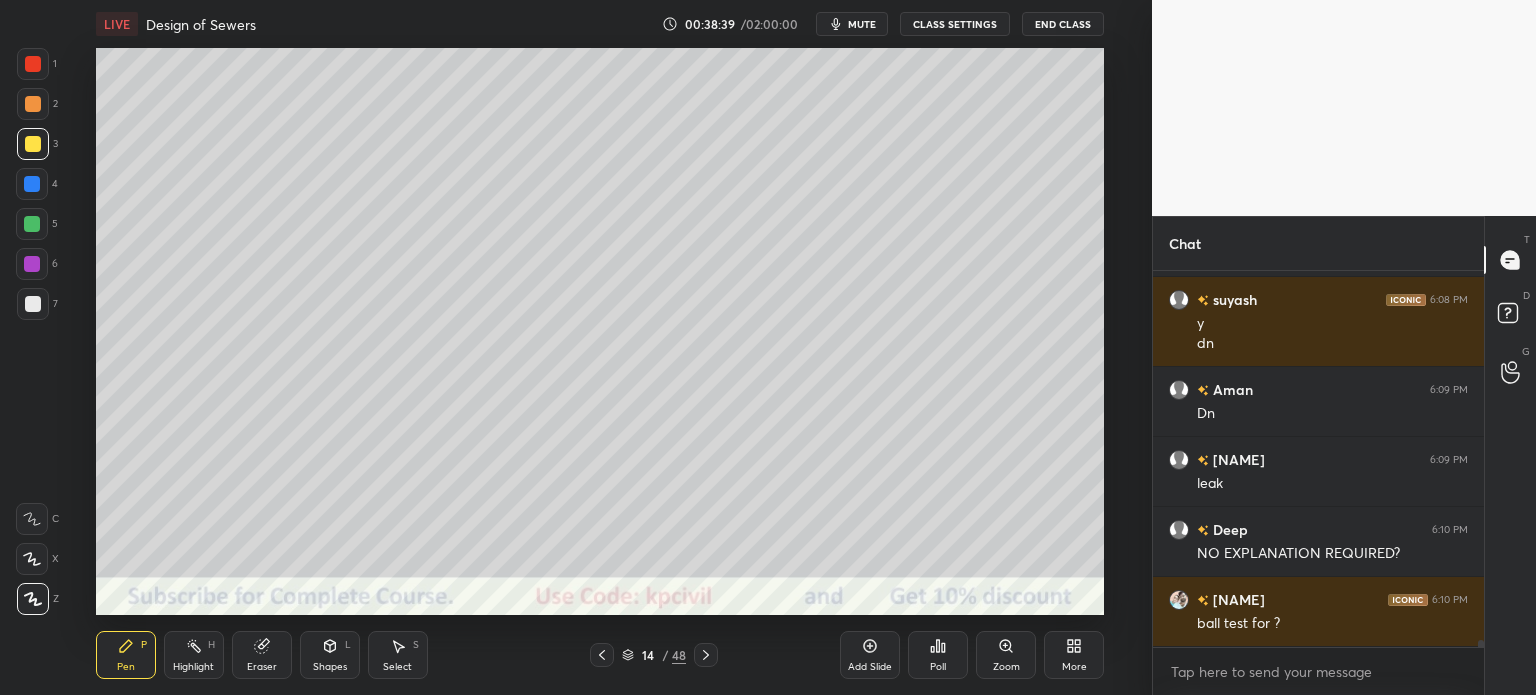 click at bounding box center [33, 104] 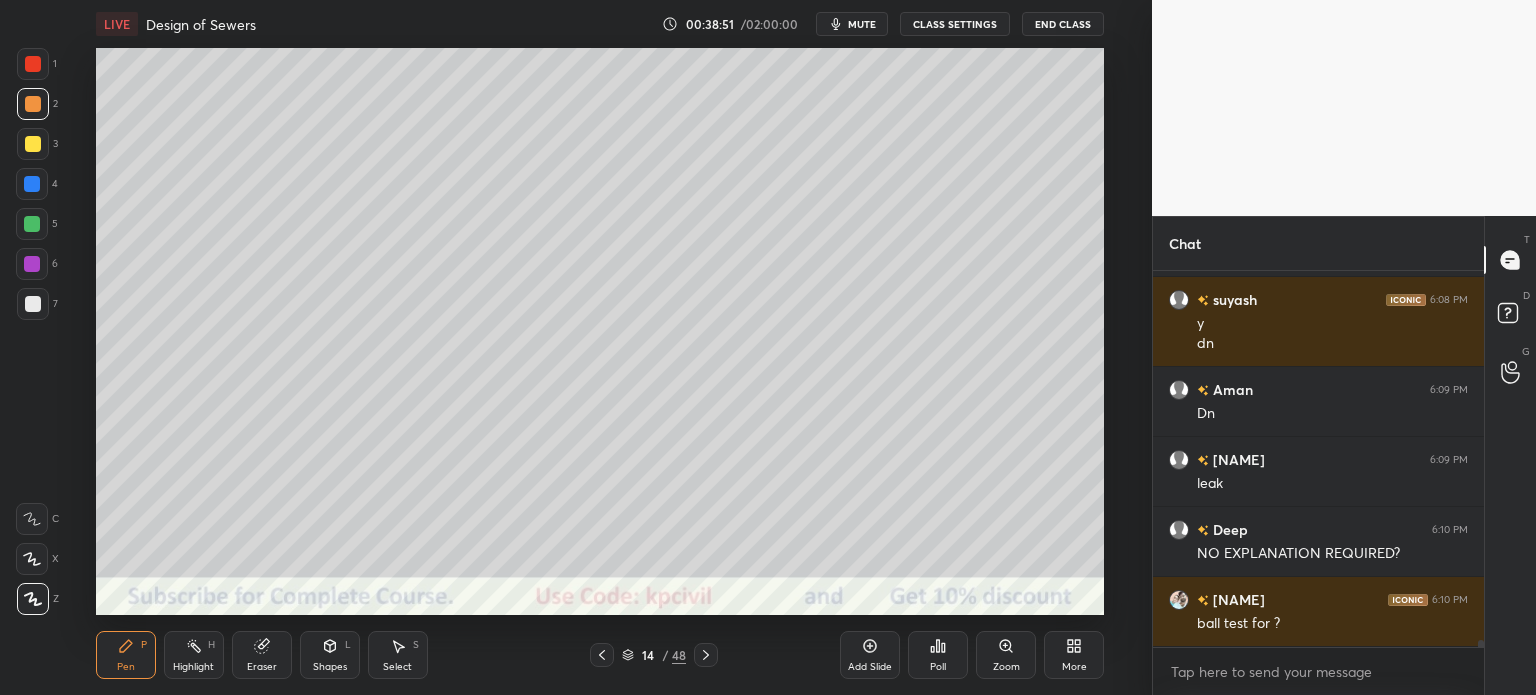 click at bounding box center [32, 184] 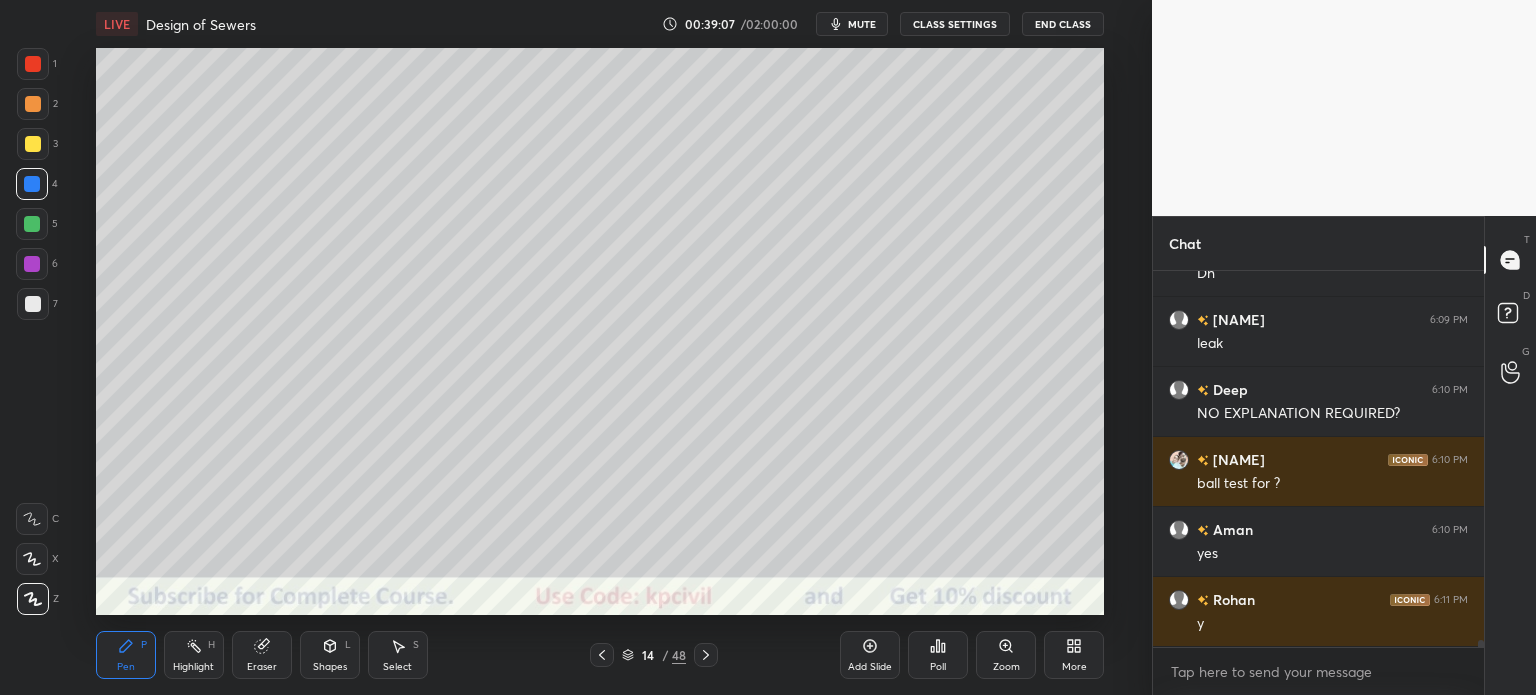 scroll, scrollTop: 20666, scrollLeft: 0, axis: vertical 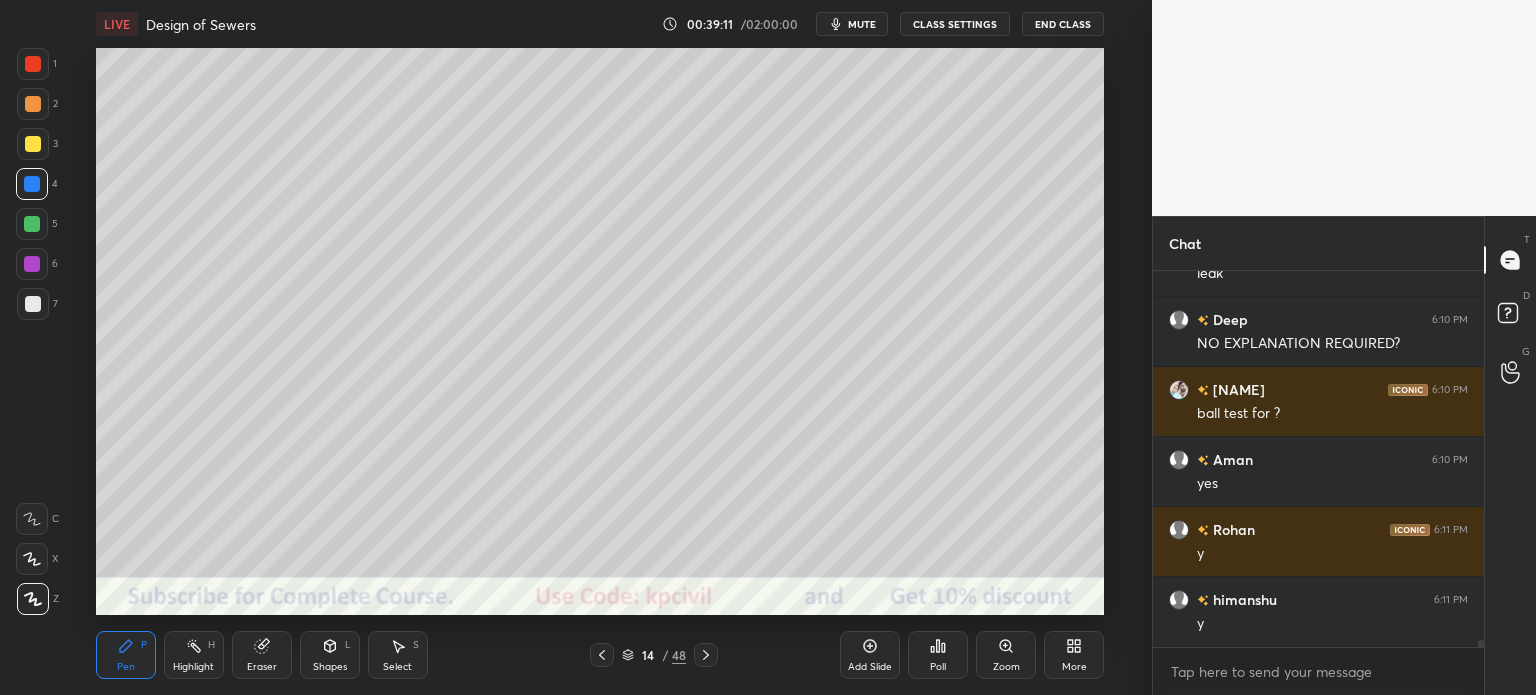 click 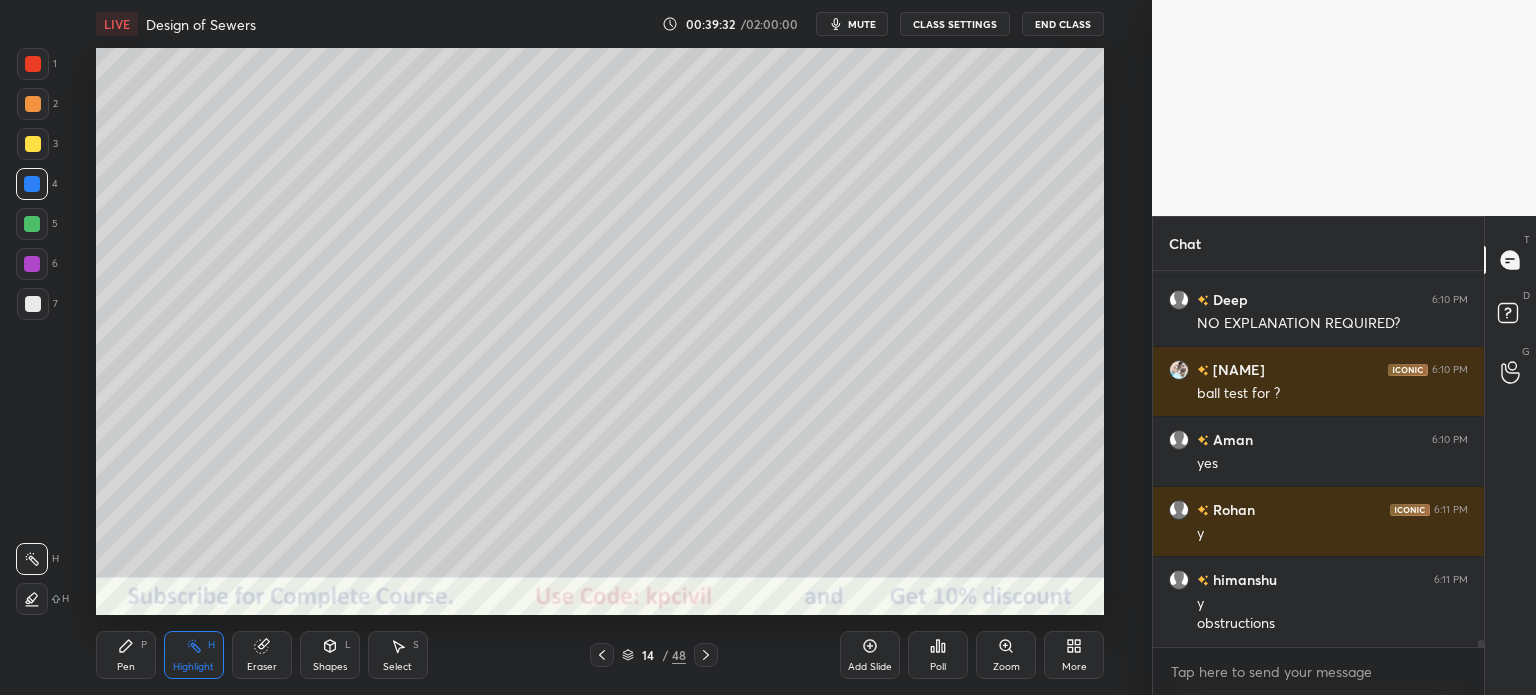 scroll, scrollTop: 20756, scrollLeft: 0, axis: vertical 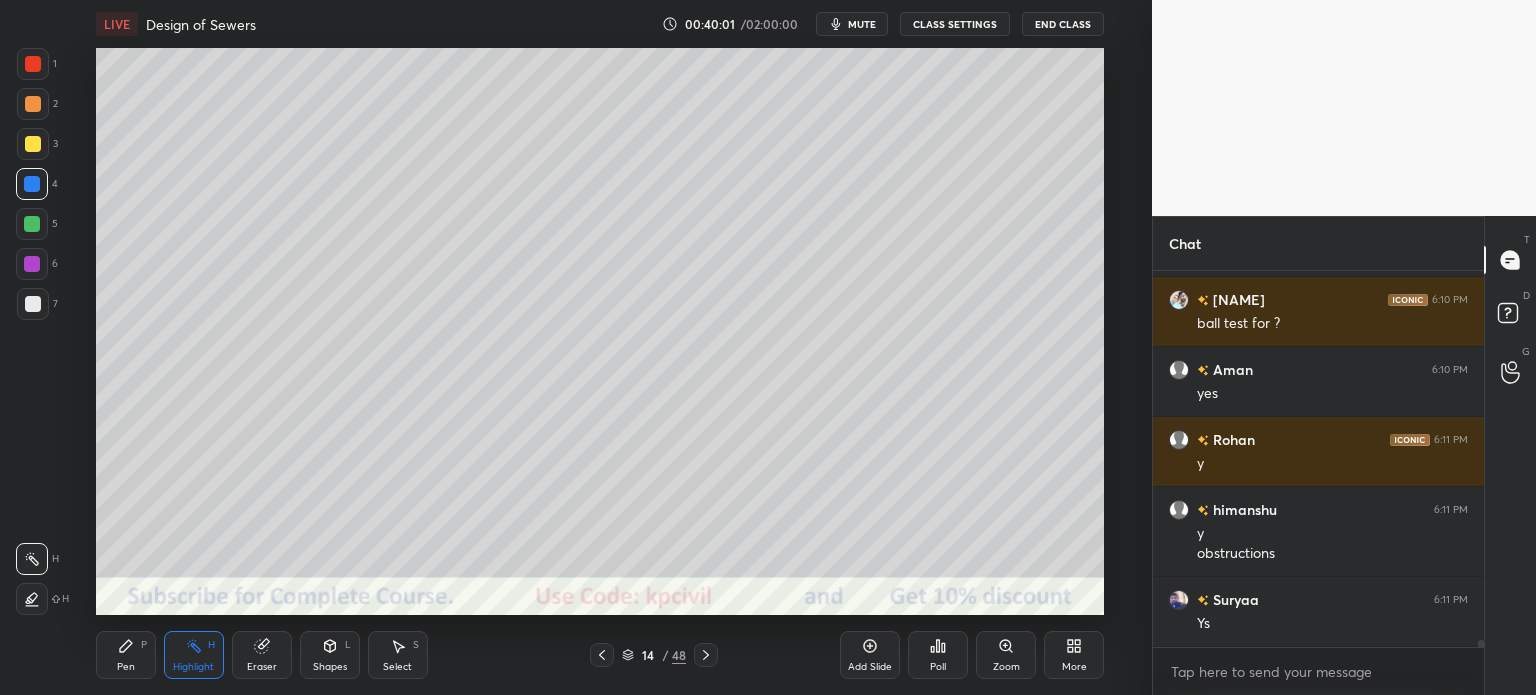 click on "14 / 48" at bounding box center [654, 655] 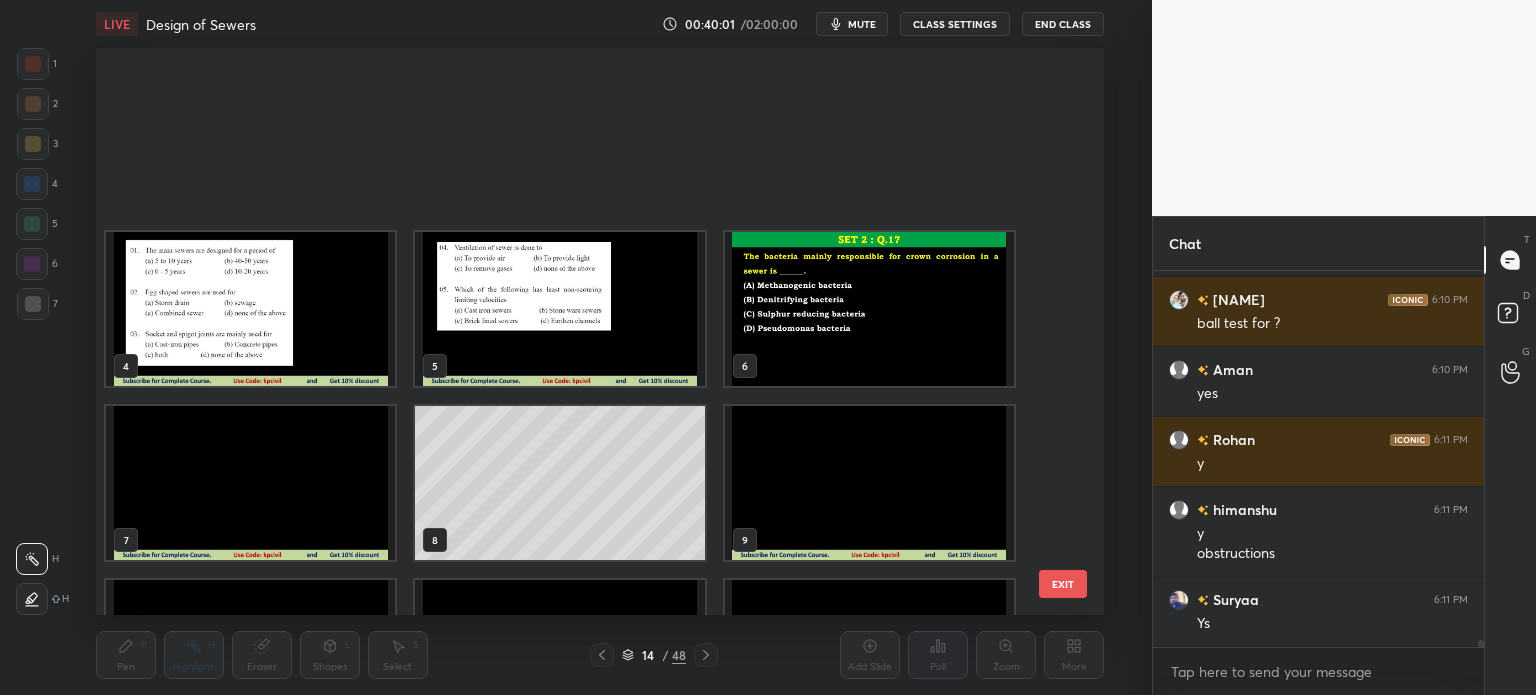 scroll, scrollTop: 303, scrollLeft: 0, axis: vertical 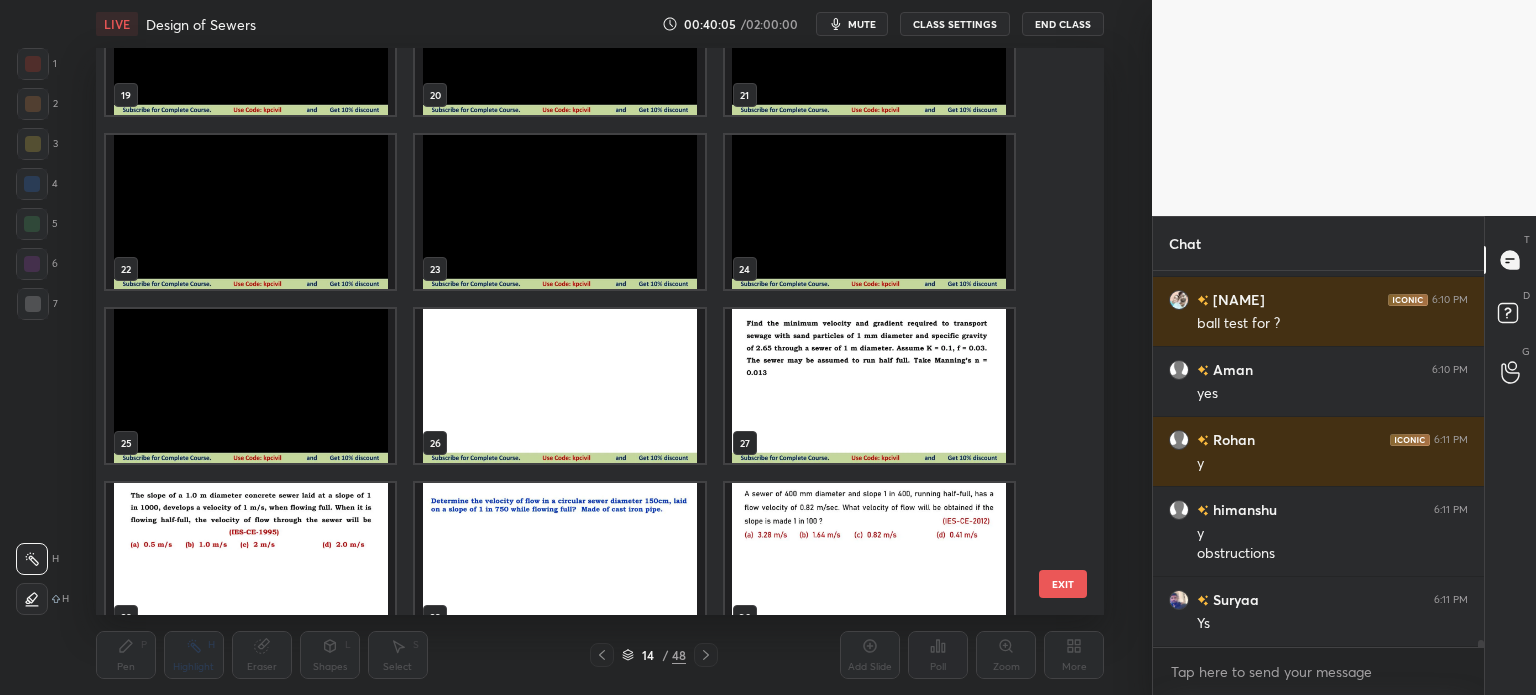 click at bounding box center (868, 386) 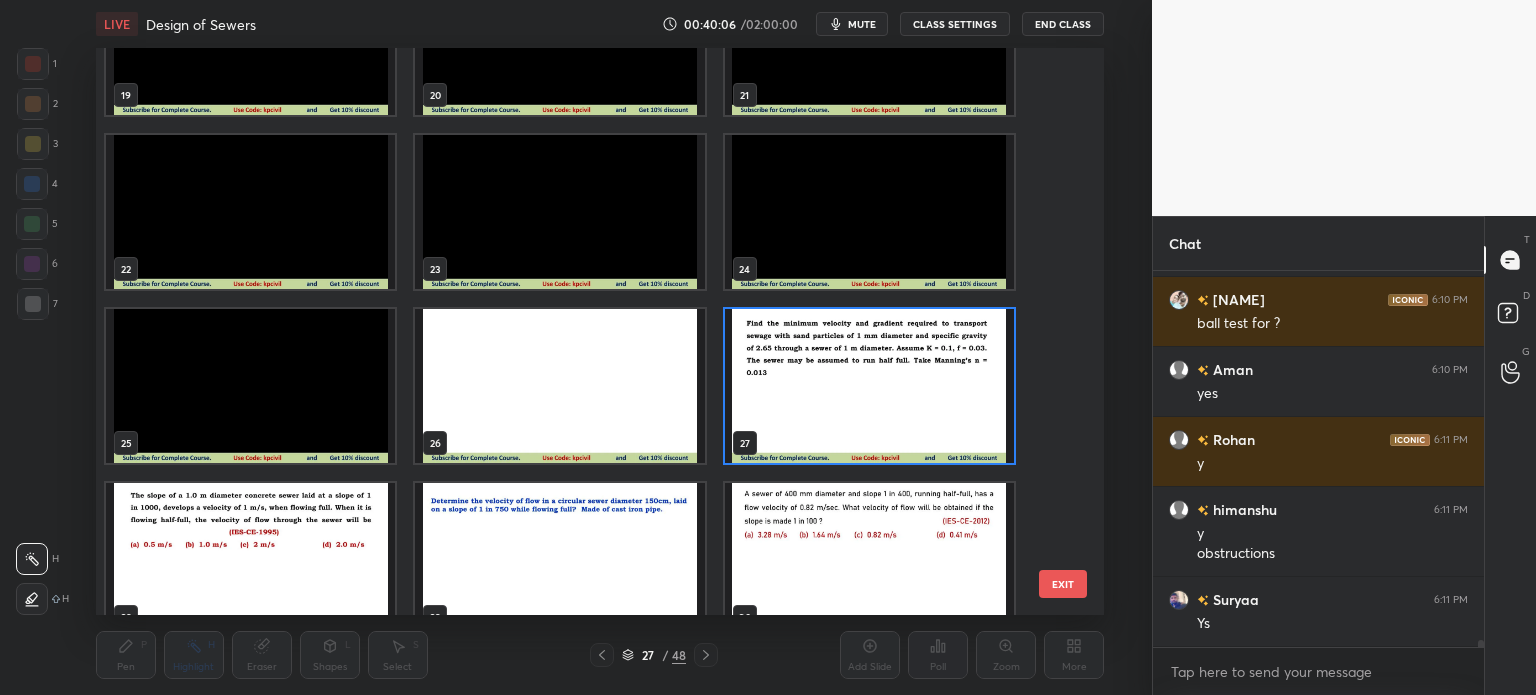 click at bounding box center (868, 386) 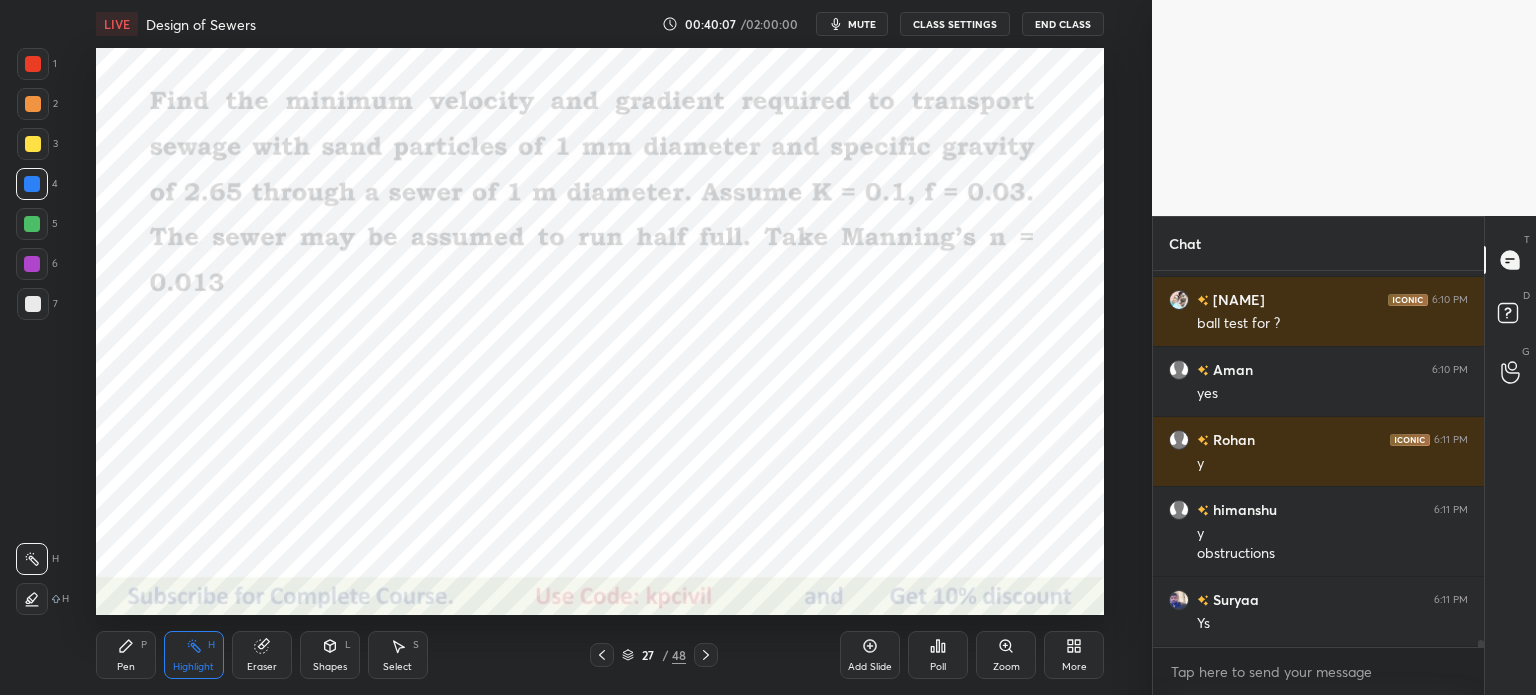 click at bounding box center (868, 386) 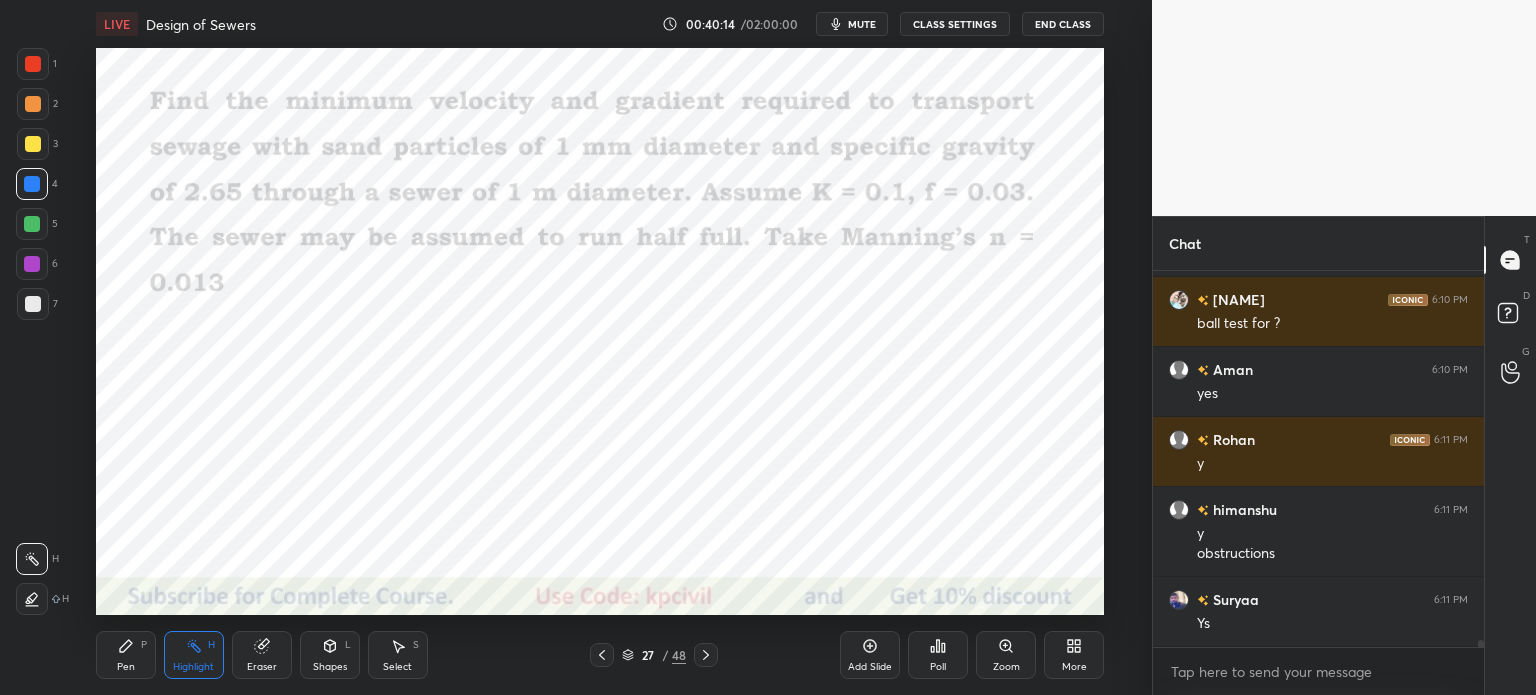 click at bounding box center (33, 64) 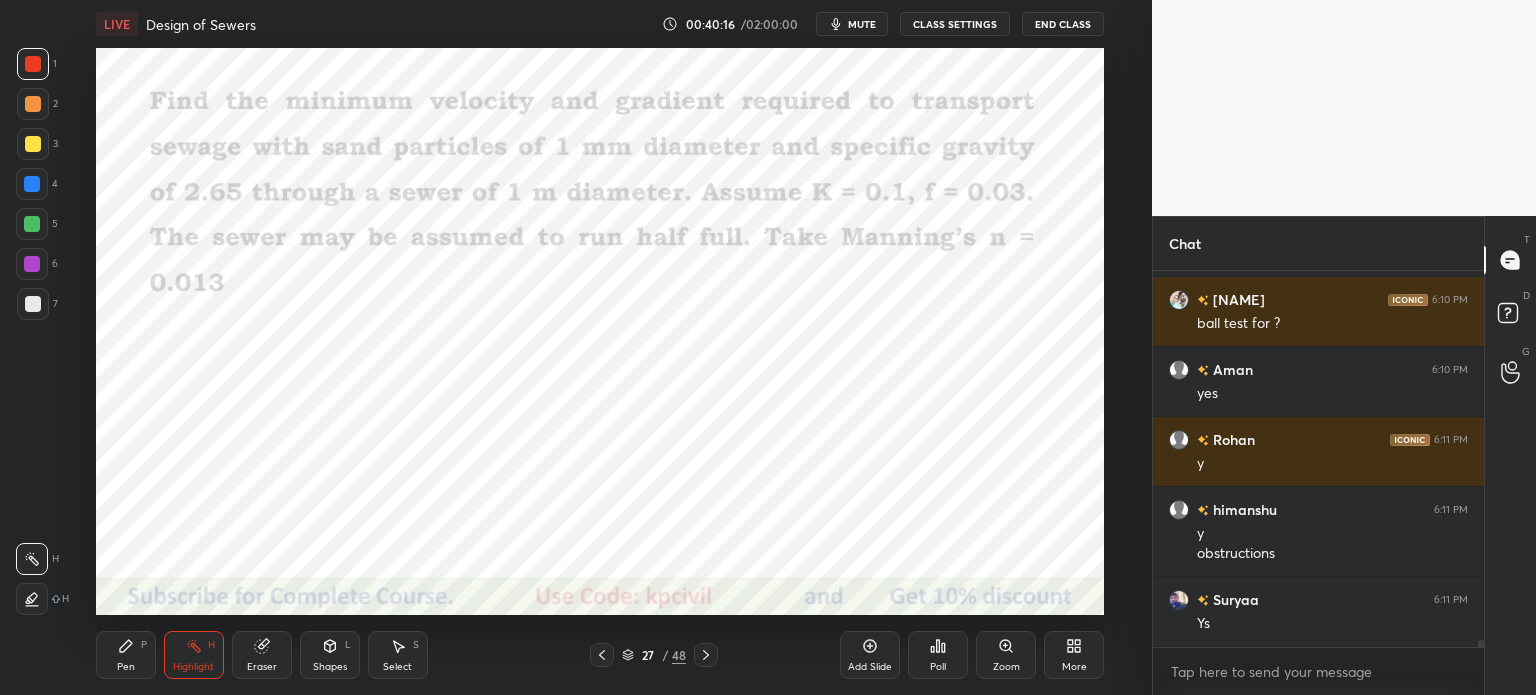 click 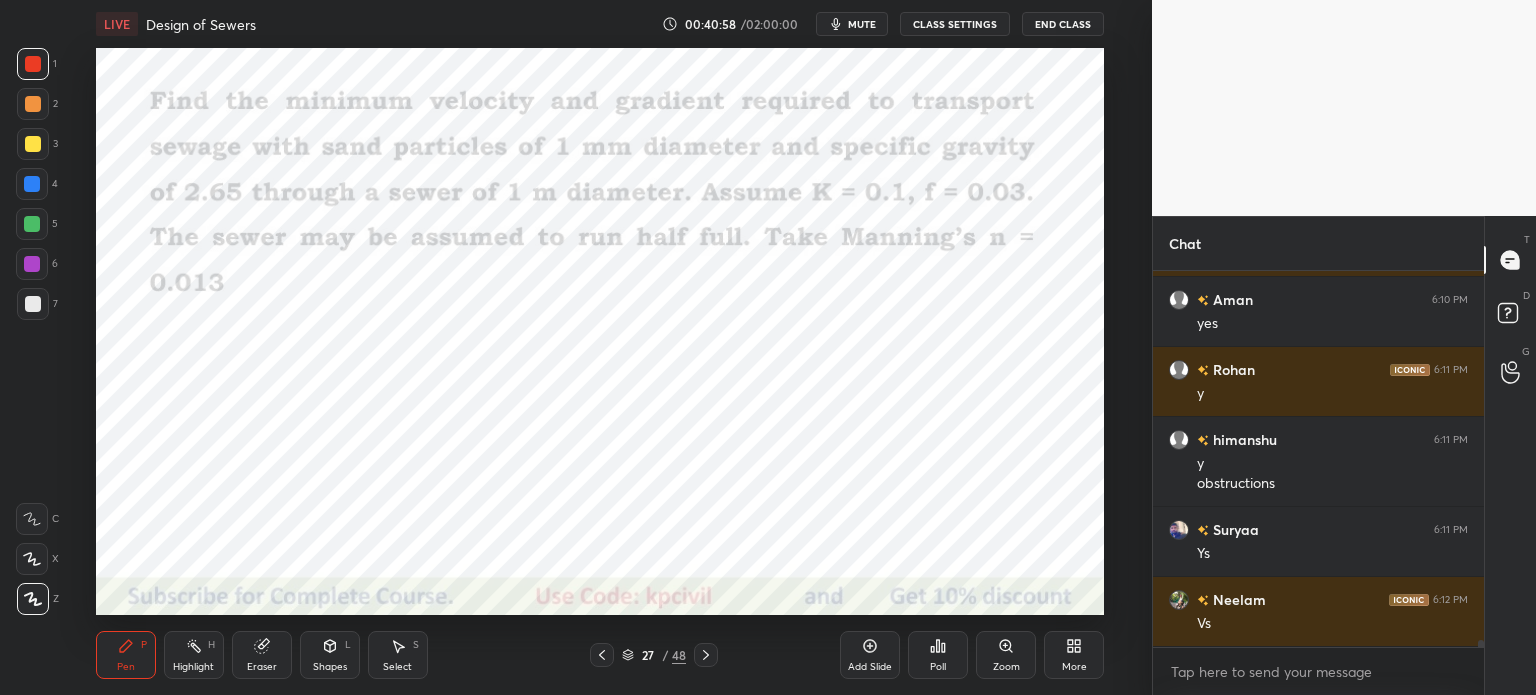 scroll, scrollTop: 20896, scrollLeft: 0, axis: vertical 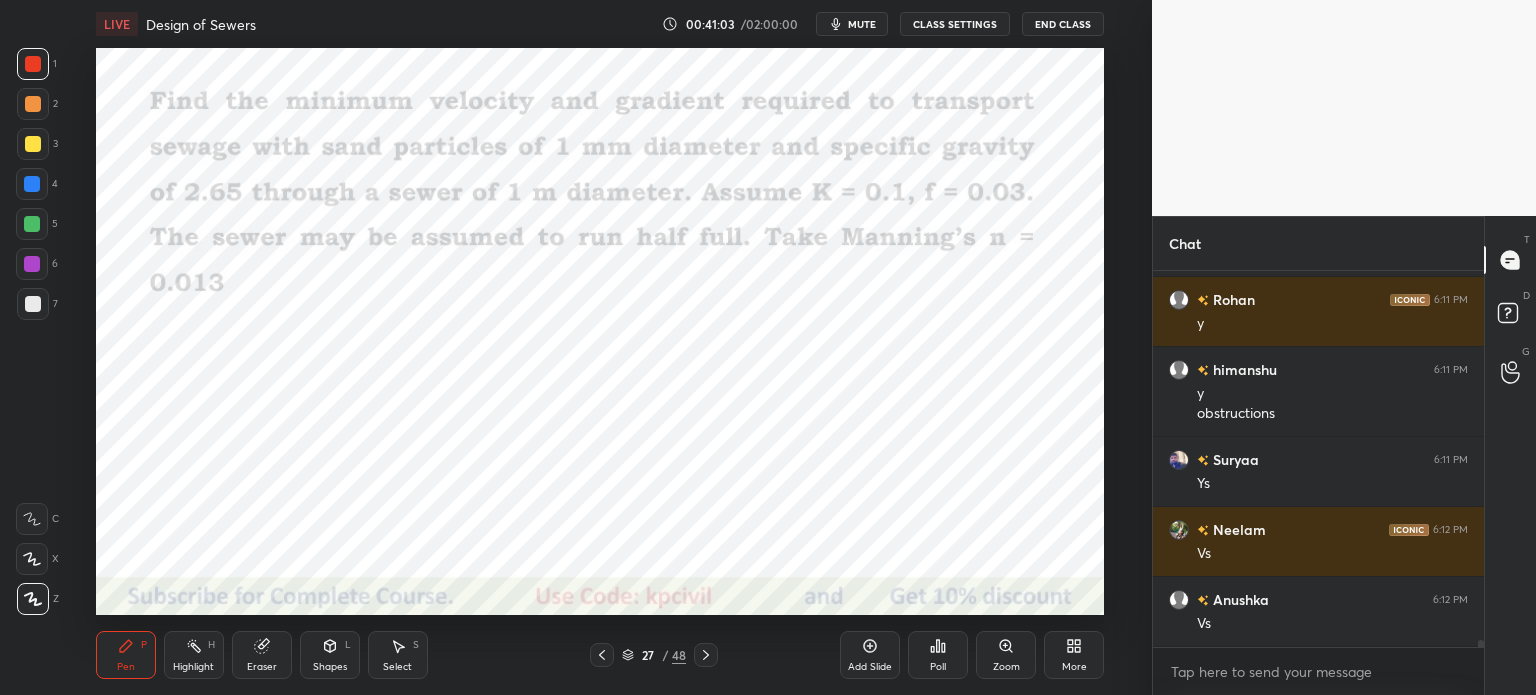 click at bounding box center (32, 224) 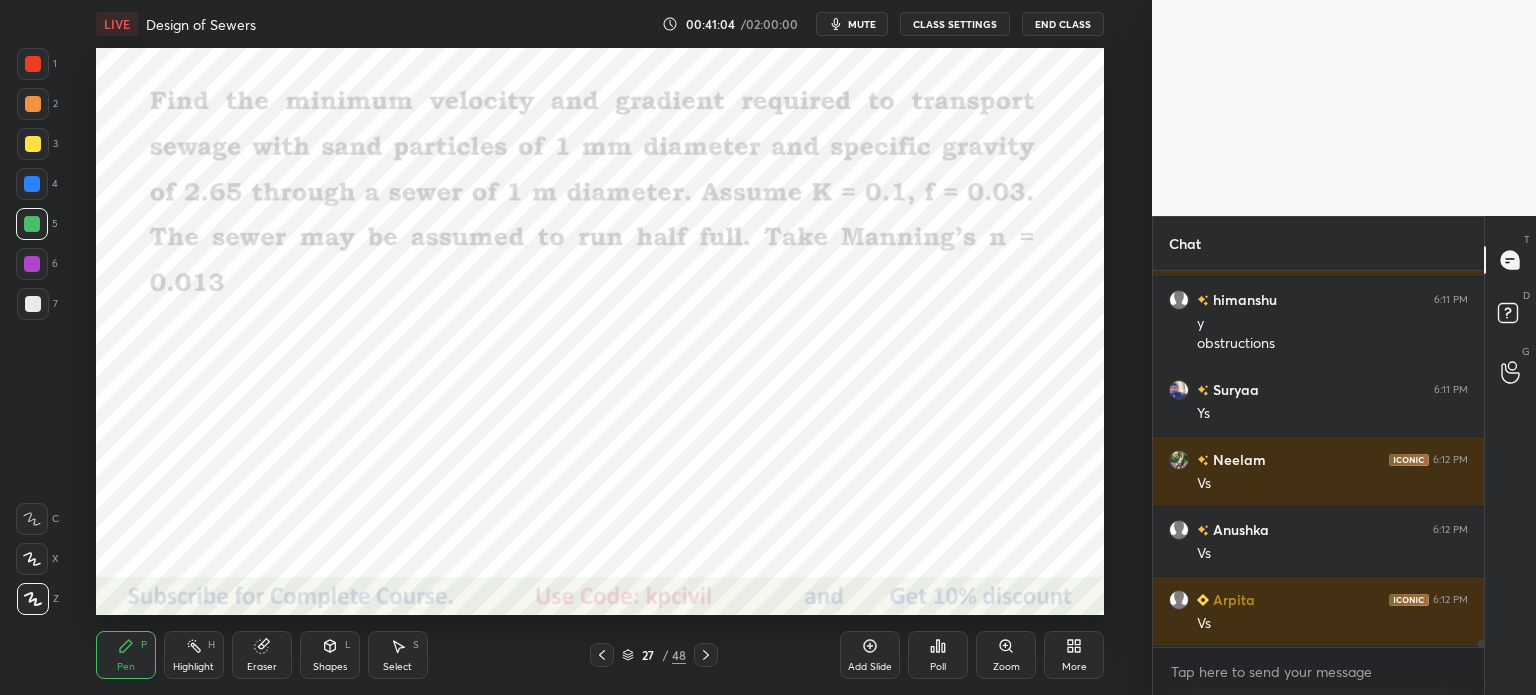 click at bounding box center [32, 184] 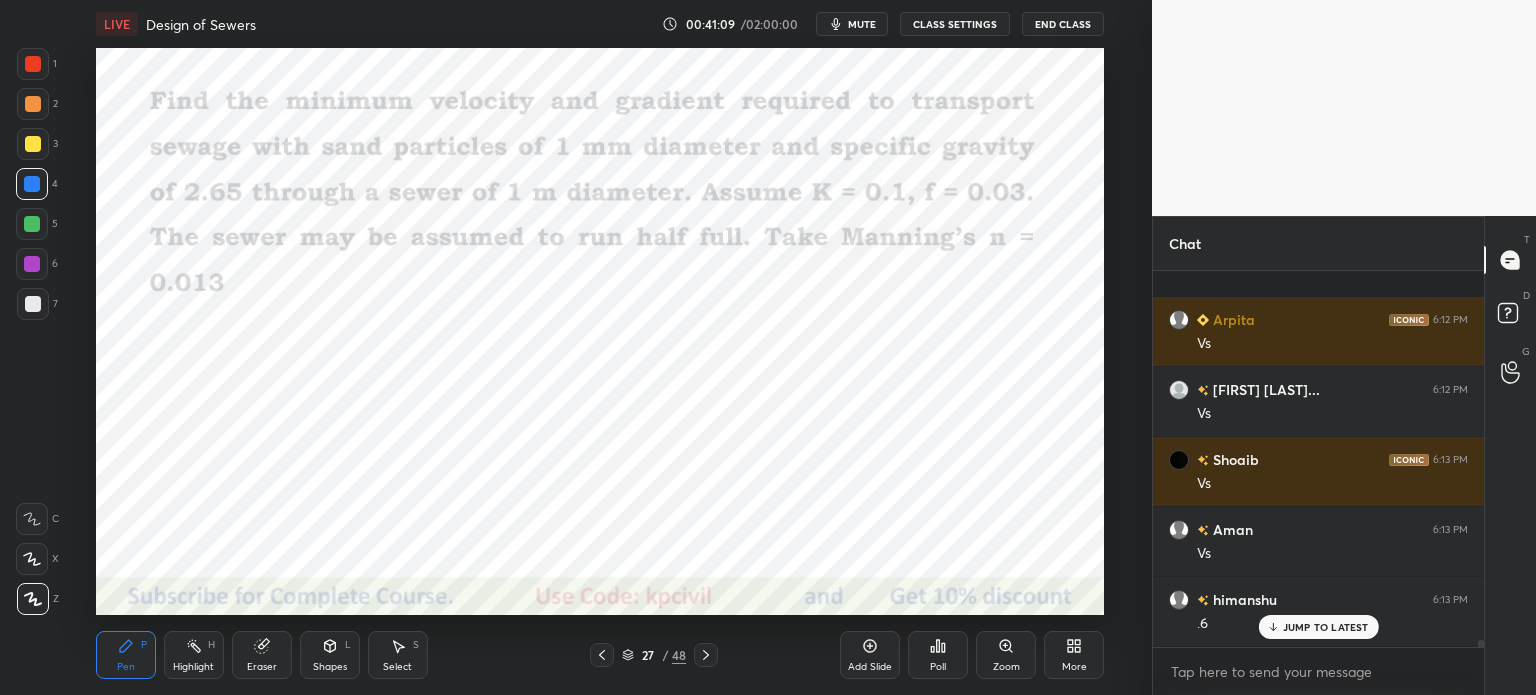 scroll, scrollTop: 21386, scrollLeft: 0, axis: vertical 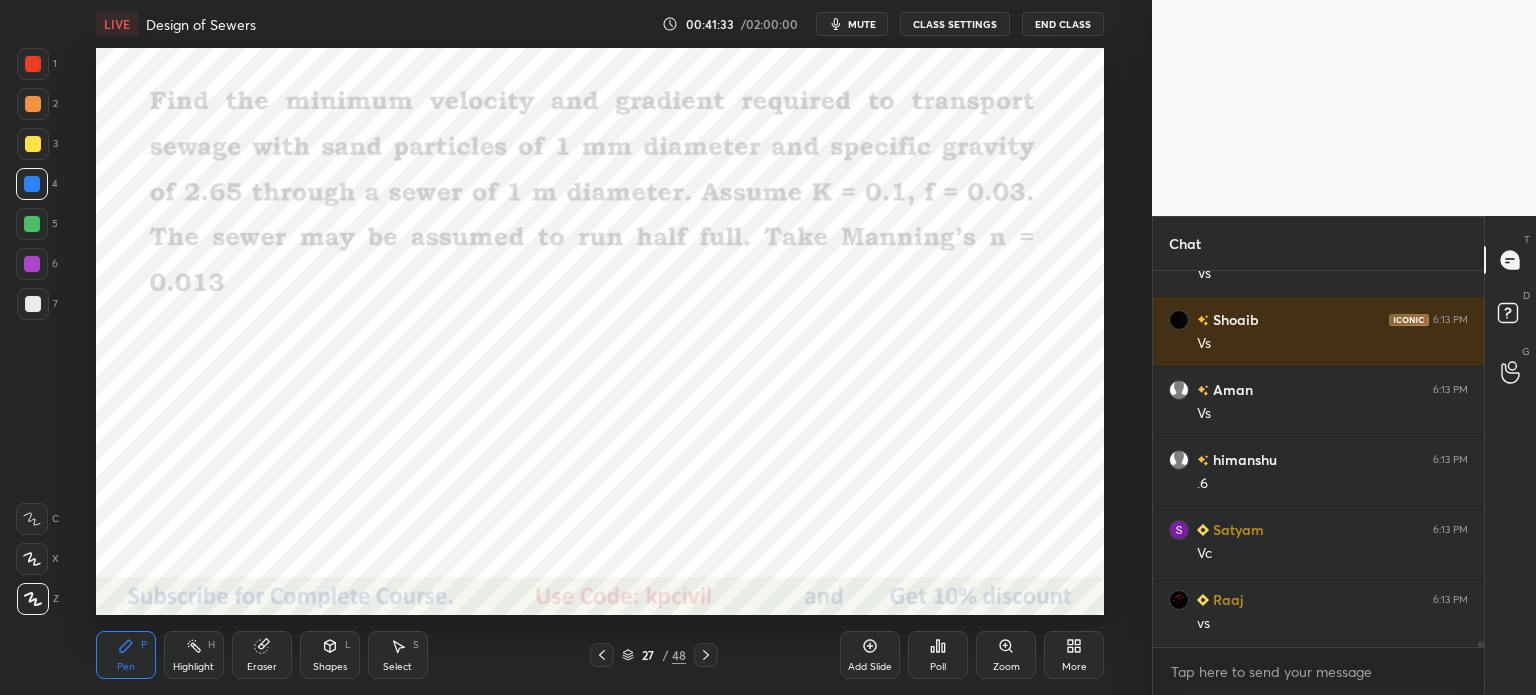 click at bounding box center (33, 64) 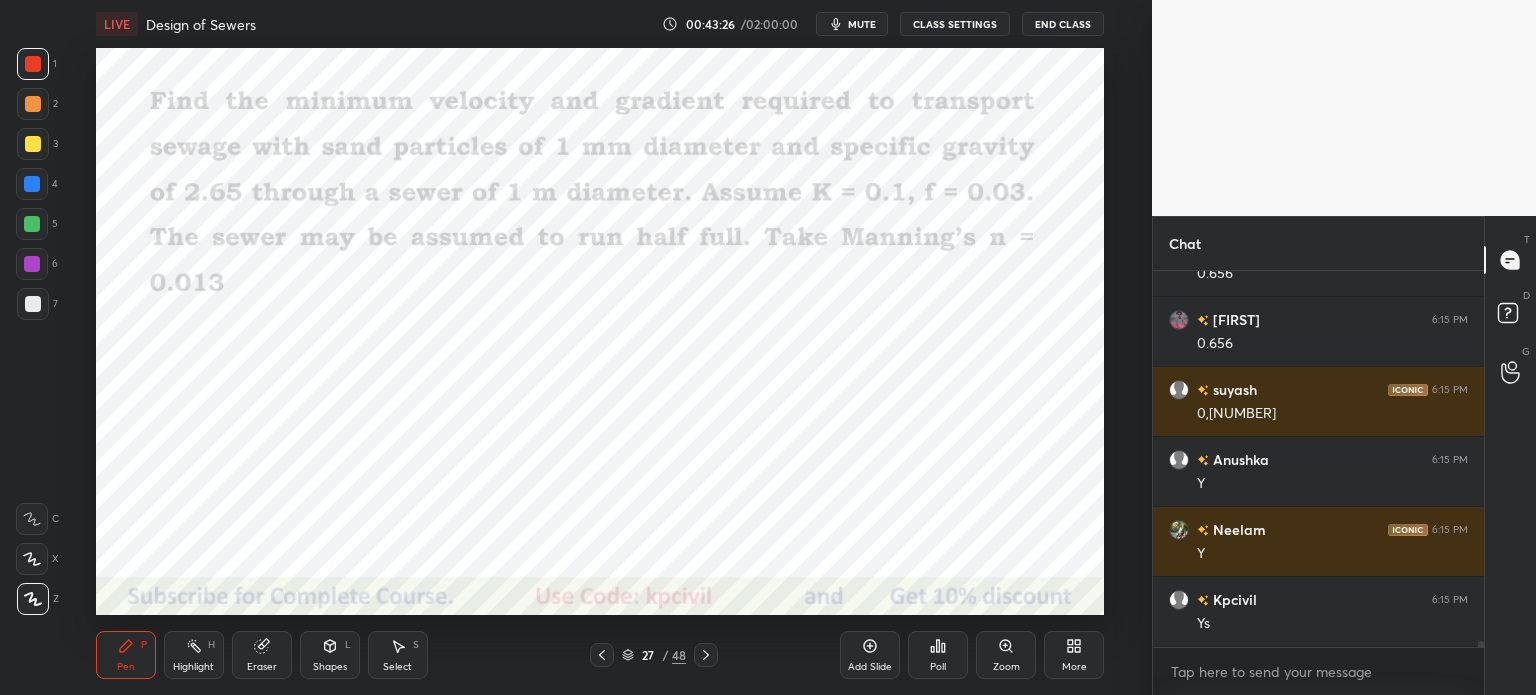 scroll, scrollTop: 23556, scrollLeft: 0, axis: vertical 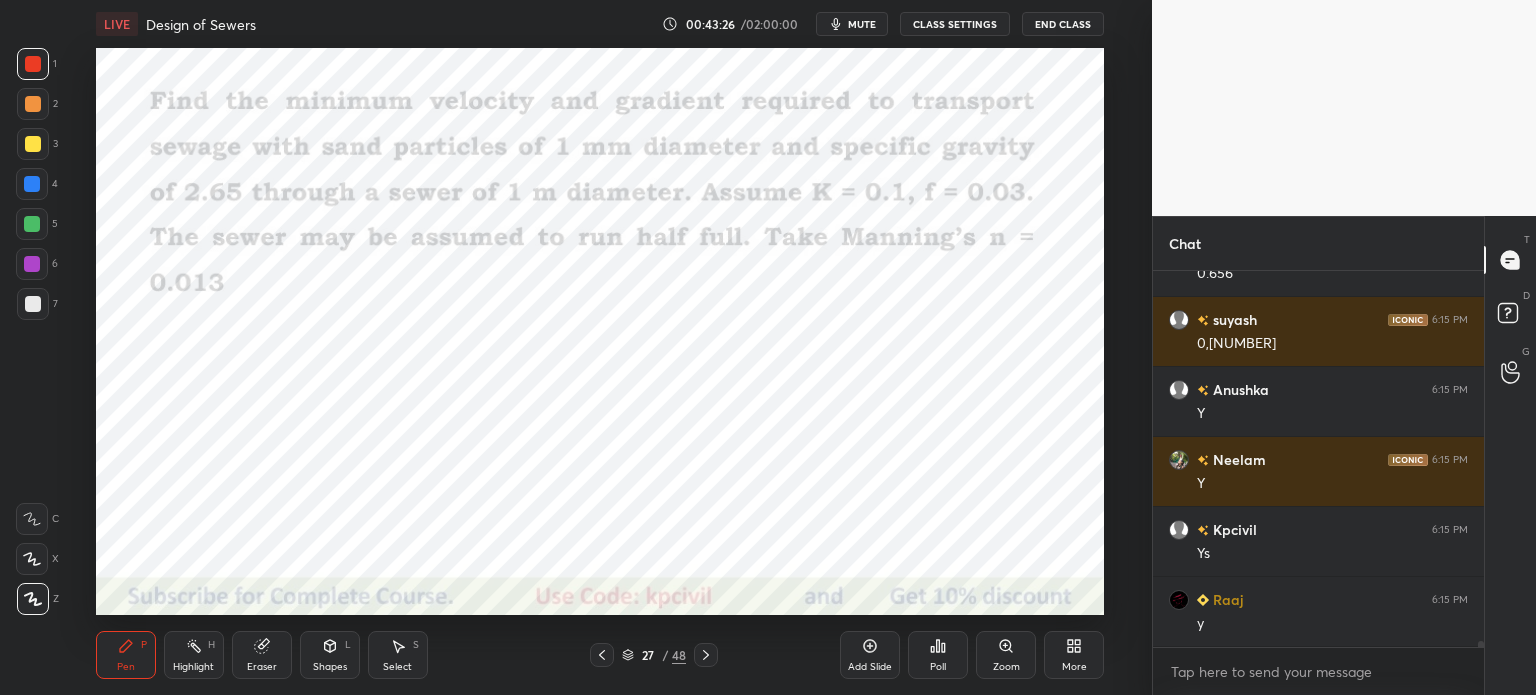 click 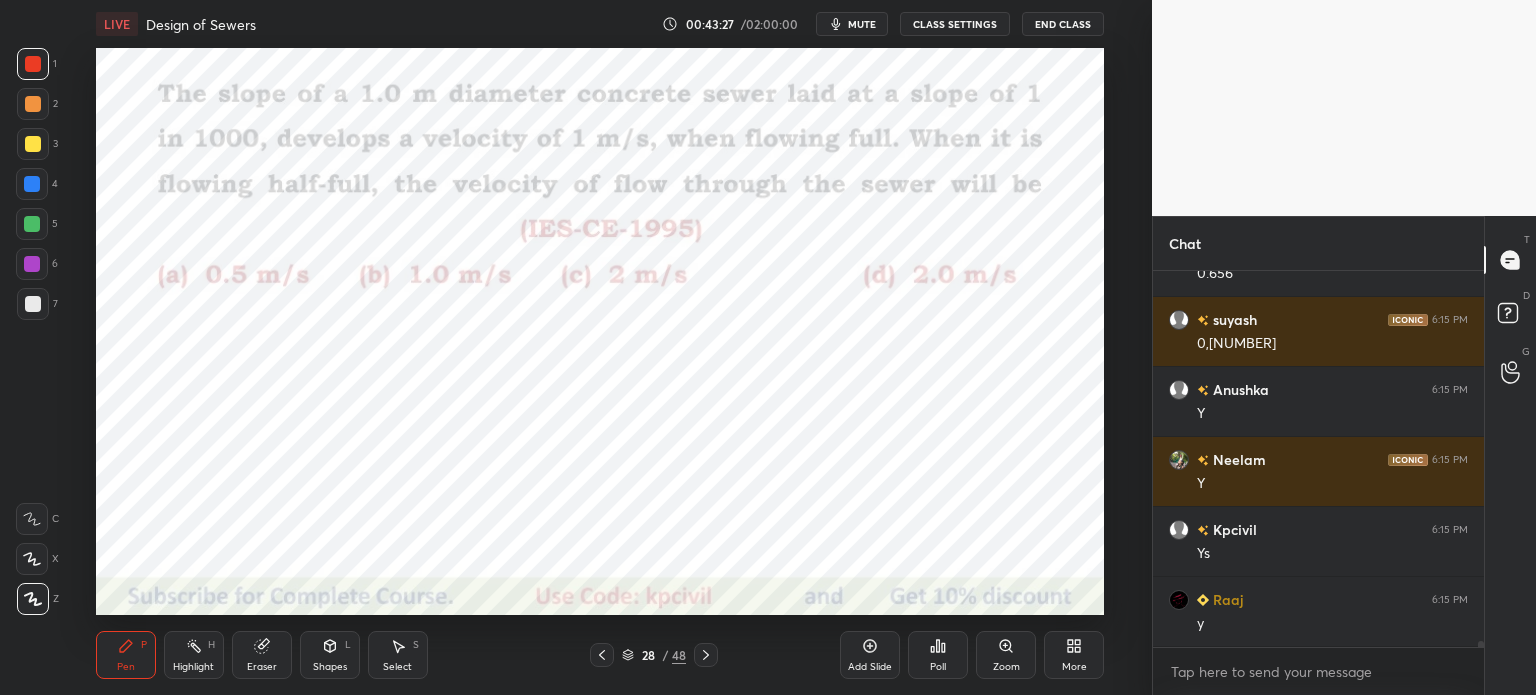 click 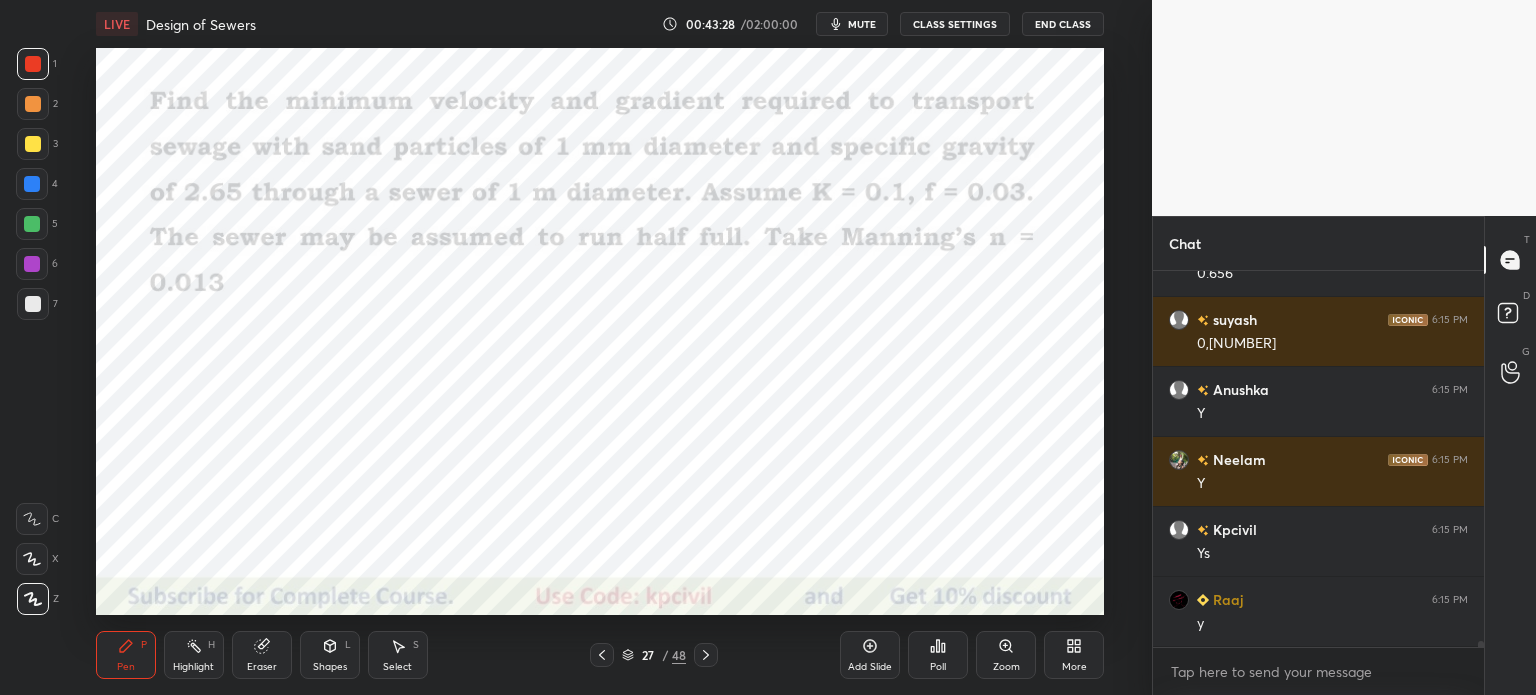 click on "Add Slide" at bounding box center (870, 655) 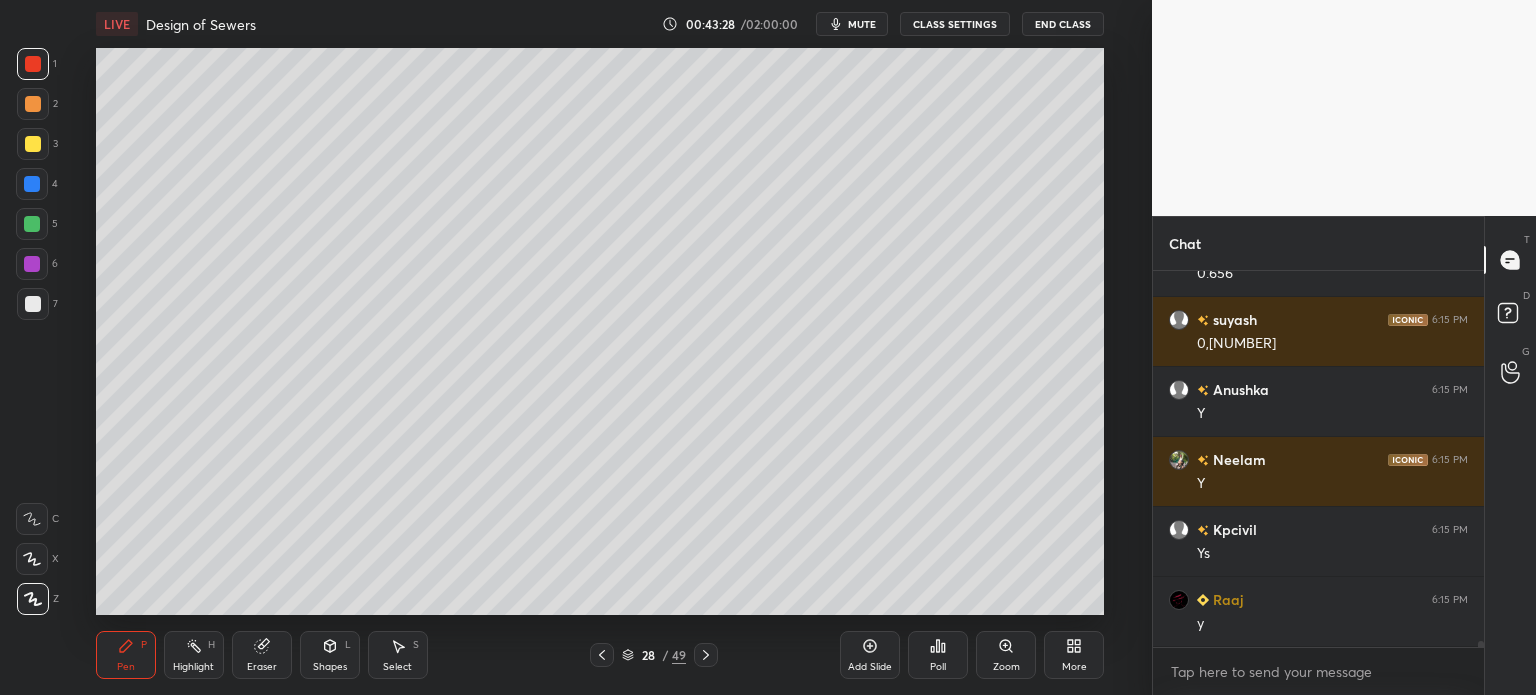 click at bounding box center [33, 304] 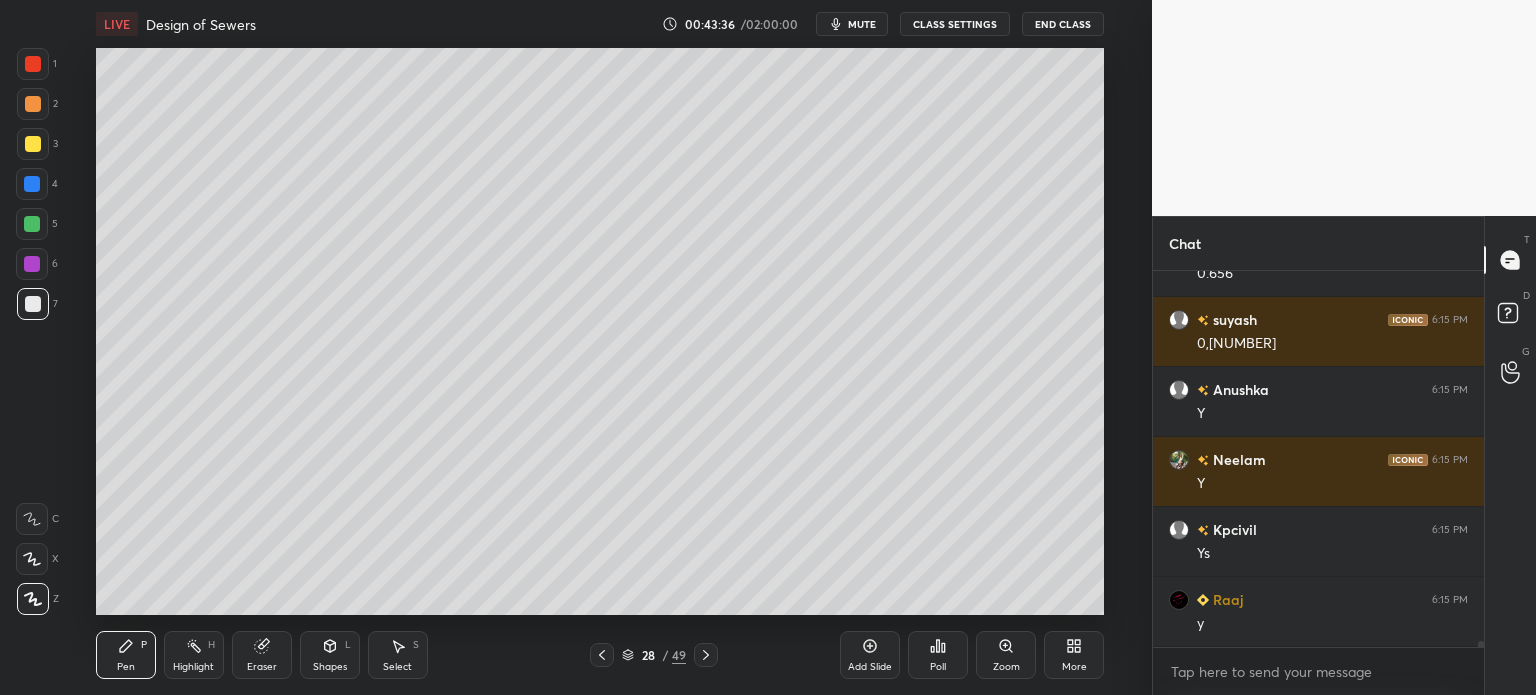 click 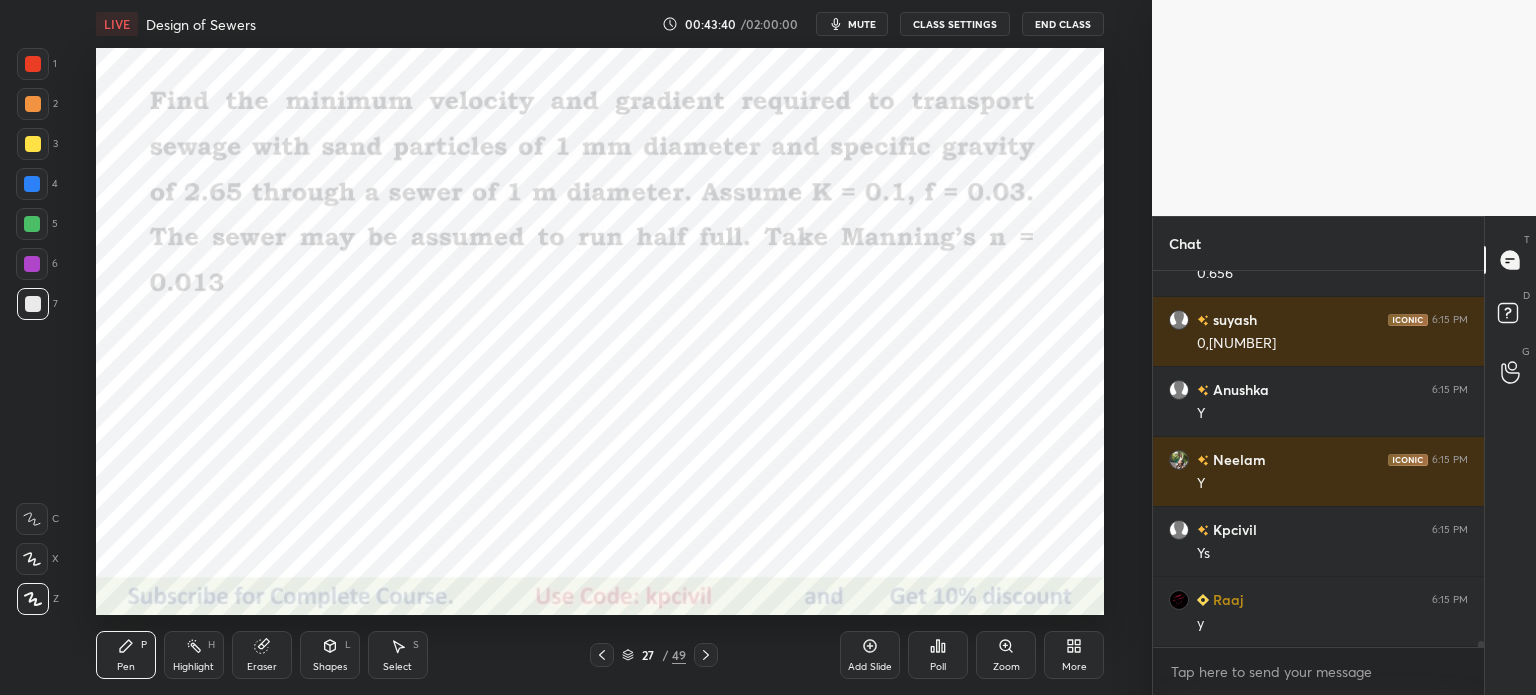 click 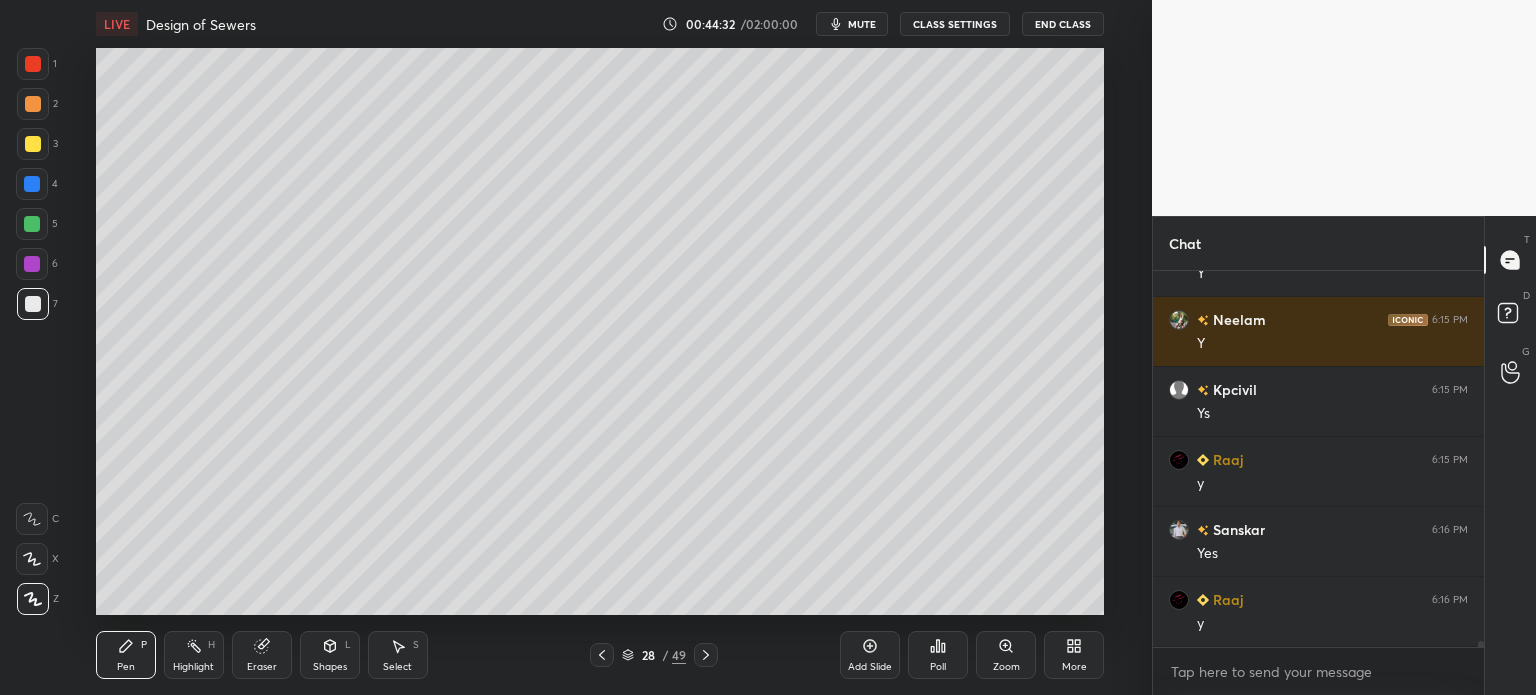scroll, scrollTop: 23766, scrollLeft: 0, axis: vertical 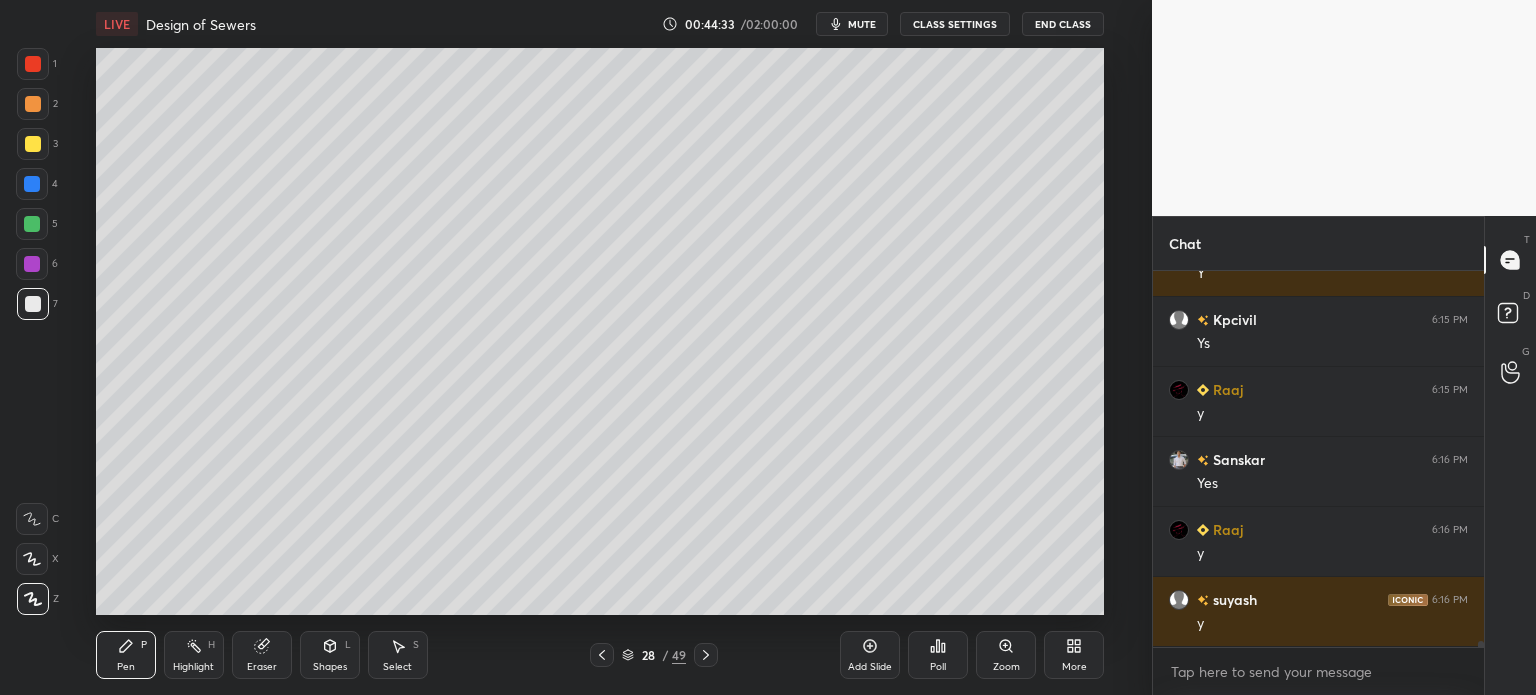click at bounding box center [33, 144] 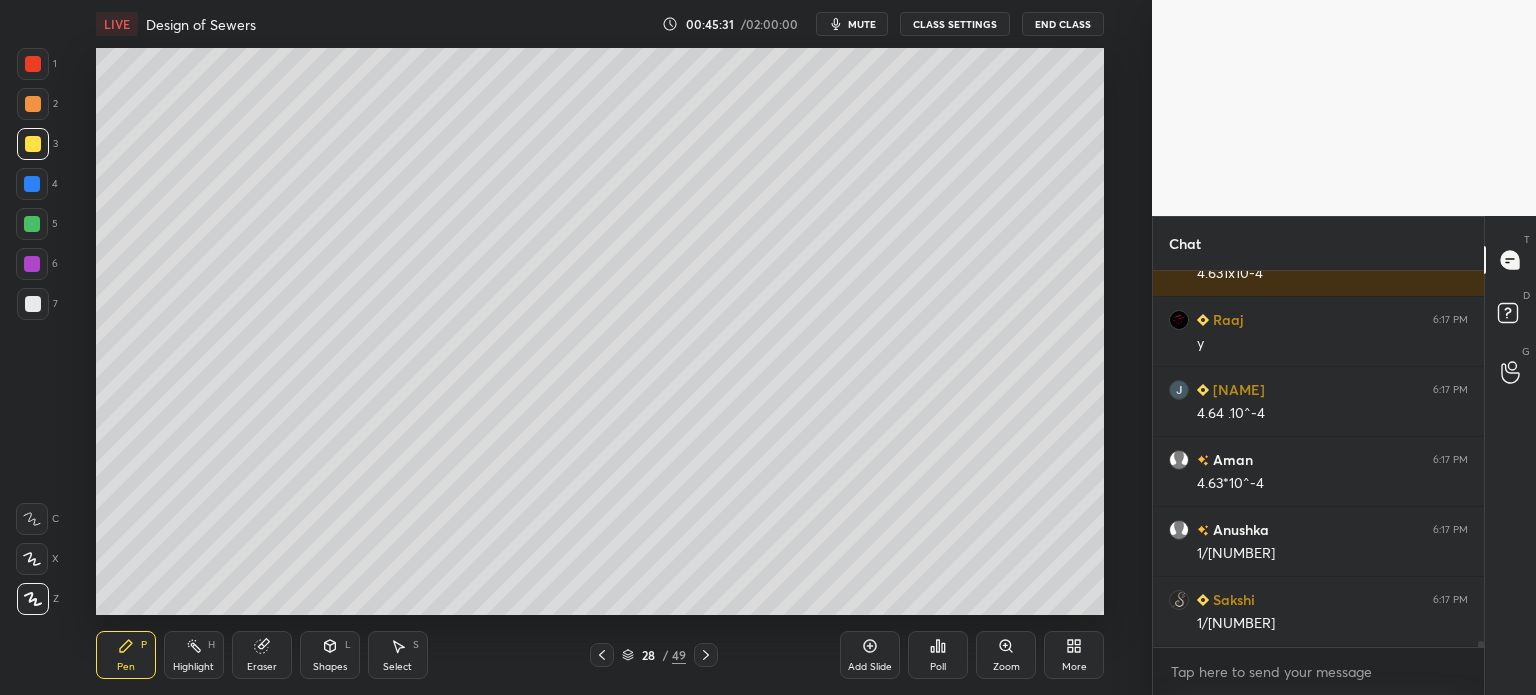 scroll, scrollTop: 24606, scrollLeft: 0, axis: vertical 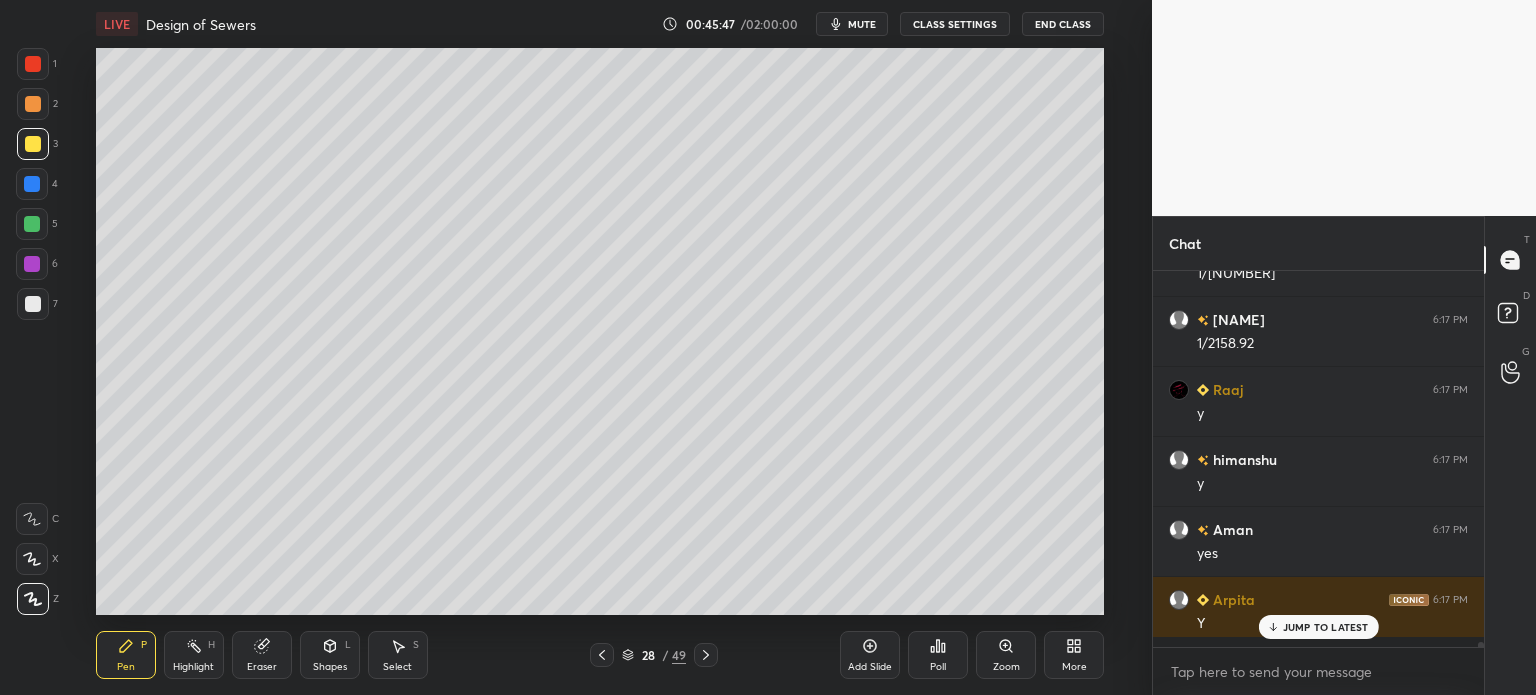 click at bounding box center [32, 184] 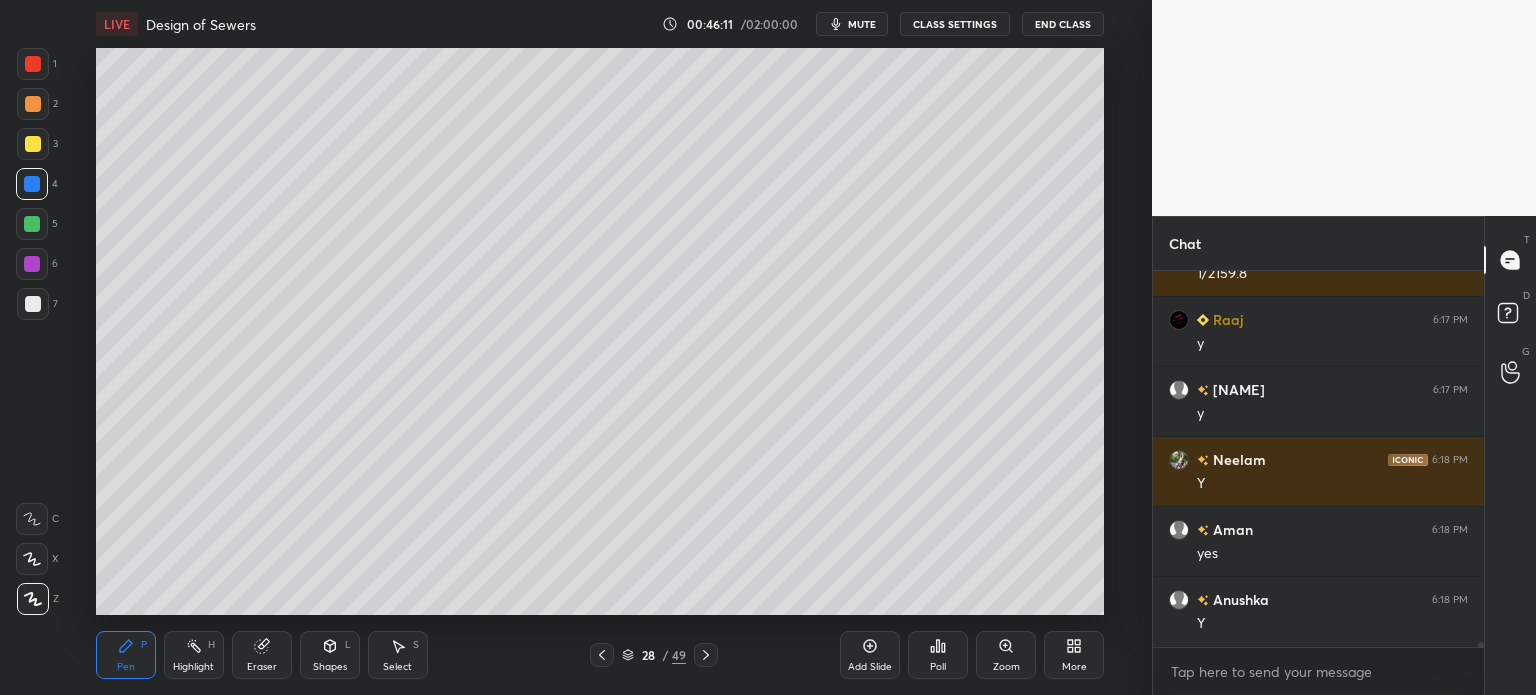 scroll, scrollTop: 25656, scrollLeft: 0, axis: vertical 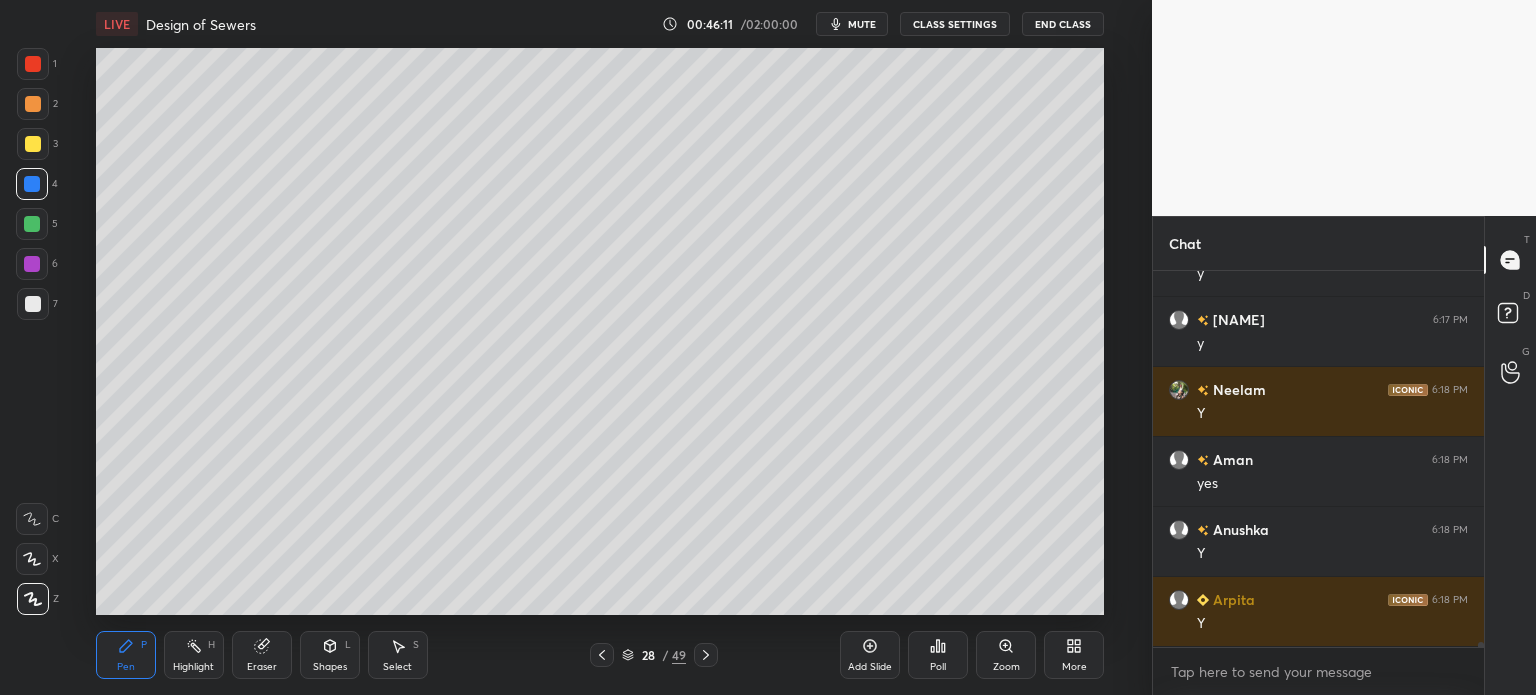 click 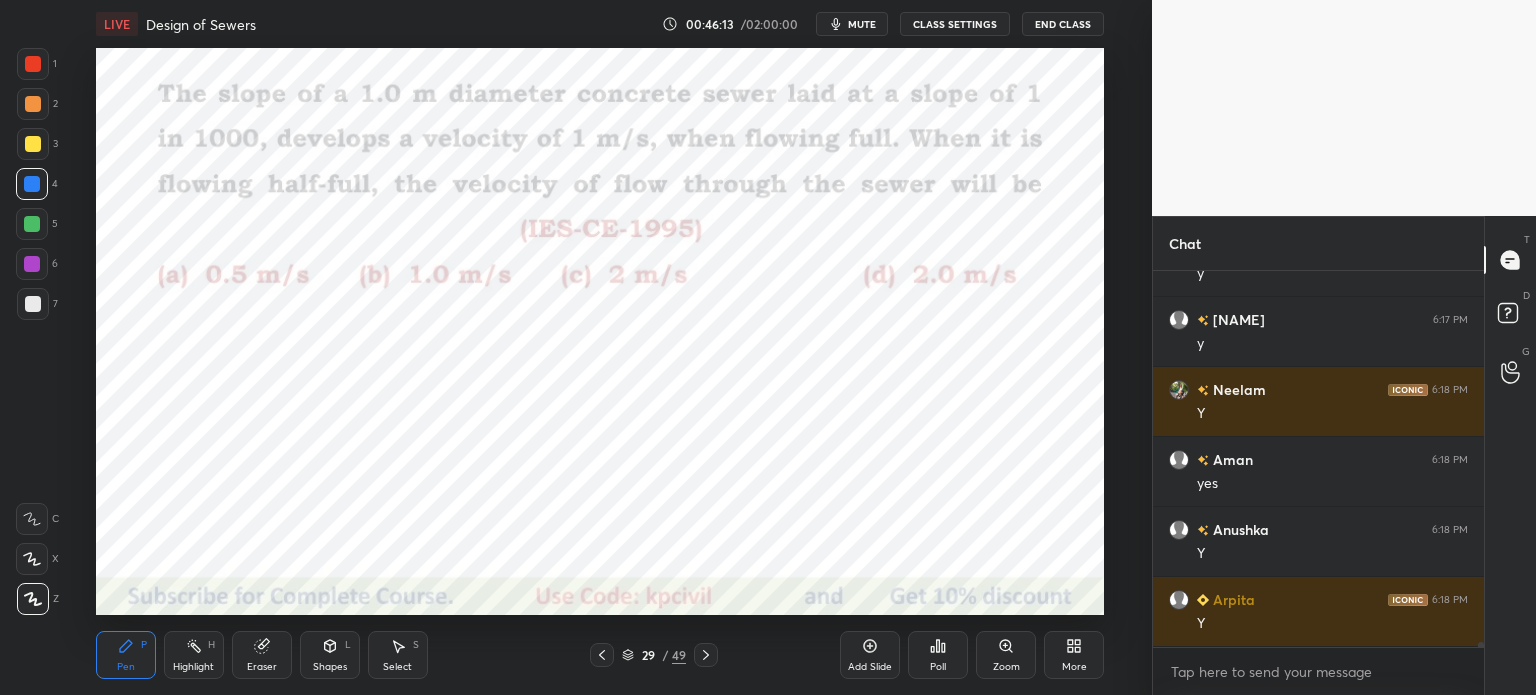 scroll, scrollTop: 25726, scrollLeft: 0, axis: vertical 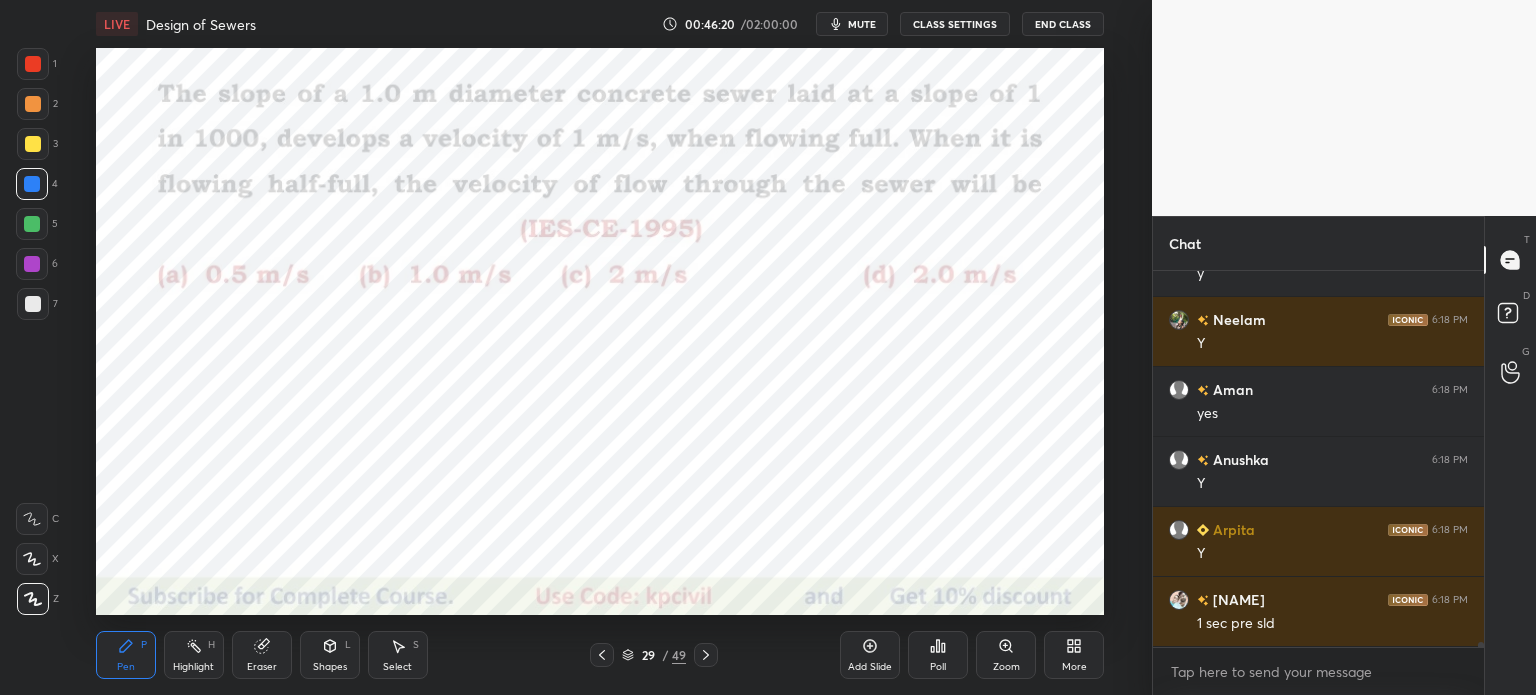 click 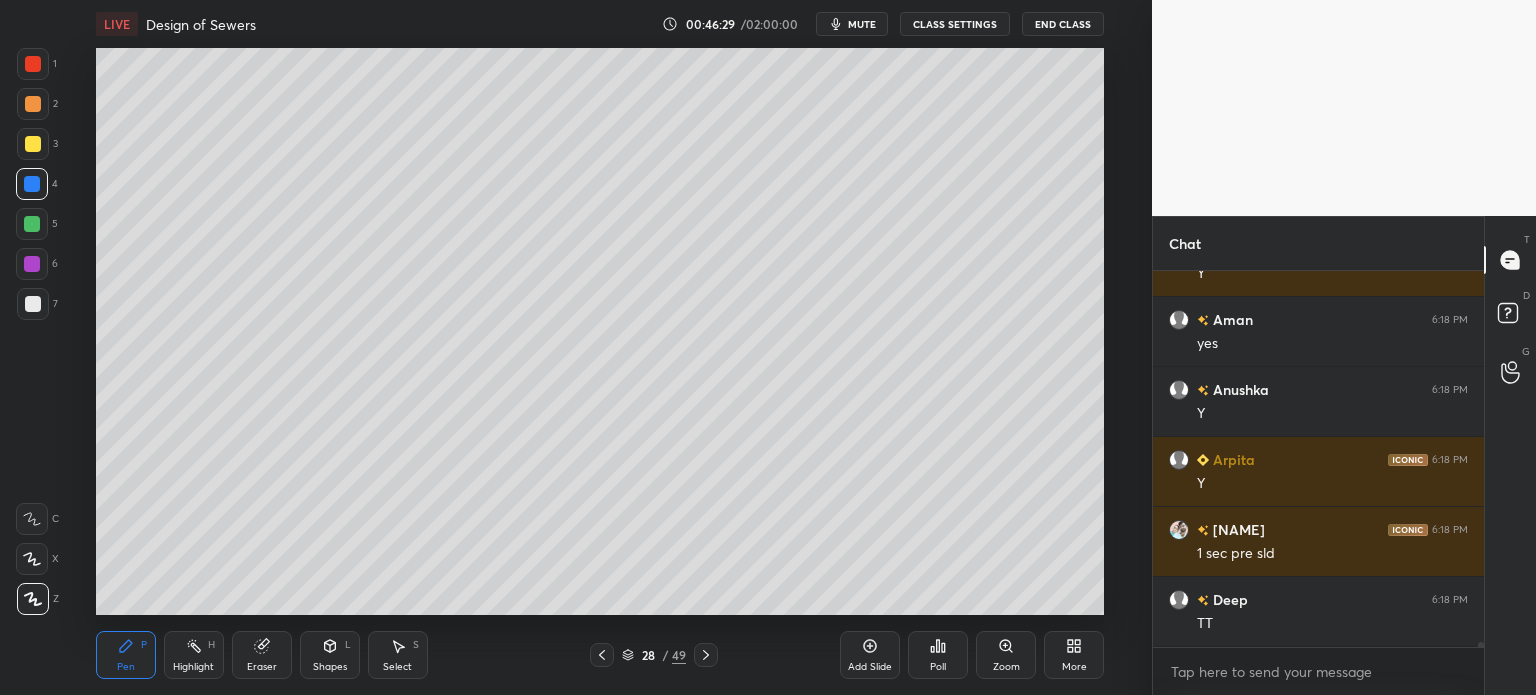 scroll, scrollTop: 25866, scrollLeft: 0, axis: vertical 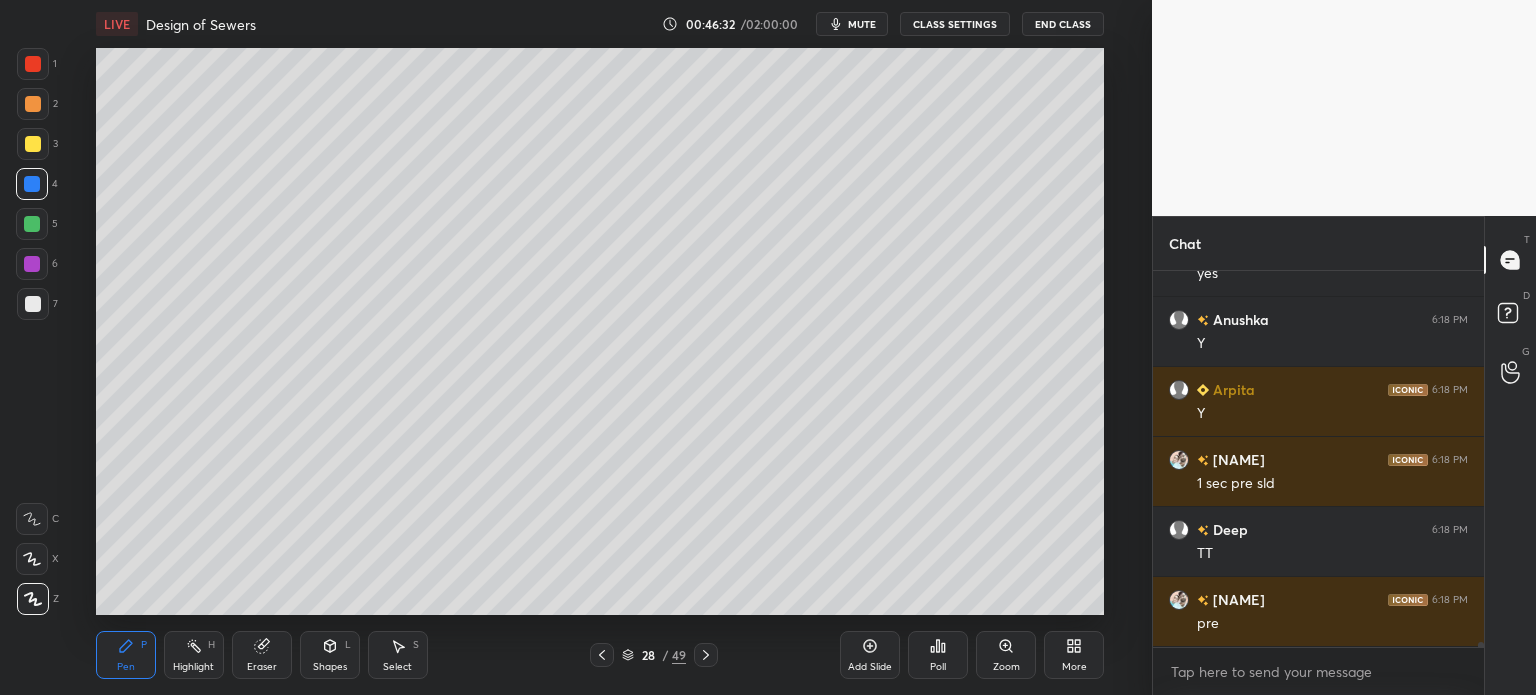 click 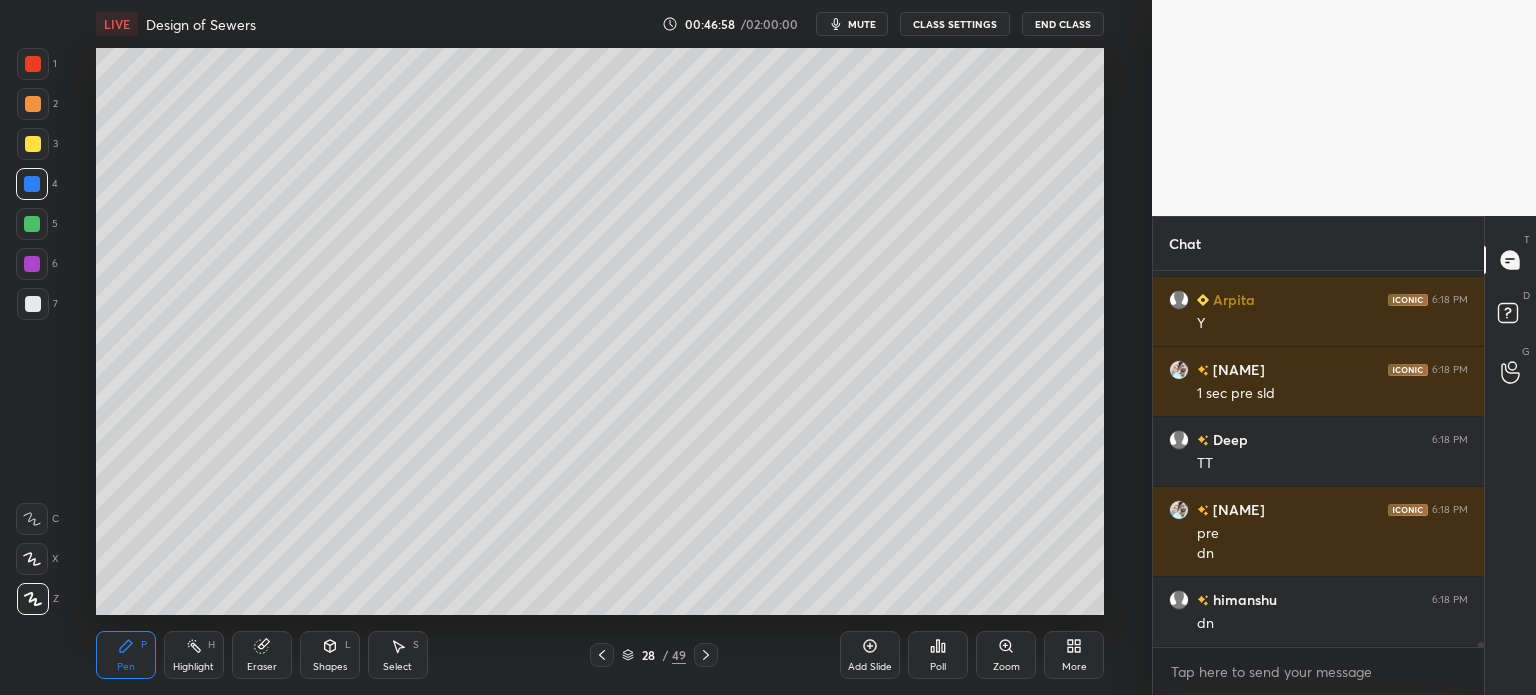scroll, scrollTop: 26026, scrollLeft: 0, axis: vertical 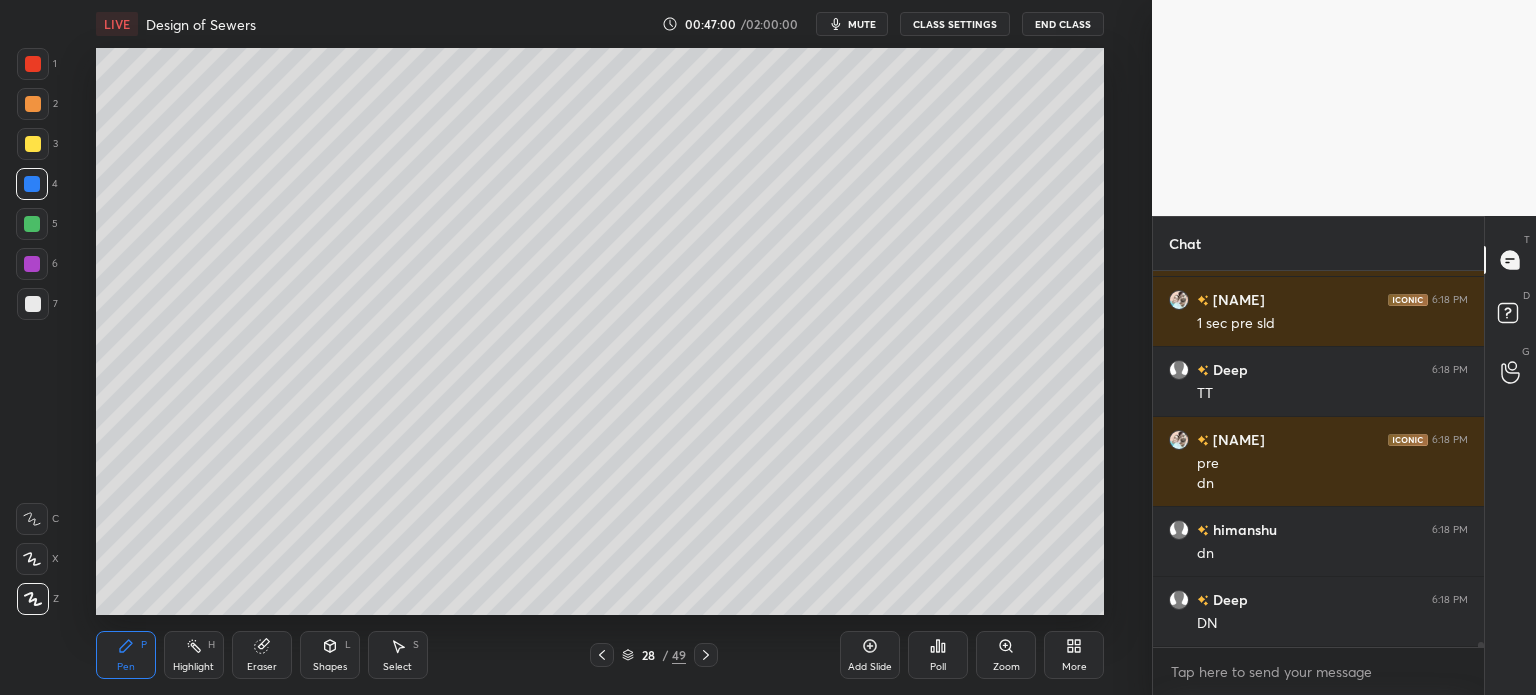 click 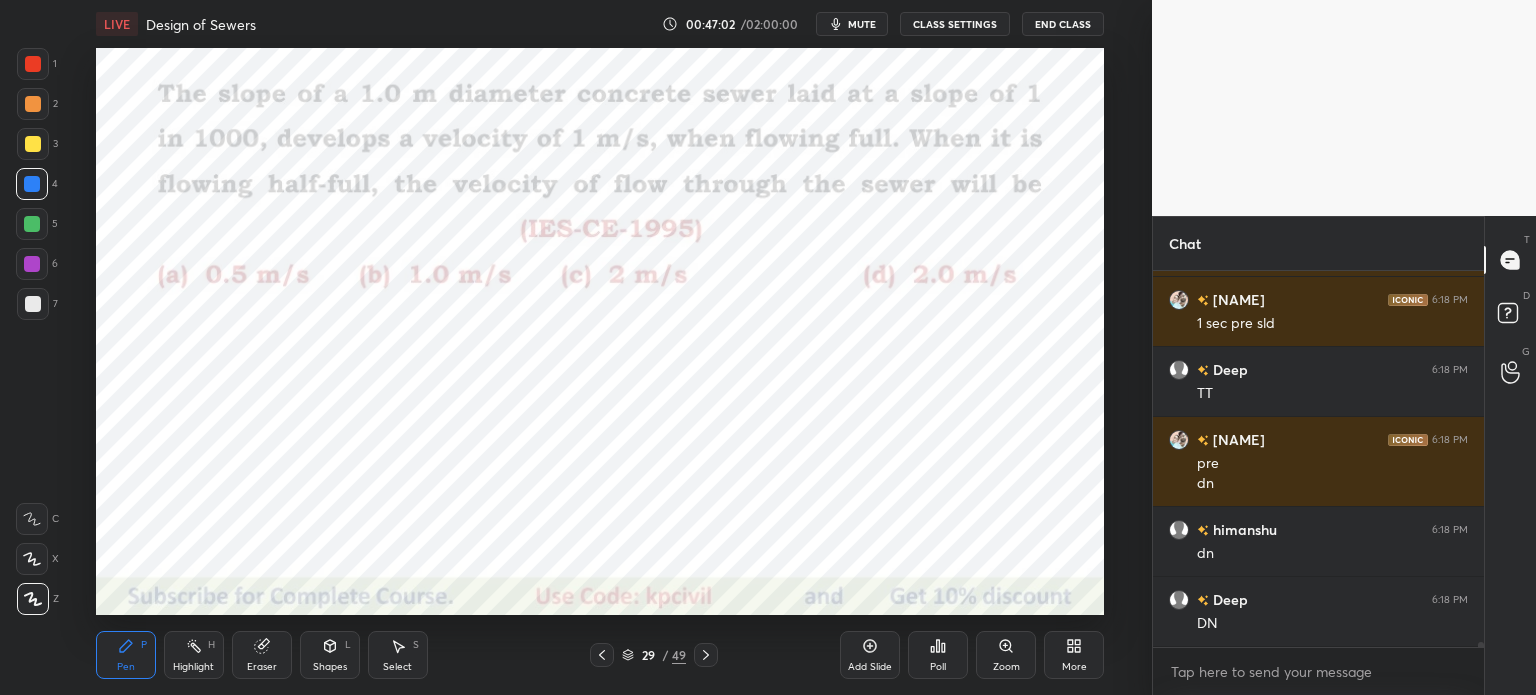 click on "Poll" at bounding box center (938, 655) 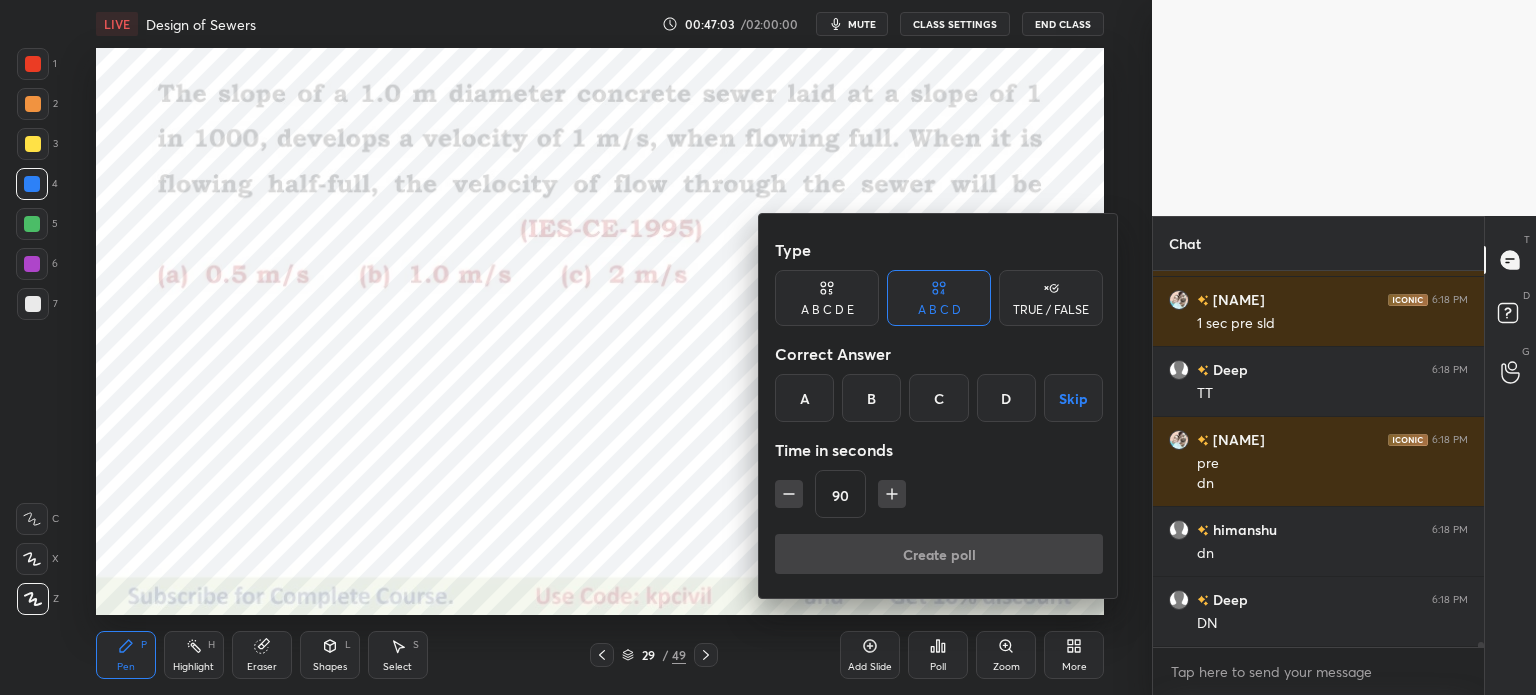 click on "B" at bounding box center [871, 398] 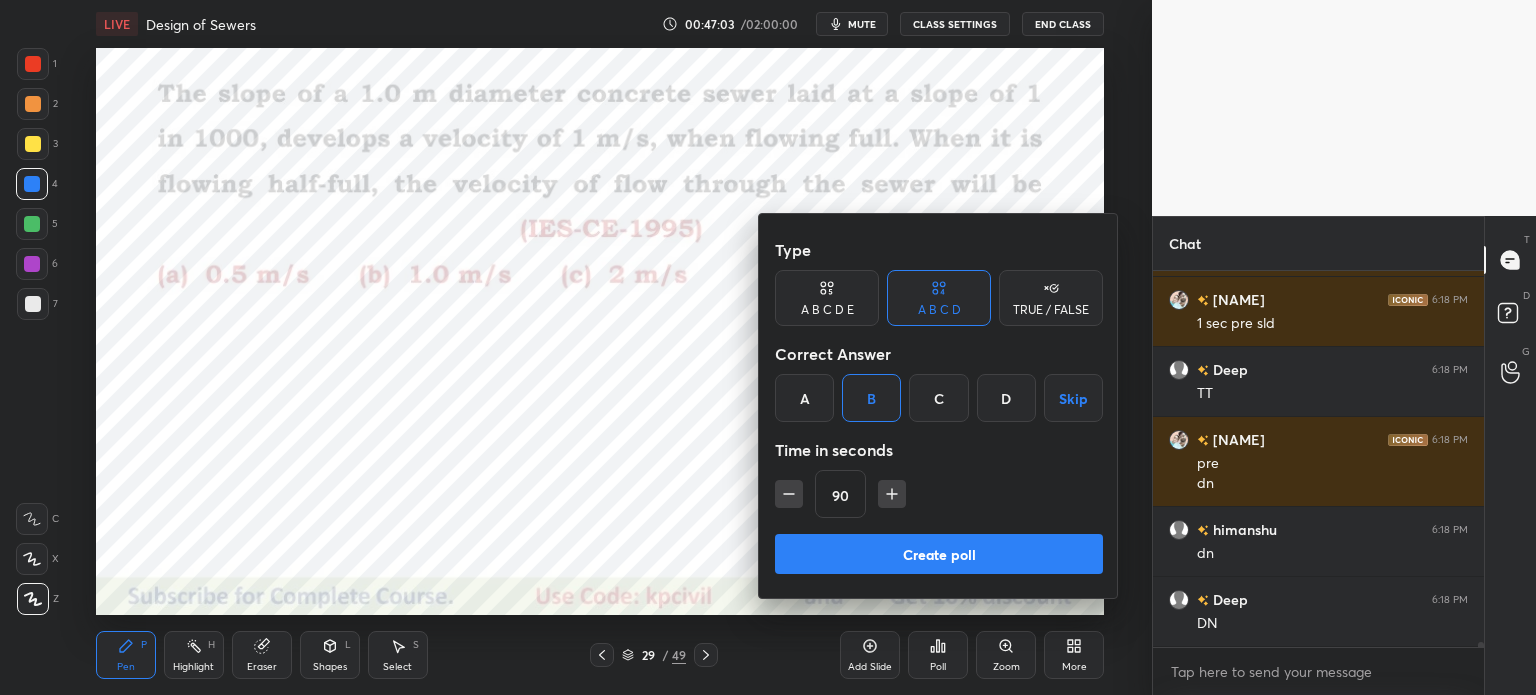 click on "Create poll" at bounding box center [939, 554] 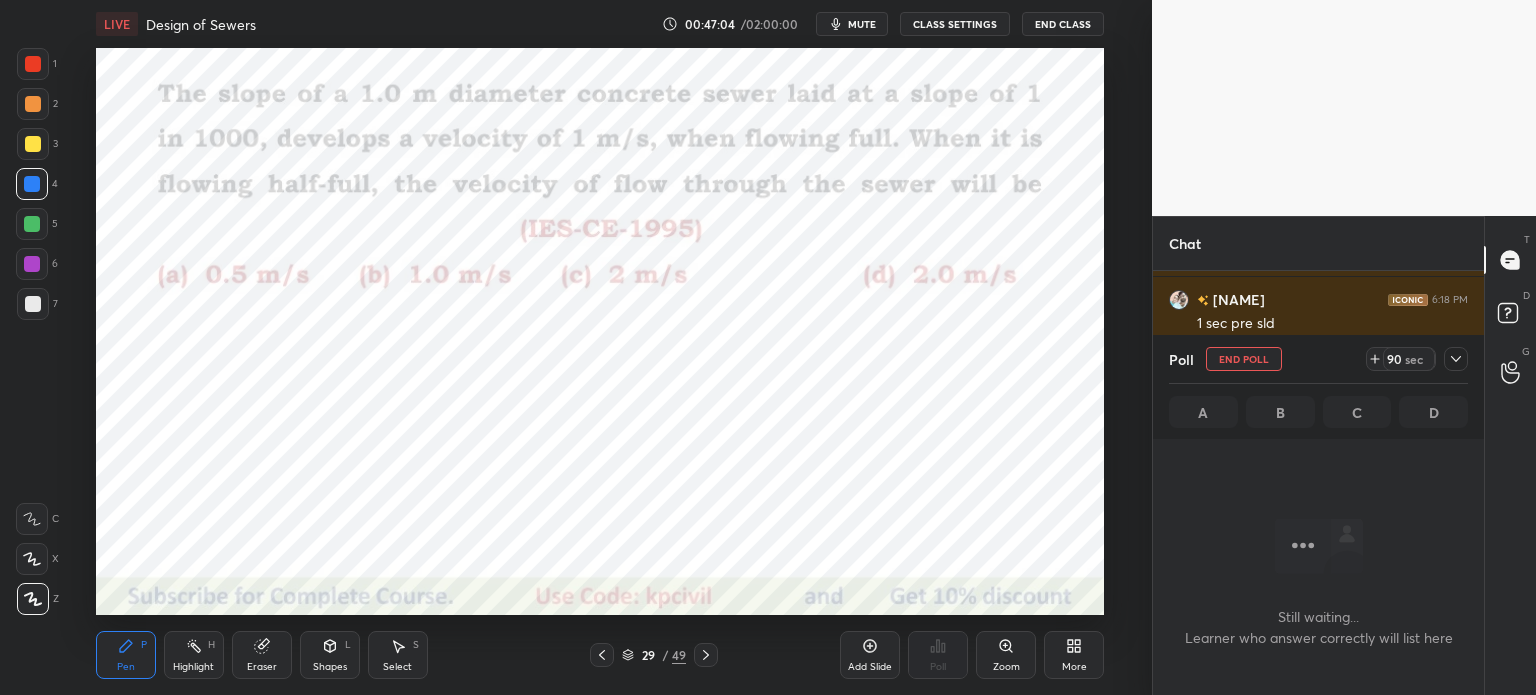 scroll, scrollTop: 268, scrollLeft: 325, axis: both 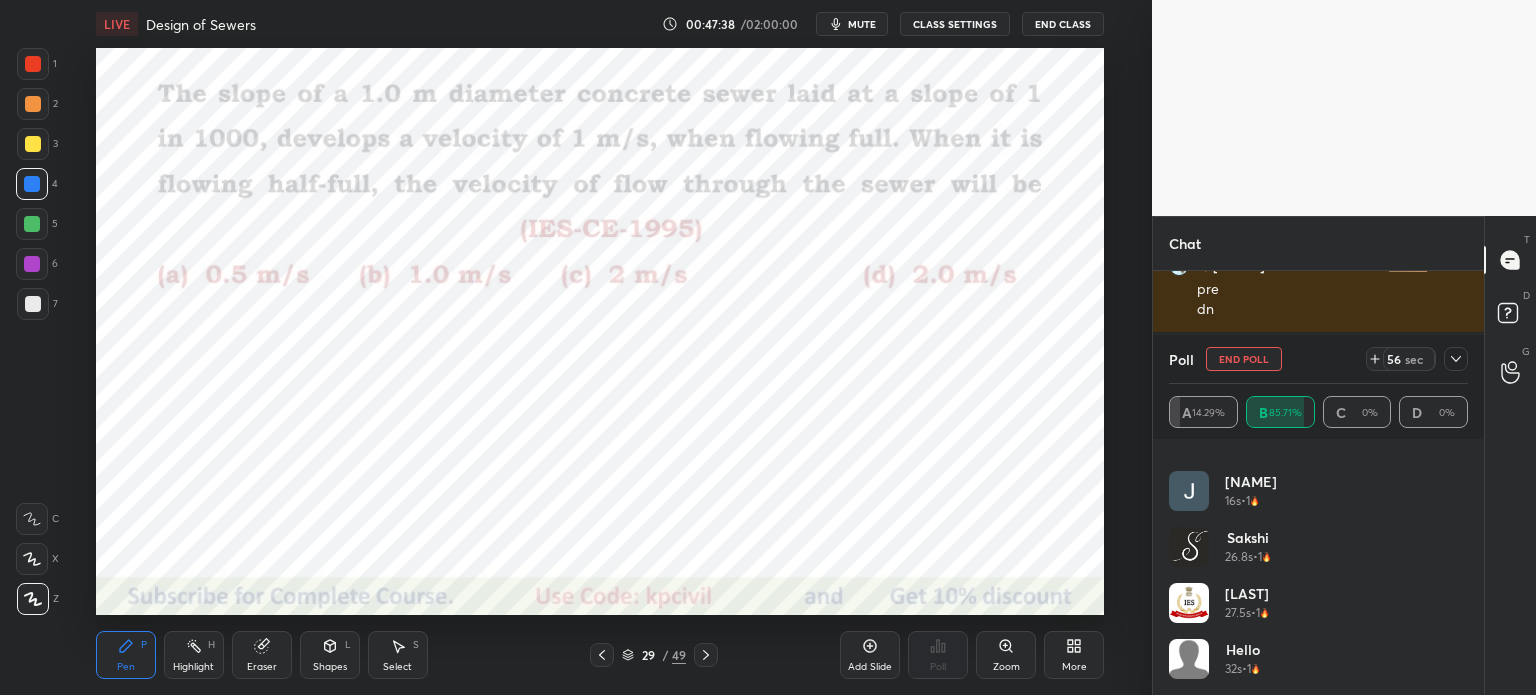 click 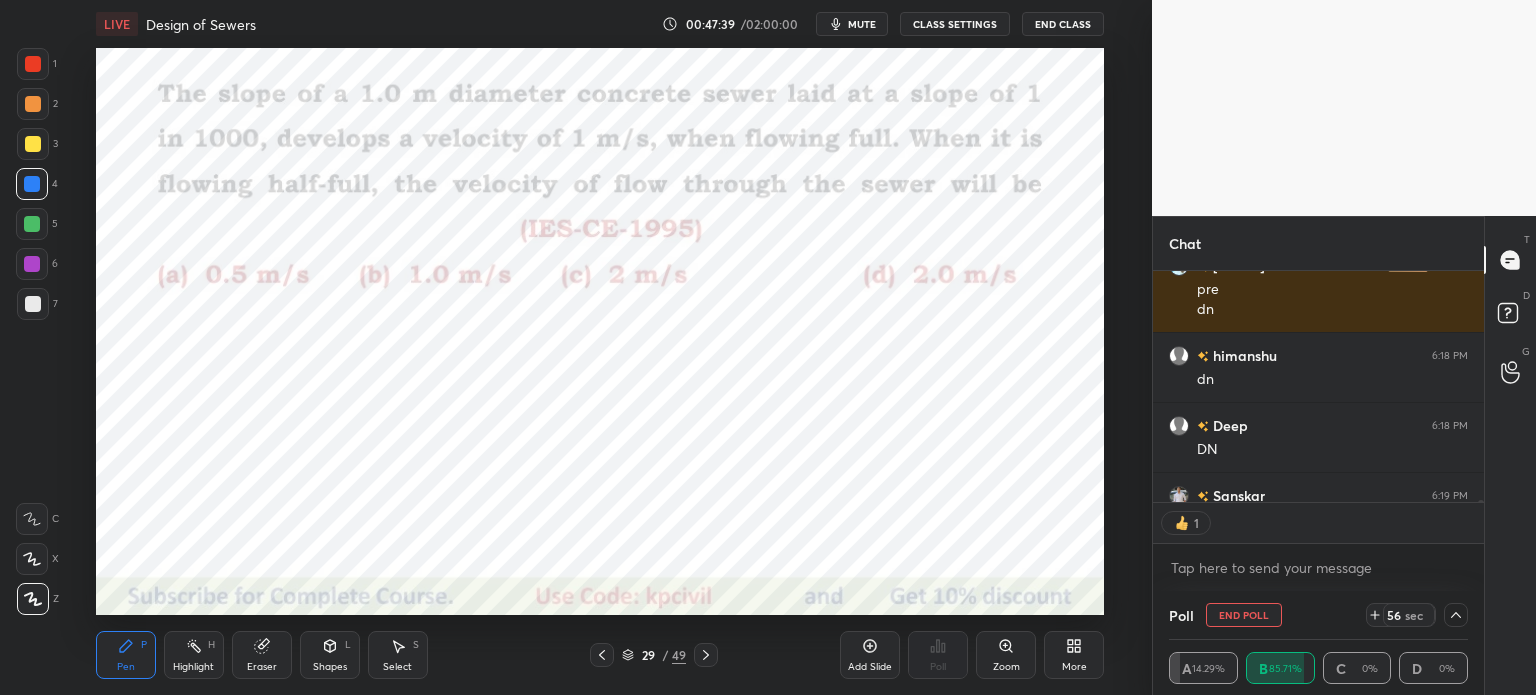 scroll, scrollTop: 0, scrollLeft: 0, axis: both 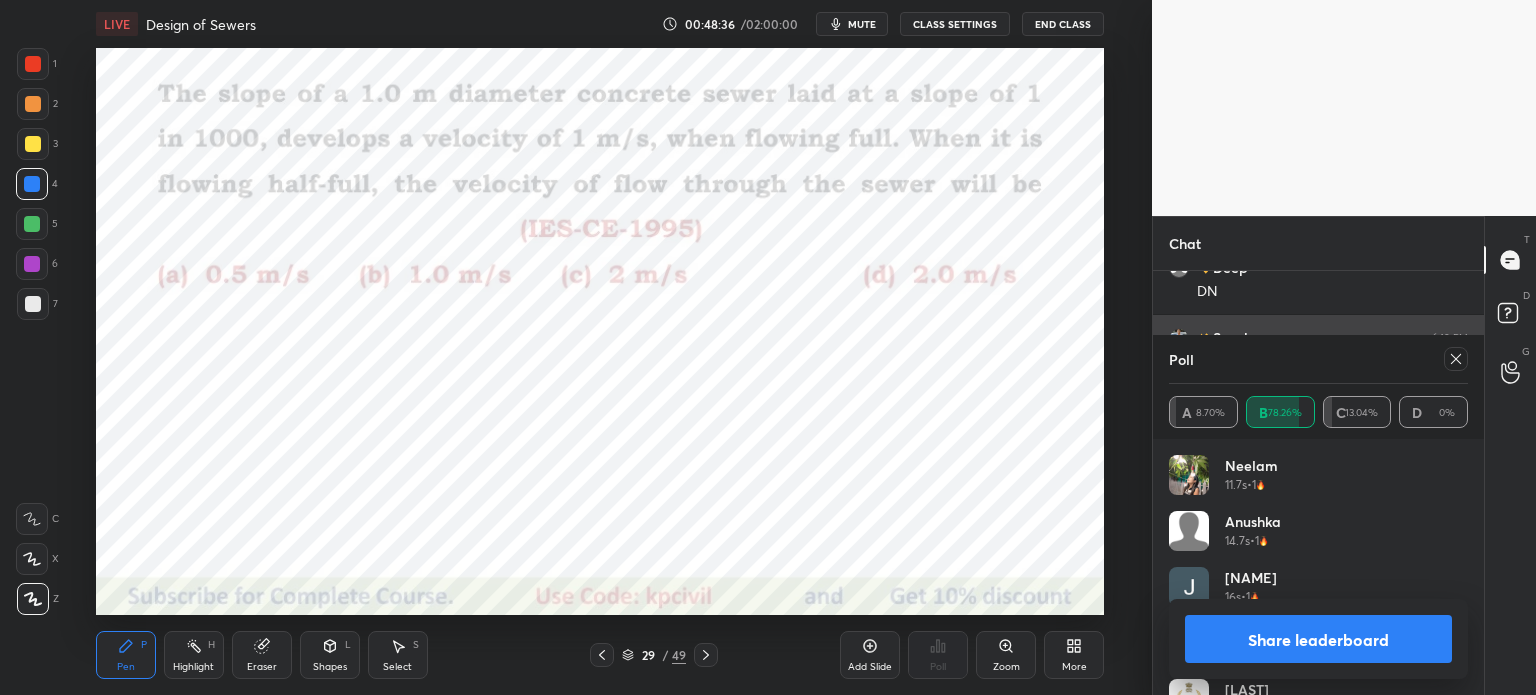 click on "Poll" at bounding box center (1318, 359) 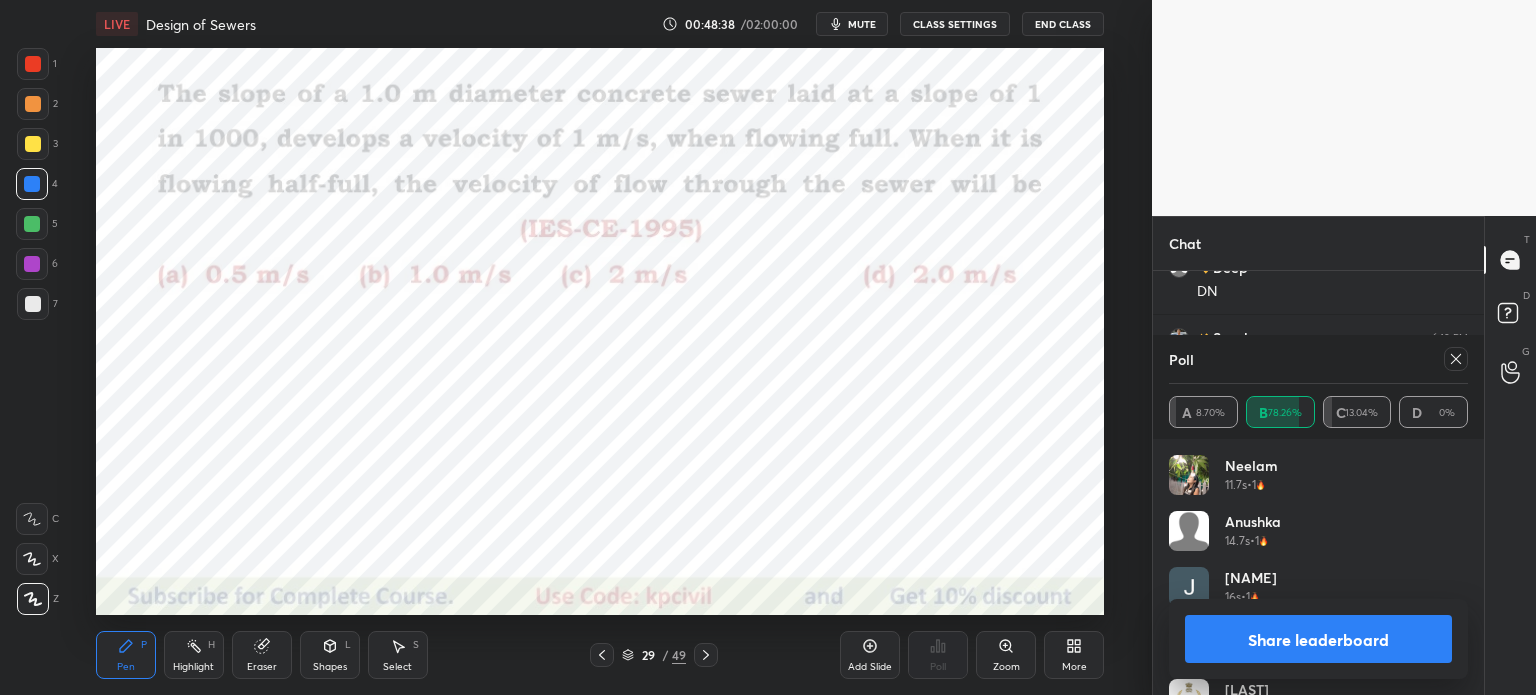 click 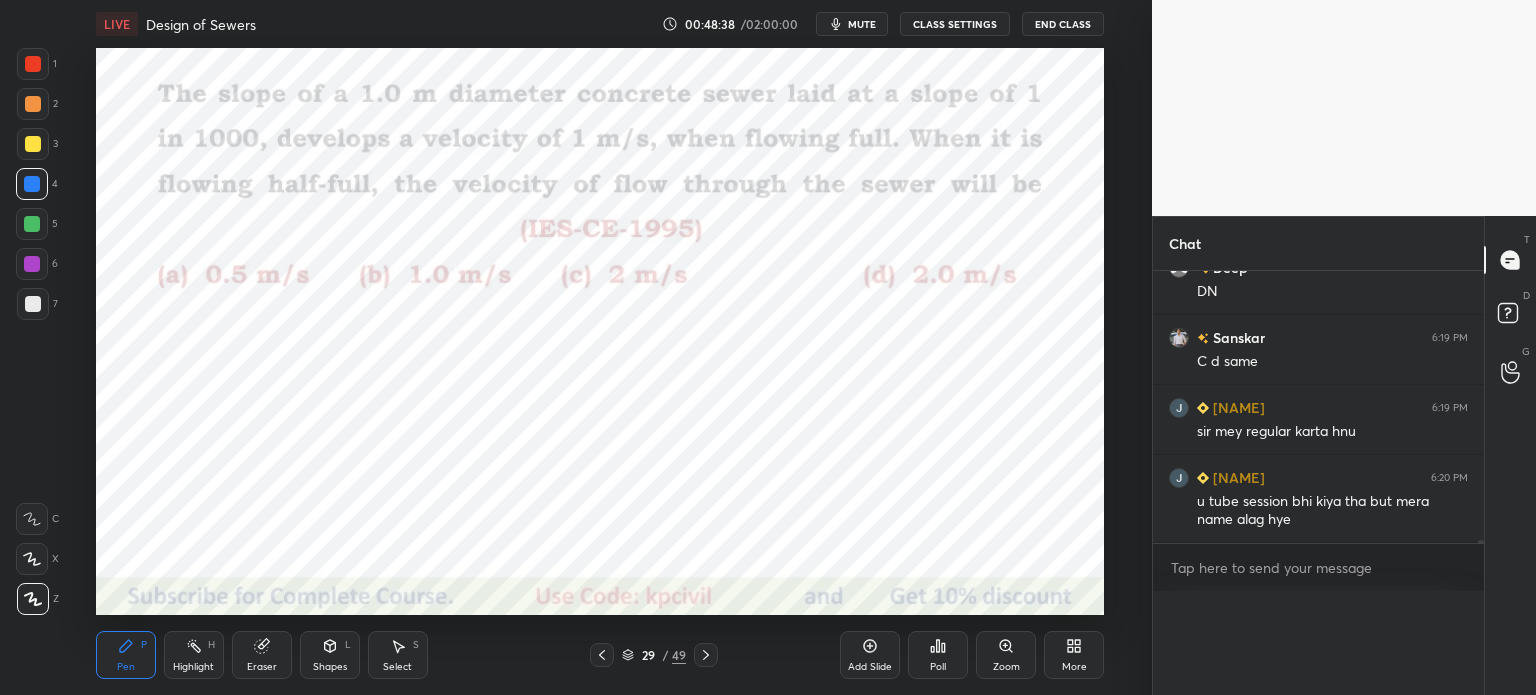 scroll, scrollTop: 0, scrollLeft: 0, axis: both 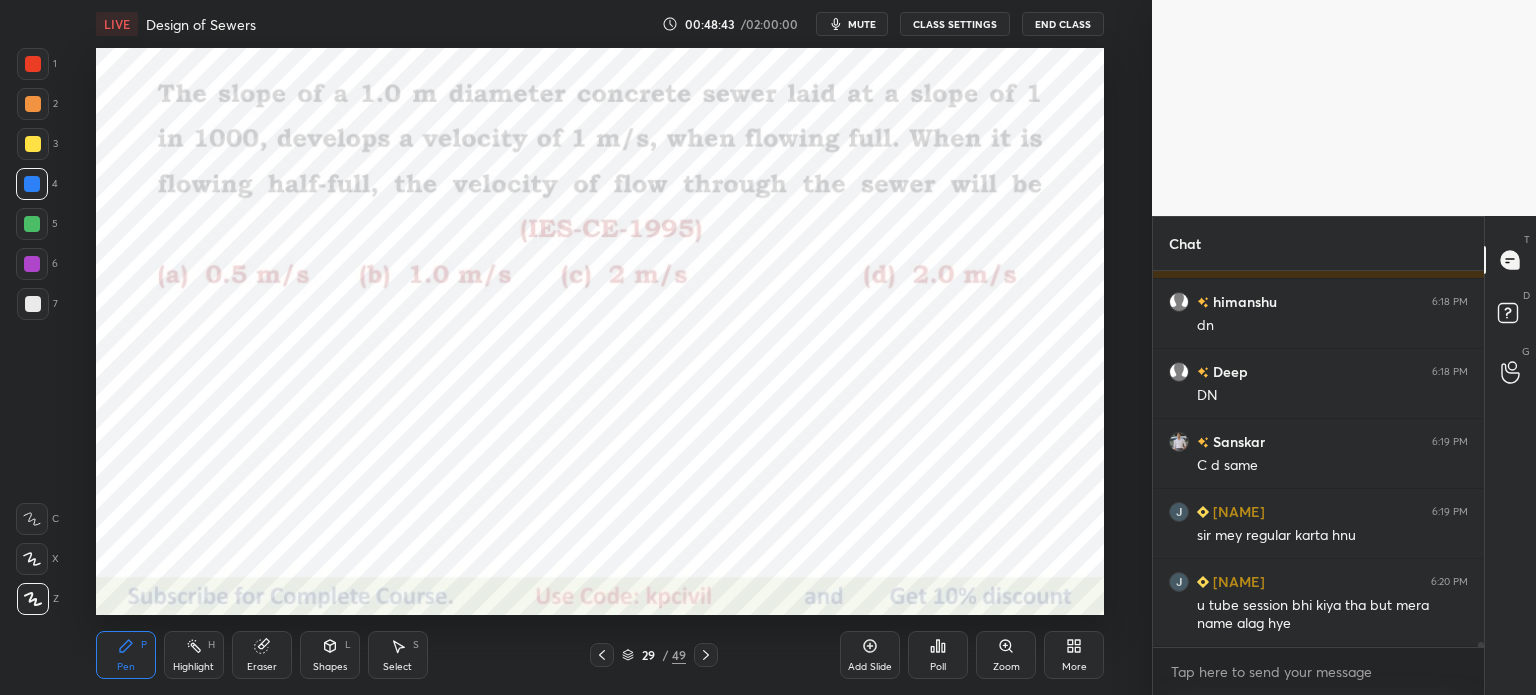 click at bounding box center [33, 64] 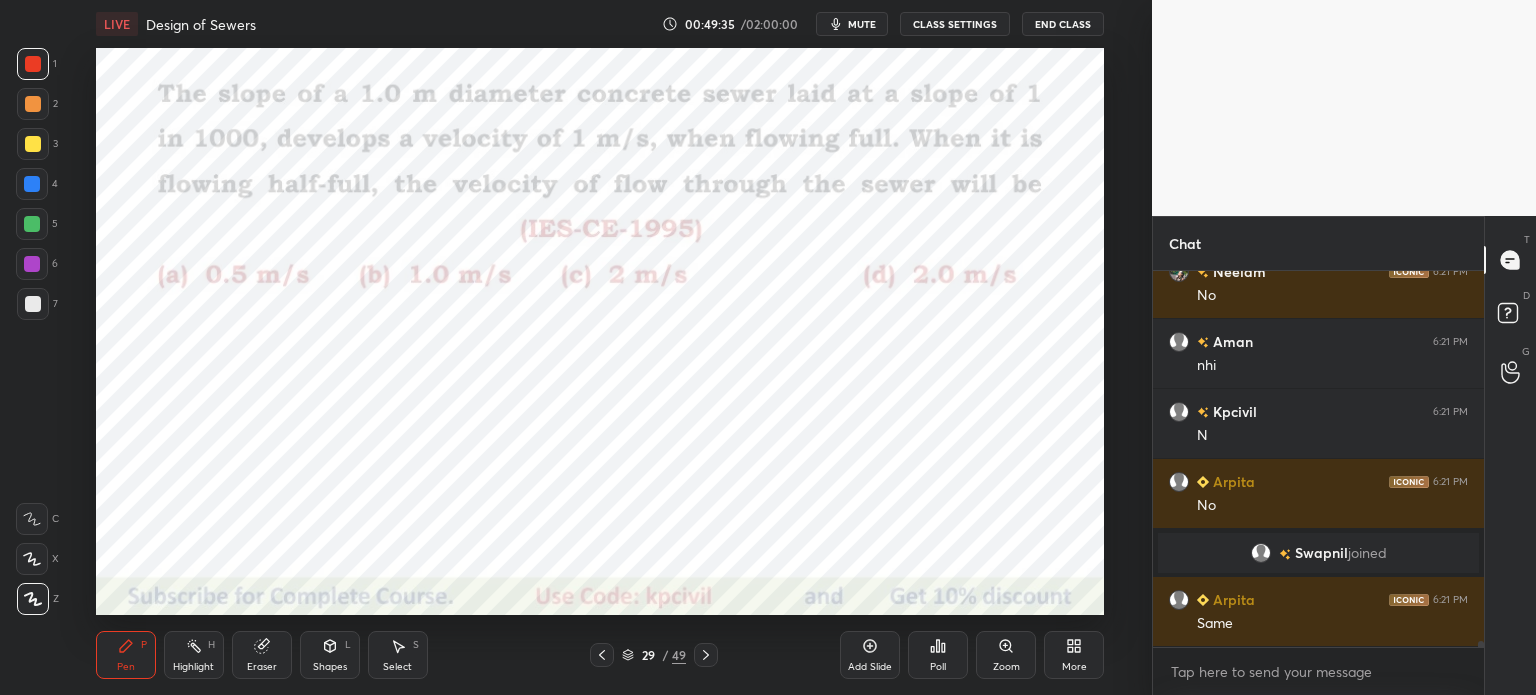 scroll, scrollTop: 22590, scrollLeft: 0, axis: vertical 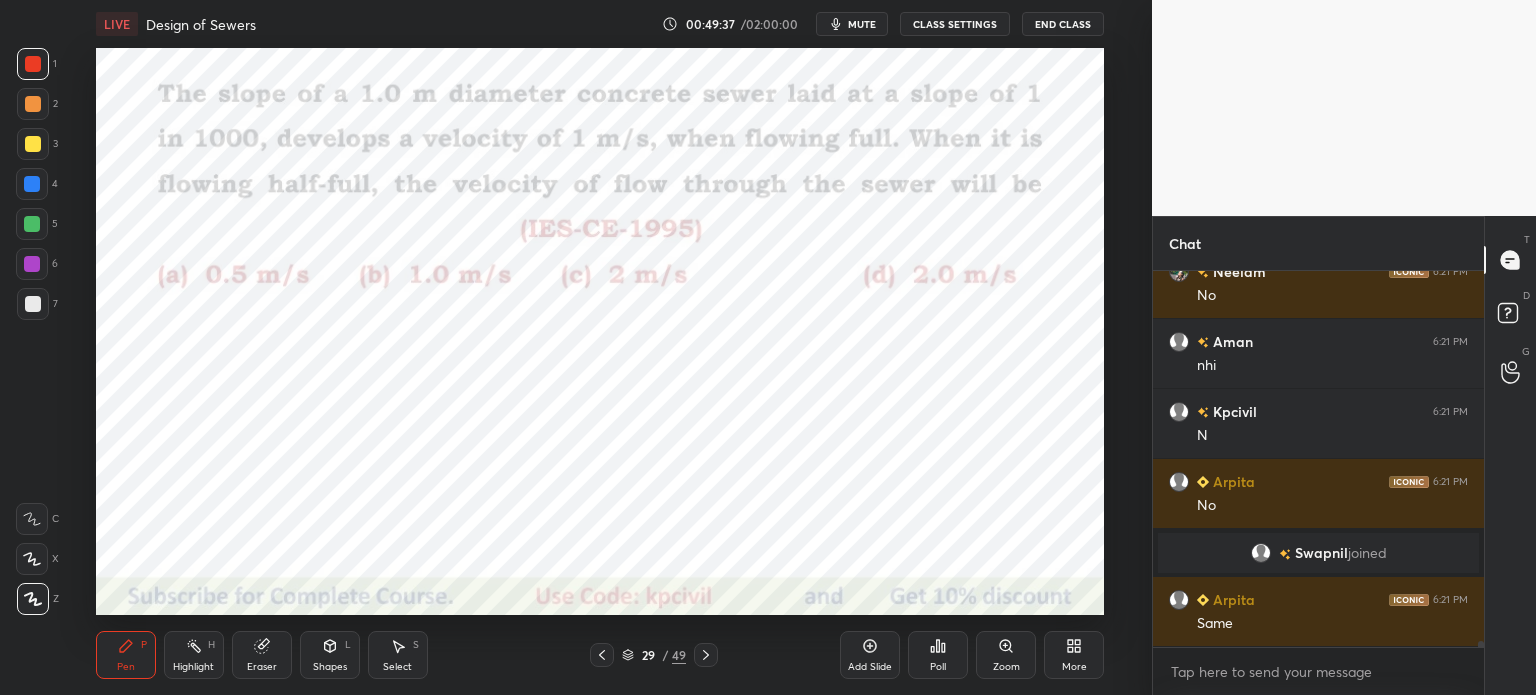 click at bounding box center [32, 184] 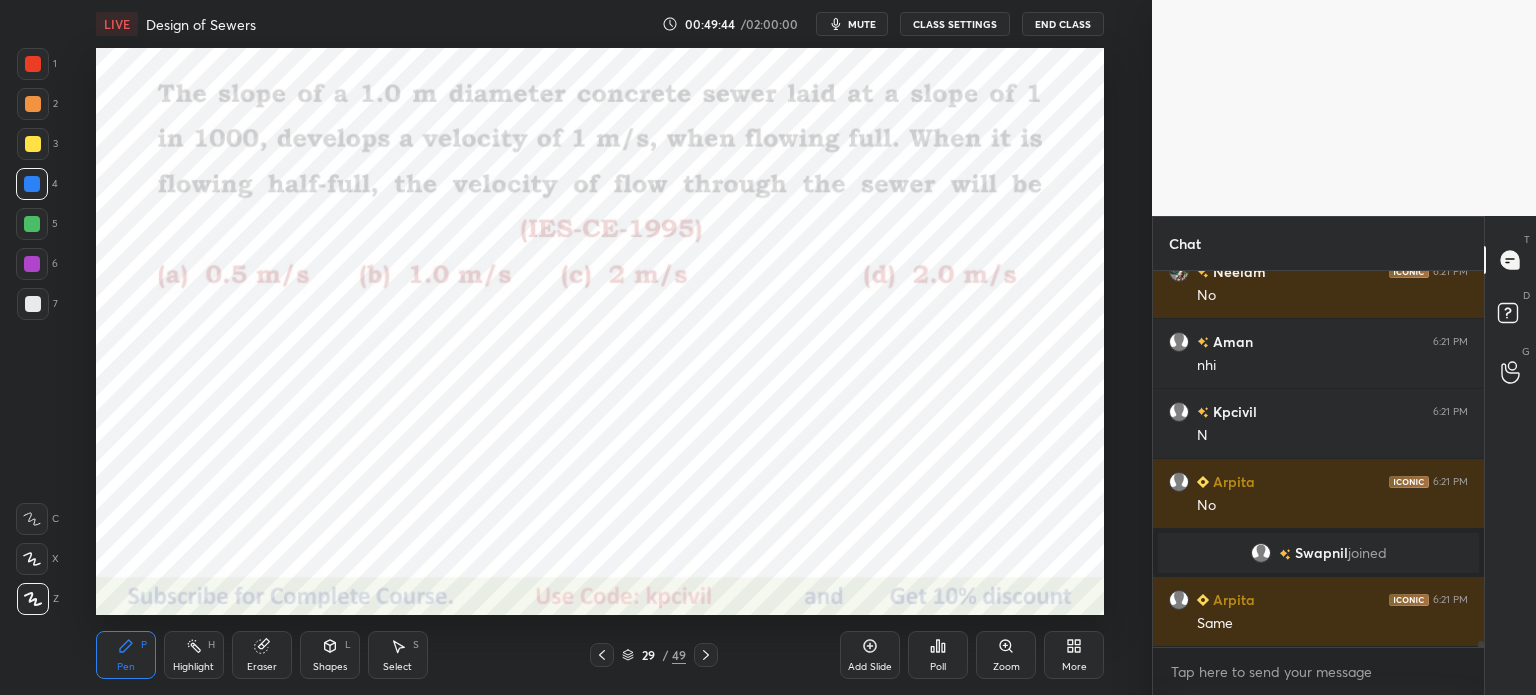 click 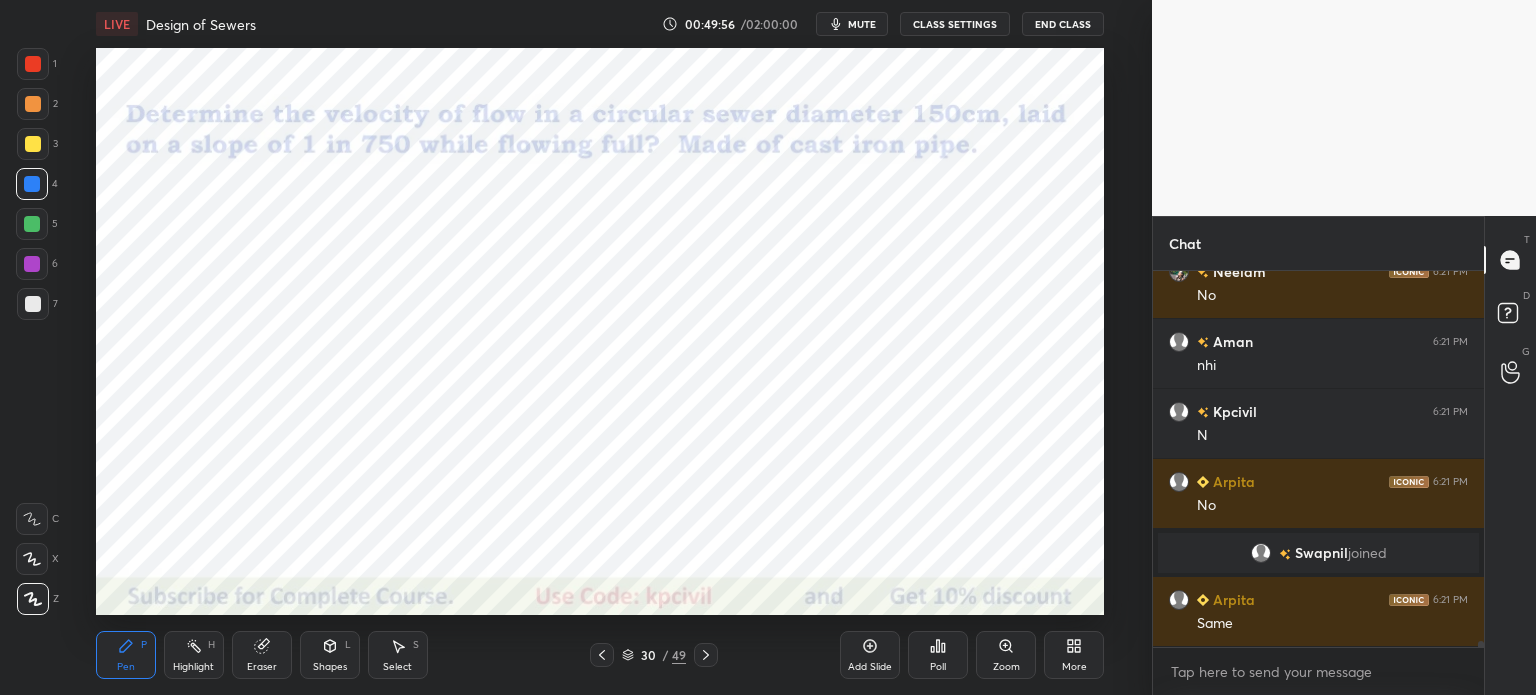 click at bounding box center [33, 64] 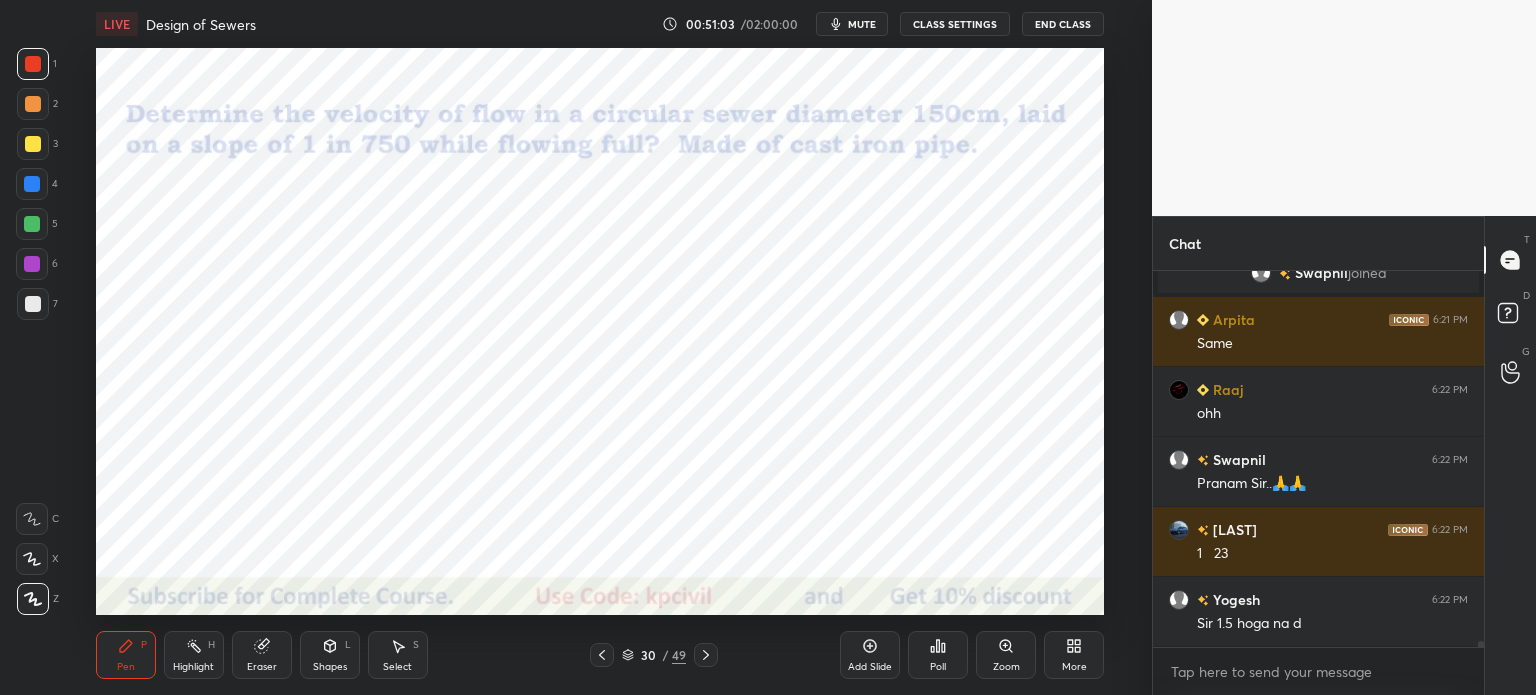 scroll, scrollTop: 22940, scrollLeft: 0, axis: vertical 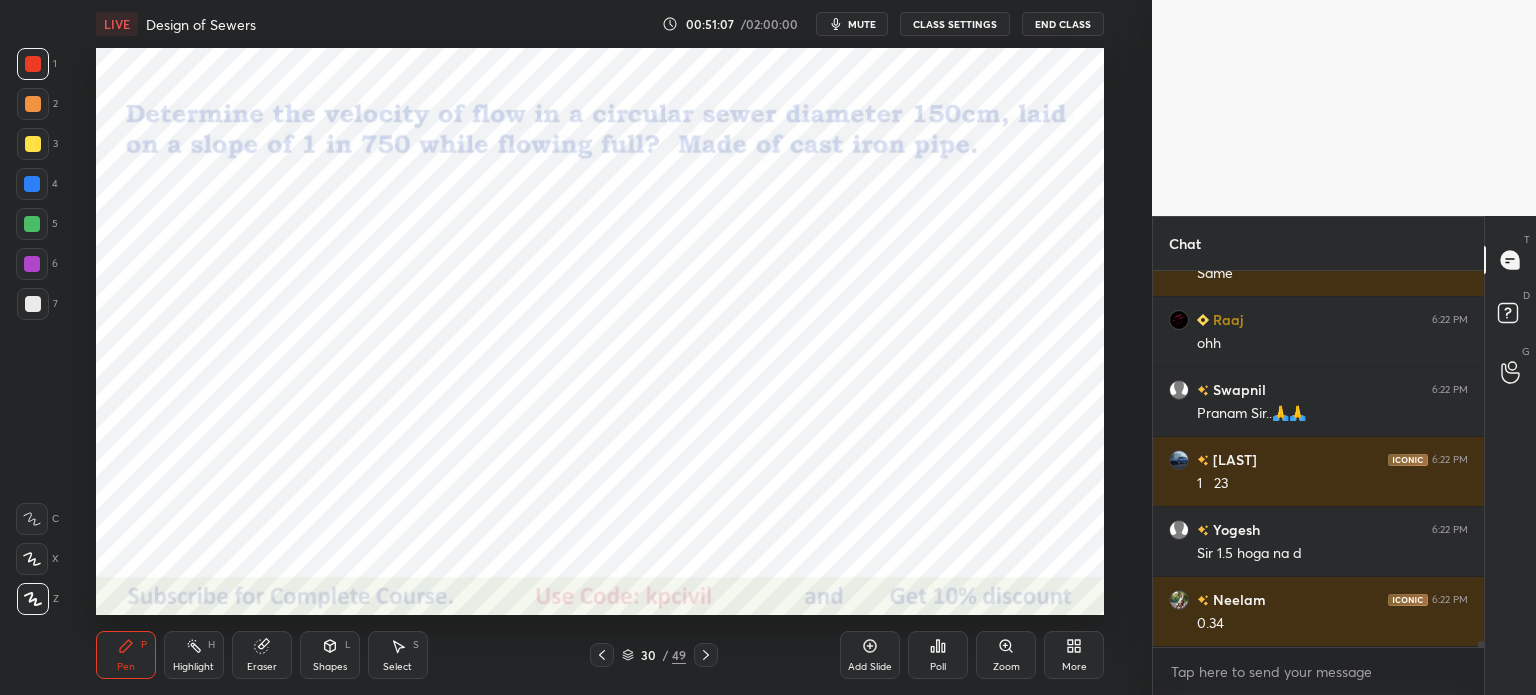 click on "Eraser" at bounding box center (262, 667) 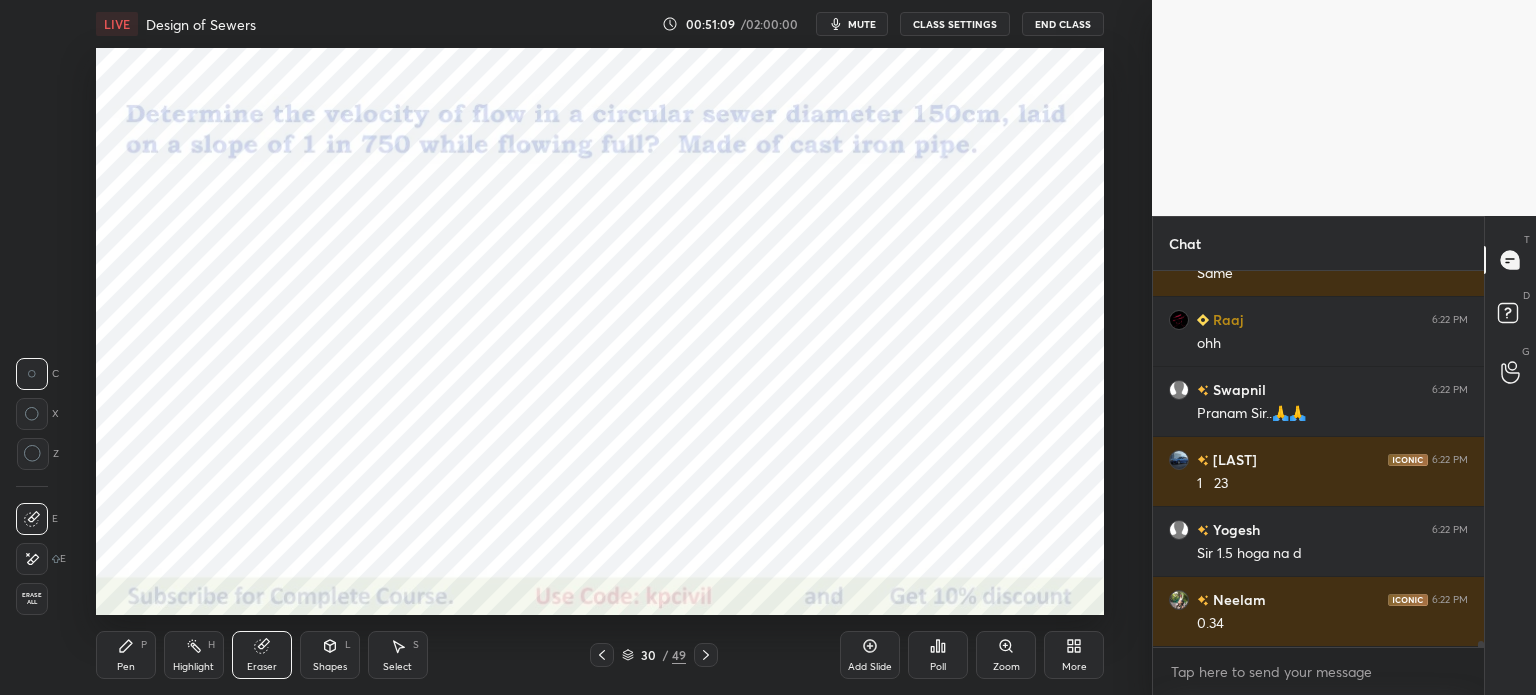 click on "Pen" at bounding box center [126, 667] 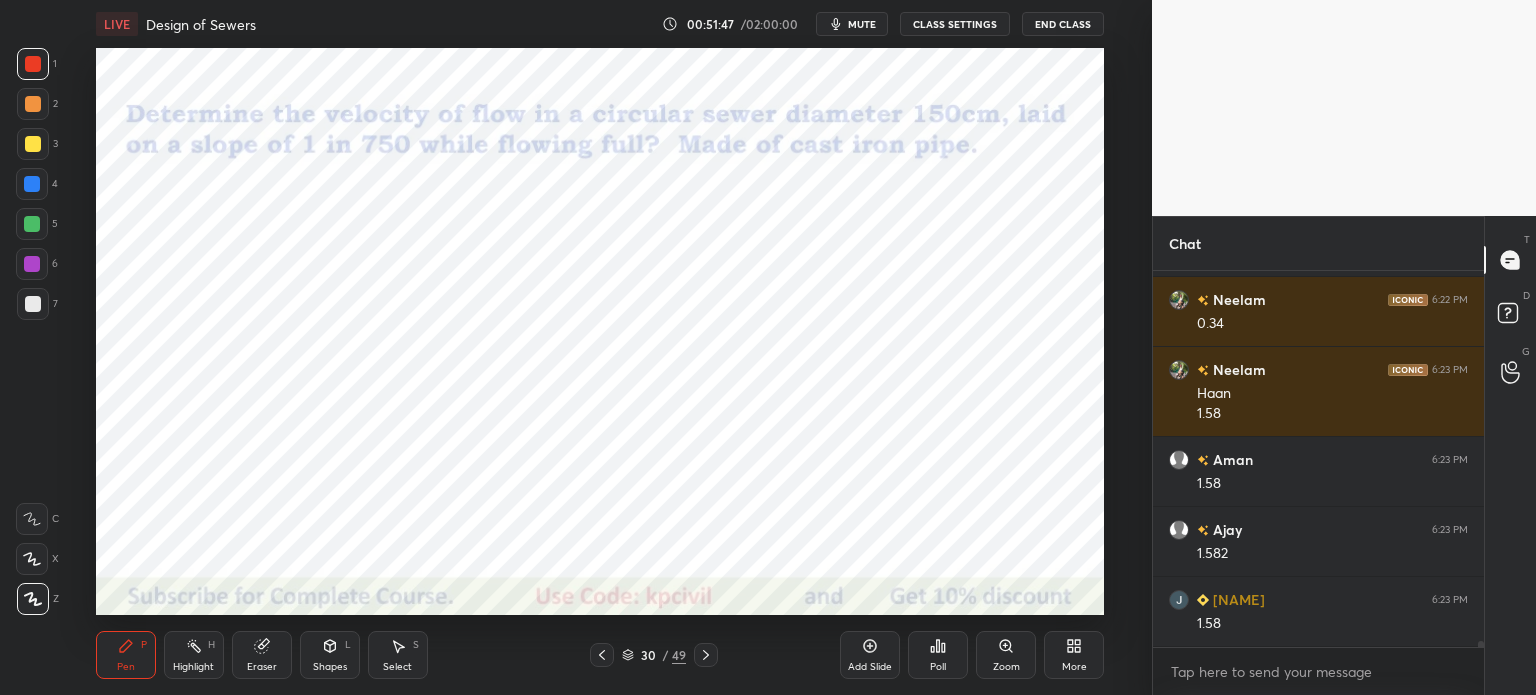 scroll, scrollTop: 23310, scrollLeft: 0, axis: vertical 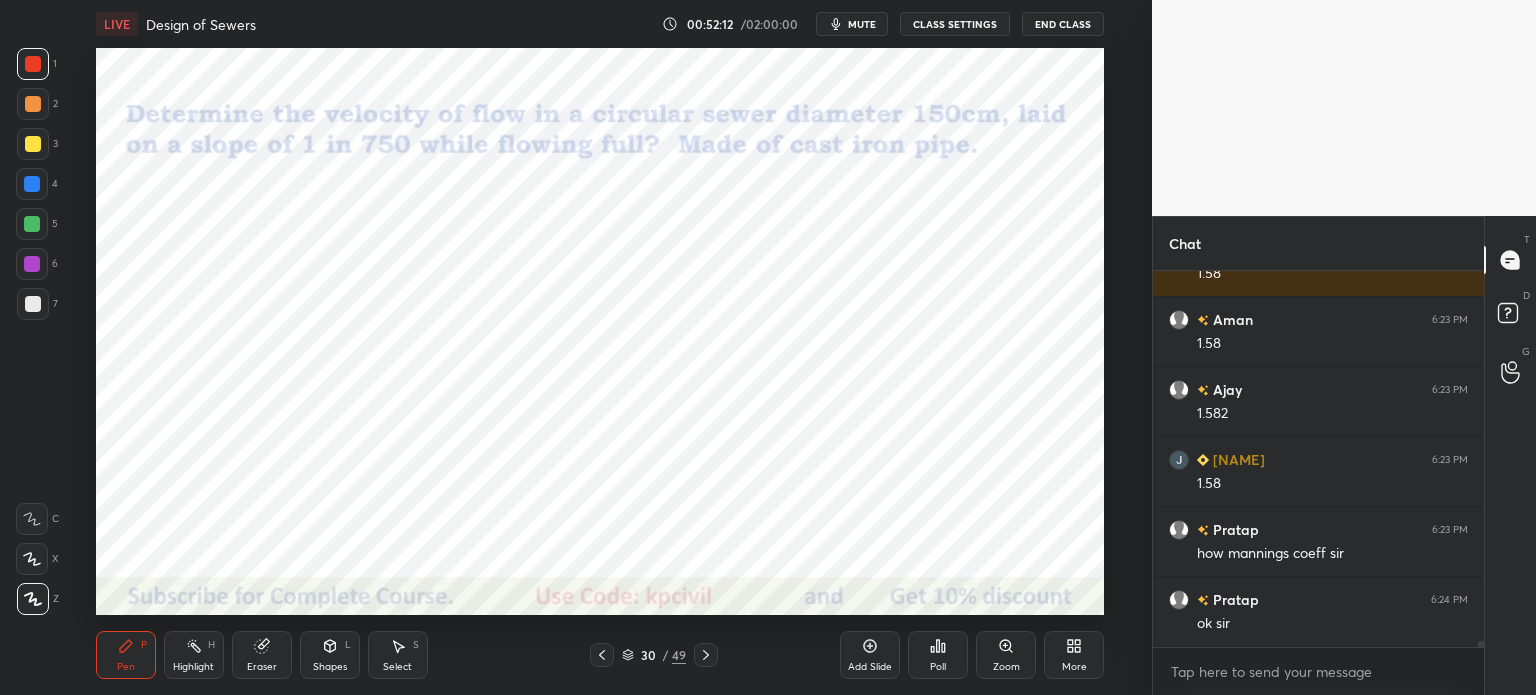 click 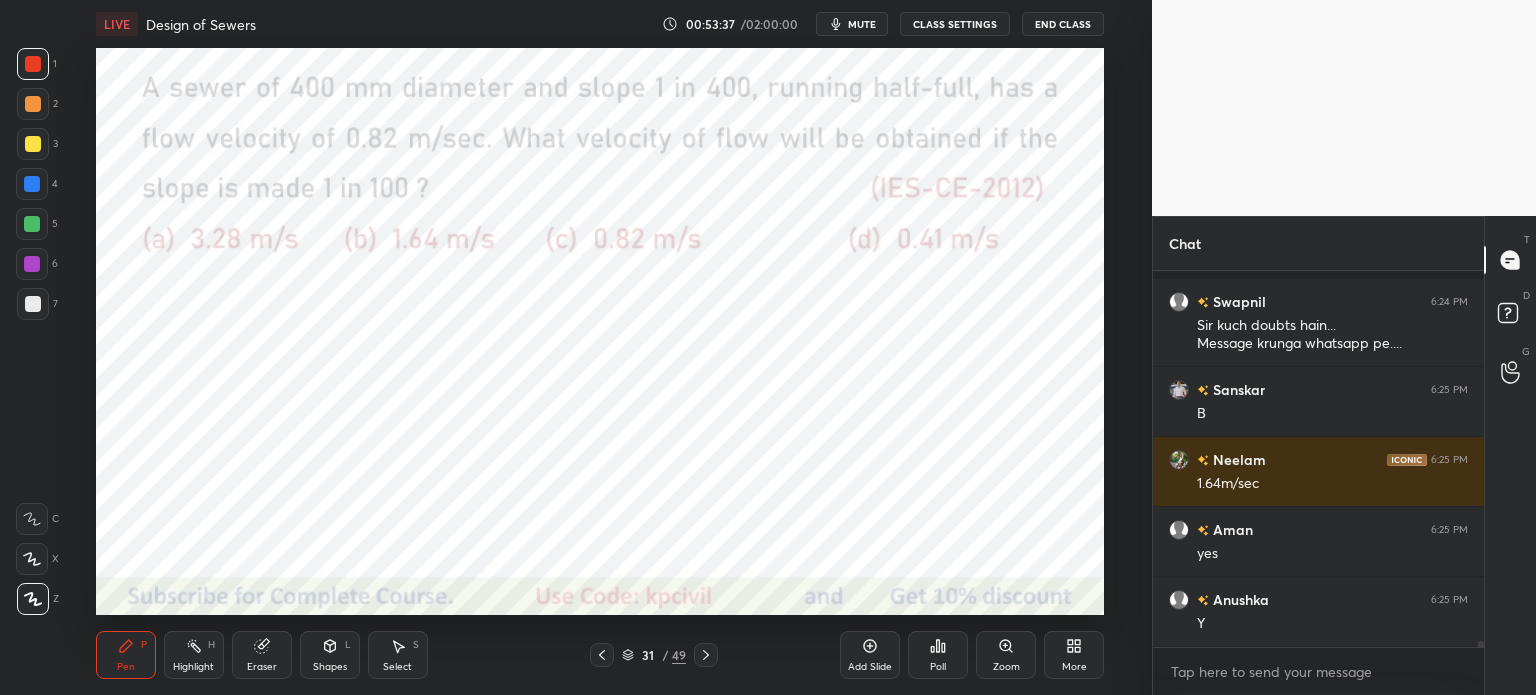 scroll, scrollTop: 23958, scrollLeft: 0, axis: vertical 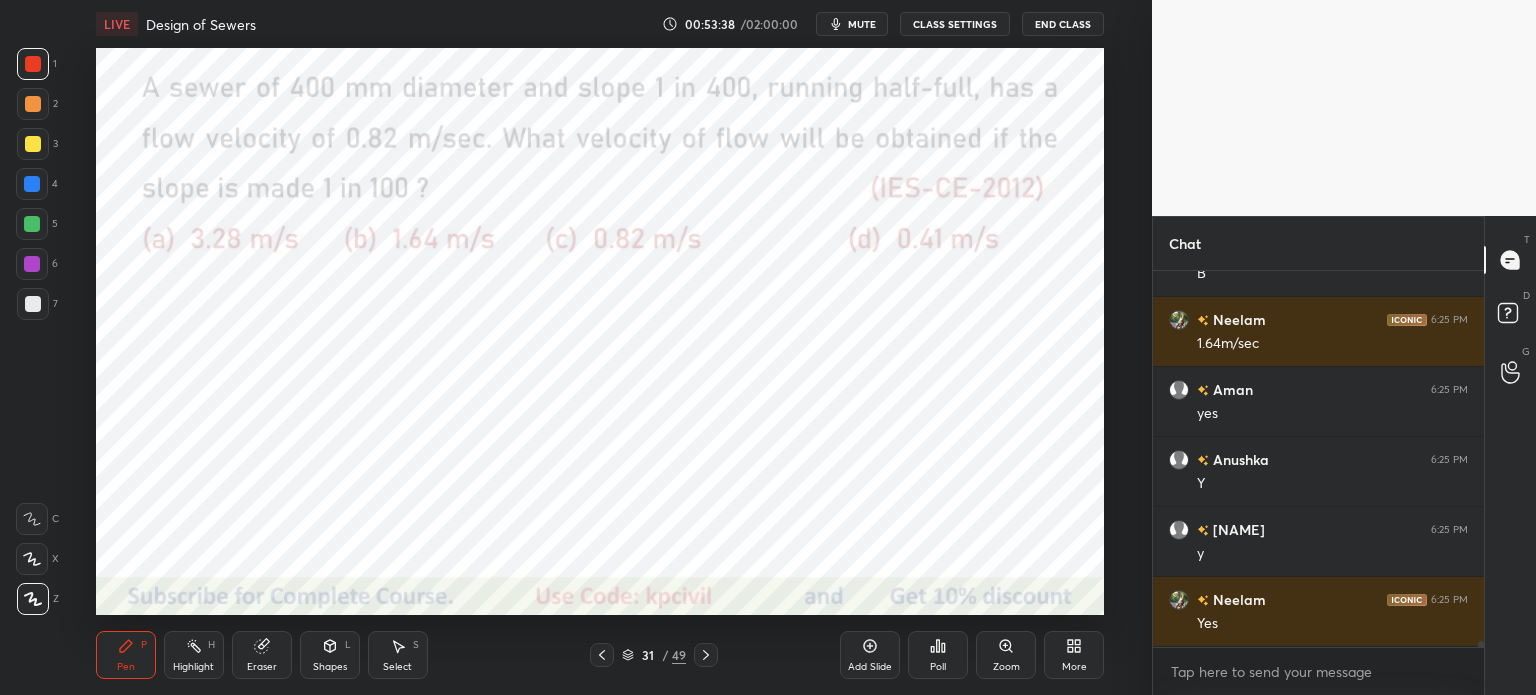 click at bounding box center [32, 184] 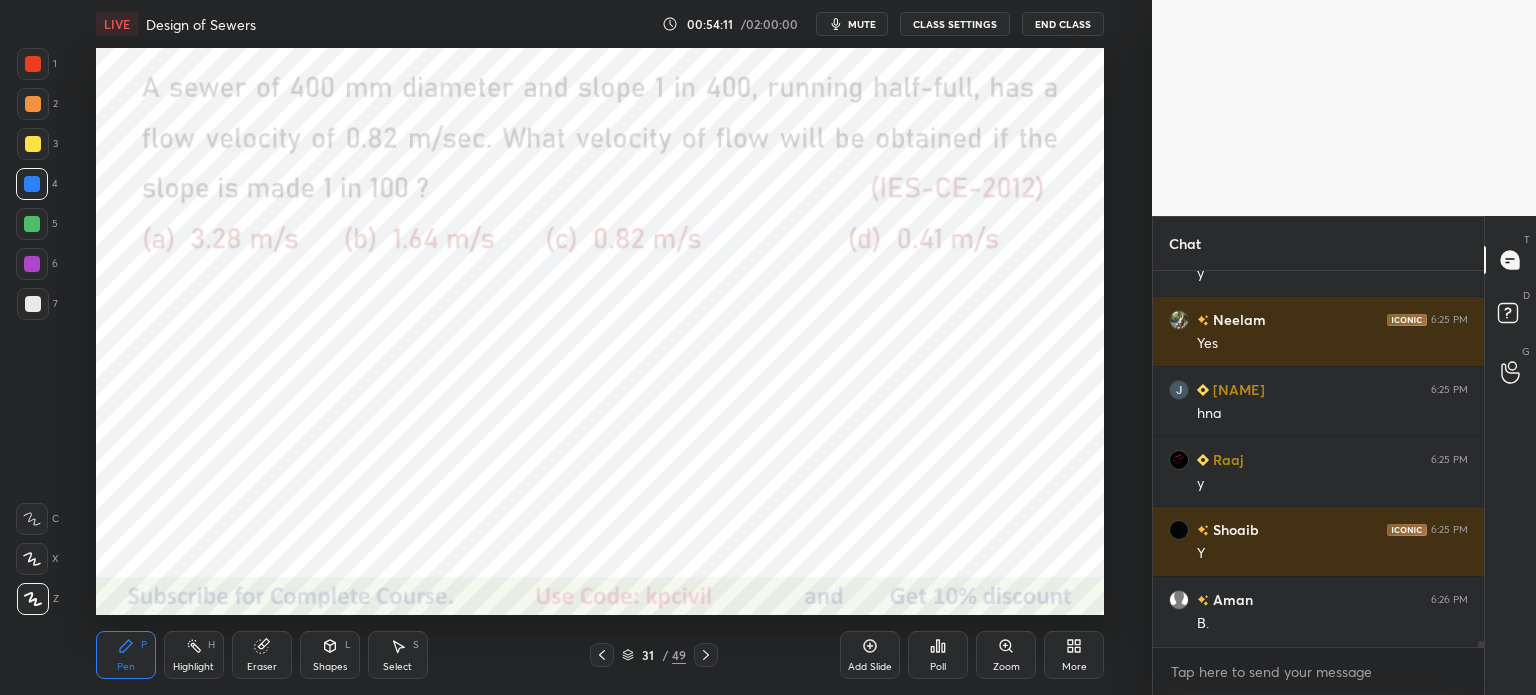 scroll, scrollTop: 24308, scrollLeft: 0, axis: vertical 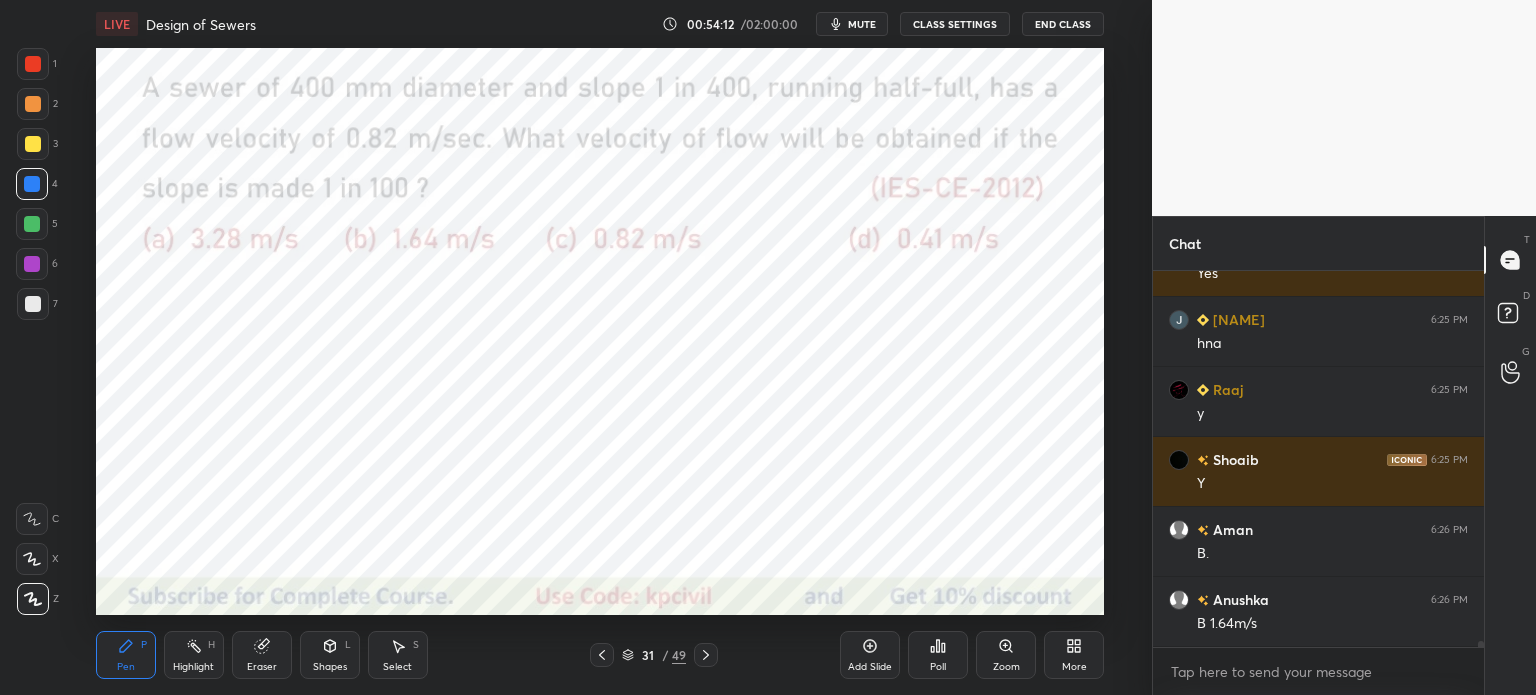 click on "1" at bounding box center (37, 68) 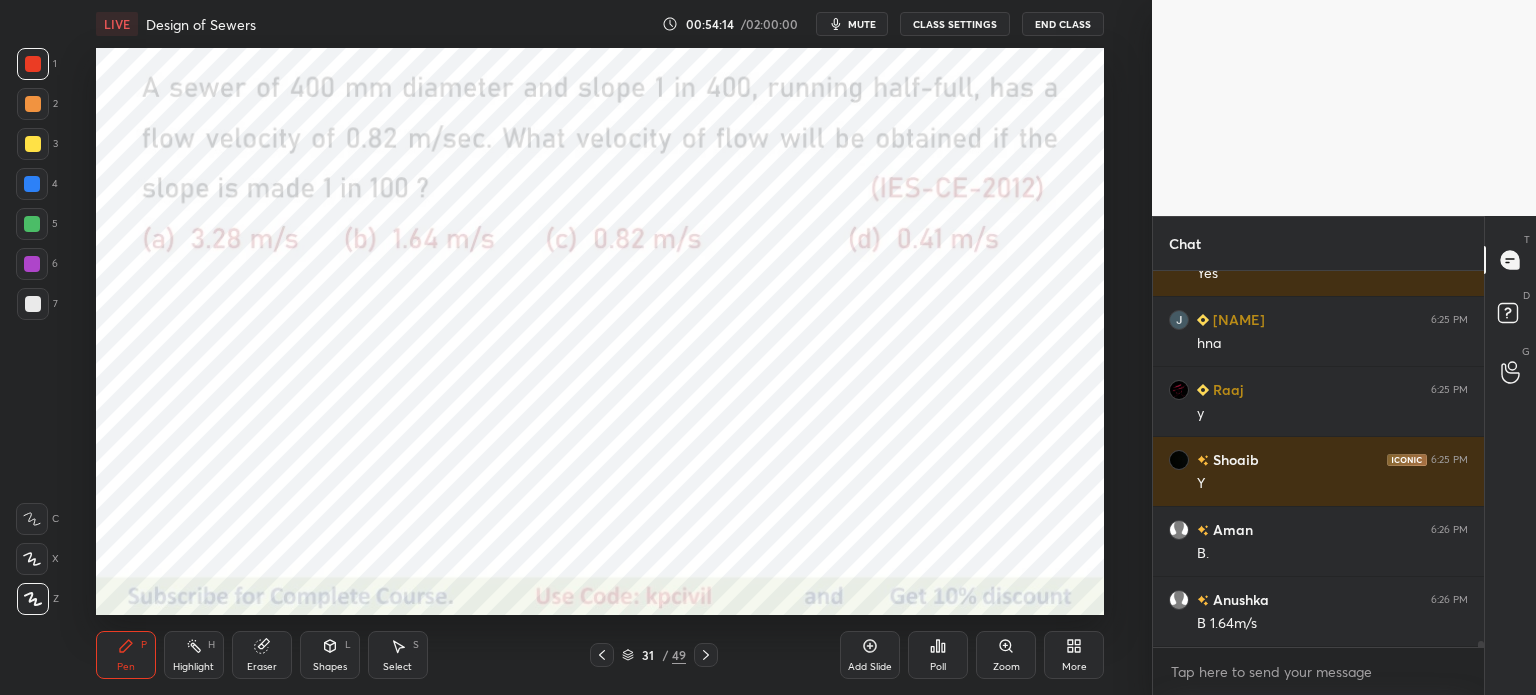 scroll, scrollTop: 24378, scrollLeft: 0, axis: vertical 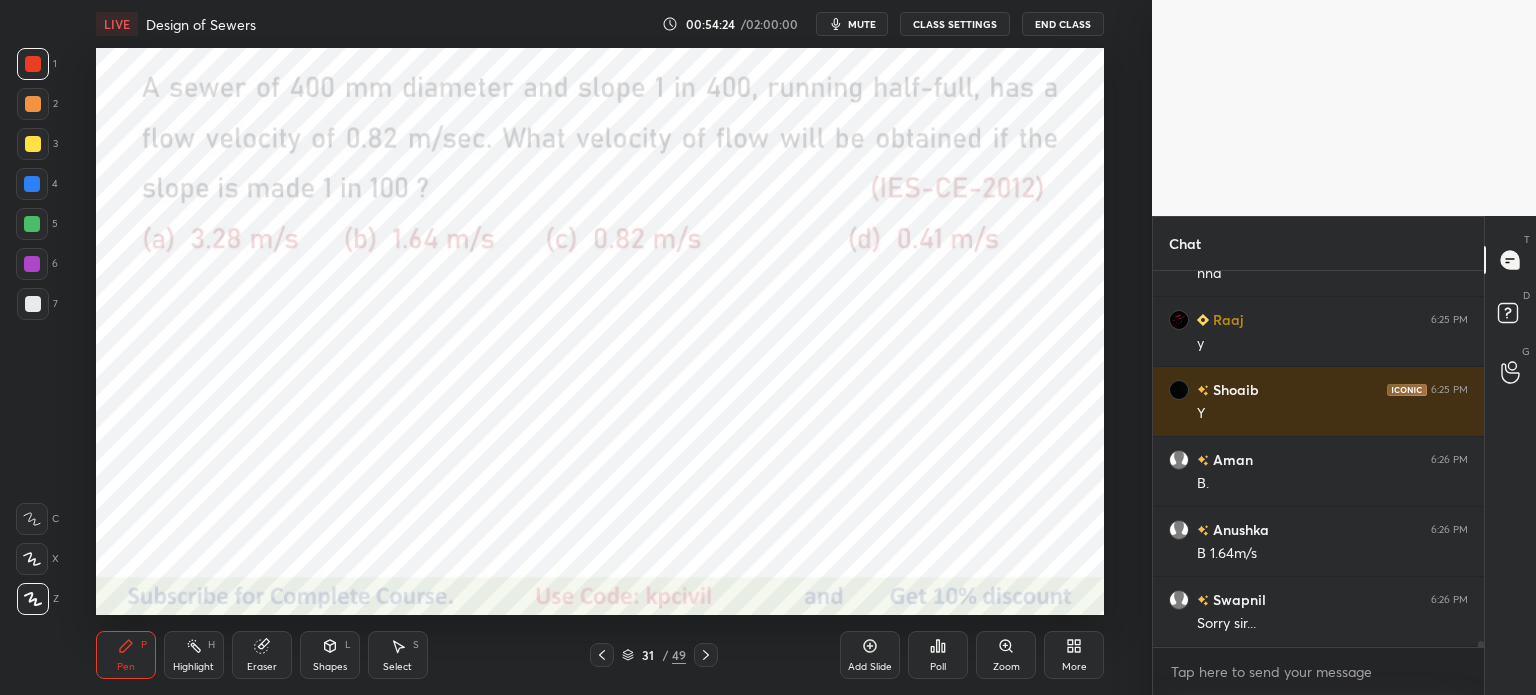 click at bounding box center (32, 184) 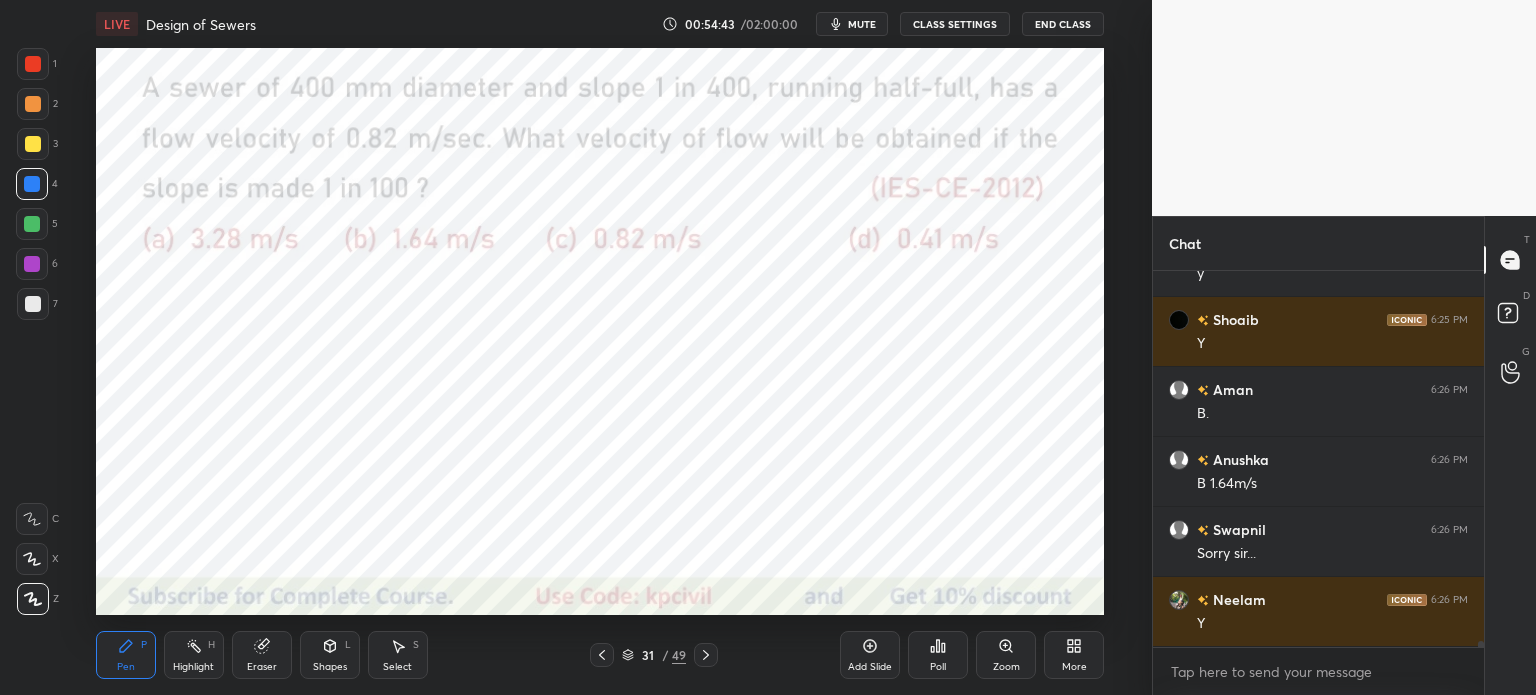 scroll, scrollTop: 24518, scrollLeft: 0, axis: vertical 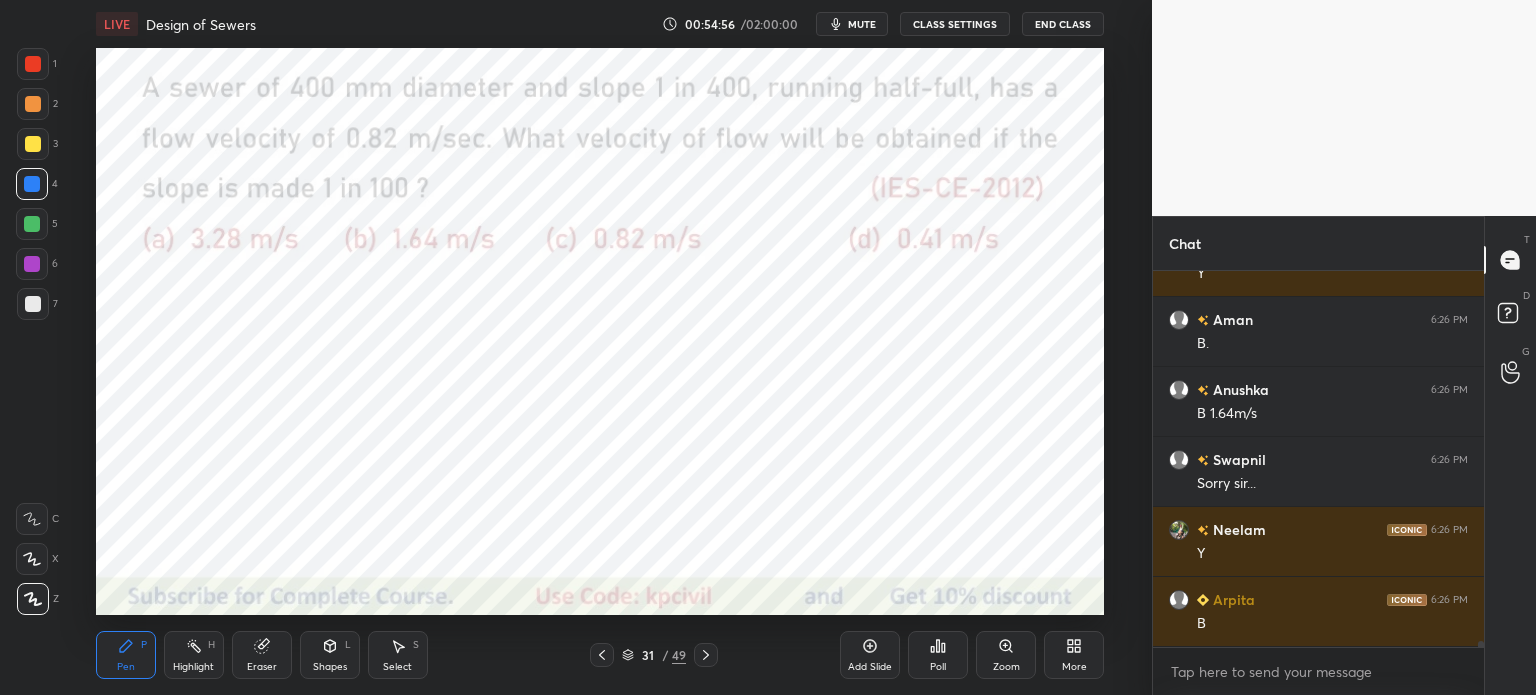 click on "Eraser" at bounding box center (262, 655) 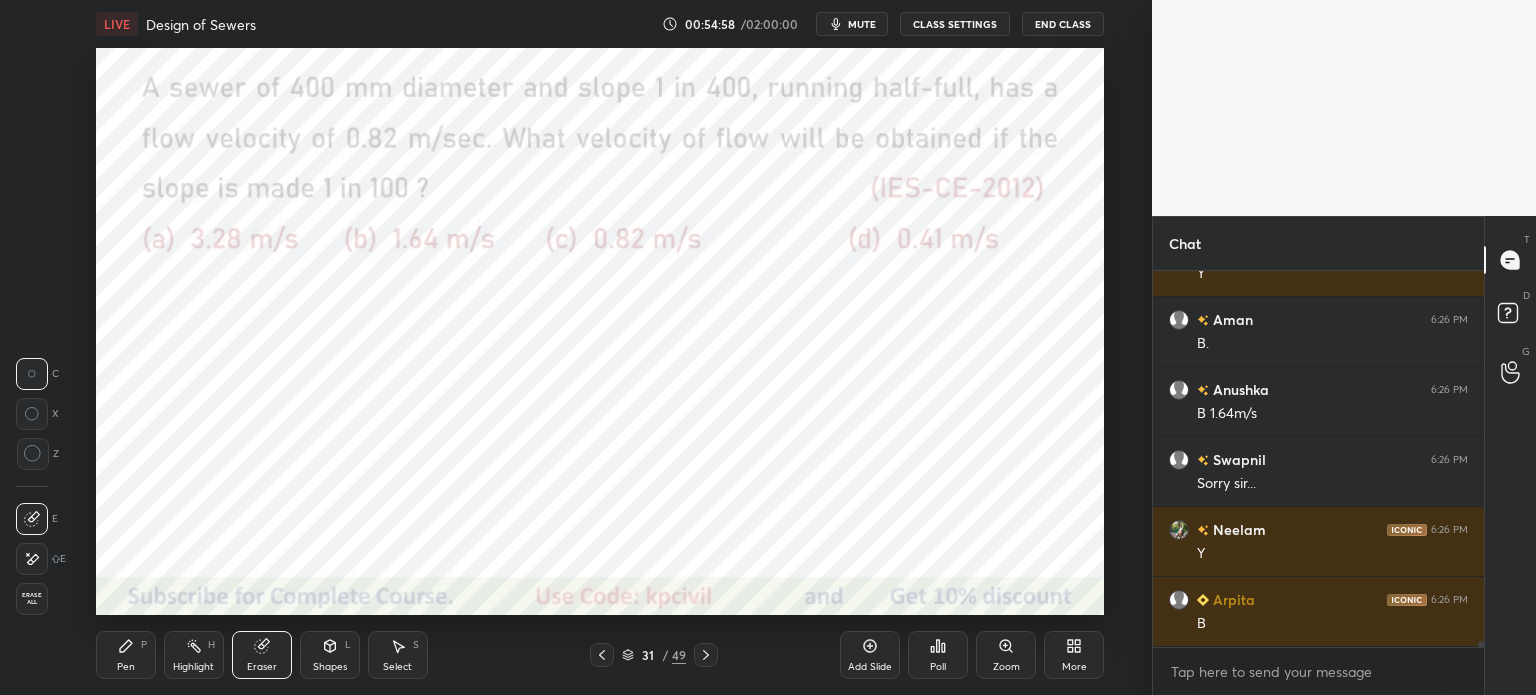 click on "Pen P" at bounding box center (126, 655) 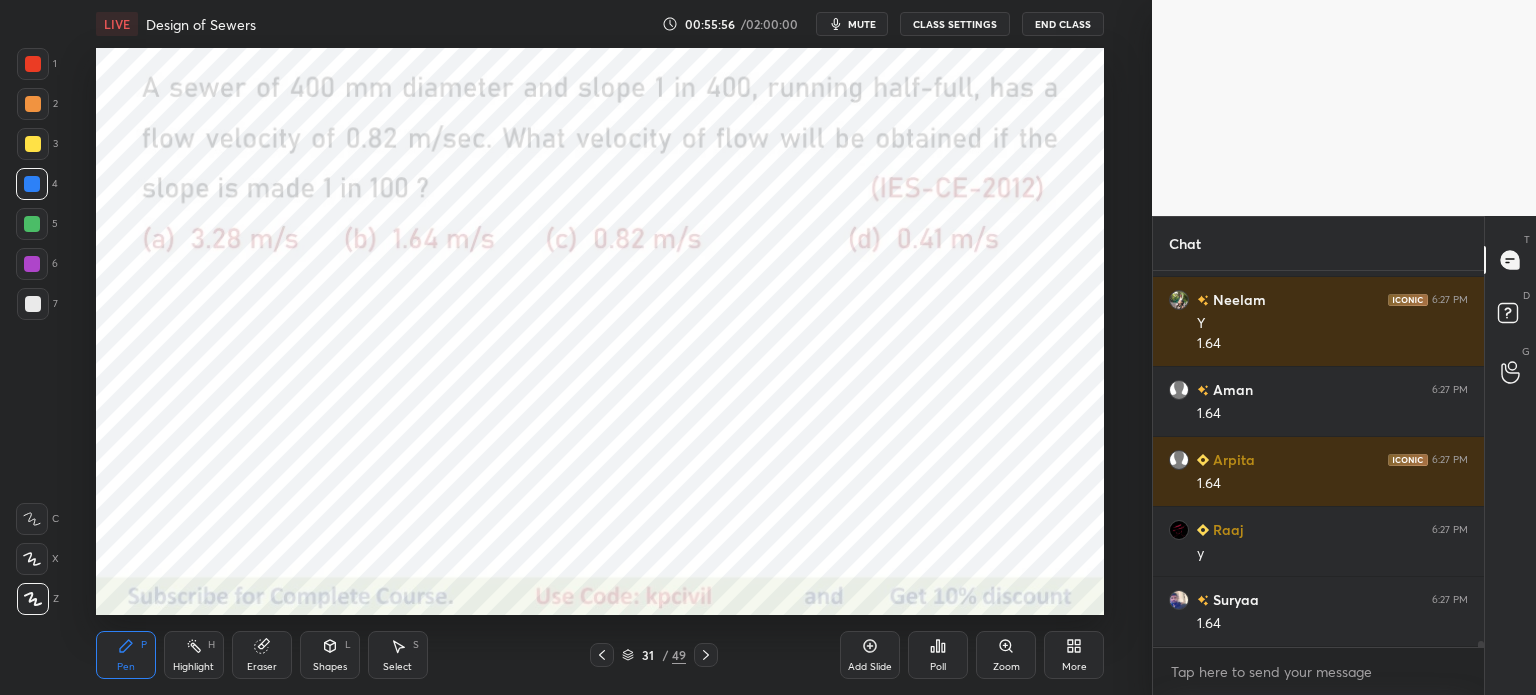 scroll, scrollTop: 25168, scrollLeft: 0, axis: vertical 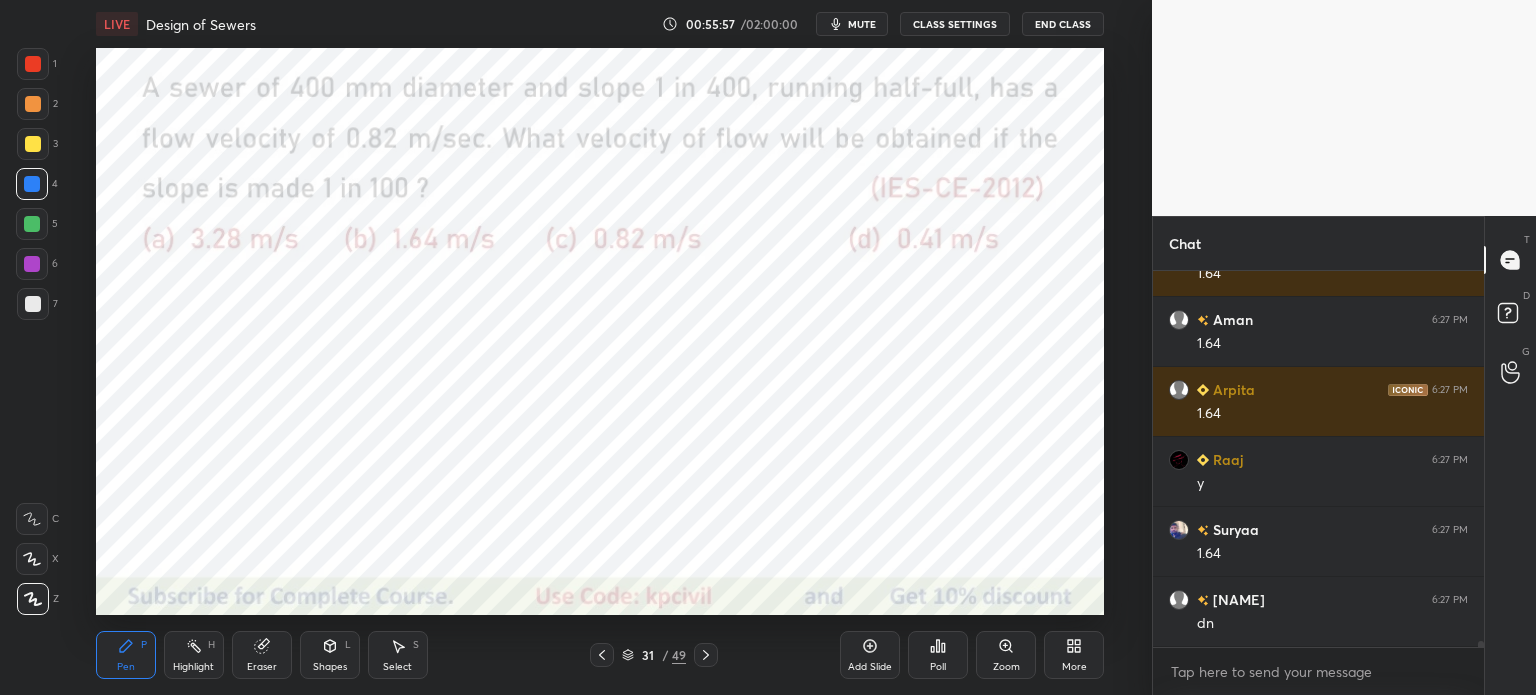 click 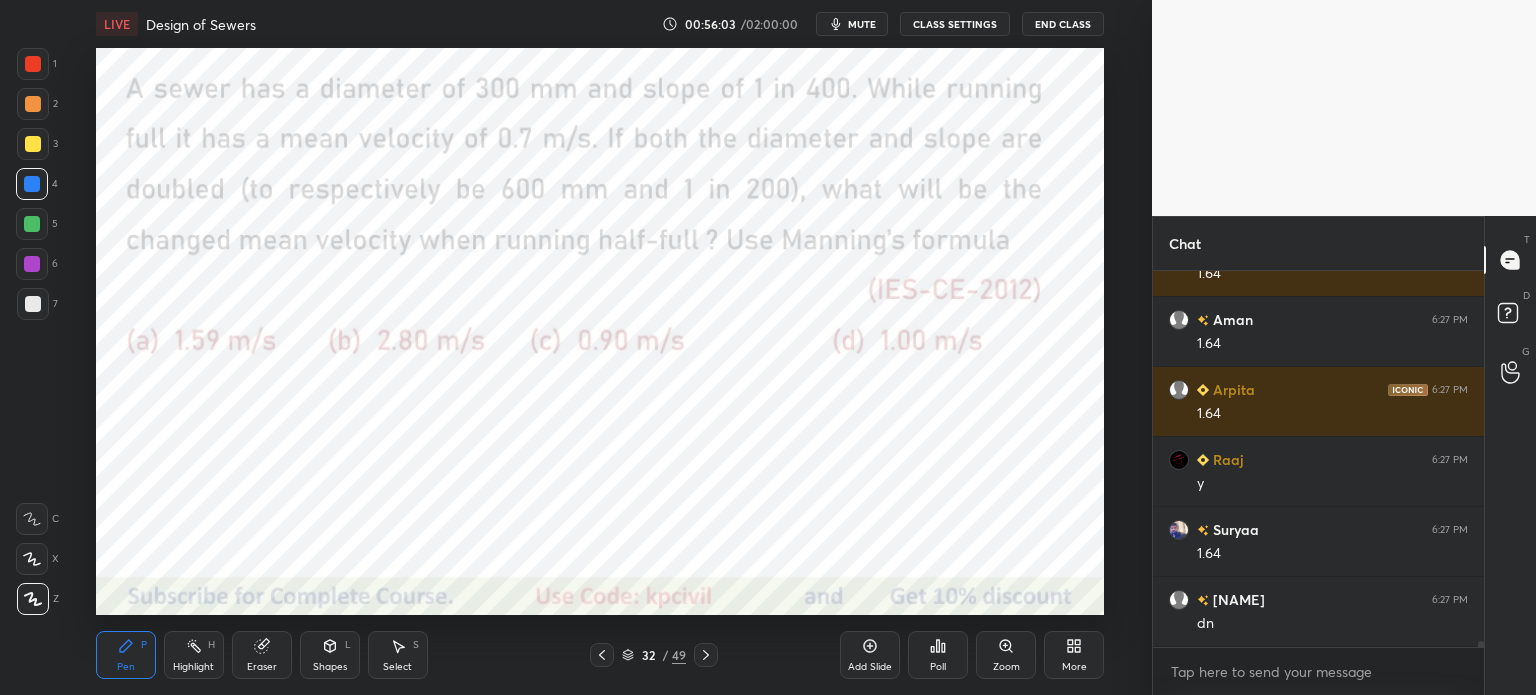 click at bounding box center (33, 64) 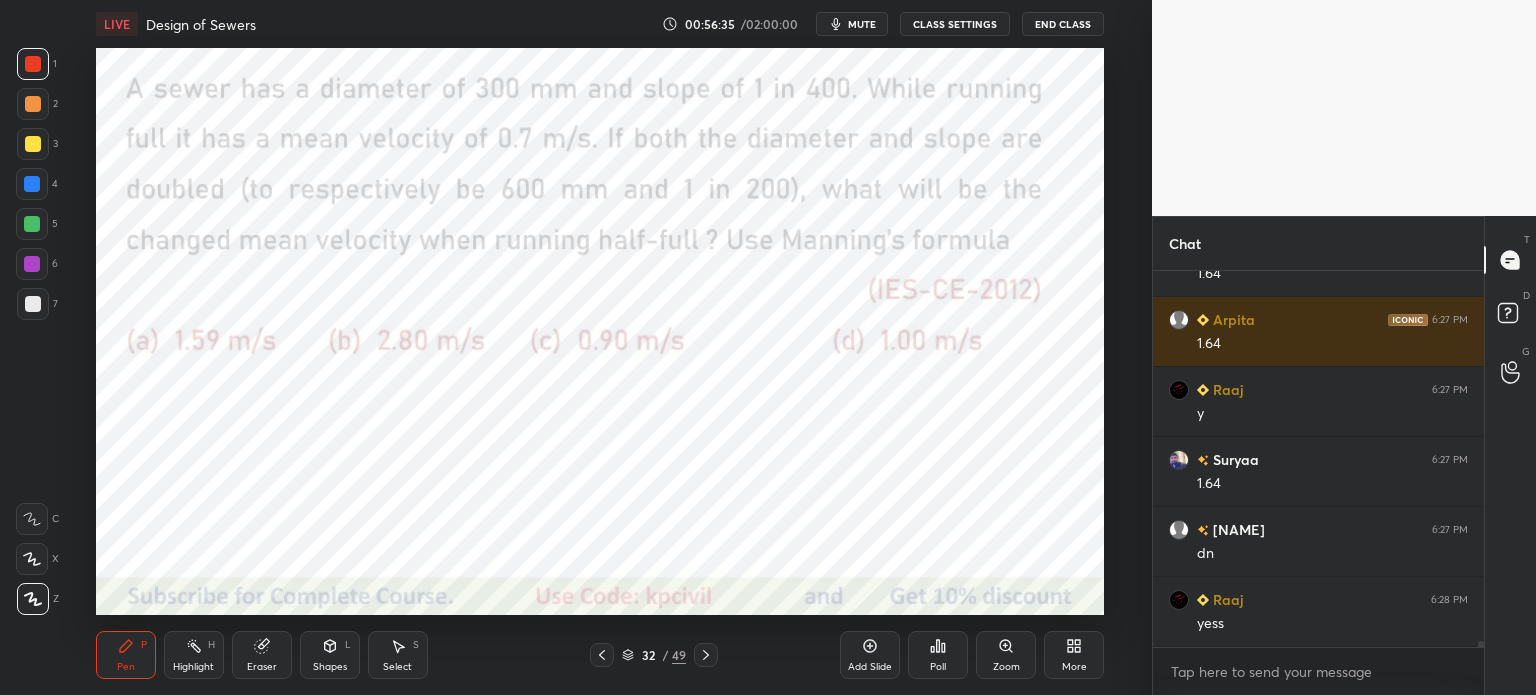 scroll, scrollTop: 25308, scrollLeft: 0, axis: vertical 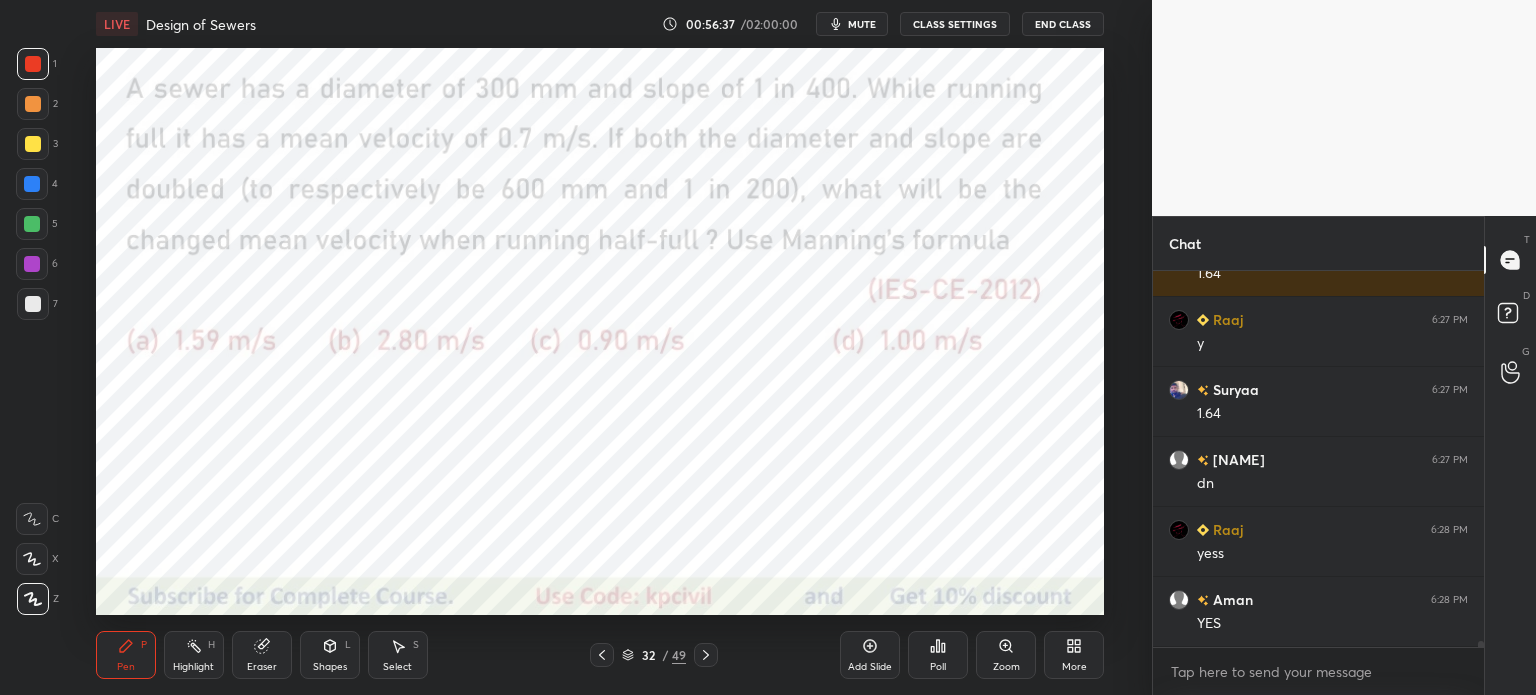 click on "Eraser" at bounding box center [262, 655] 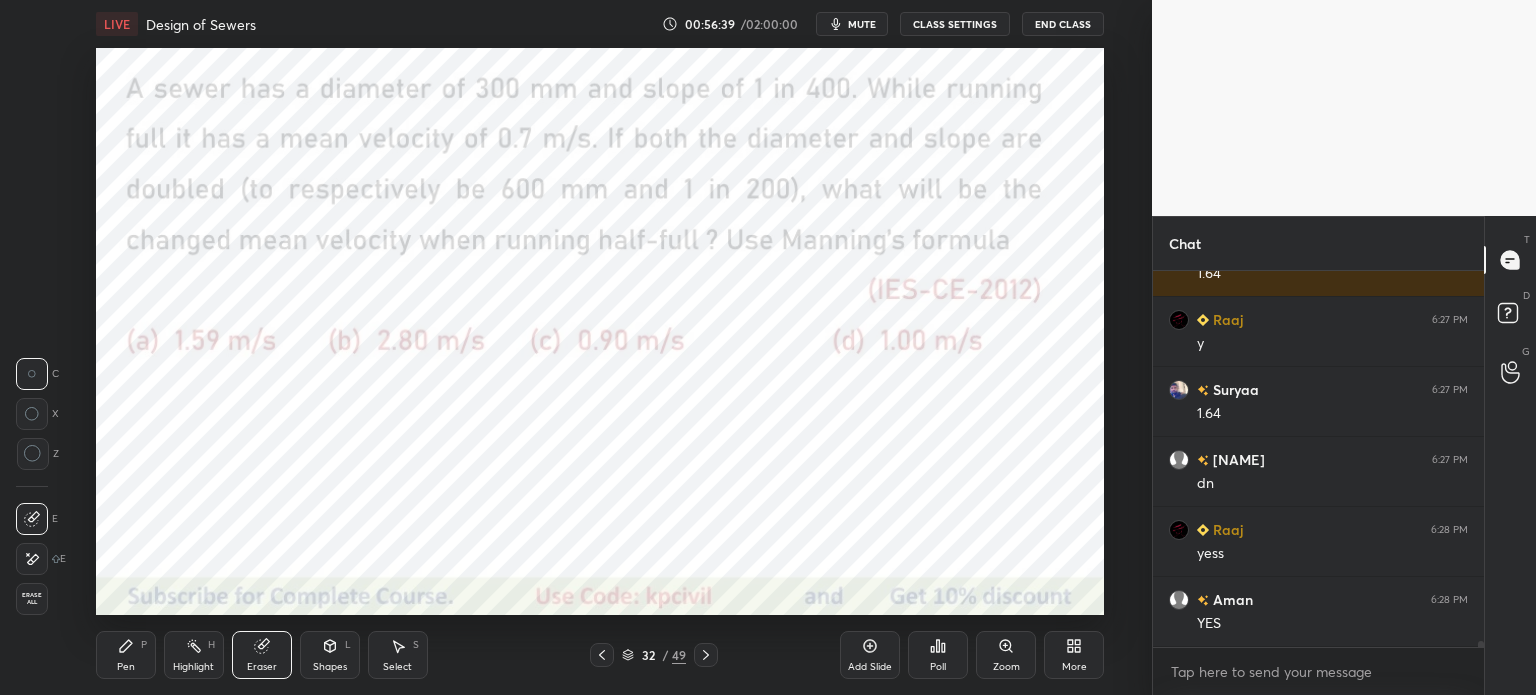 click on "Pen P" at bounding box center [126, 655] 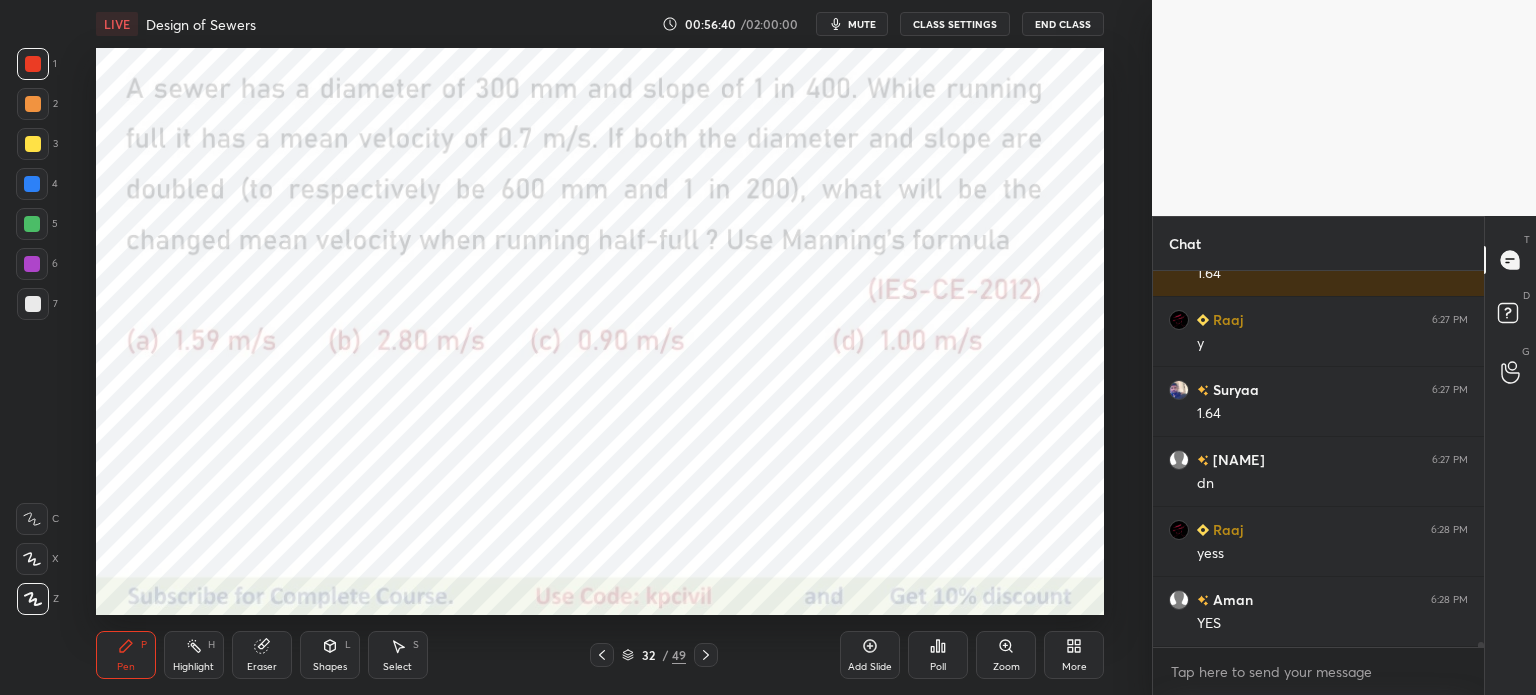 scroll, scrollTop: 25378, scrollLeft: 0, axis: vertical 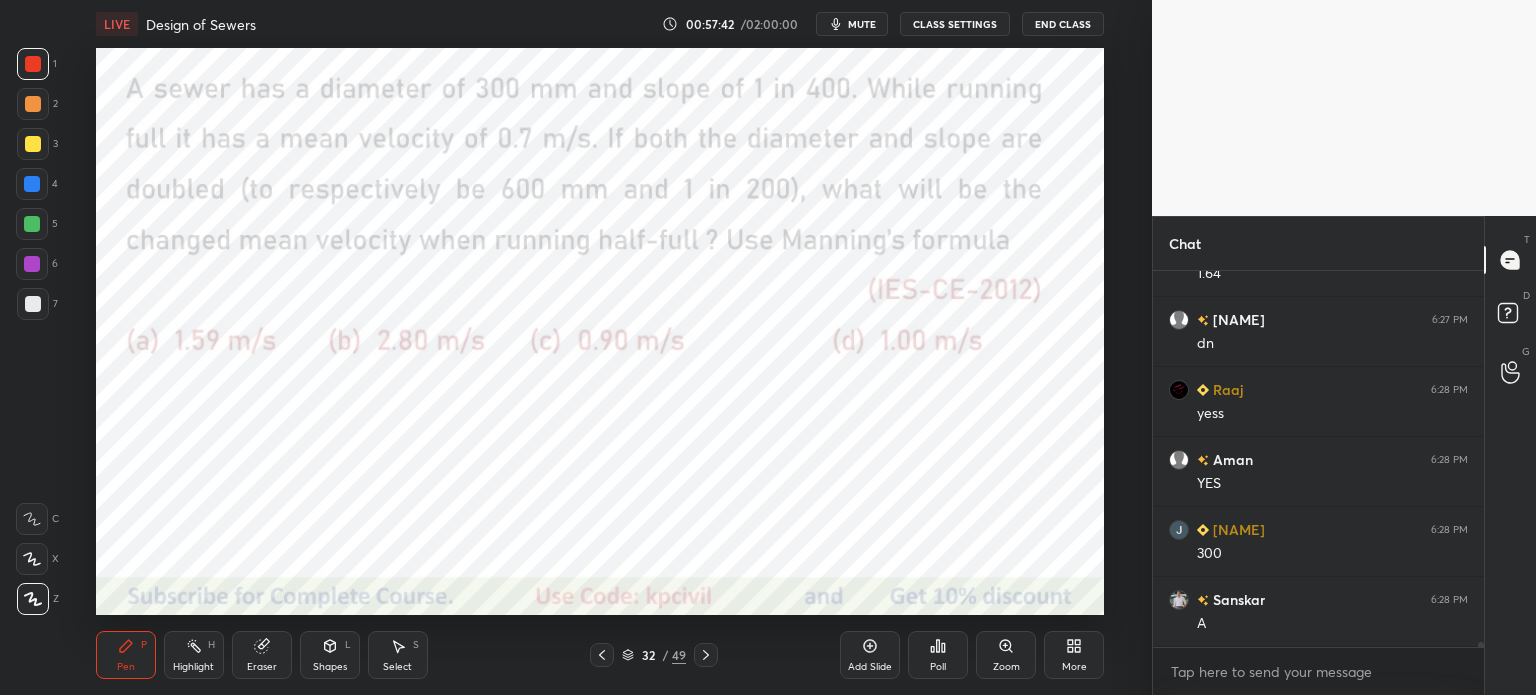 click on "Add Slide" at bounding box center (870, 655) 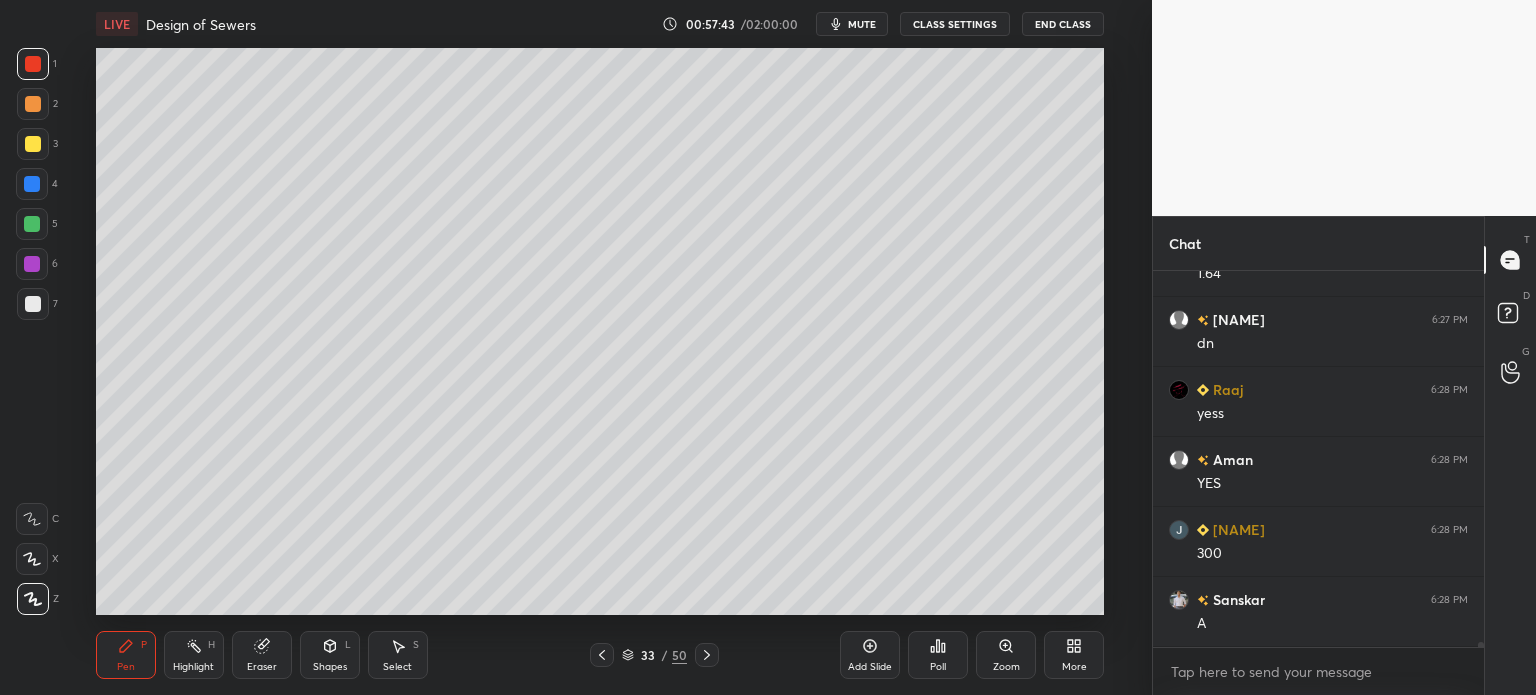 click at bounding box center [33, 304] 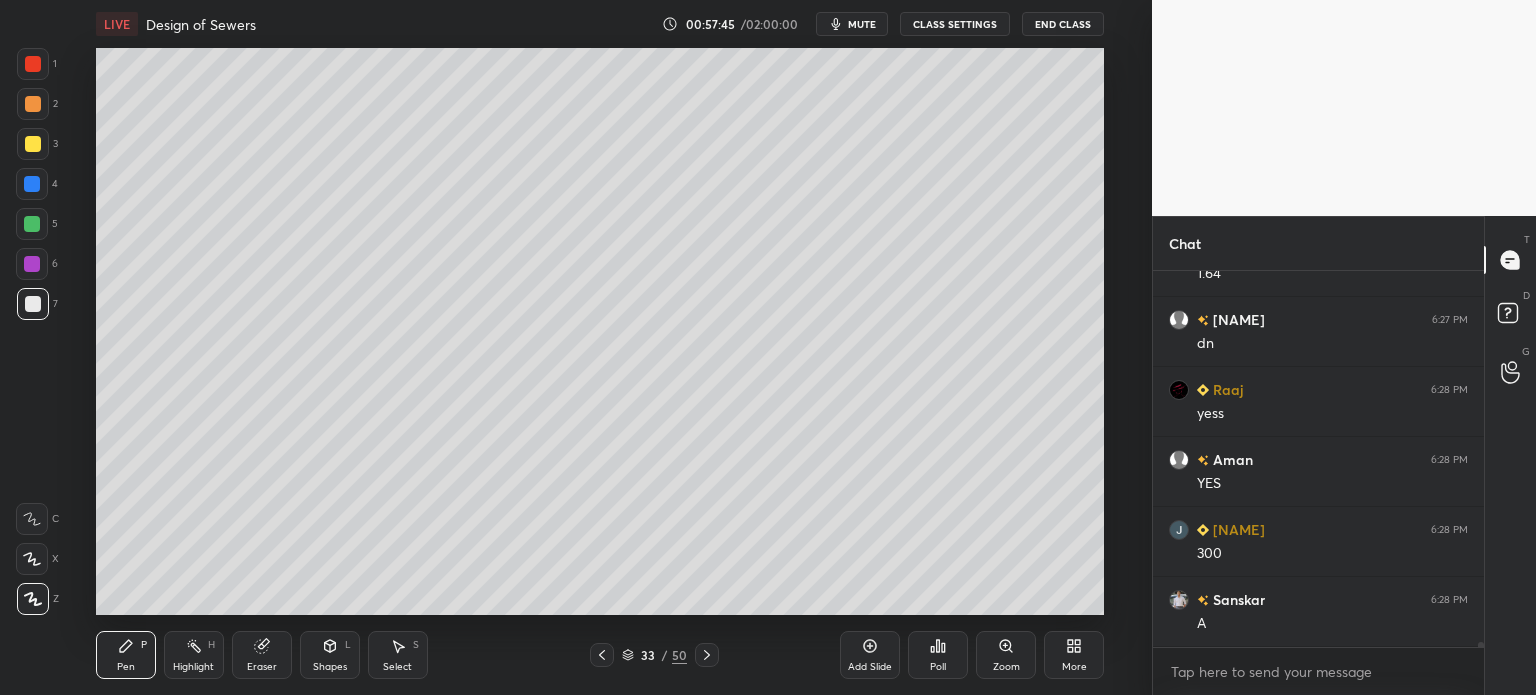 scroll, scrollTop: 25518, scrollLeft: 0, axis: vertical 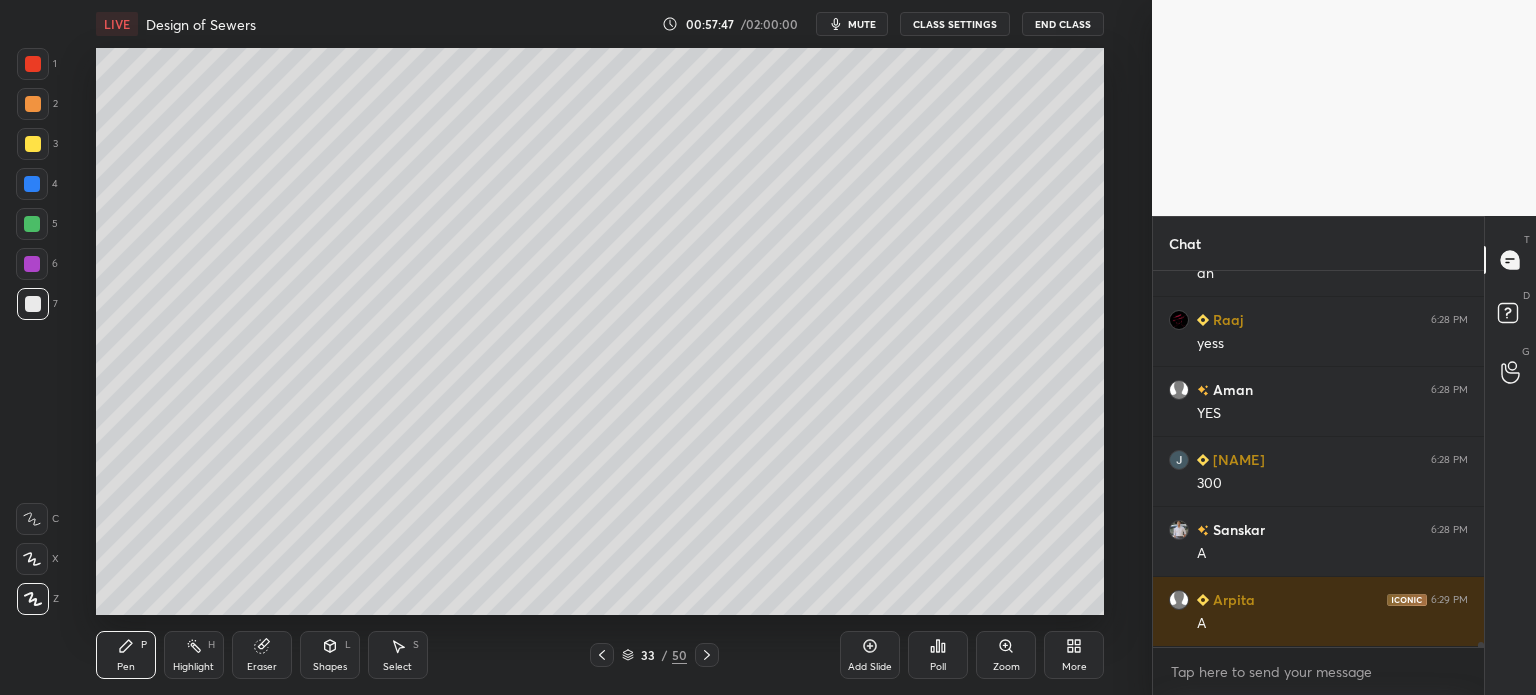 click at bounding box center (602, 655) 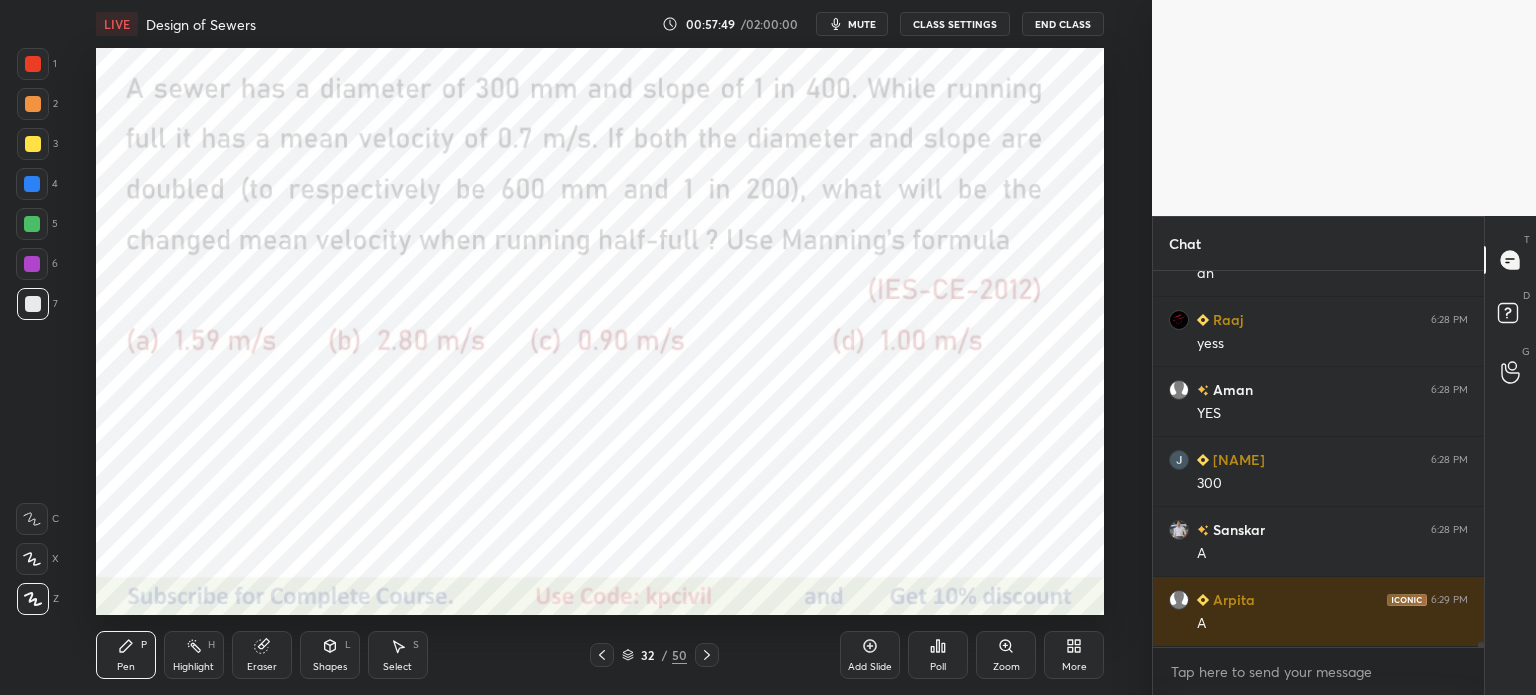 click 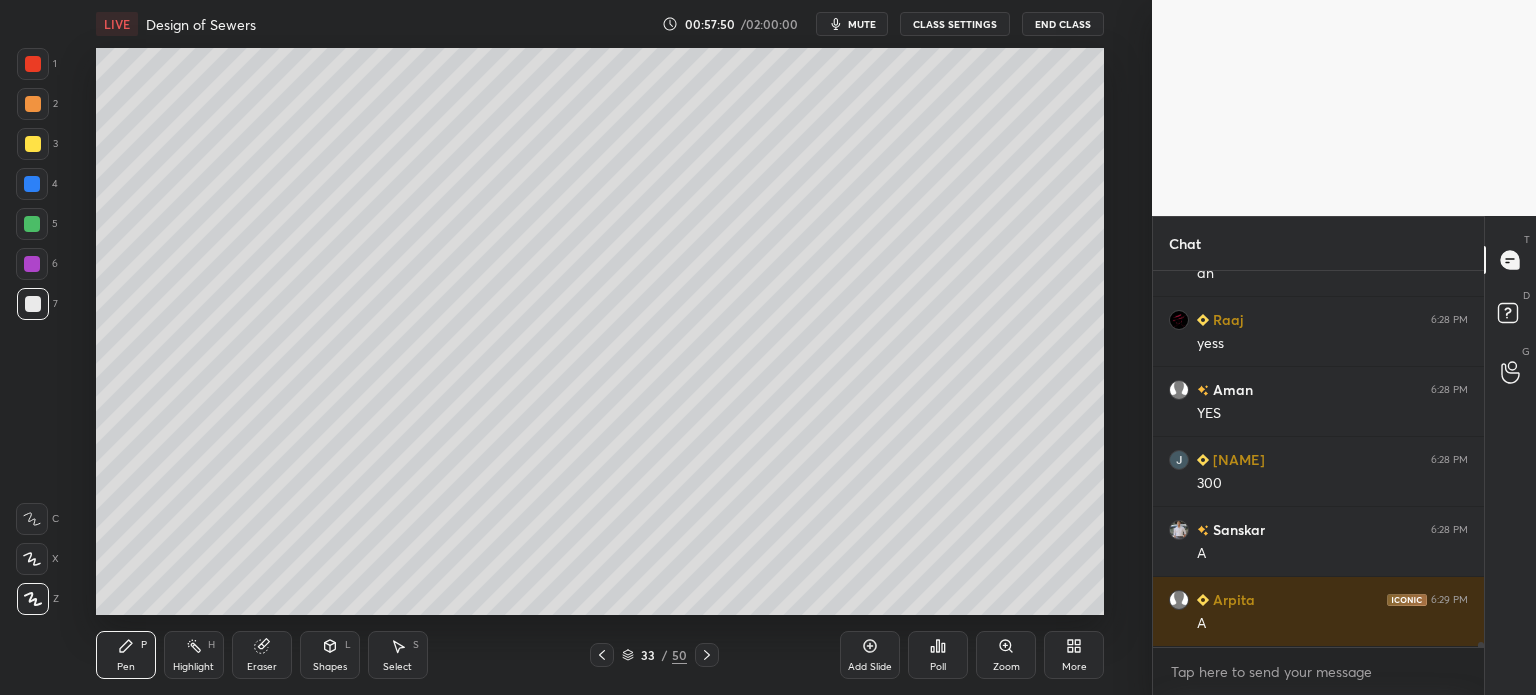 scroll, scrollTop: 25588, scrollLeft: 0, axis: vertical 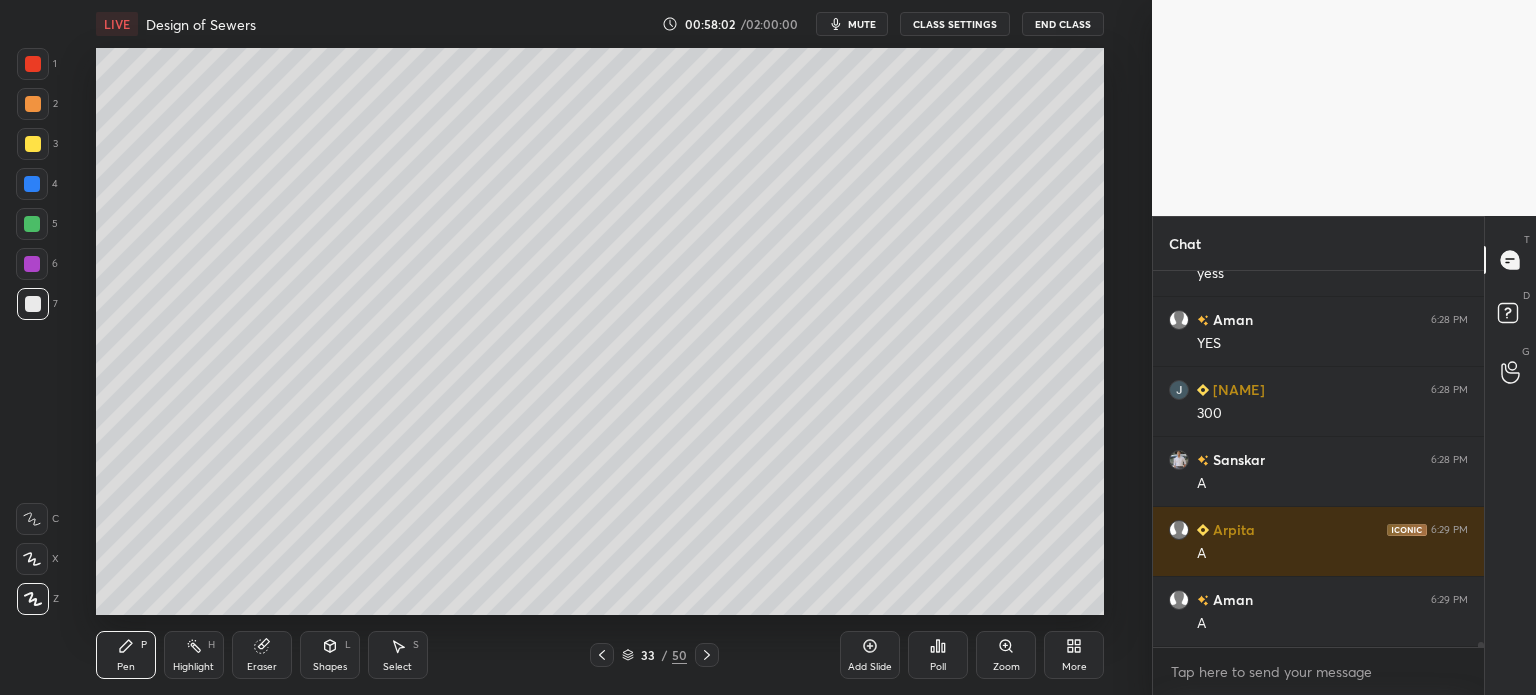 click 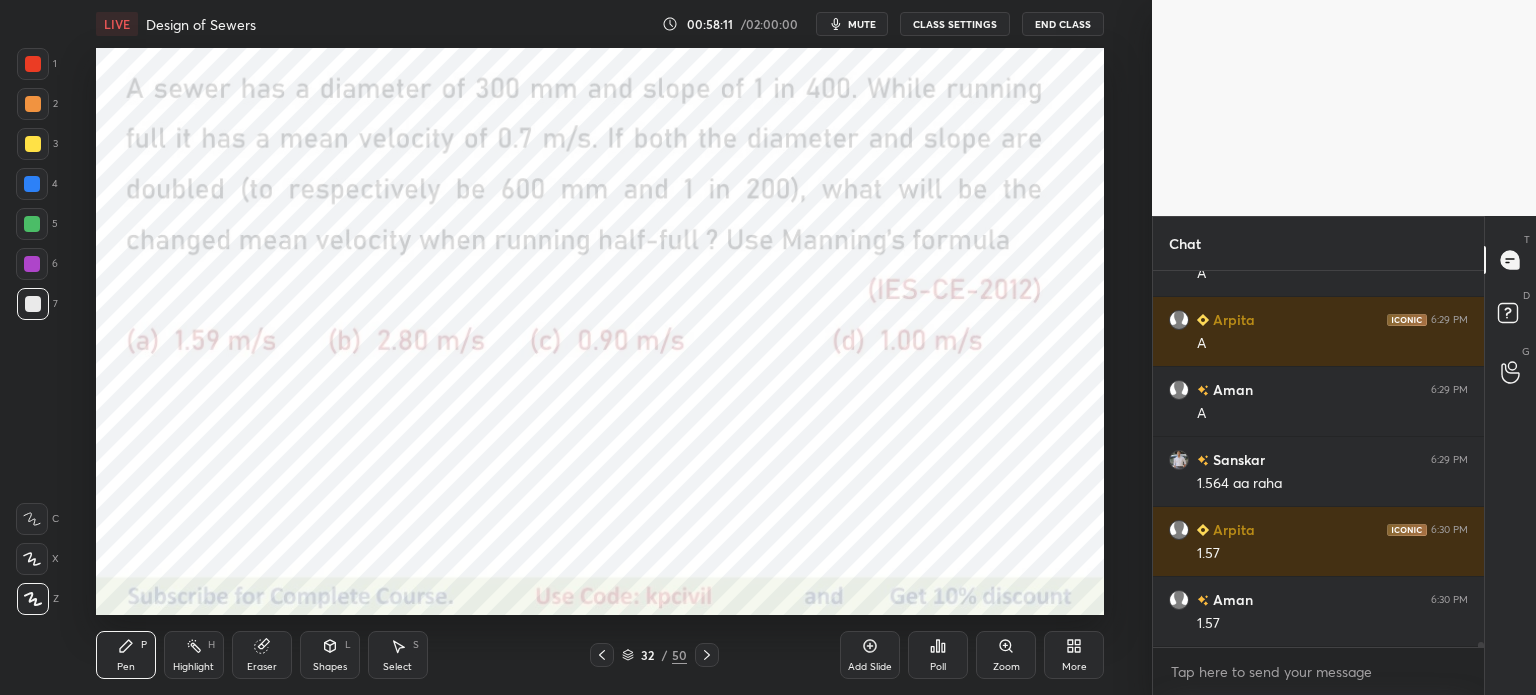 scroll, scrollTop: 25868, scrollLeft: 0, axis: vertical 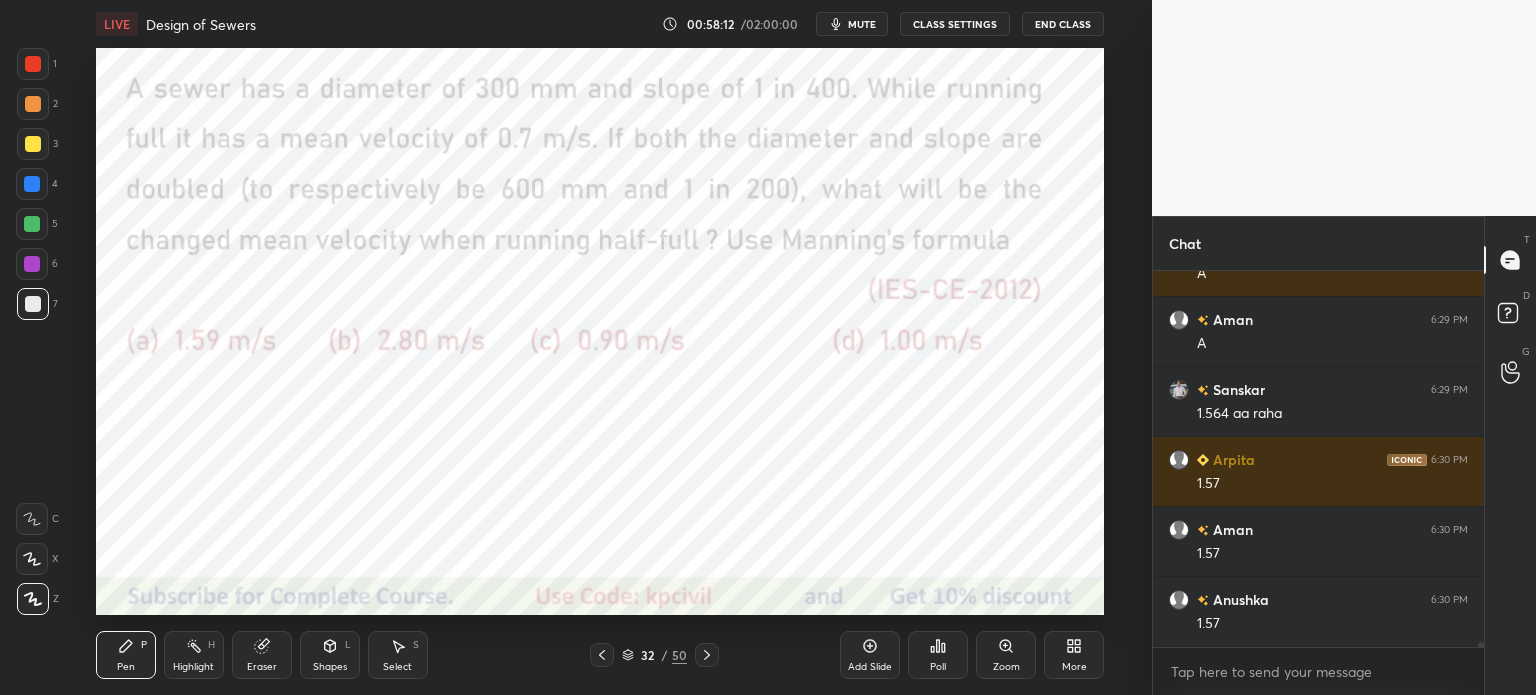 click 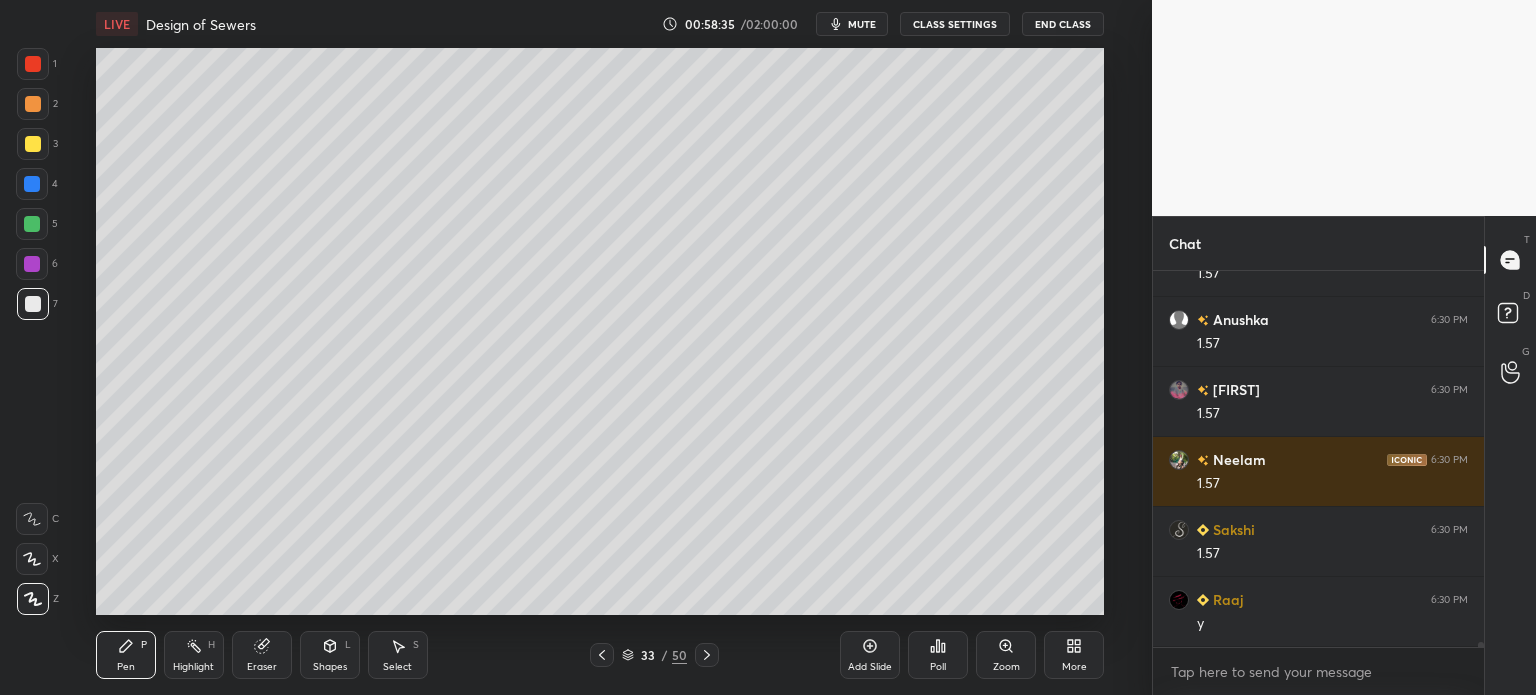 scroll, scrollTop: 26218, scrollLeft: 0, axis: vertical 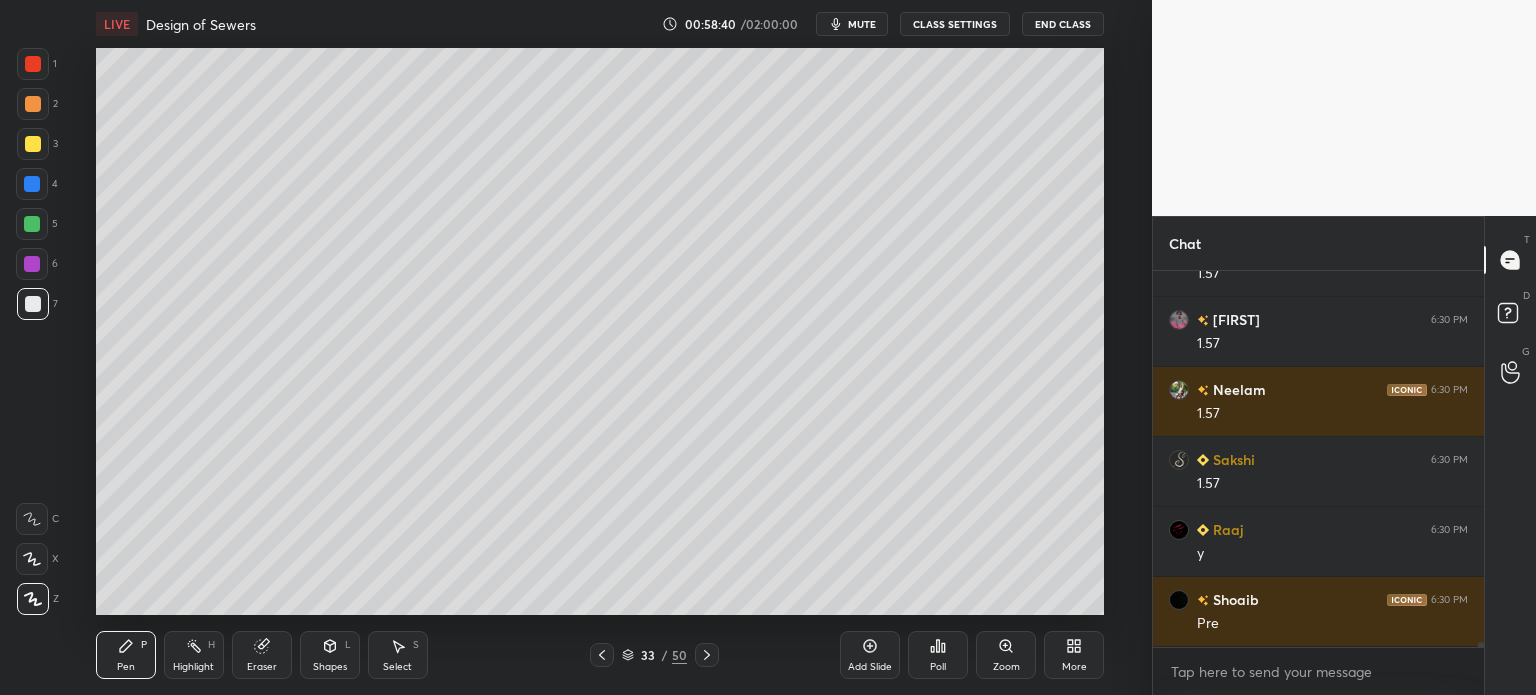 click 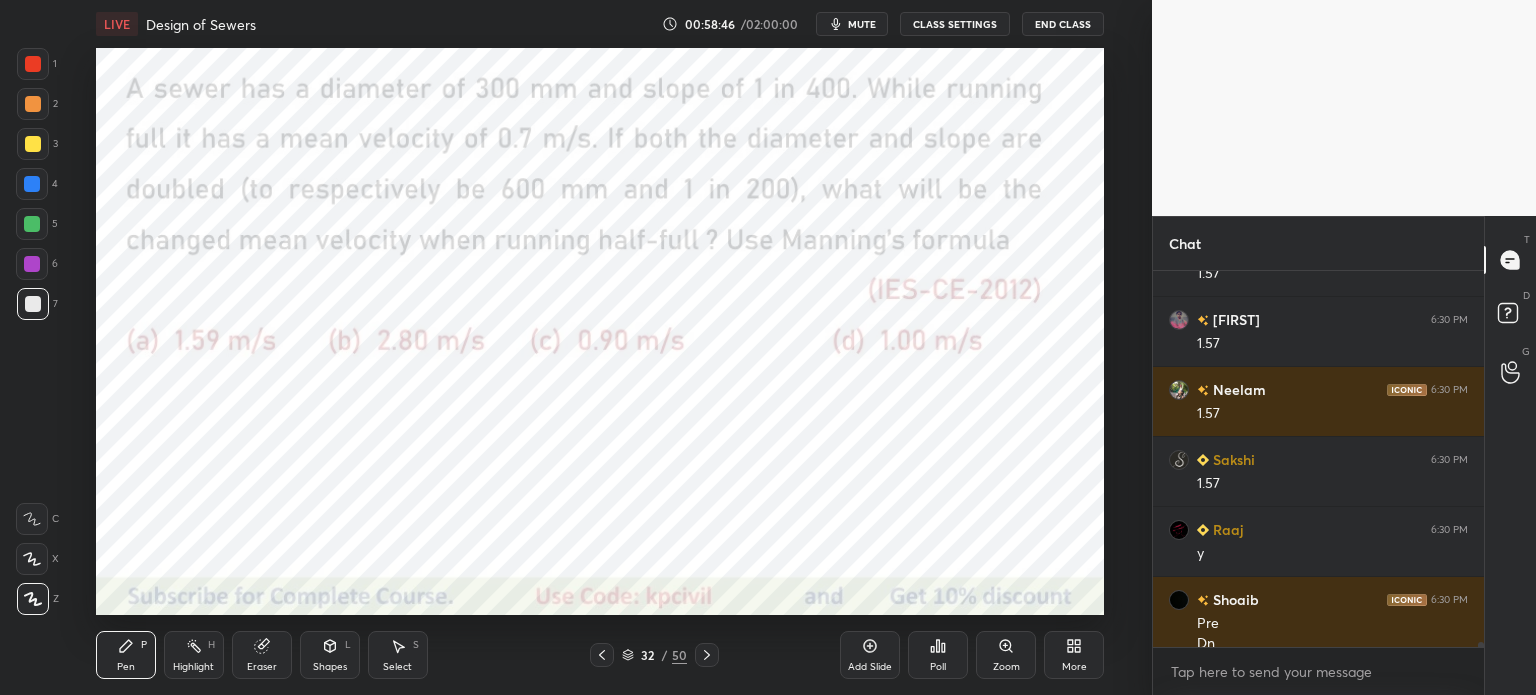 scroll, scrollTop: 26238, scrollLeft: 0, axis: vertical 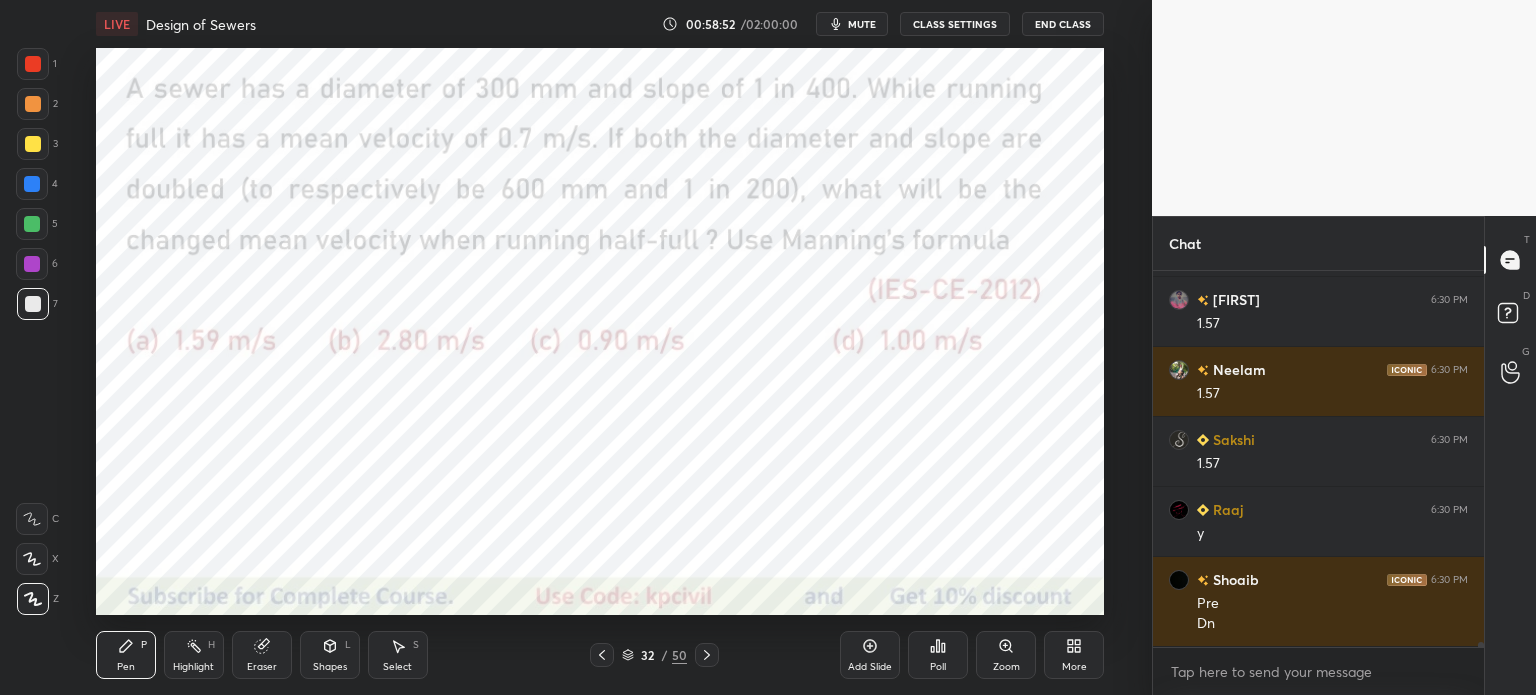 click 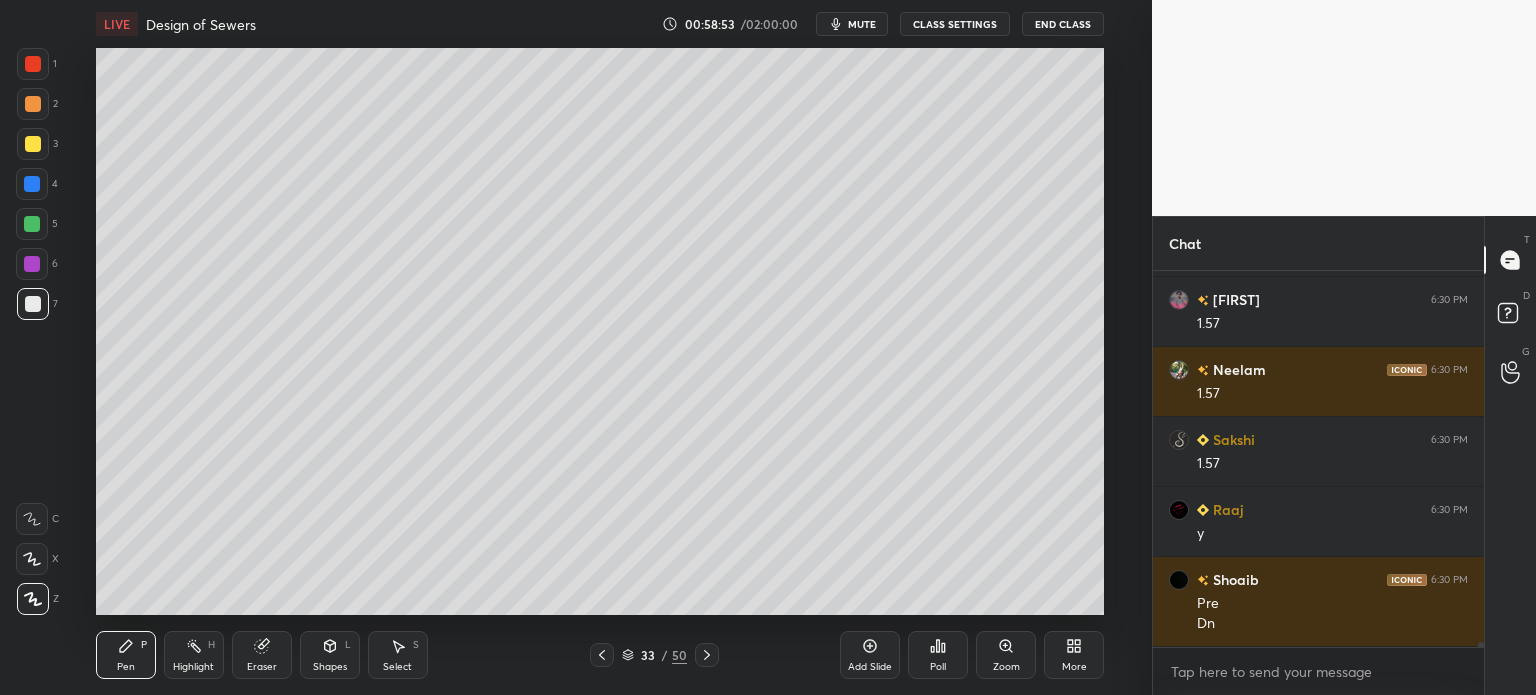 click 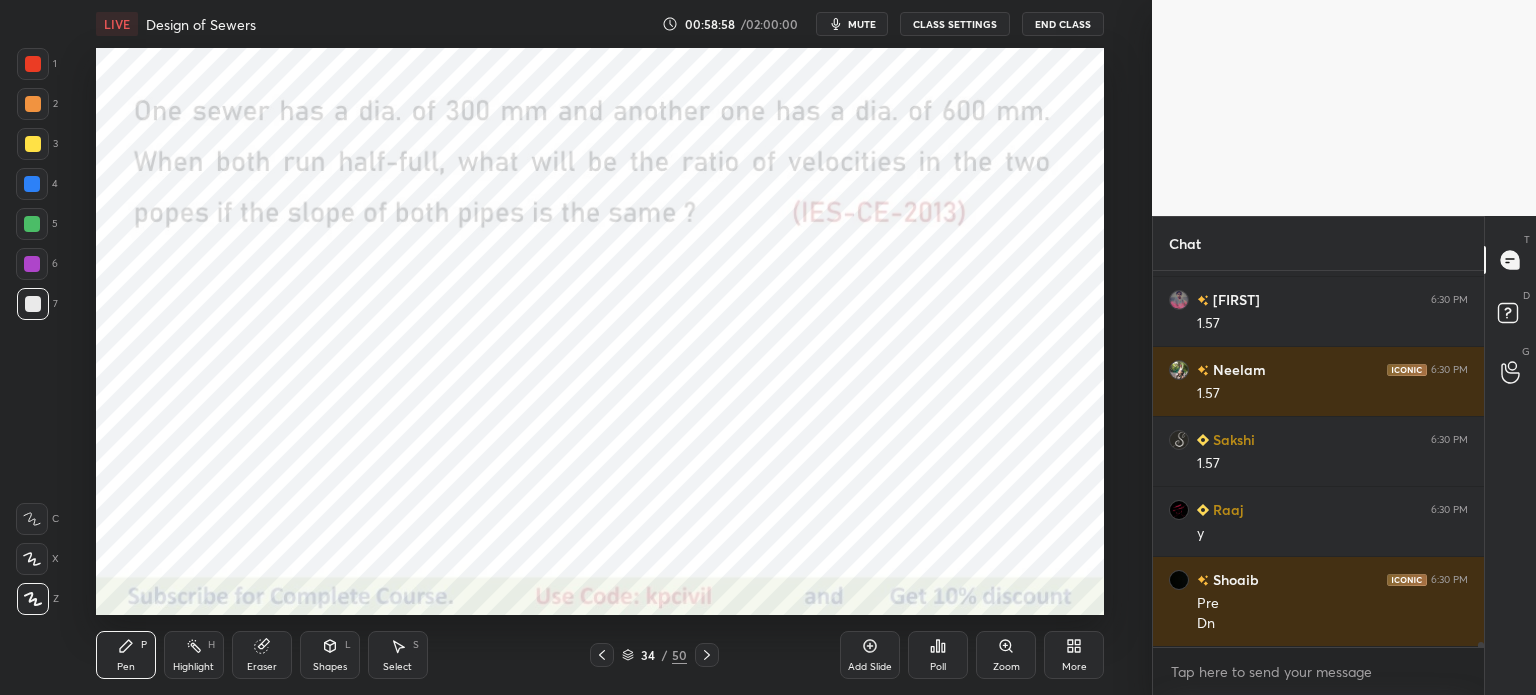 scroll, scrollTop: 26308, scrollLeft: 0, axis: vertical 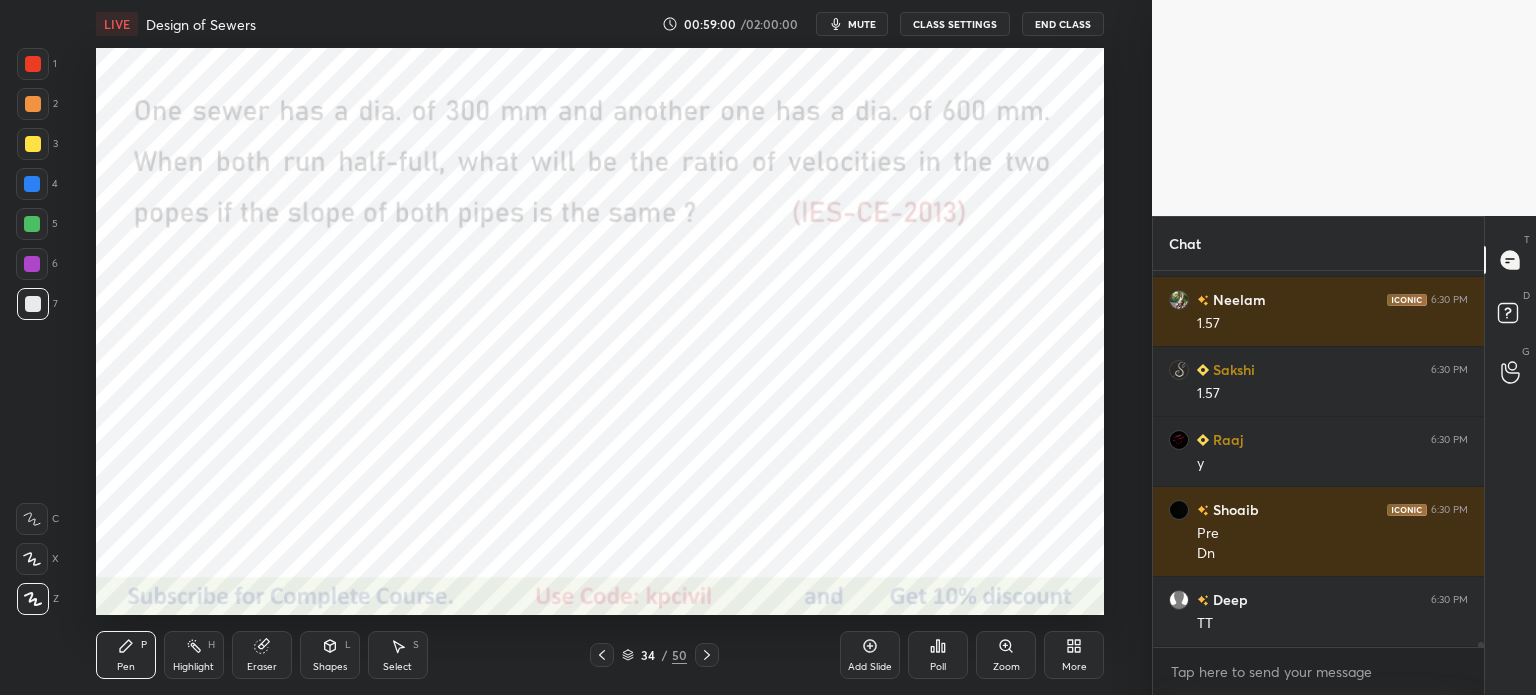 click 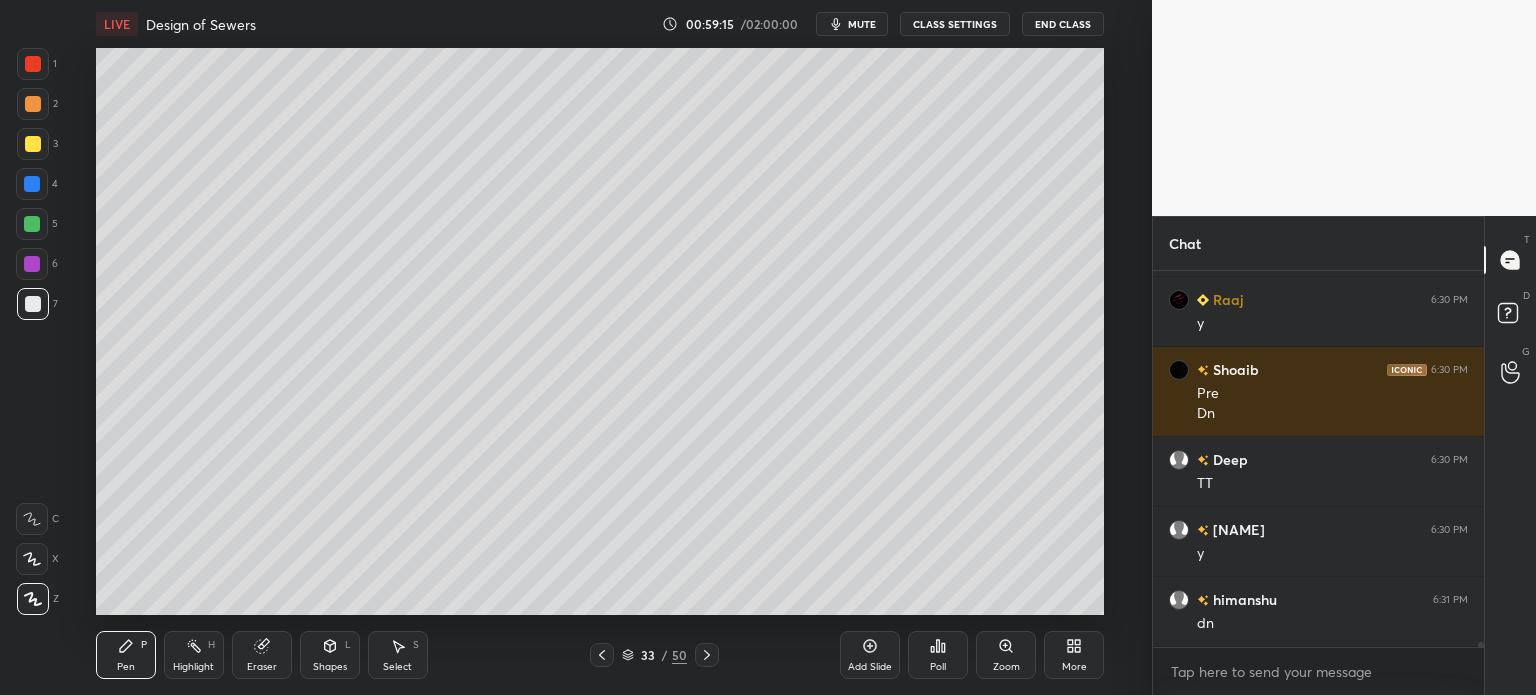 scroll, scrollTop: 26518, scrollLeft: 0, axis: vertical 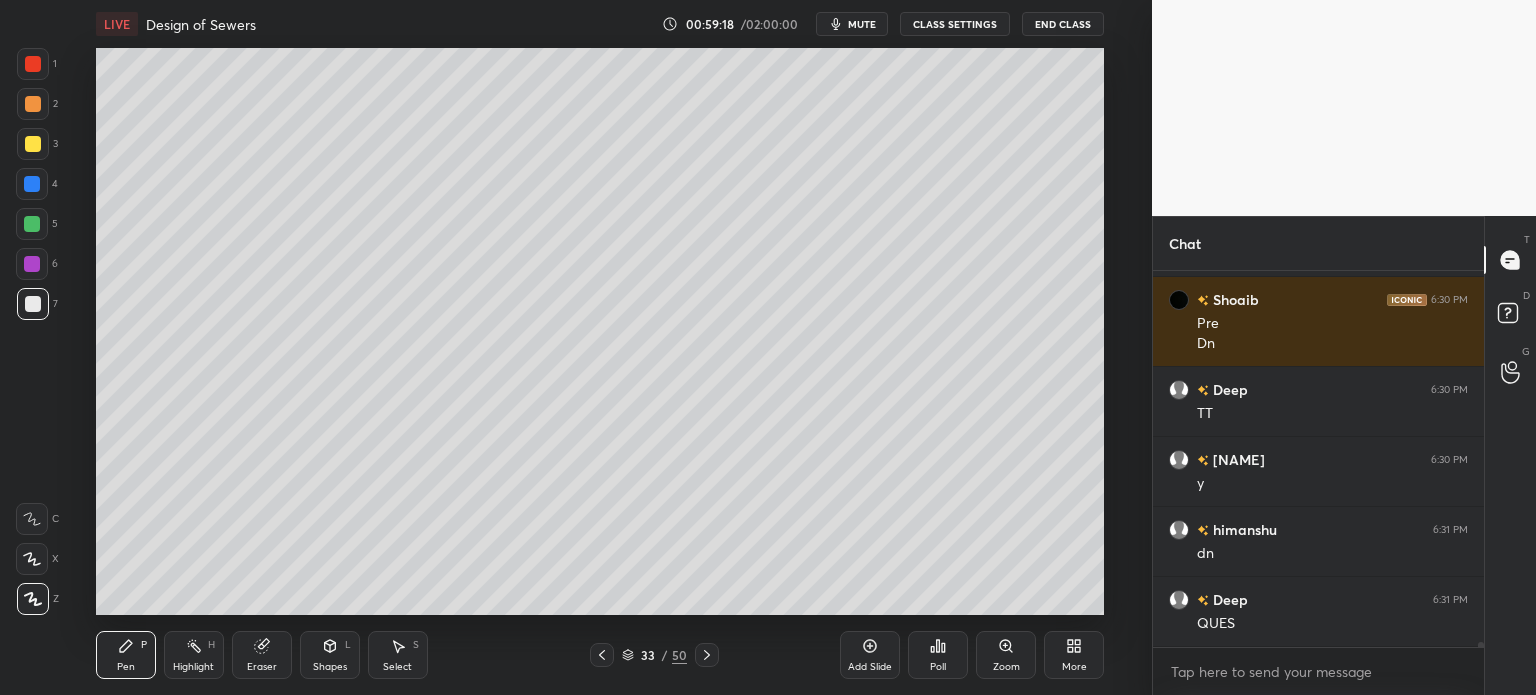 click 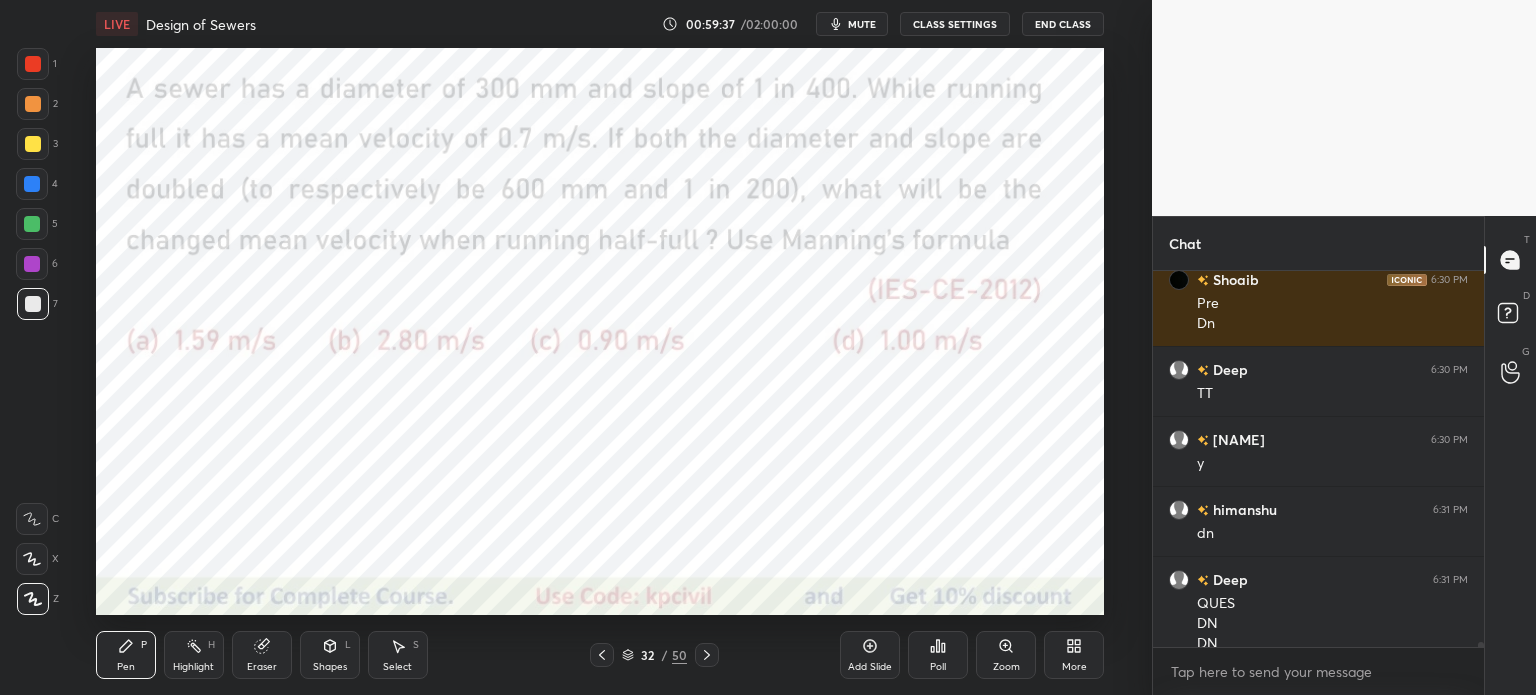 scroll, scrollTop: 26558, scrollLeft: 0, axis: vertical 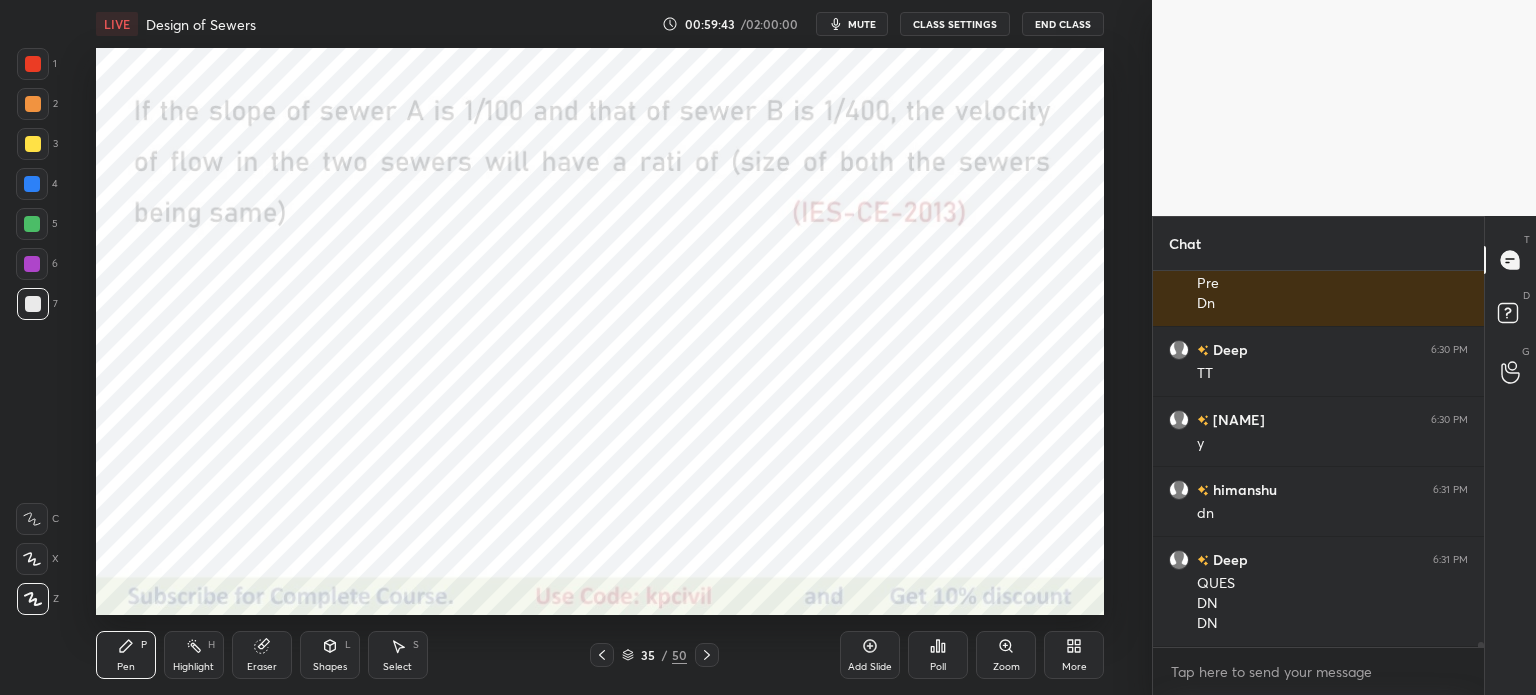 click 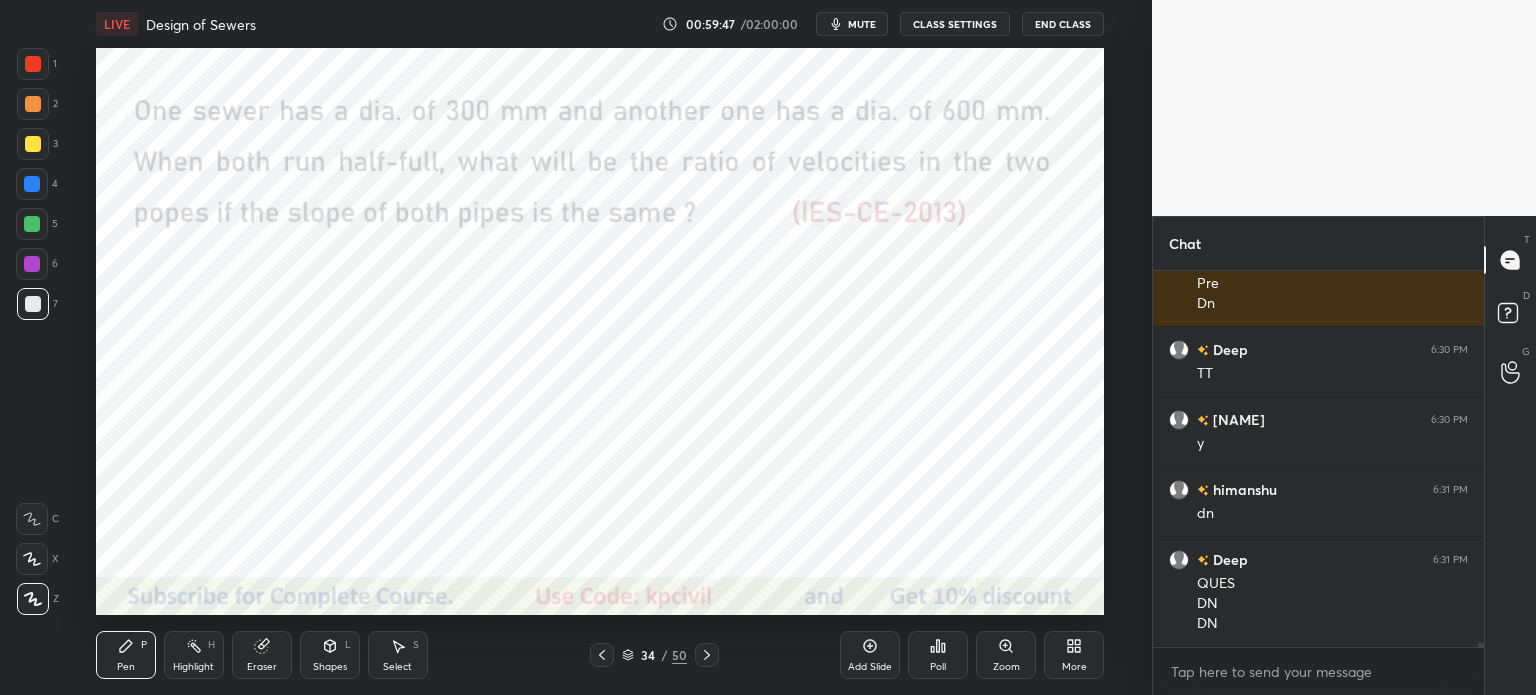 click at bounding box center [33, 64] 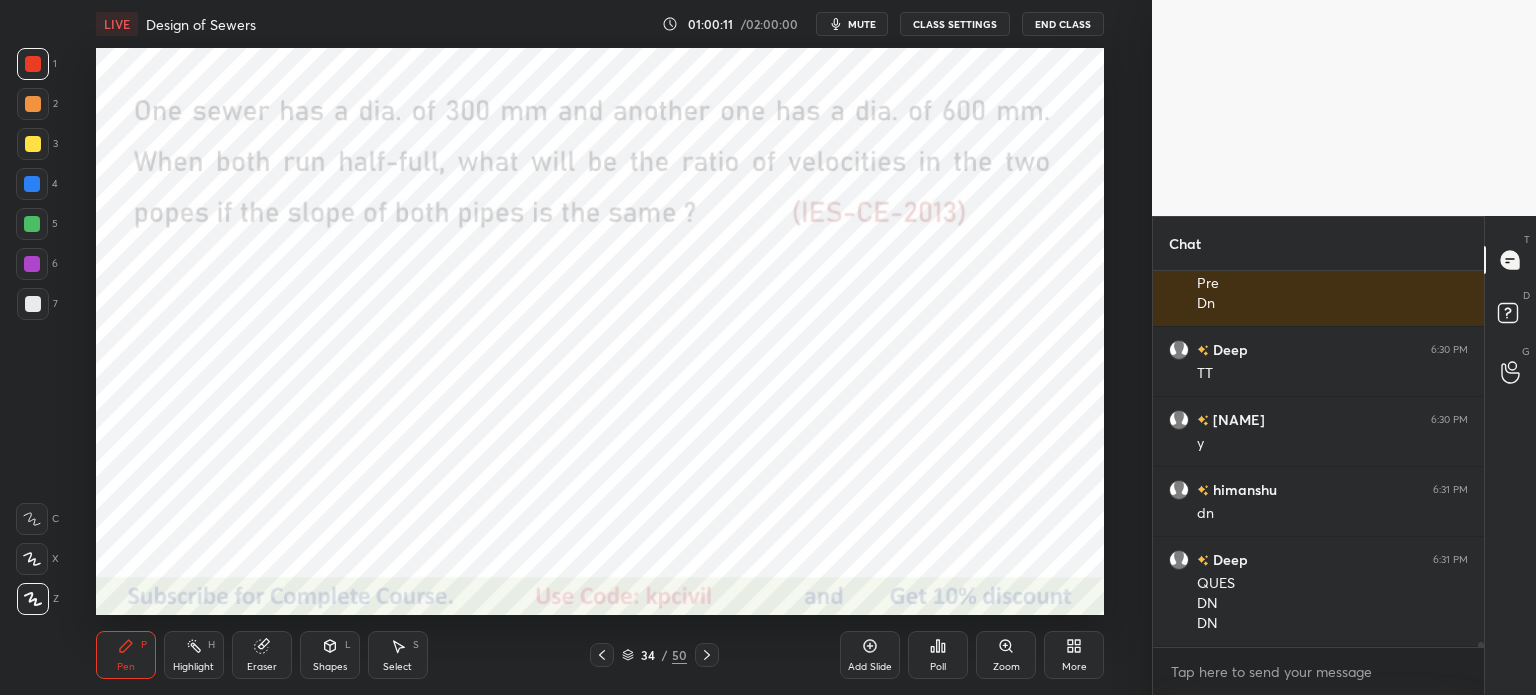 scroll, scrollTop: 26628, scrollLeft: 0, axis: vertical 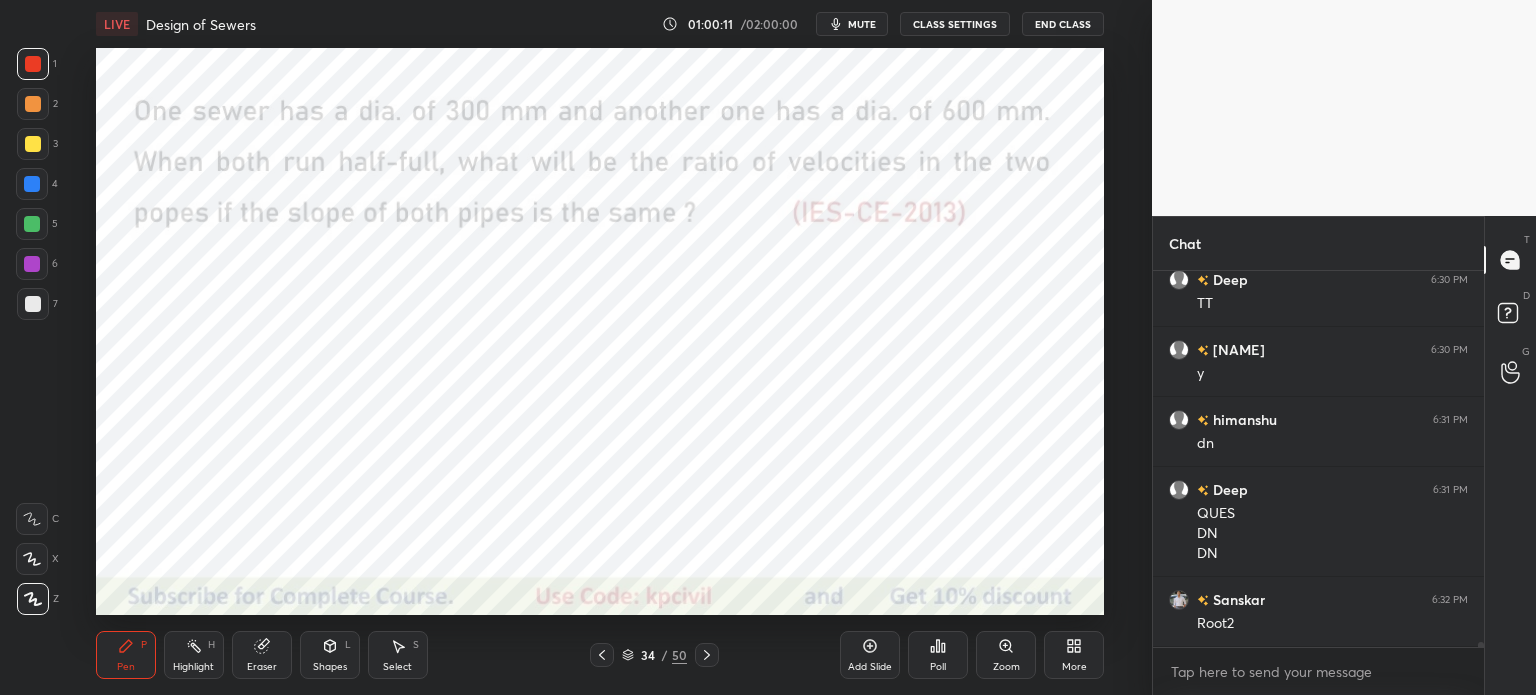 click on "Eraser" at bounding box center (262, 655) 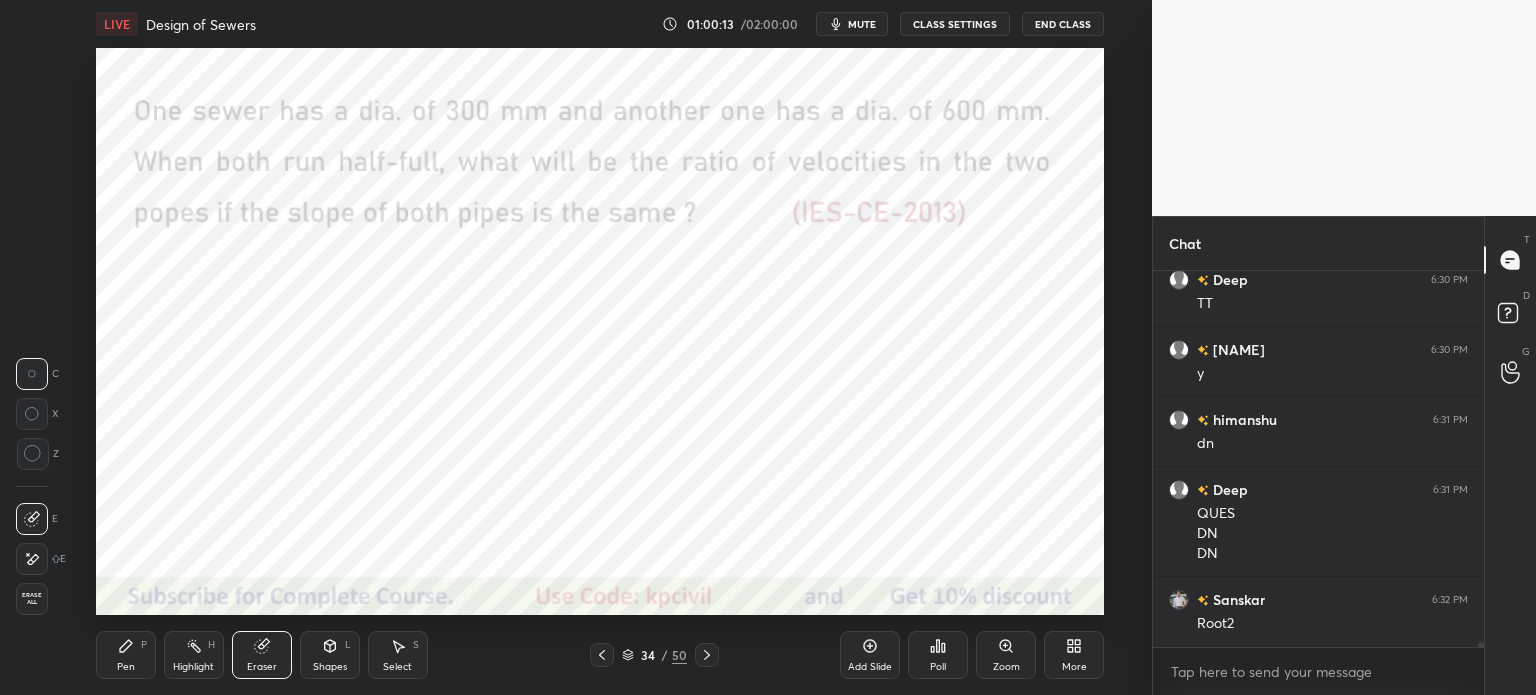 click on "Pen P" at bounding box center (126, 655) 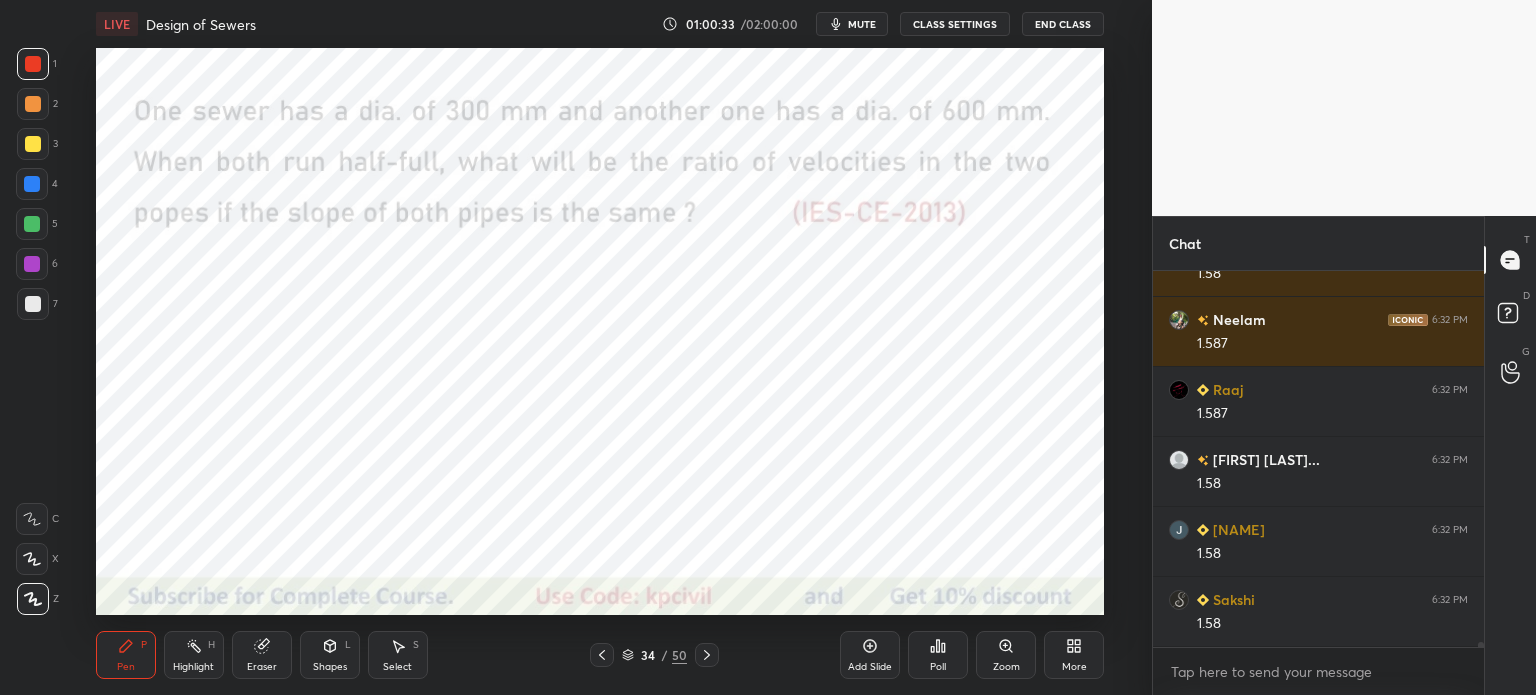scroll, scrollTop: 27398, scrollLeft: 0, axis: vertical 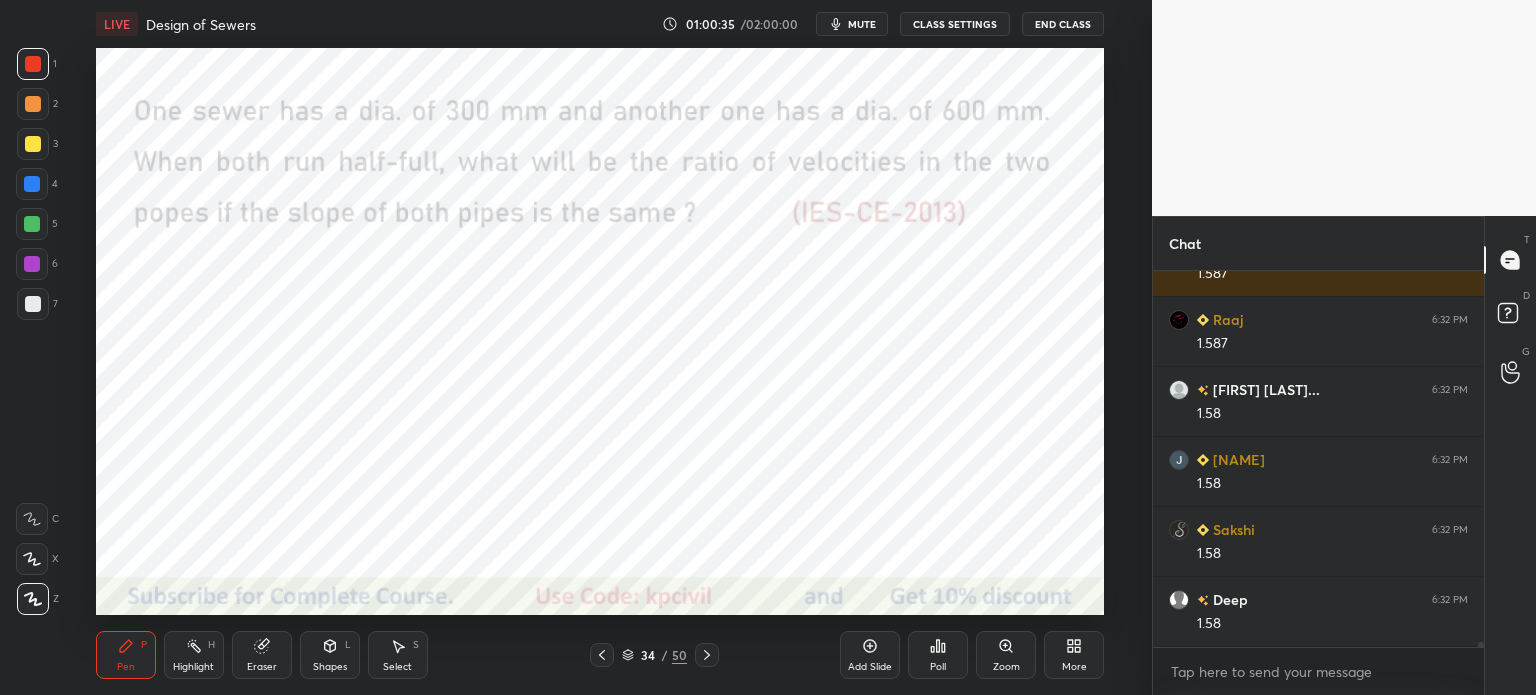 click 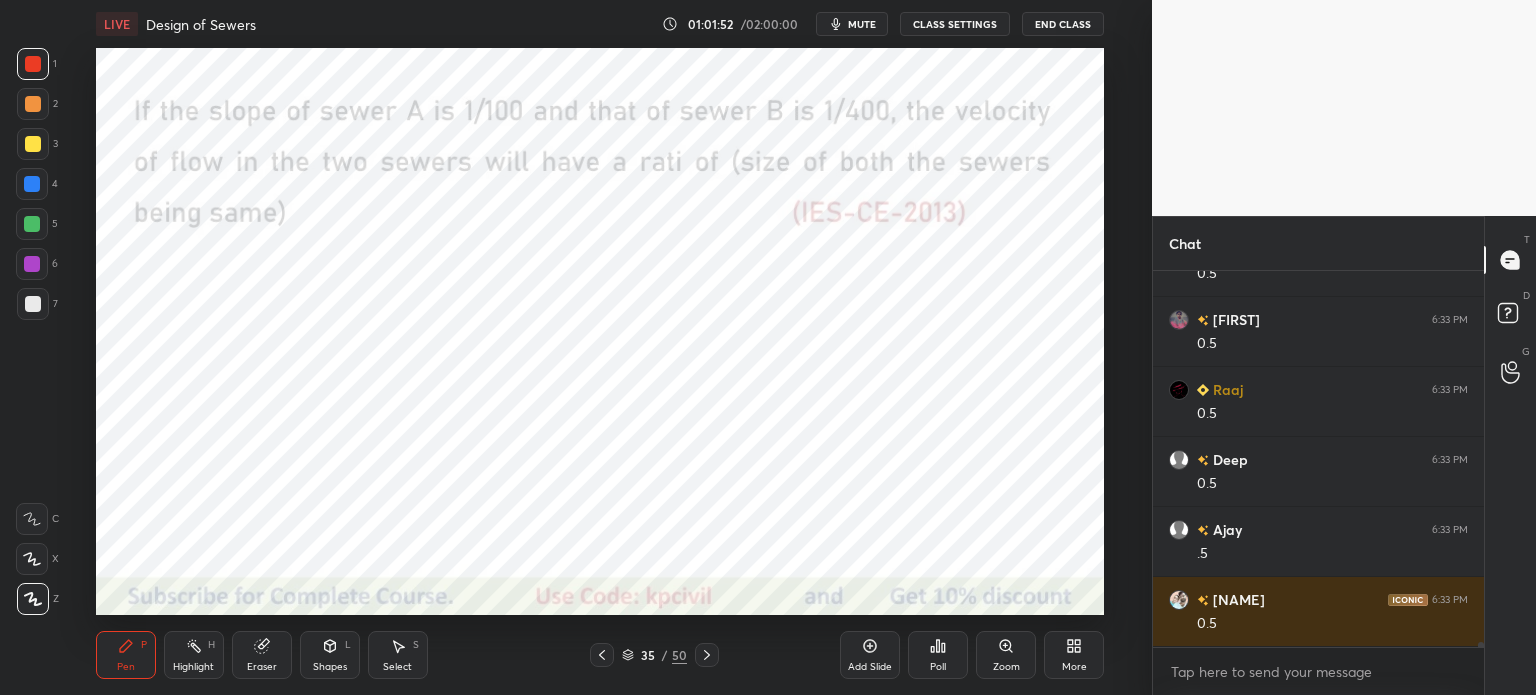 scroll, scrollTop: 28308, scrollLeft: 0, axis: vertical 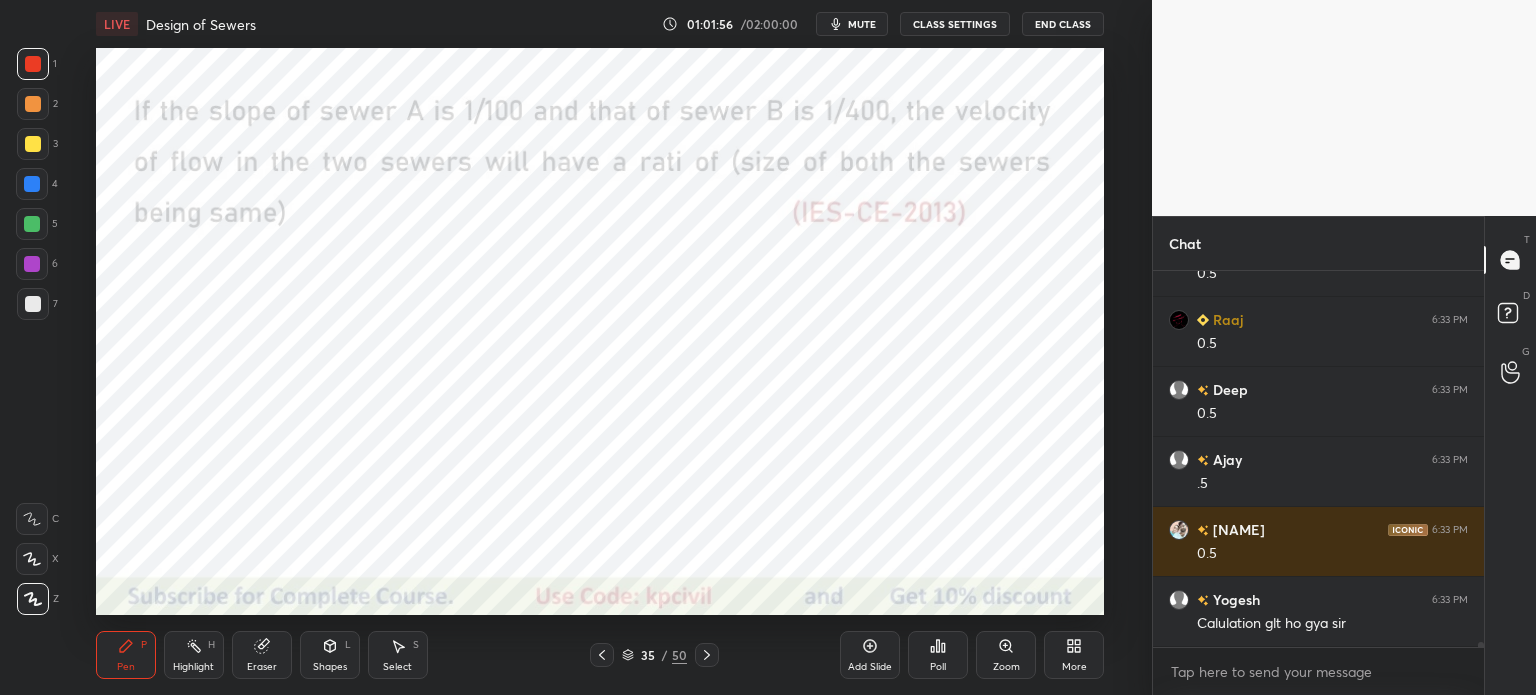 click 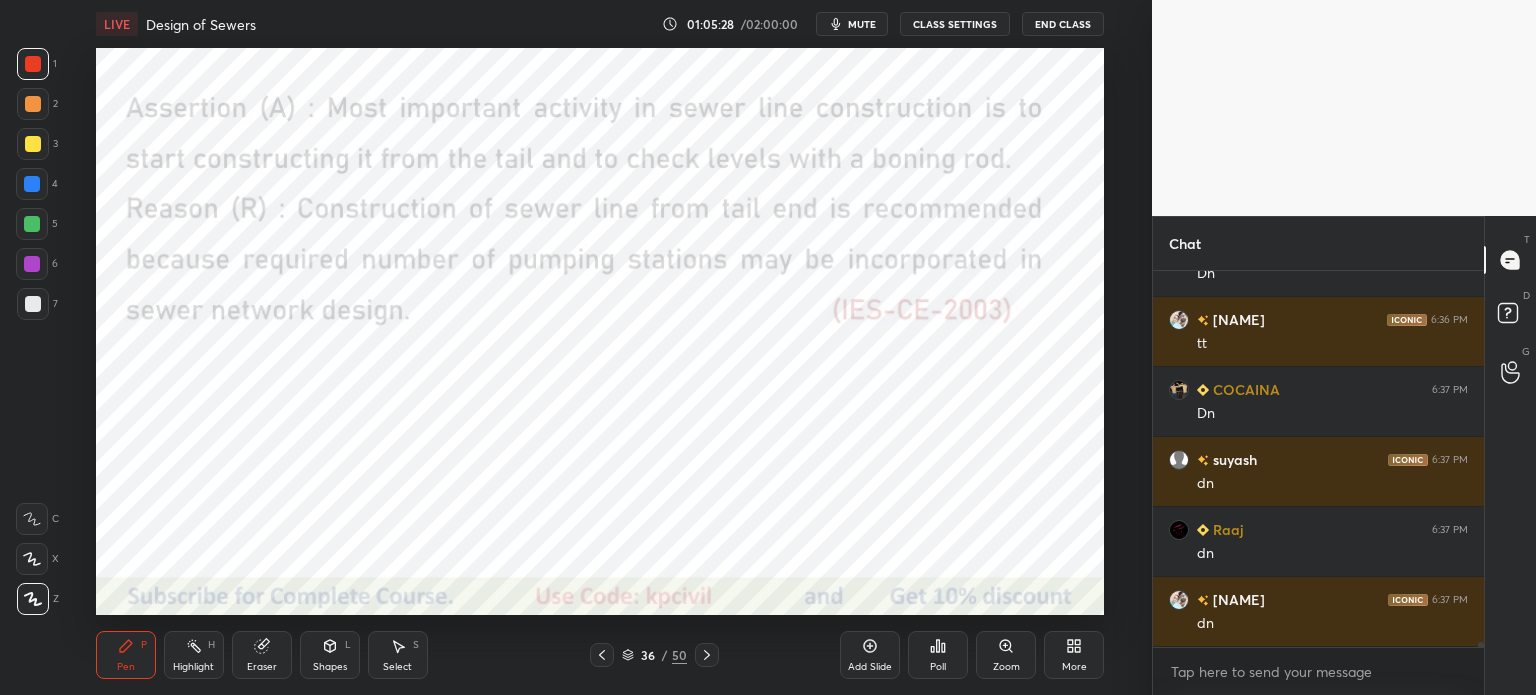 scroll, scrollTop: 29498, scrollLeft: 0, axis: vertical 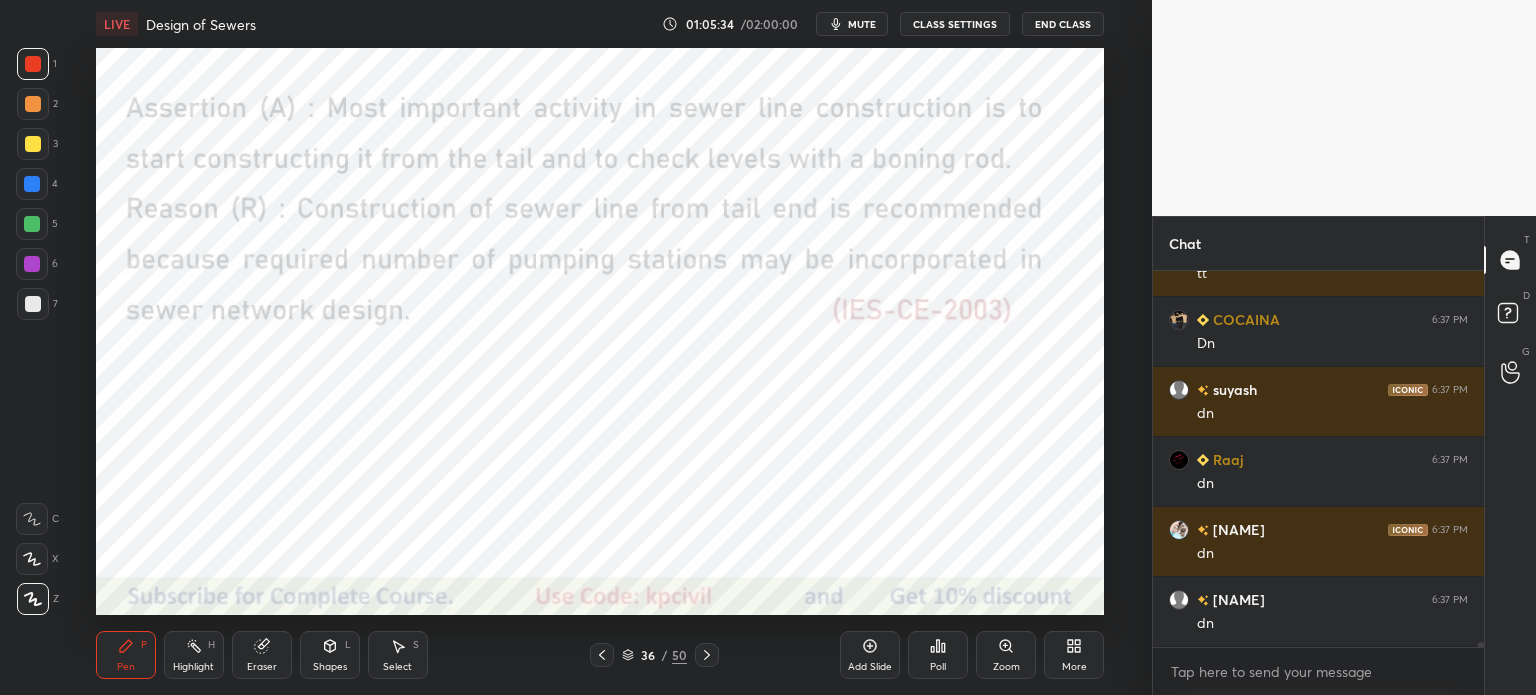 click 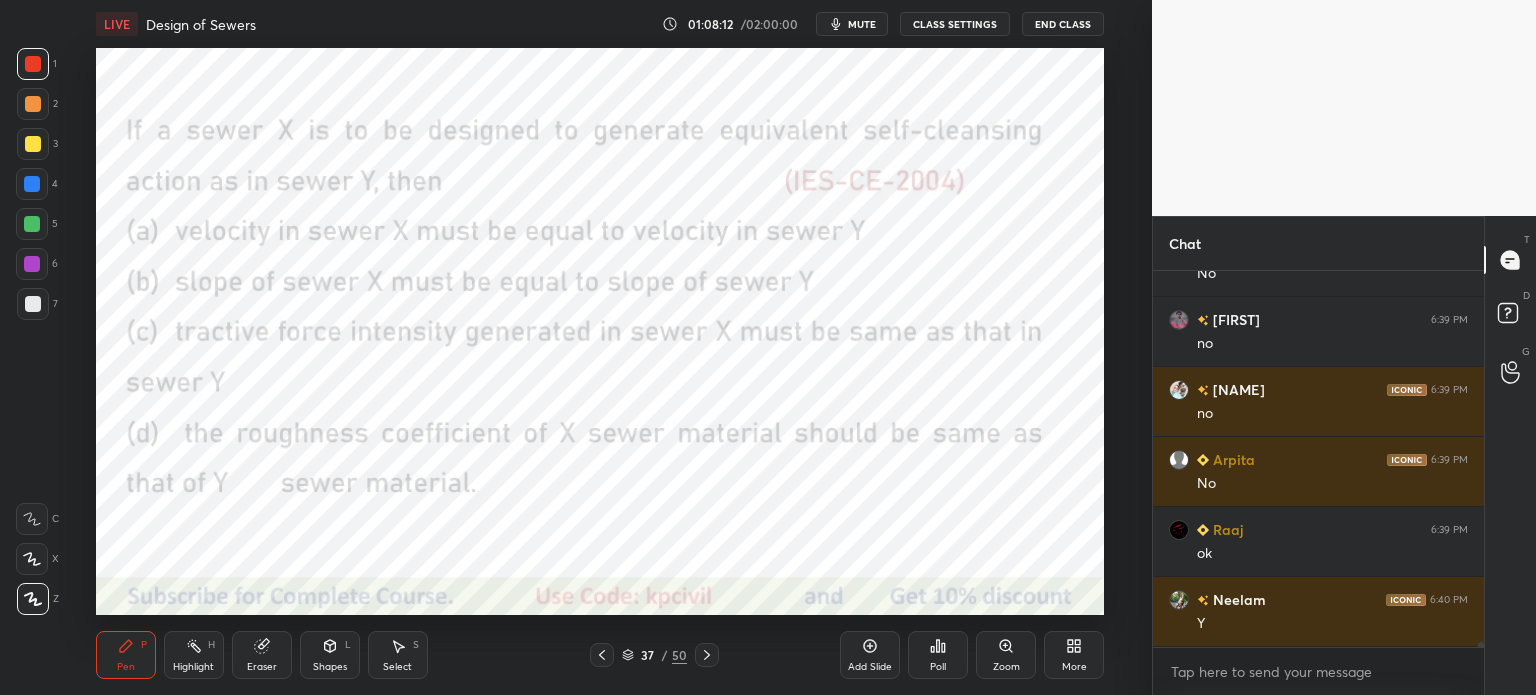 scroll, scrollTop: 30938, scrollLeft: 0, axis: vertical 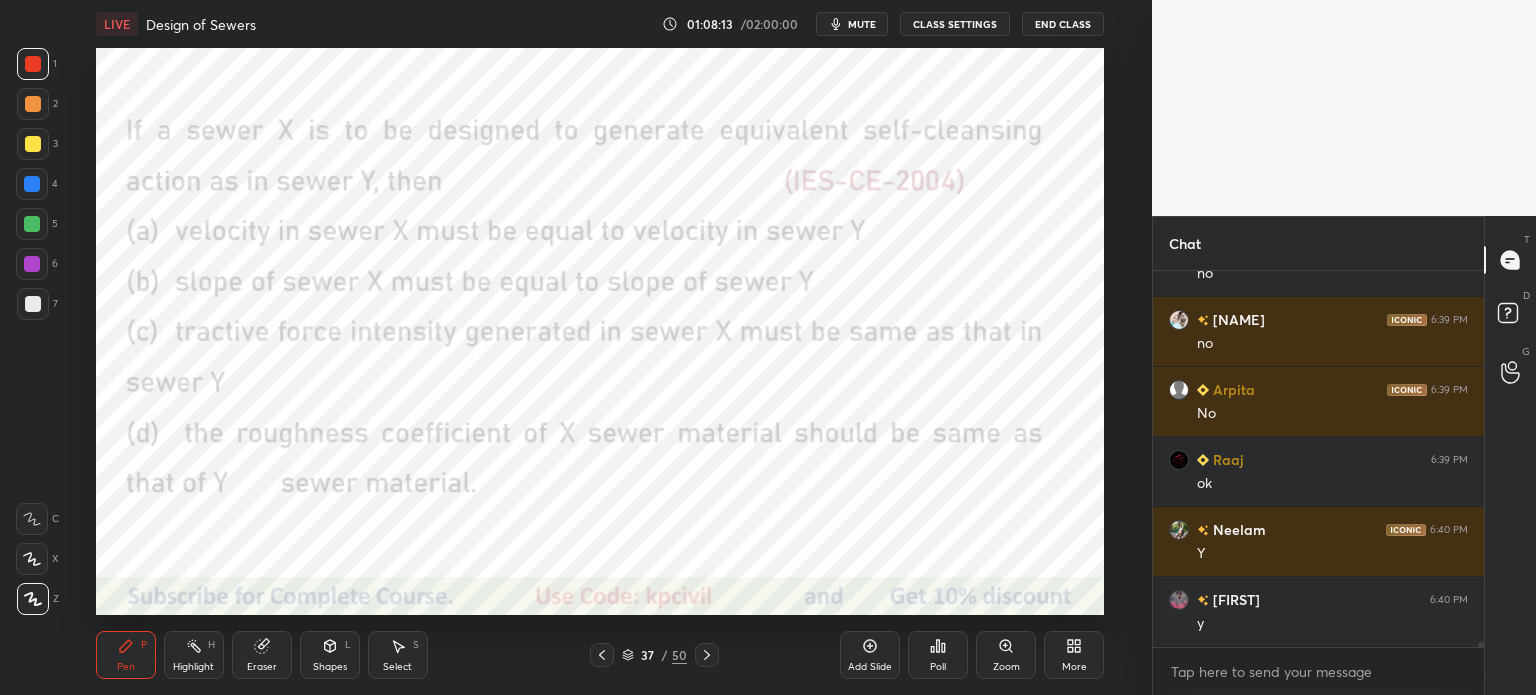 click 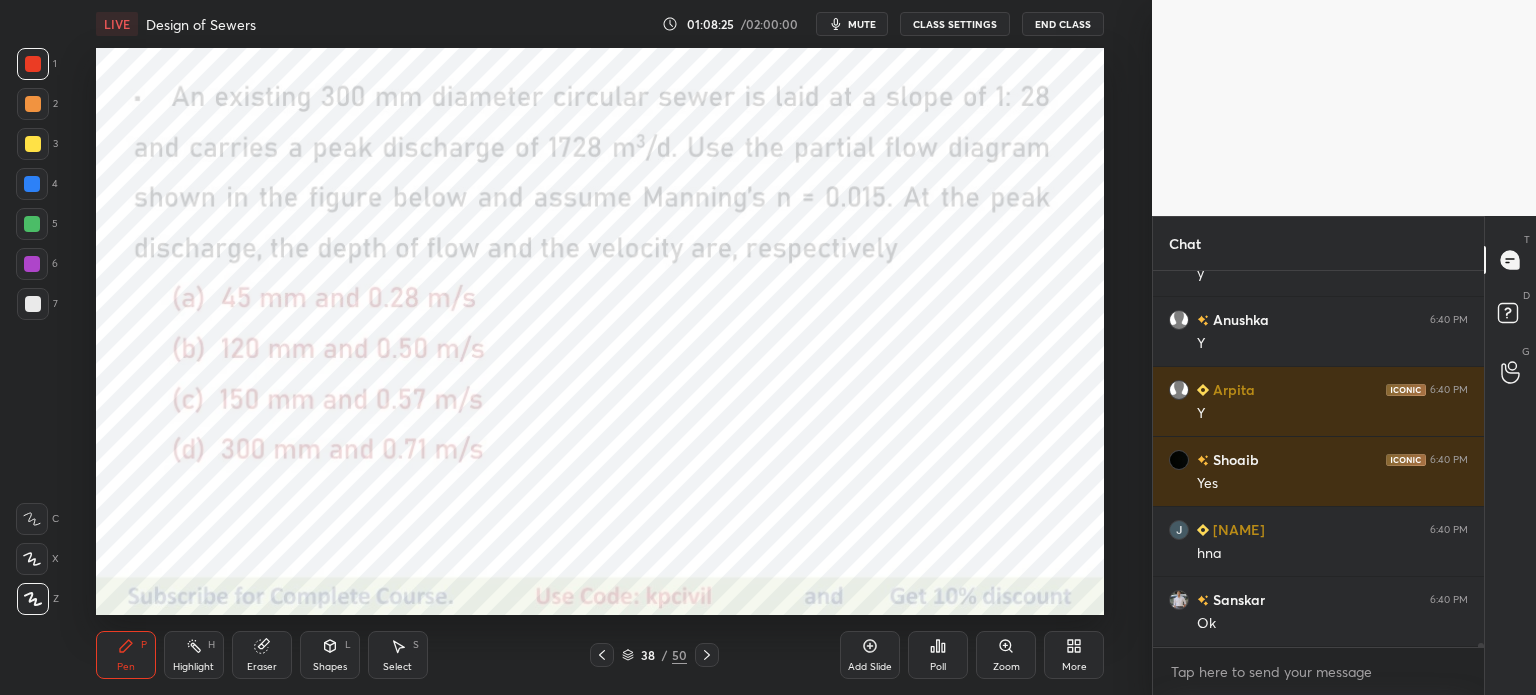 scroll, scrollTop: 31358, scrollLeft: 0, axis: vertical 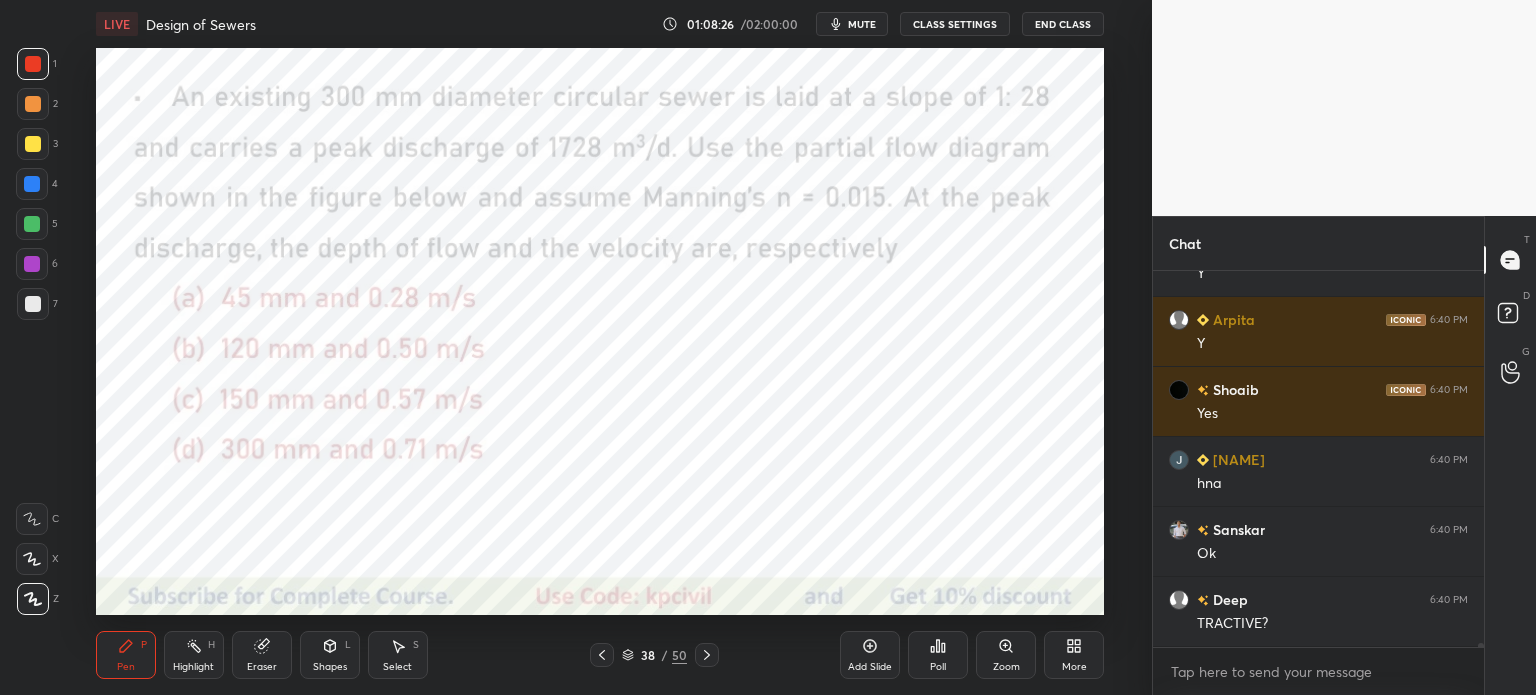 click 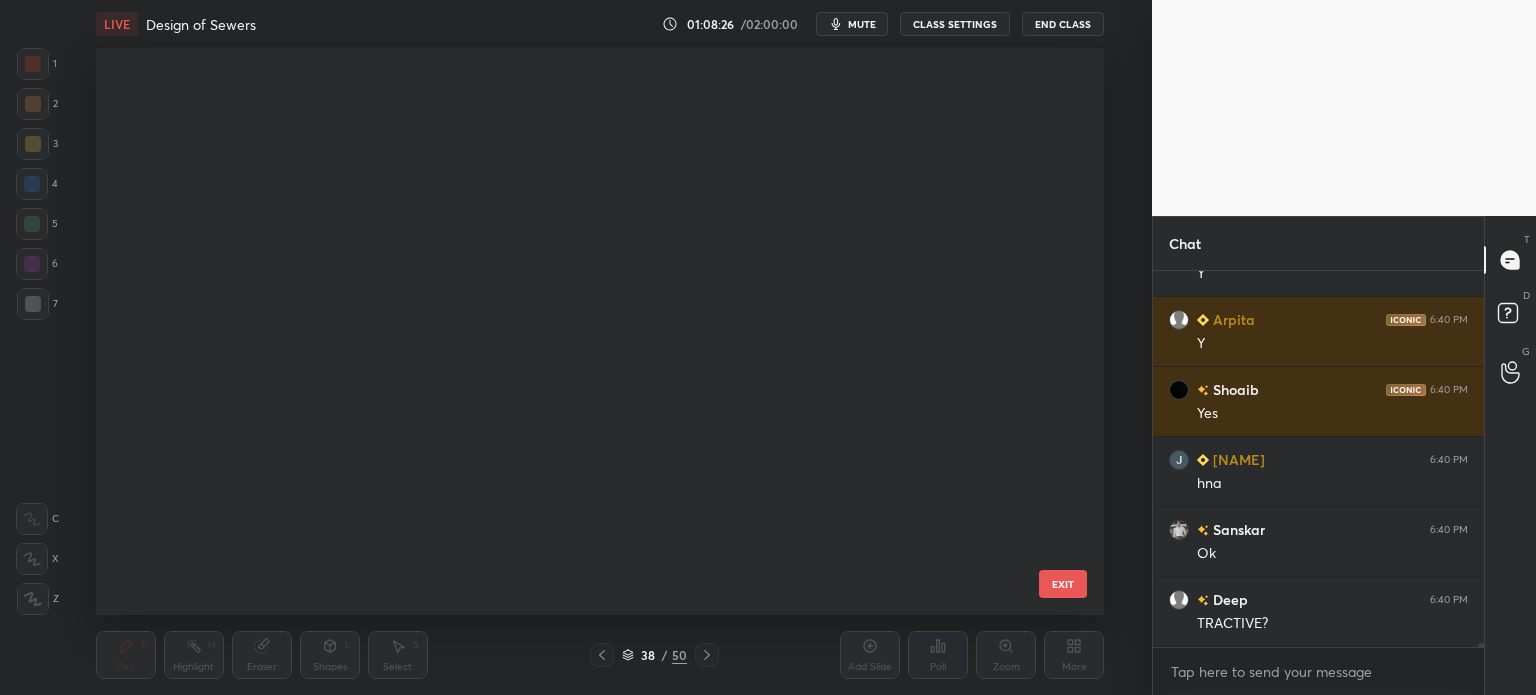 scroll, scrollTop: 1695, scrollLeft: 0, axis: vertical 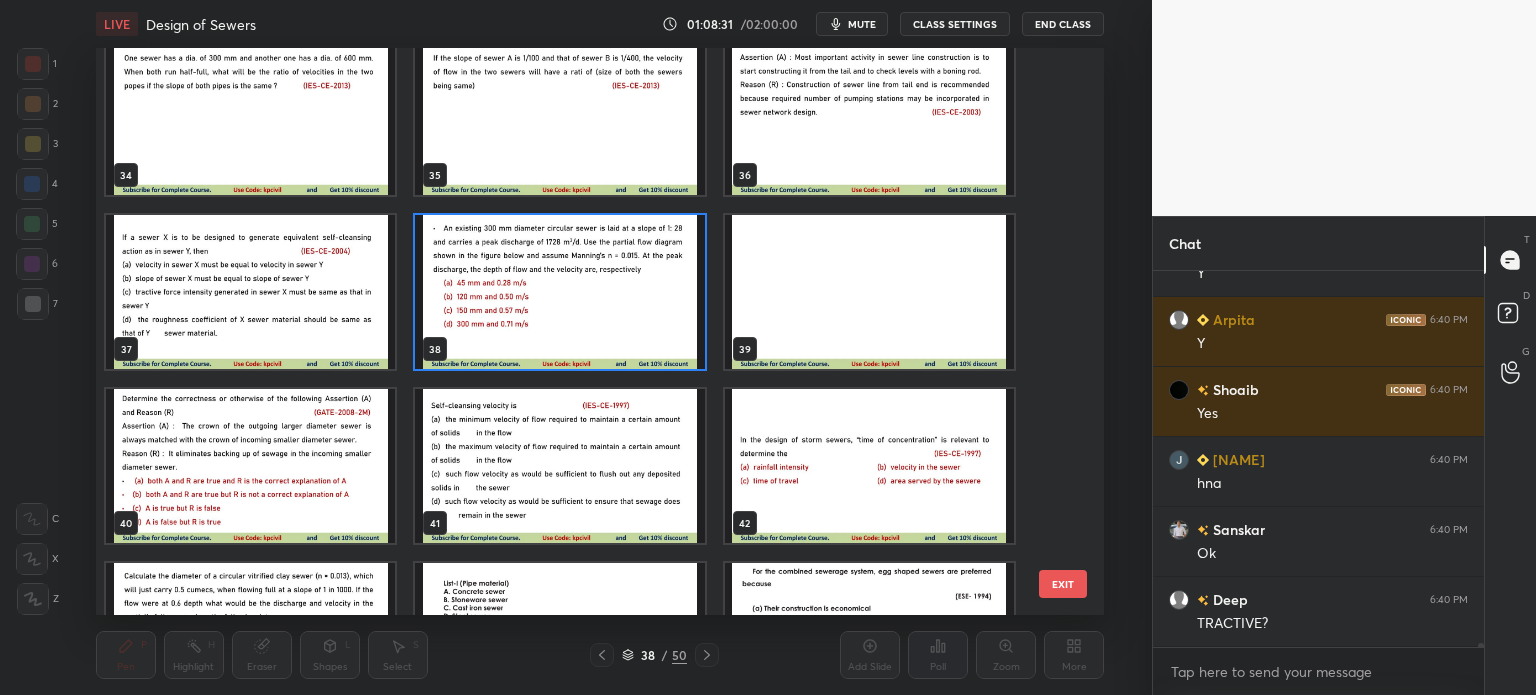 click at bounding box center [250, 466] 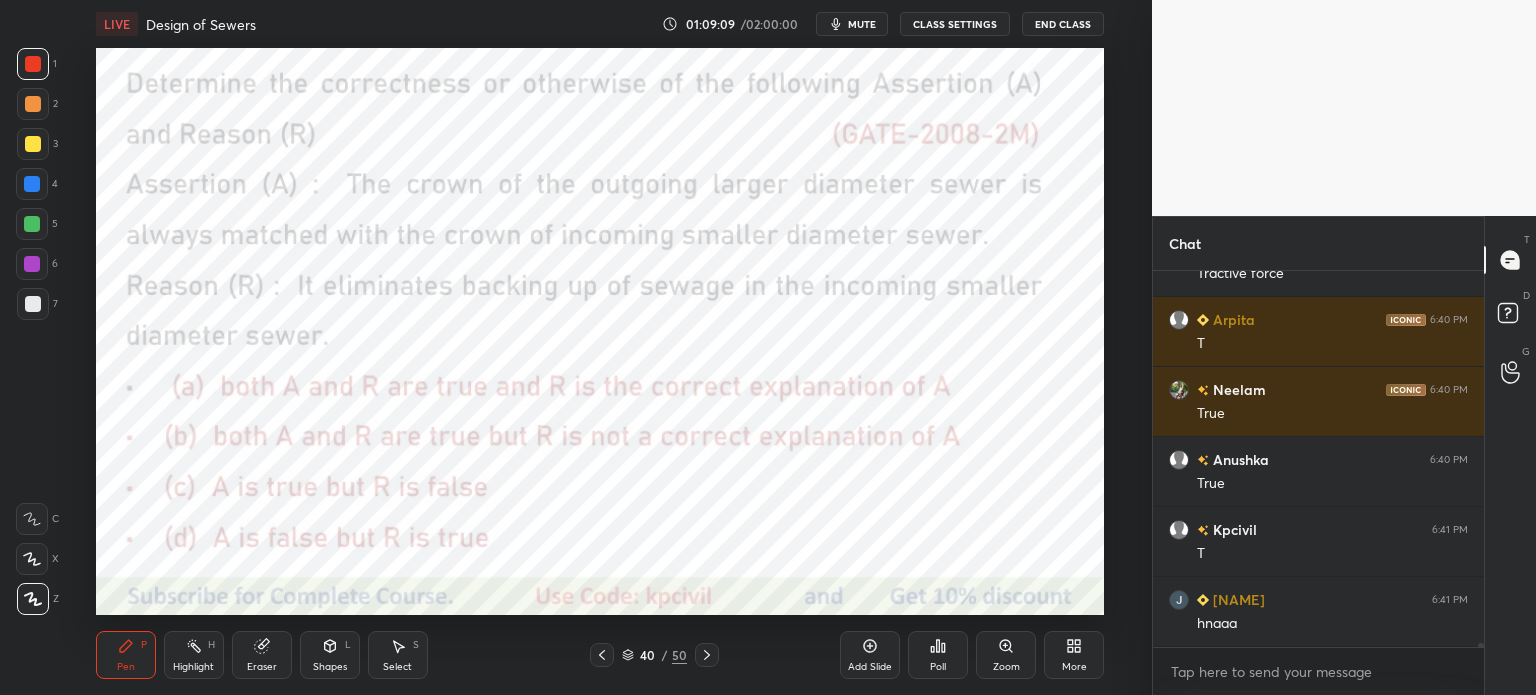 scroll, scrollTop: 32008, scrollLeft: 0, axis: vertical 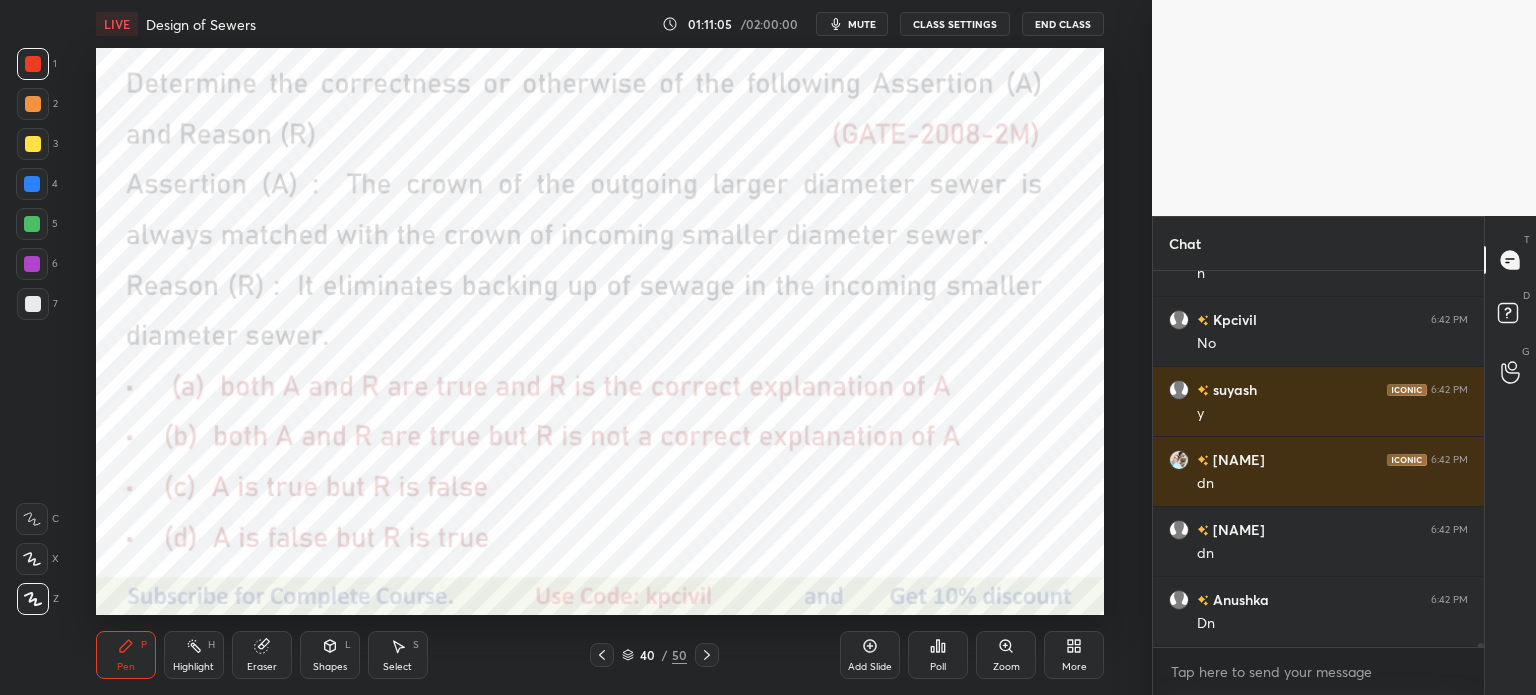 click 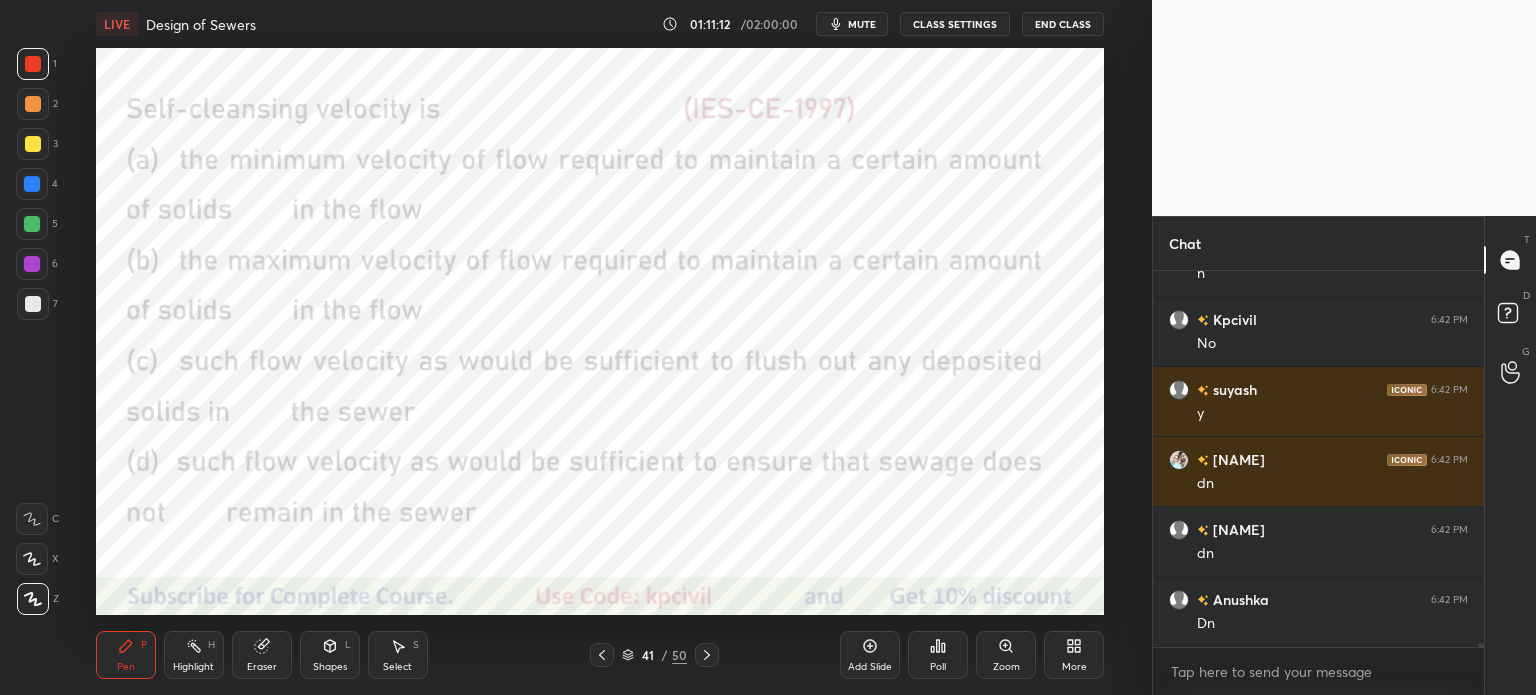 scroll, scrollTop: 33268, scrollLeft: 0, axis: vertical 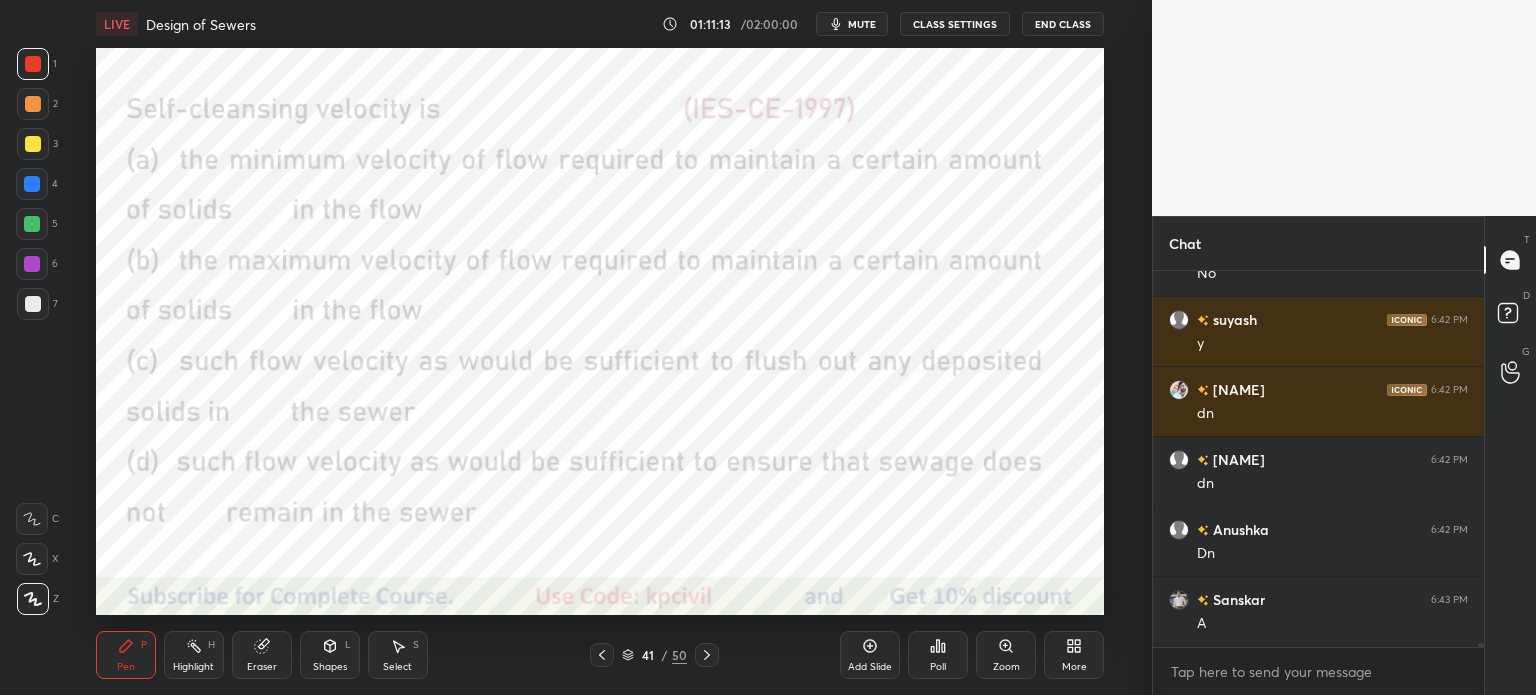 click 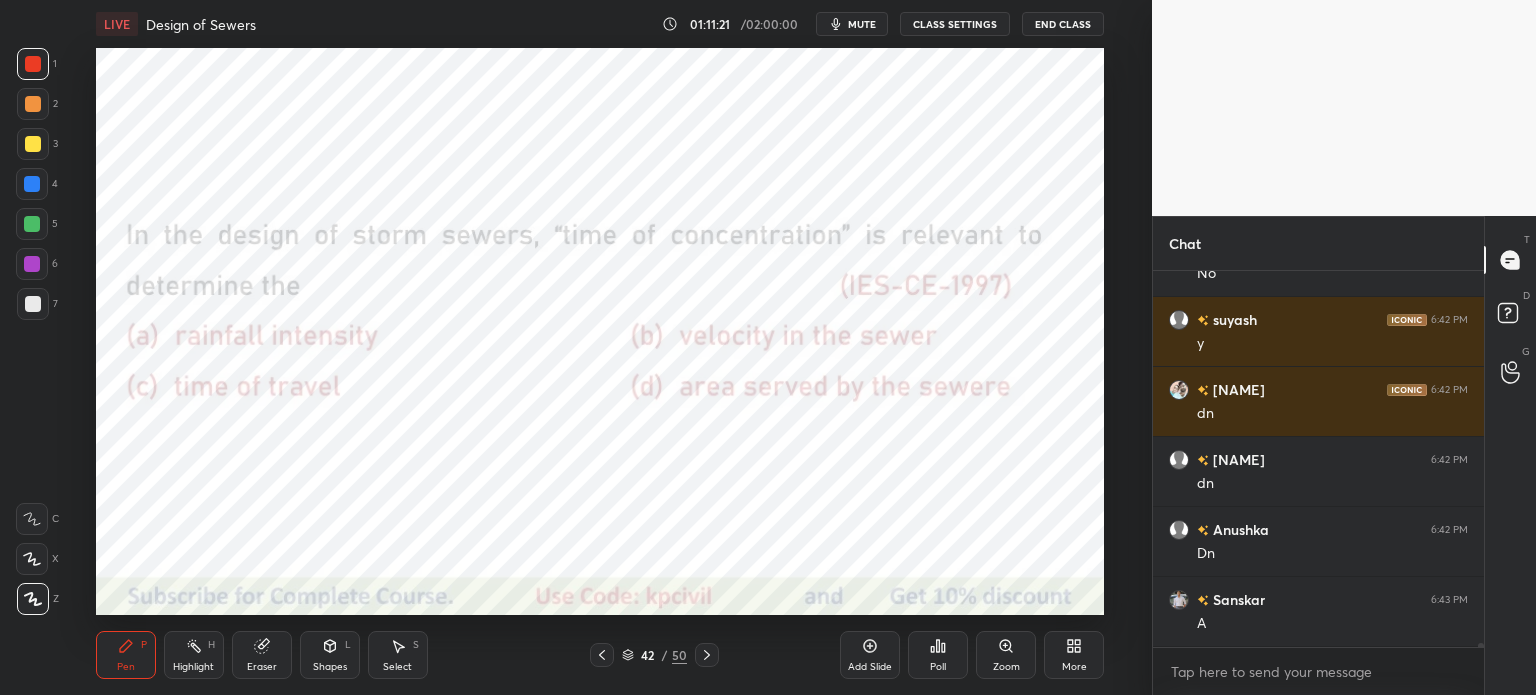 click on "Shapes L" at bounding box center (330, 655) 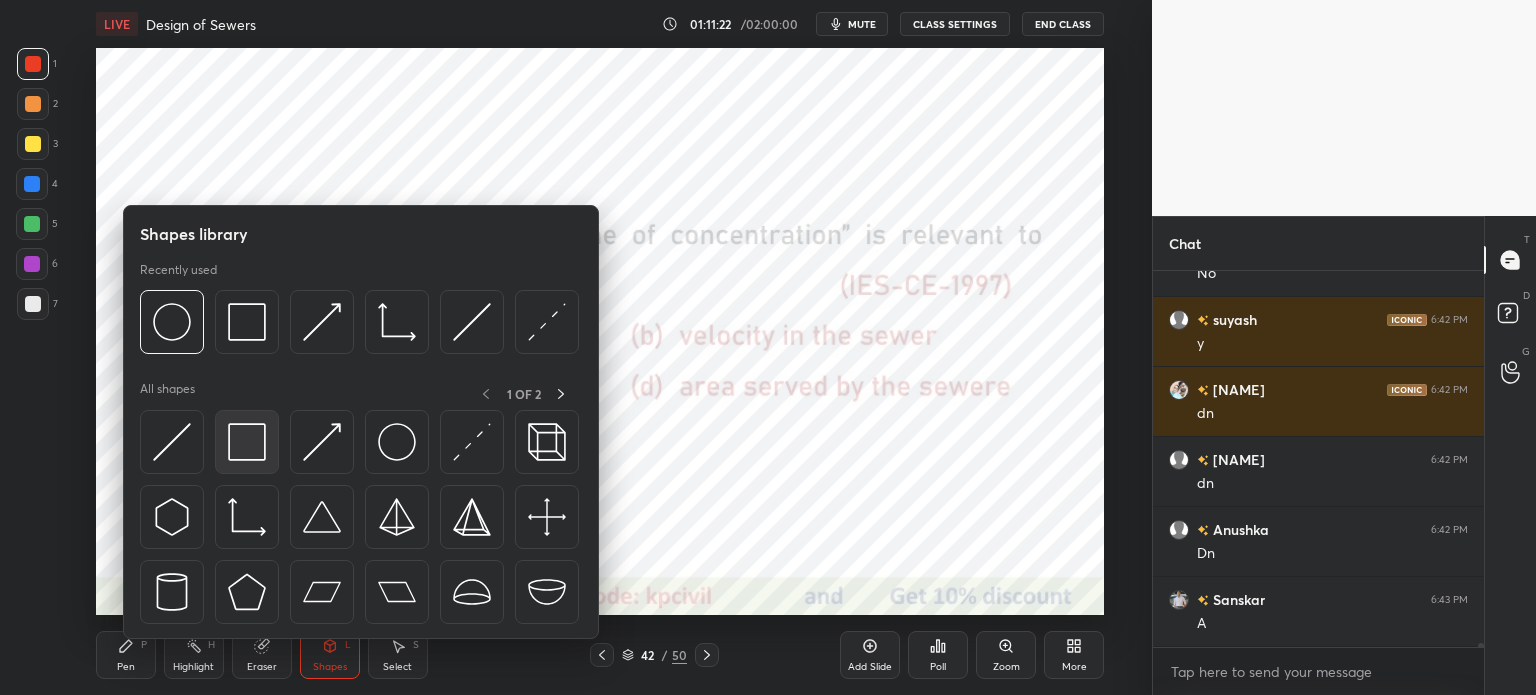 click at bounding box center (247, 442) 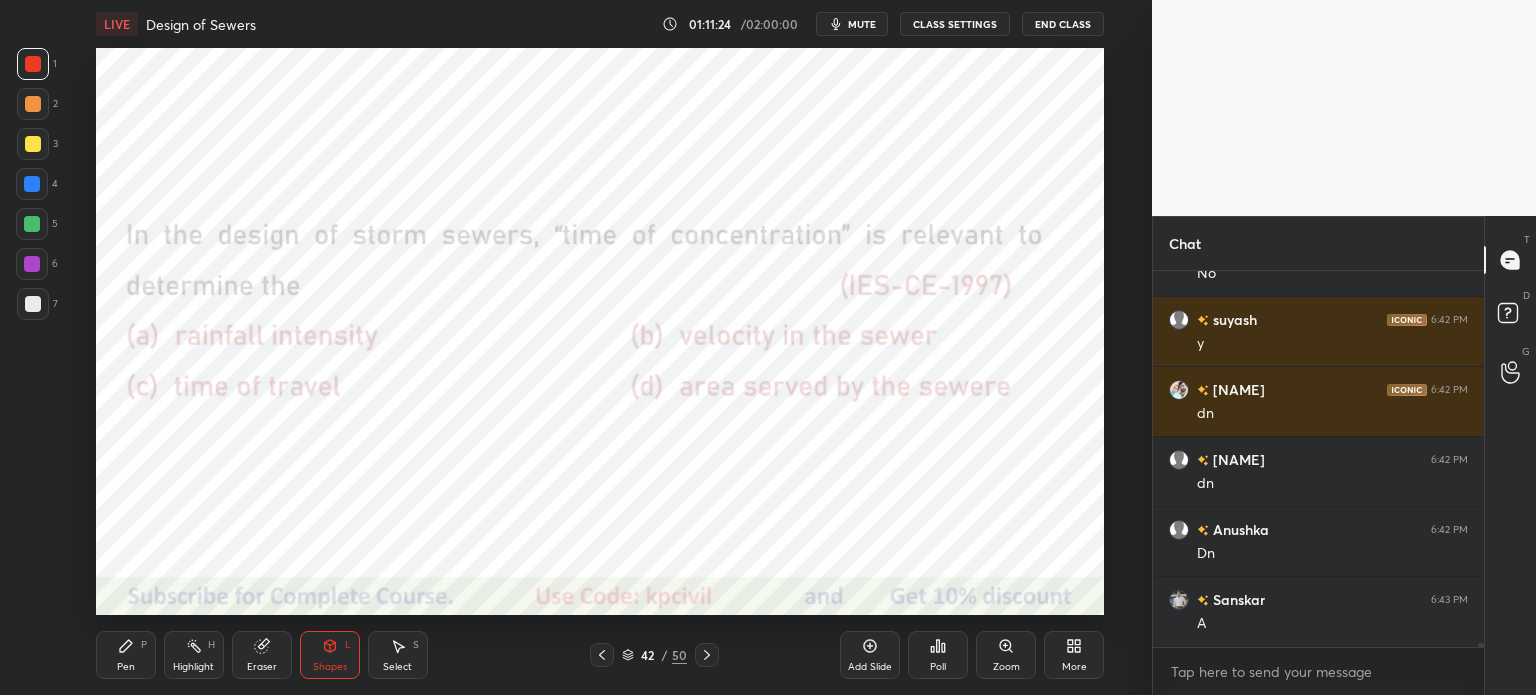 scroll, scrollTop: 33338, scrollLeft: 0, axis: vertical 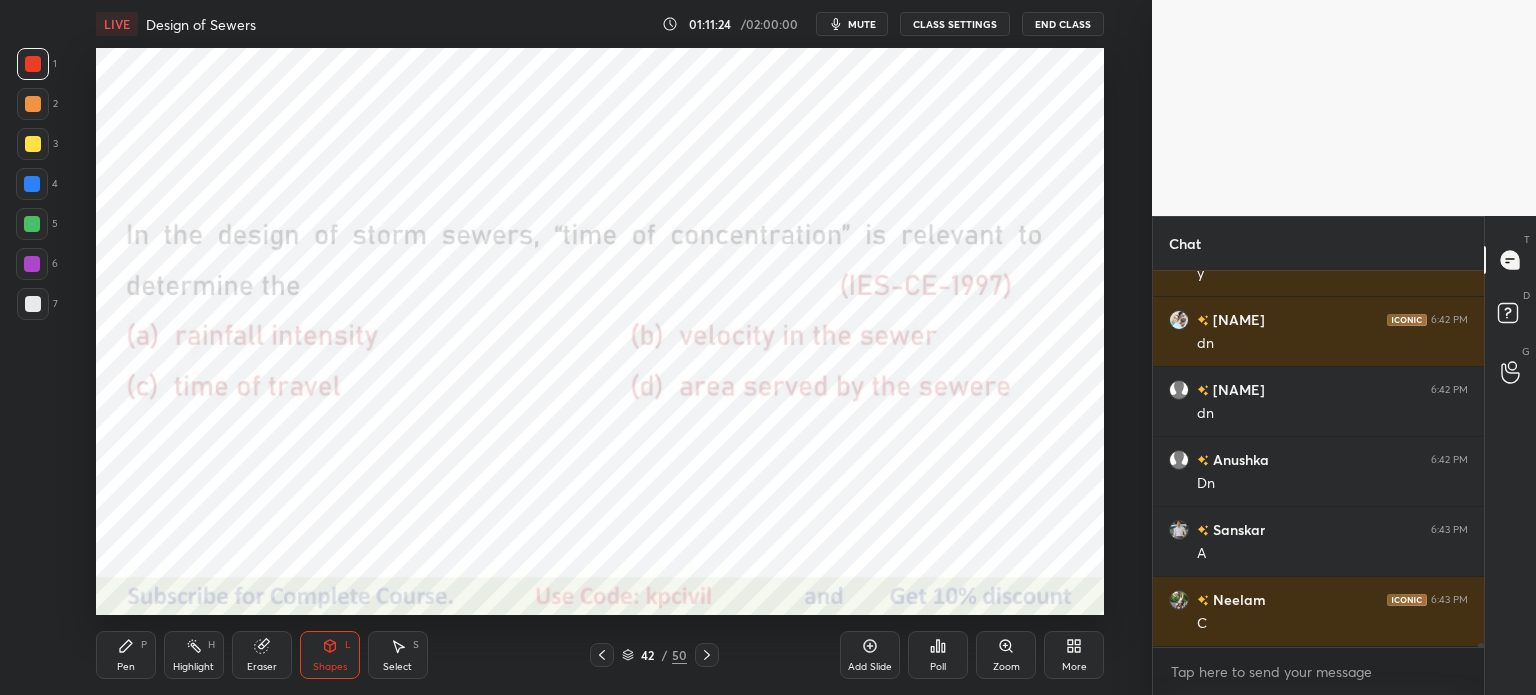 click at bounding box center (32, 184) 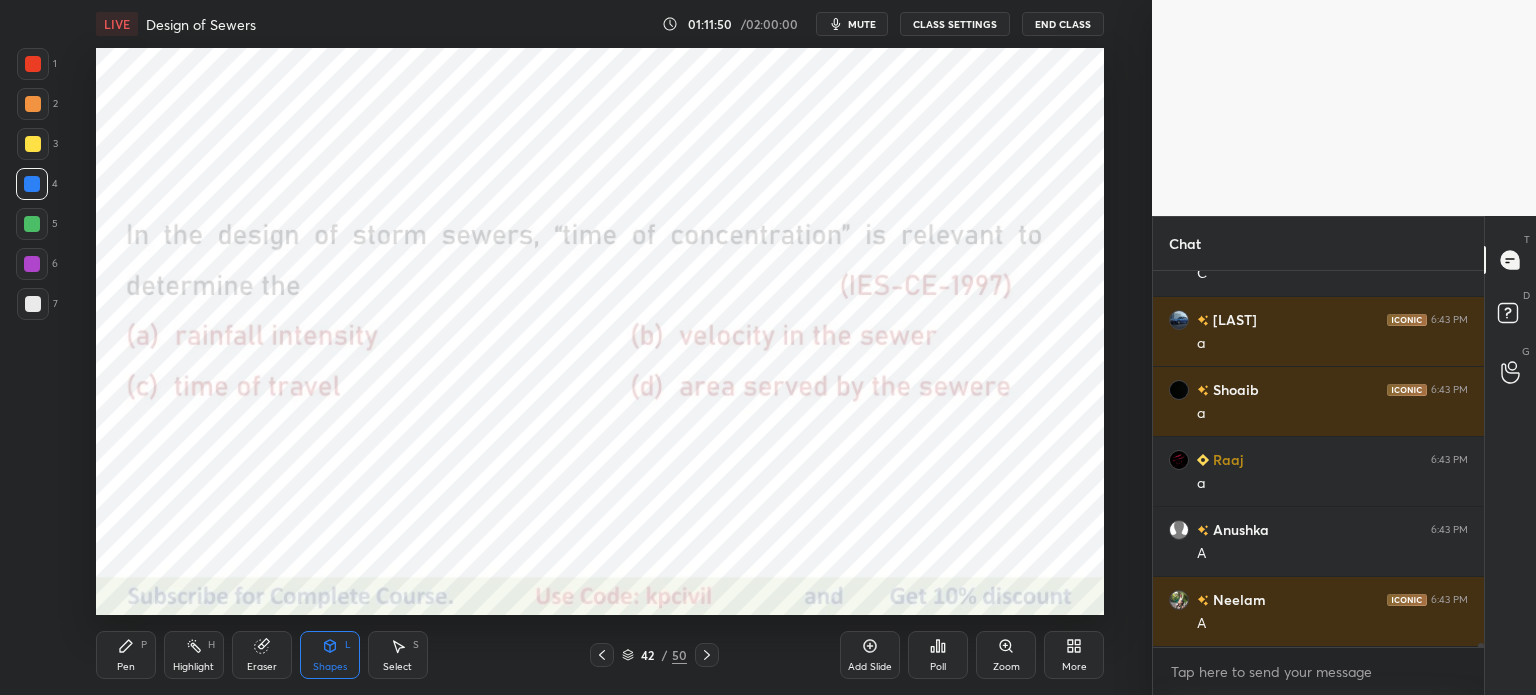 scroll, scrollTop: 34248, scrollLeft: 0, axis: vertical 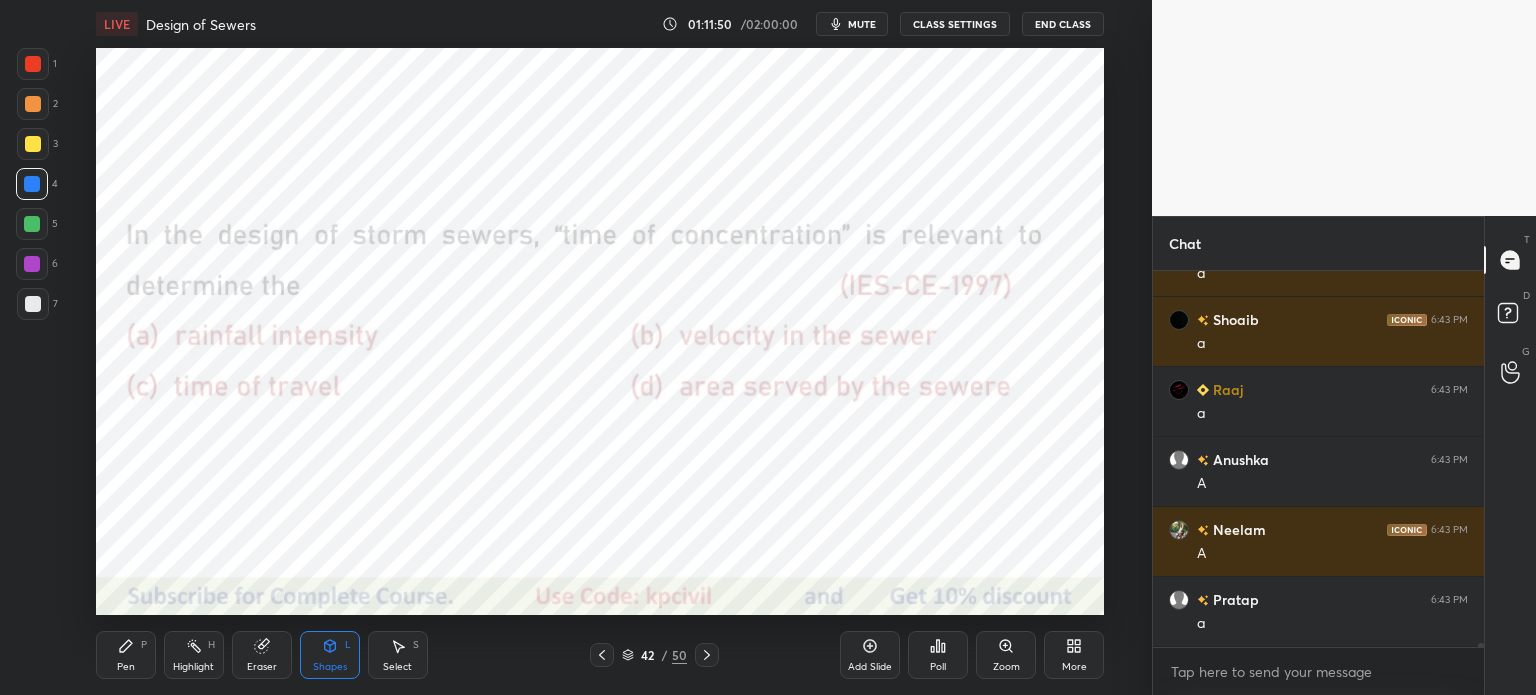 click at bounding box center (33, 64) 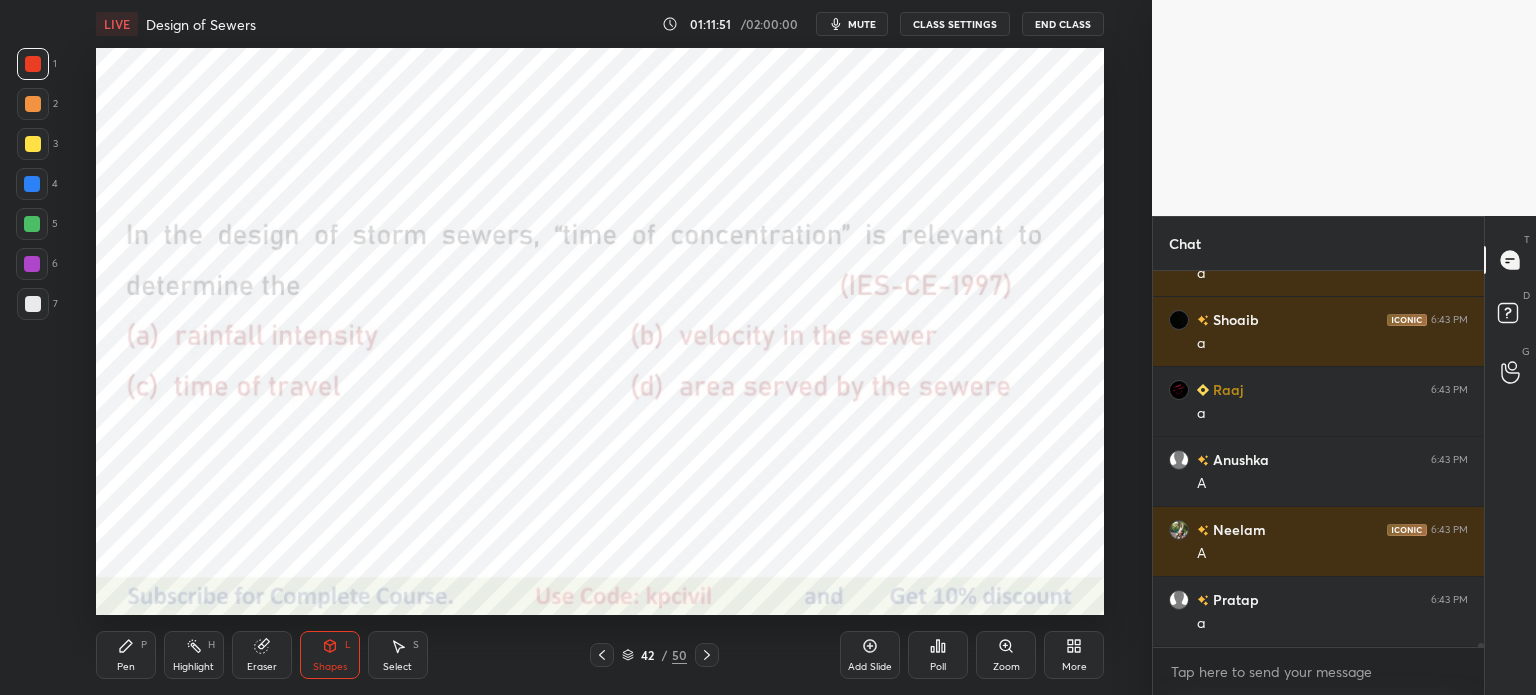 scroll, scrollTop: 34318, scrollLeft: 0, axis: vertical 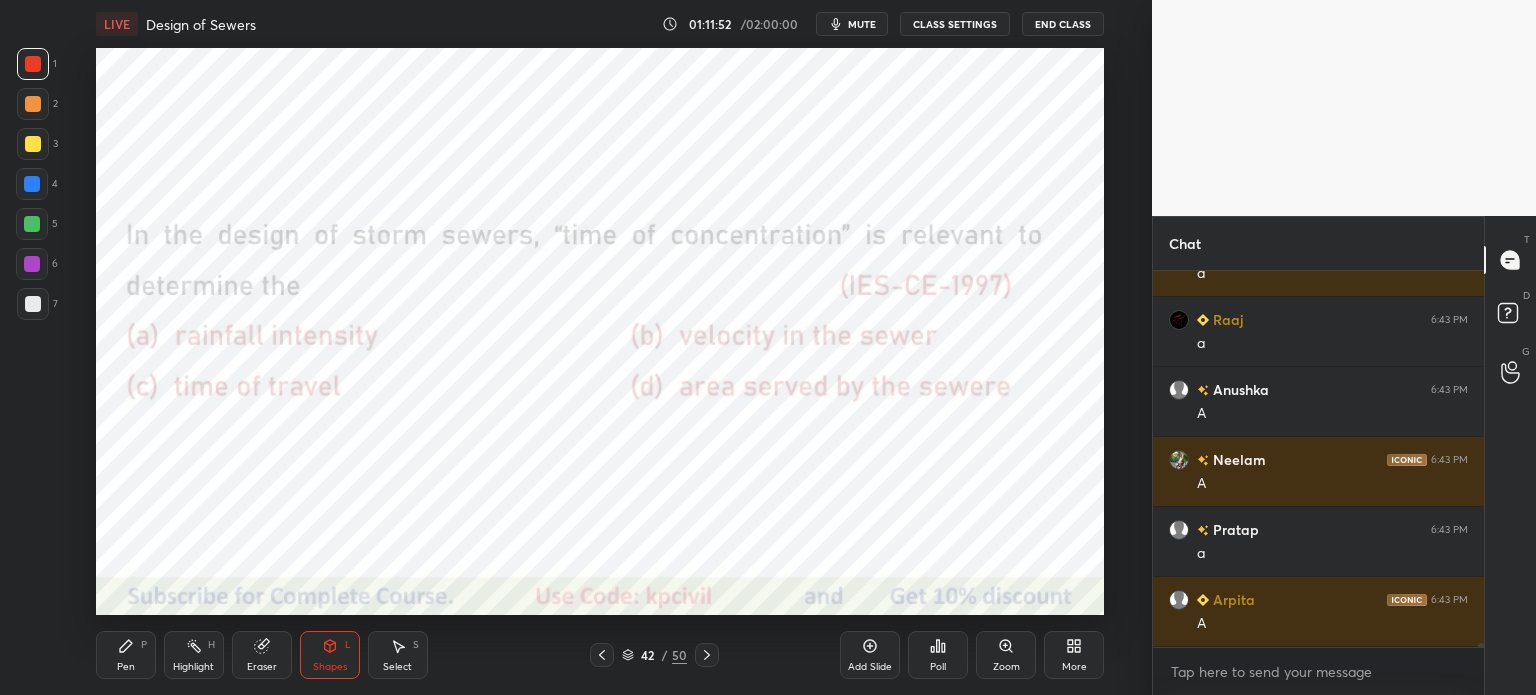 click at bounding box center [32, 184] 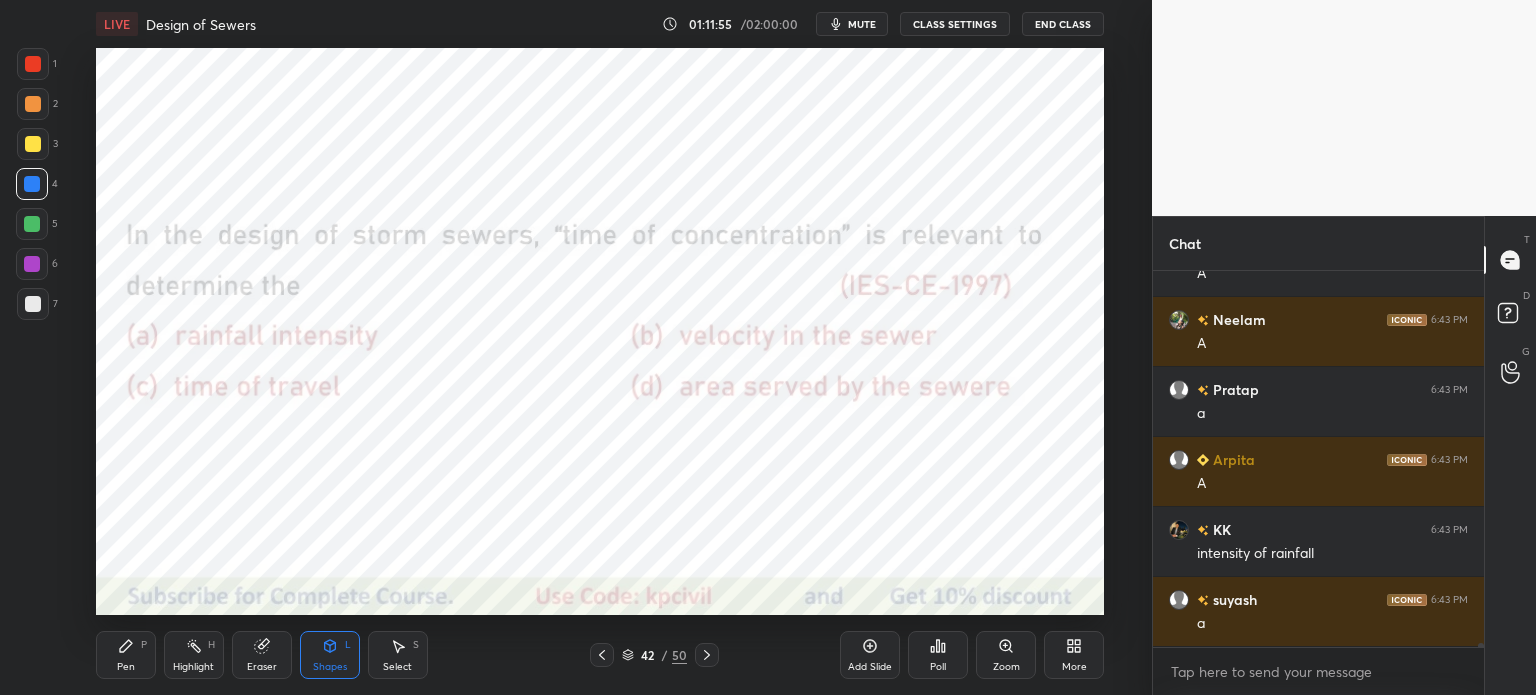 scroll, scrollTop: 34528, scrollLeft: 0, axis: vertical 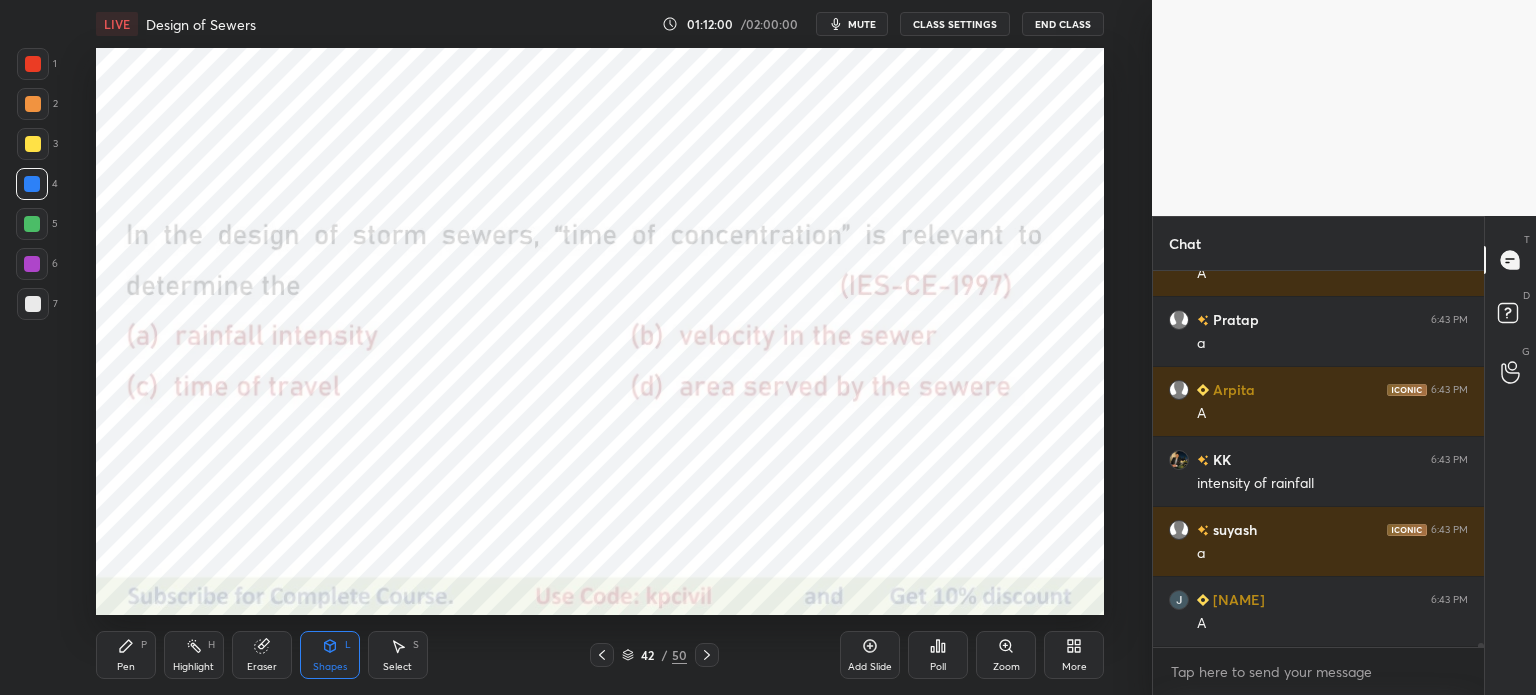 click 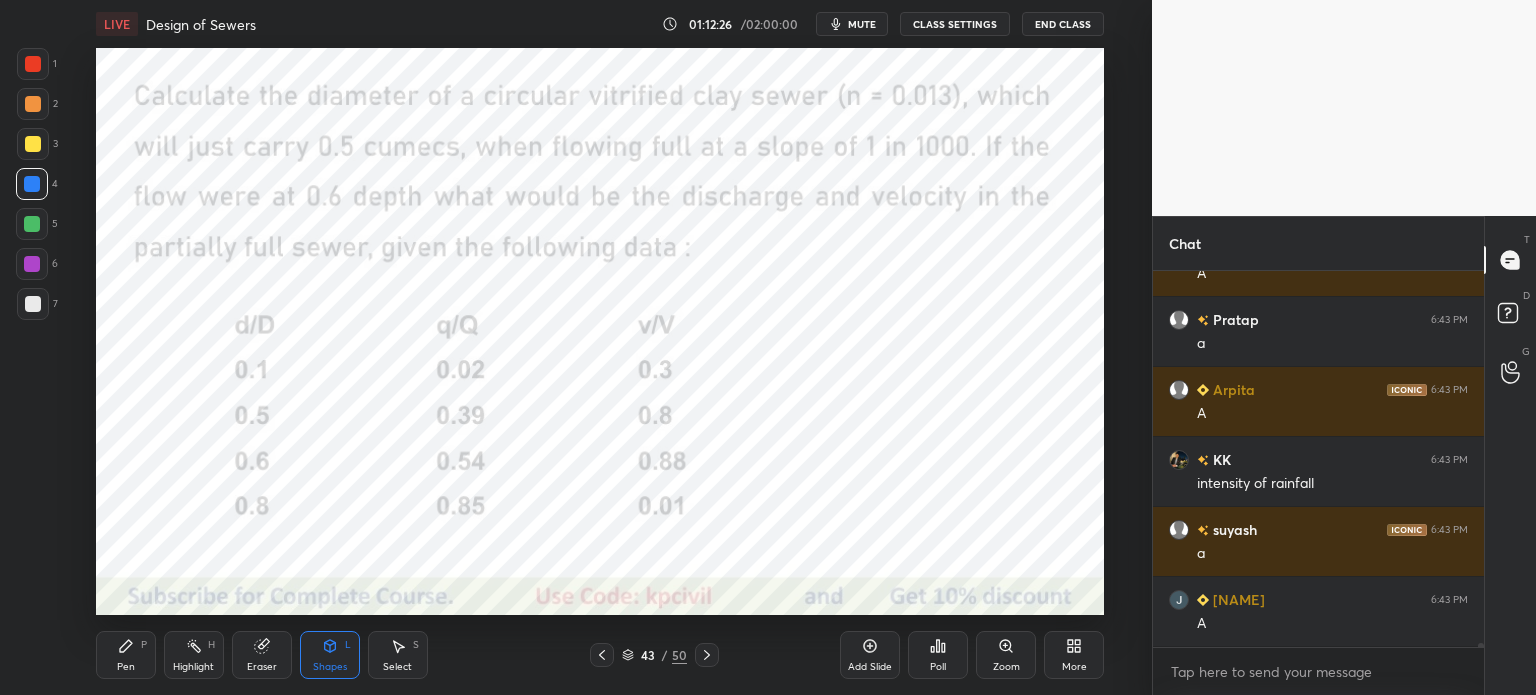 click at bounding box center [33, 64] 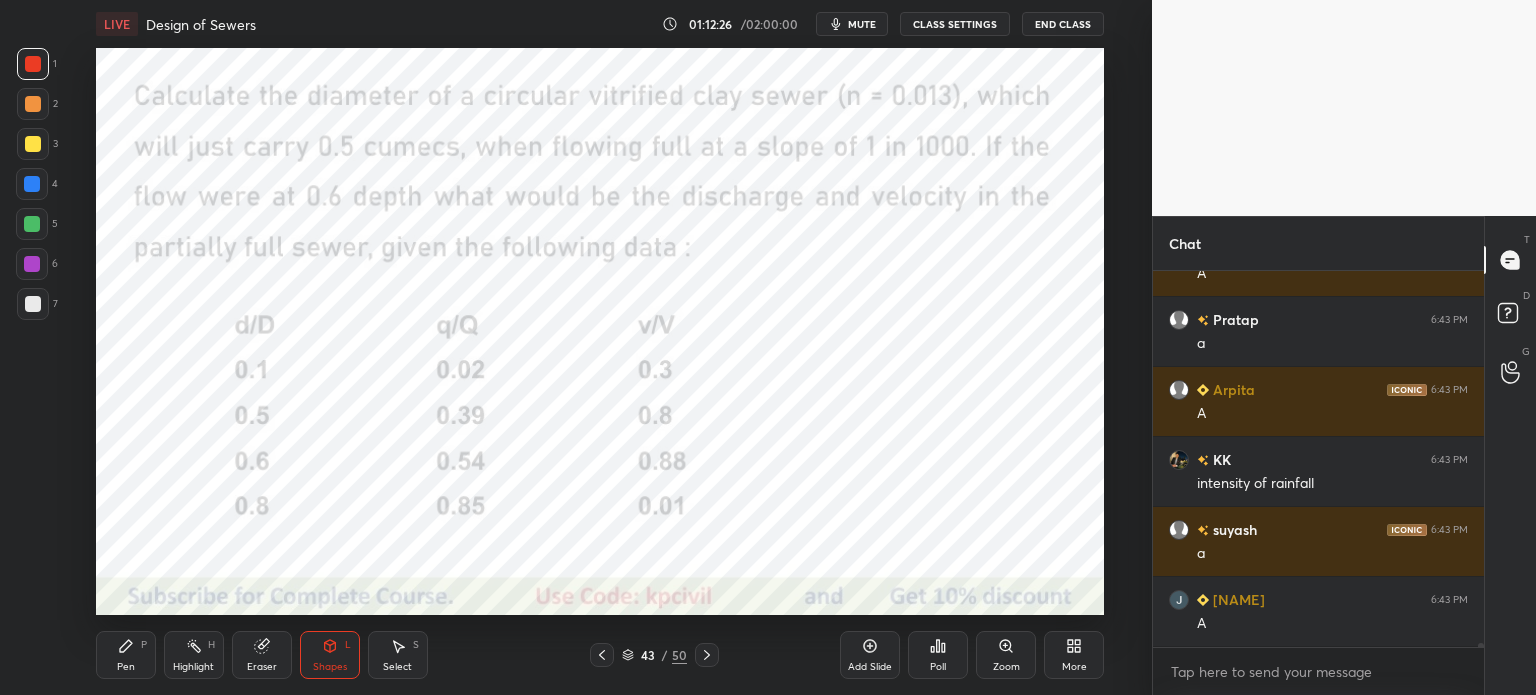 click on "Shapes L" at bounding box center [330, 655] 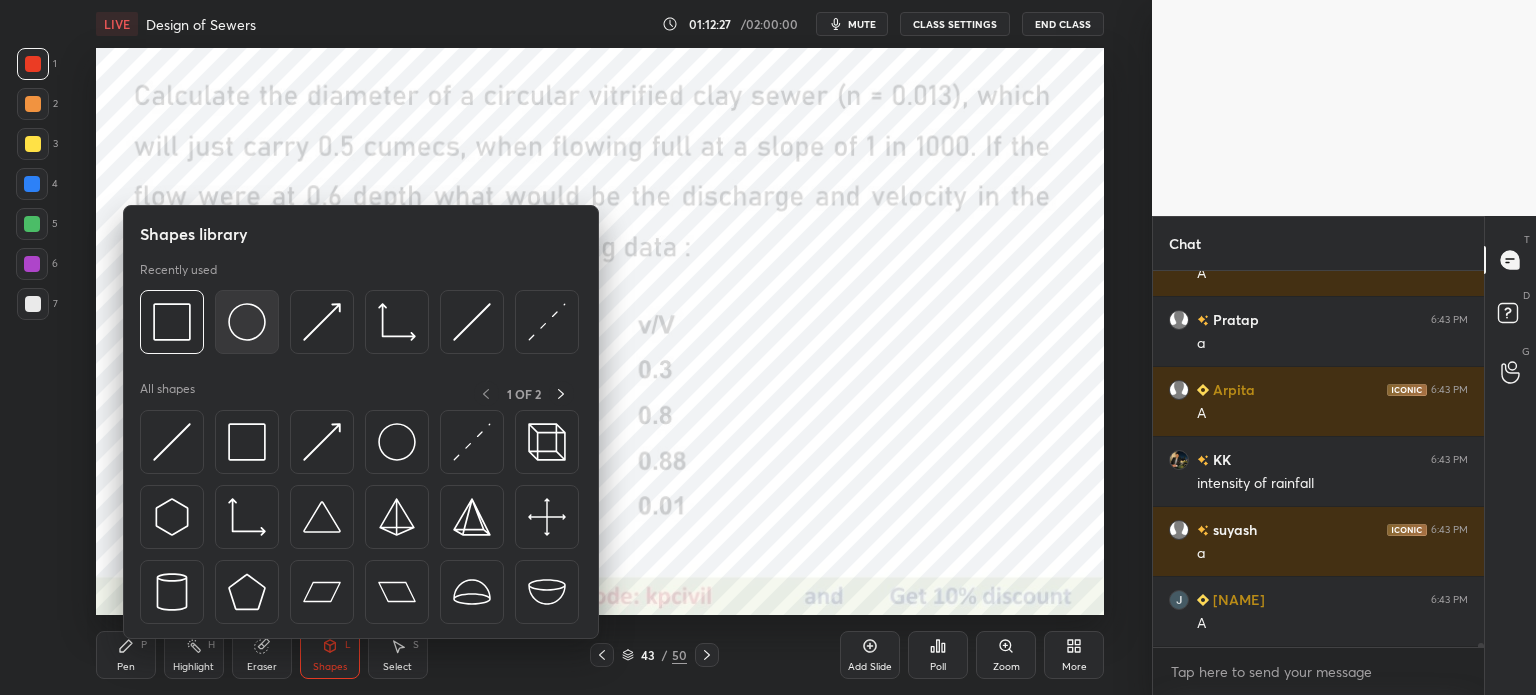 click at bounding box center [247, 322] 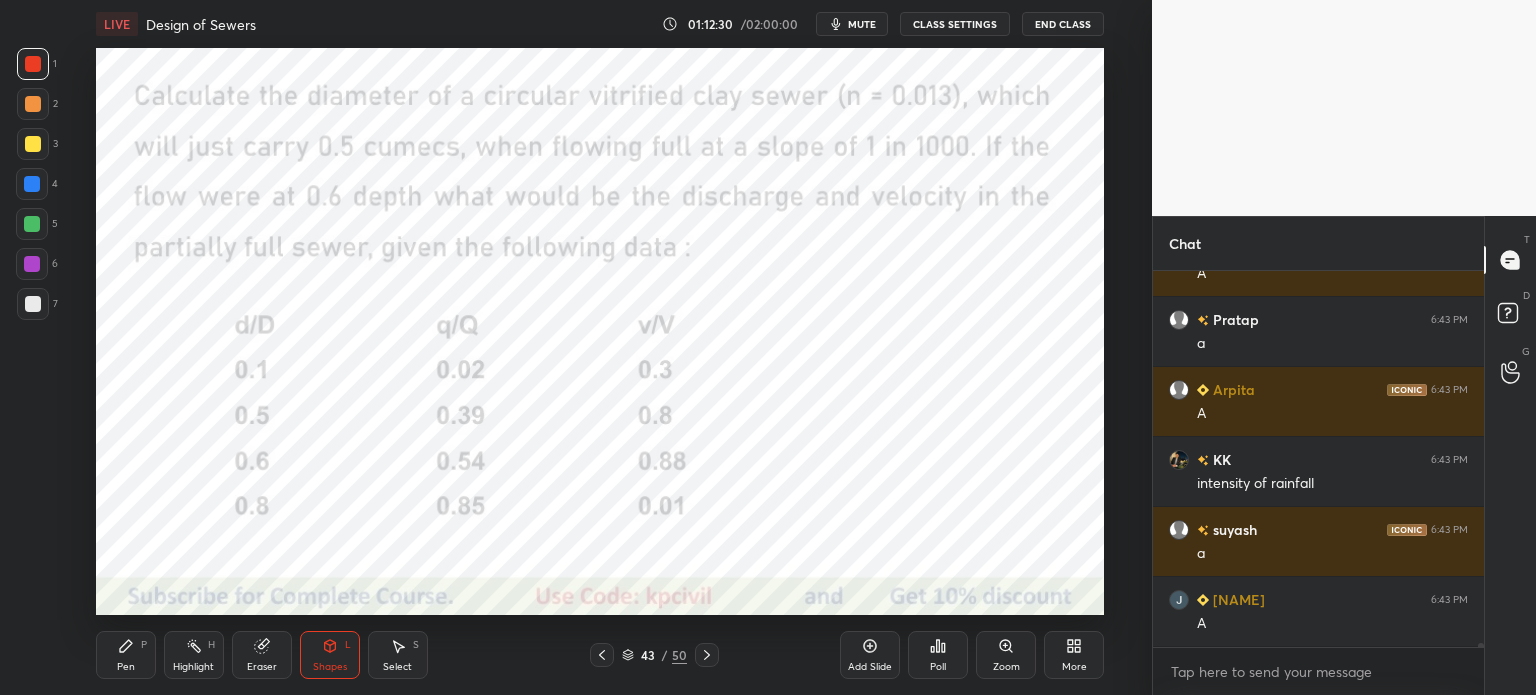 click on "Pen" at bounding box center (126, 667) 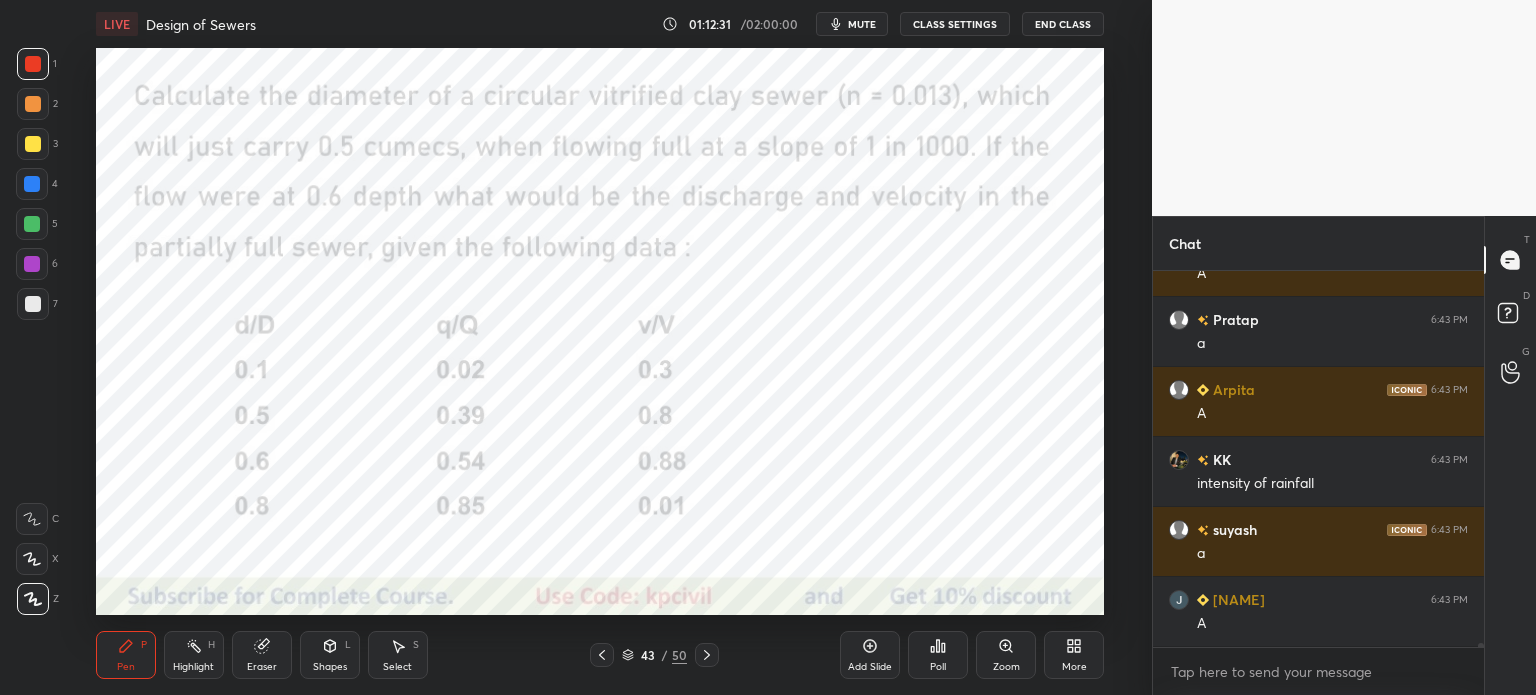 click at bounding box center [32, 184] 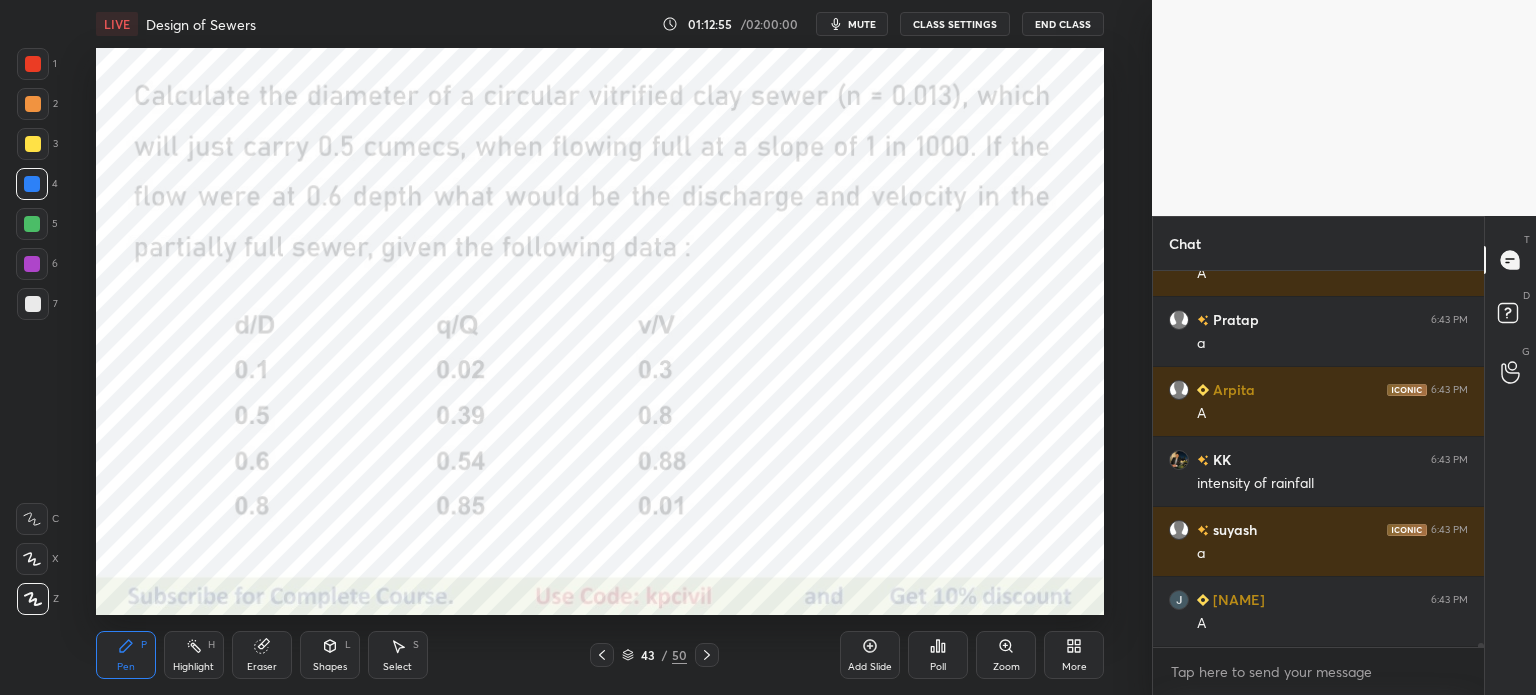 click at bounding box center (33, 64) 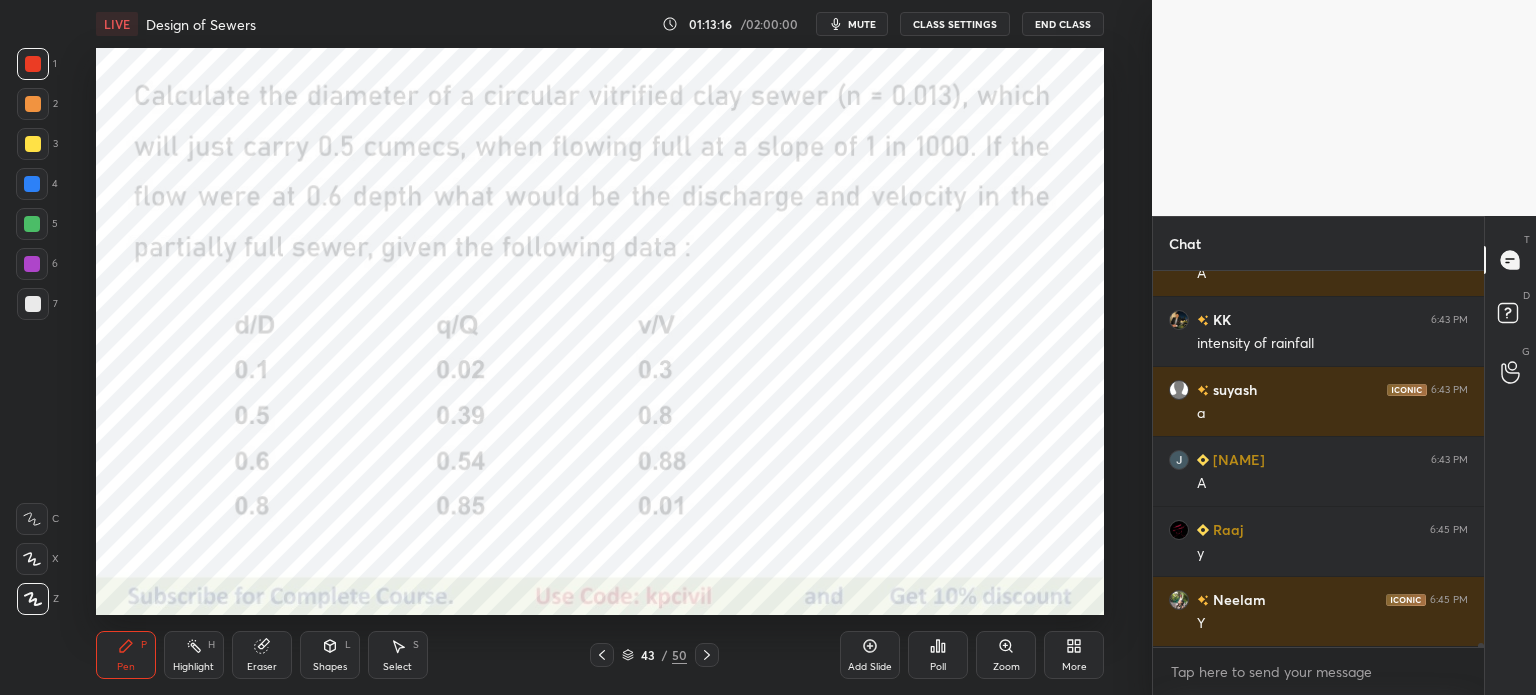 scroll, scrollTop: 34738, scrollLeft: 0, axis: vertical 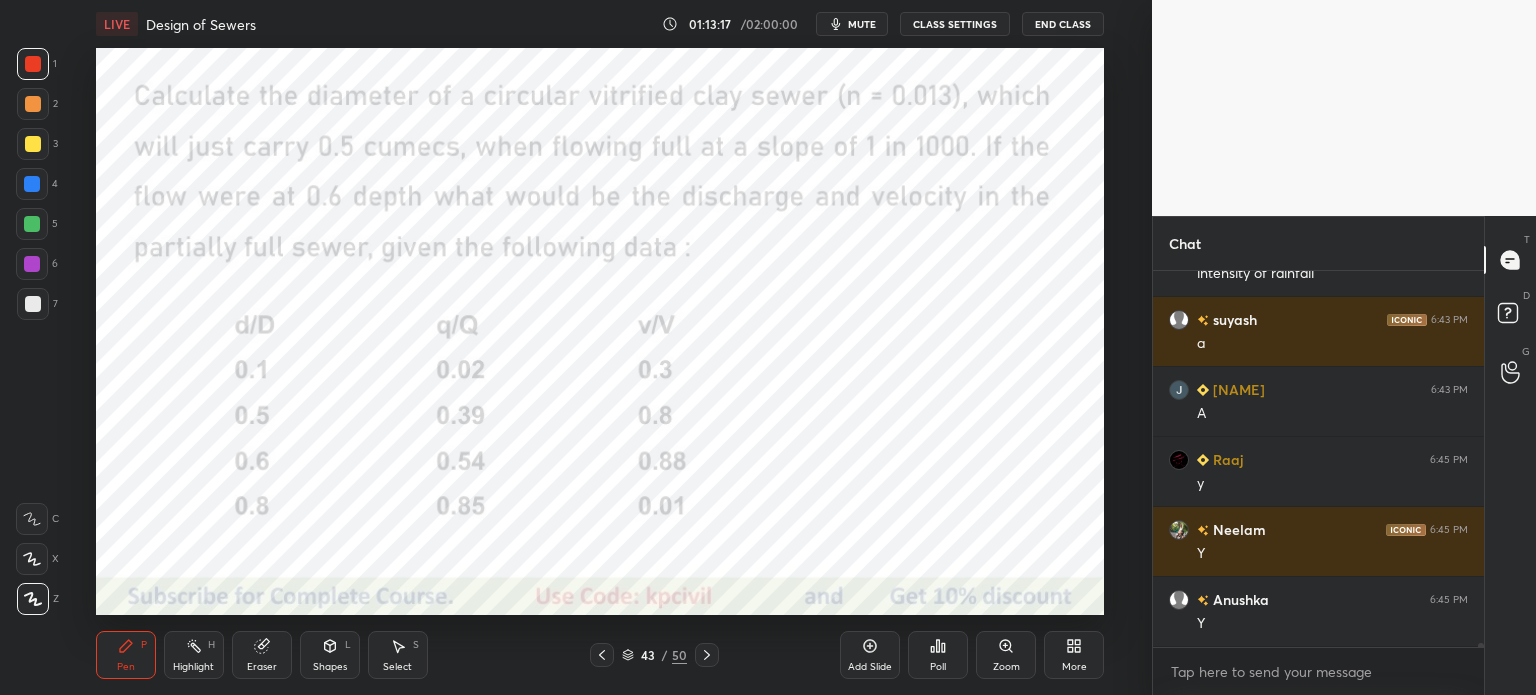 click 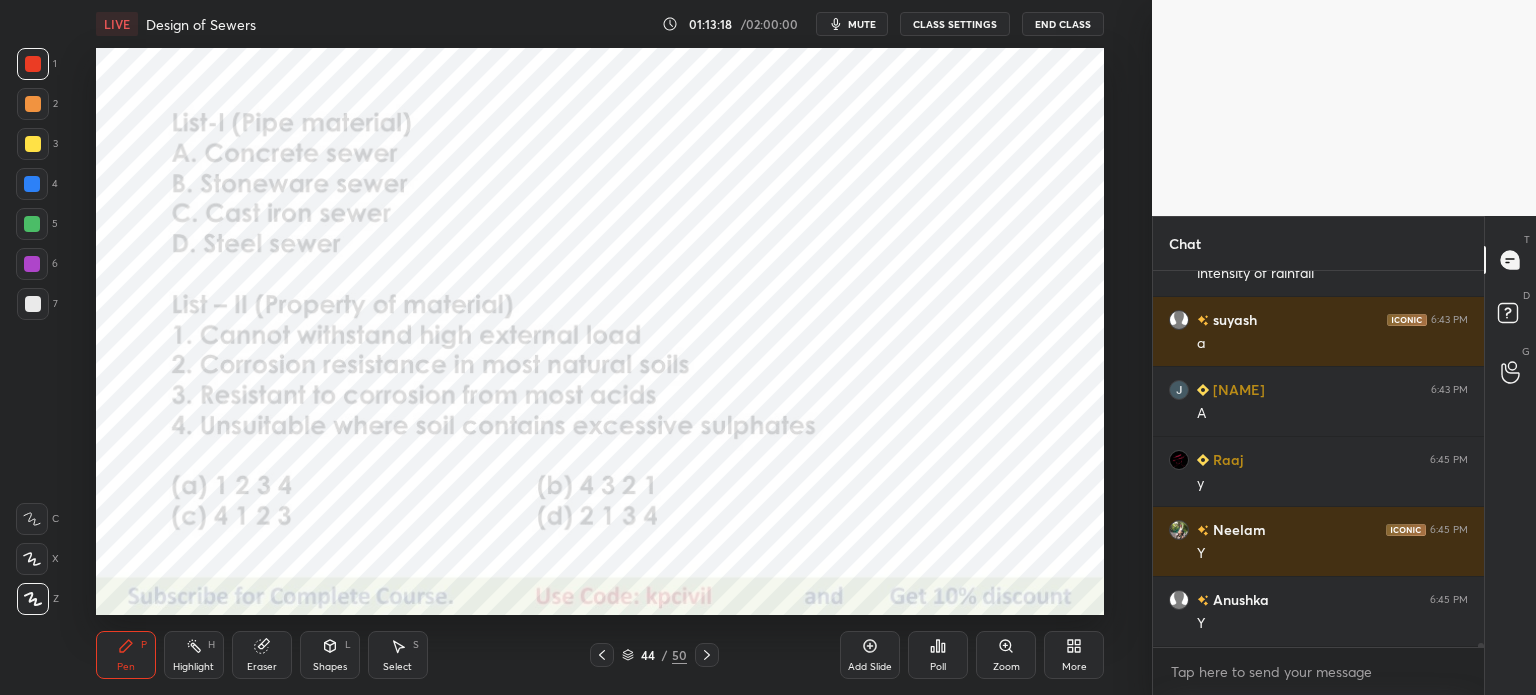 scroll, scrollTop: 34808, scrollLeft: 0, axis: vertical 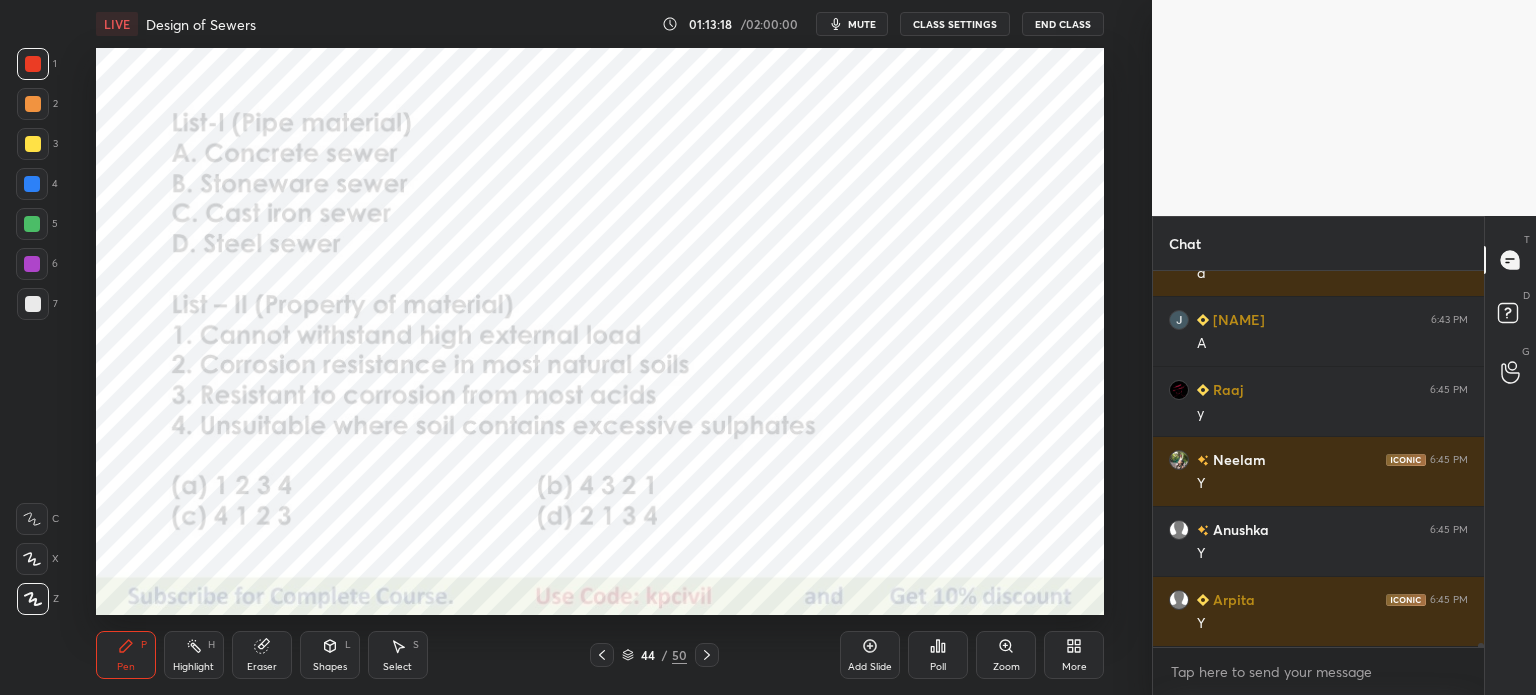 click 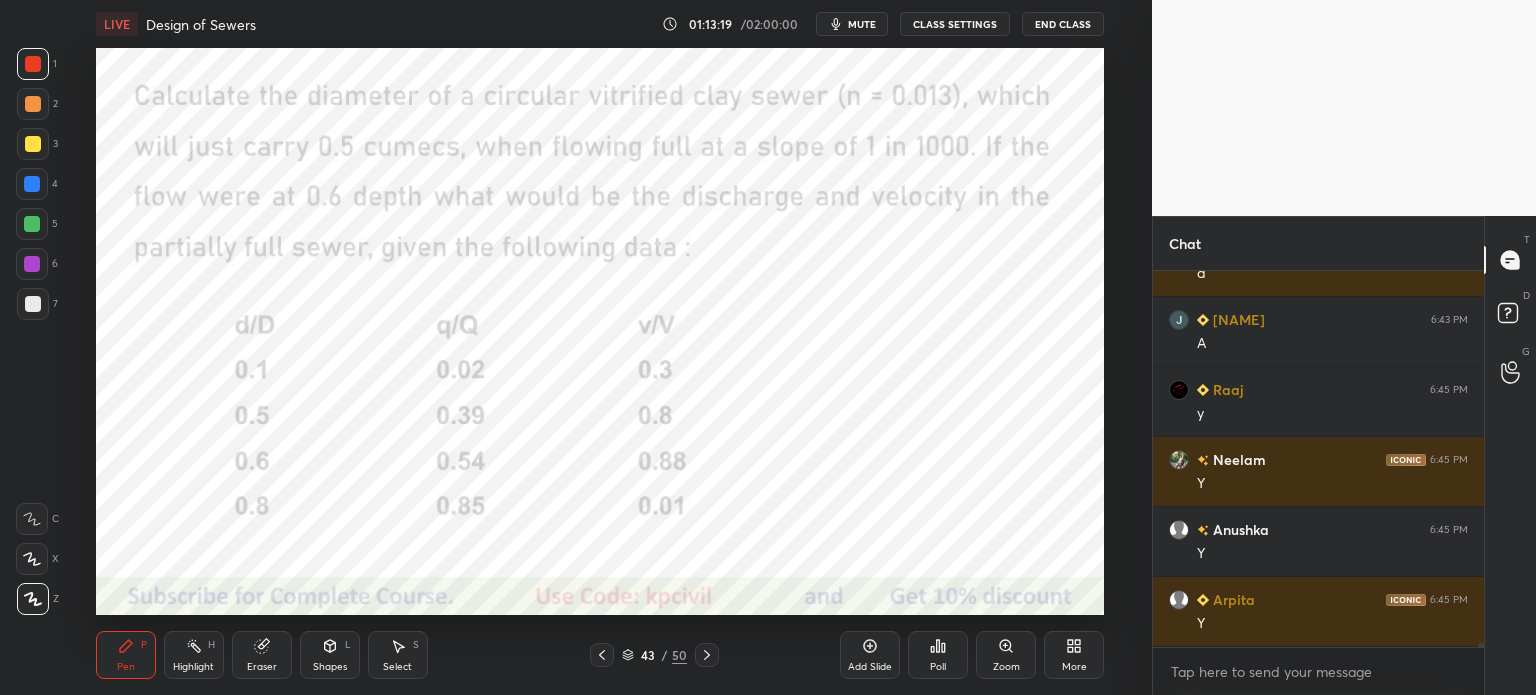 scroll, scrollTop: 34878, scrollLeft: 0, axis: vertical 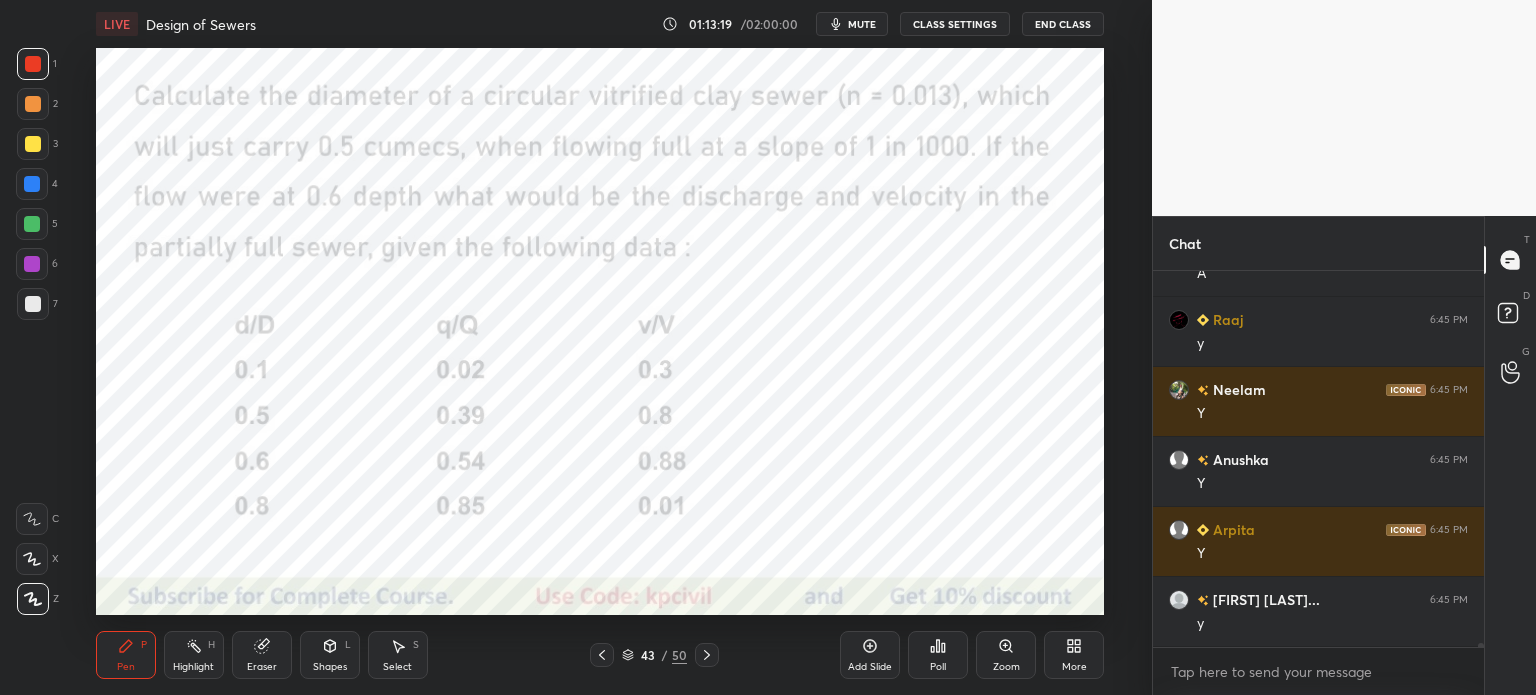 click on "Add Slide" at bounding box center [870, 655] 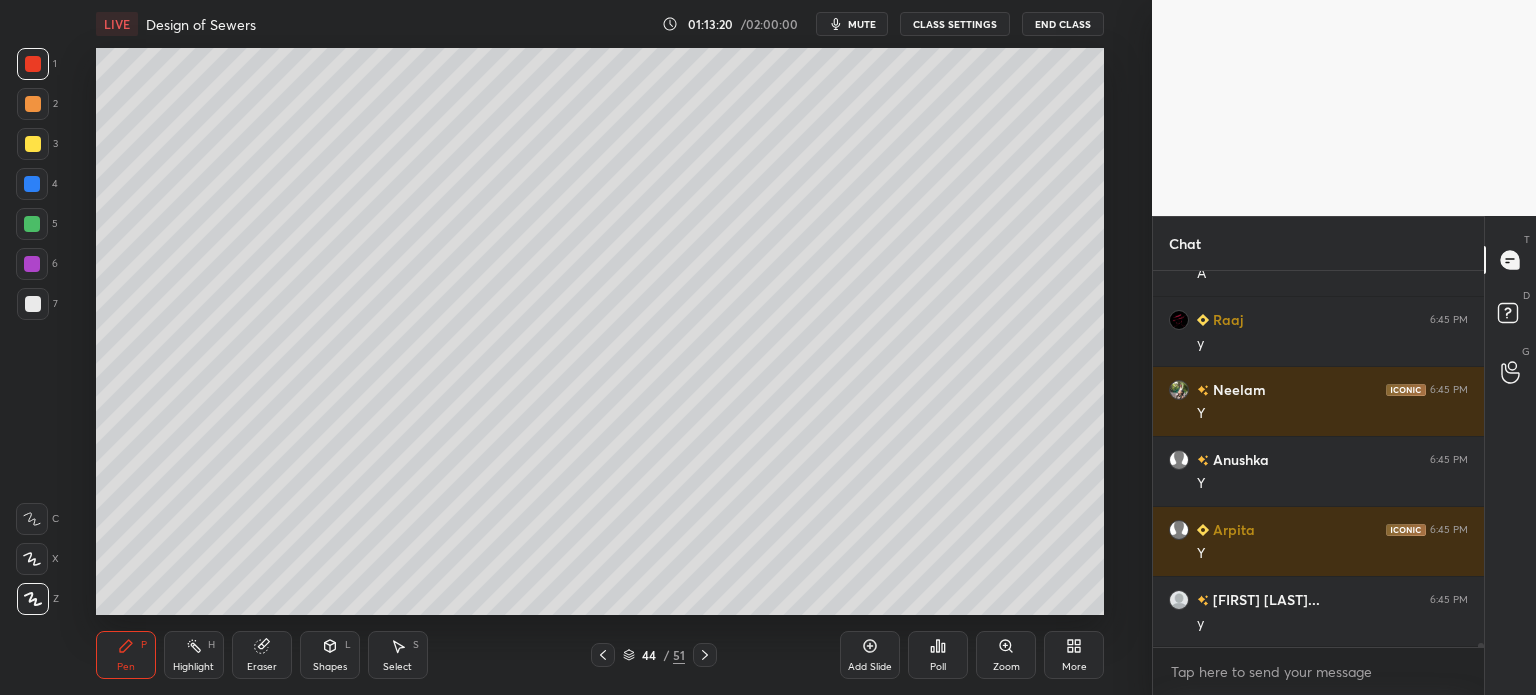 click at bounding box center (33, 304) 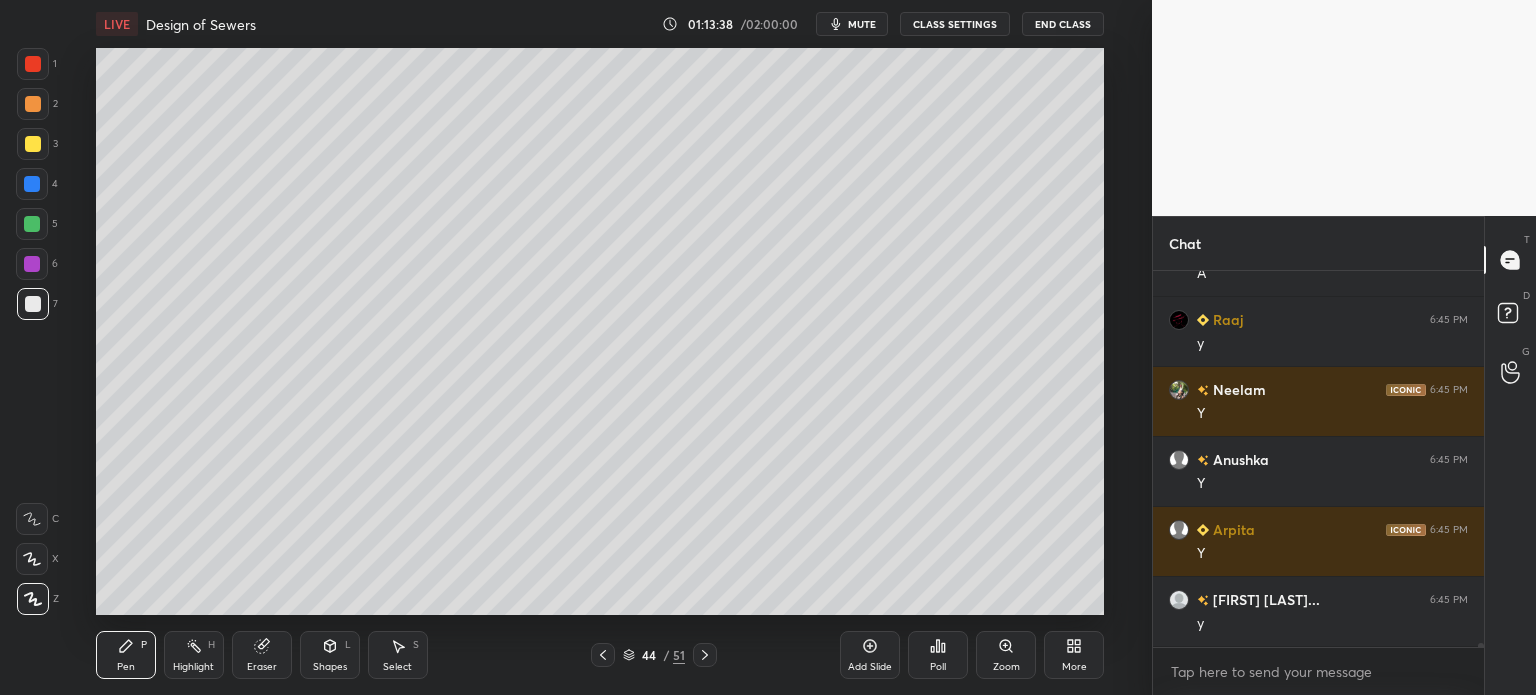 scroll, scrollTop: 34948, scrollLeft: 0, axis: vertical 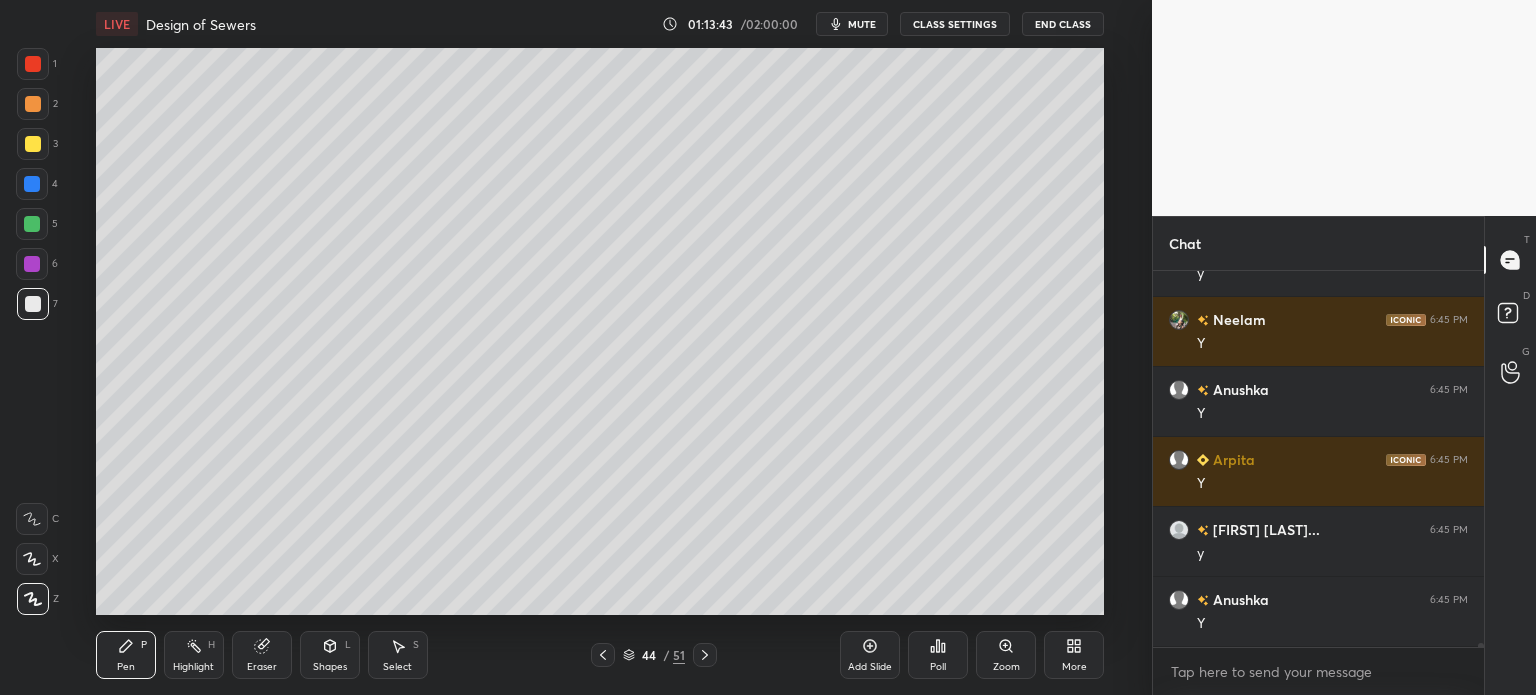 click at bounding box center [33, 144] 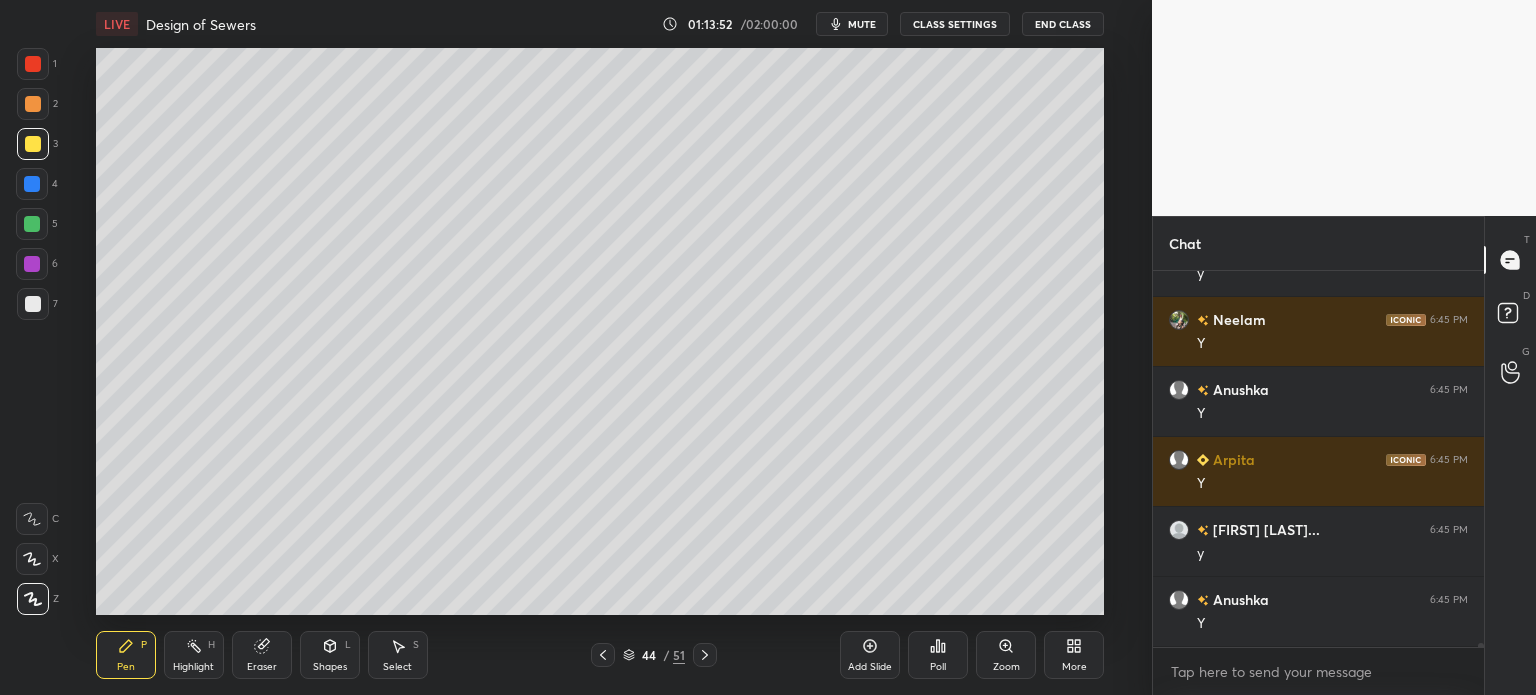 scroll, scrollTop: 35018, scrollLeft: 0, axis: vertical 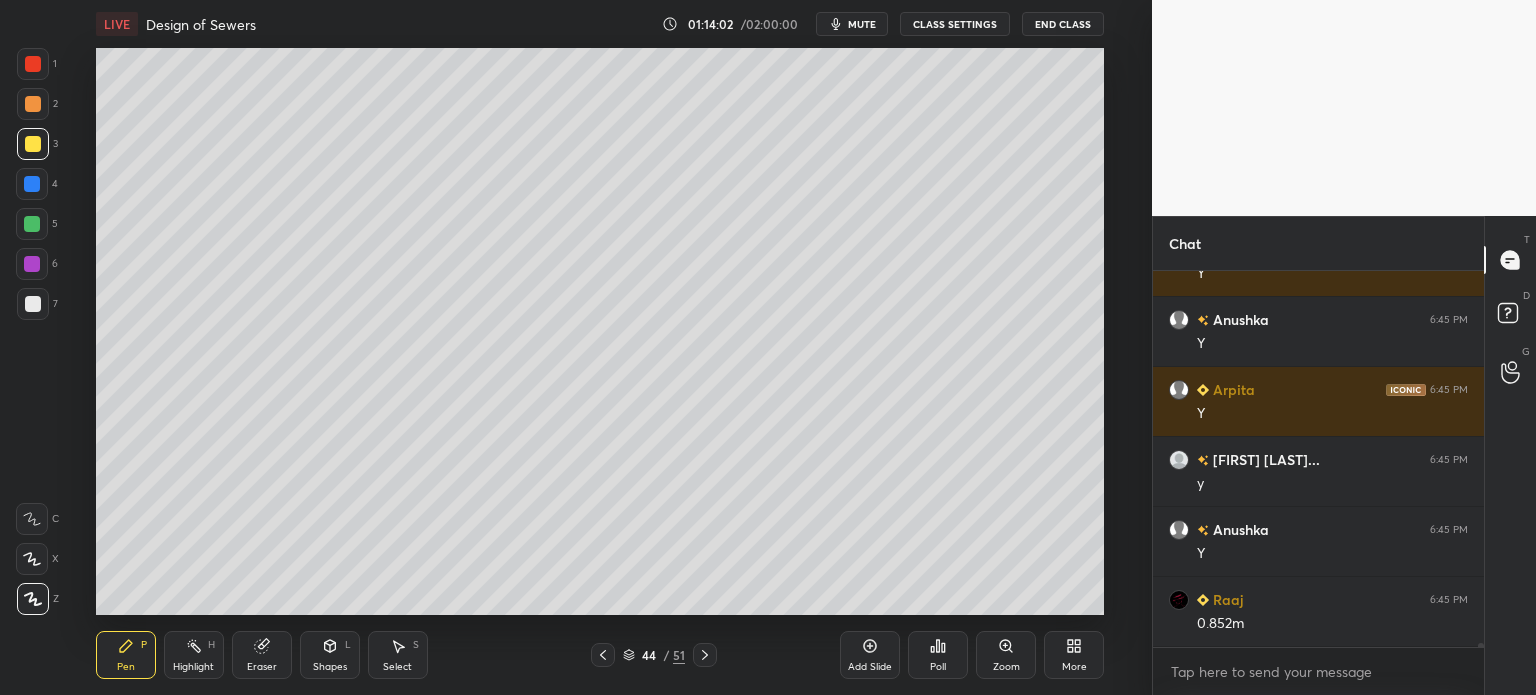 click 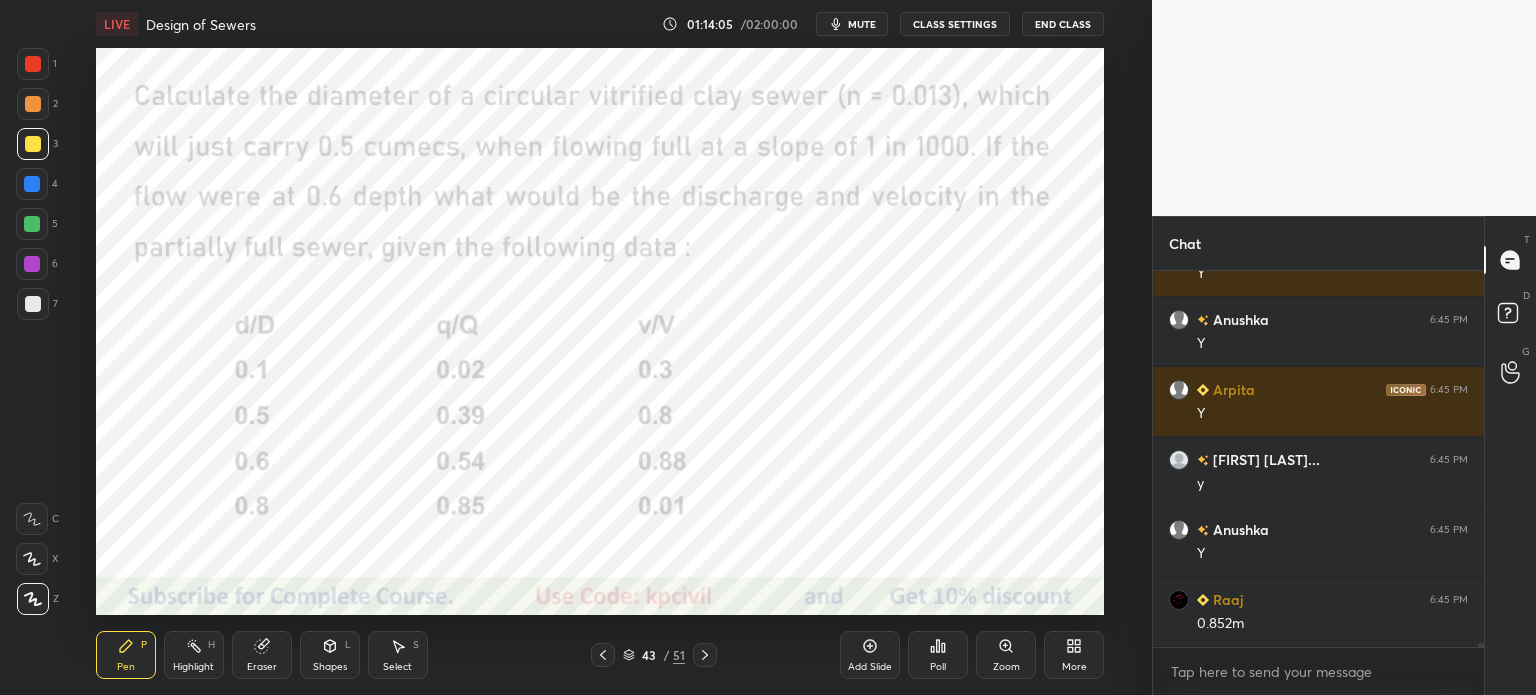 click 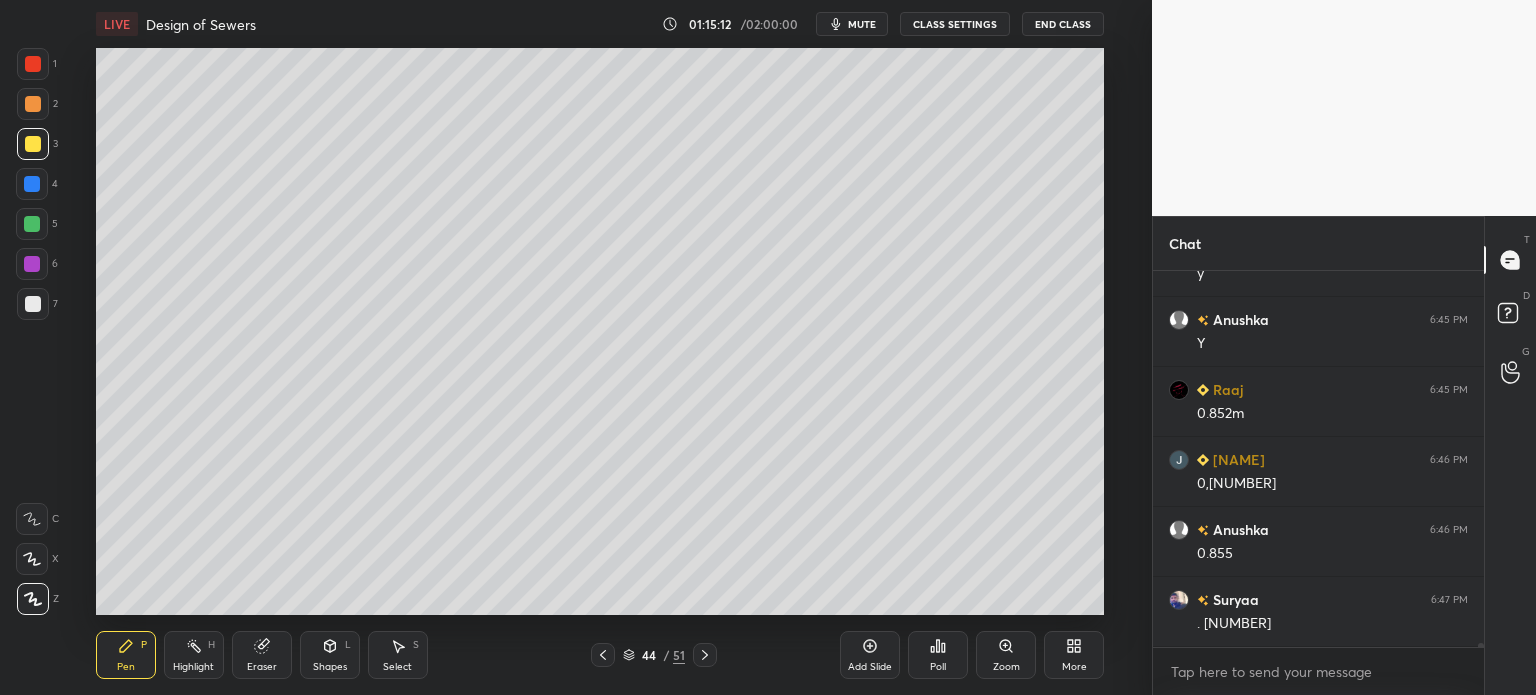 scroll, scrollTop: 35298, scrollLeft: 0, axis: vertical 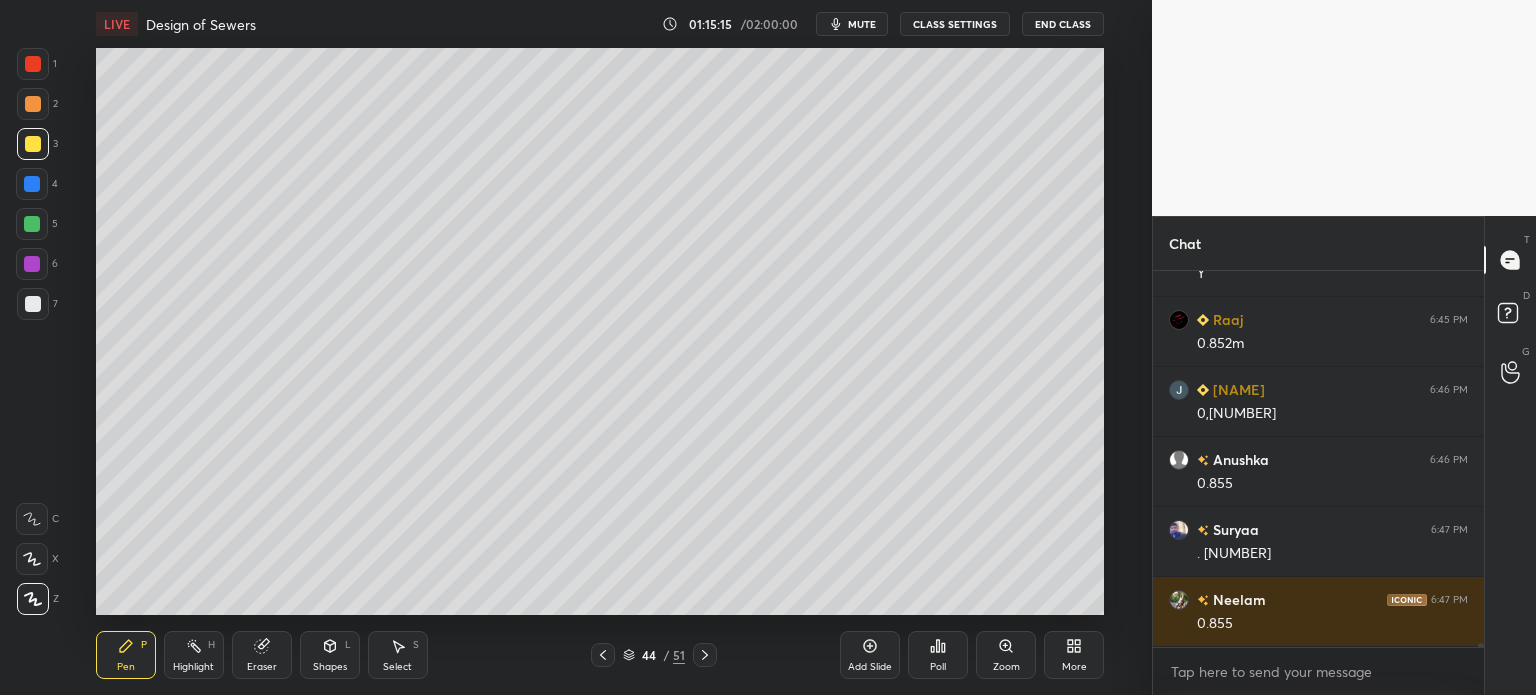 click 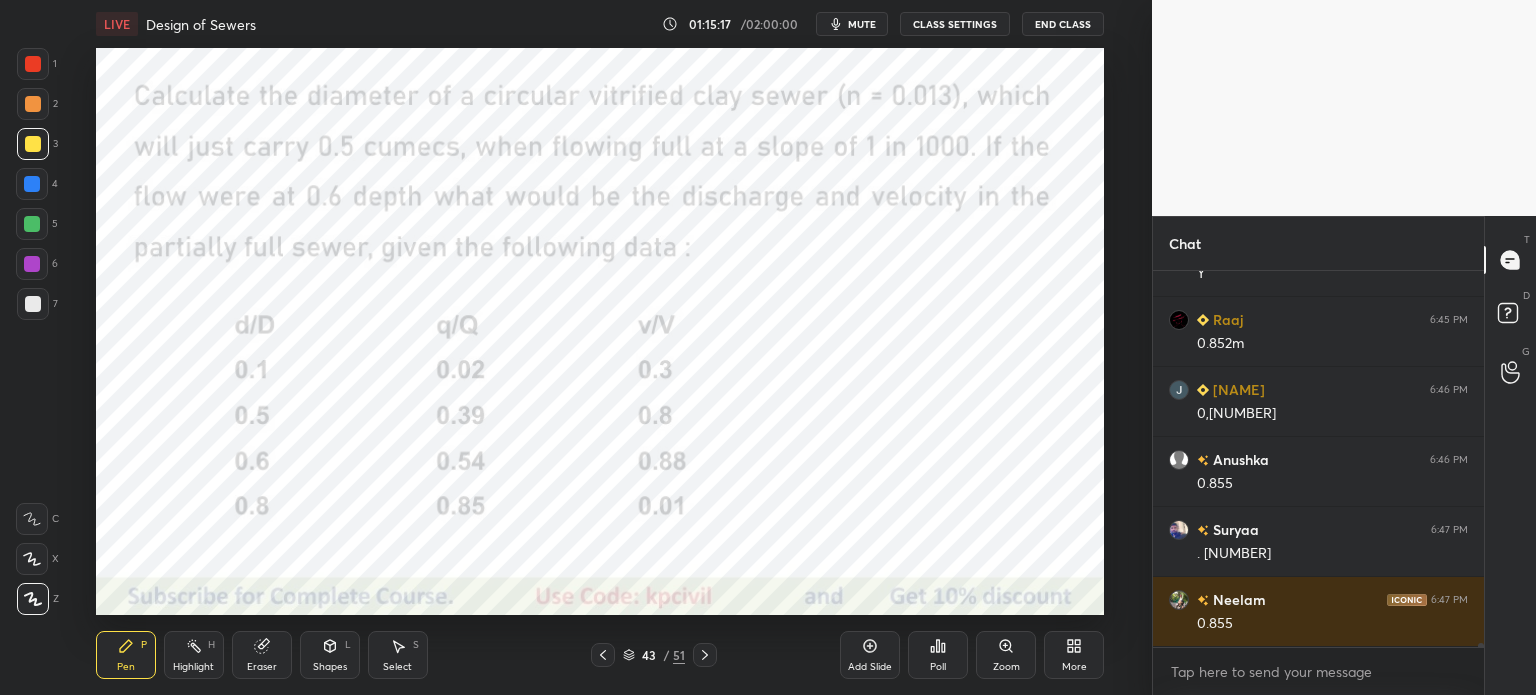 click 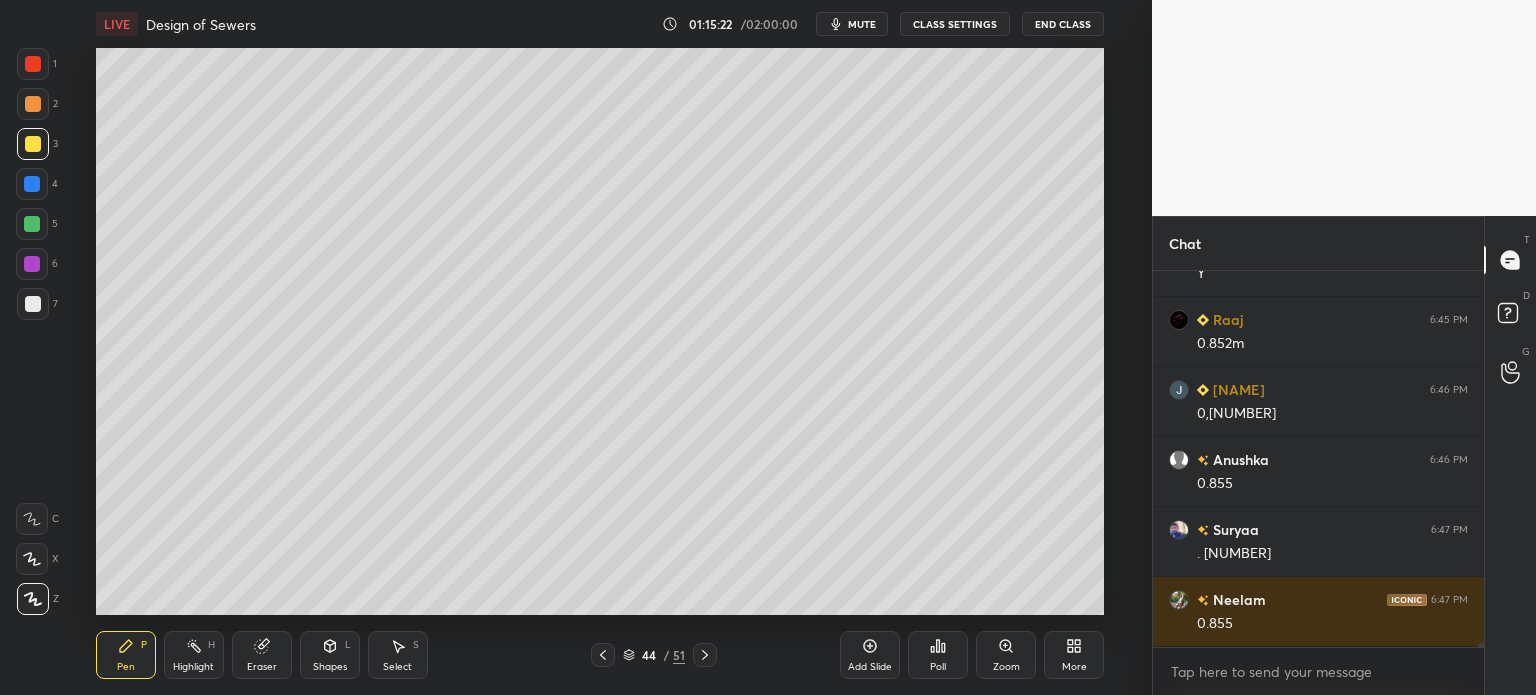 click at bounding box center (32, 184) 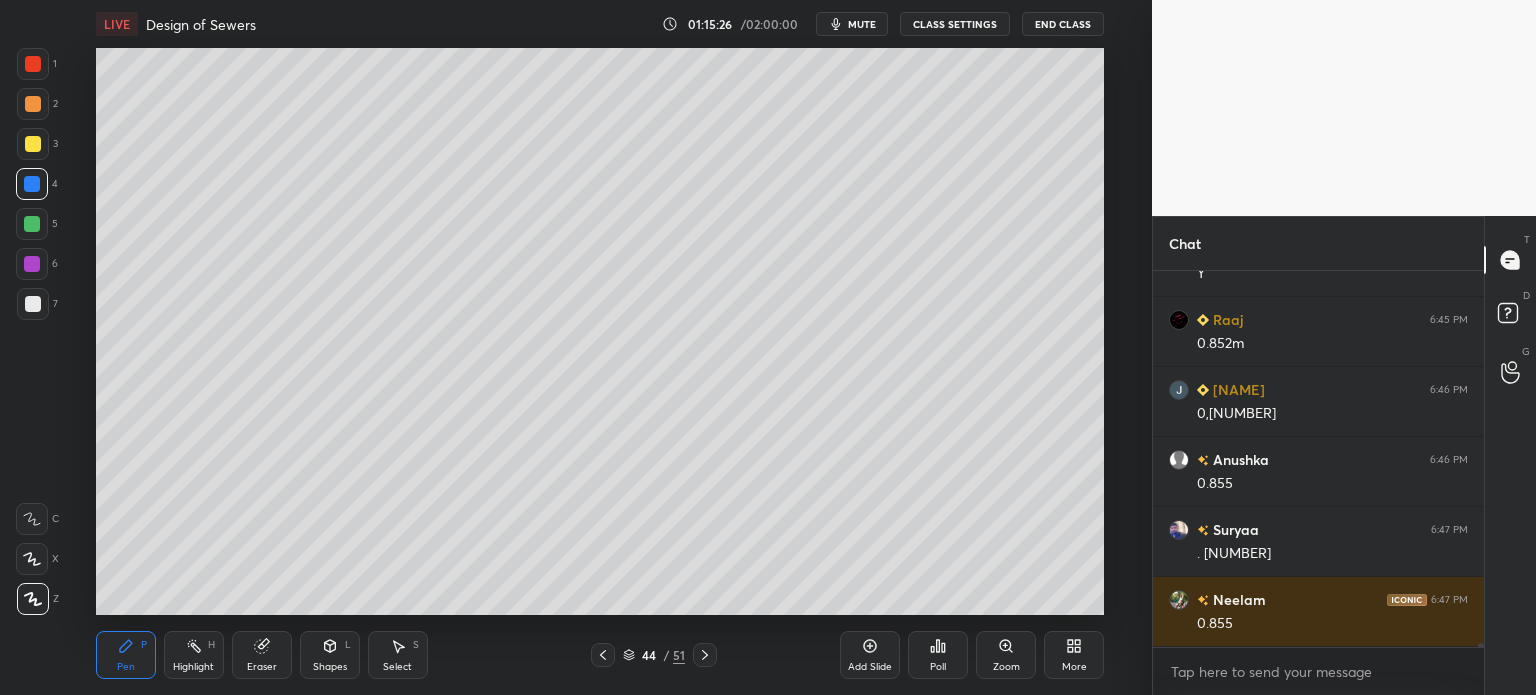 scroll, scrollTop: 35368, scrollLeft: 0, axis: vertical 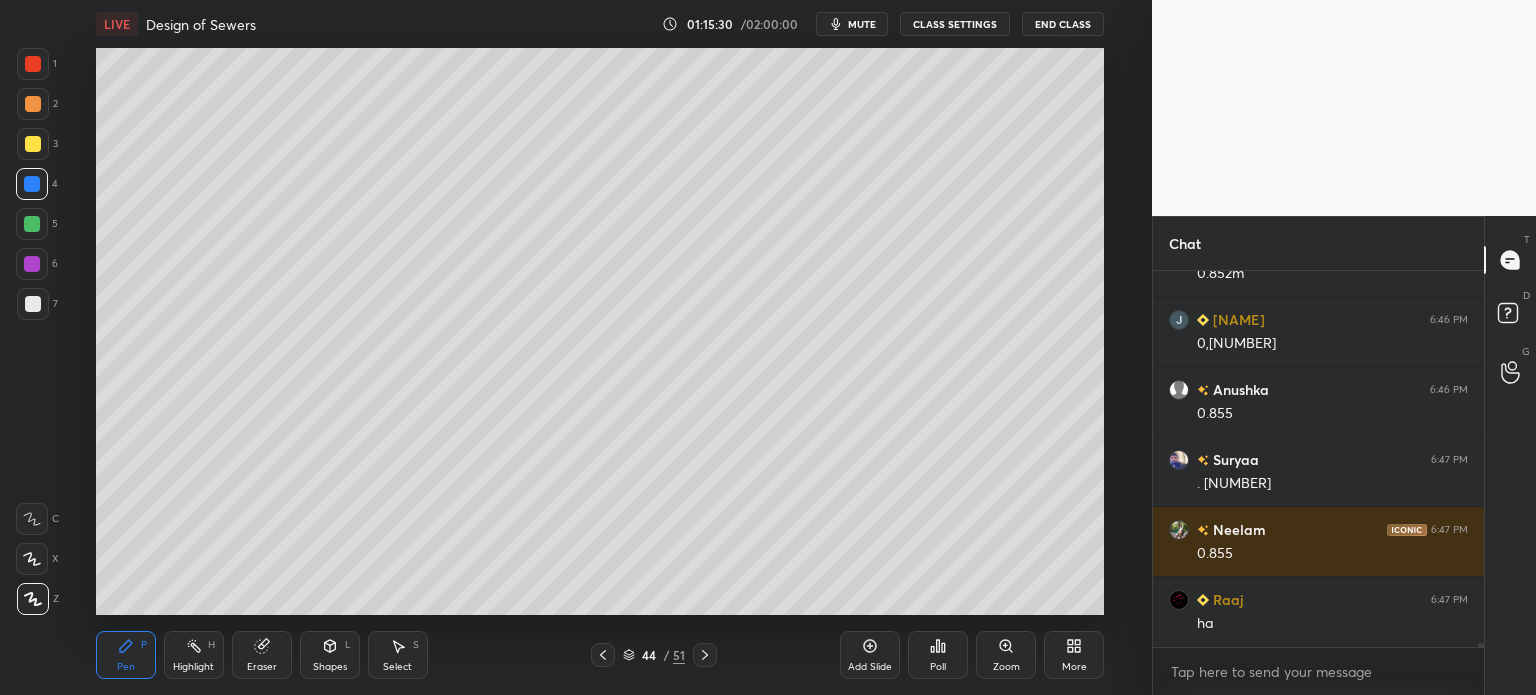 click 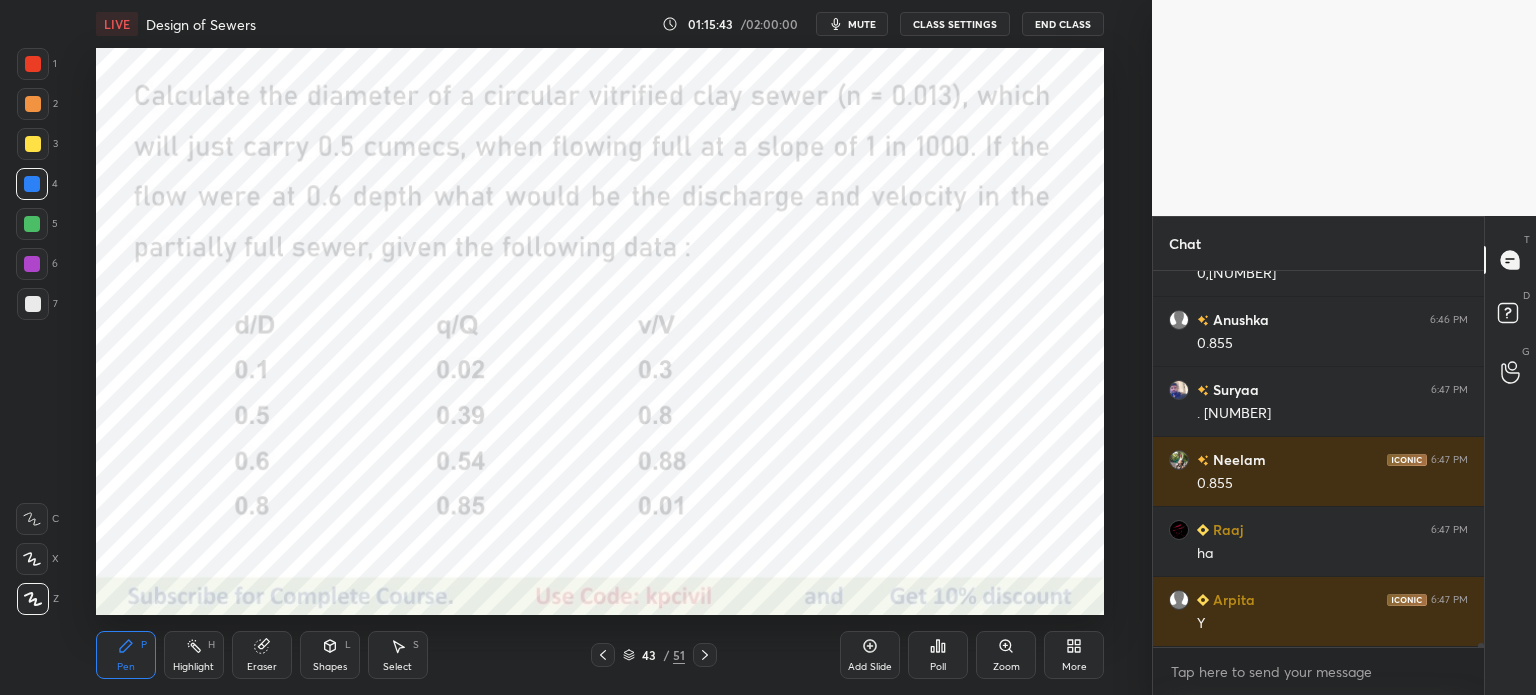 scroll, scrollTop: 35508, scrollLeft: 0, axis: vertical 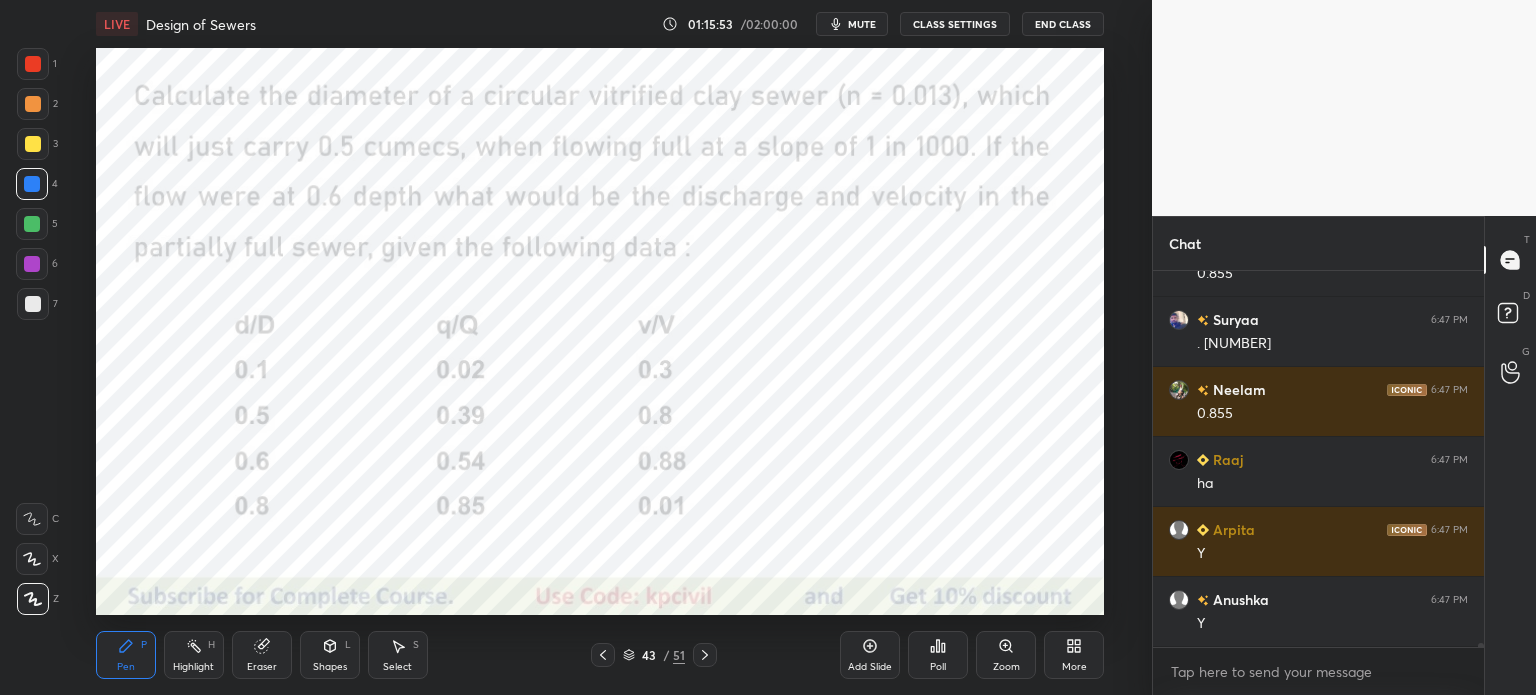 click at bounding box center (33, 64) 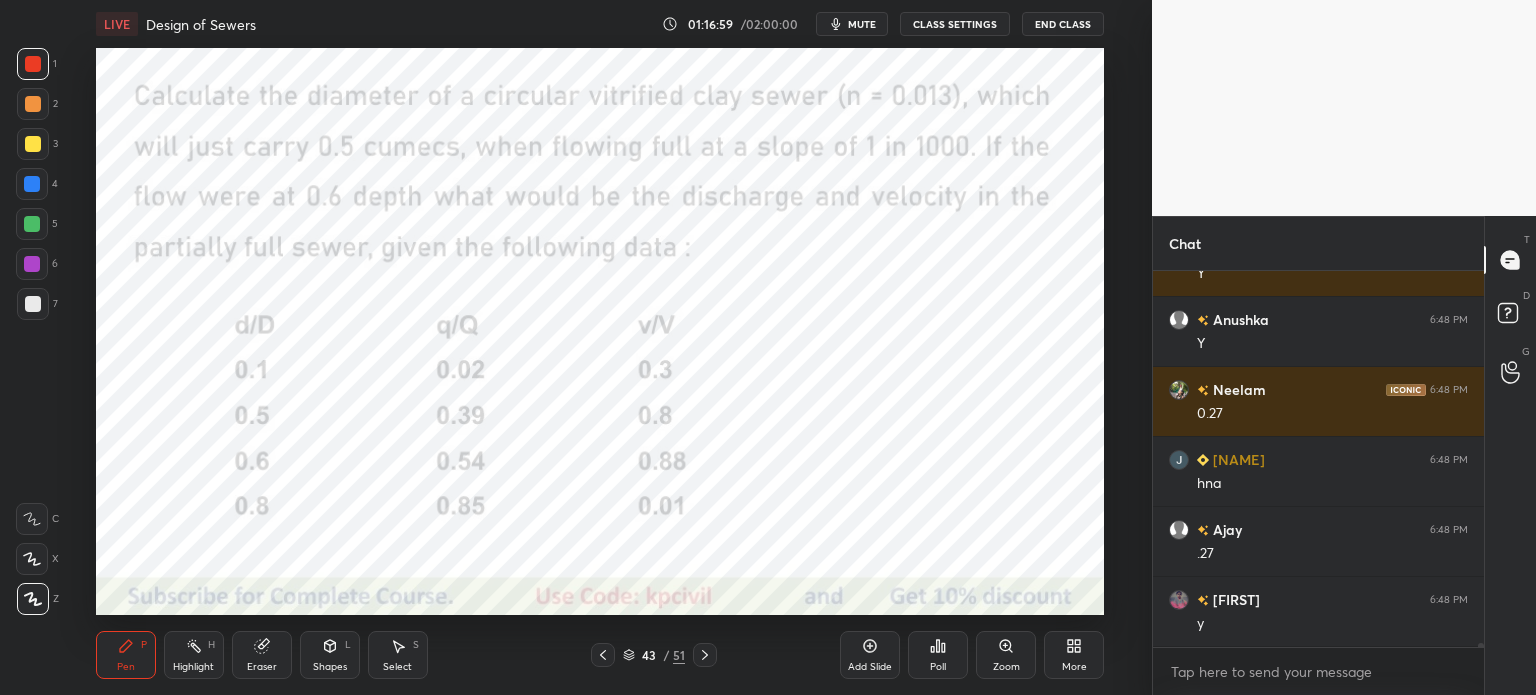 scroll, scrollTop: 35998, scrollLeft: 0, axis: vertical 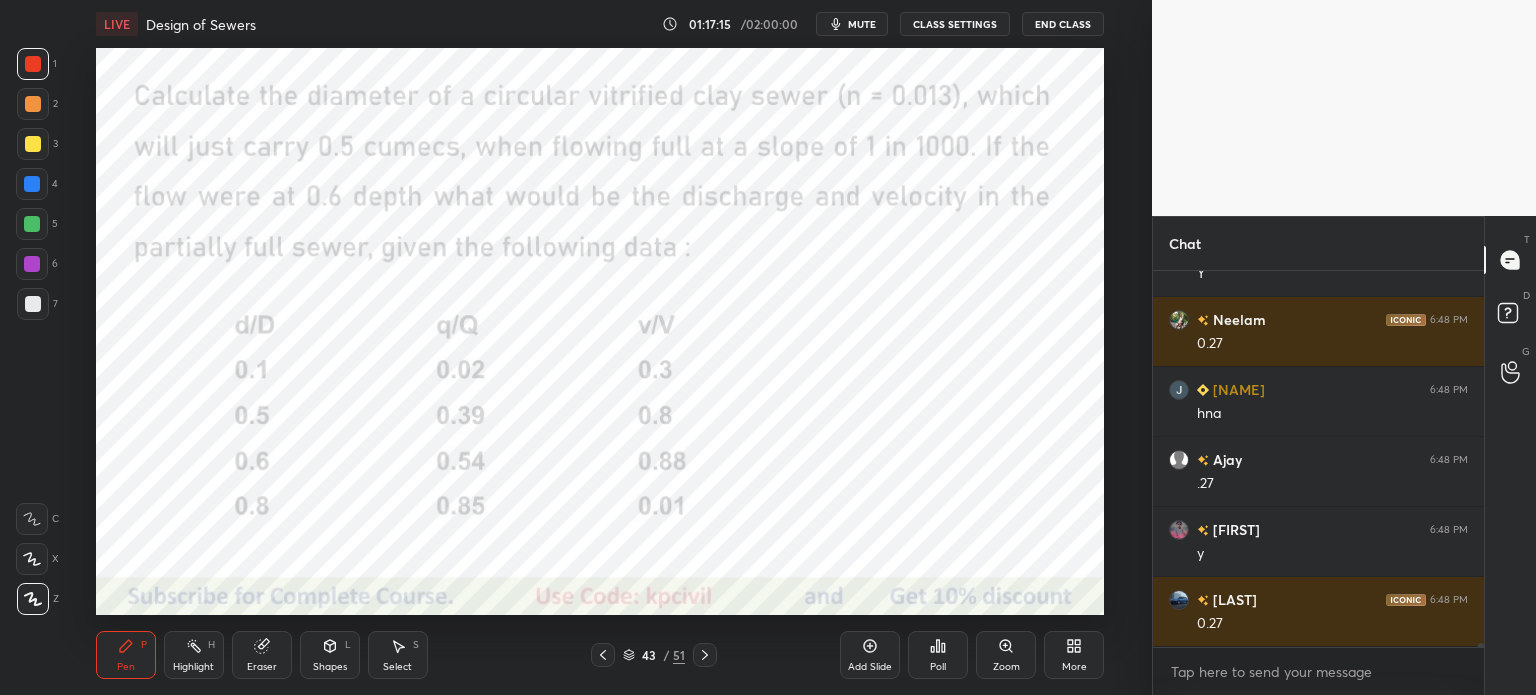 click 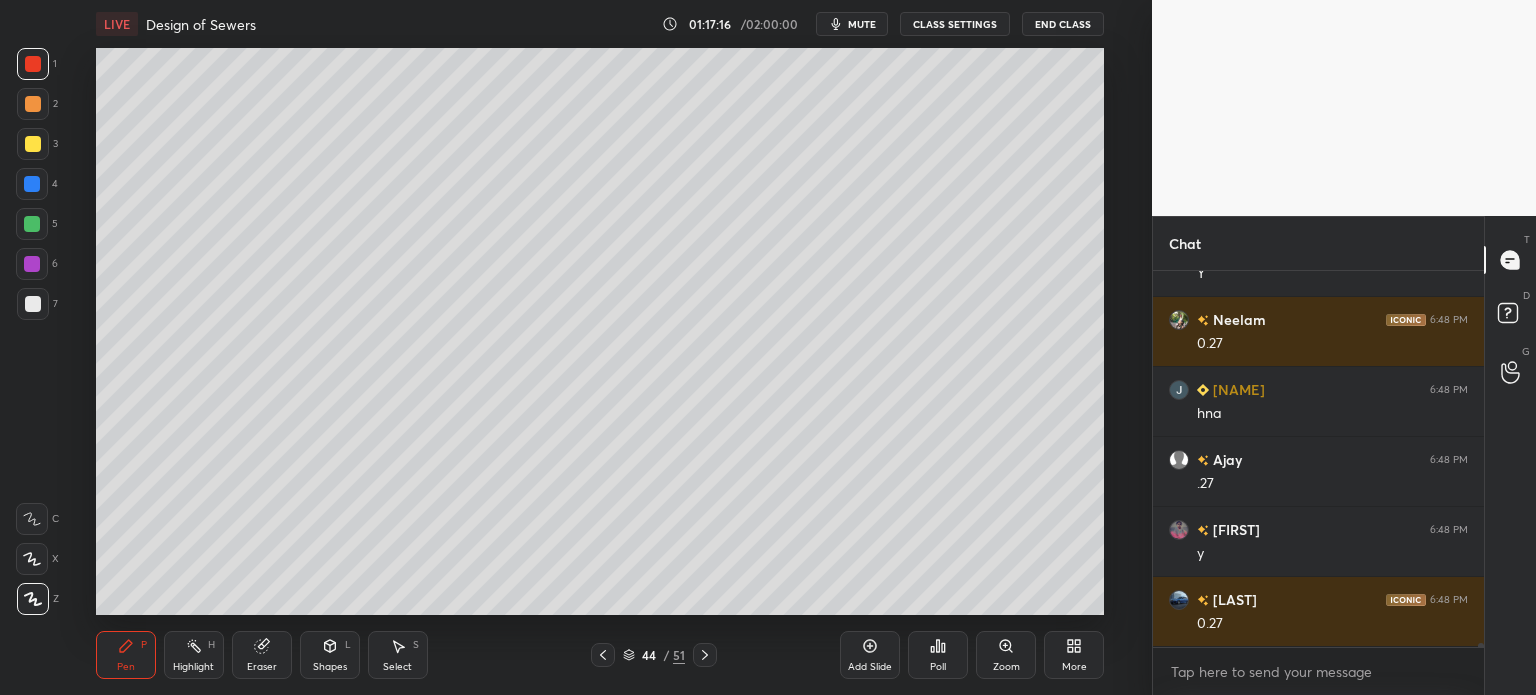 click at bounding box center [33, 304] 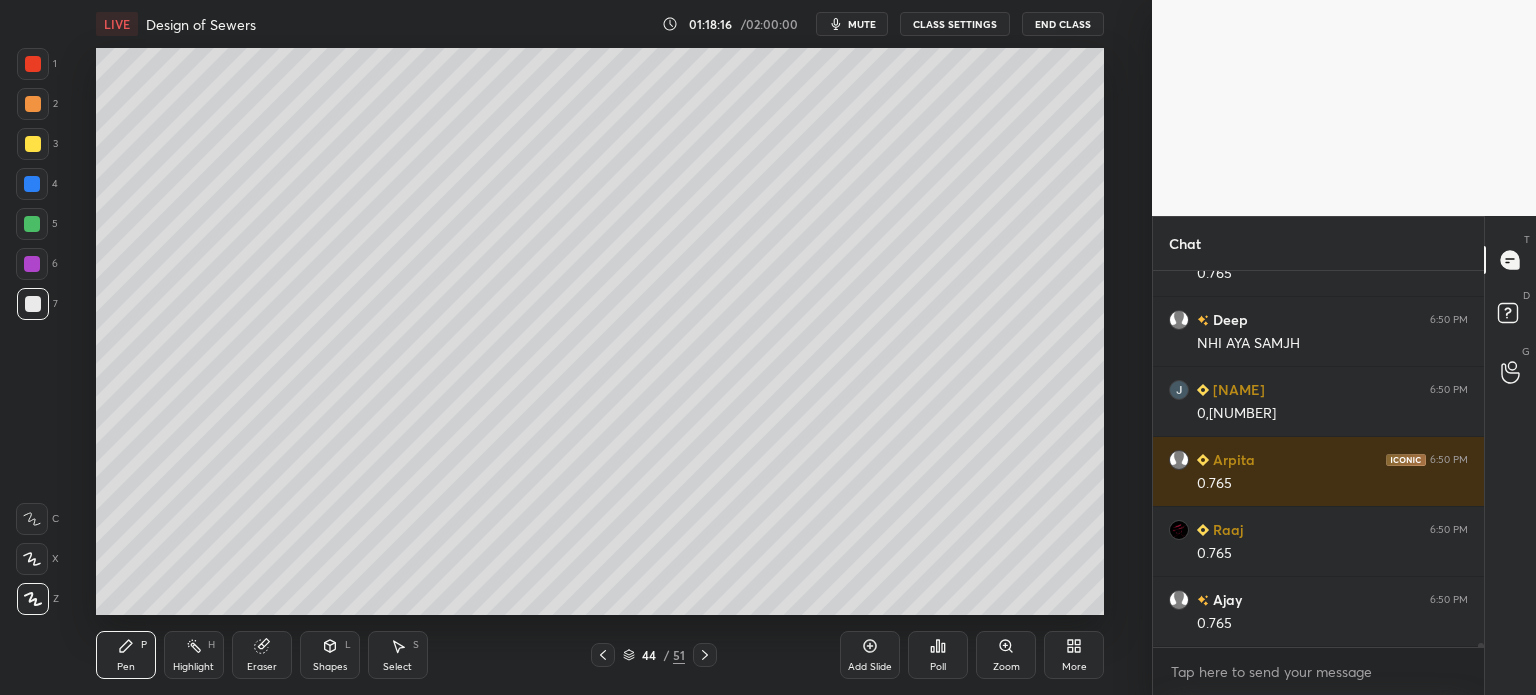 scroll, scrollTop: 36628, scrollLeft: 0, axis: vertical 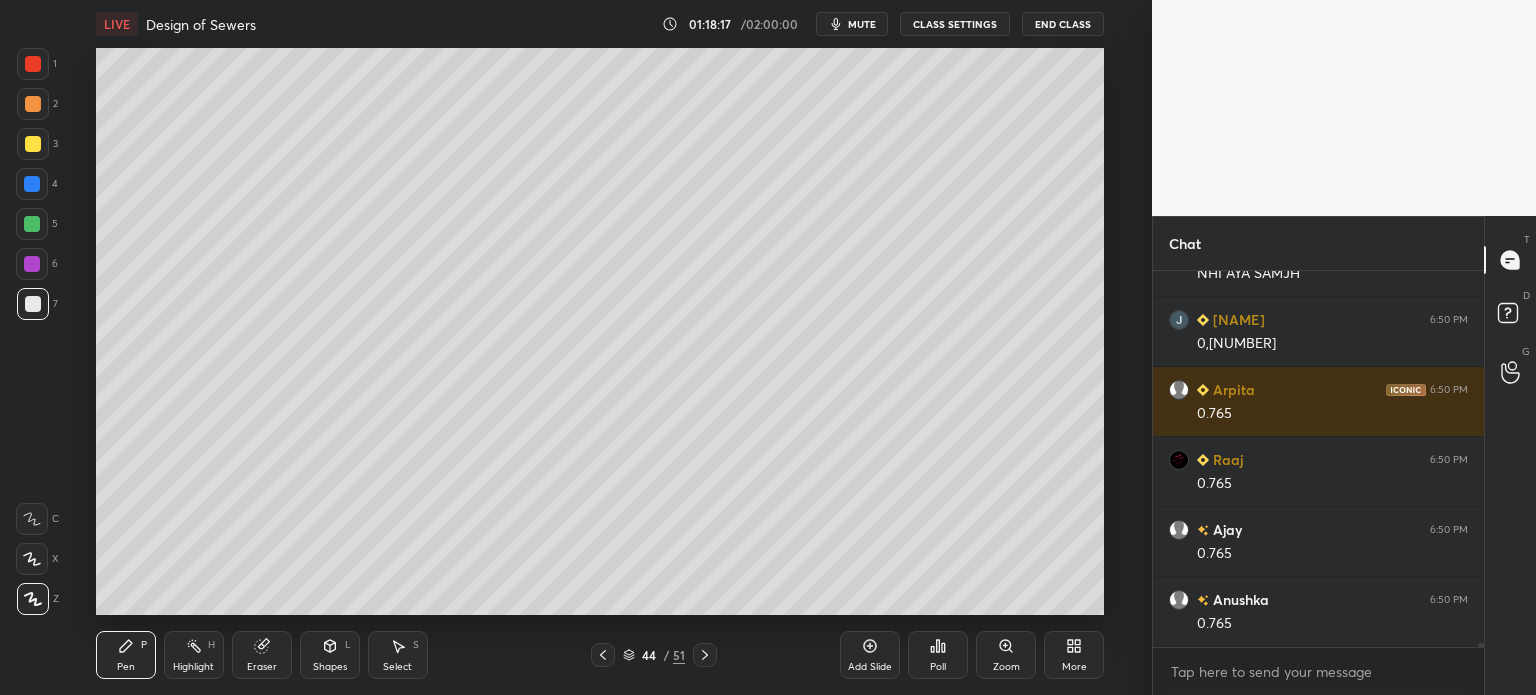 click 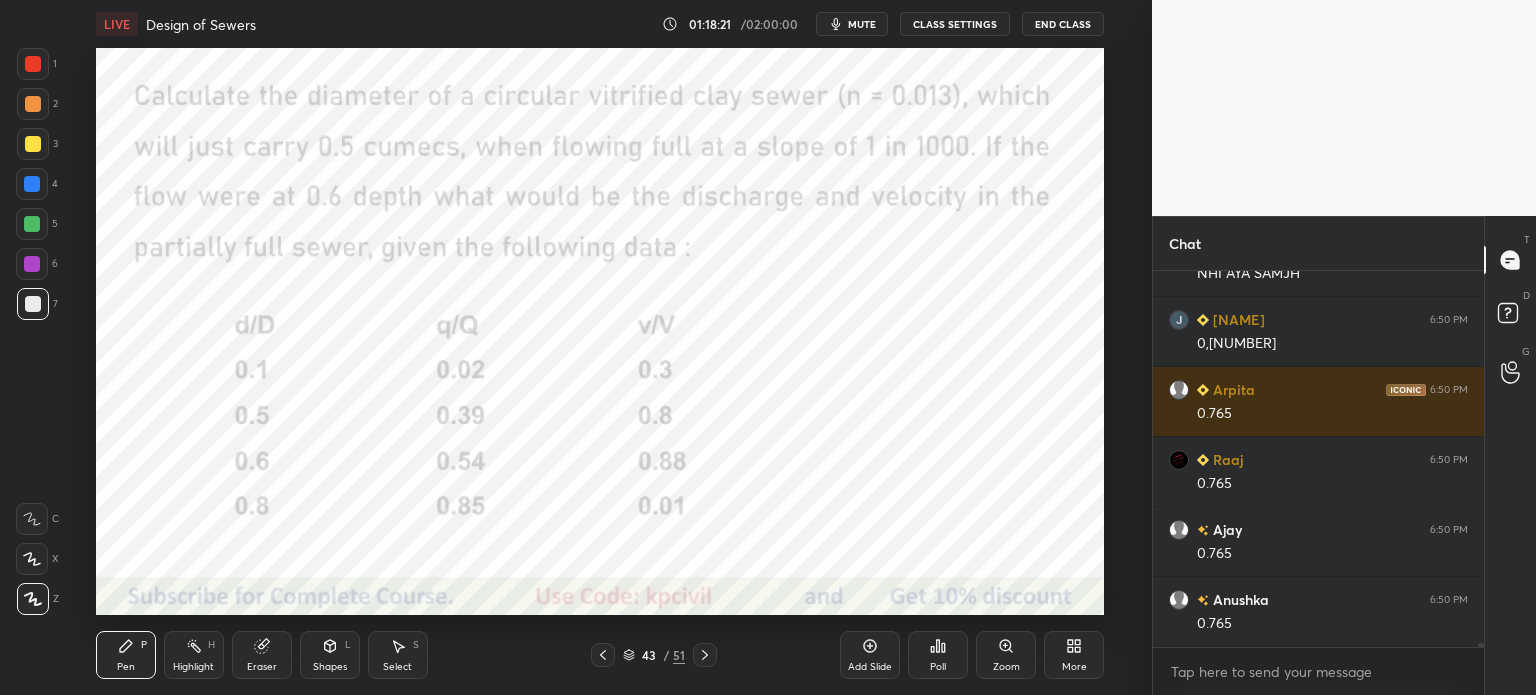 click on "Highlight" at bounding box center [193, 667] 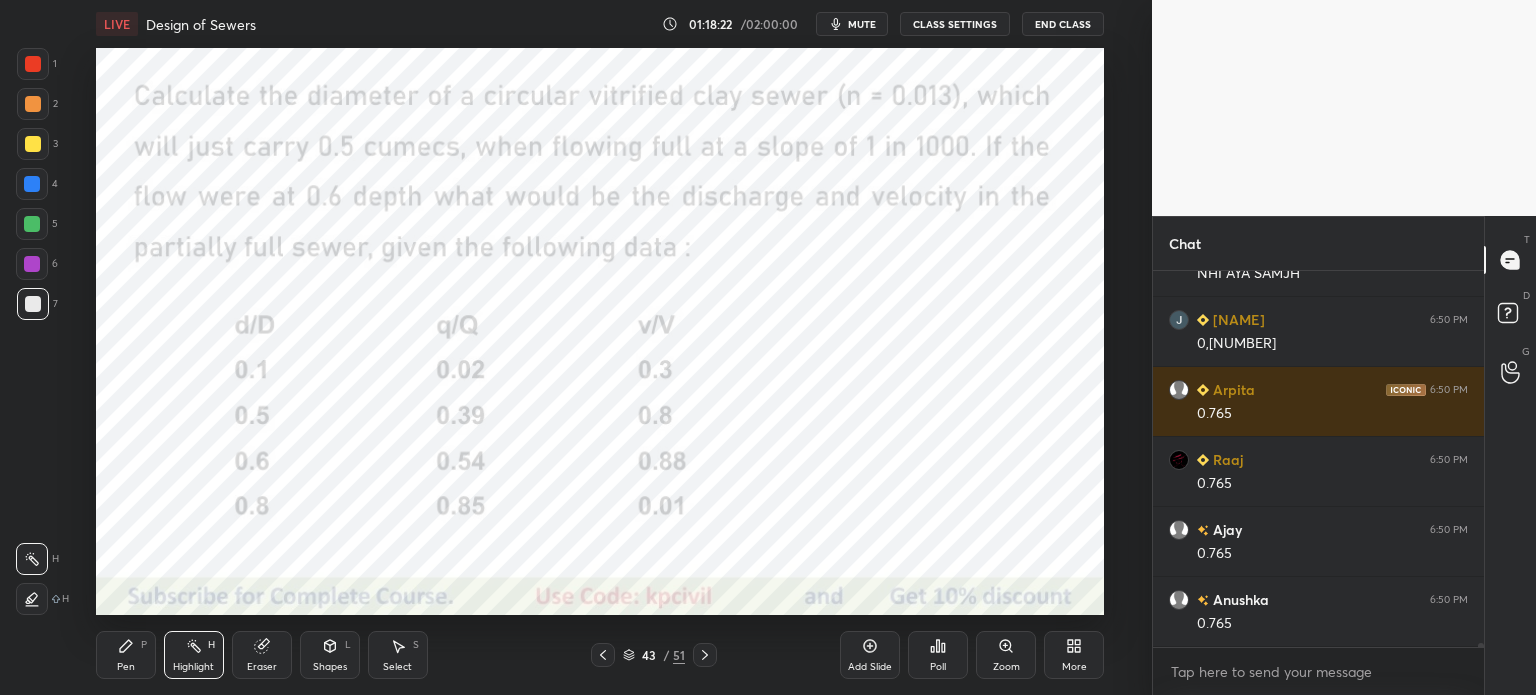 click at bounding box center (33, 64) 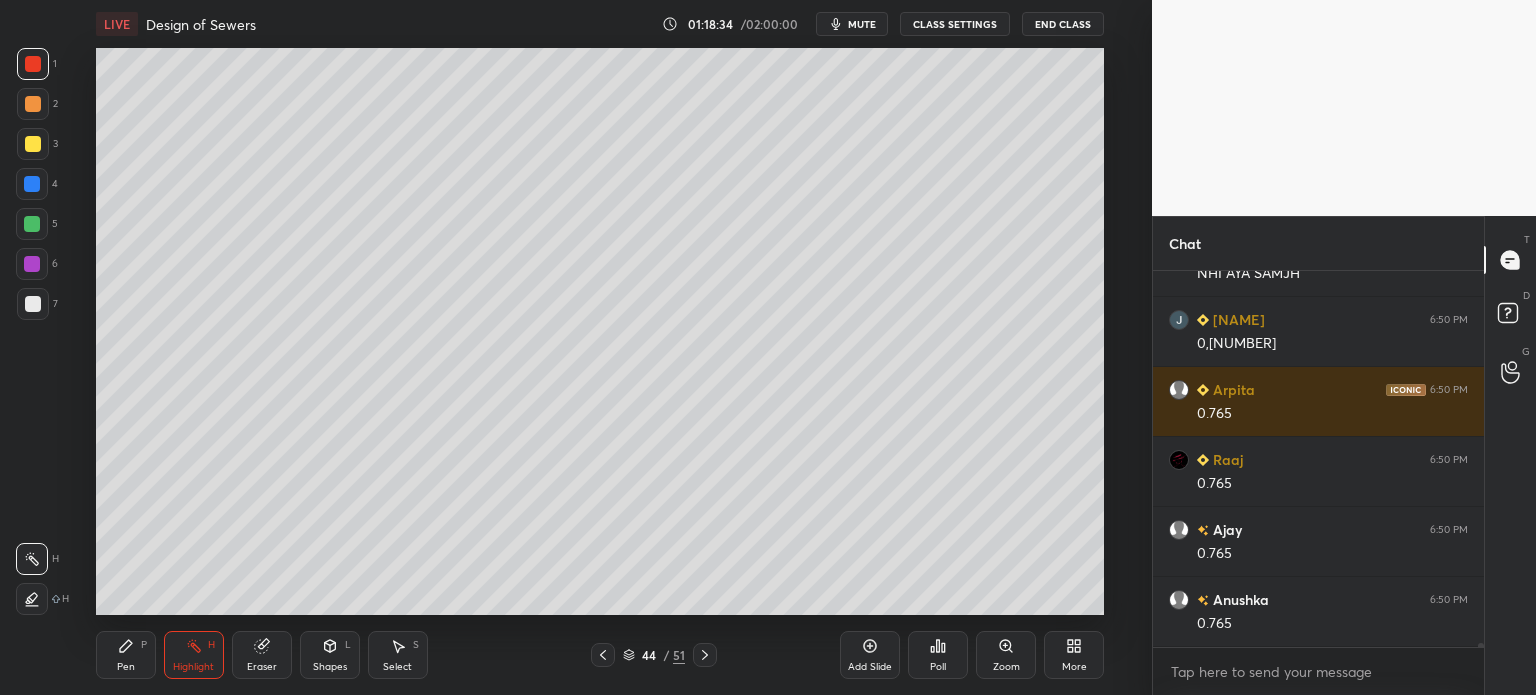 click on "Add Slide" at bounding box center (870, 655) 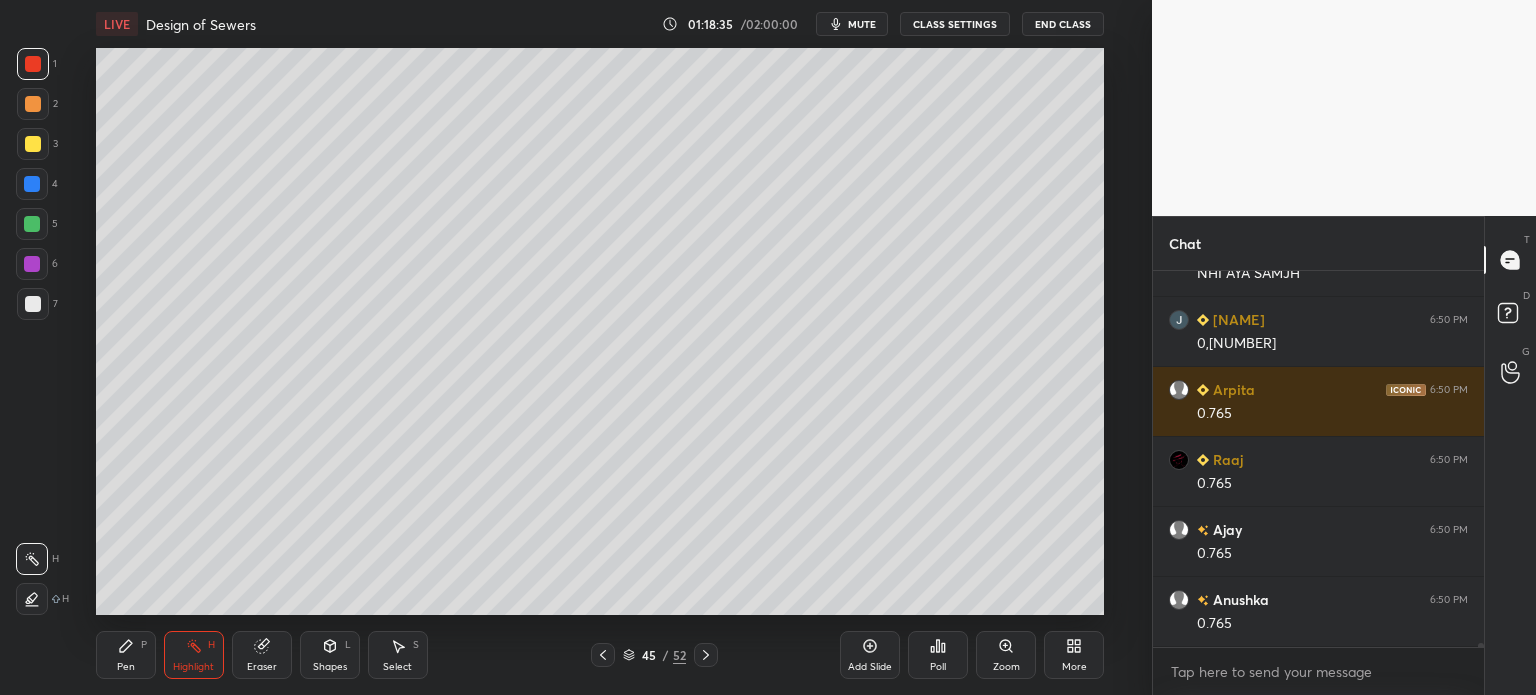 click at bounding box center [33, 304] 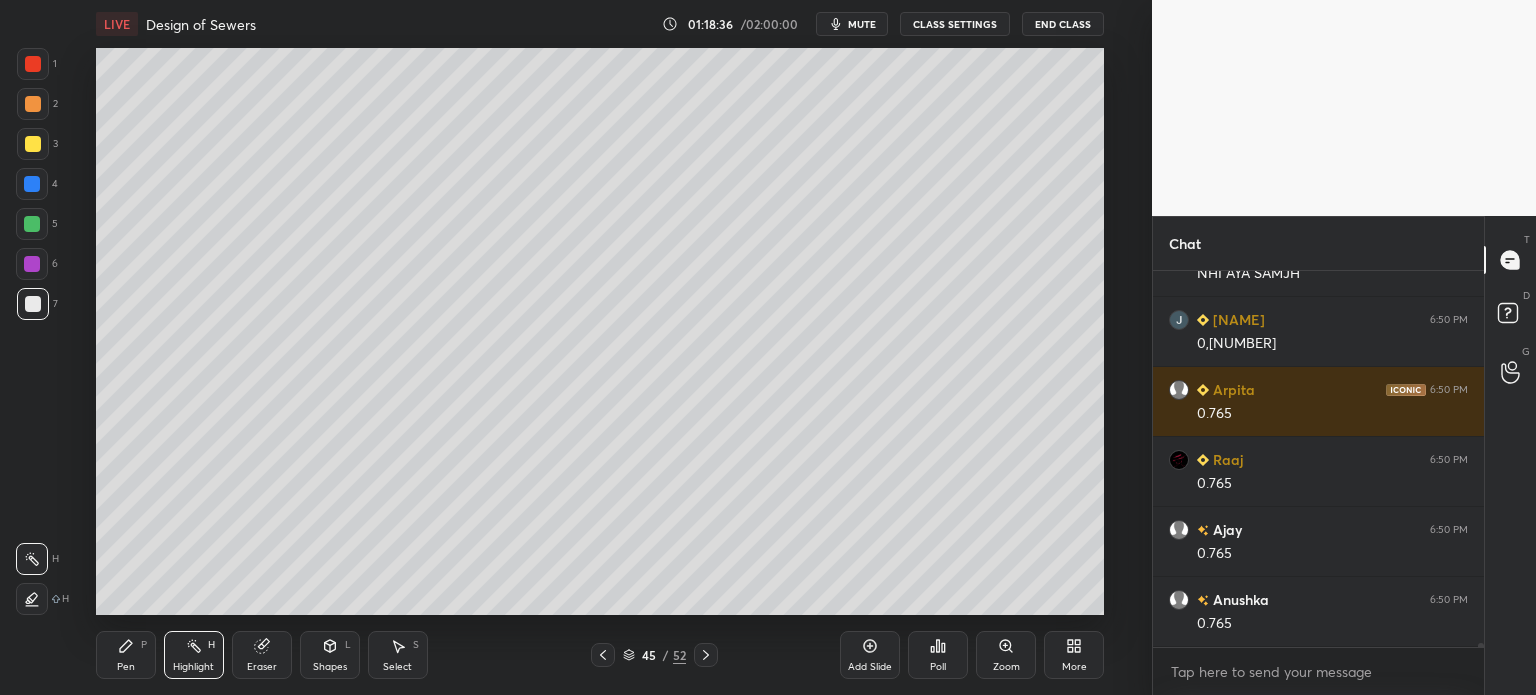 click on "Pen P" at bounding box center (126, 655) 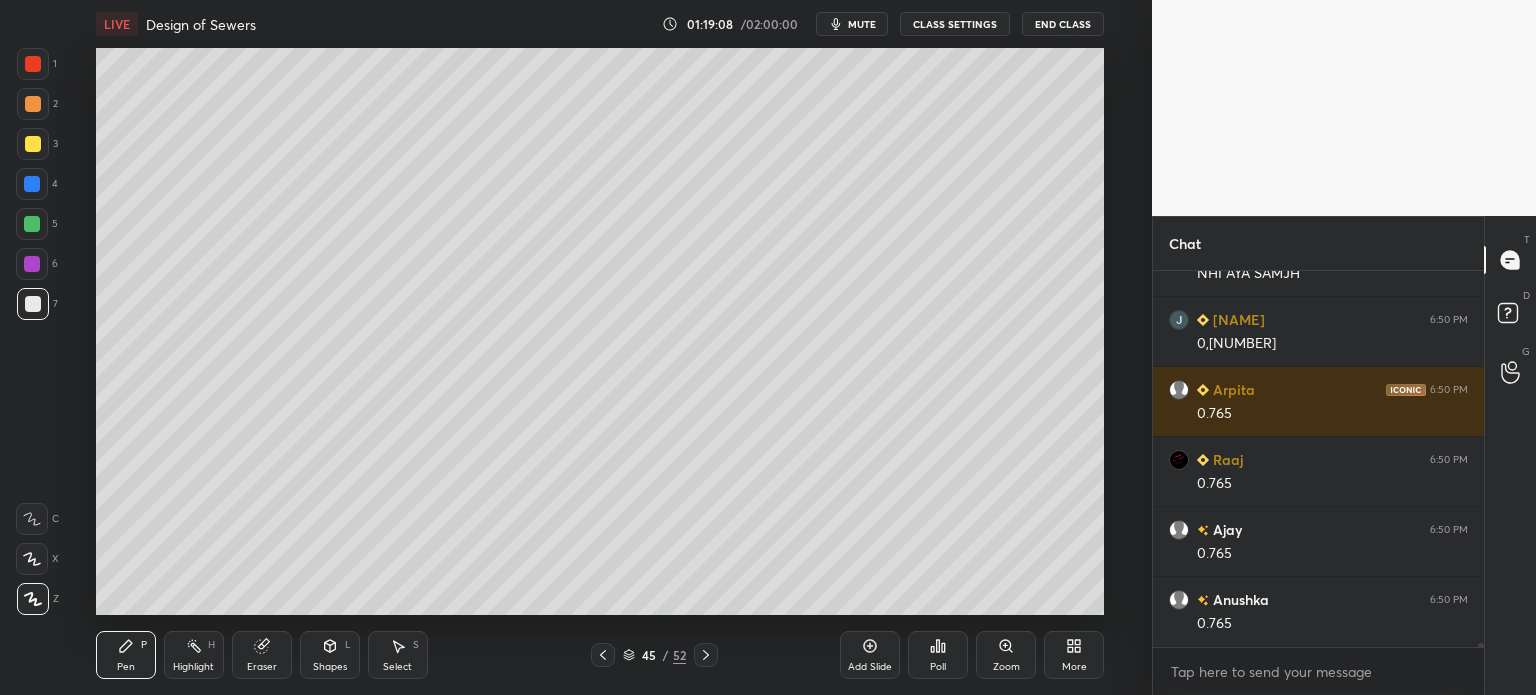 scroll, scrollTop: 36698, scrollLeft: 0, axis: vertical 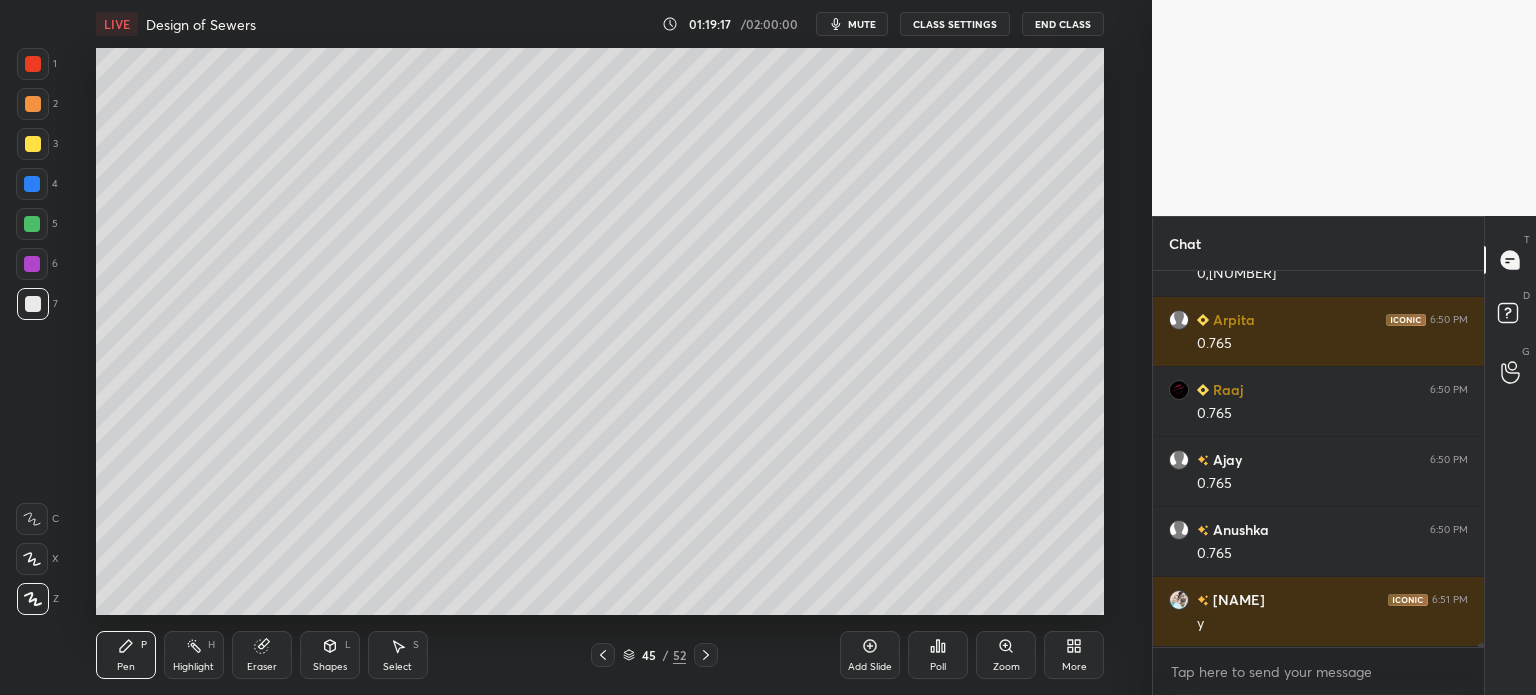 click 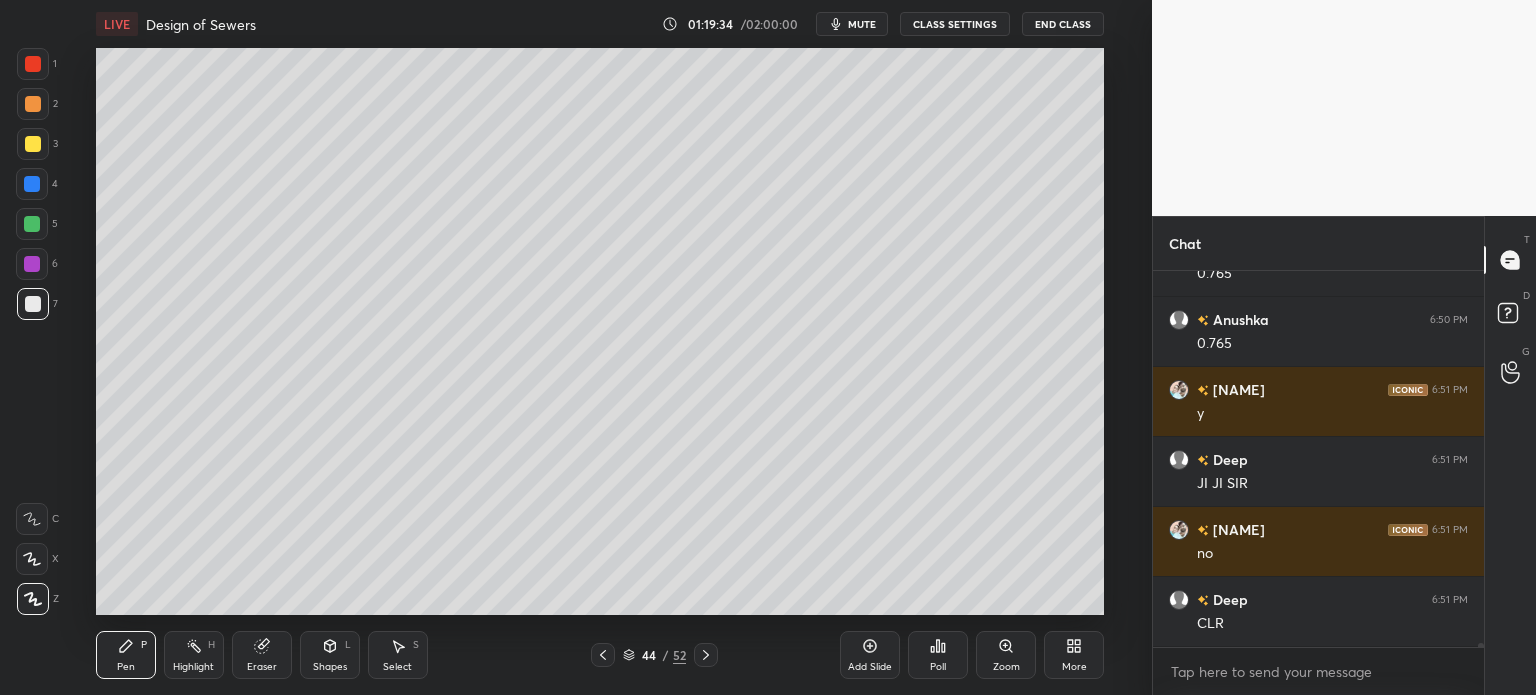 scroll, scrollTop: 36928, scrollLeft: 0, axis: vertical 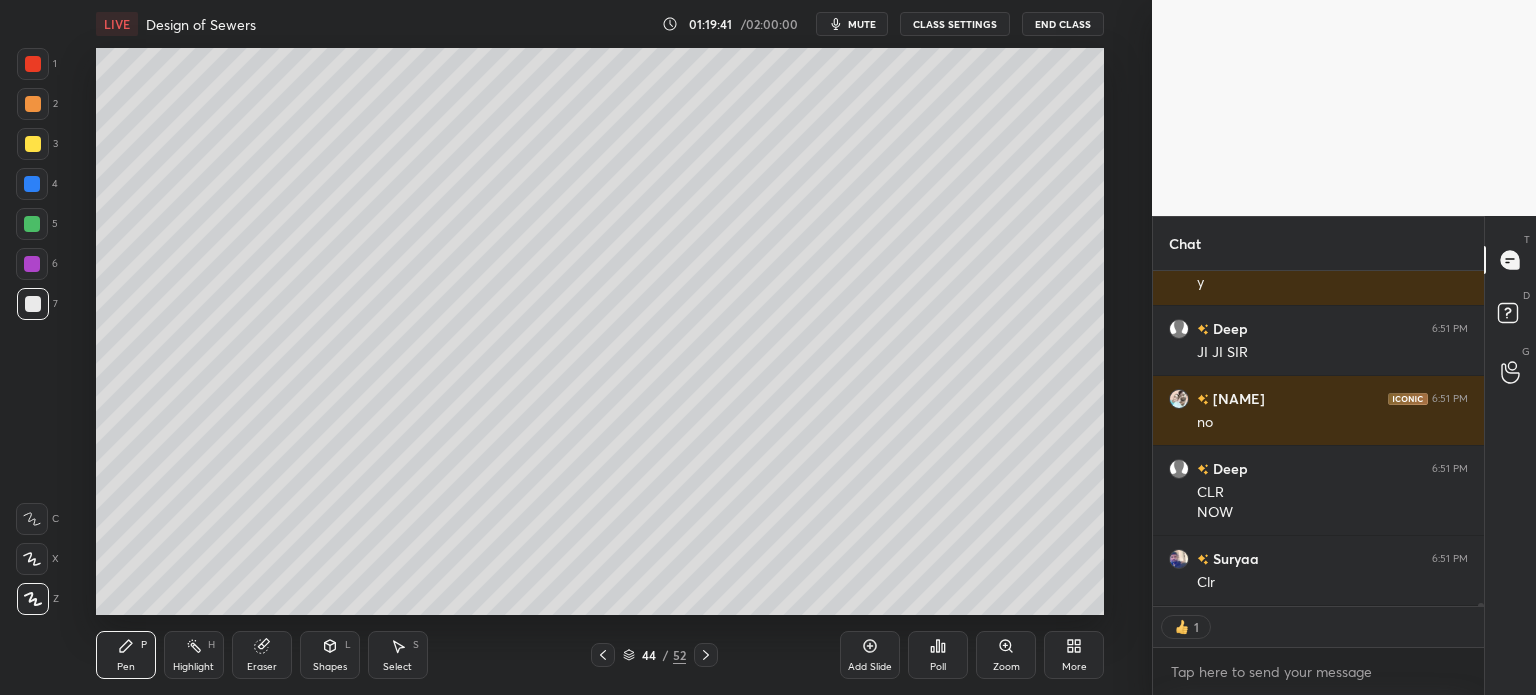 click 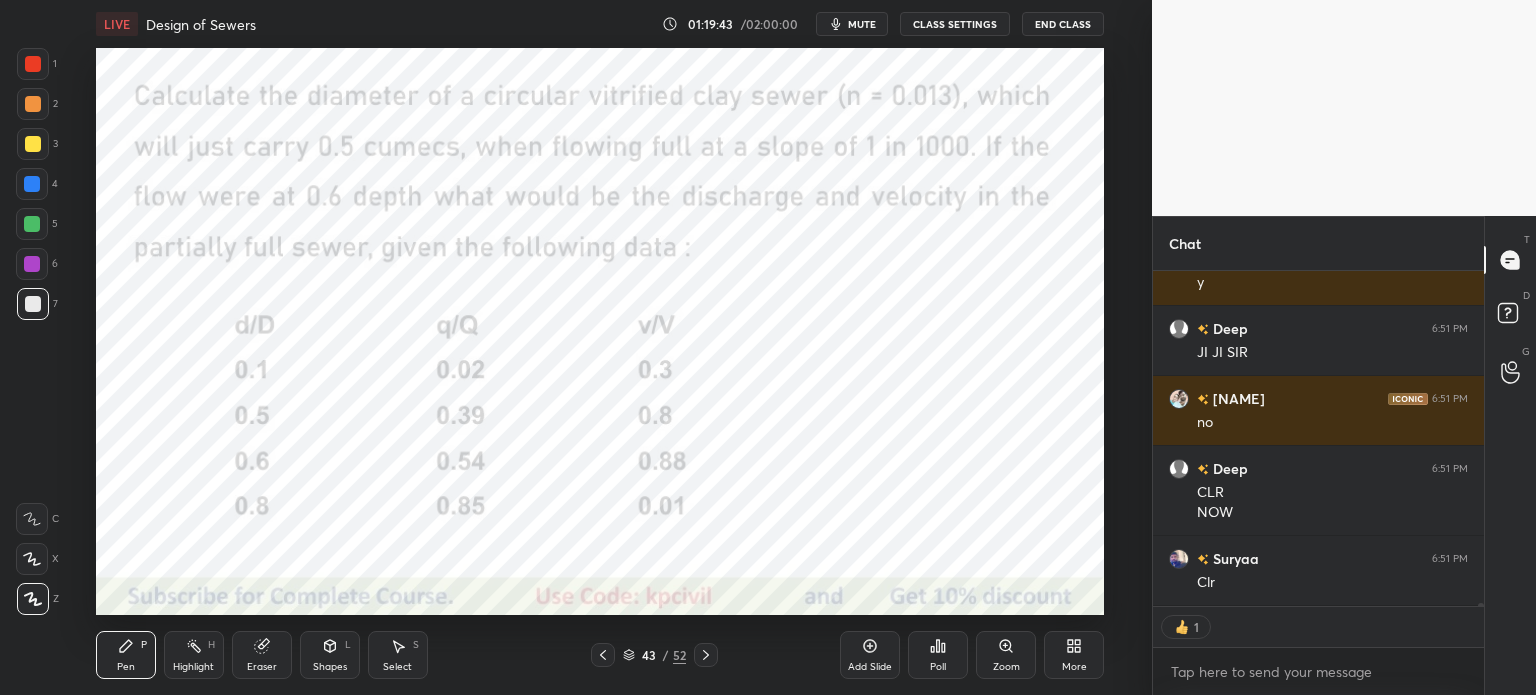 click 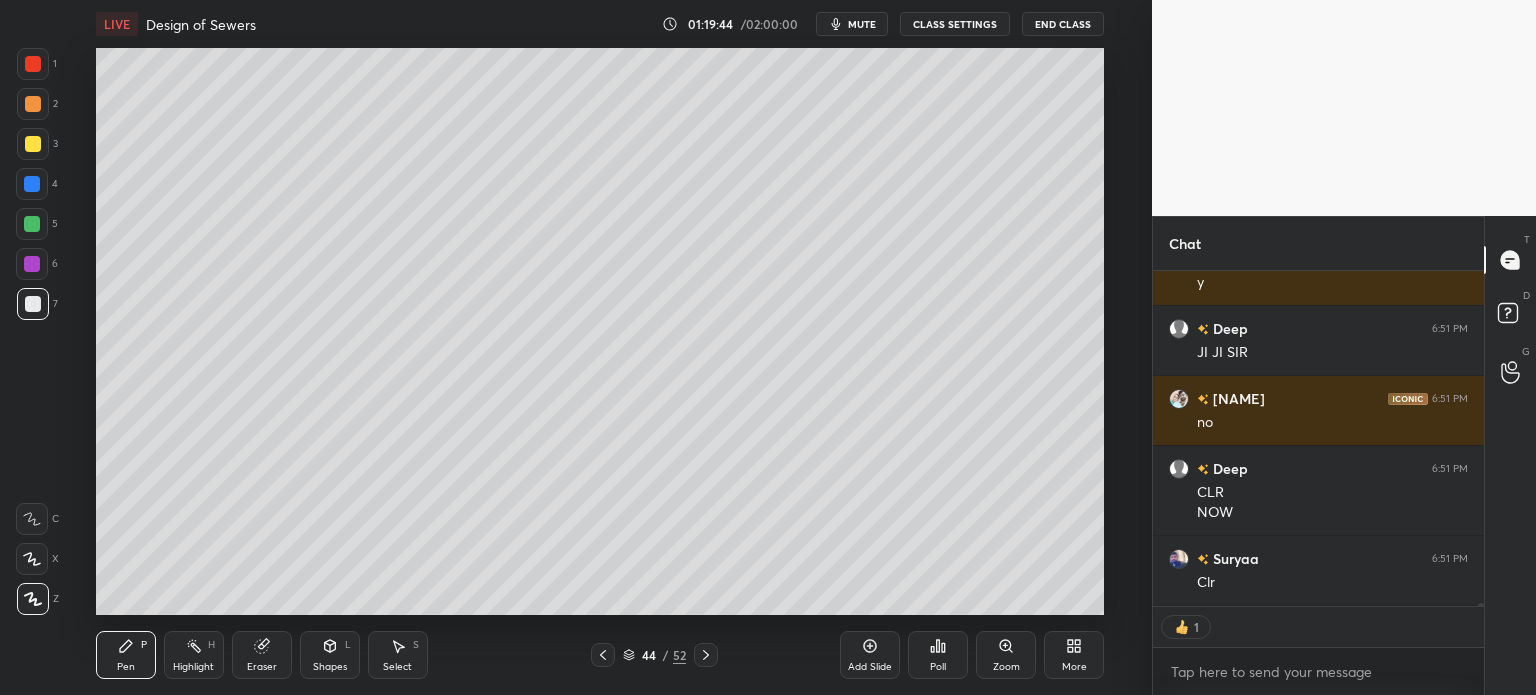 click 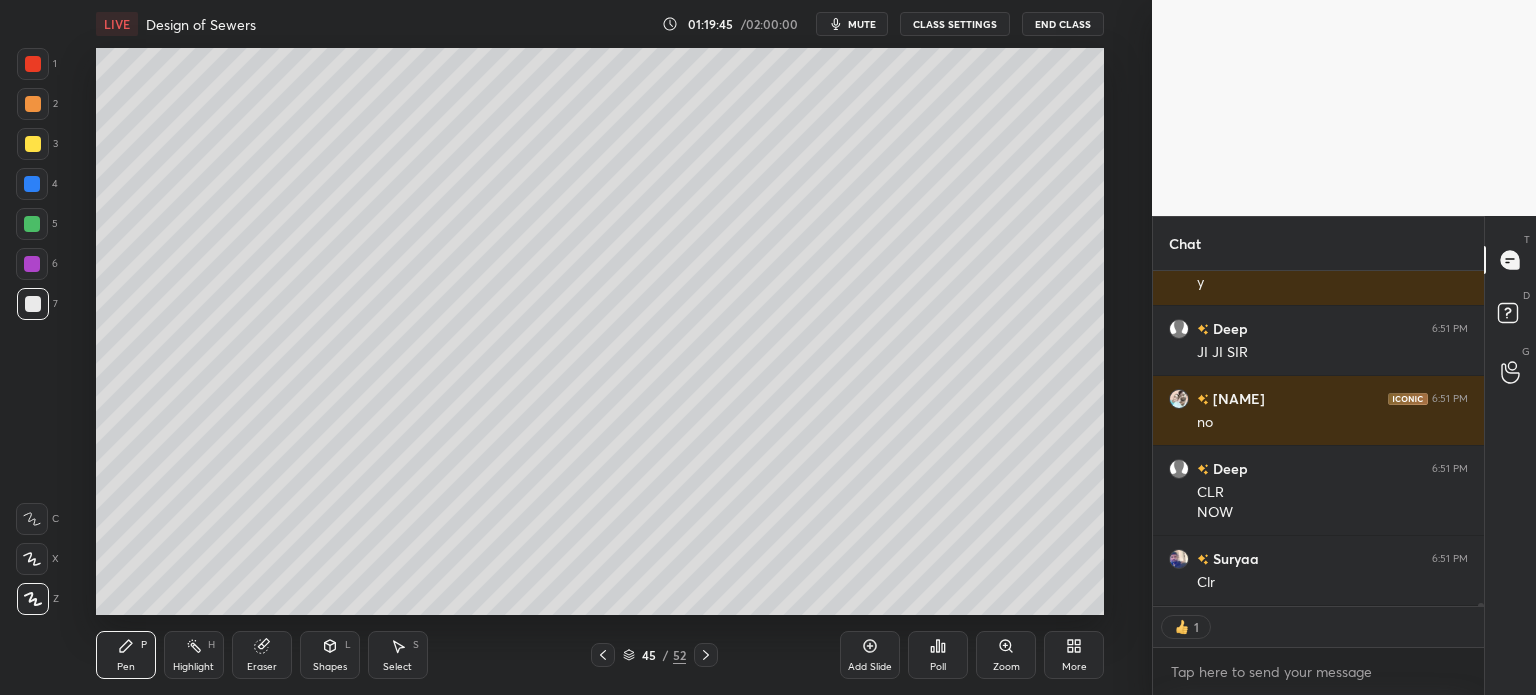 click 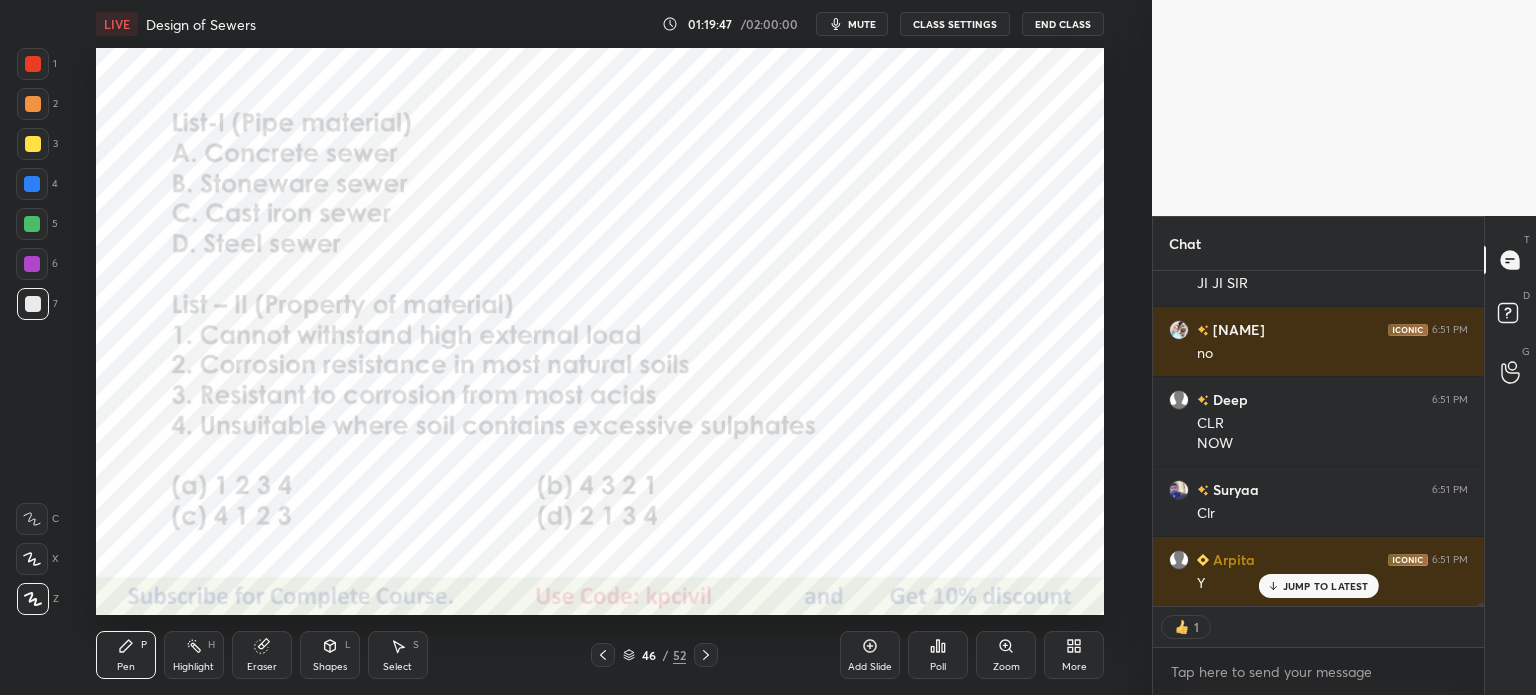 scroll, scrollTop: 37179, scrollLeft: 0, axis: vertical 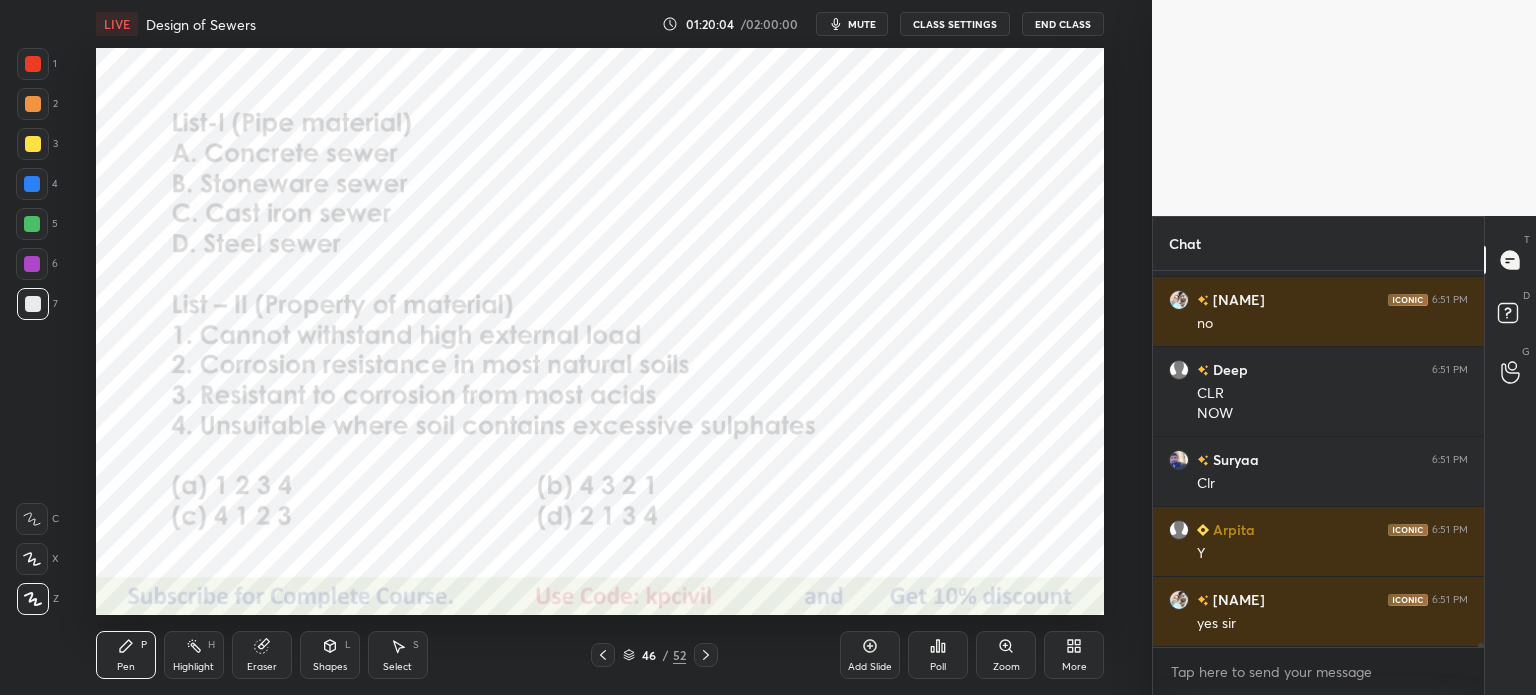 click at bounding box center [33, 64] 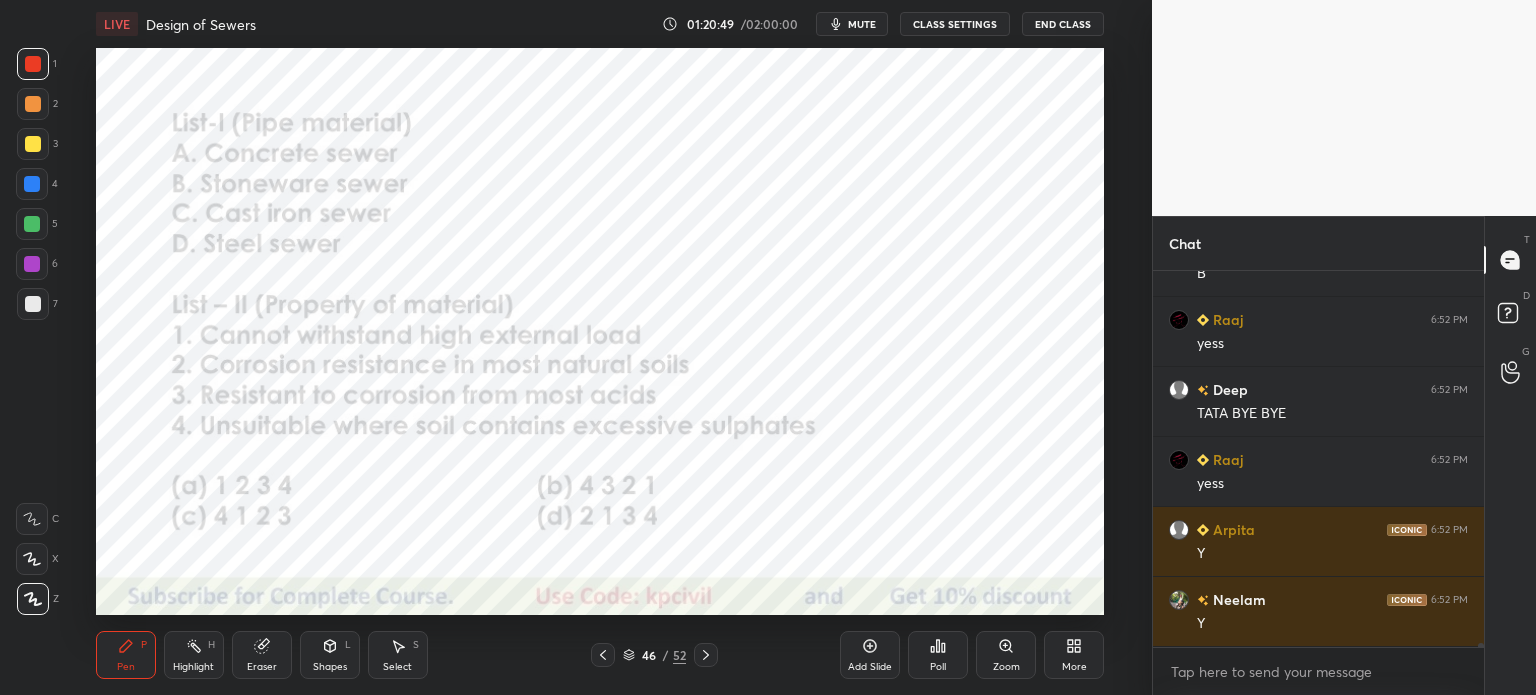 scroll, scrollTop: 37838, scrollLeft: 0, axis: vertical 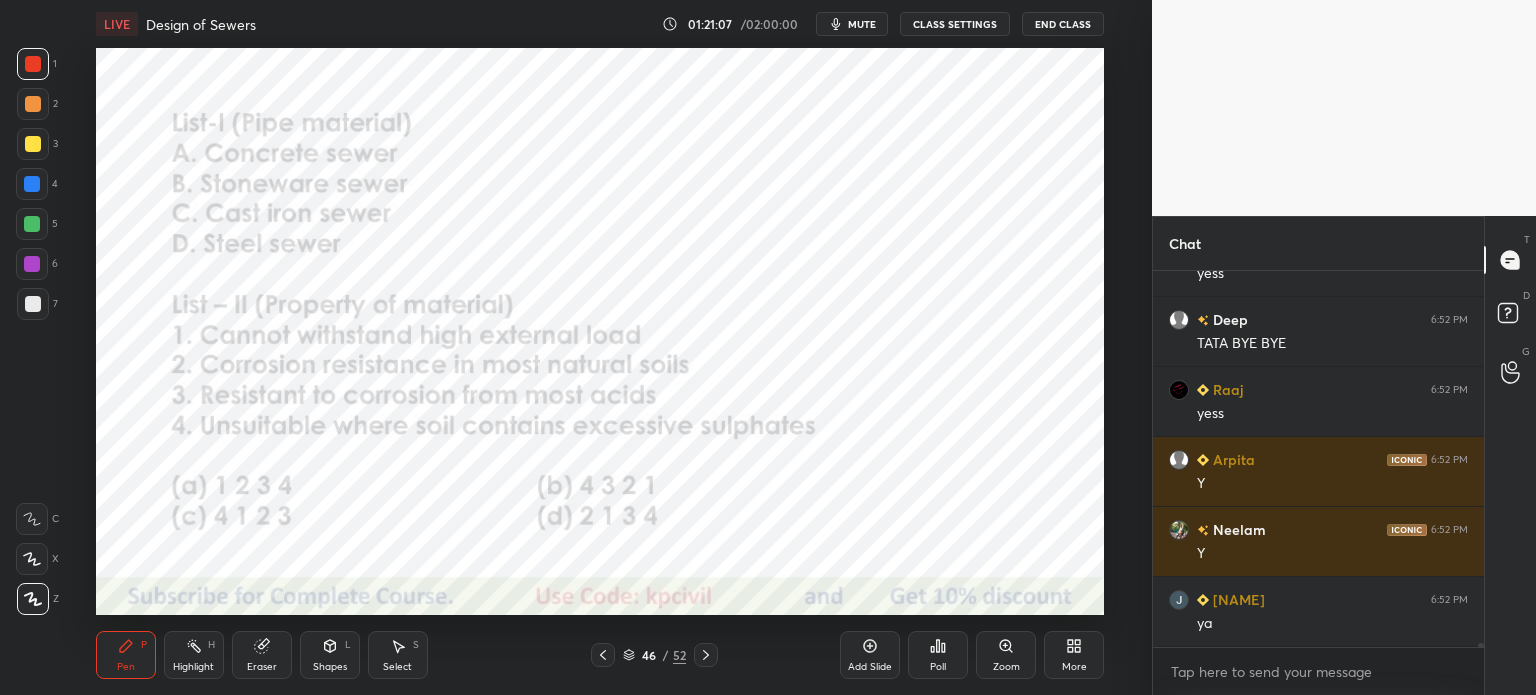click 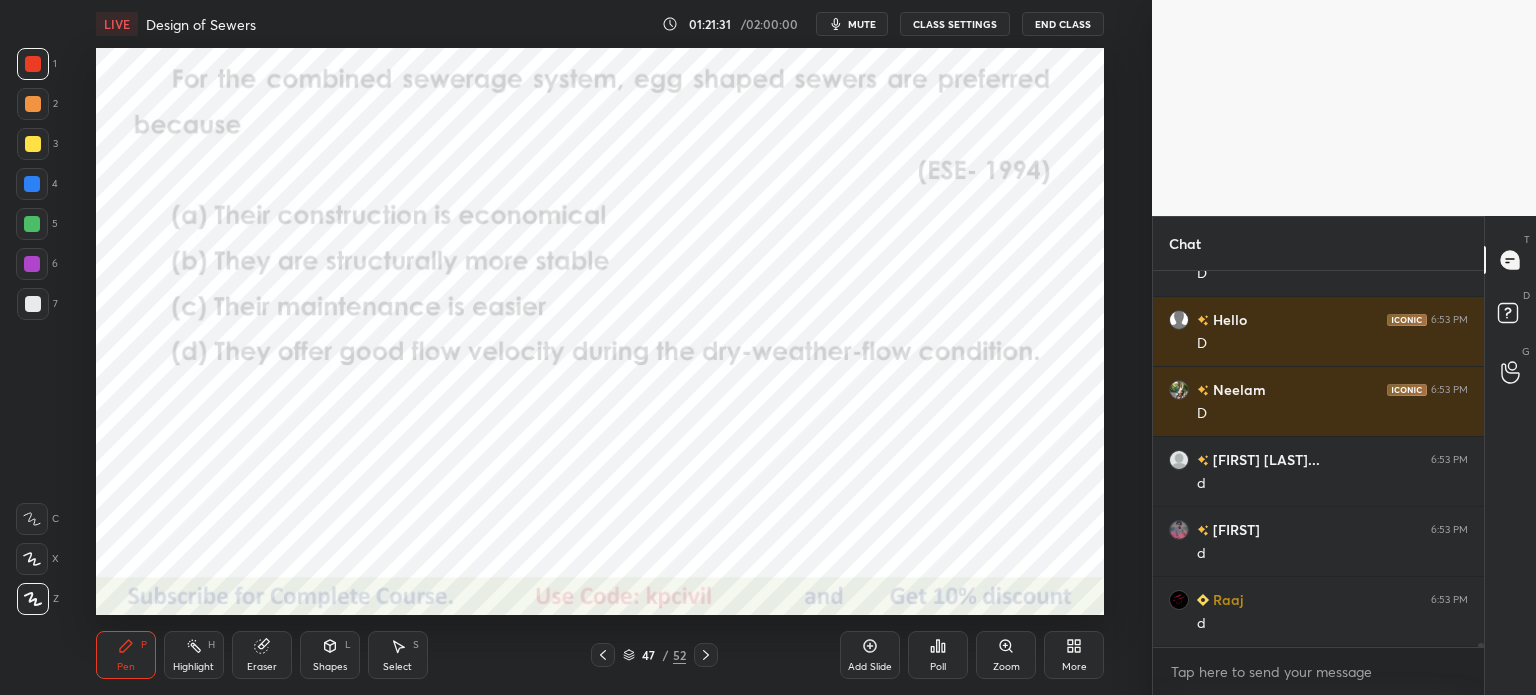 scroll, scrollTop: 38468, scrollLeft: 0, axis: vertical 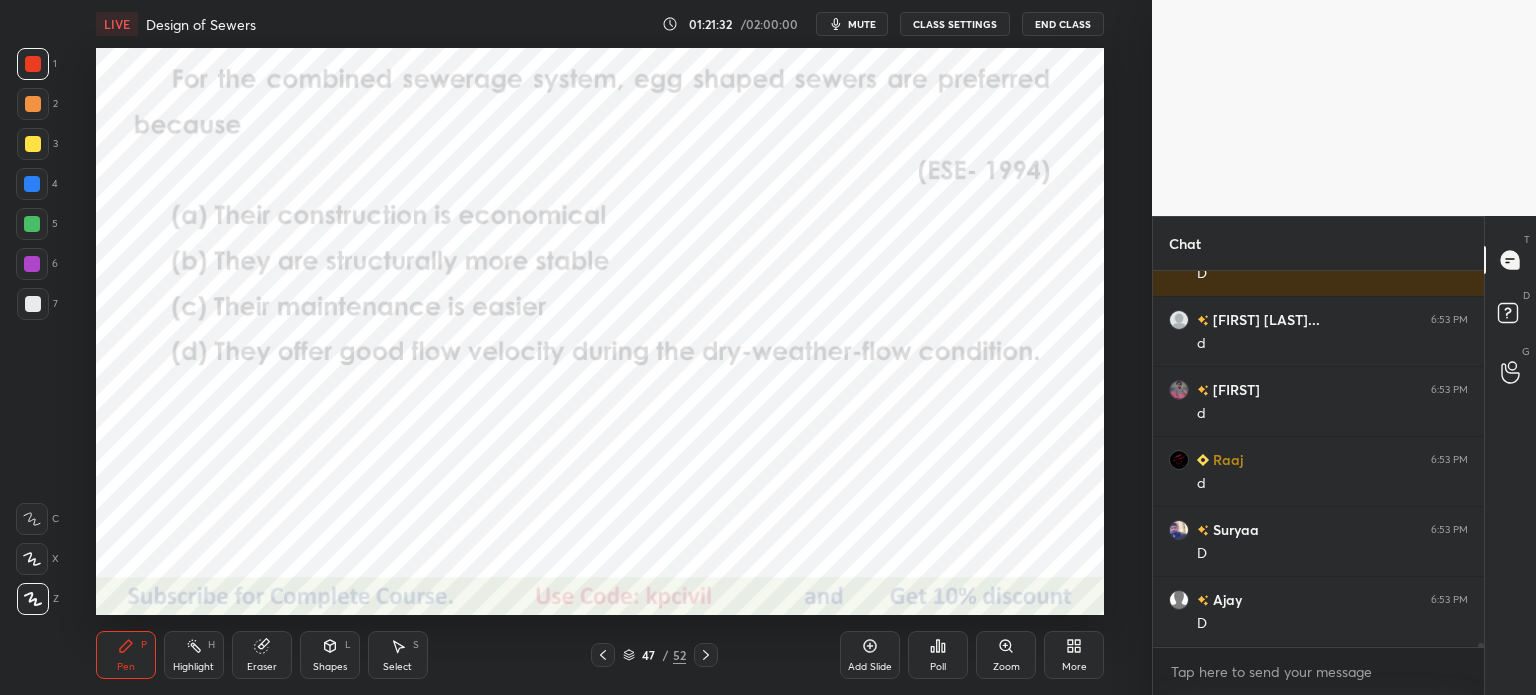 click at bounding box center [33, 64] 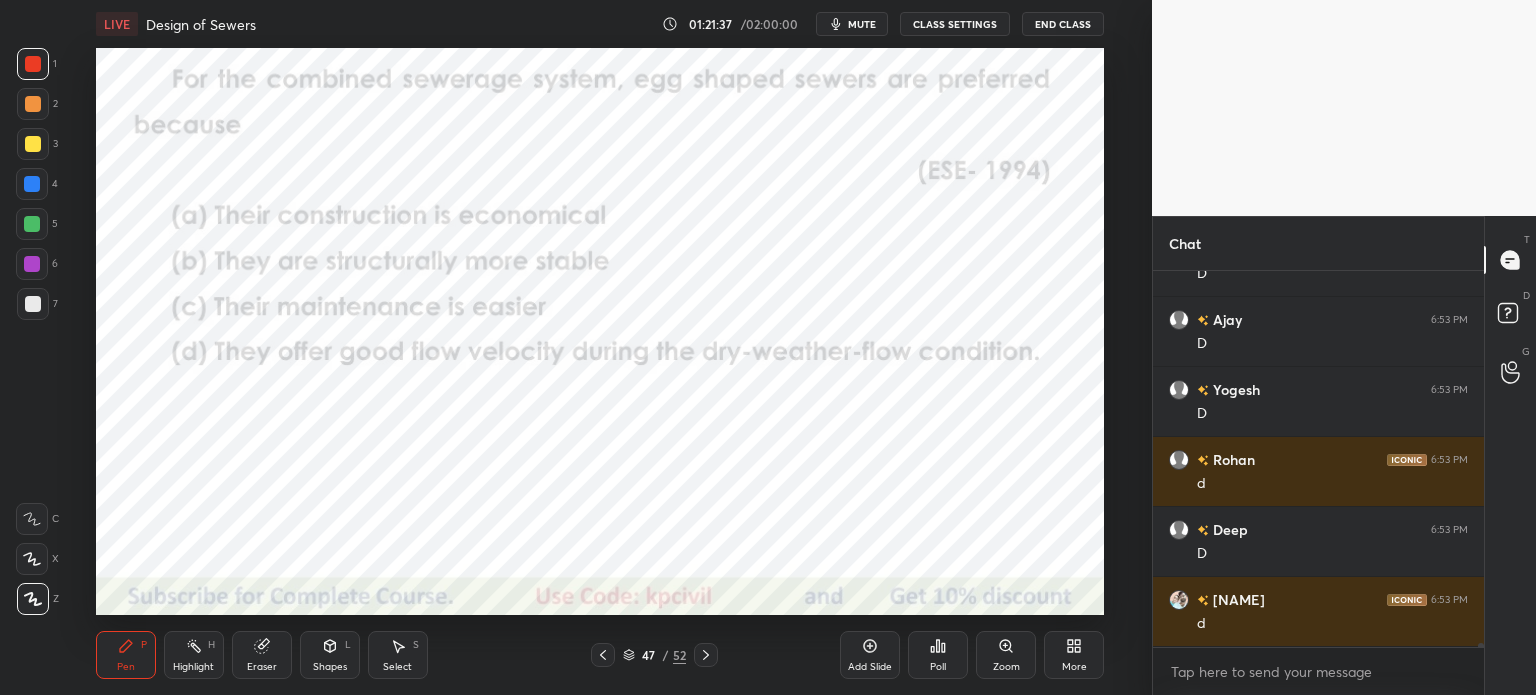 scroll, scrollTop: 38818, scrollLeft: 0, axis: vertical 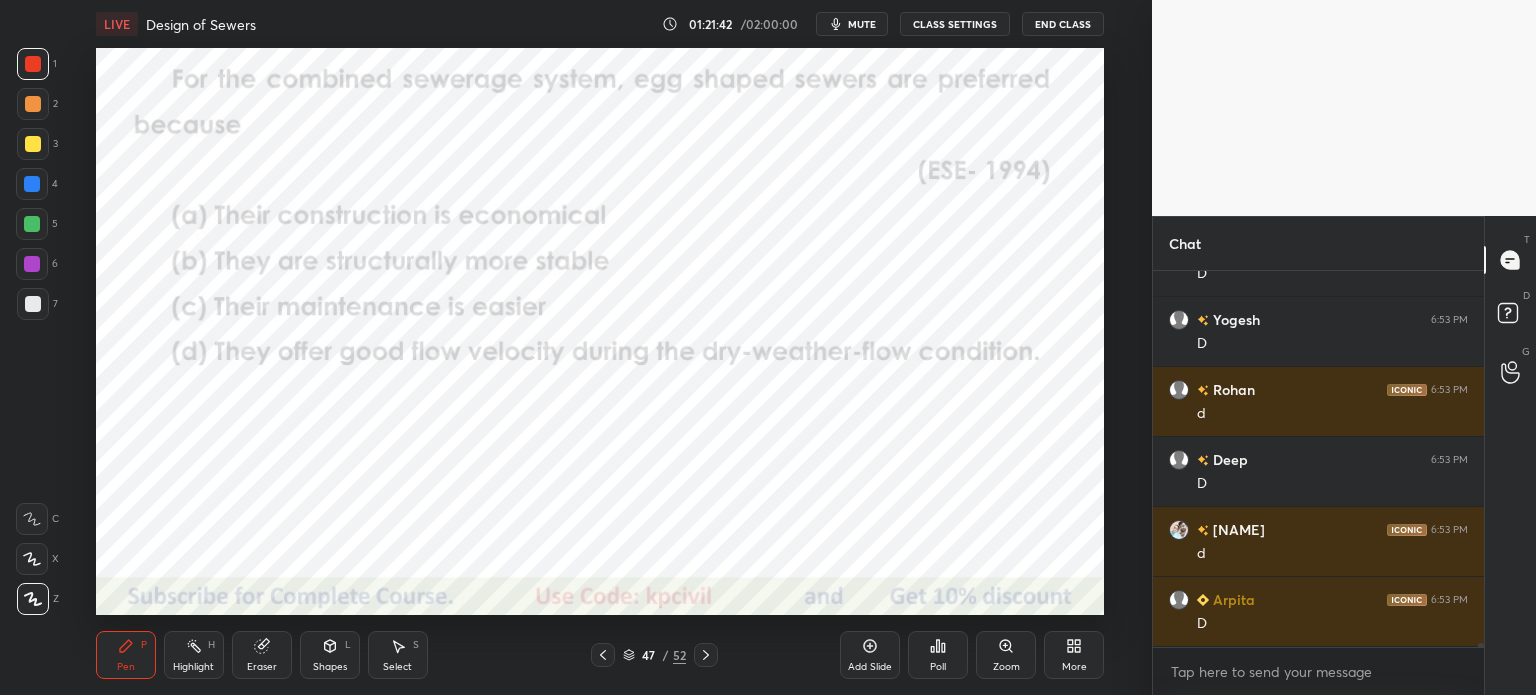 click 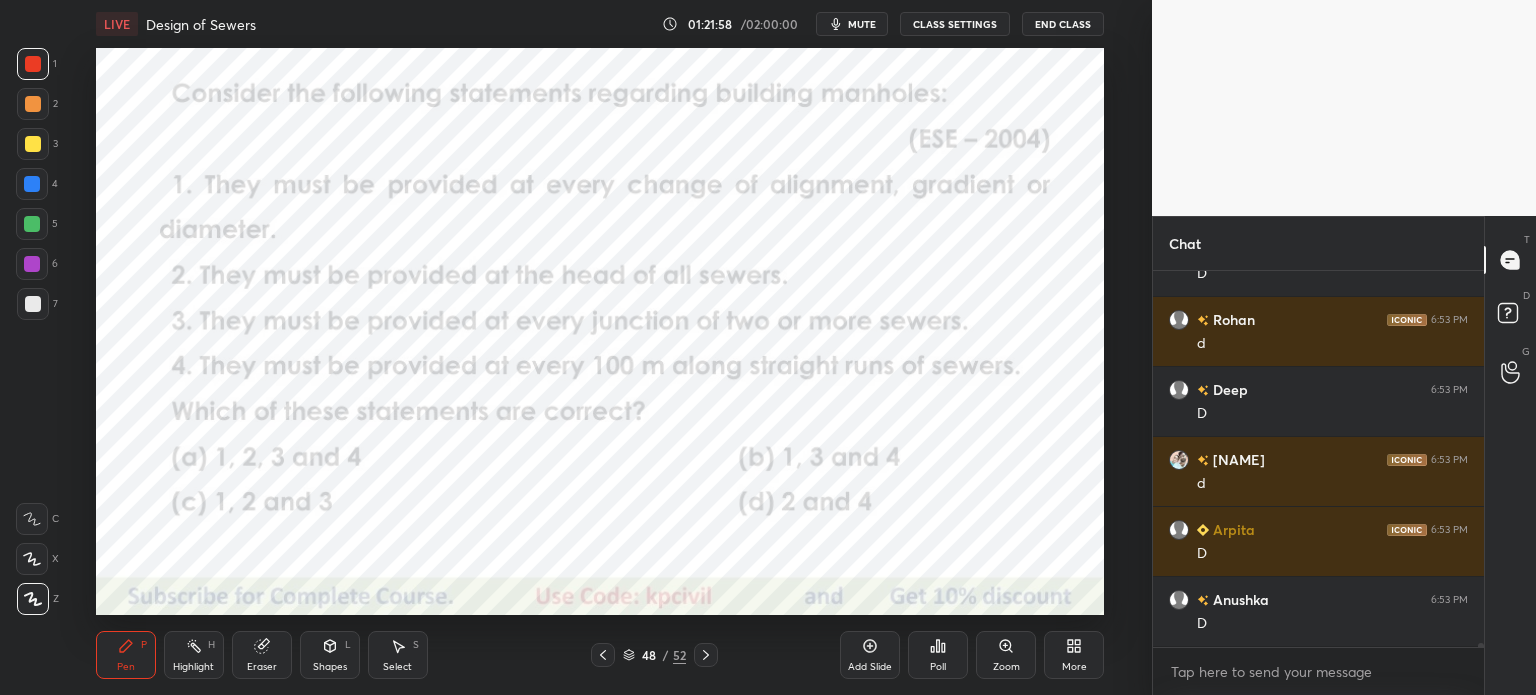 scroll, scrollTop: 38958, scrollLeft: 0, axis: vertical 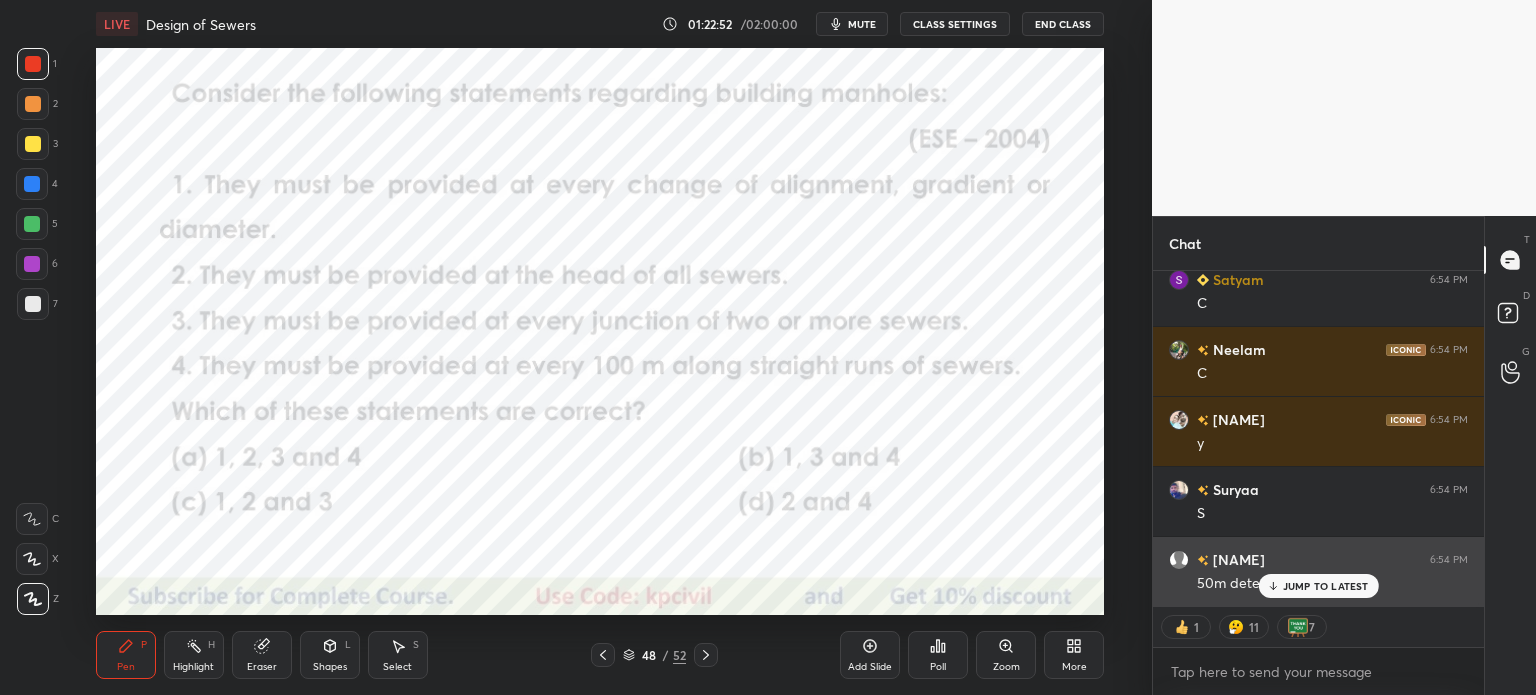 click on "JUMP TO LATEST" at bounding box center (1318, 586) 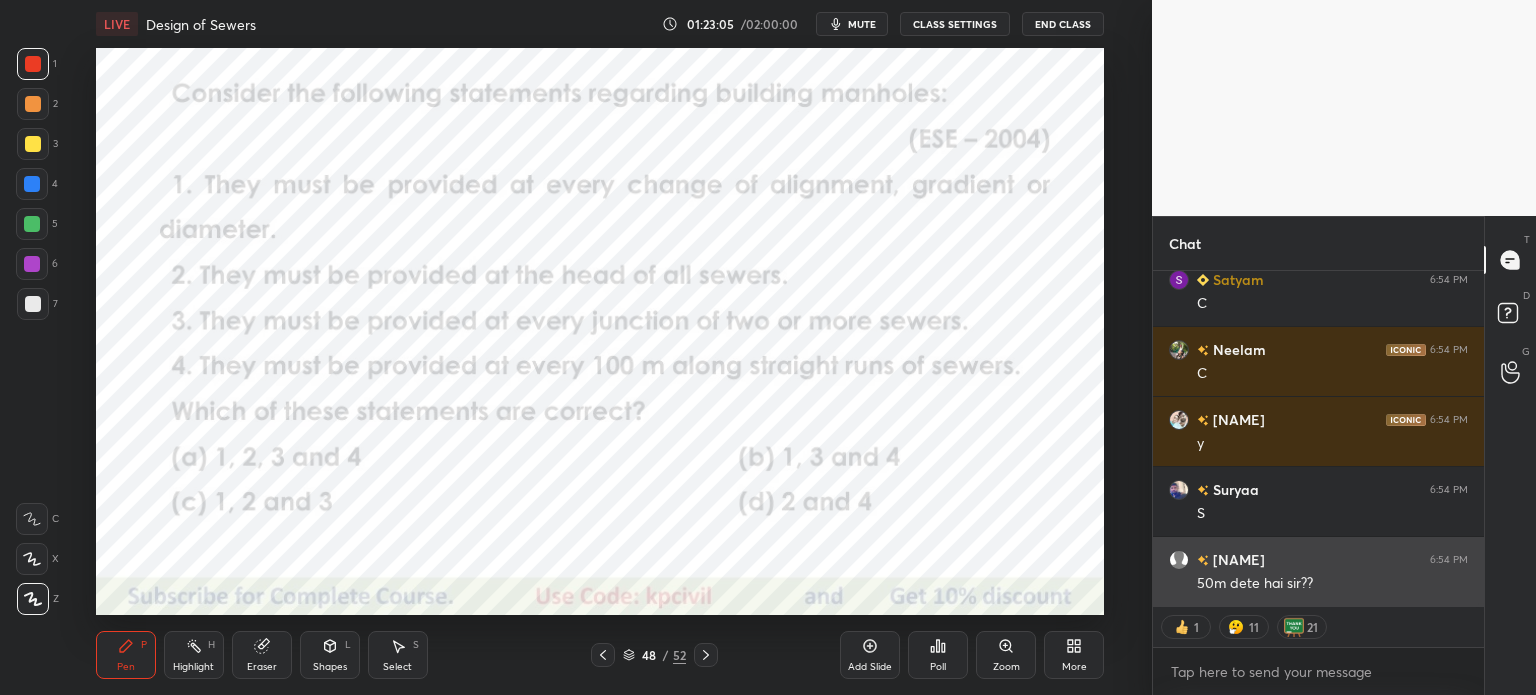 scroll, scrollTop: 39839, scrollLeft: 0, axis: vertical 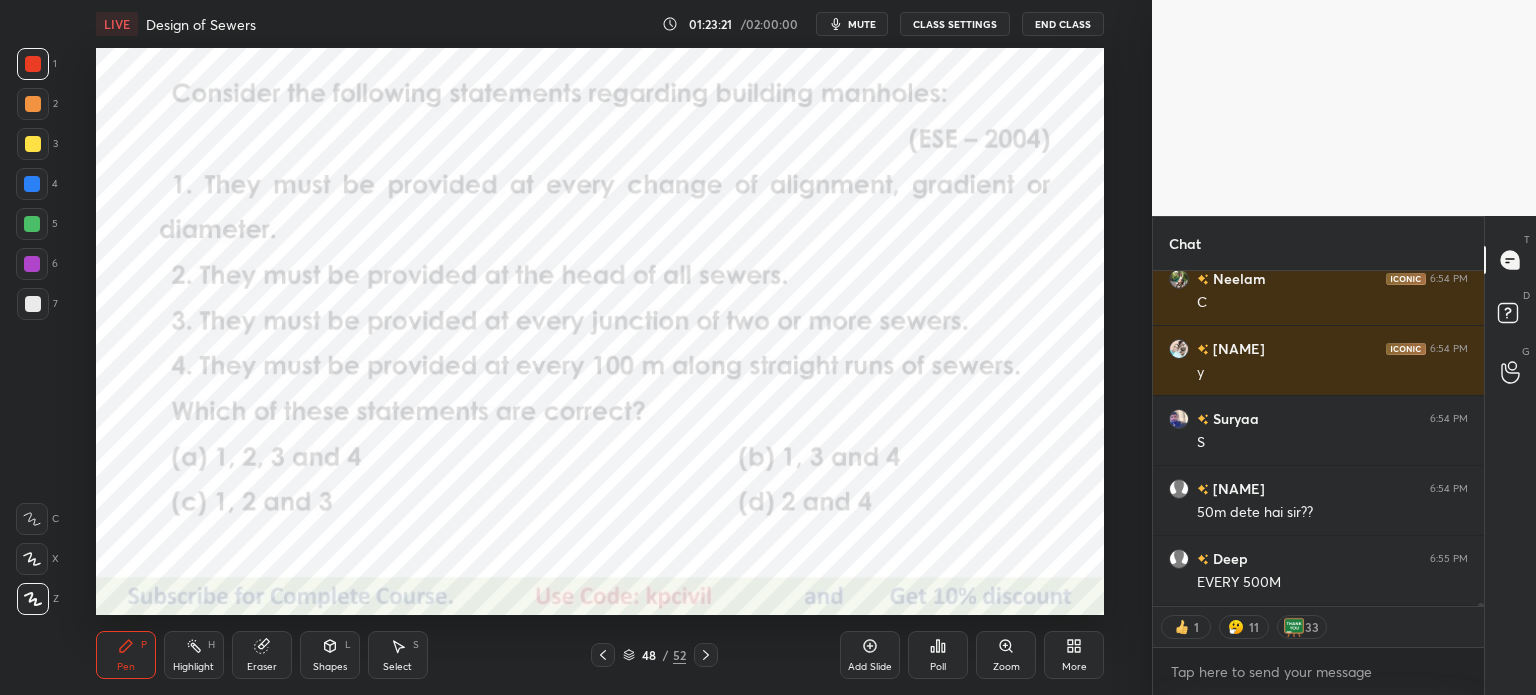 click 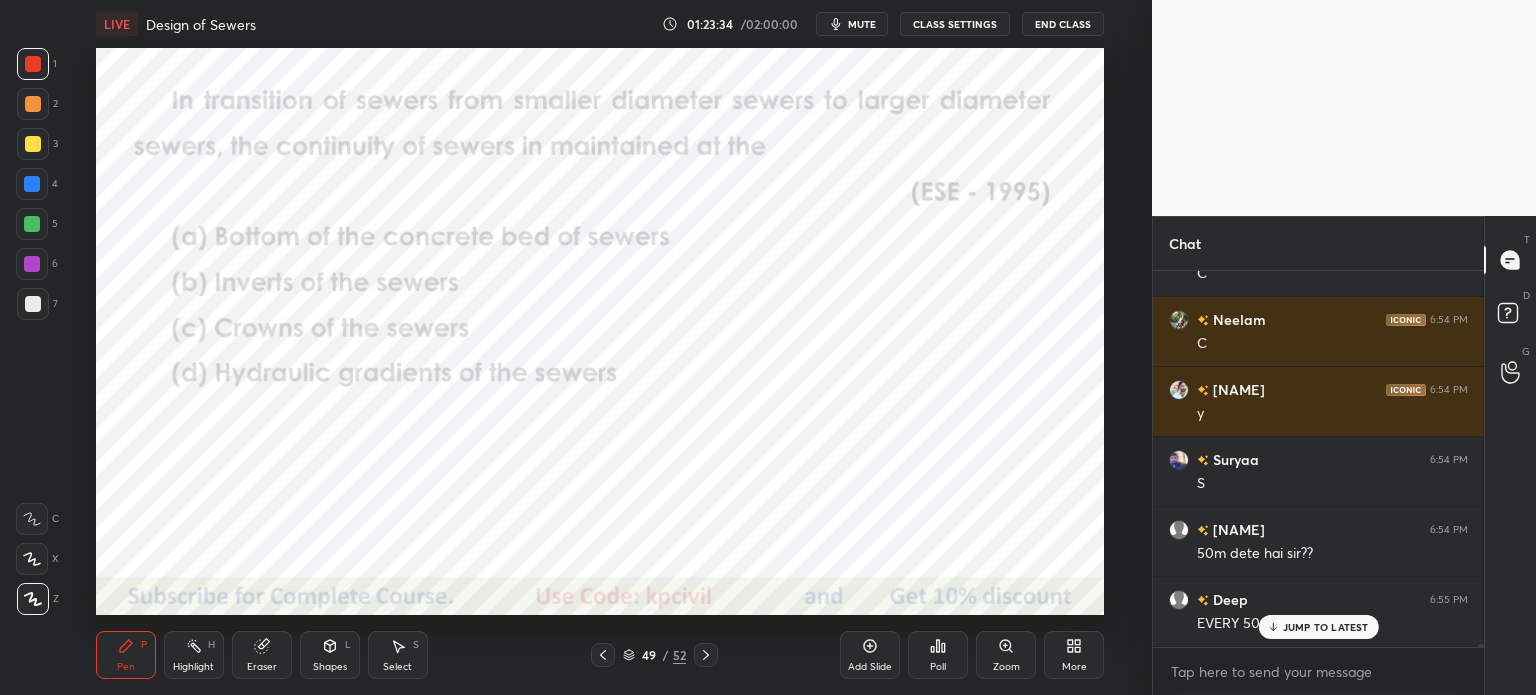 scroll, scrollTop: 5, scrollLeft: 6, axis: both 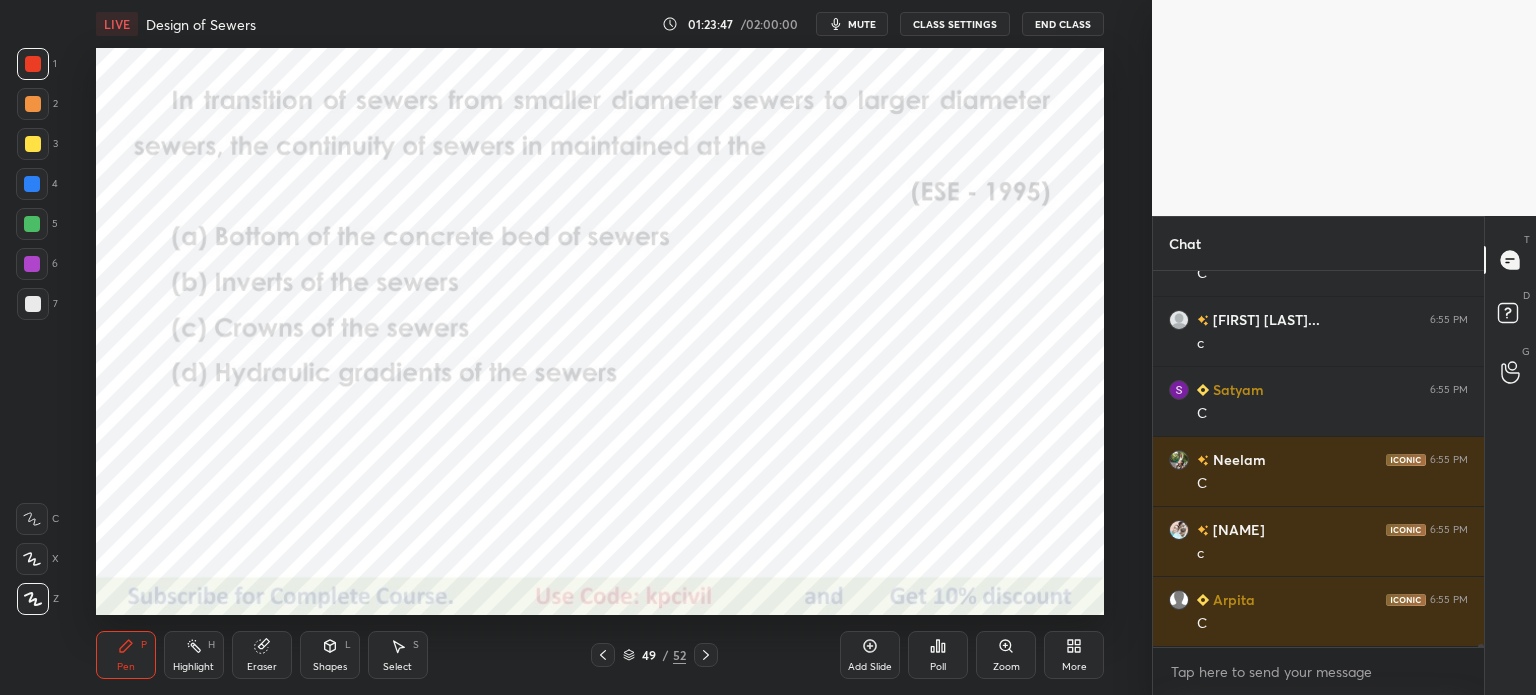 click at bounding box center (706, 655) 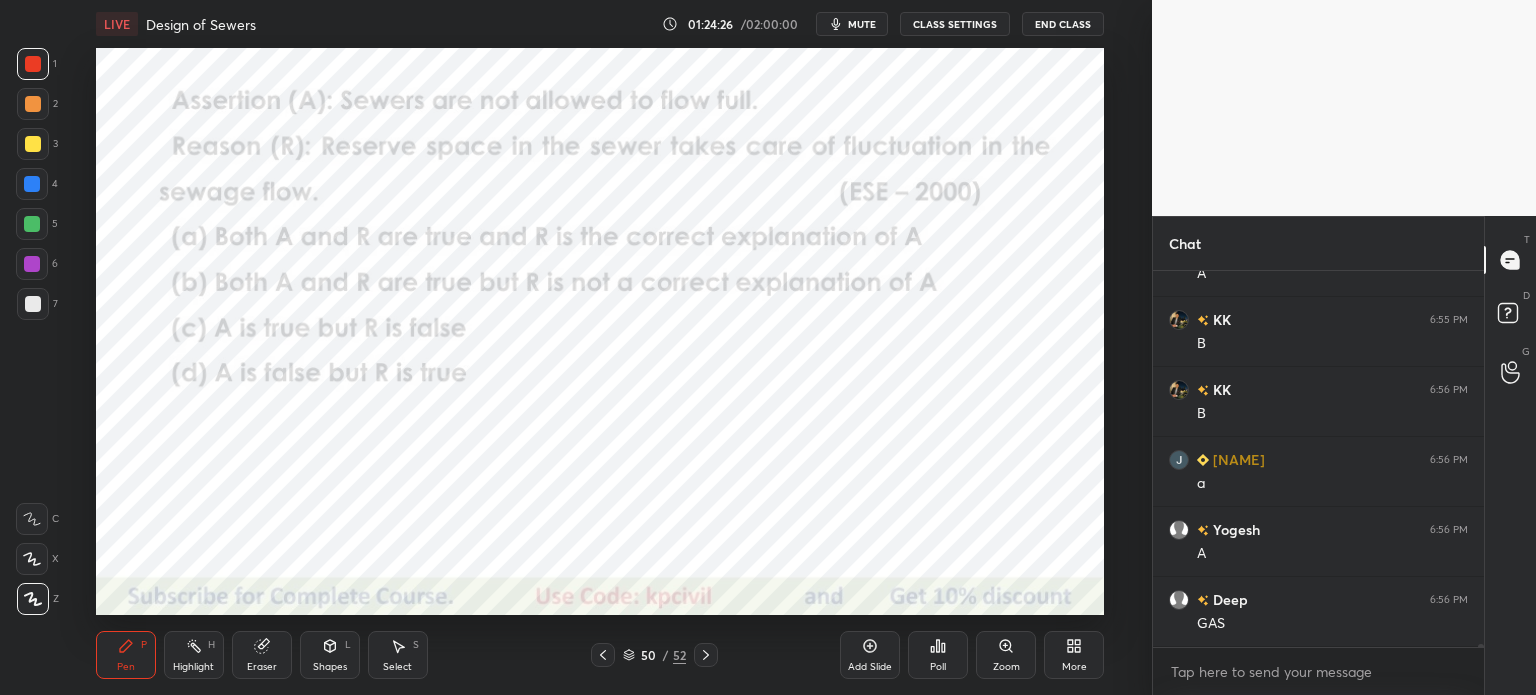 scroll, scrollTop: 41128, scrollLeft: 0, axis: vertical 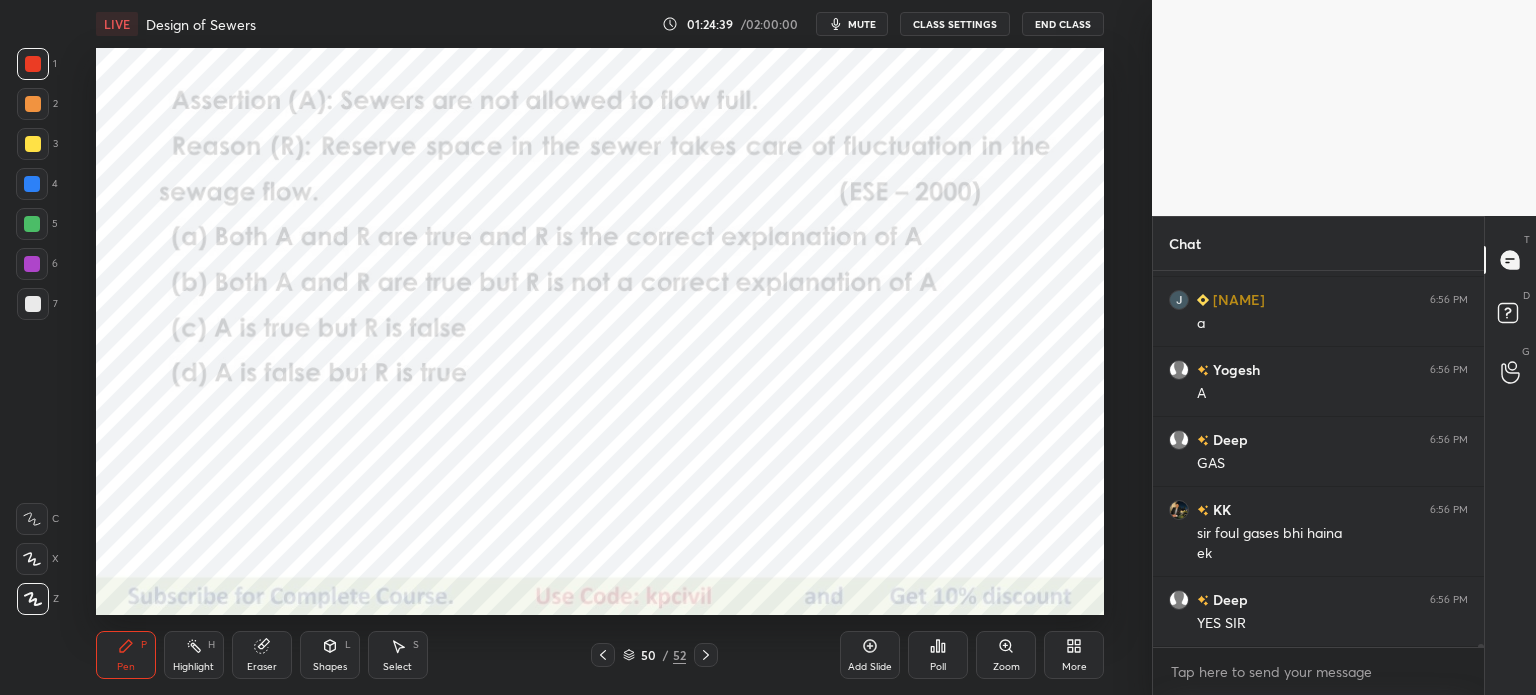 click 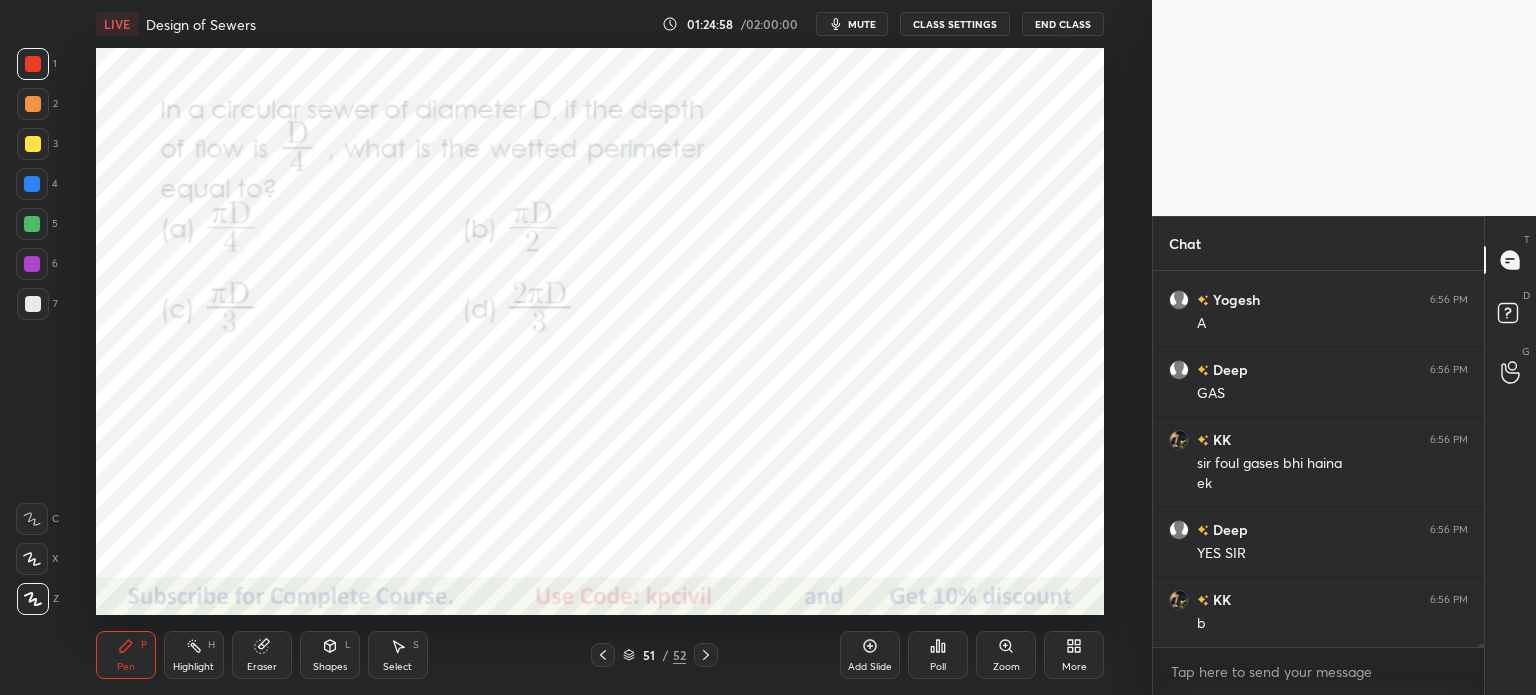 scroll, scrollTop: 41358, scrollLeft: 0, axis: vertical 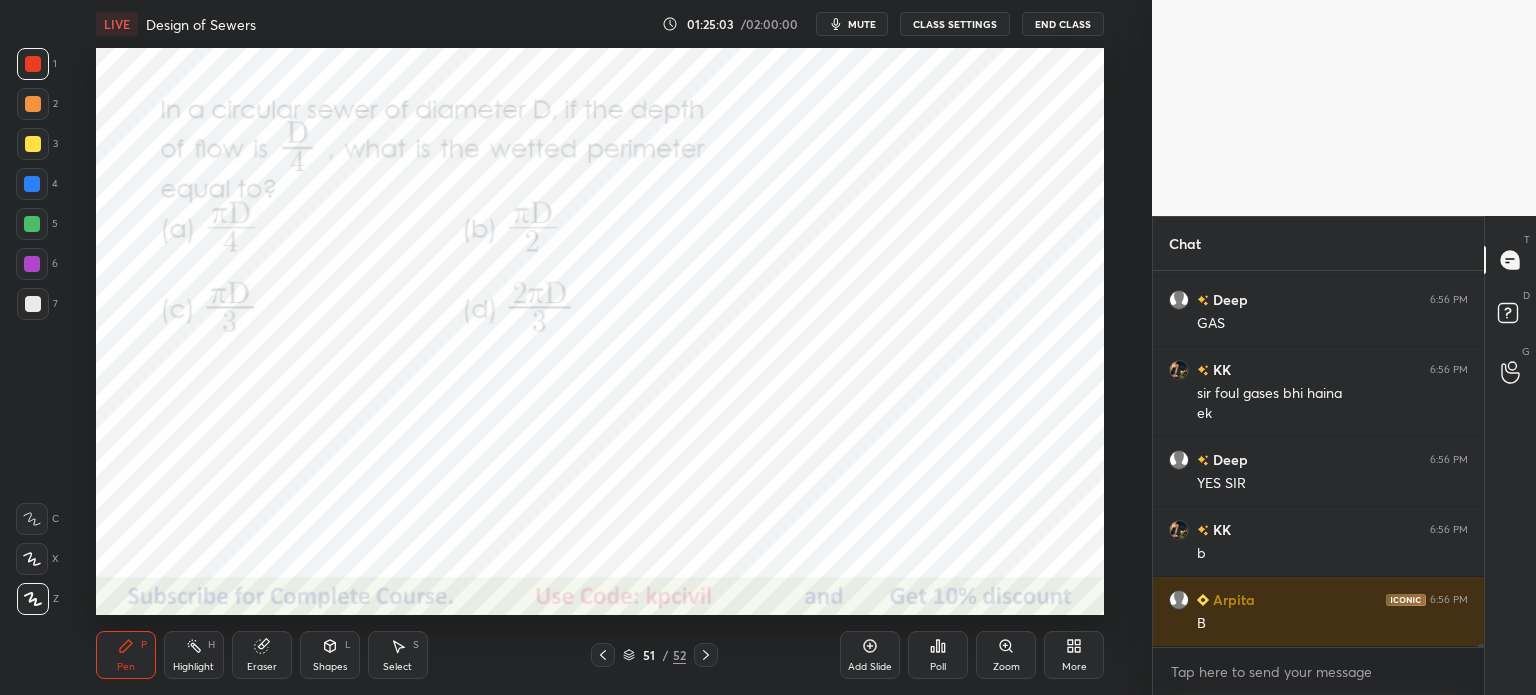 click on "Shapes L" at bounding box center [330, 655] 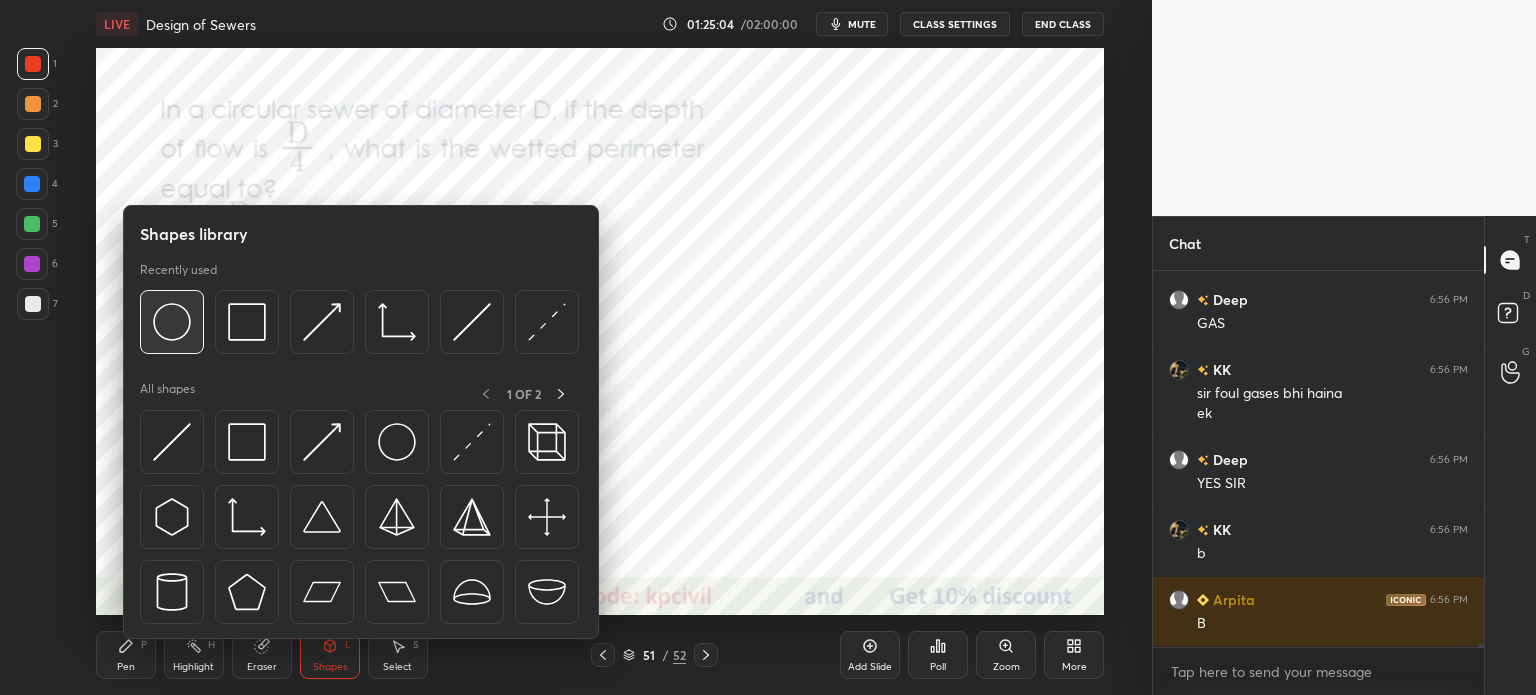 click at bounding box center (172, 322) 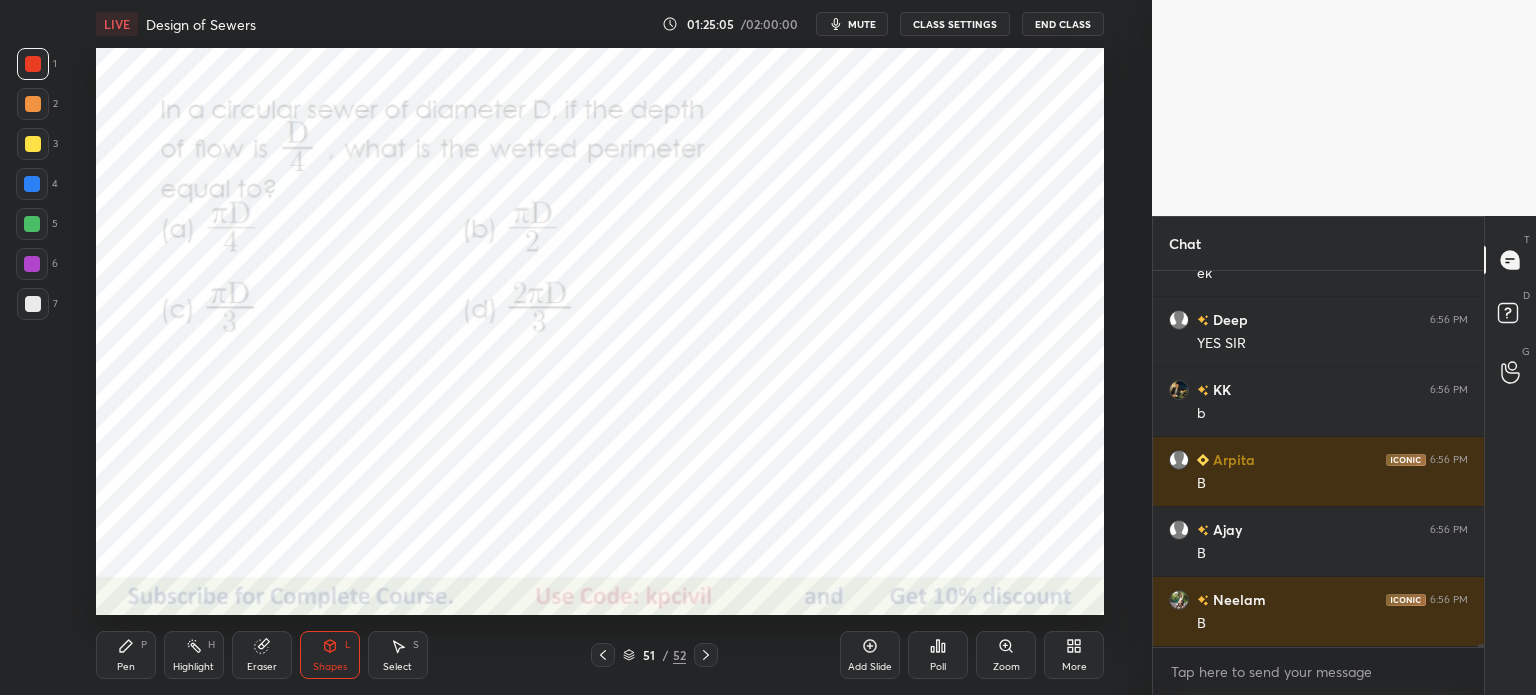 scroll, scrollTop: 41568, scrollLeft: 0, axis: vertical 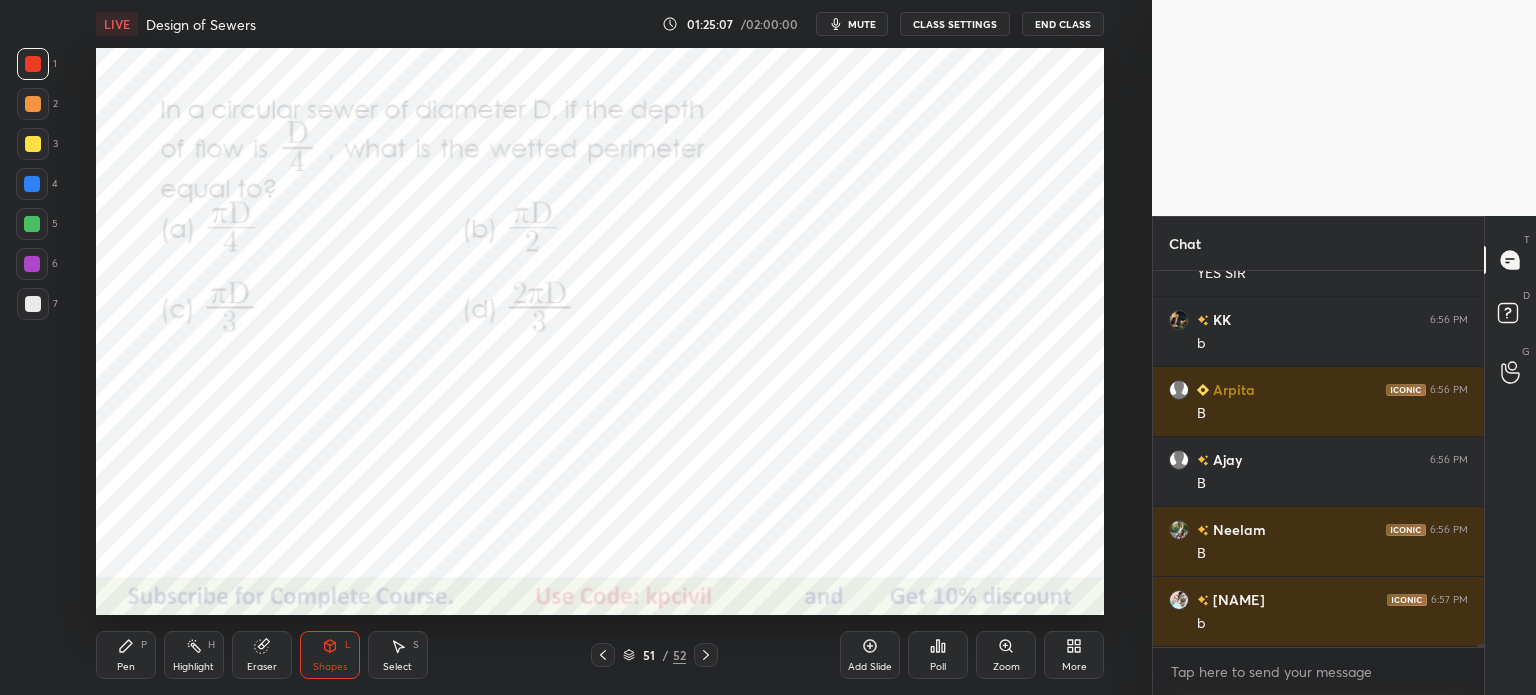 click on "Pen P" at bounding box center (126, 655) 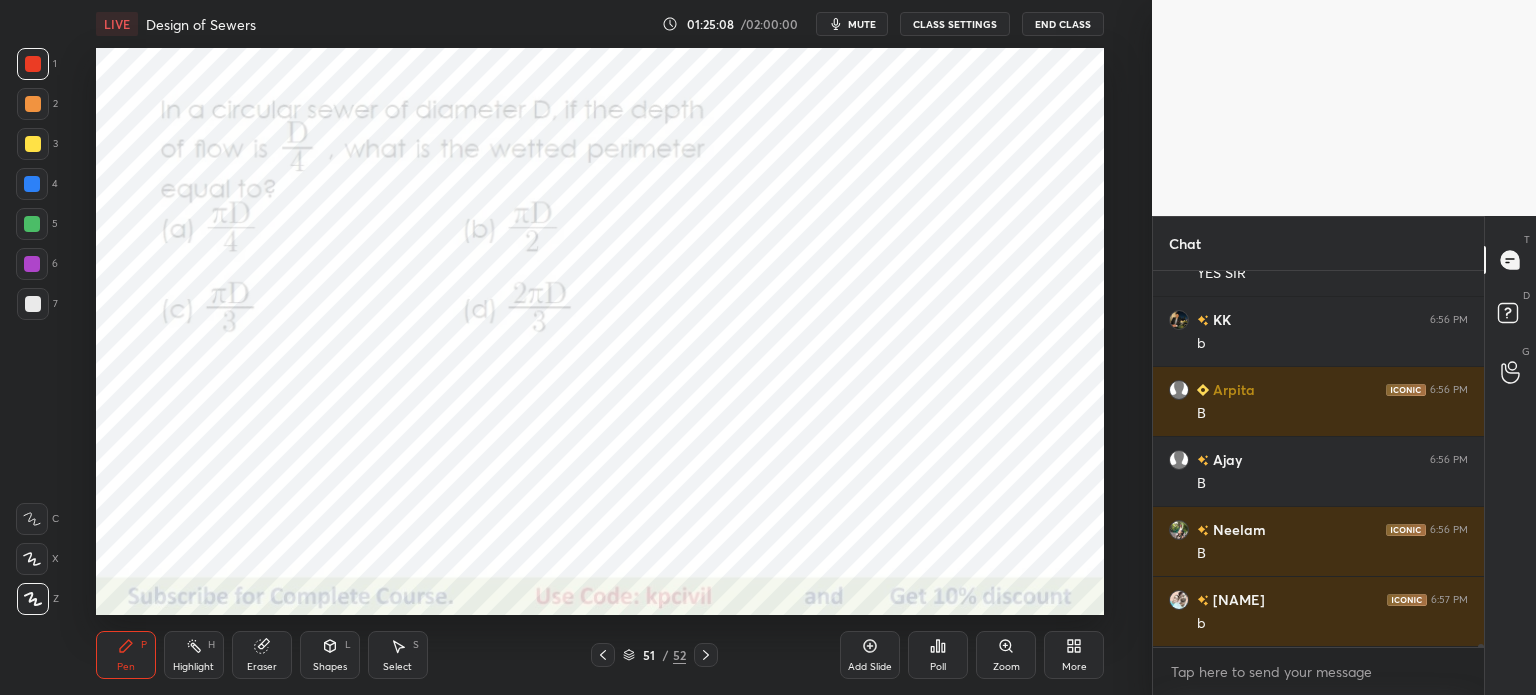 click at bounding box center (32, 184) 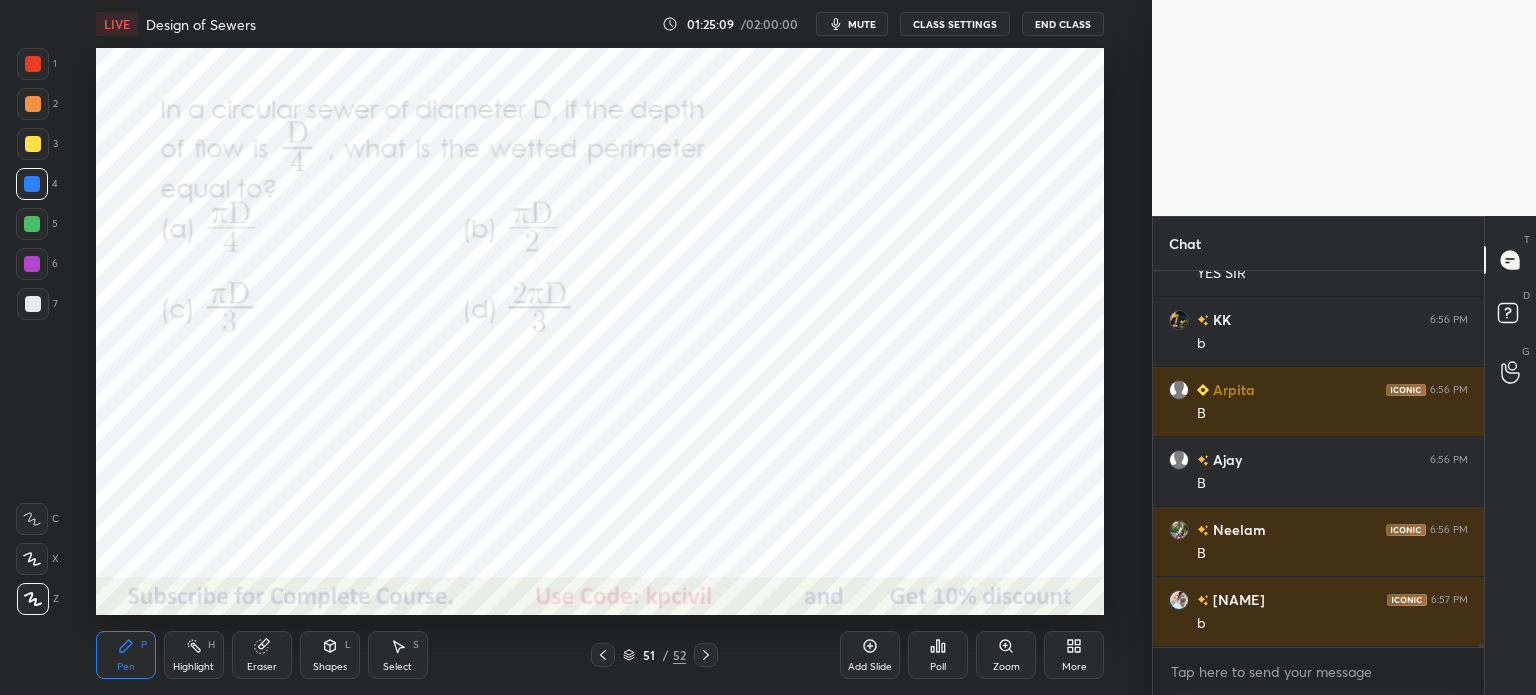 scroll, scrollTop: 41638, scrollLeft: 0, axis: vertical 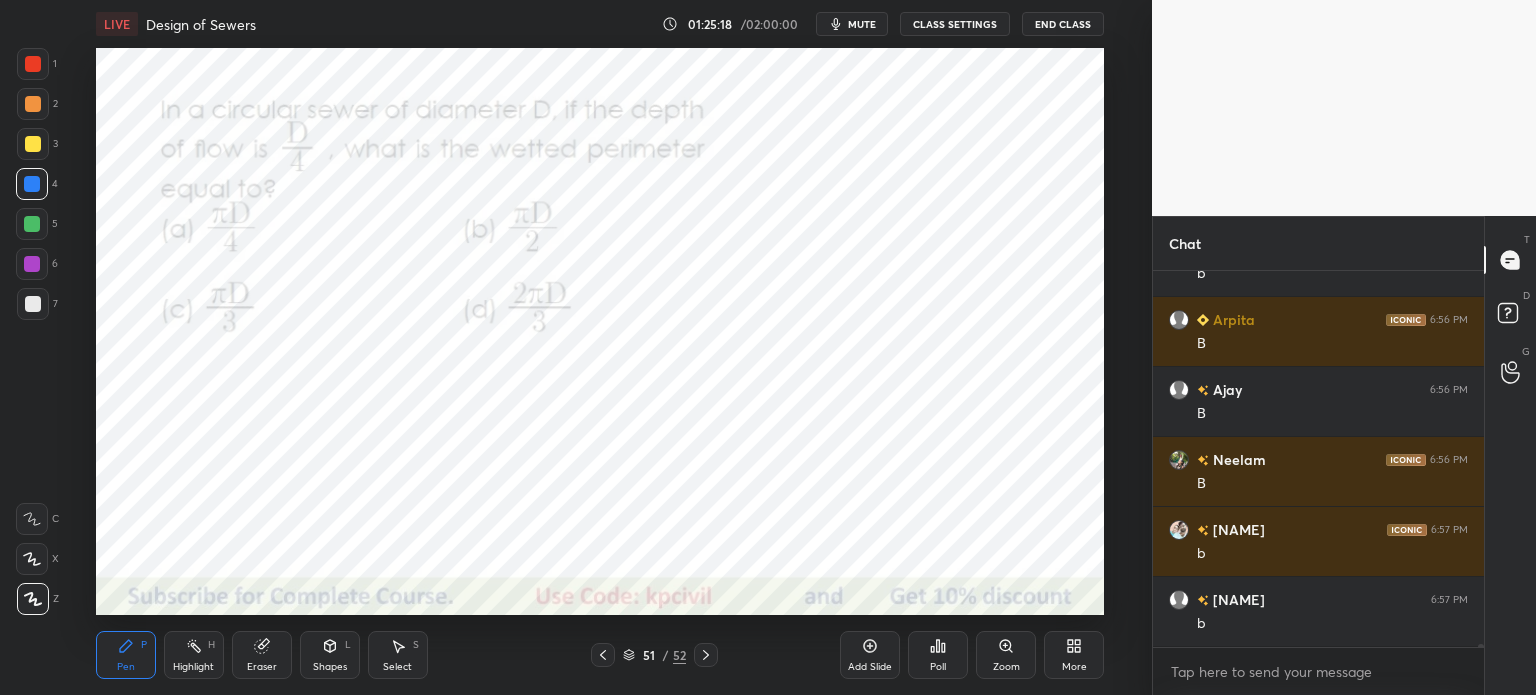 click at bounding box center [33, 64] 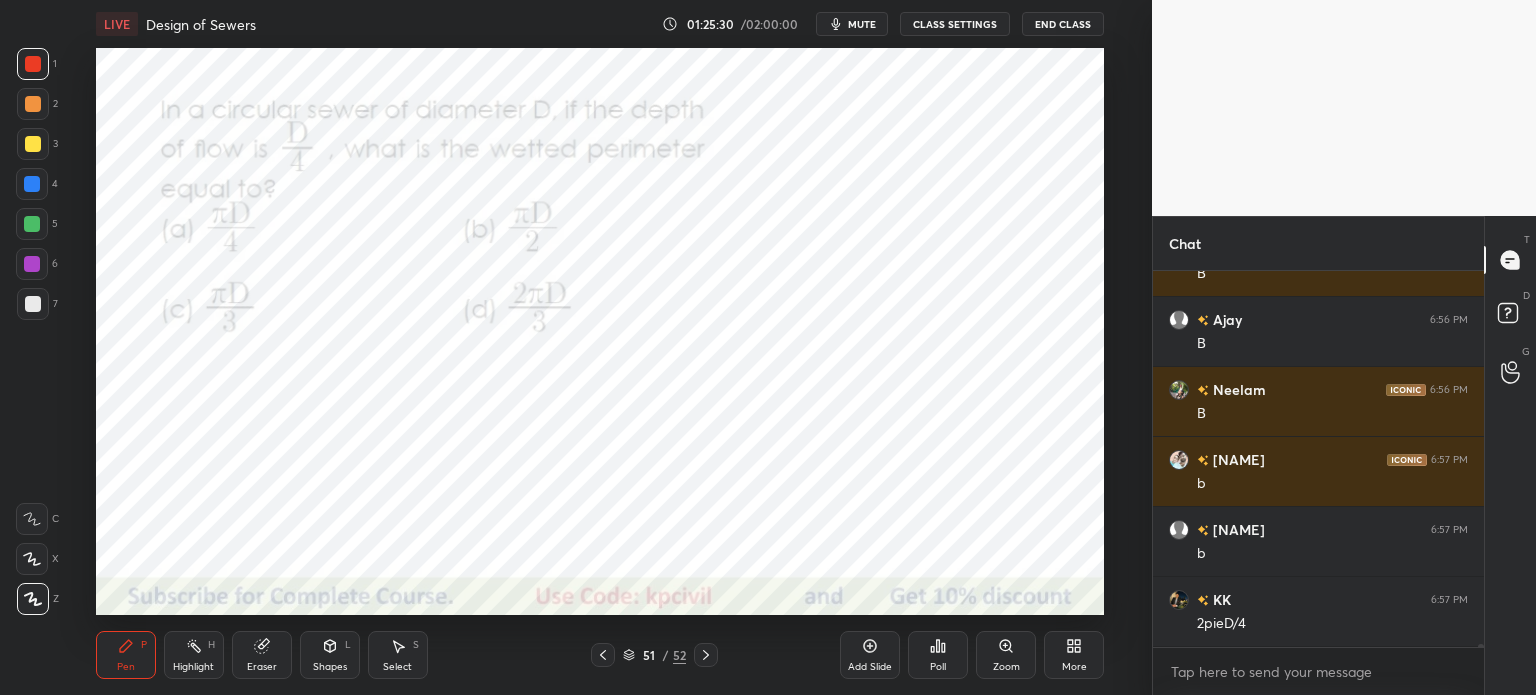 scroll, scrollTop: 41778, scrollLeft: 0, axis: vertical 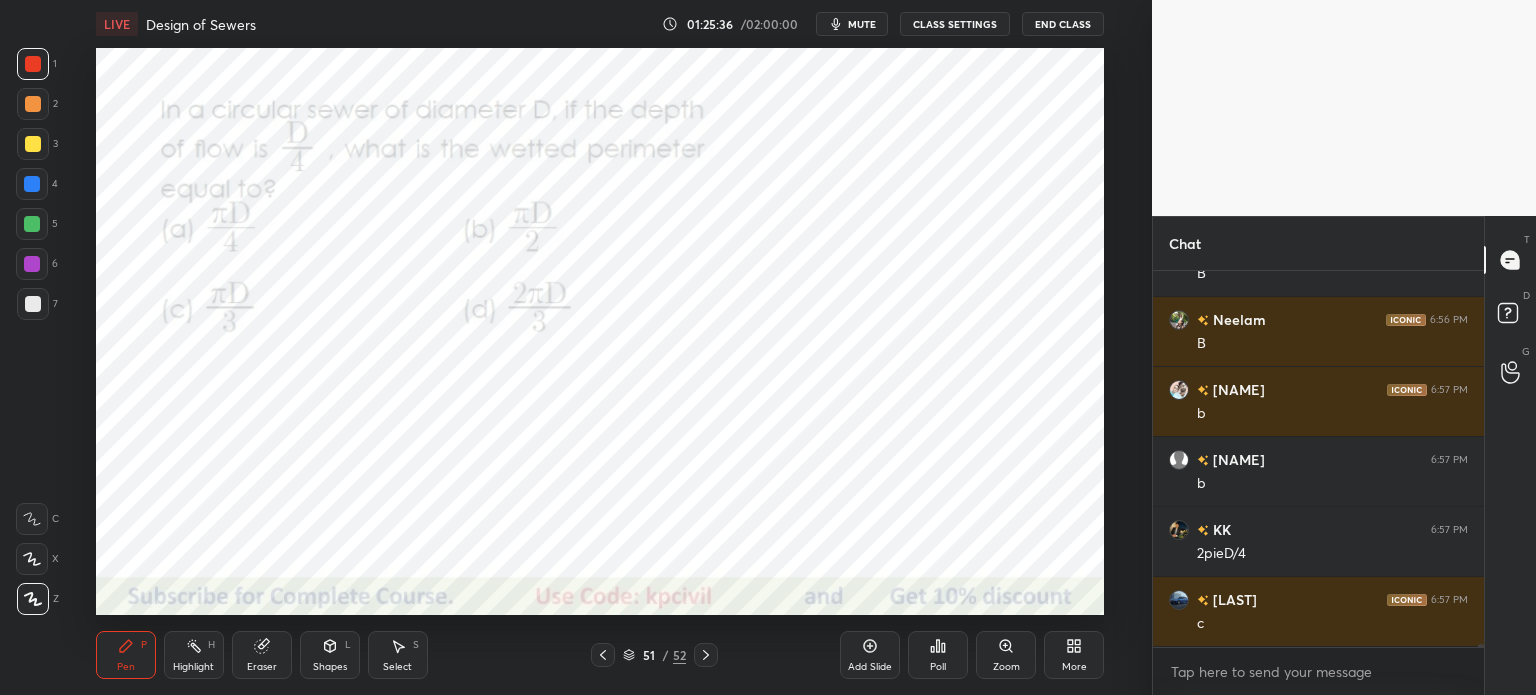 click at bounding box center [32, 184] 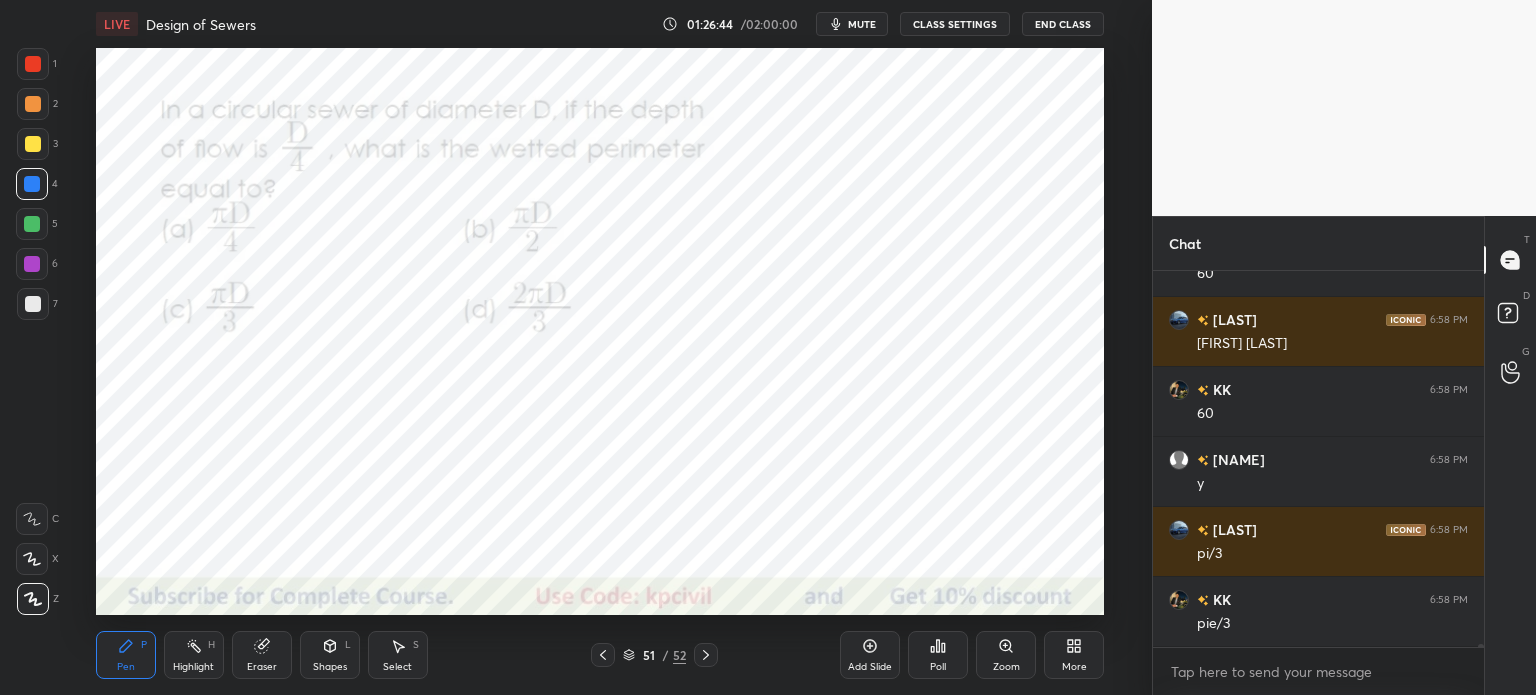 scroll, scrollTop: 42478, scrollLeft: 0, axis: vertical 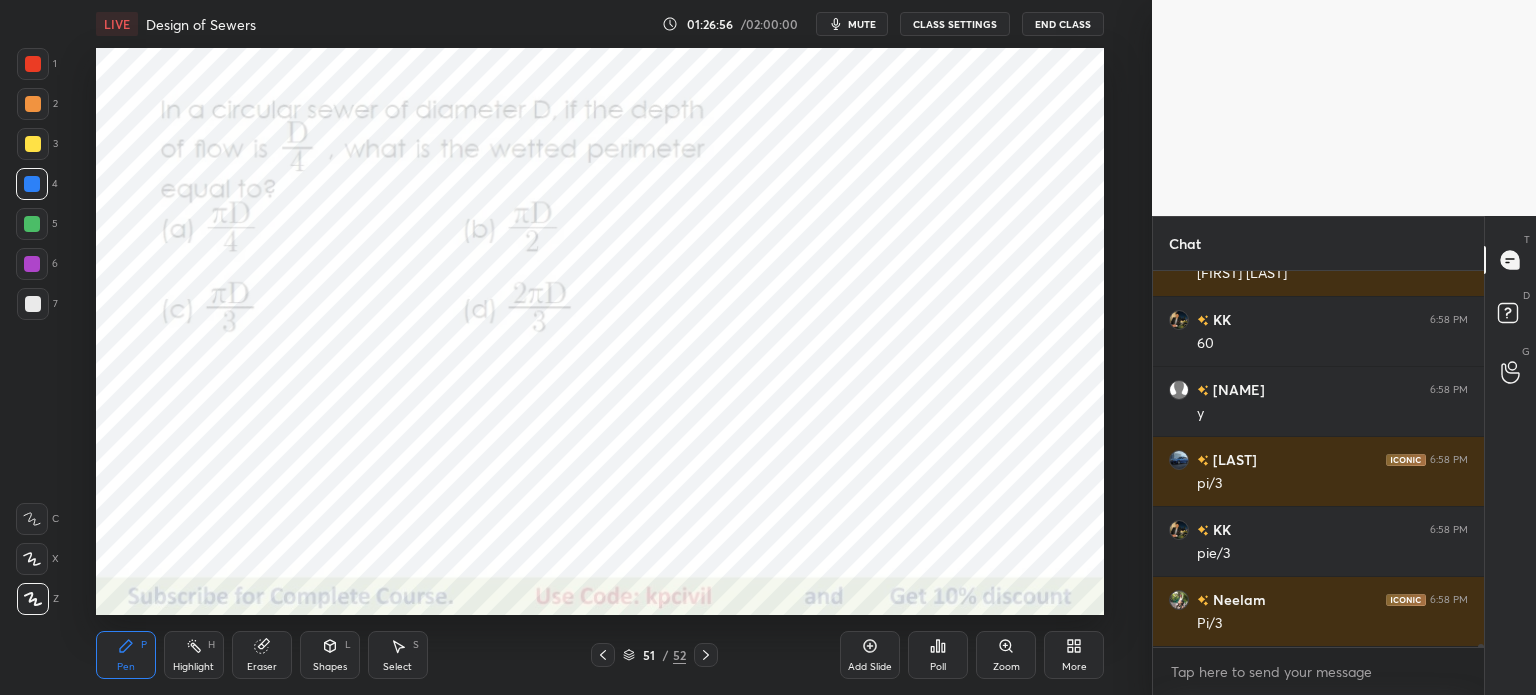 click at bounding box center [33, 64] 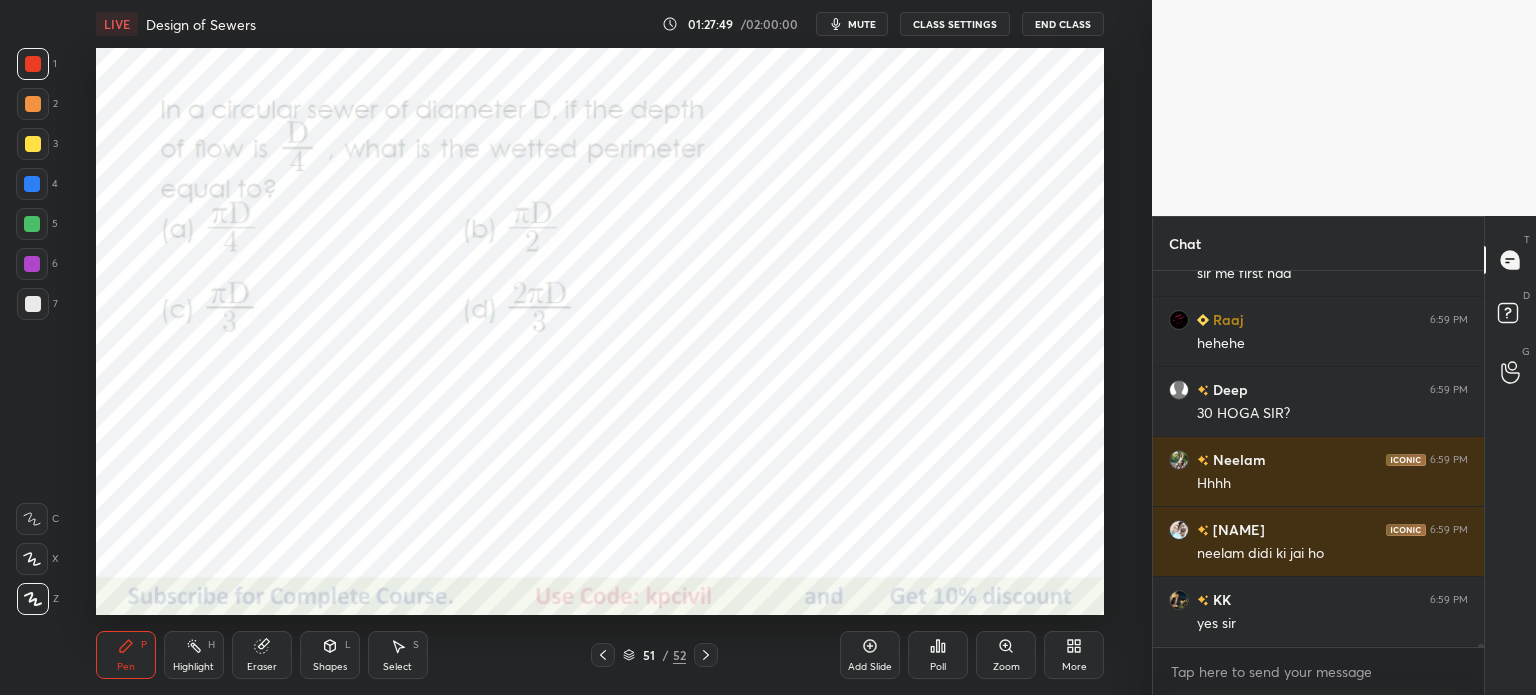 scroll, scrollTop: 43248, scrollLeft: 0, axis: vertical 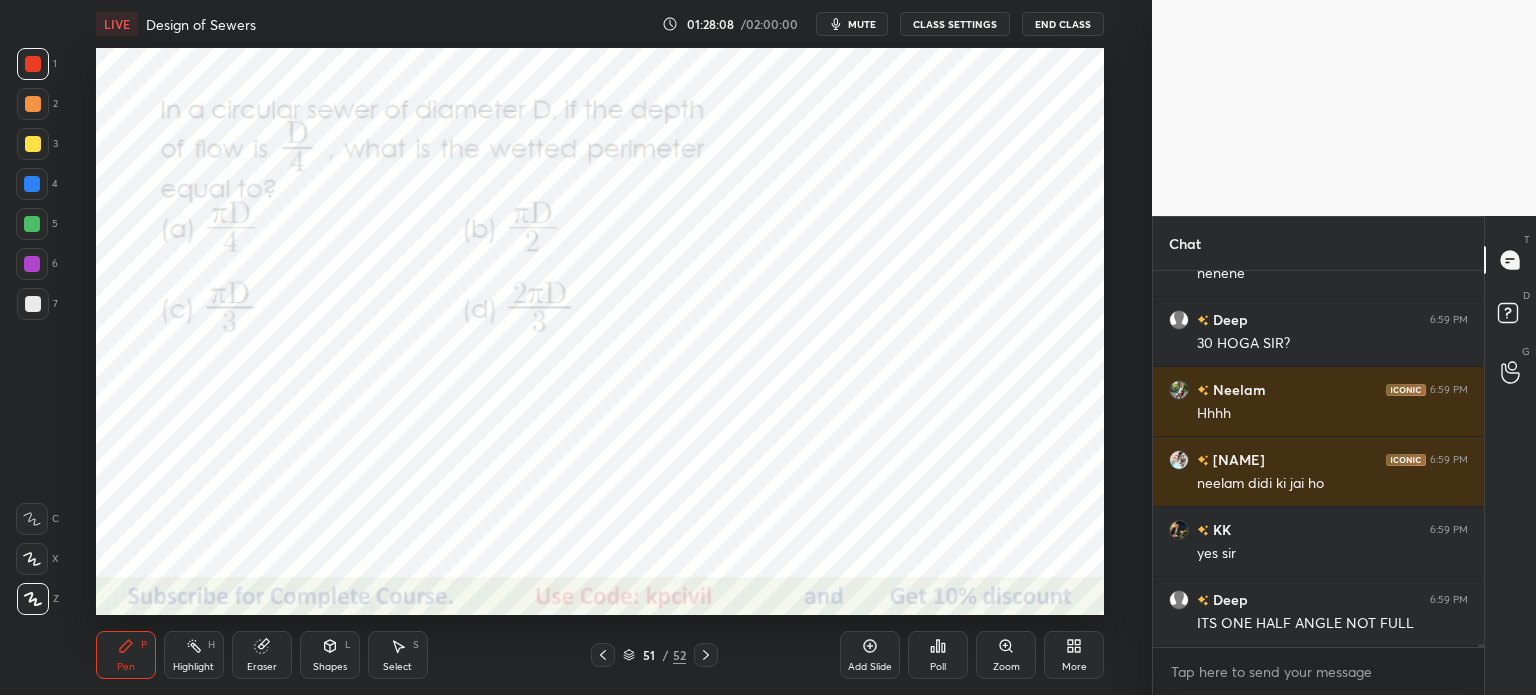 click at bounding box center [32, 184] 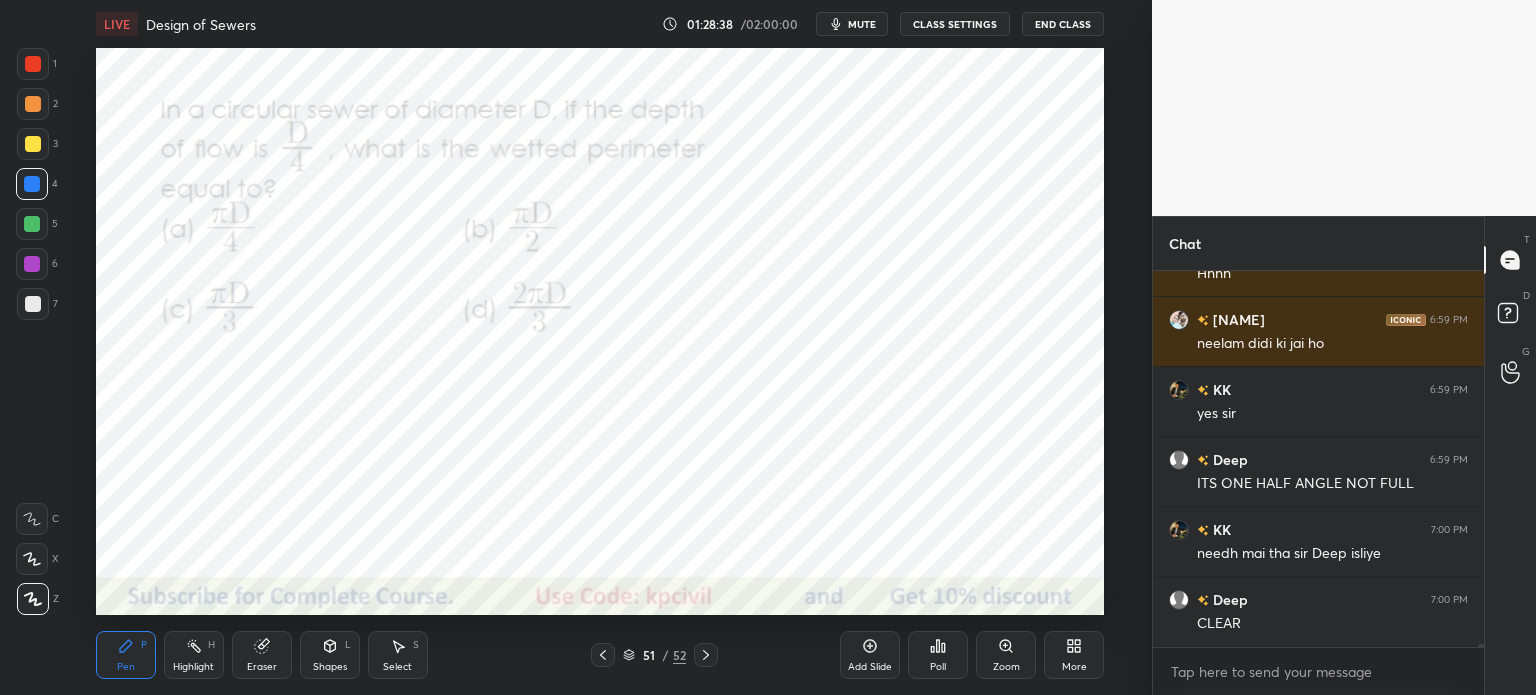 scroll, scrollTop: 43436, scrollLeft: 0, axis: vertical 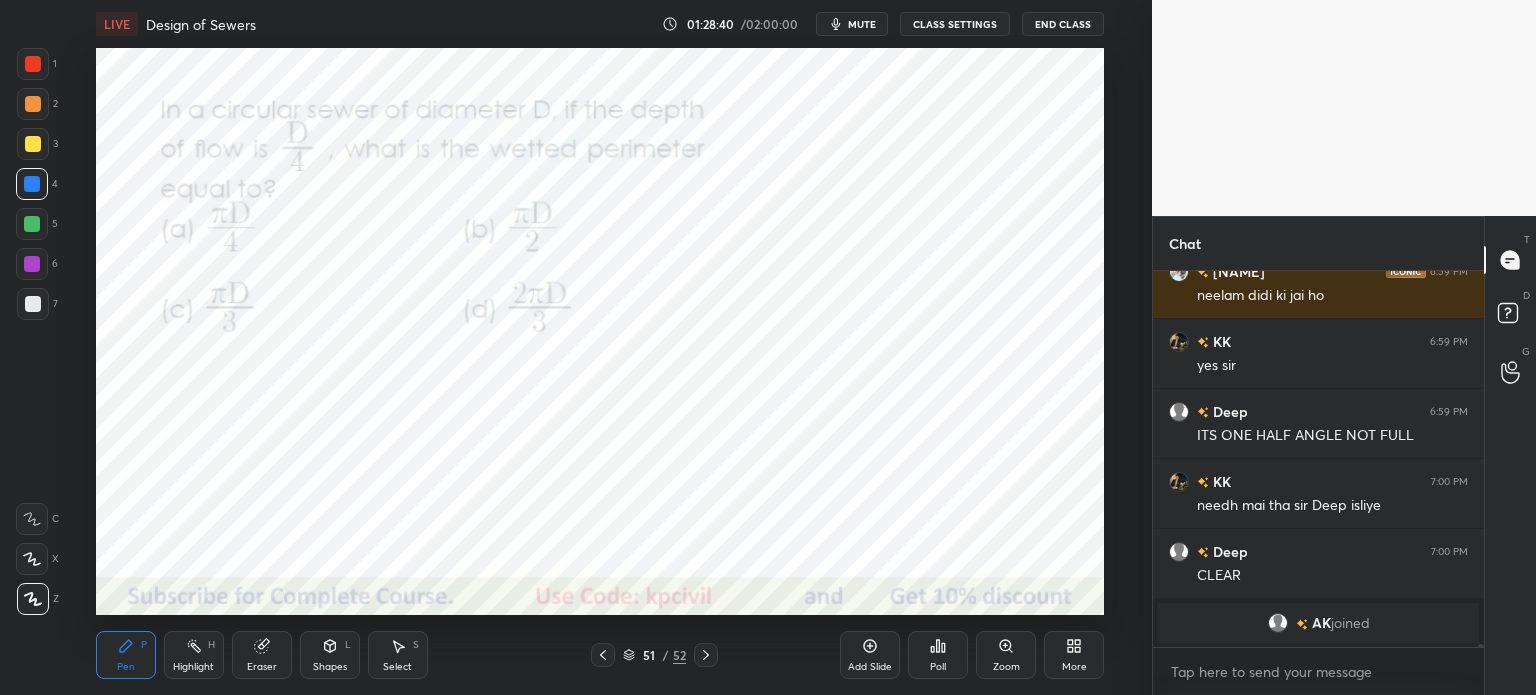 click 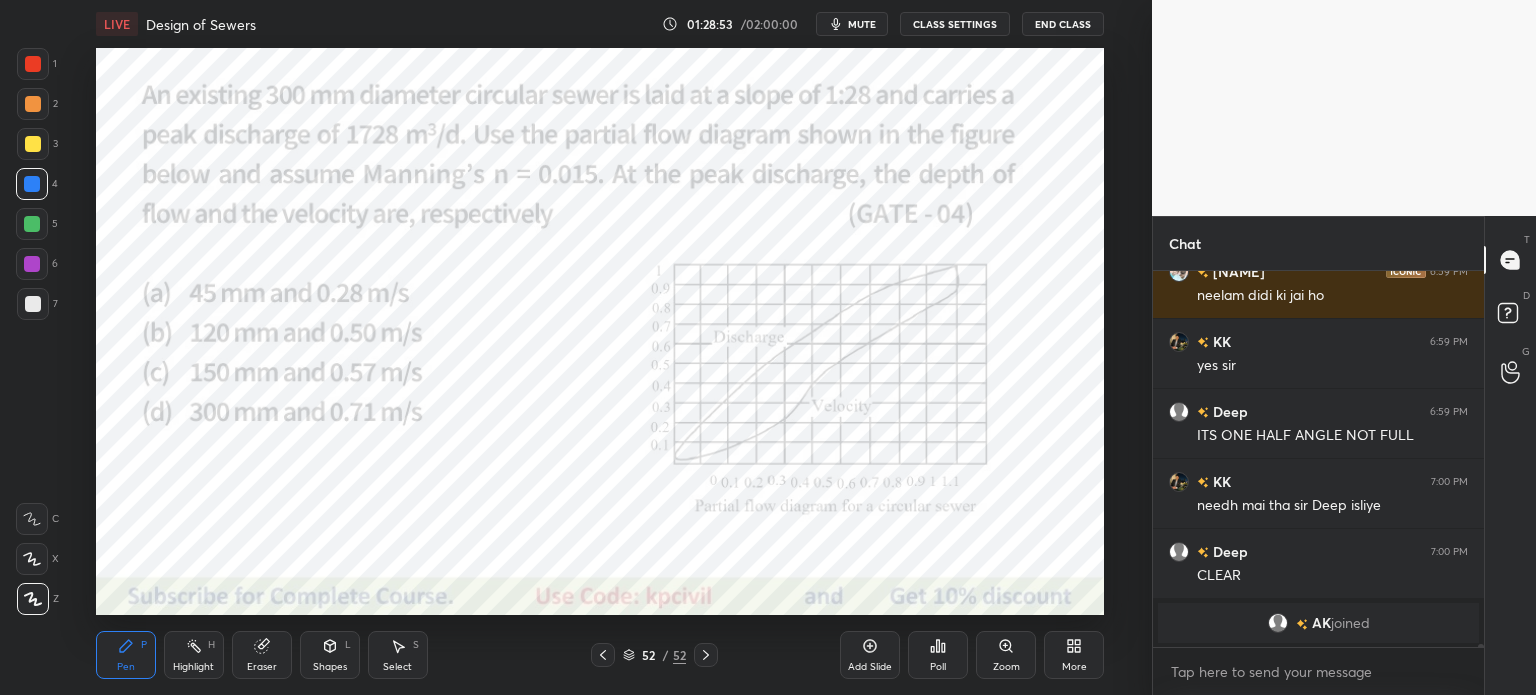 scroll, scrollTop: 37332, scrollLeft: 0, axis: vertical 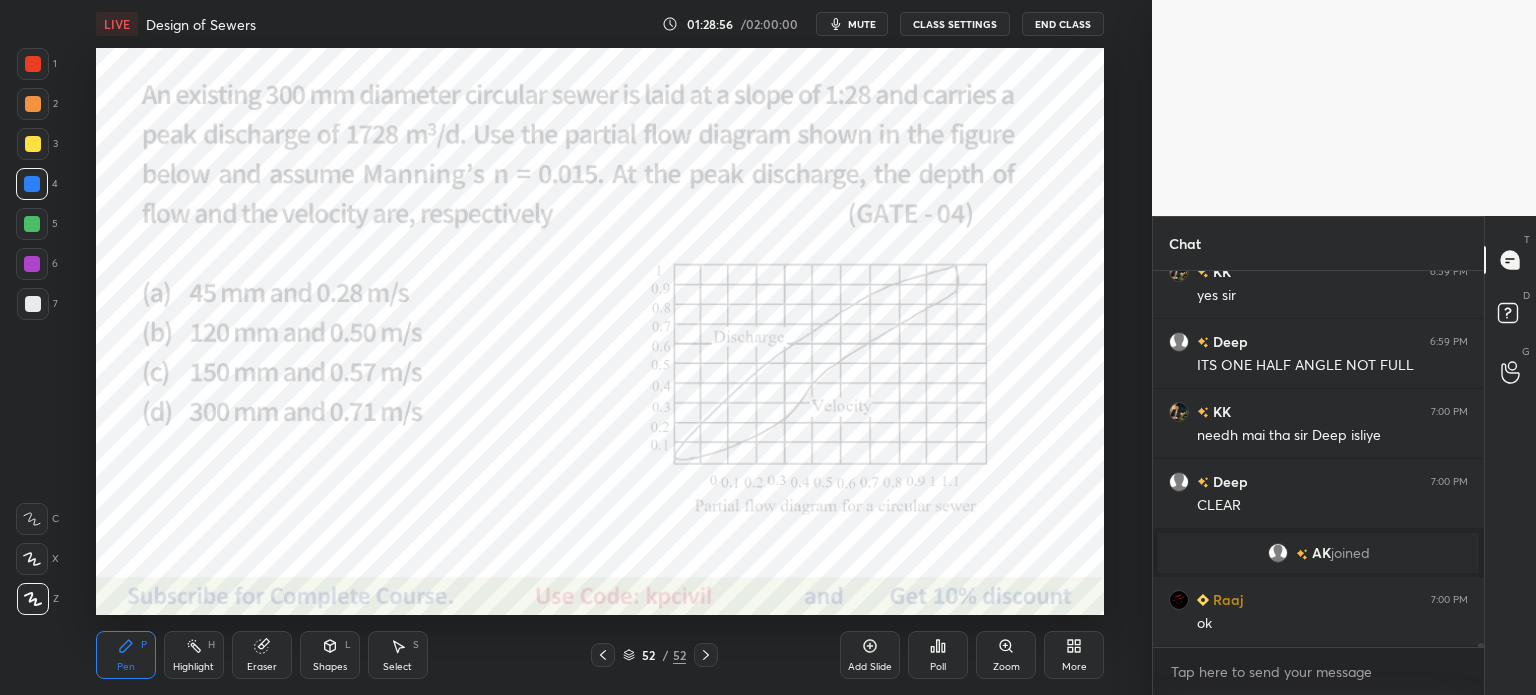 click at bounding box center (33, 64) 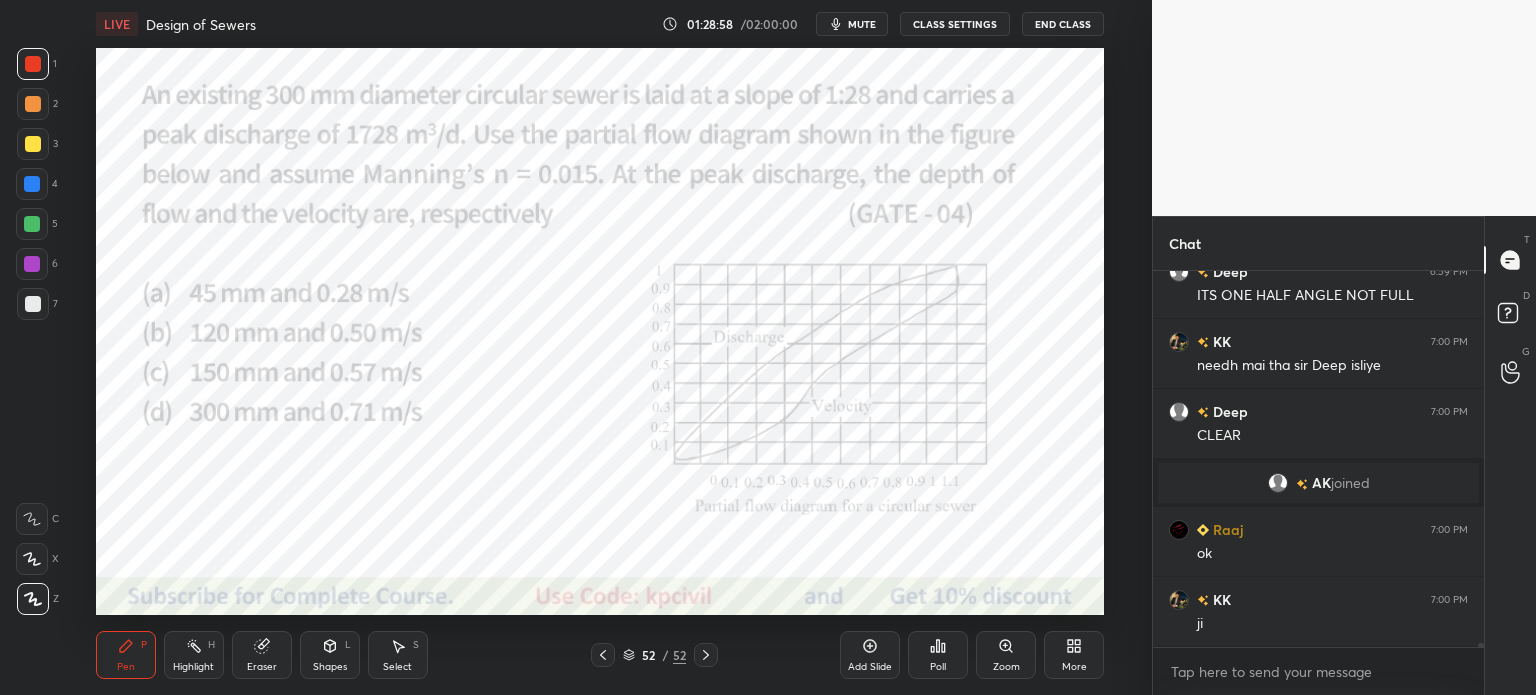 scroll, scrollTop: 37472, scrollLeft: 0, axis: vertical 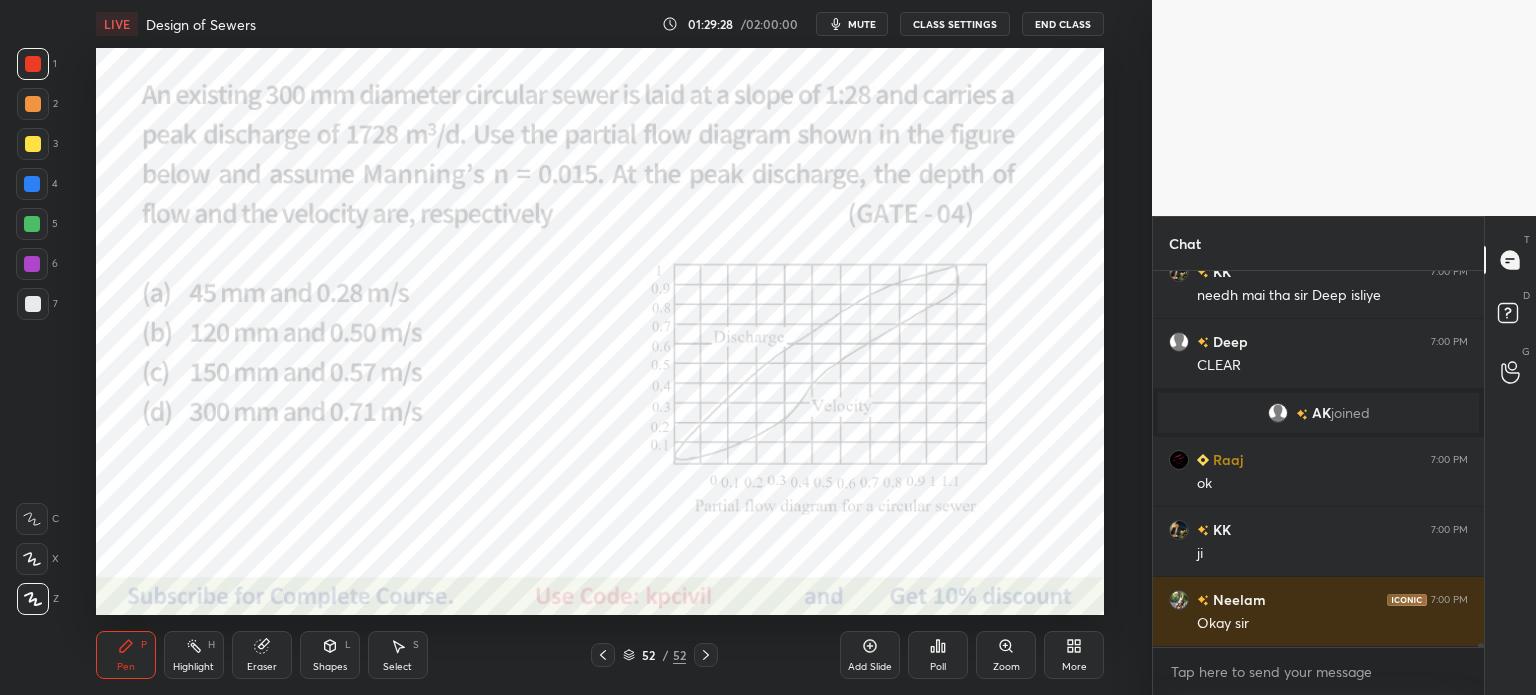 click on "Add Slide" at bounding box center [870, 655] 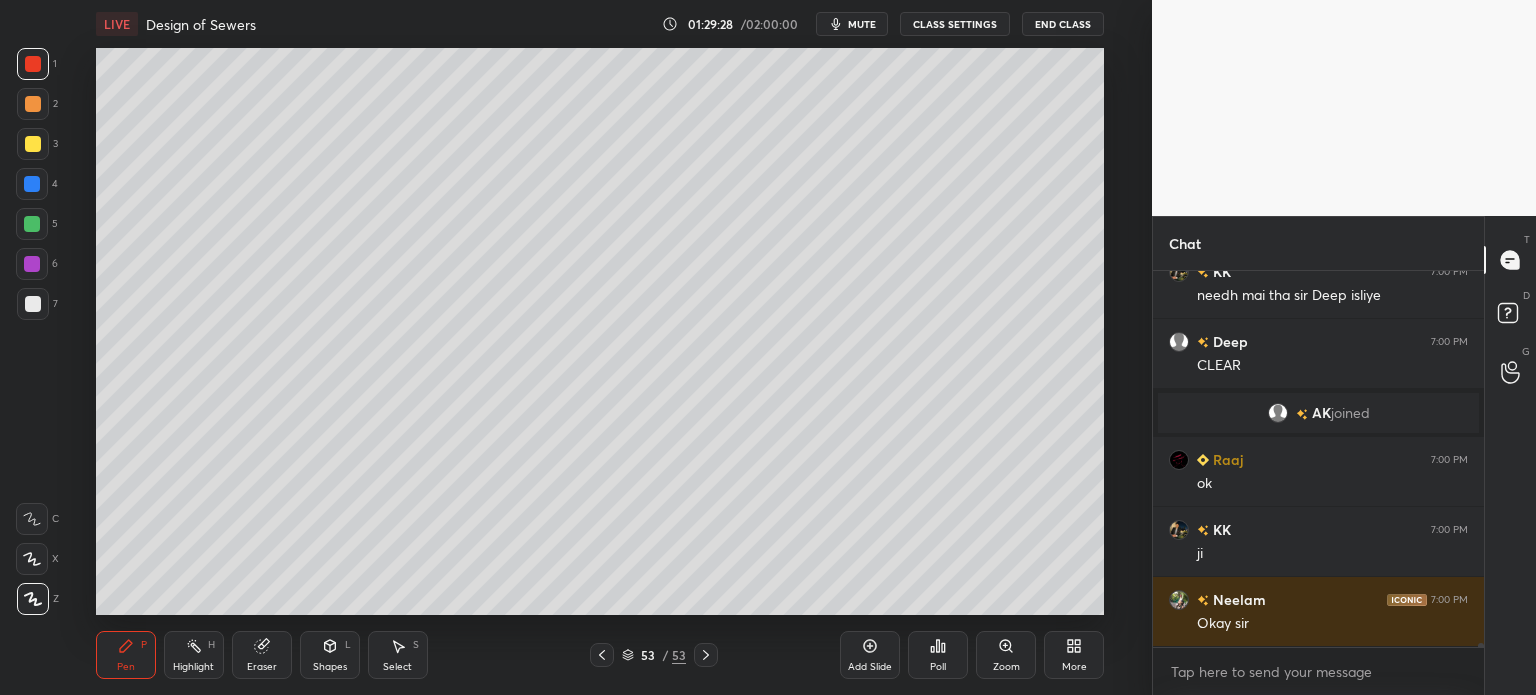 click on "Shapes L" at bounding box center [330, 655] 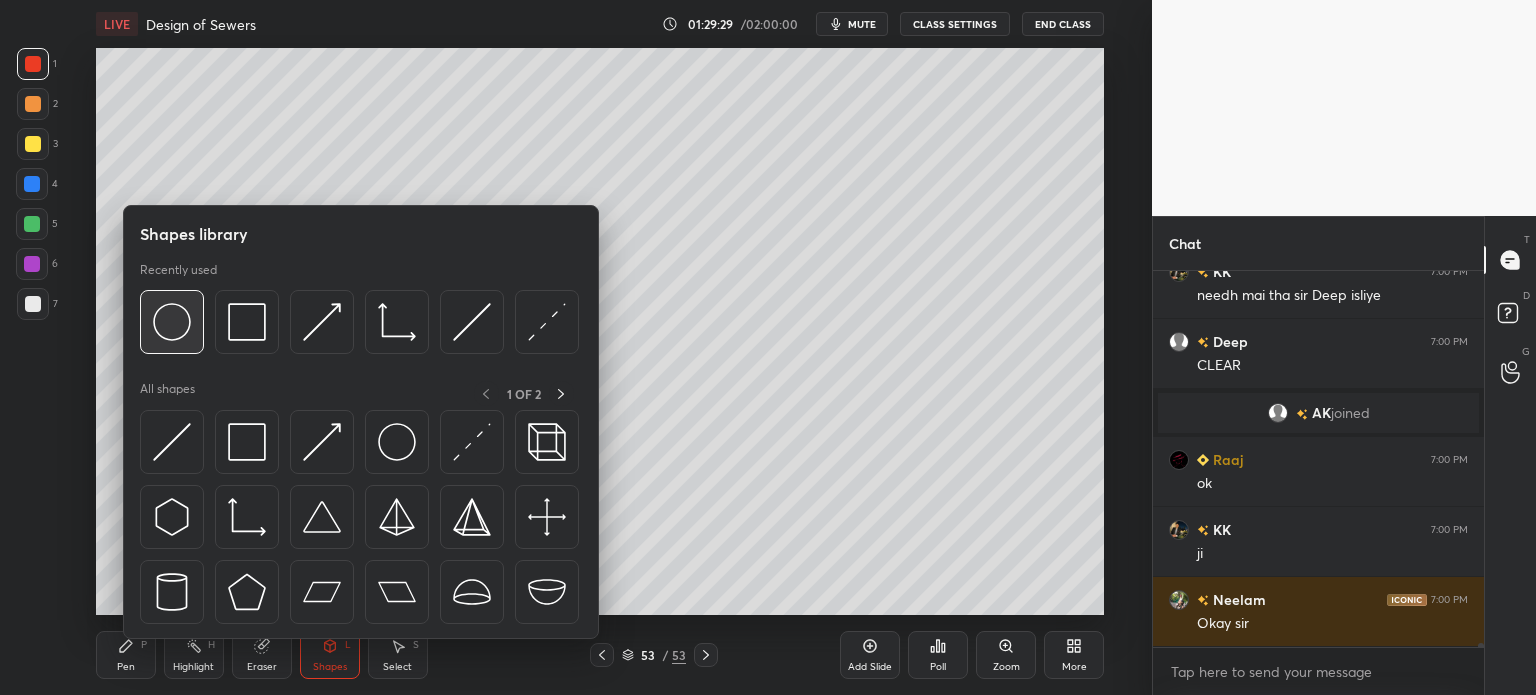 click at bounding box center (172, 322) 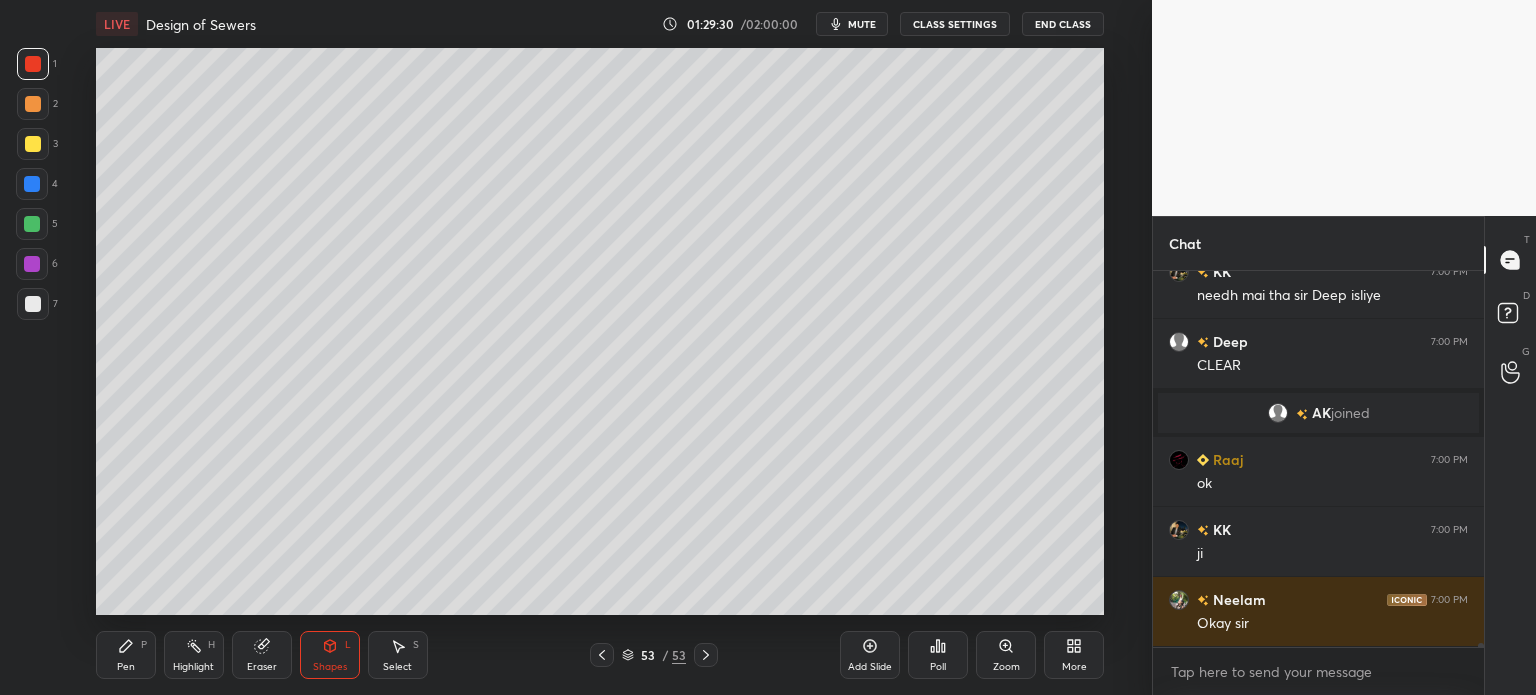 click at bounding box center [33, 144] 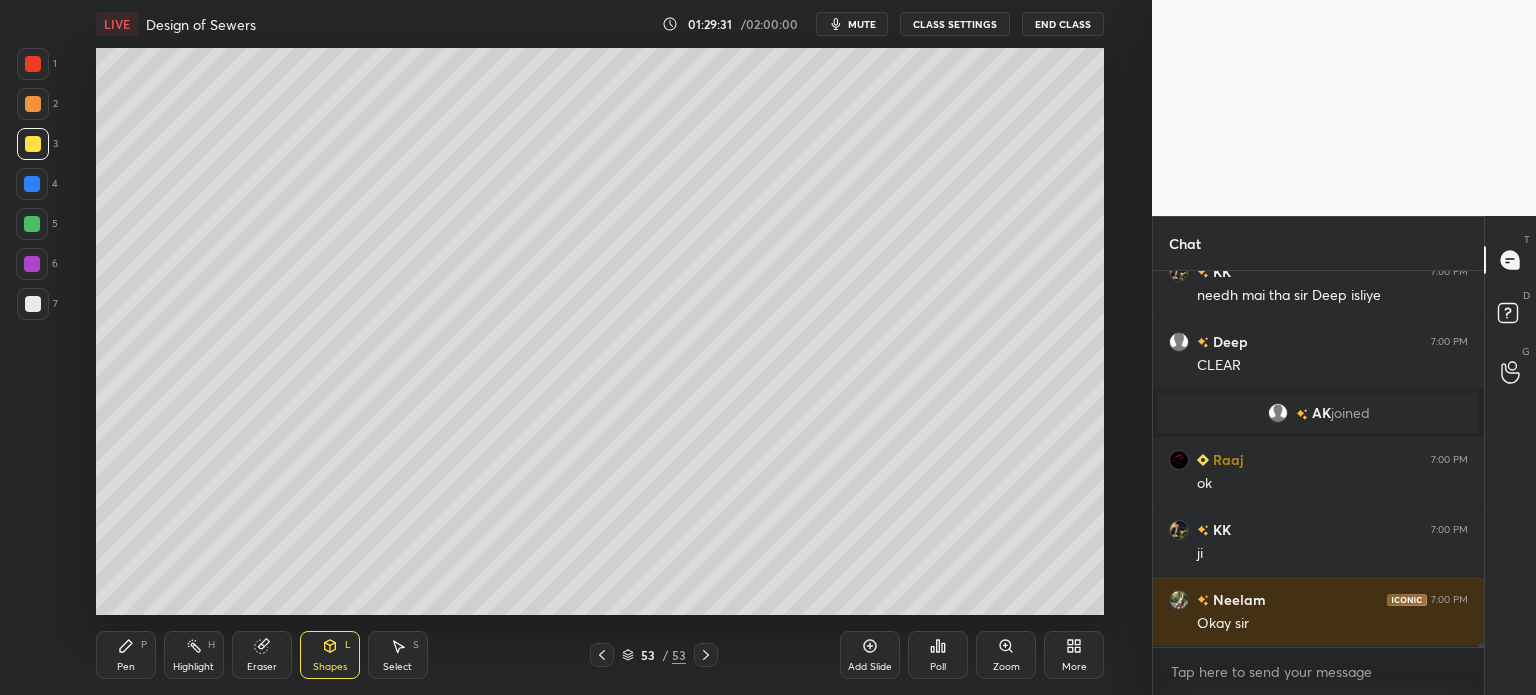 click at bounding box center (32, 184) 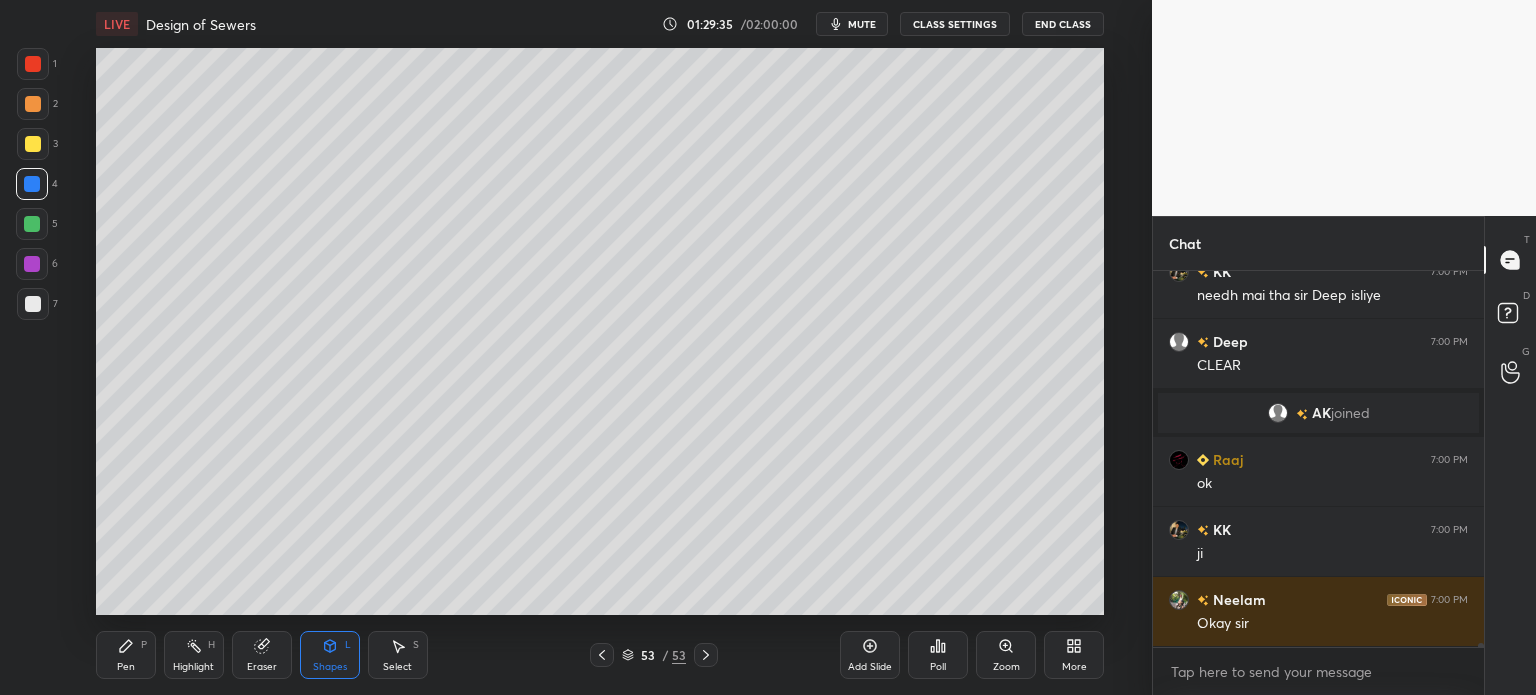 click on "Pen" at bounding box center [126, 667] 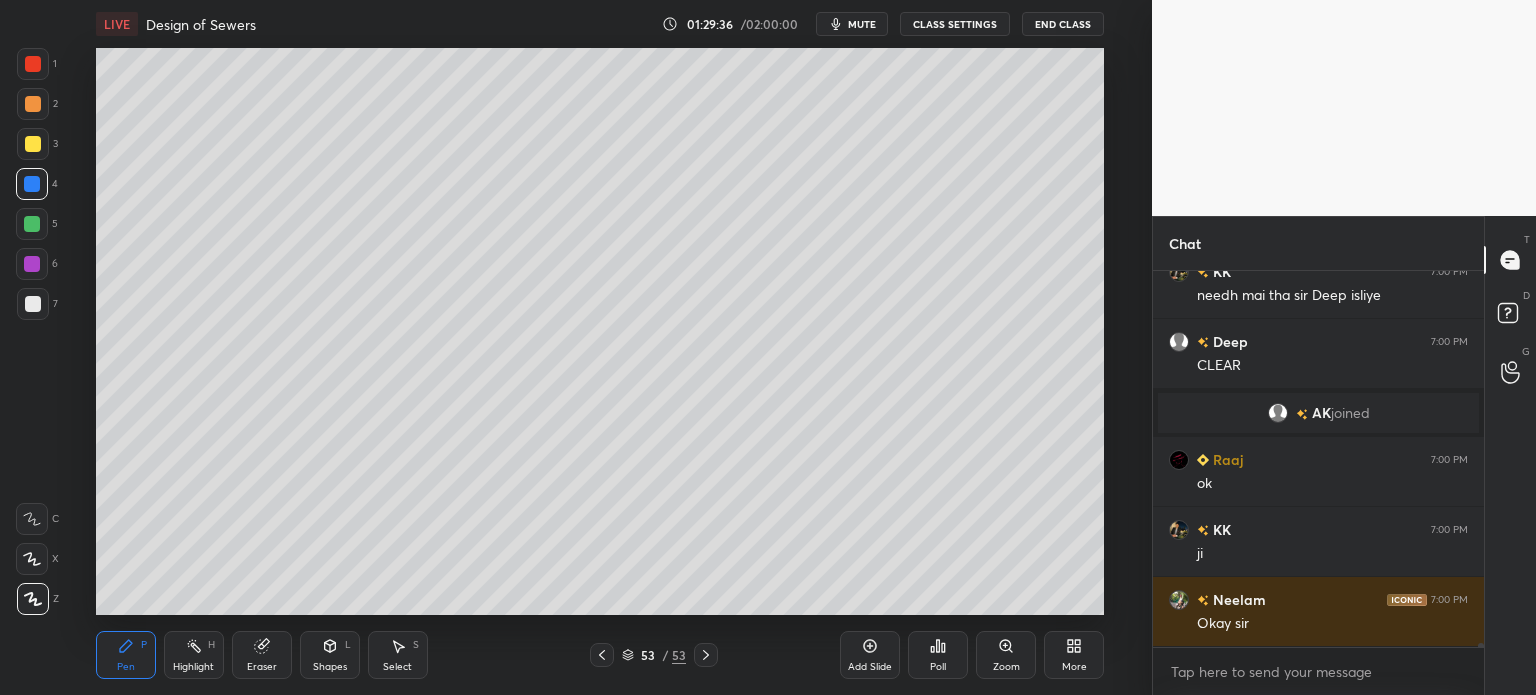 click at bounding box center (33, 304) 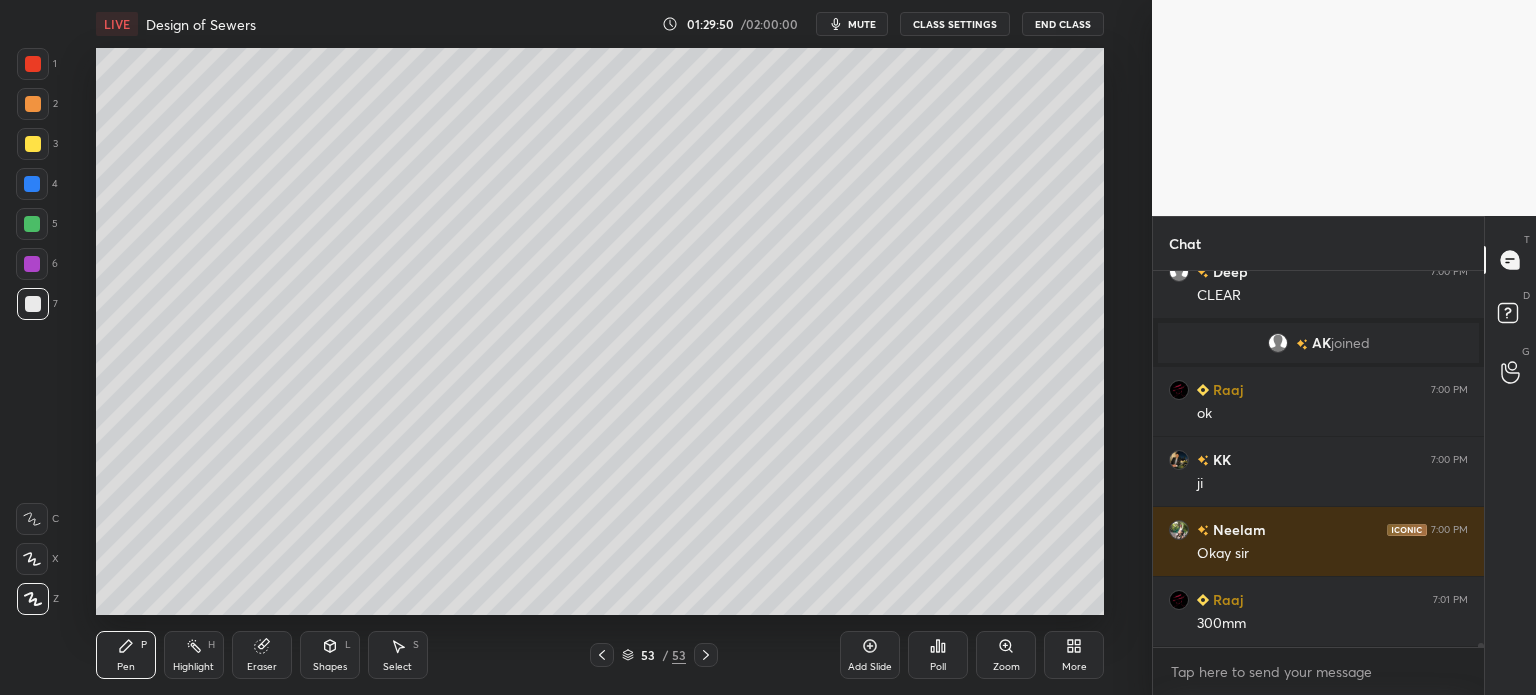 scroll, scrollTop: 37590, scrollLeft: 0, axis: vertical 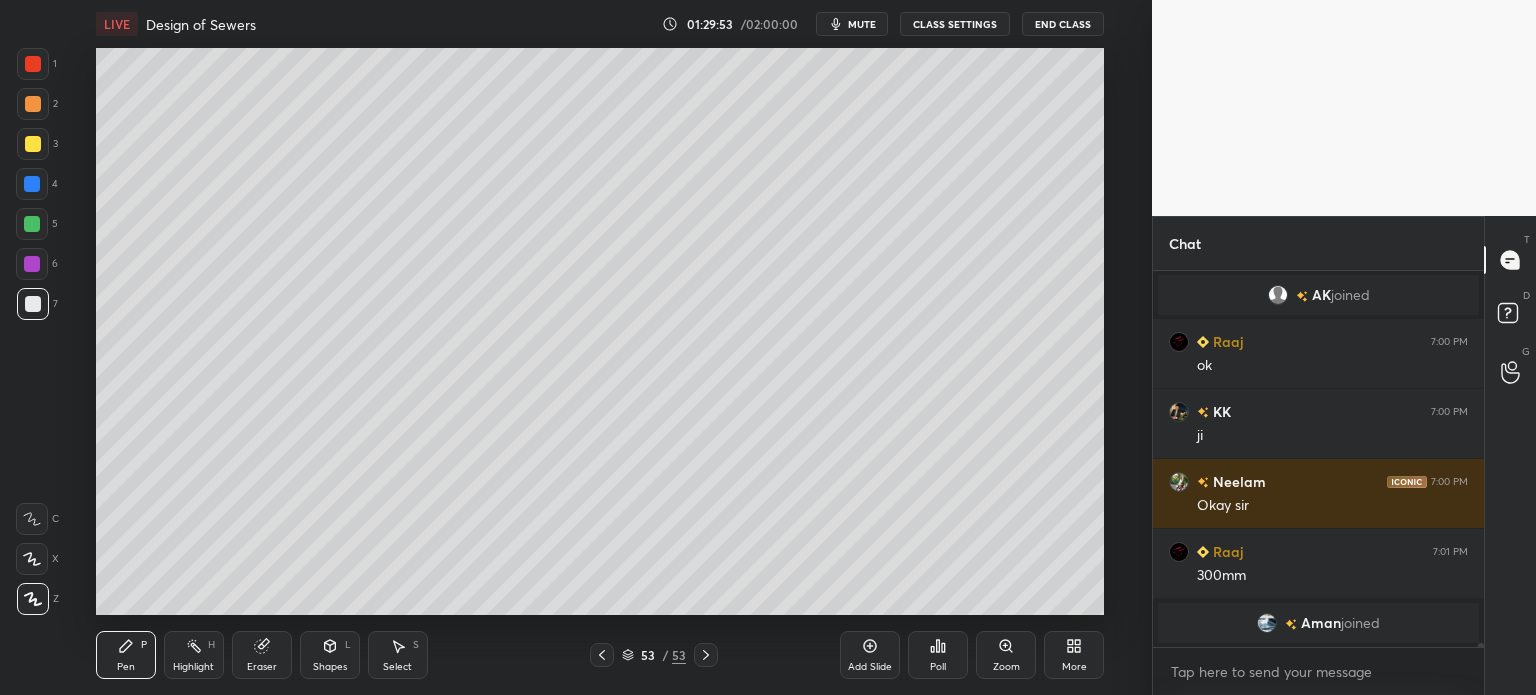 click 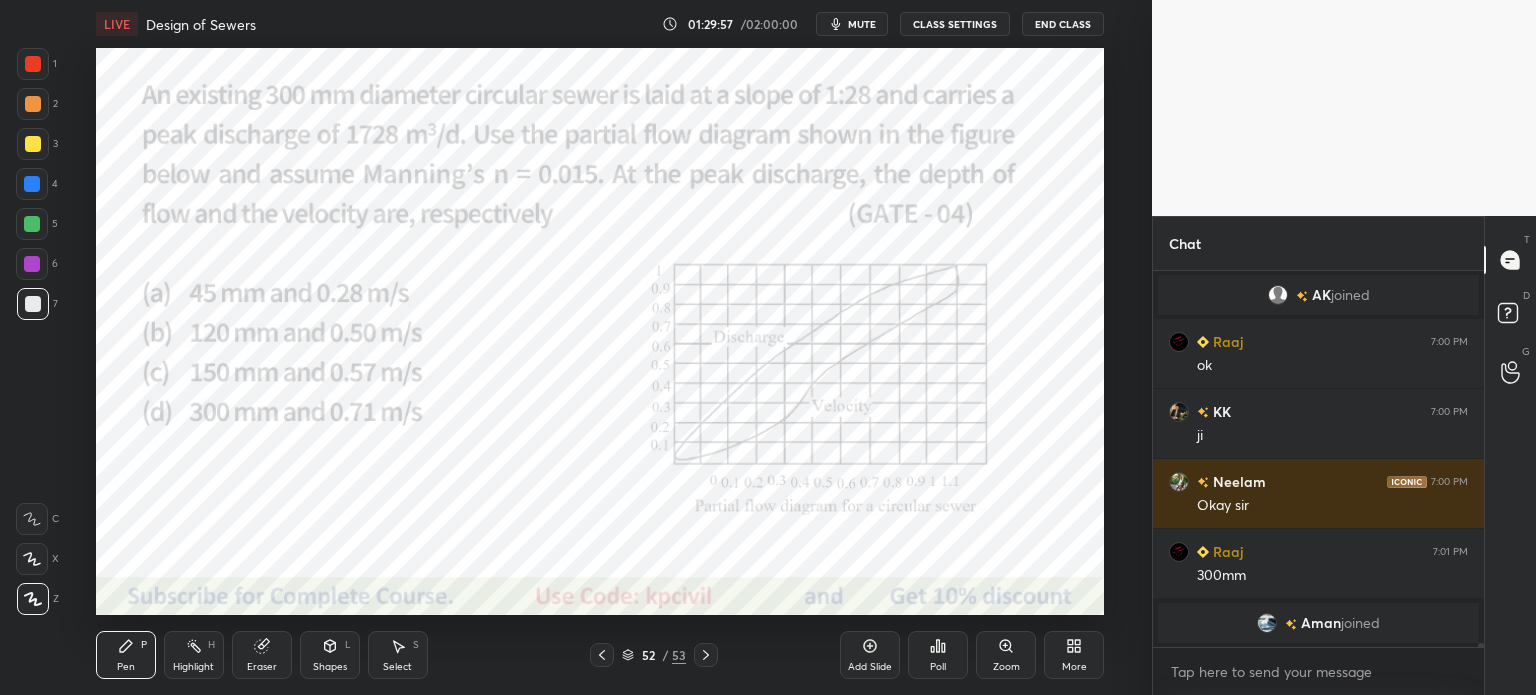scroll, scrollTop: 37520, scrollLeft: 0, axis: vertical 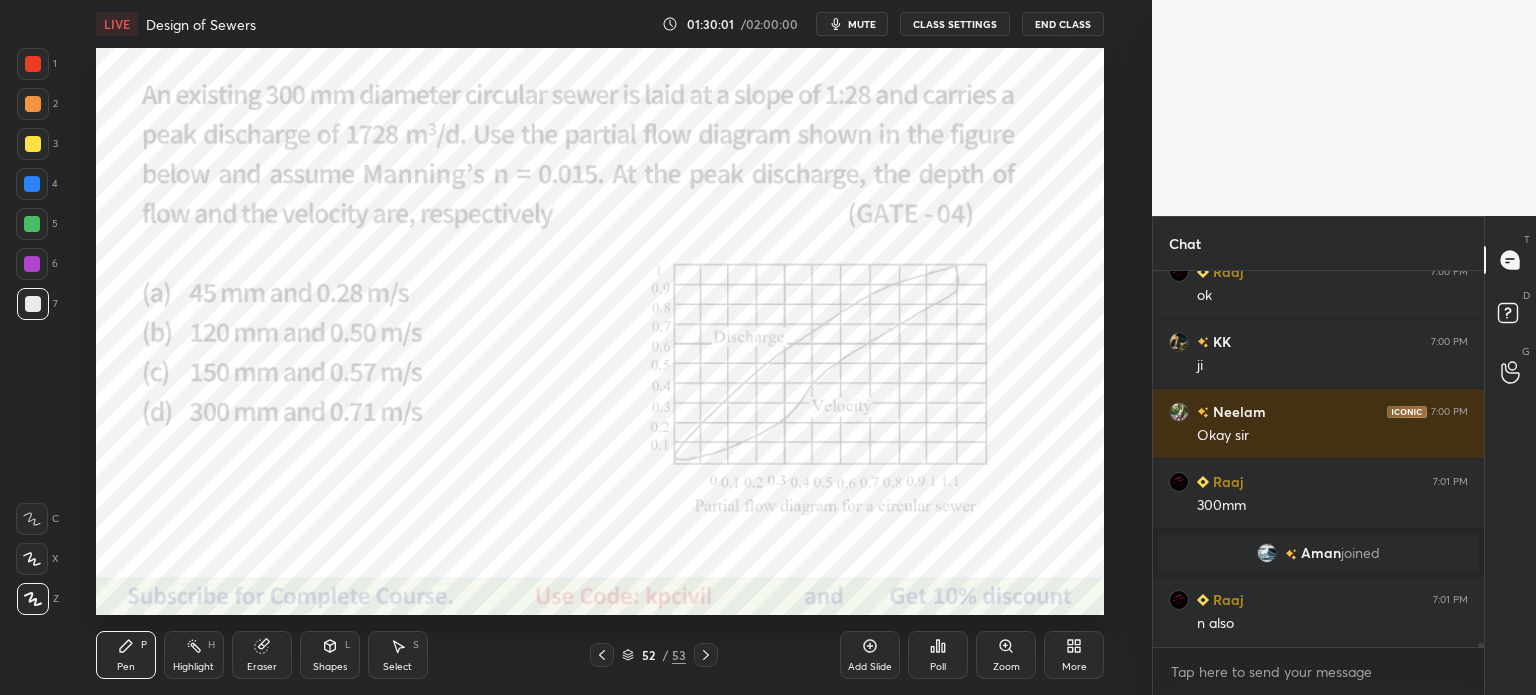 click at bounding box center (33, 64) 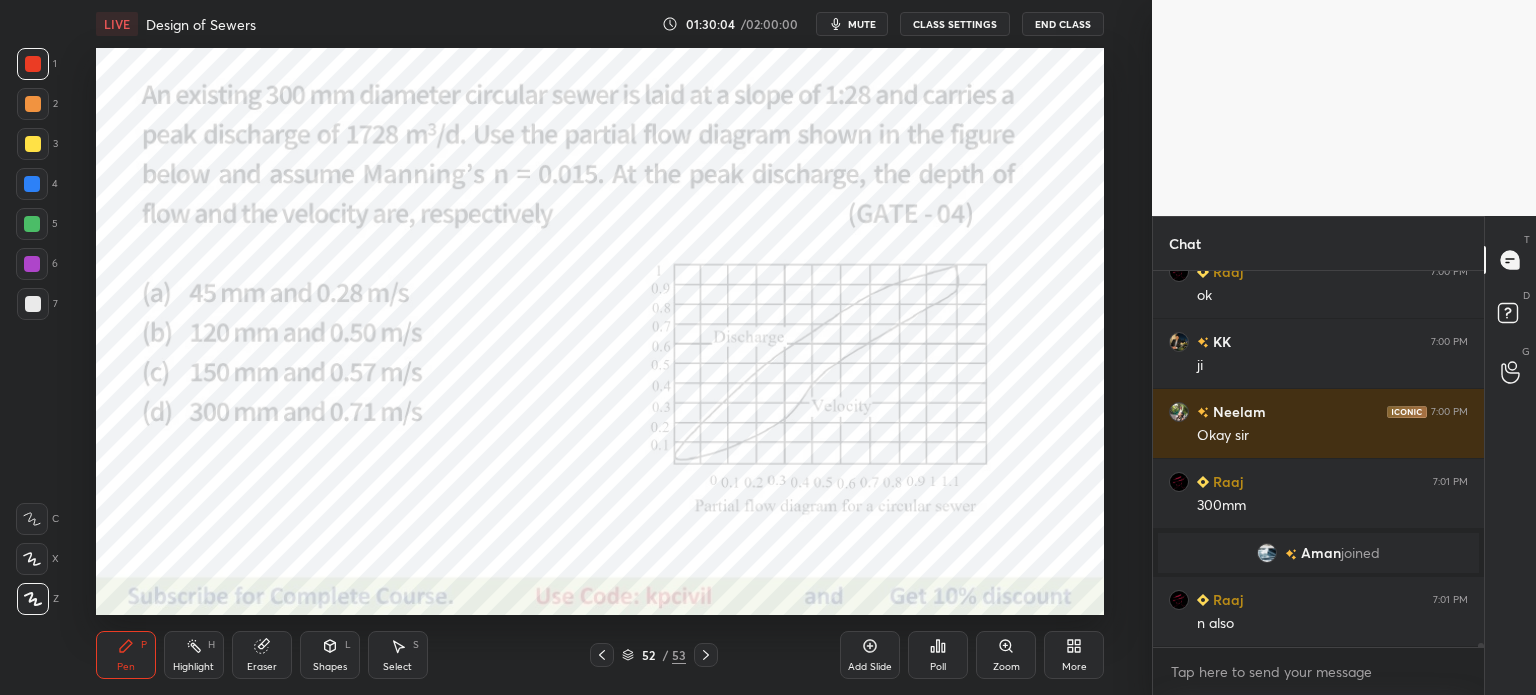 click 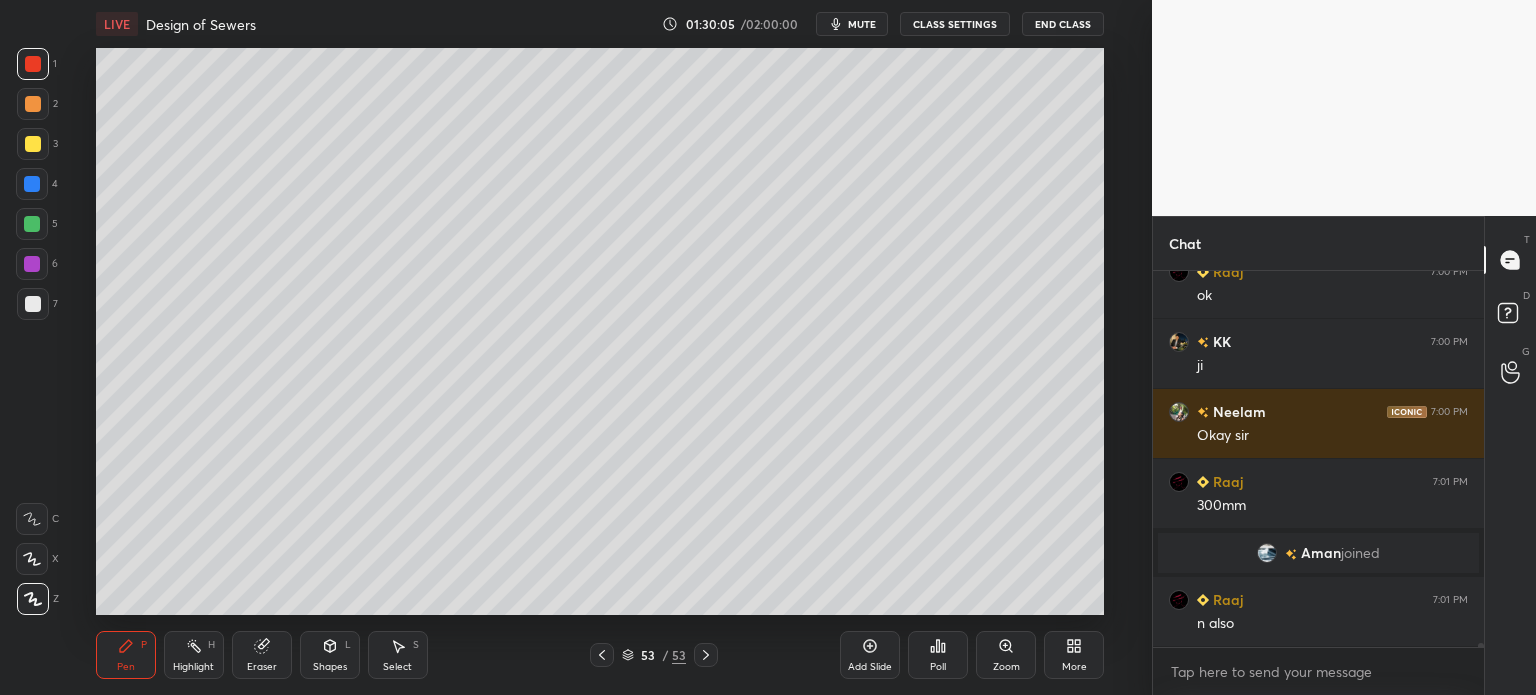 click at bounding box center (33, 304) 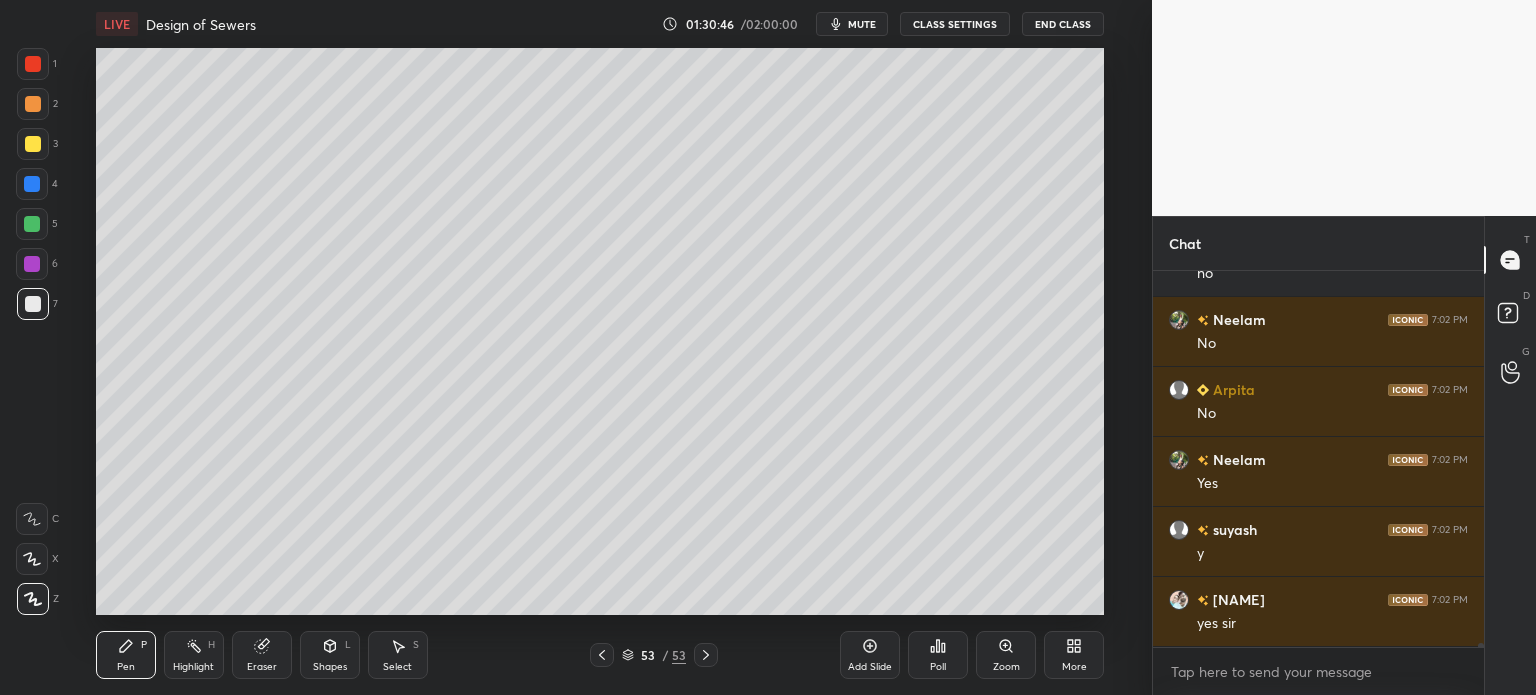 scroll, scrollTop: 38010, scrollLeft: 0, axis: vertical 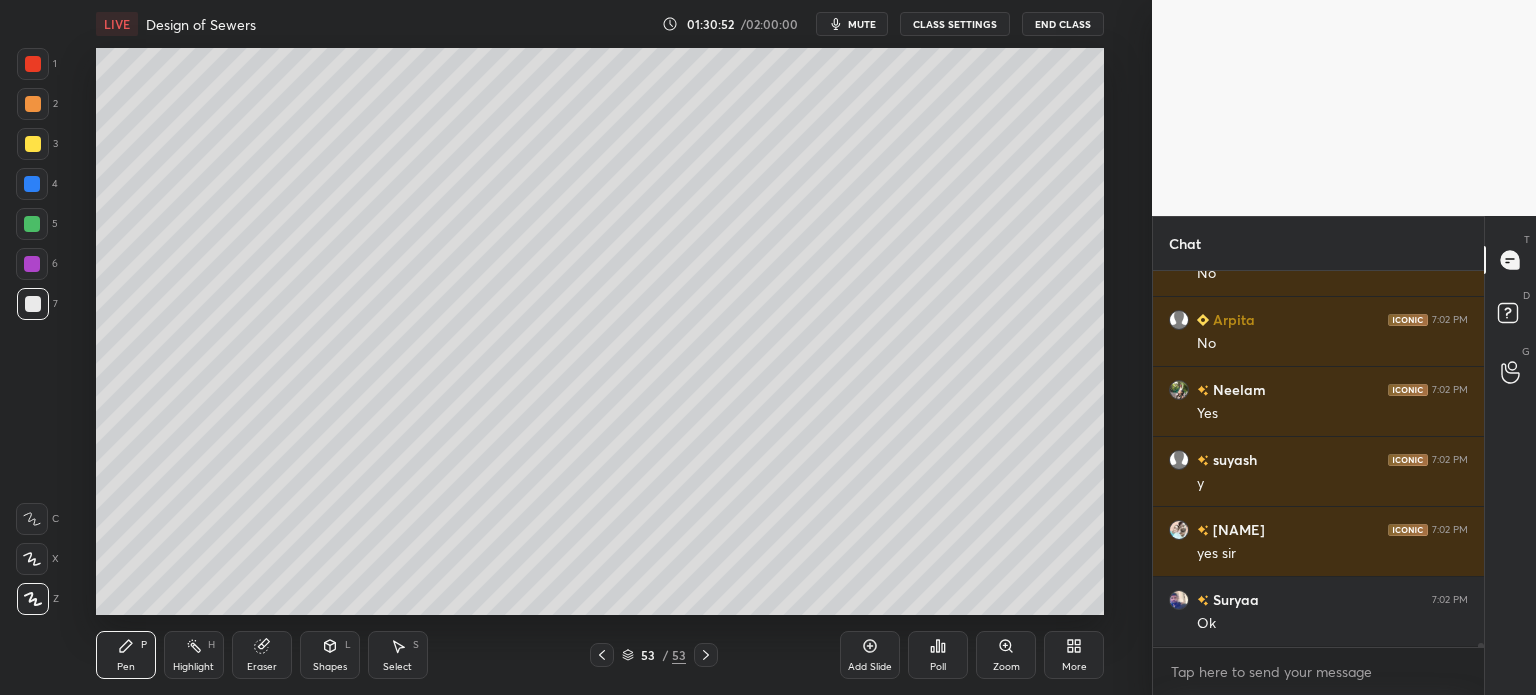 click at bounding box center [33, 104] 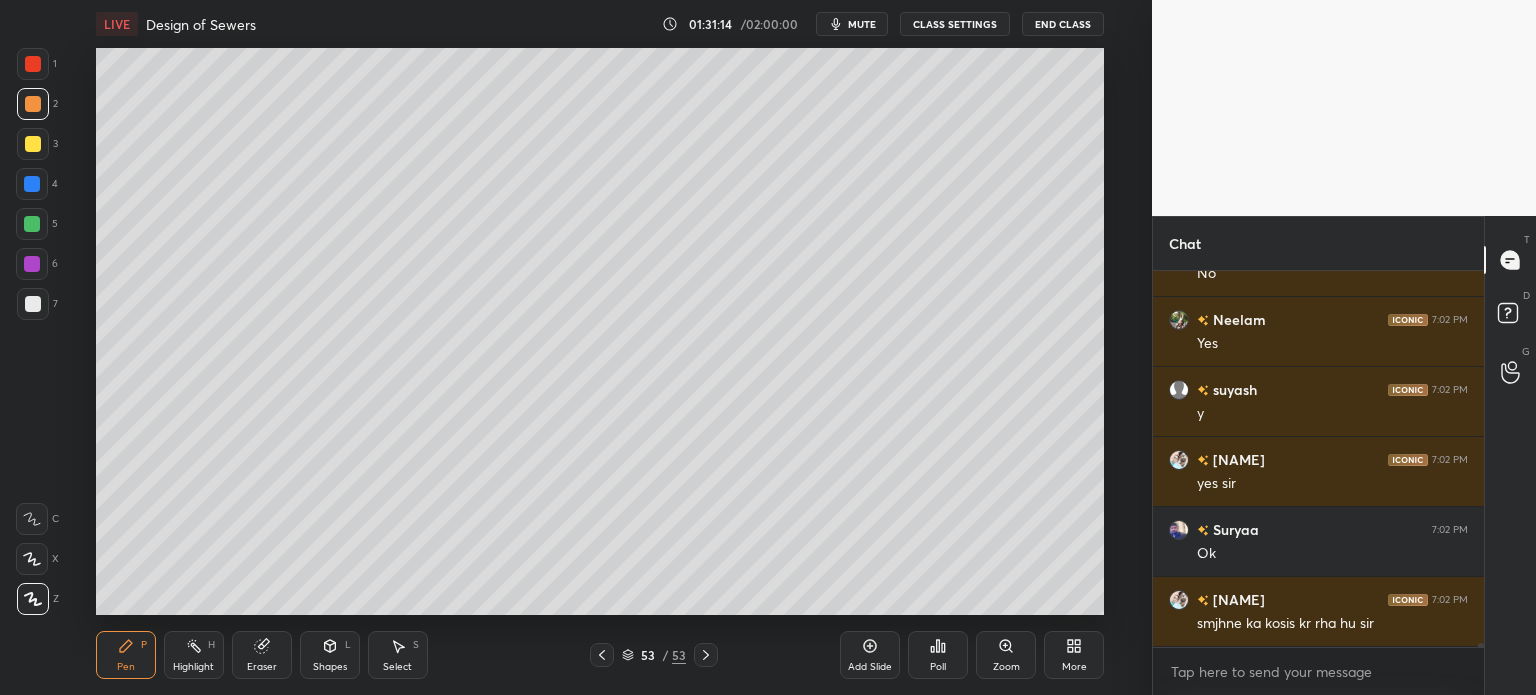 scroll, scrollTop: 38150, scrollLeft: 0, axis: vertical 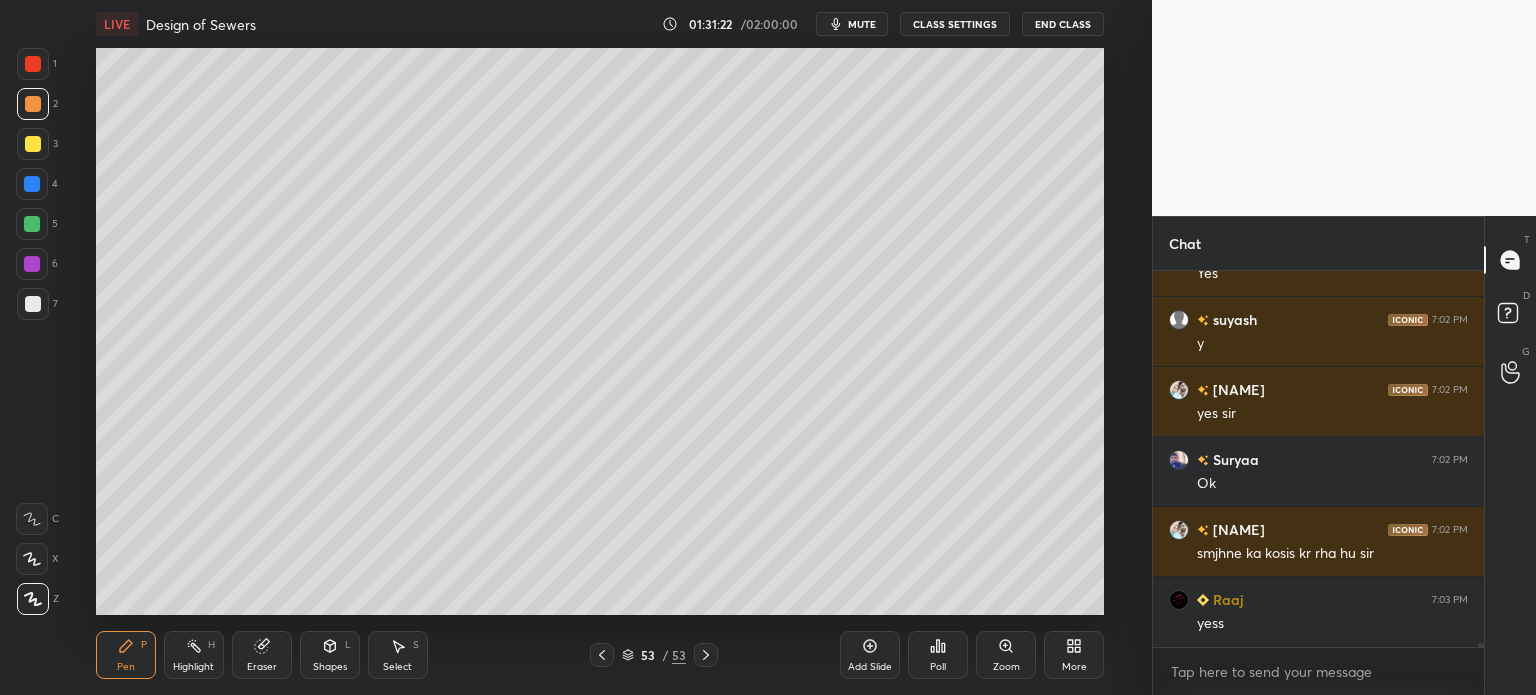 click on "Eraser" at bounding box center (262, 667) 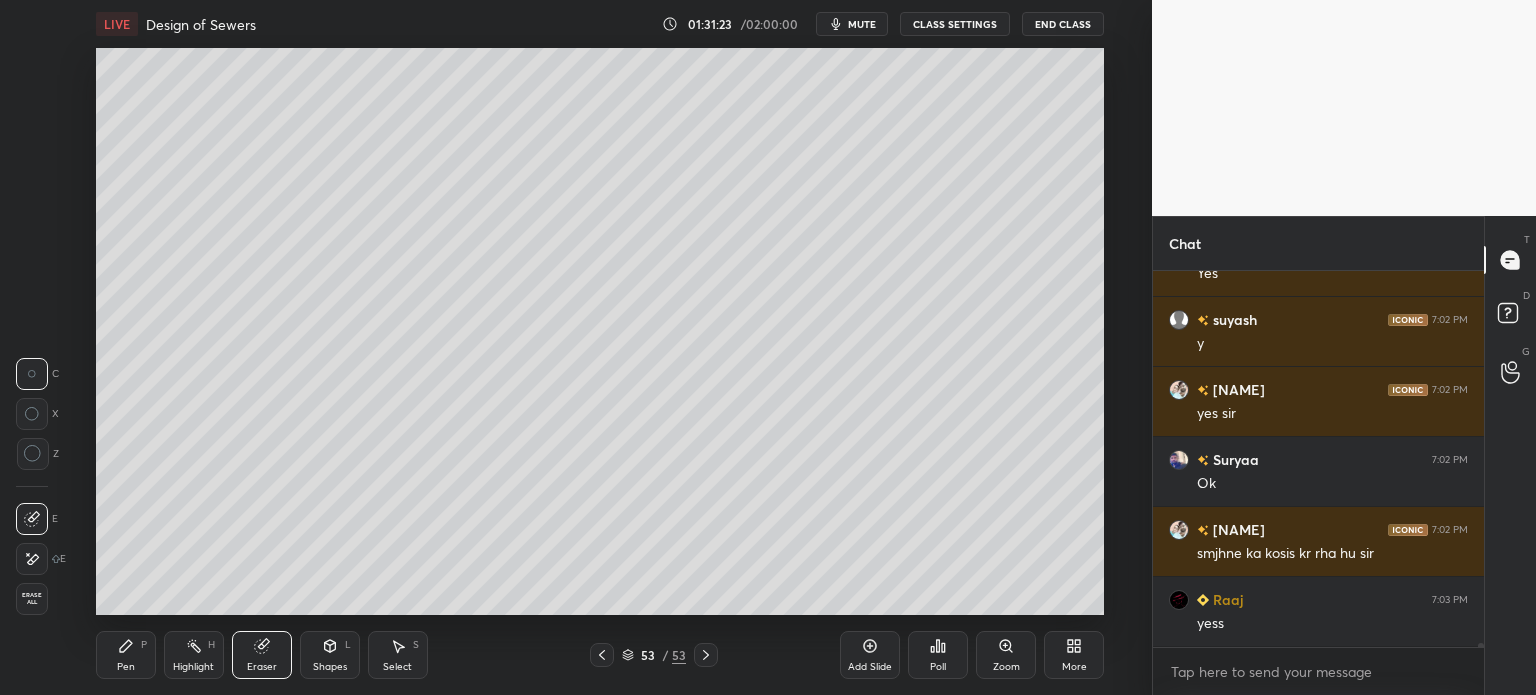 click on "Pen P" at bounding box center [126, 655] 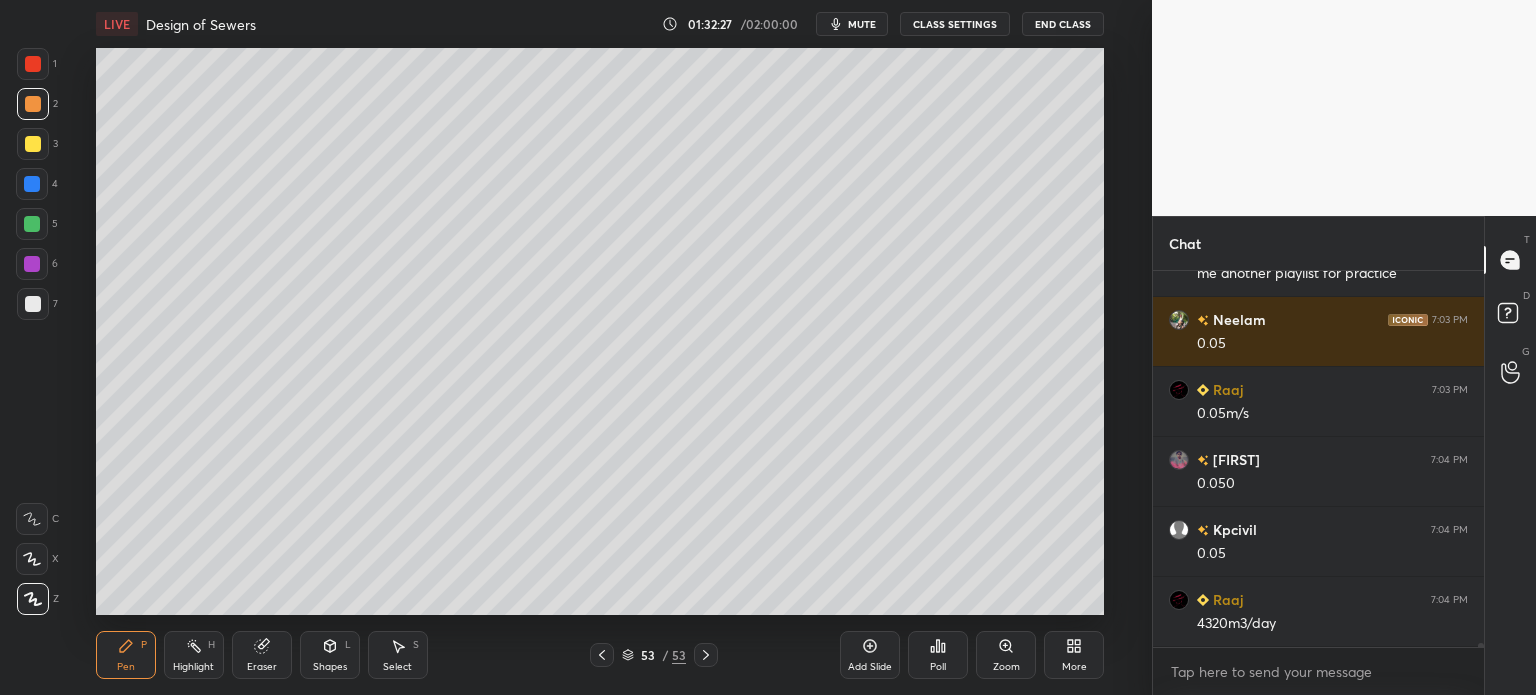 scroll, scrollTop: 38746, scrollLeft: 0, axis: vertical 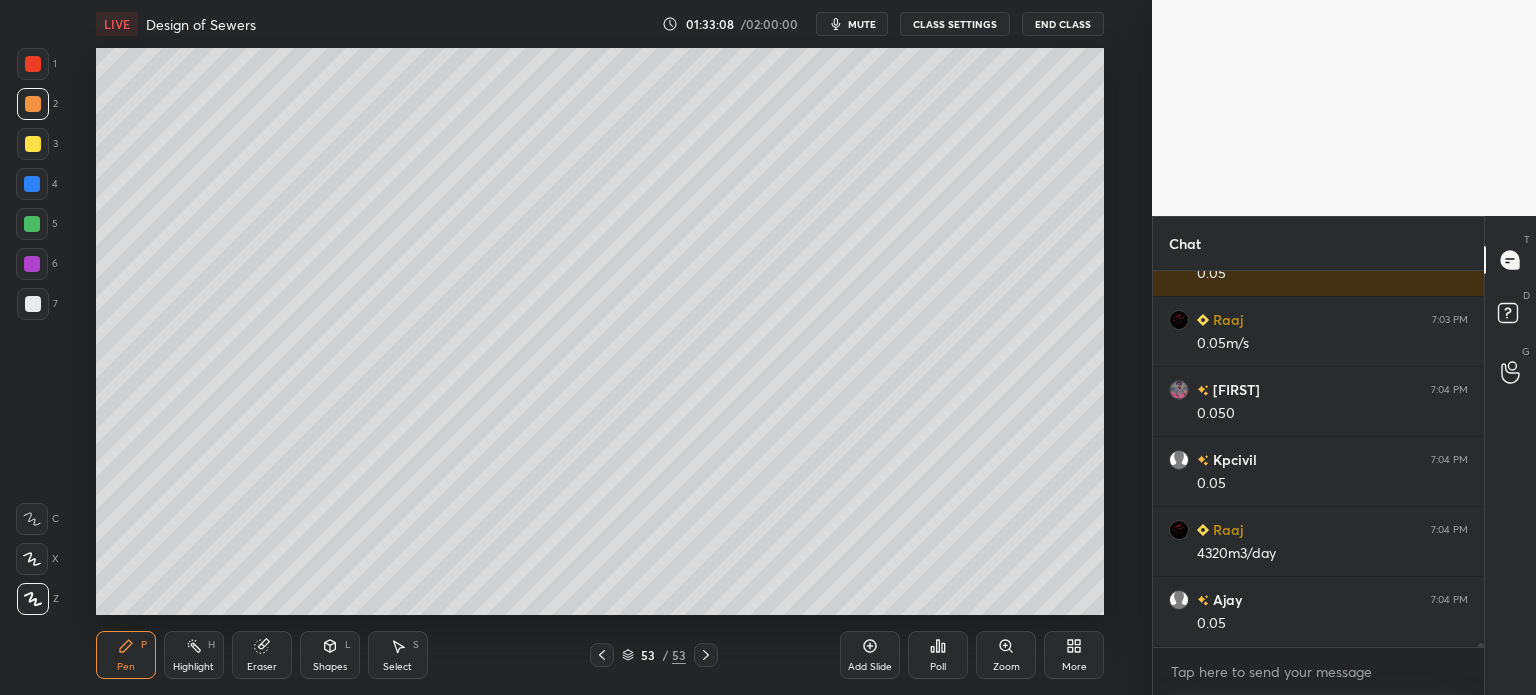 click at bounding box center (602, 655) 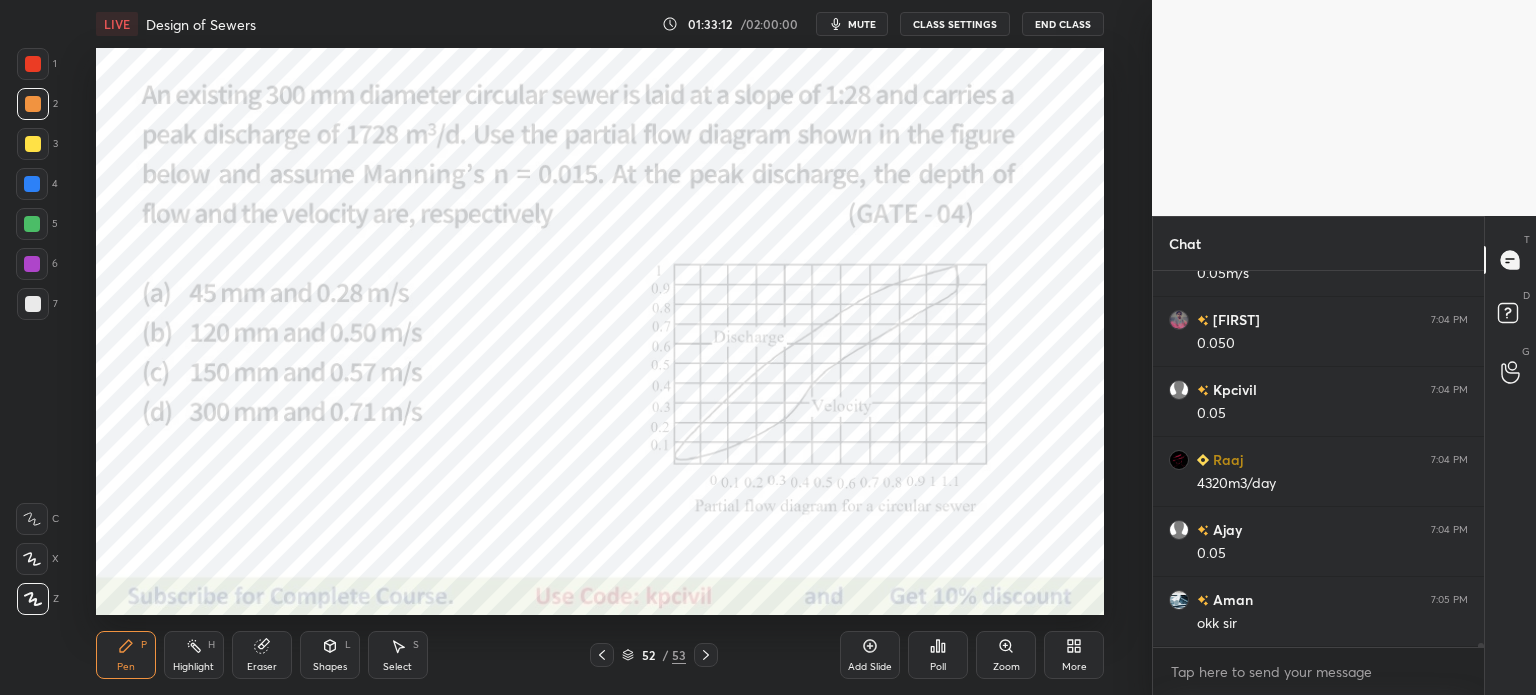 scroll, scrollTop: 38886, scrollLeft: 0, axis: vertical 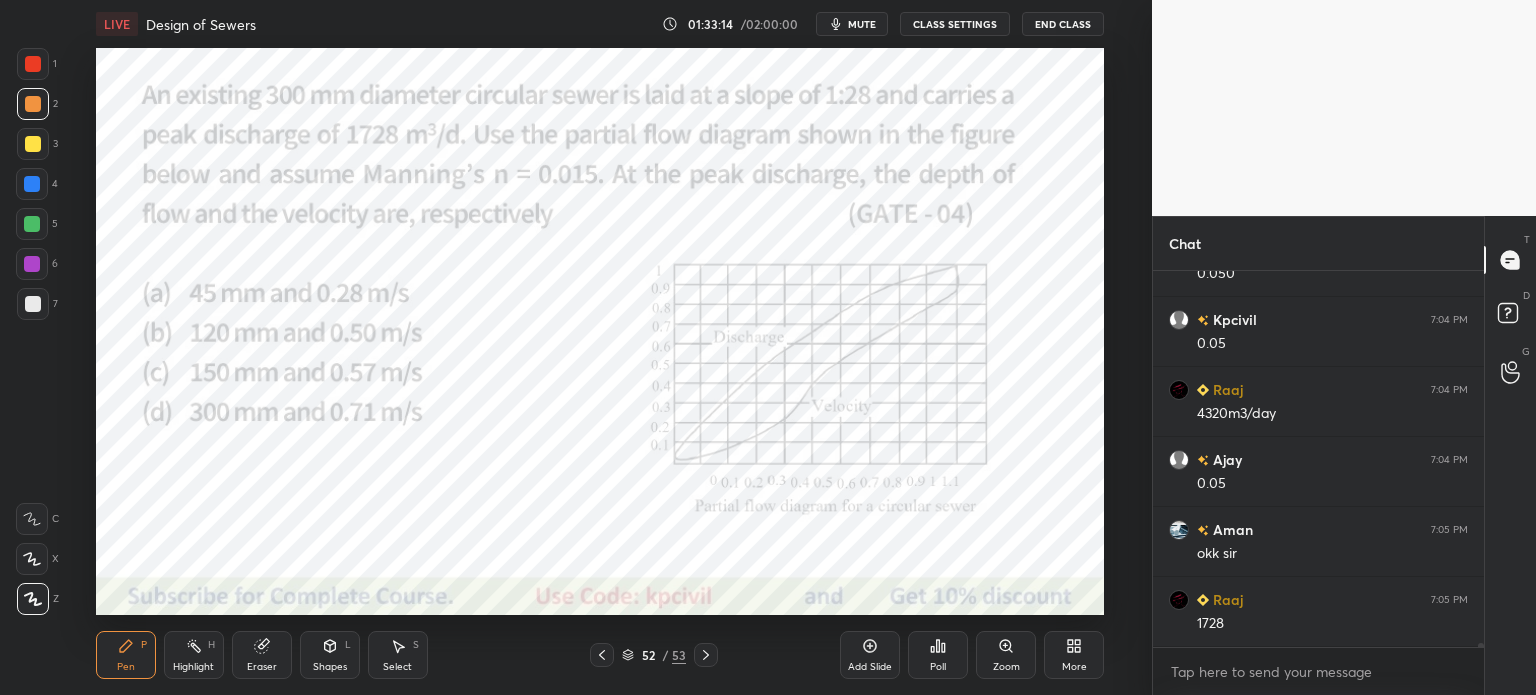 click 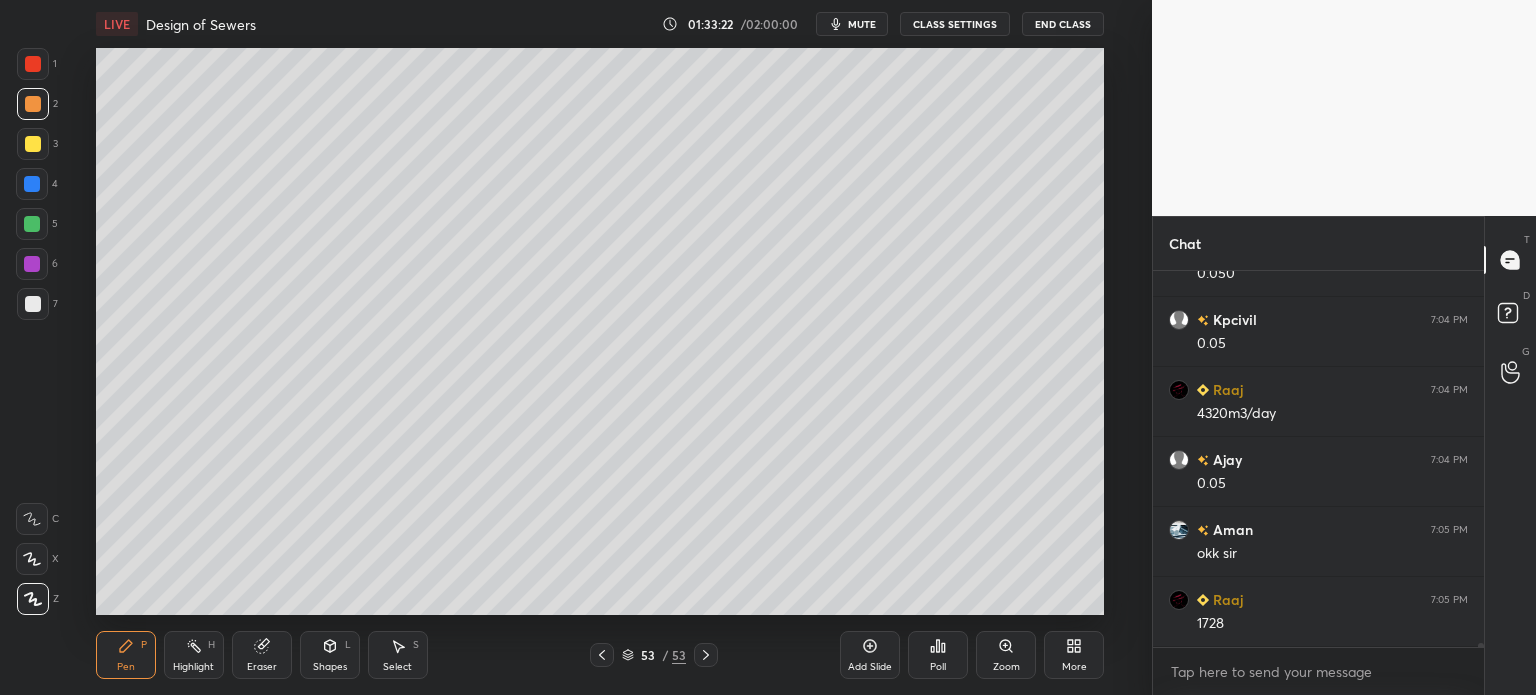 click at bounding box center (33, 304) 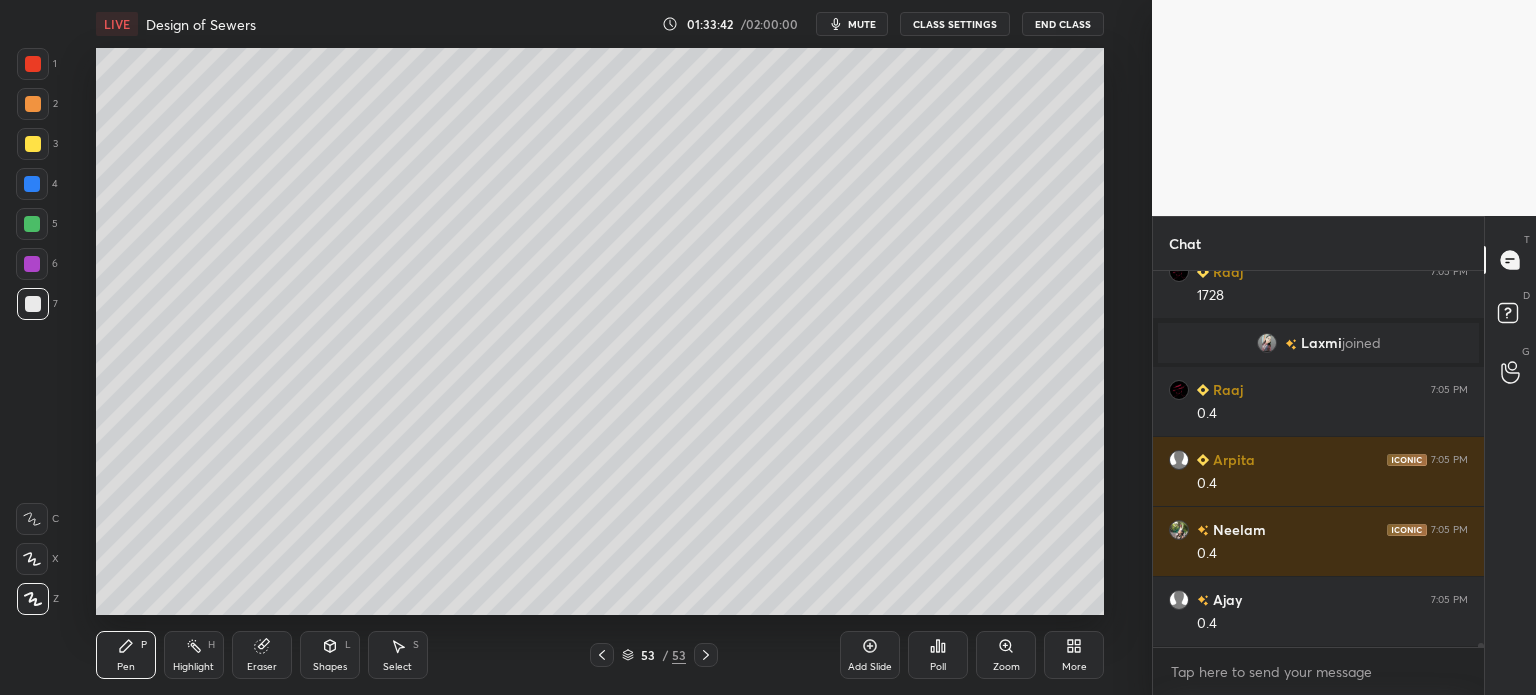 scroll, scrollTop: 38908, scrollLeft: 0, axis: vertical 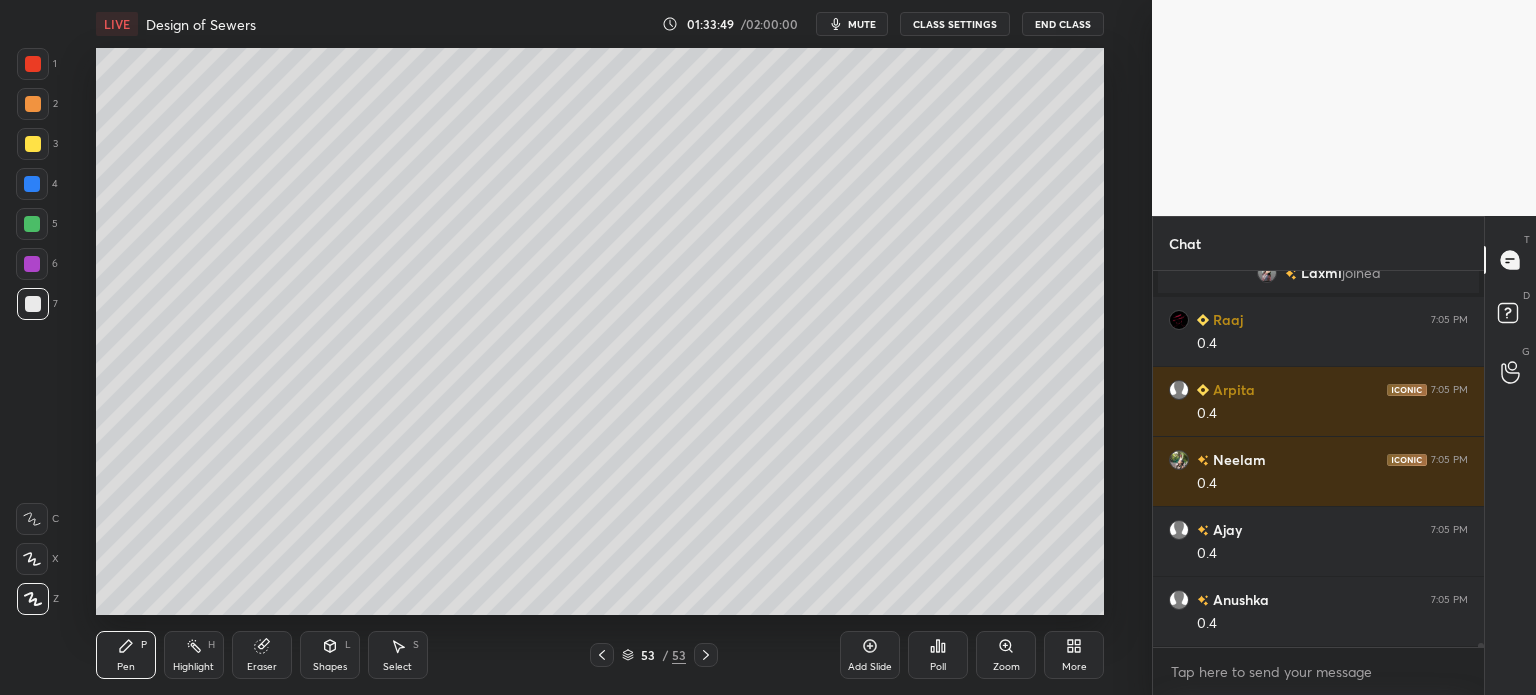 click 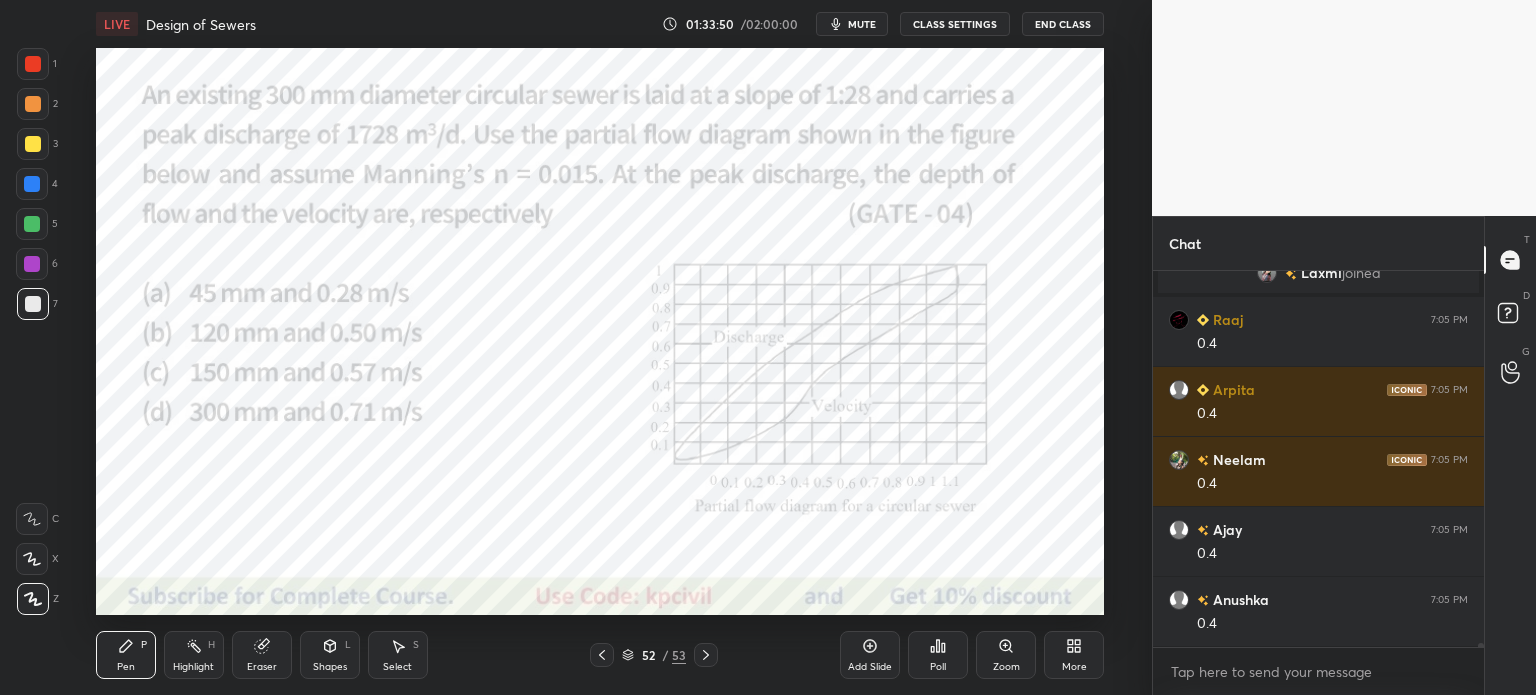 scroll, scrollTop: 38978, scrollLeft: 0, axis: vertical 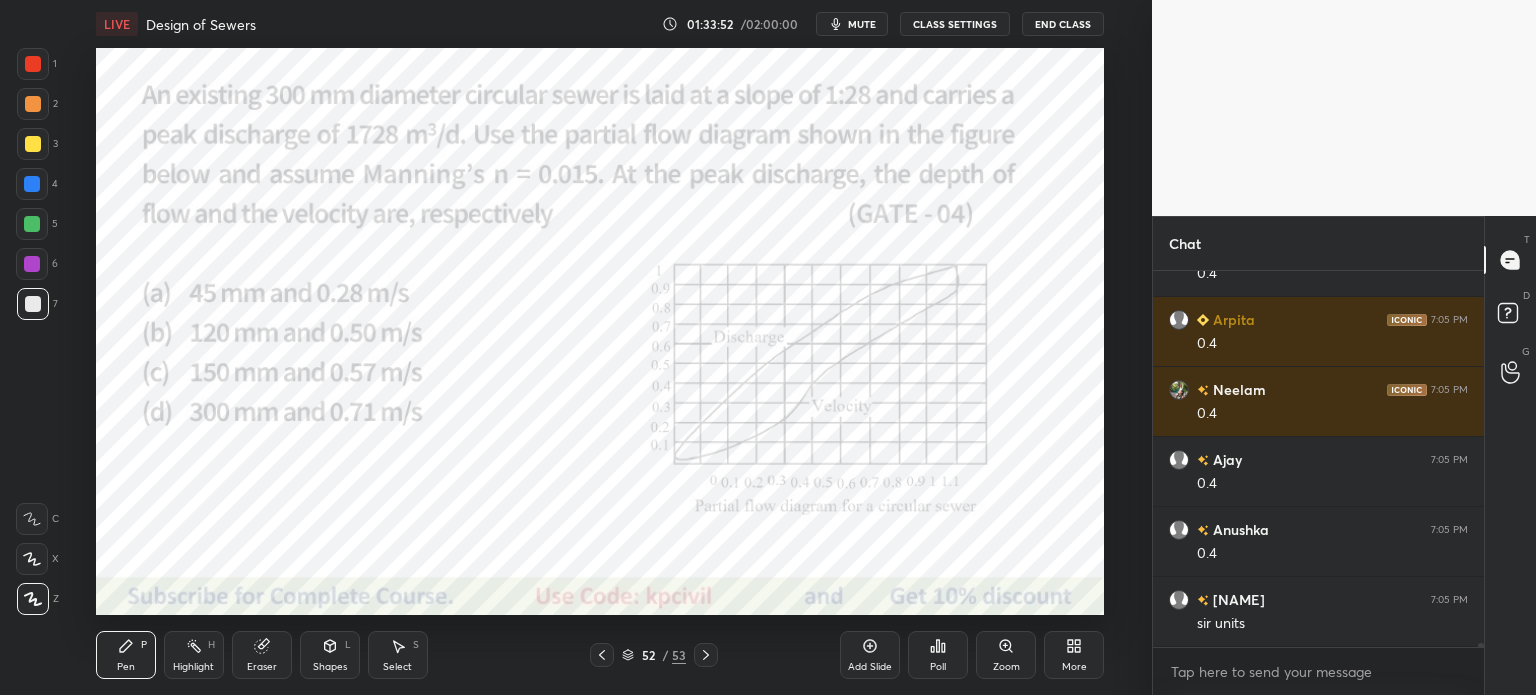 click 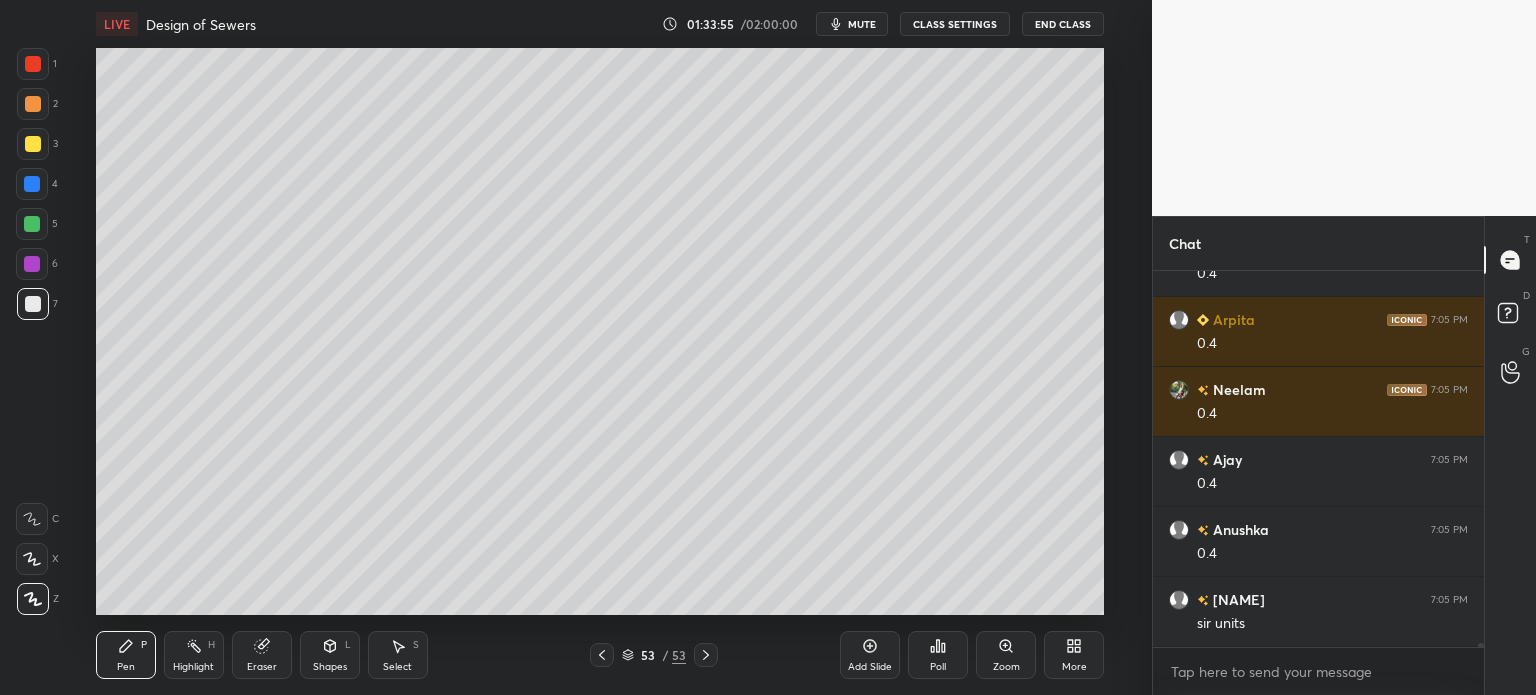 click on "Eraser" at bounding box center [262, 667] 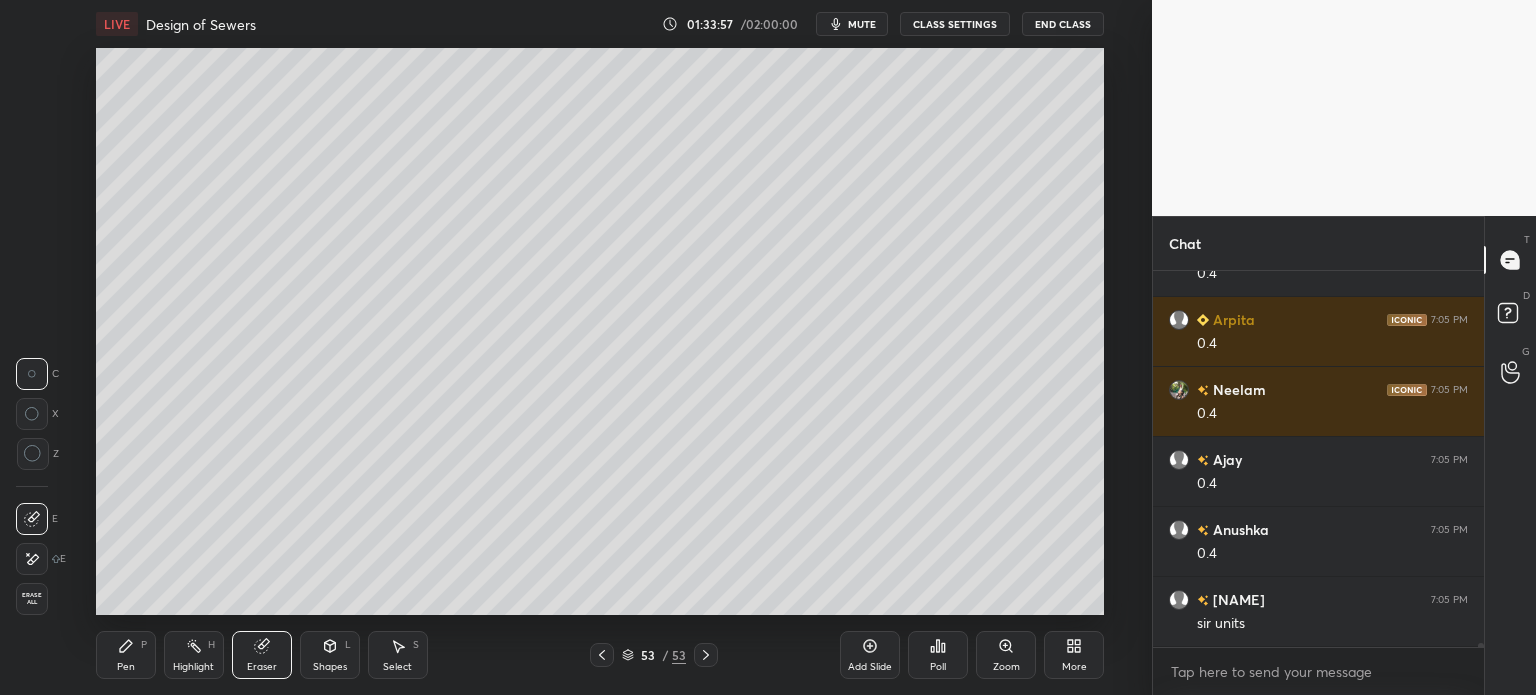click on "Pen P" at bounding box center [126, 655] 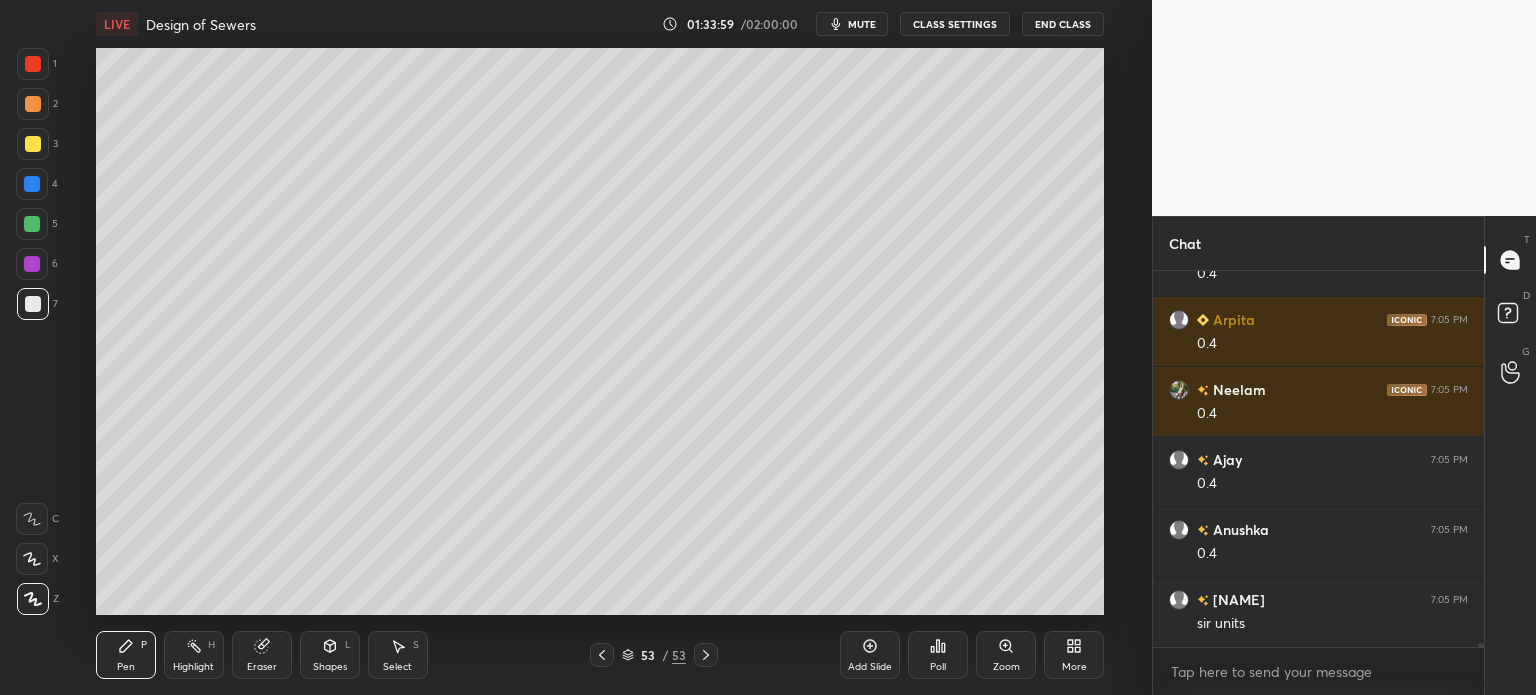 click 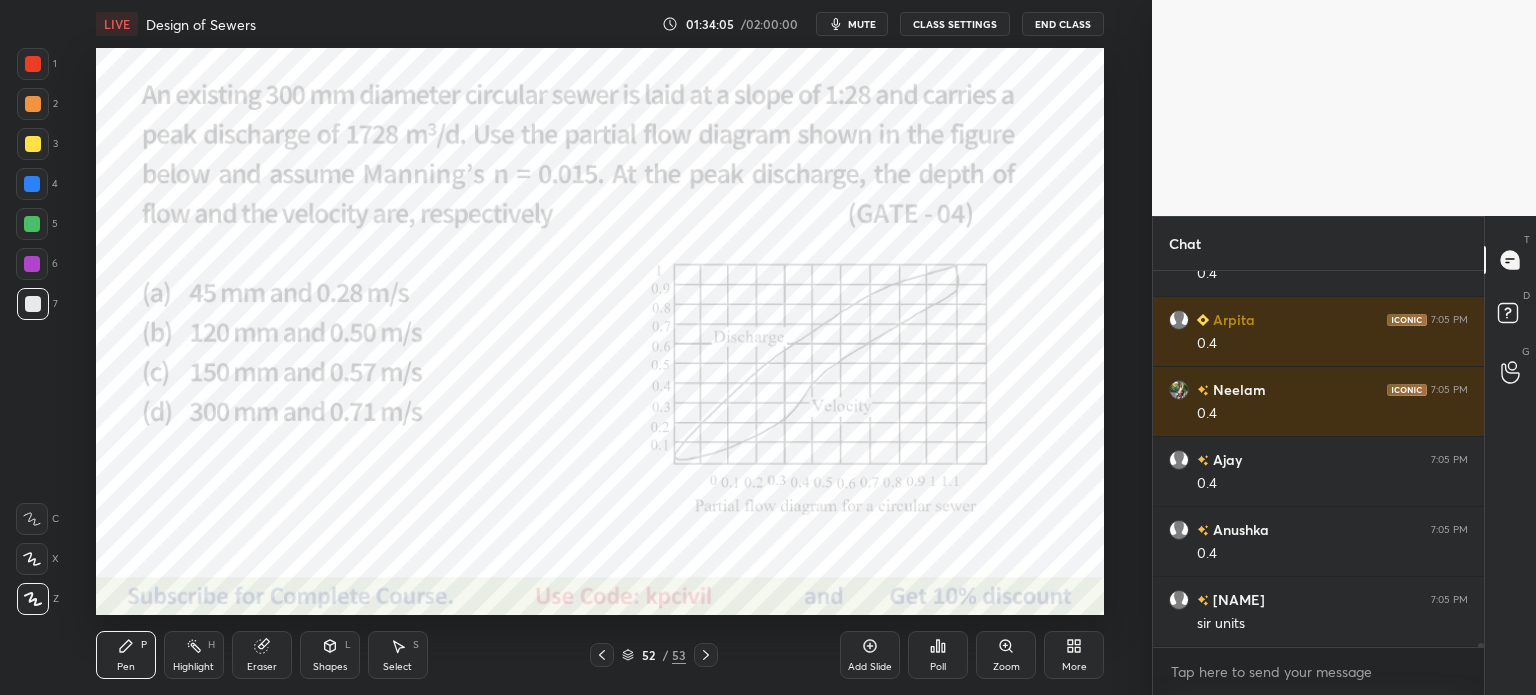 click 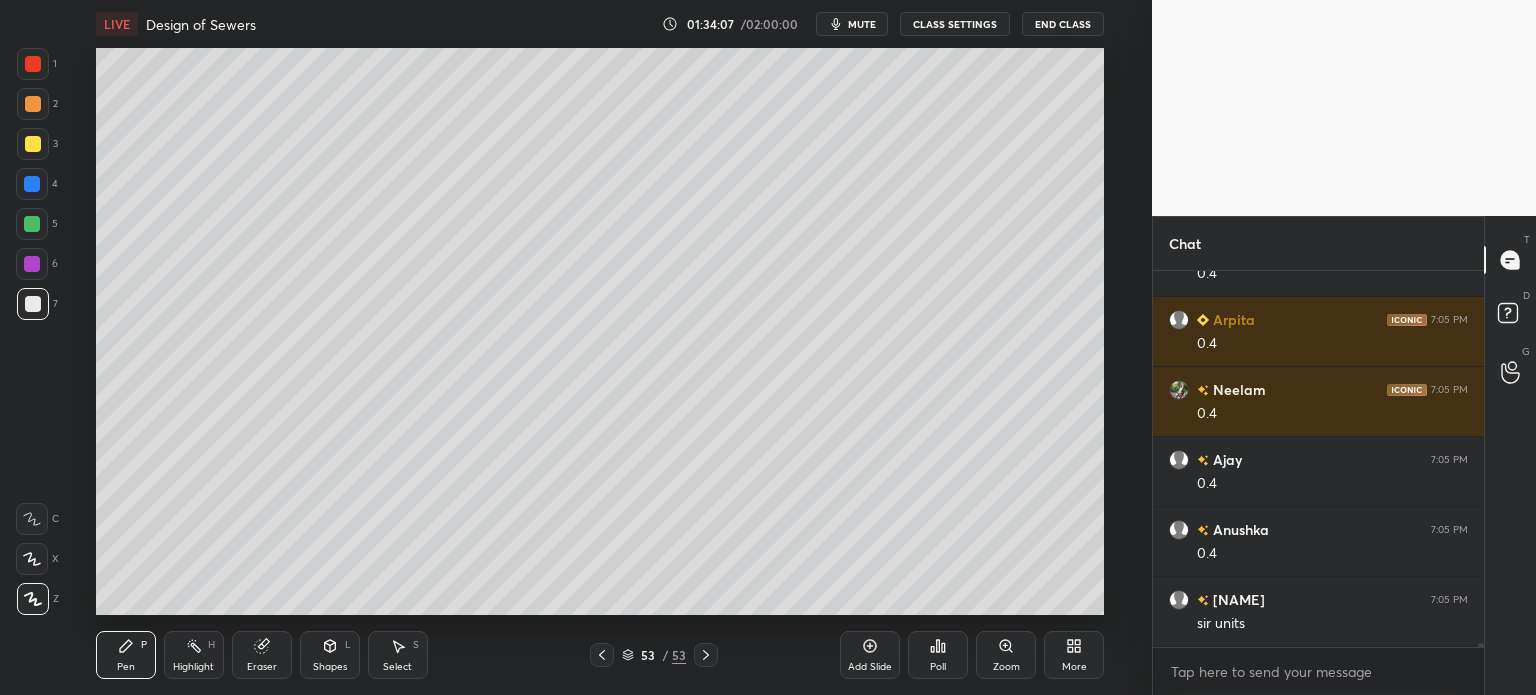 click on "Add Slide" at bounding box center (870, 655) 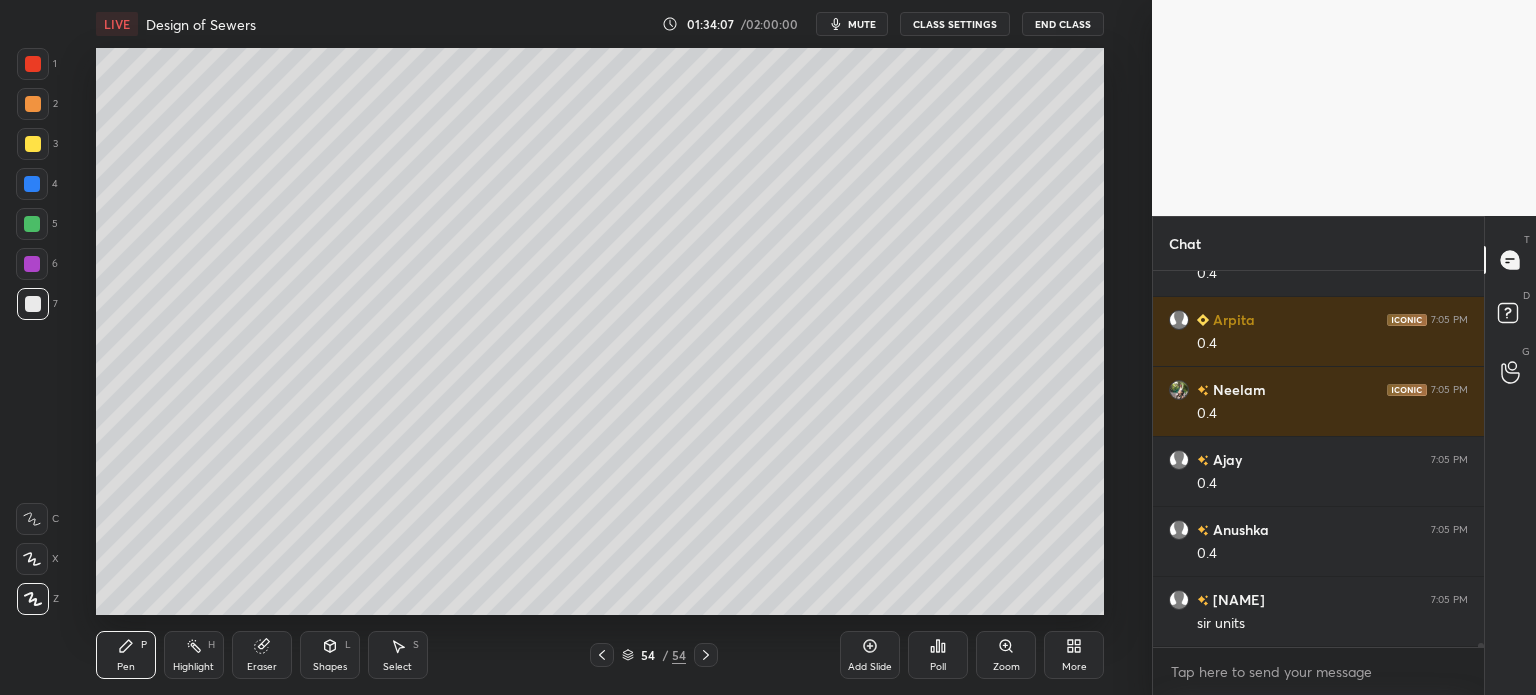 click at bounding box center [32, 184] 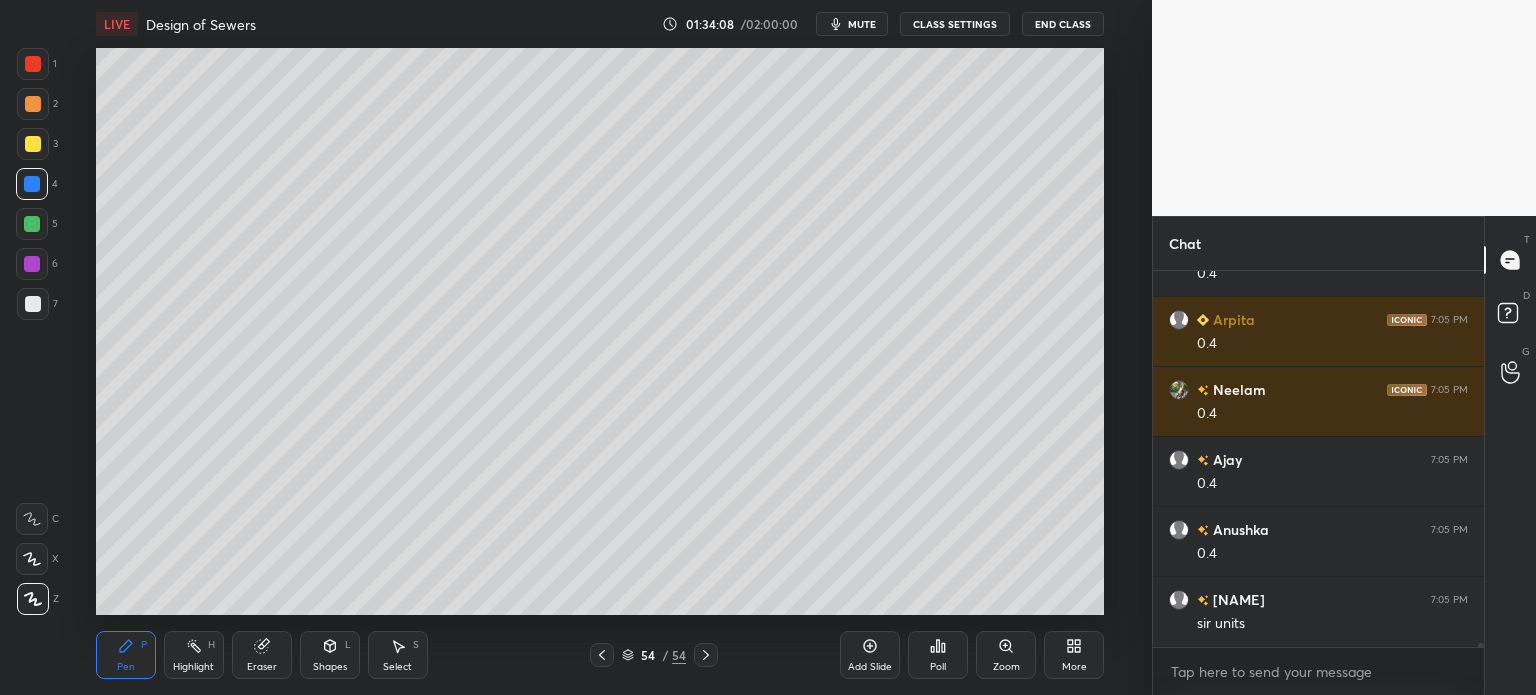 click 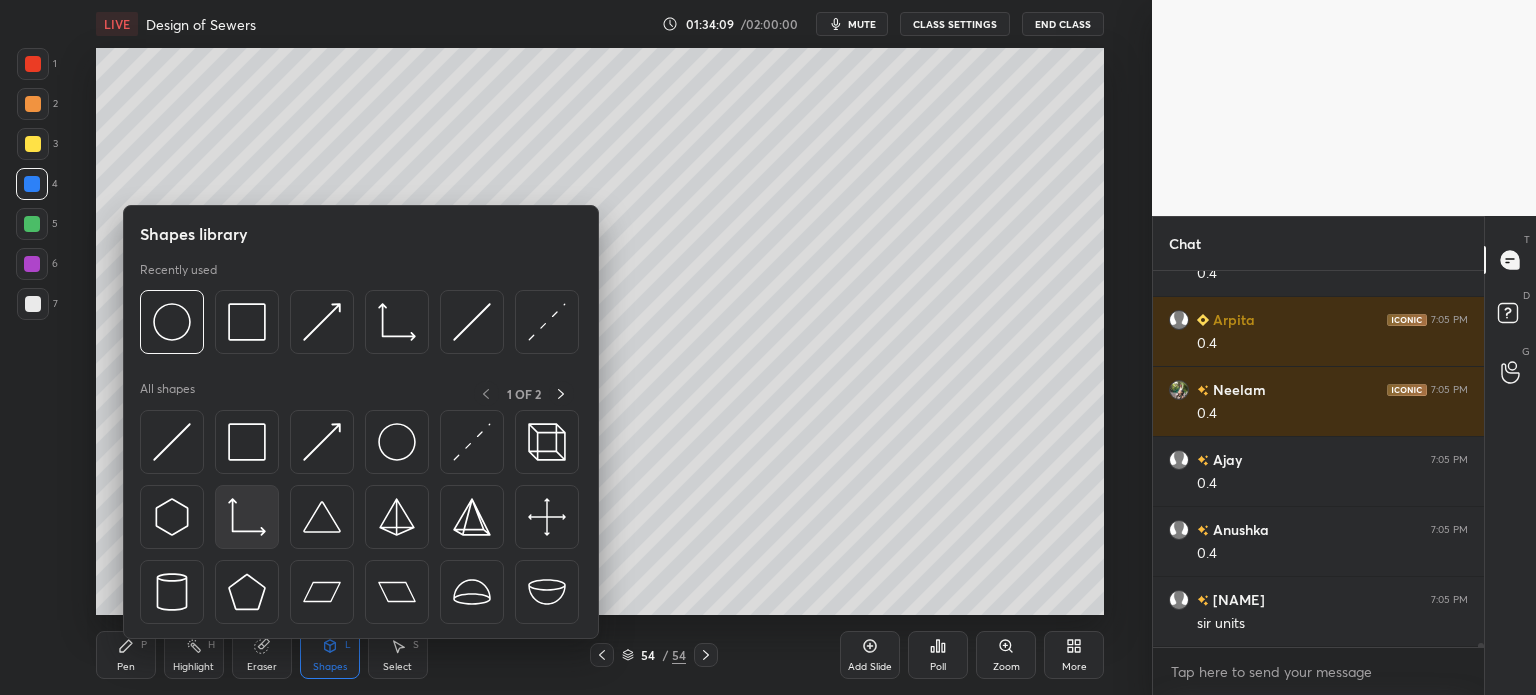 click at bounding box center (247, 517) 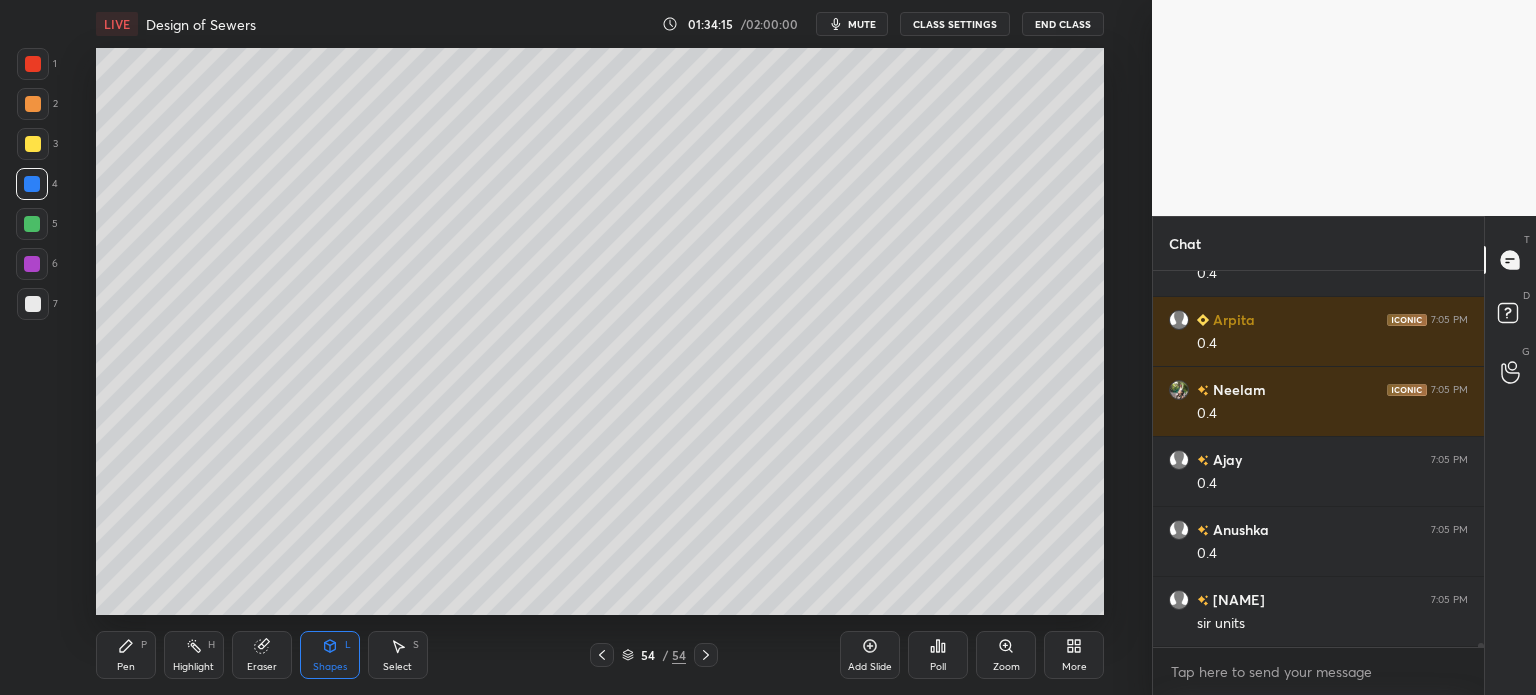 click on "Pen P" at bounding box center (126, 655) 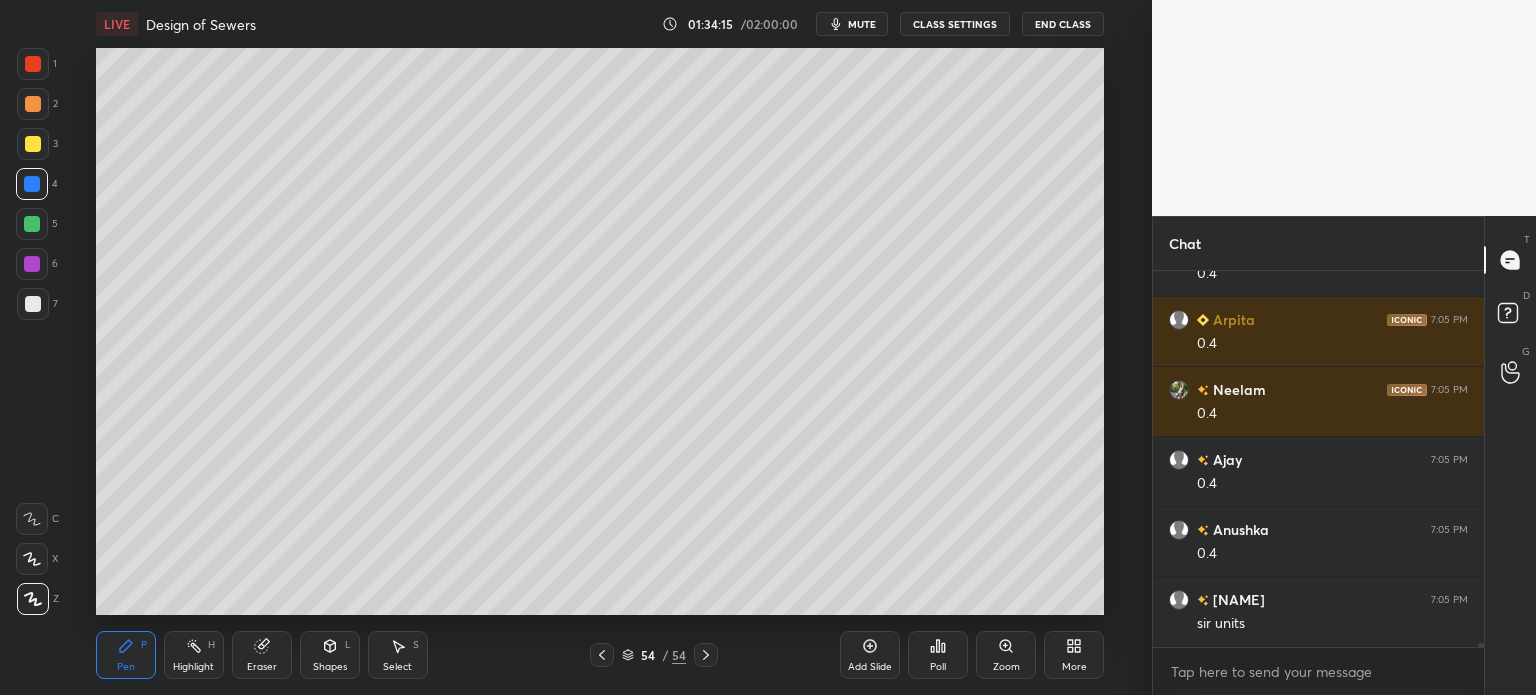 scroll, scrollTop: 6, scrollLeft: 6, axis: both 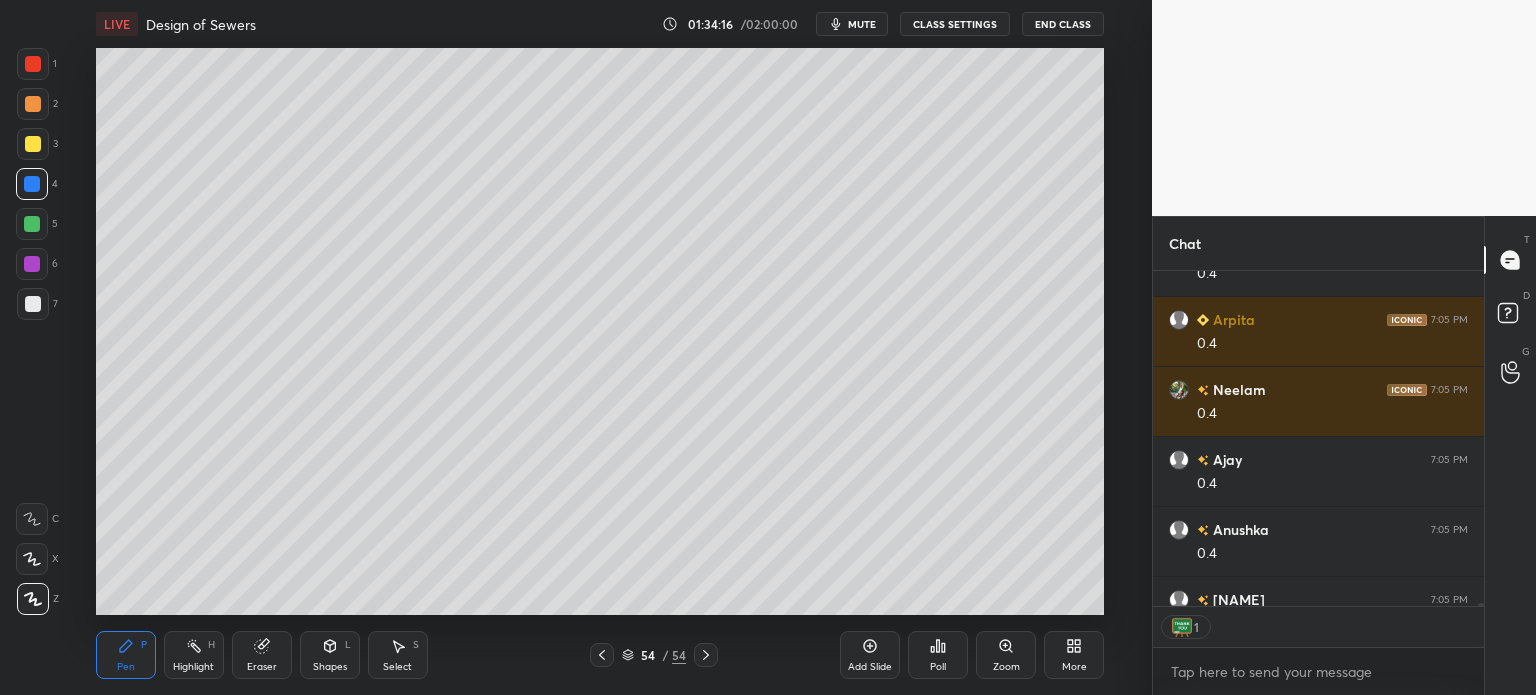 click at bounding box center [33, 144] 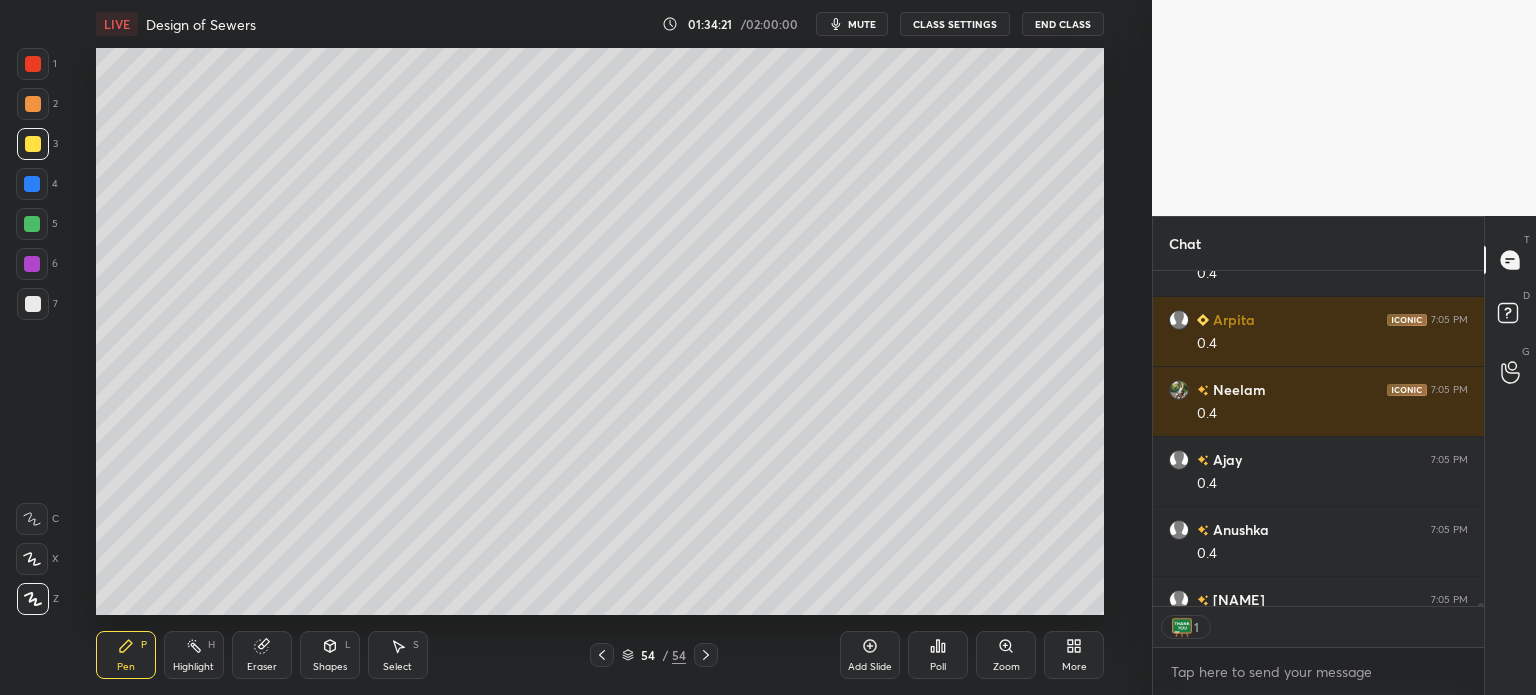 click on "Select" at bounding box center (397, 667) 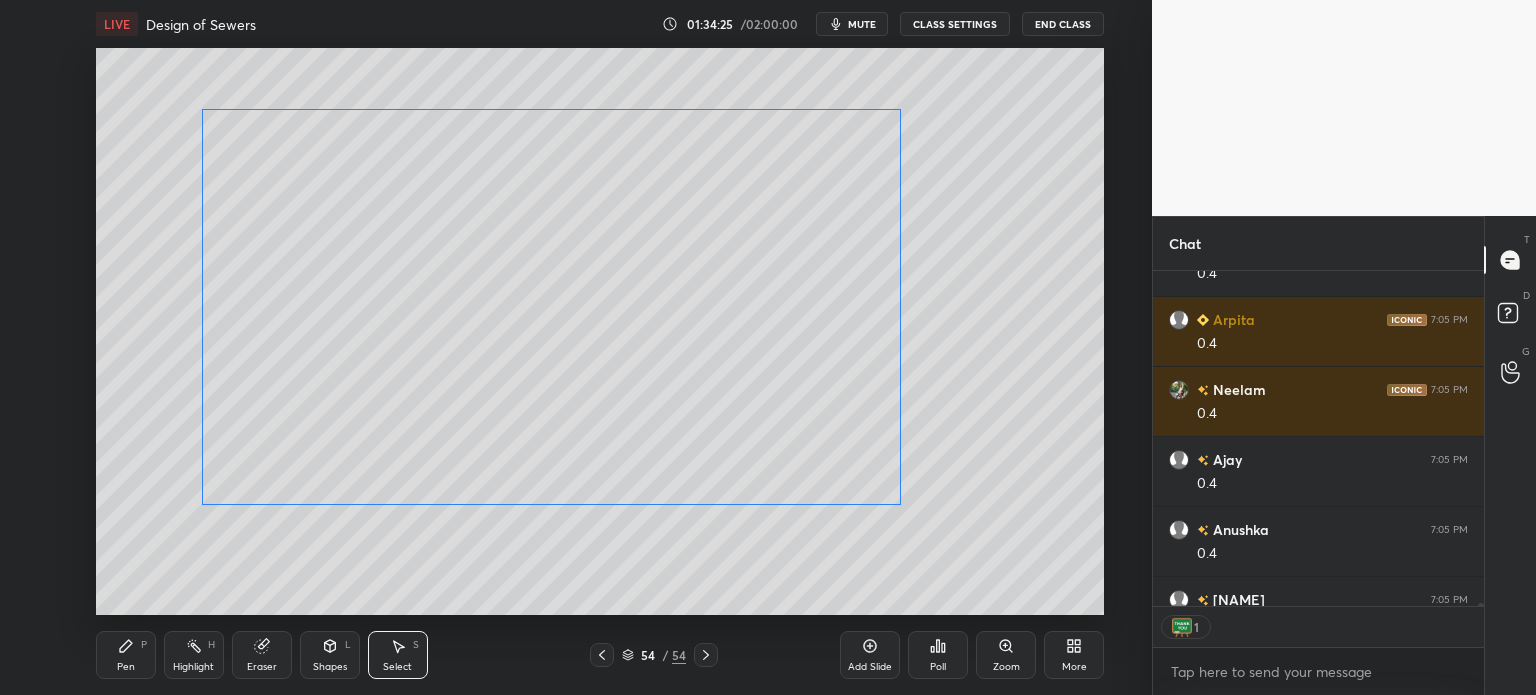 scroll, scrollTop: 5, scrollLeft: 6, axis: both 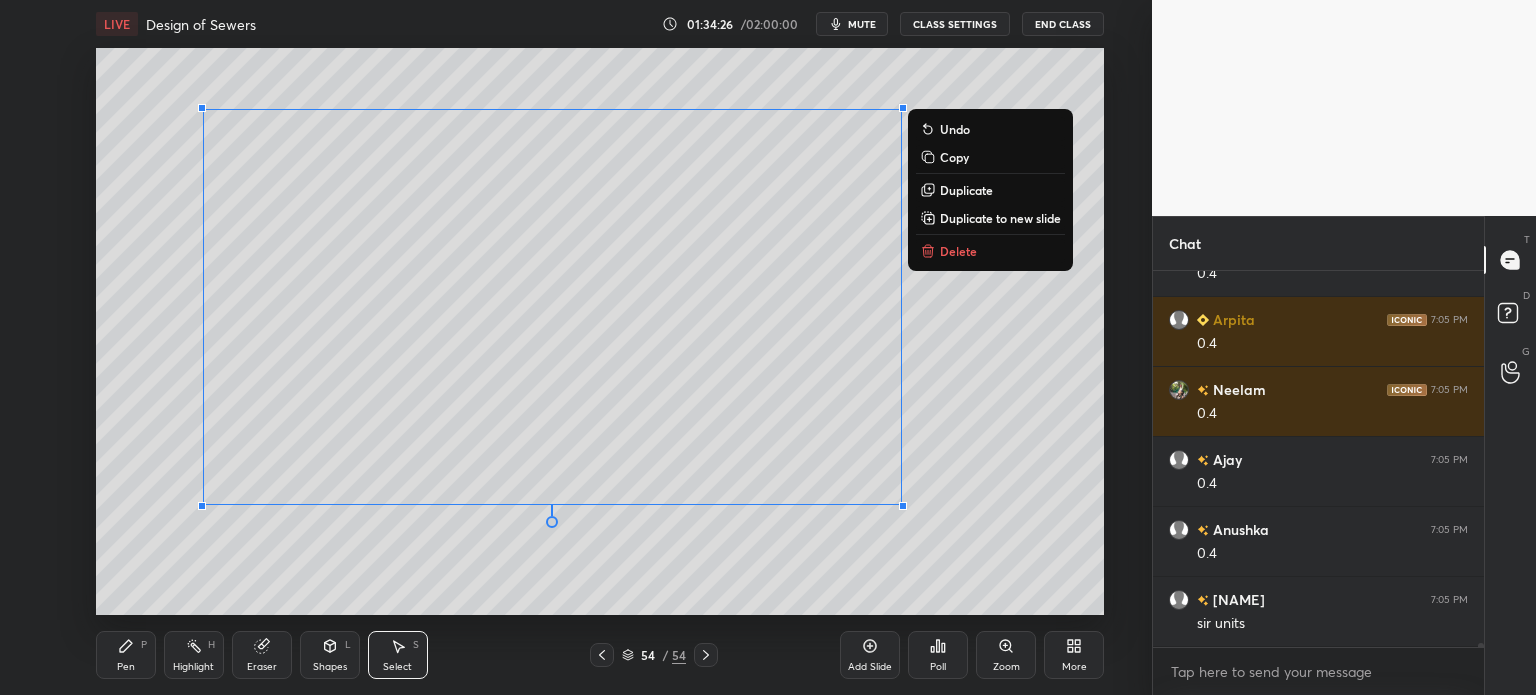 click on "Pen" at bounding box center [126, 667] 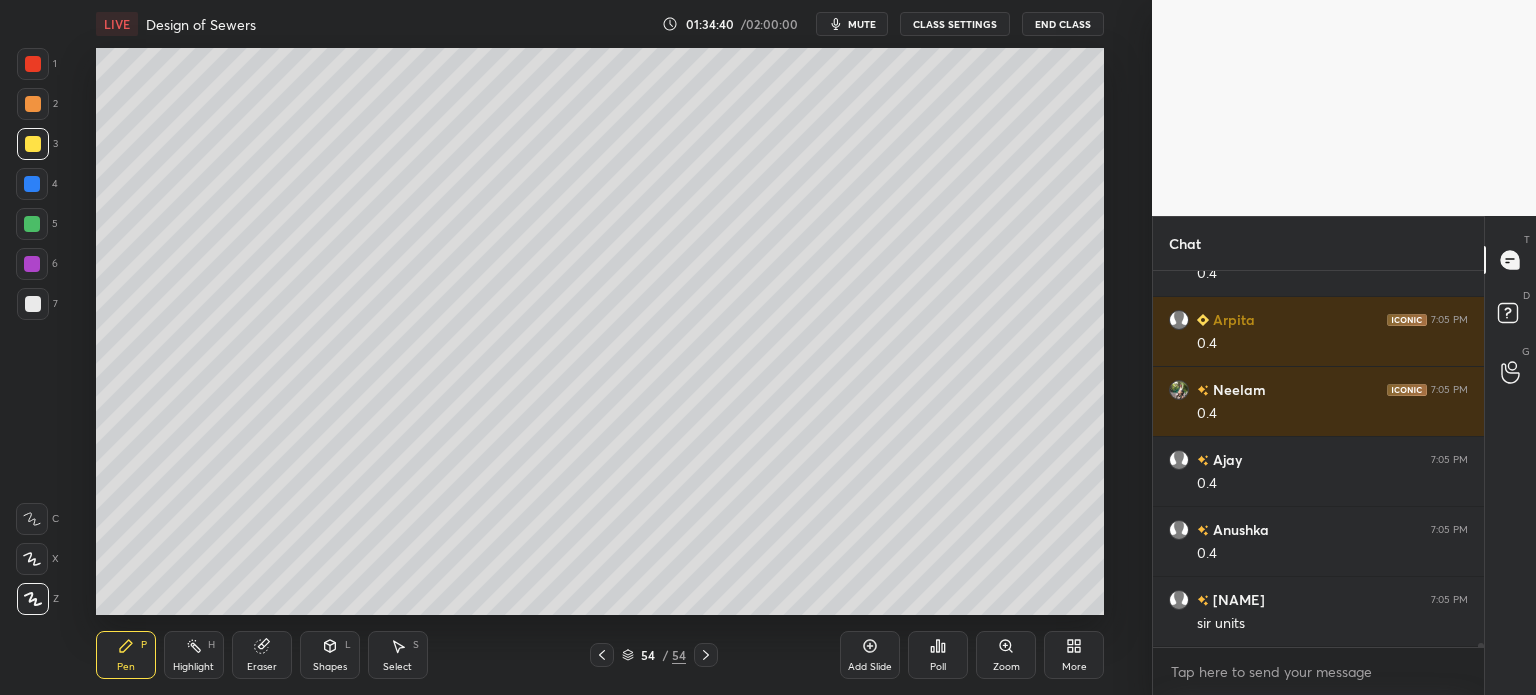 click on "Eraser" at bounding box center [262, 667] 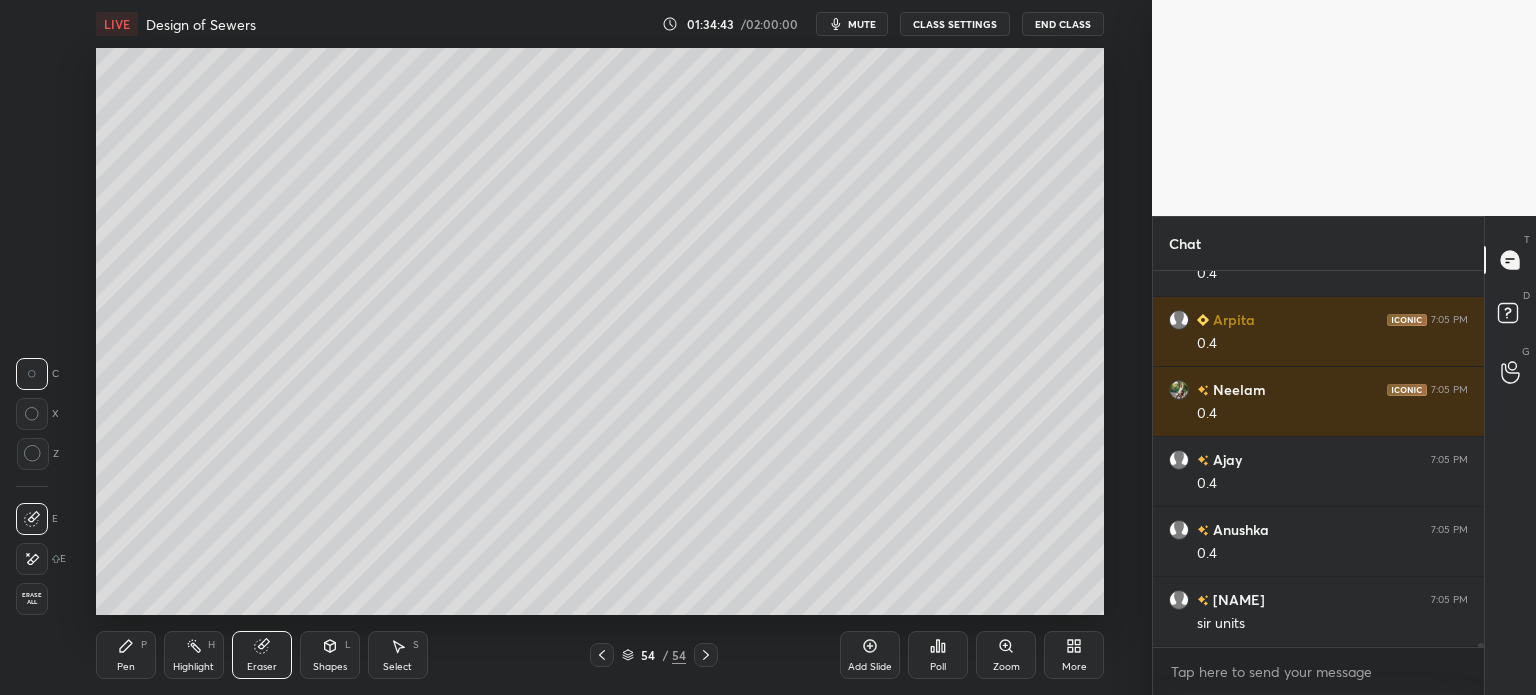 click 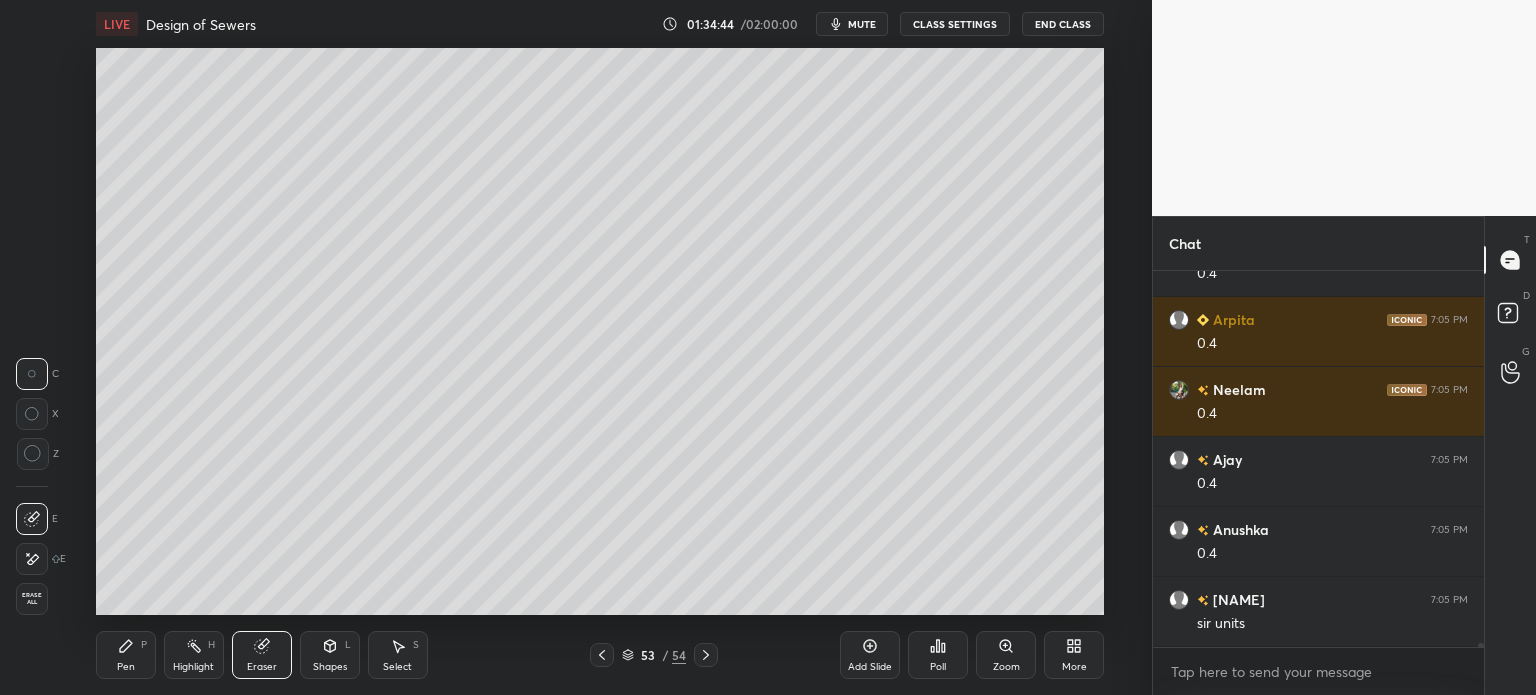 click 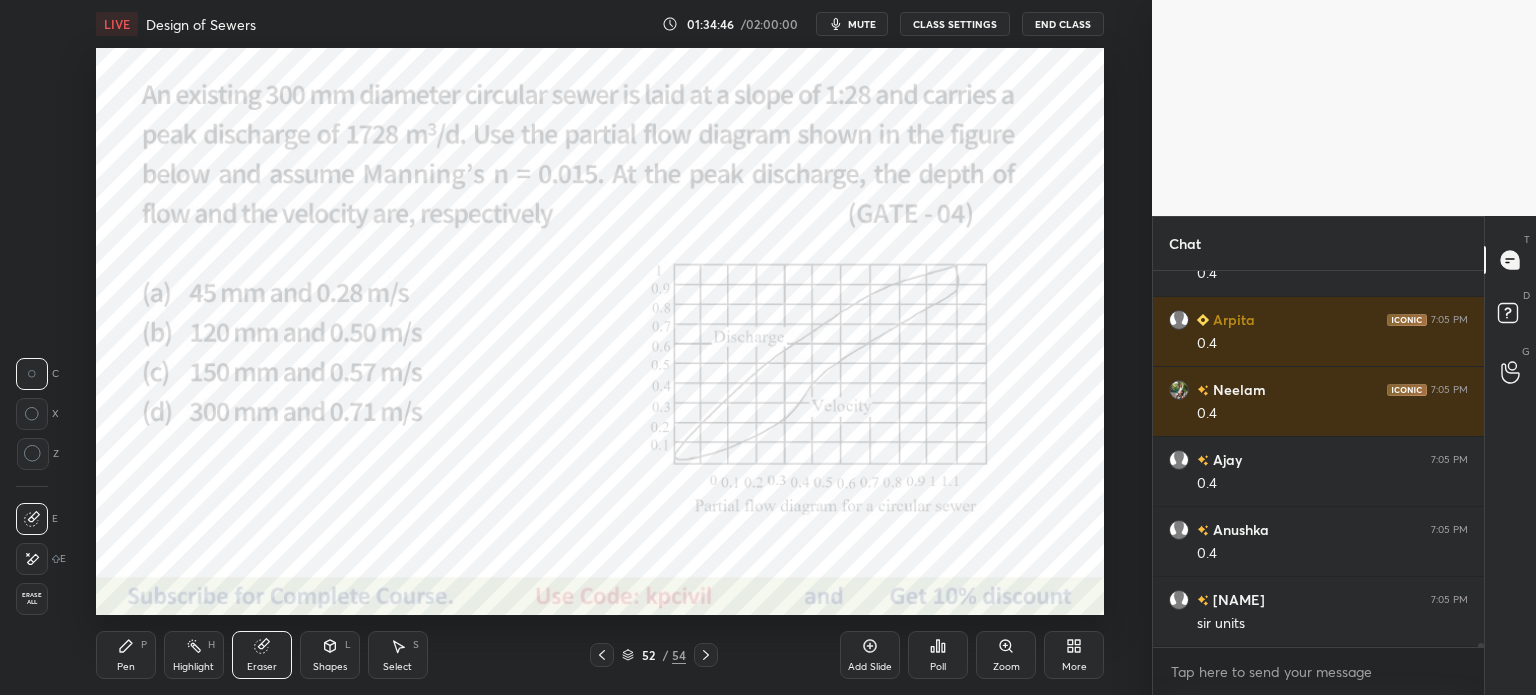click 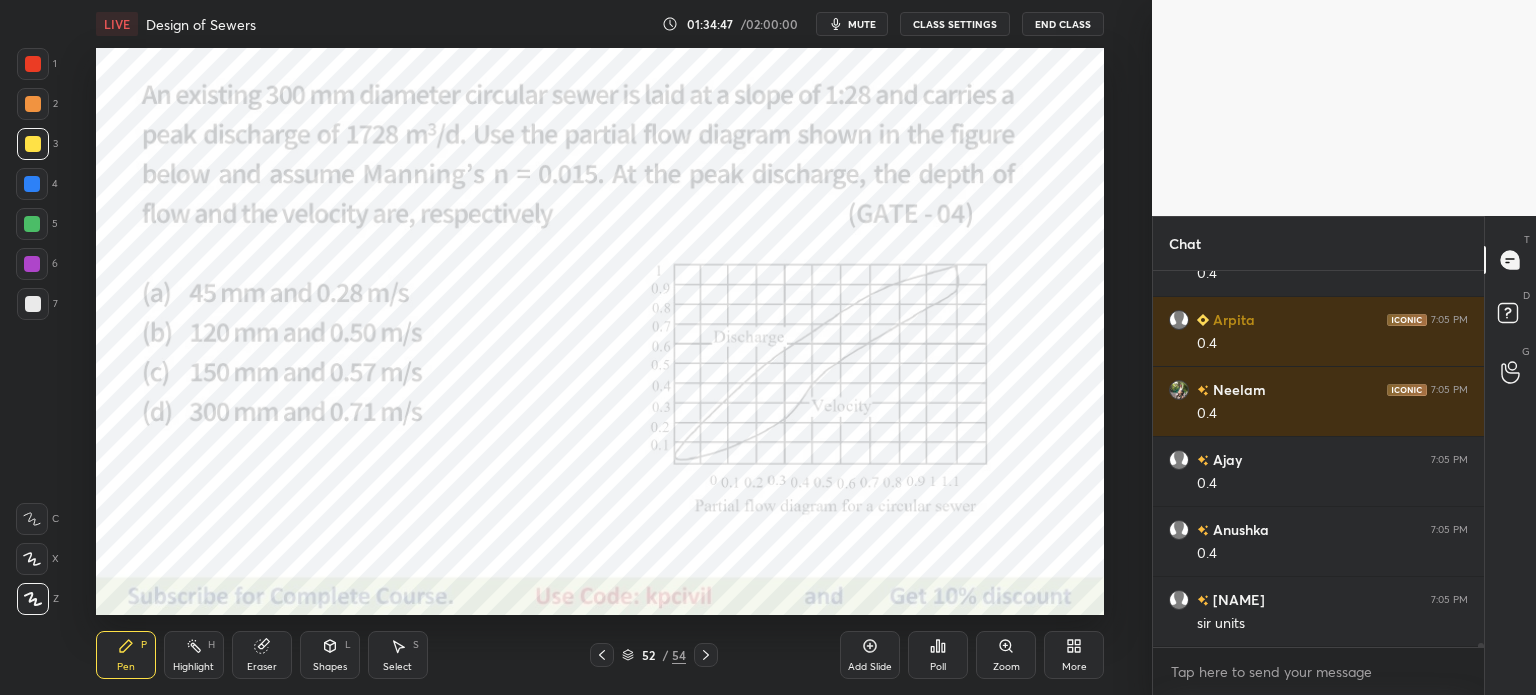 click at bounding box center (33, 64) 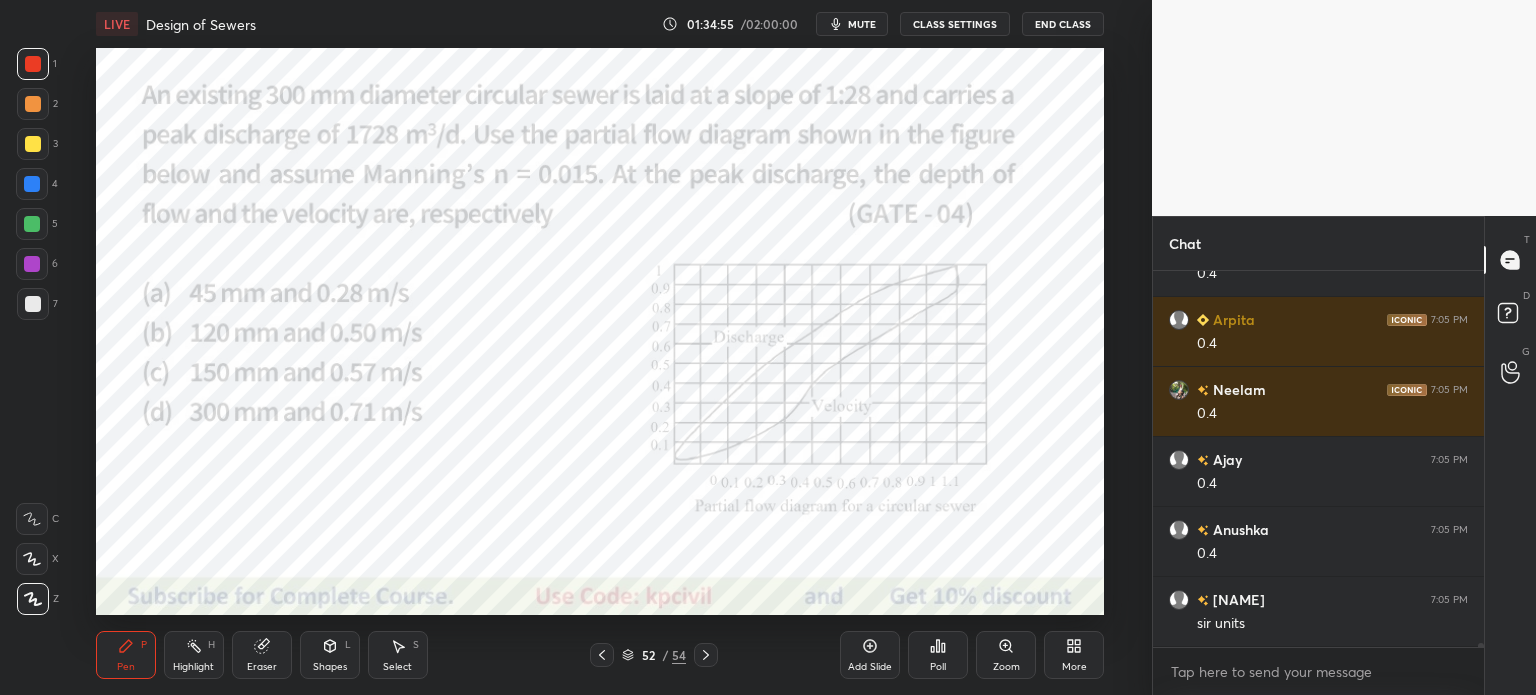 click 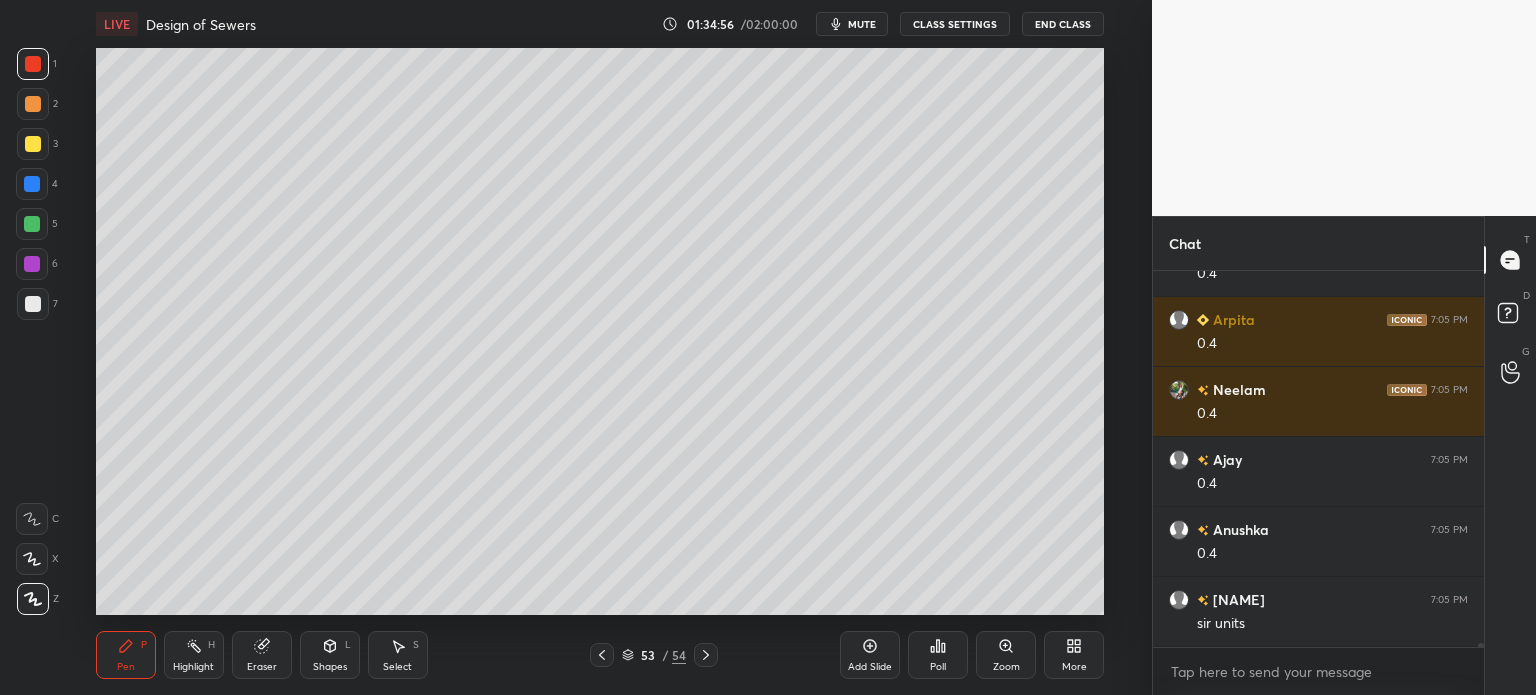 click 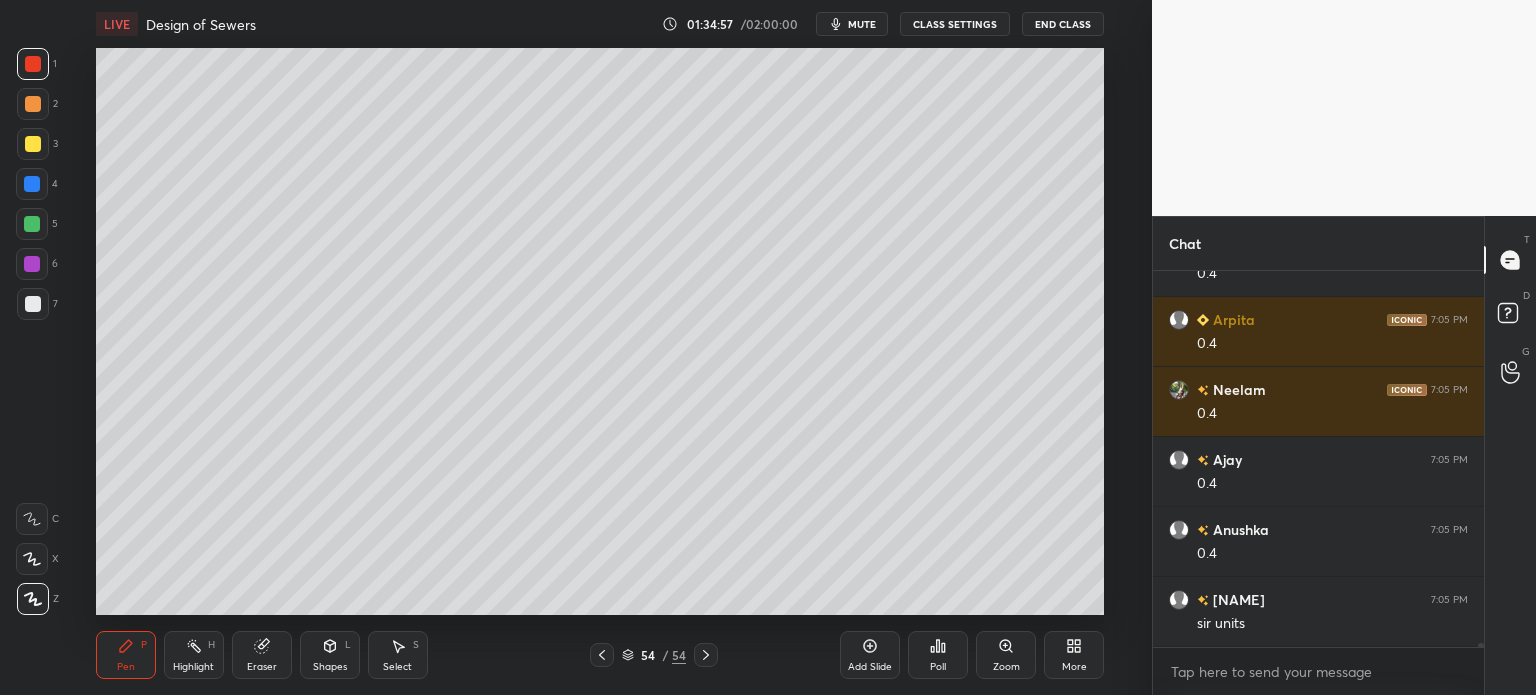 click at bounding box center (33, 144) 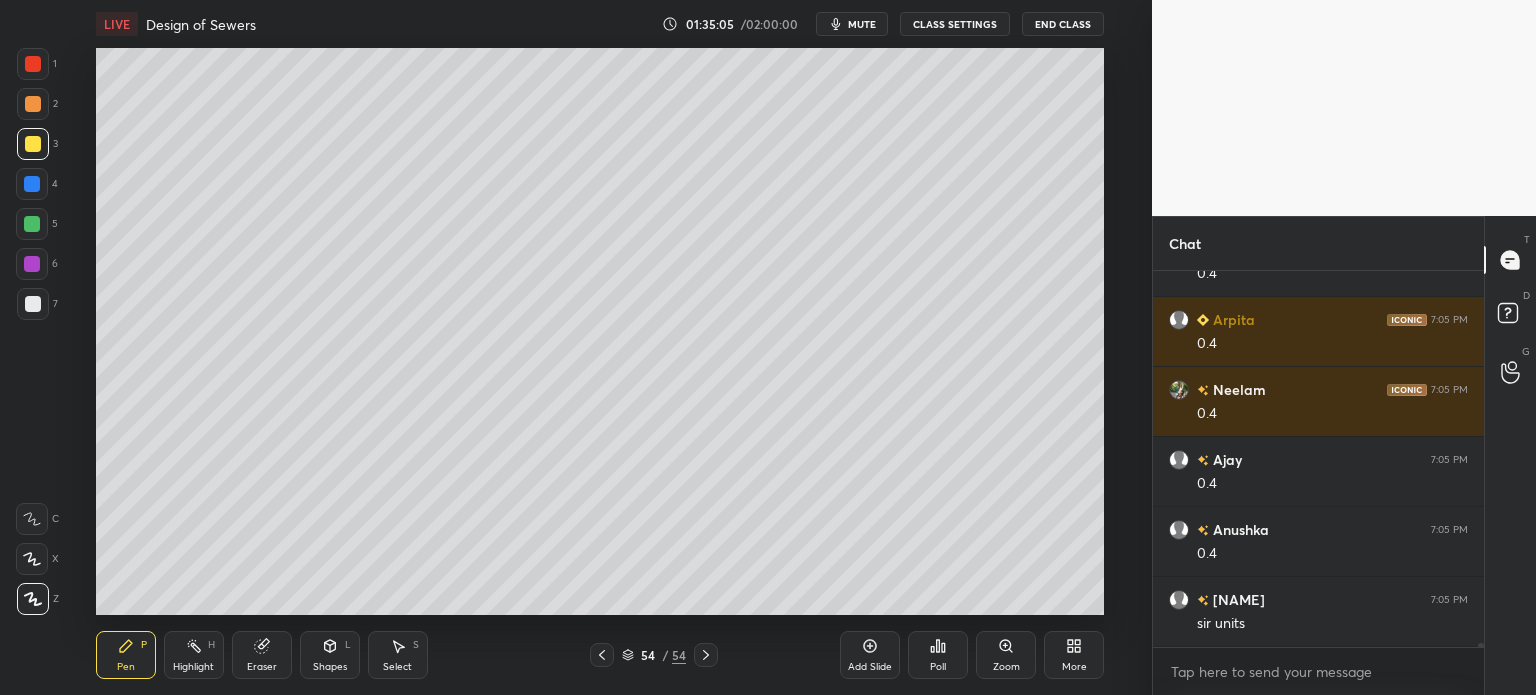 scroll, scrollTop: 39026, scrollLeft: 0, axis: vertical 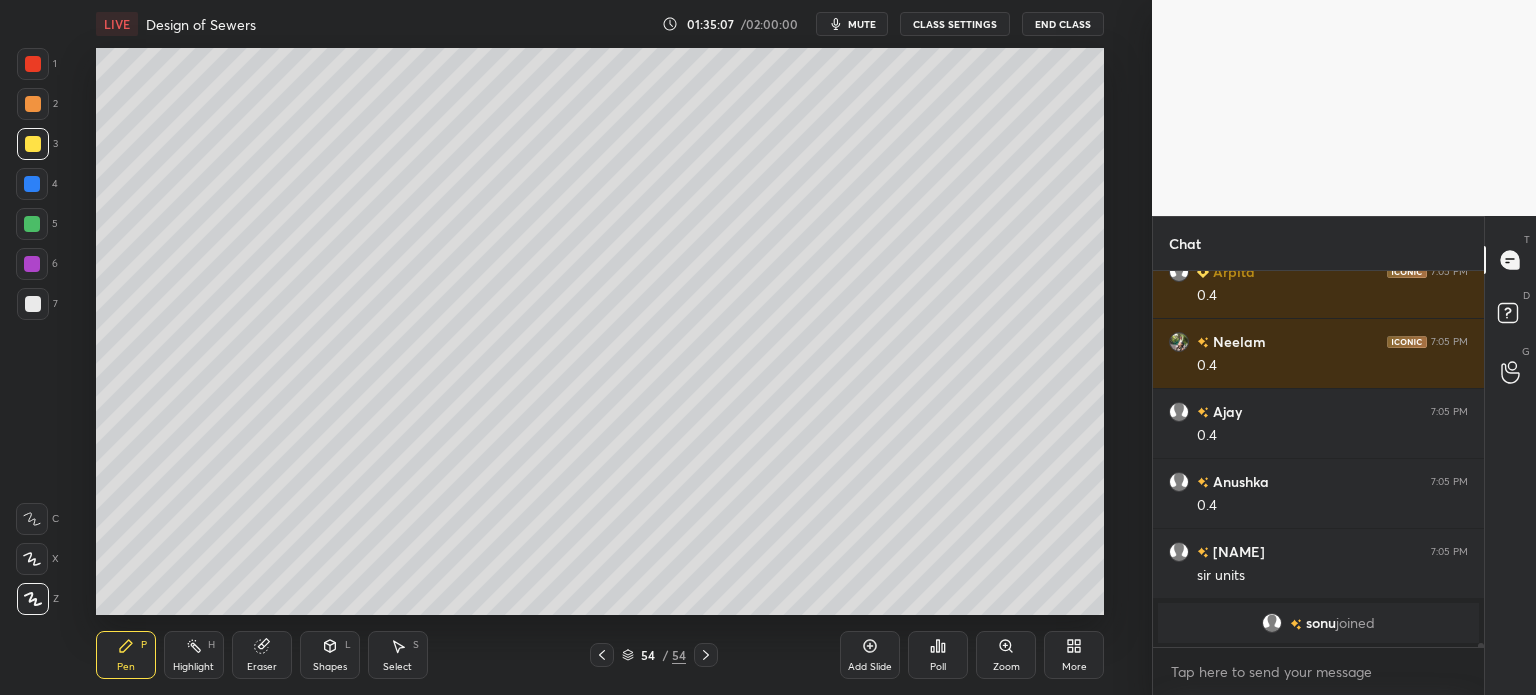 click 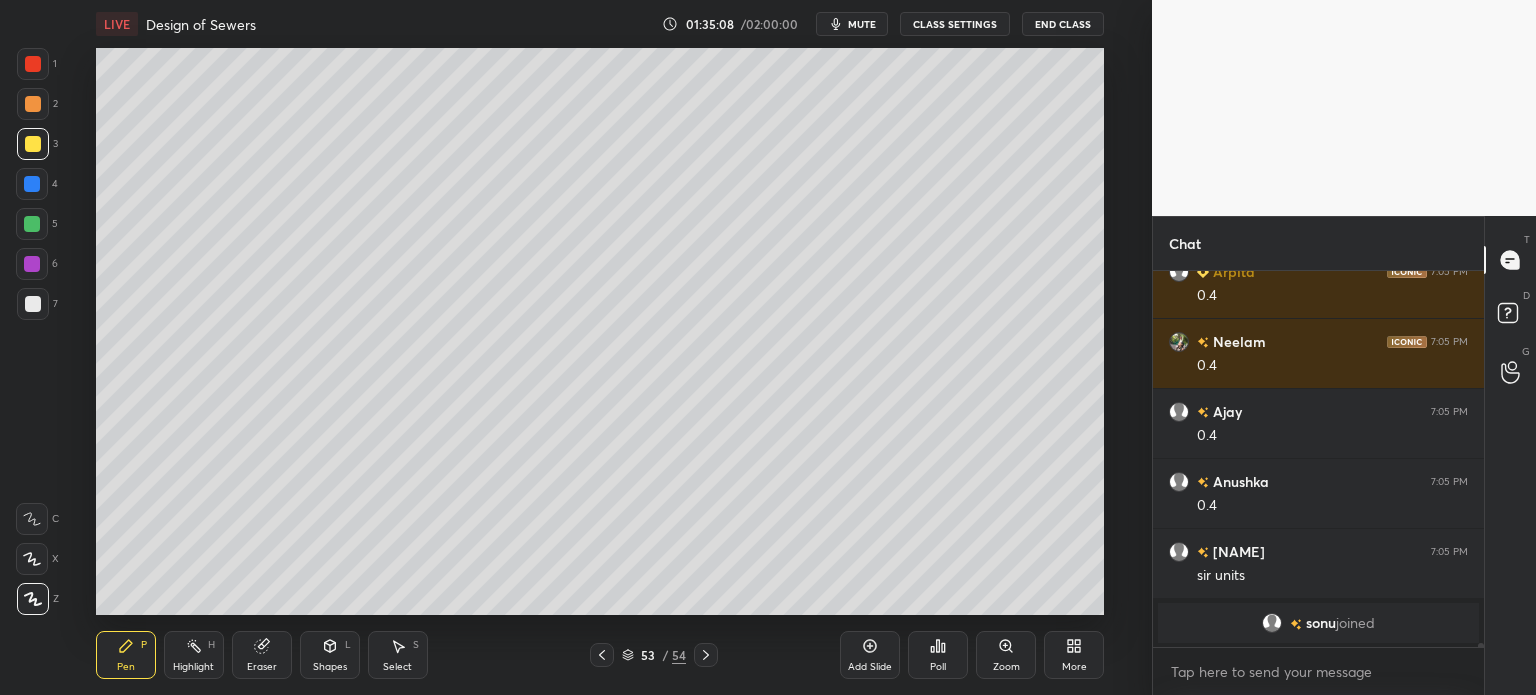 click 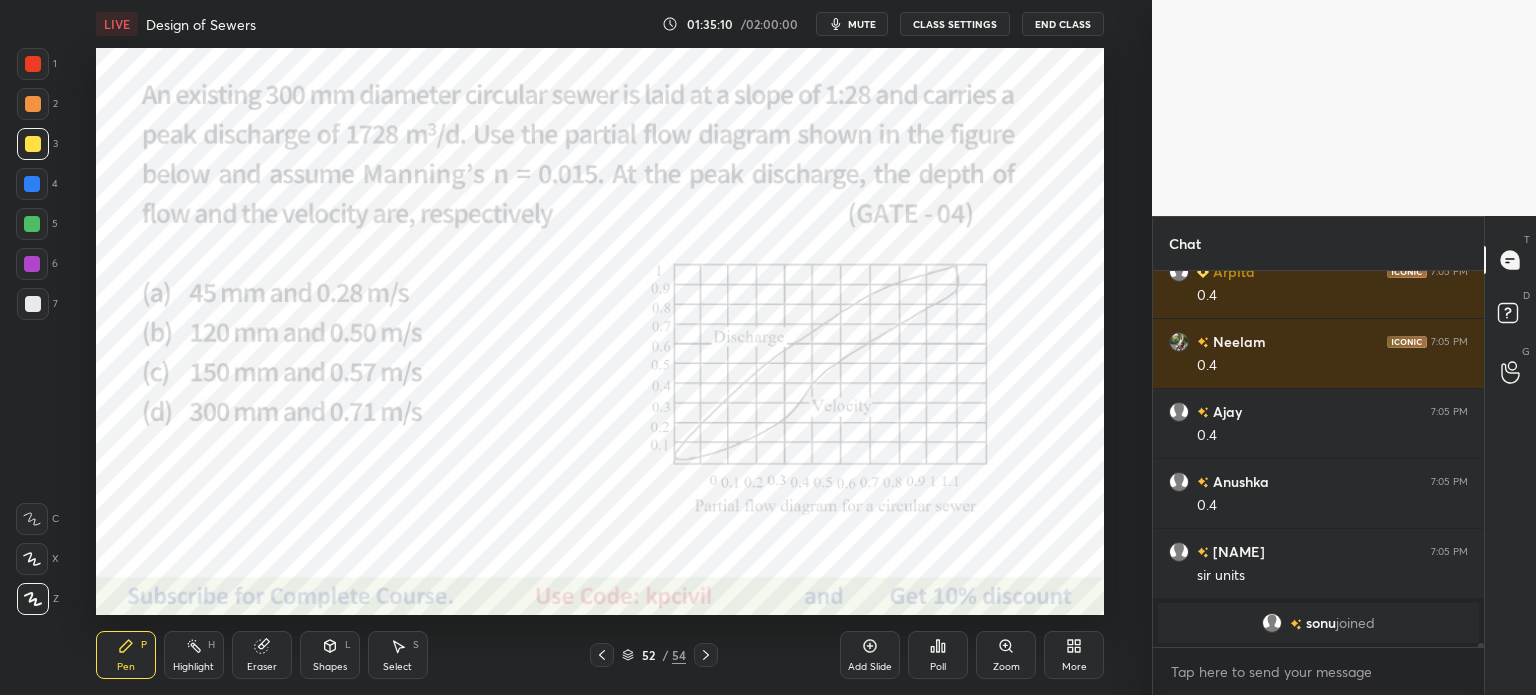 click on "Select" at bounding box center (397, 667) 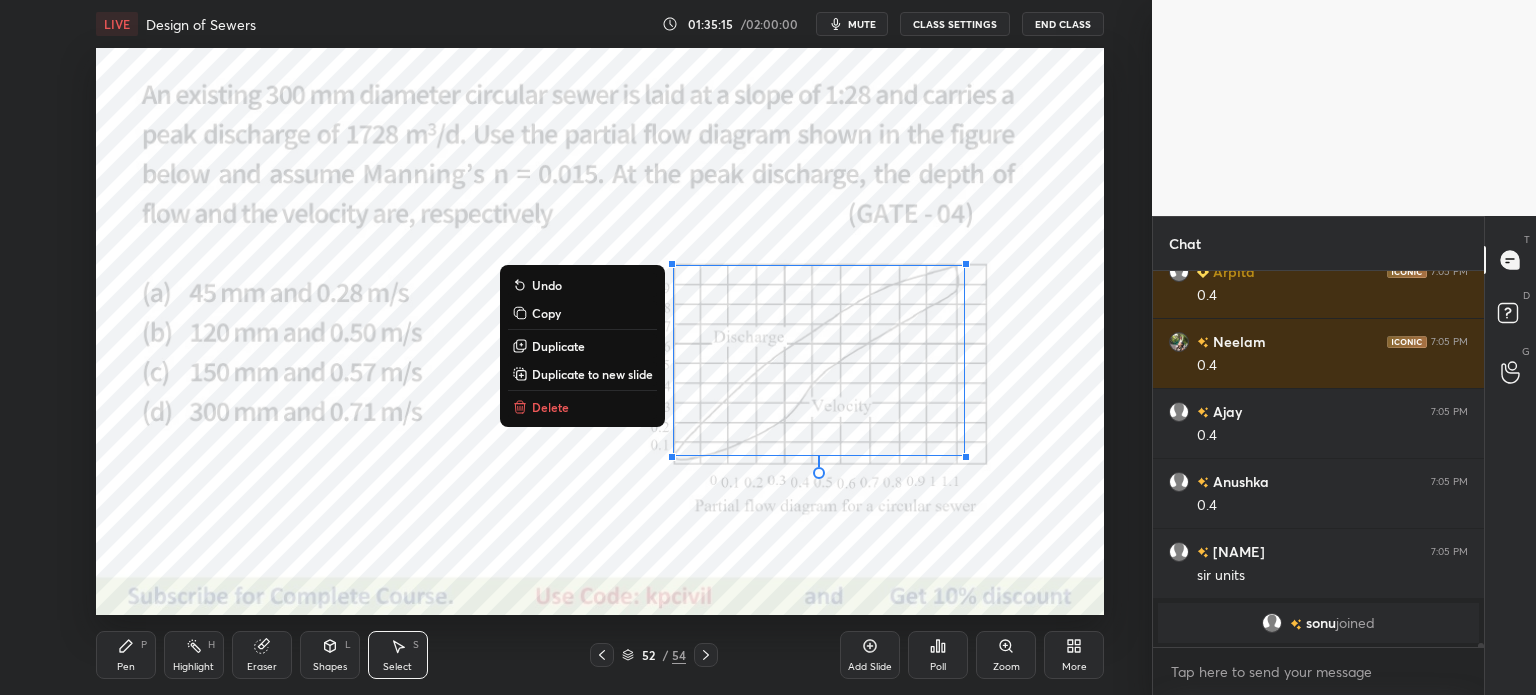 click on "Copy" at bounding box center (582, 313) 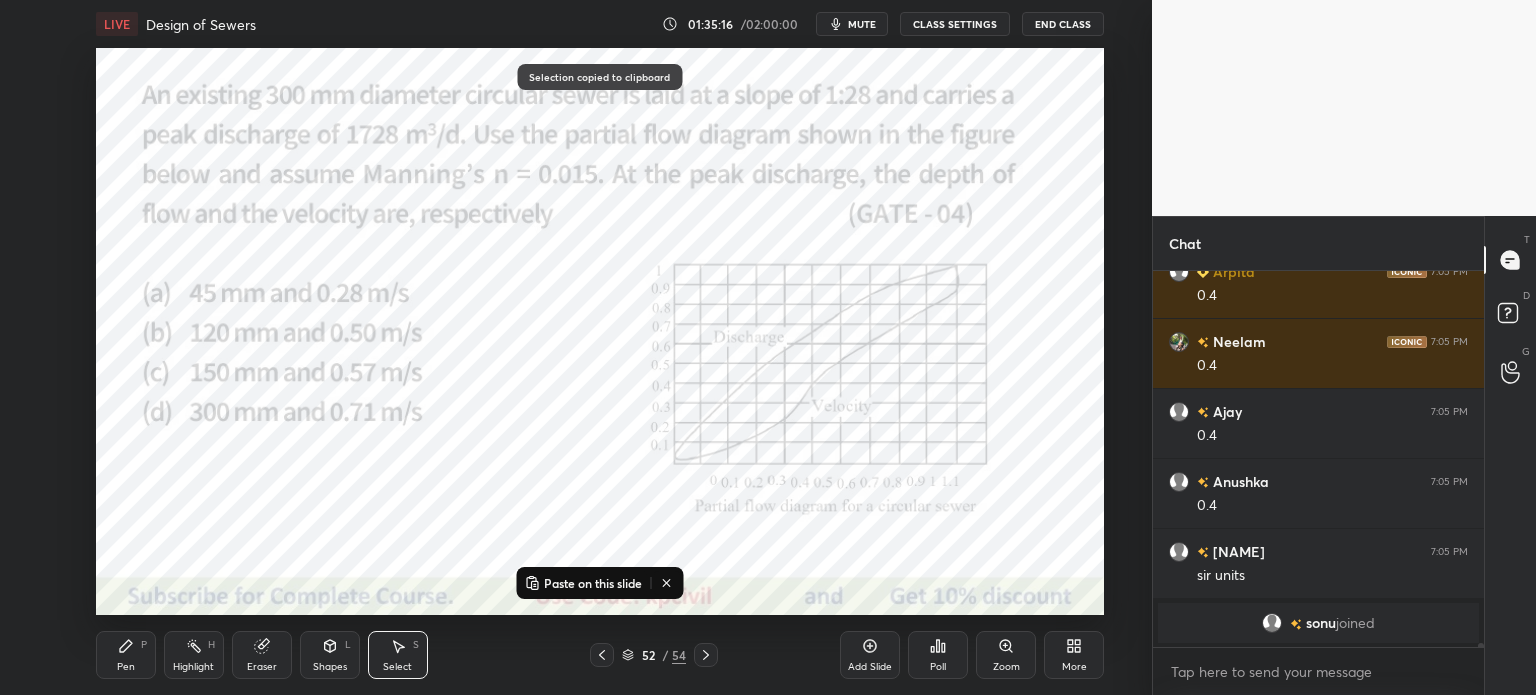 click 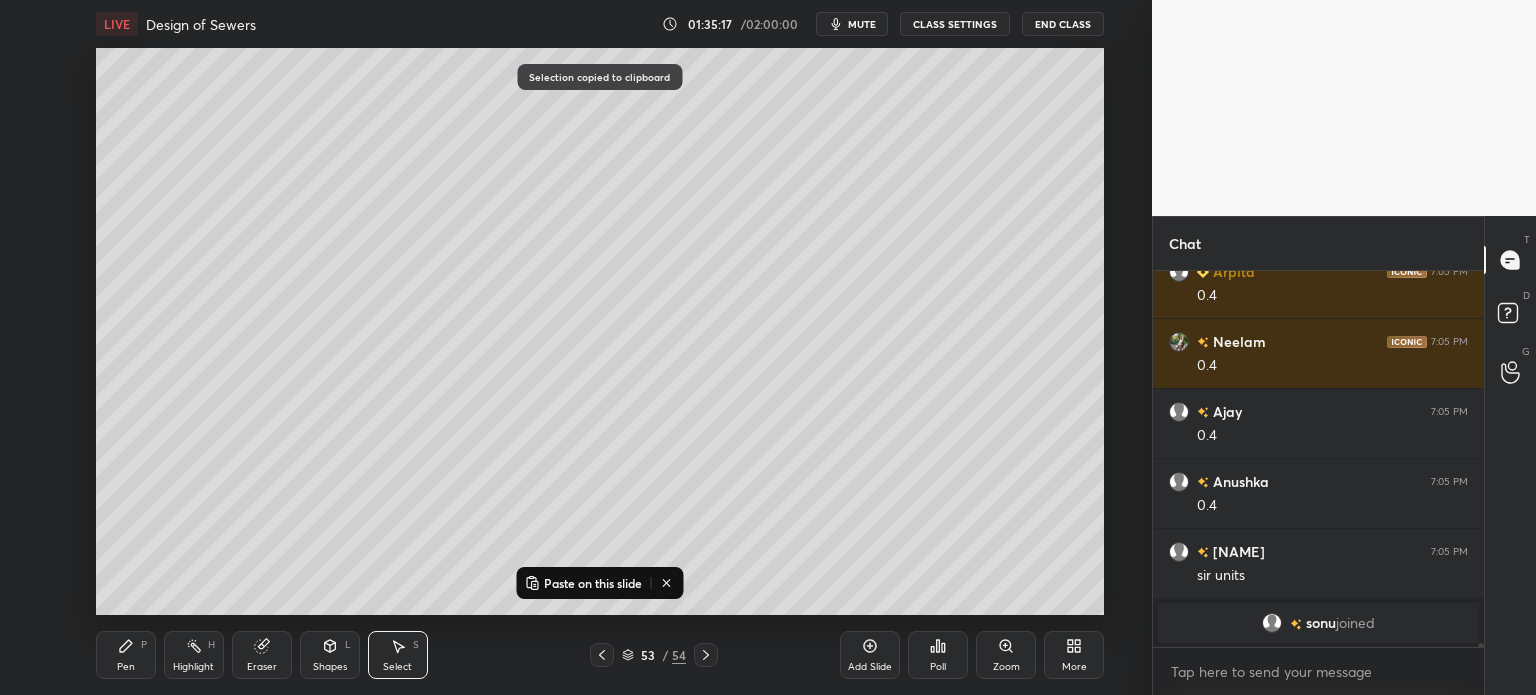 click 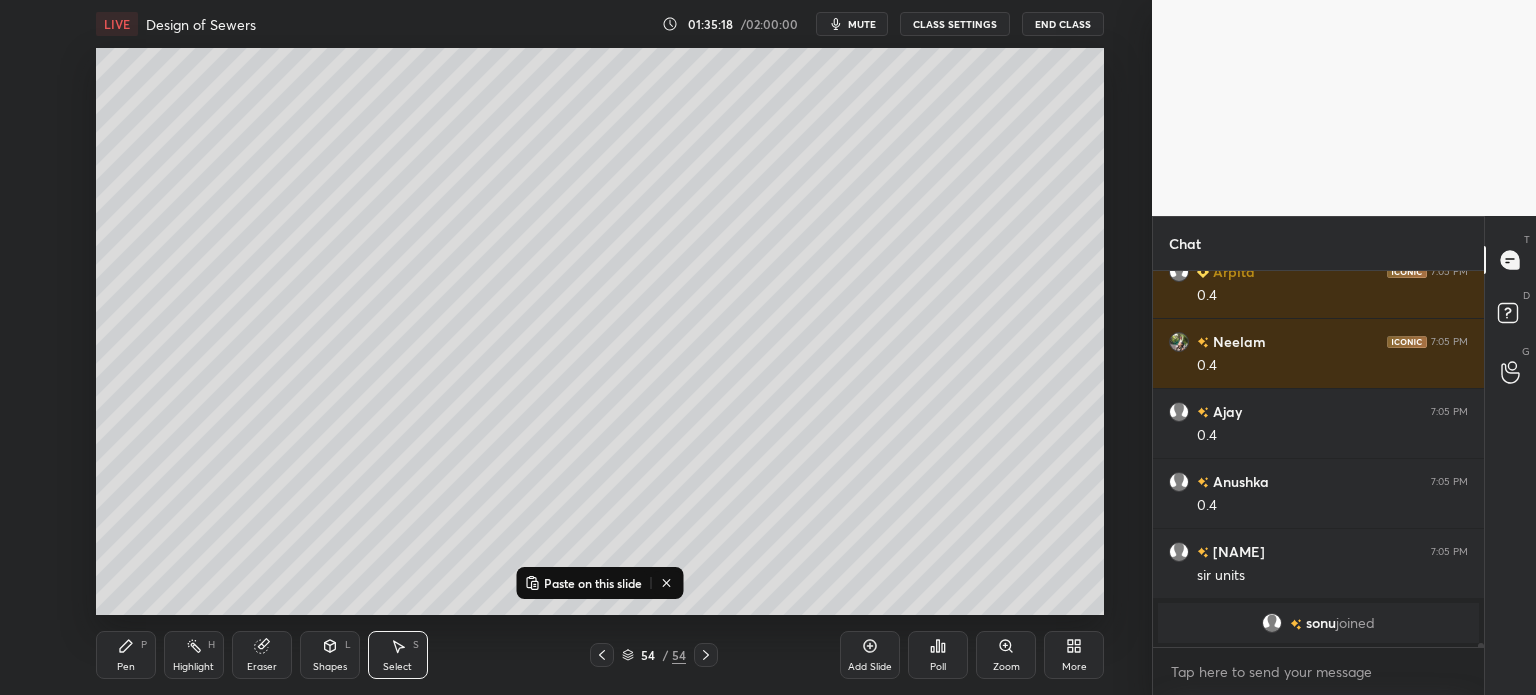 click on "Paste on this slide" at bounding box center [583, 583] 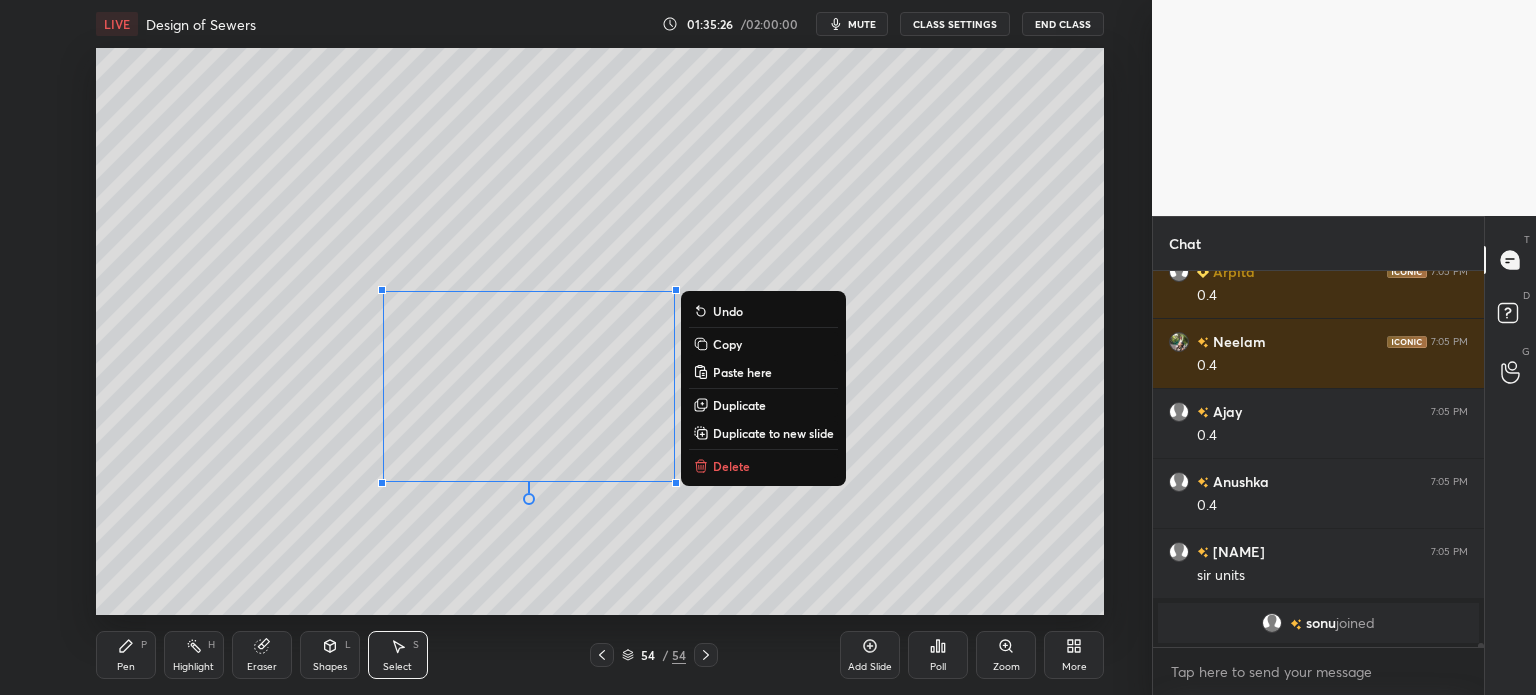 click 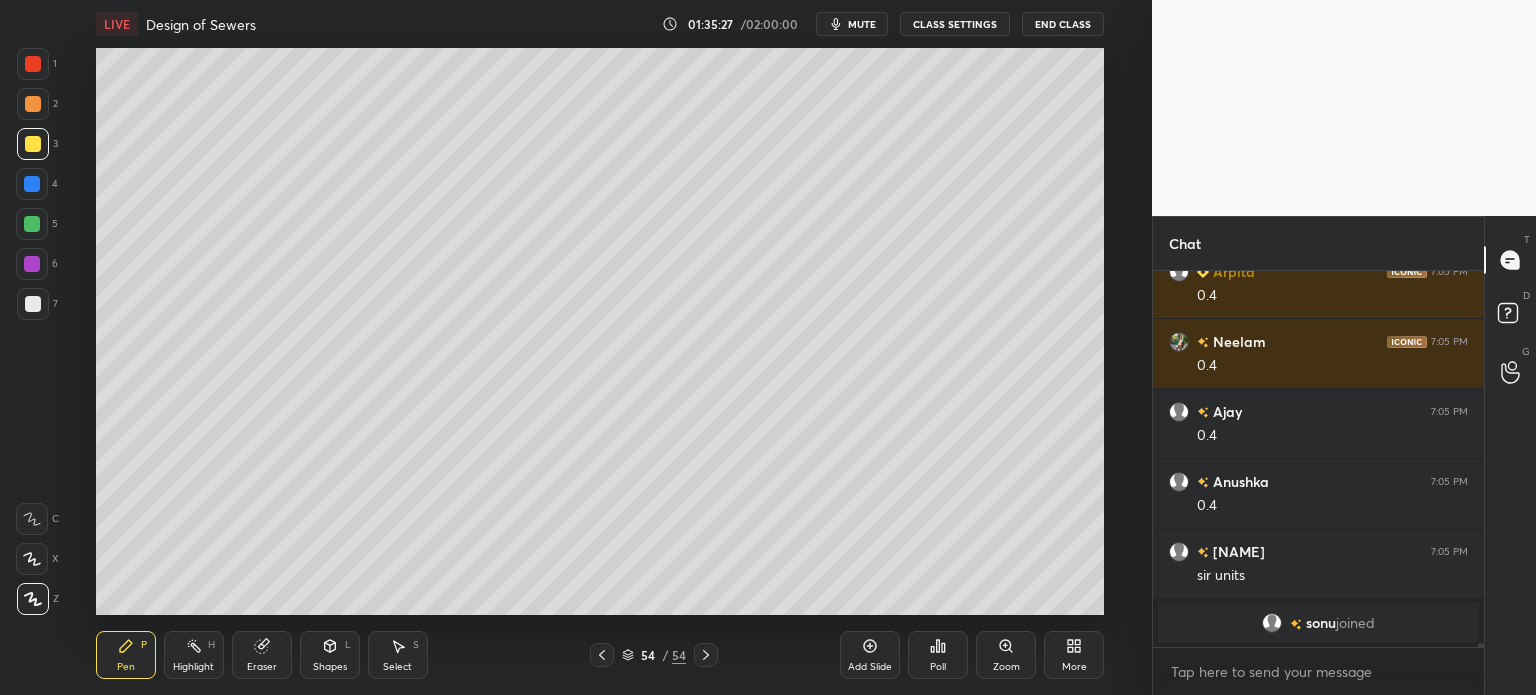 click at bounding box center (33, 64) 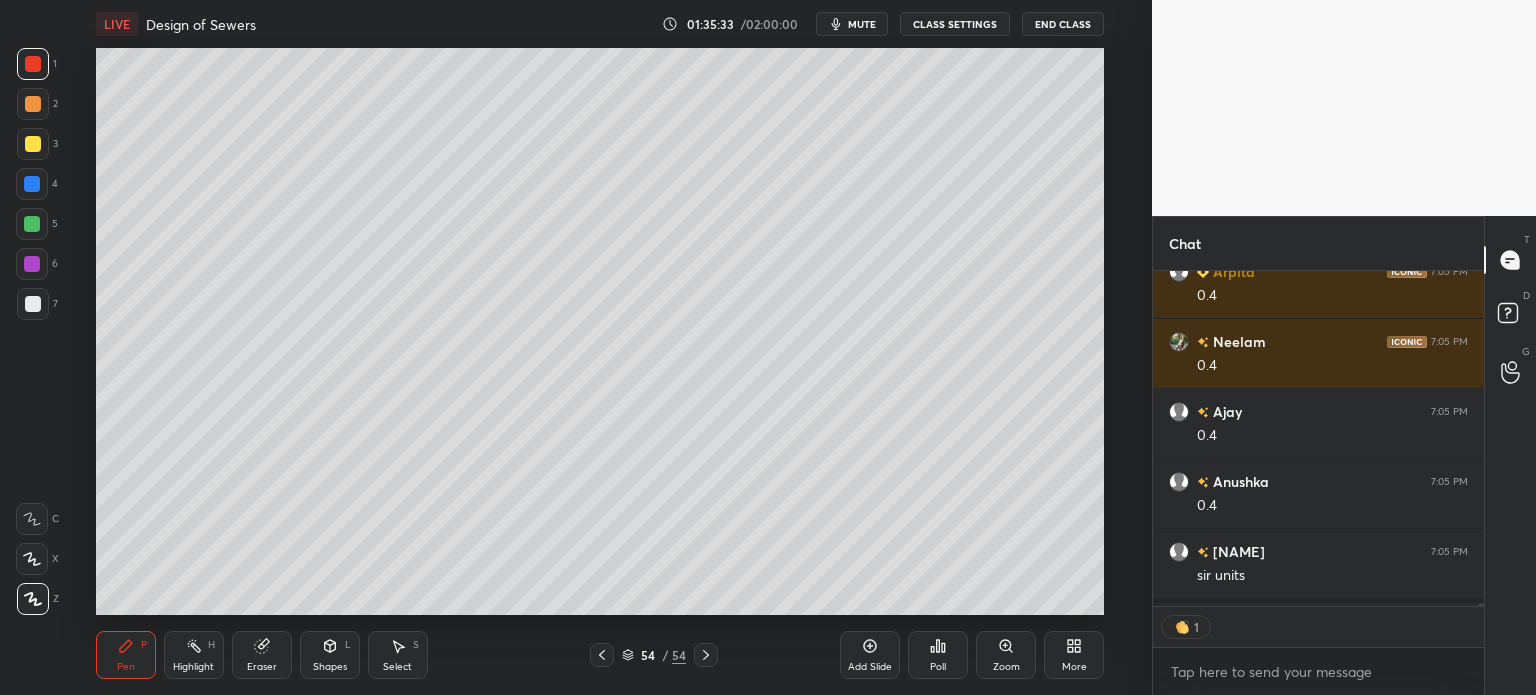 scroll, scrollTop: 6, scrollLeft: 6, axis: both 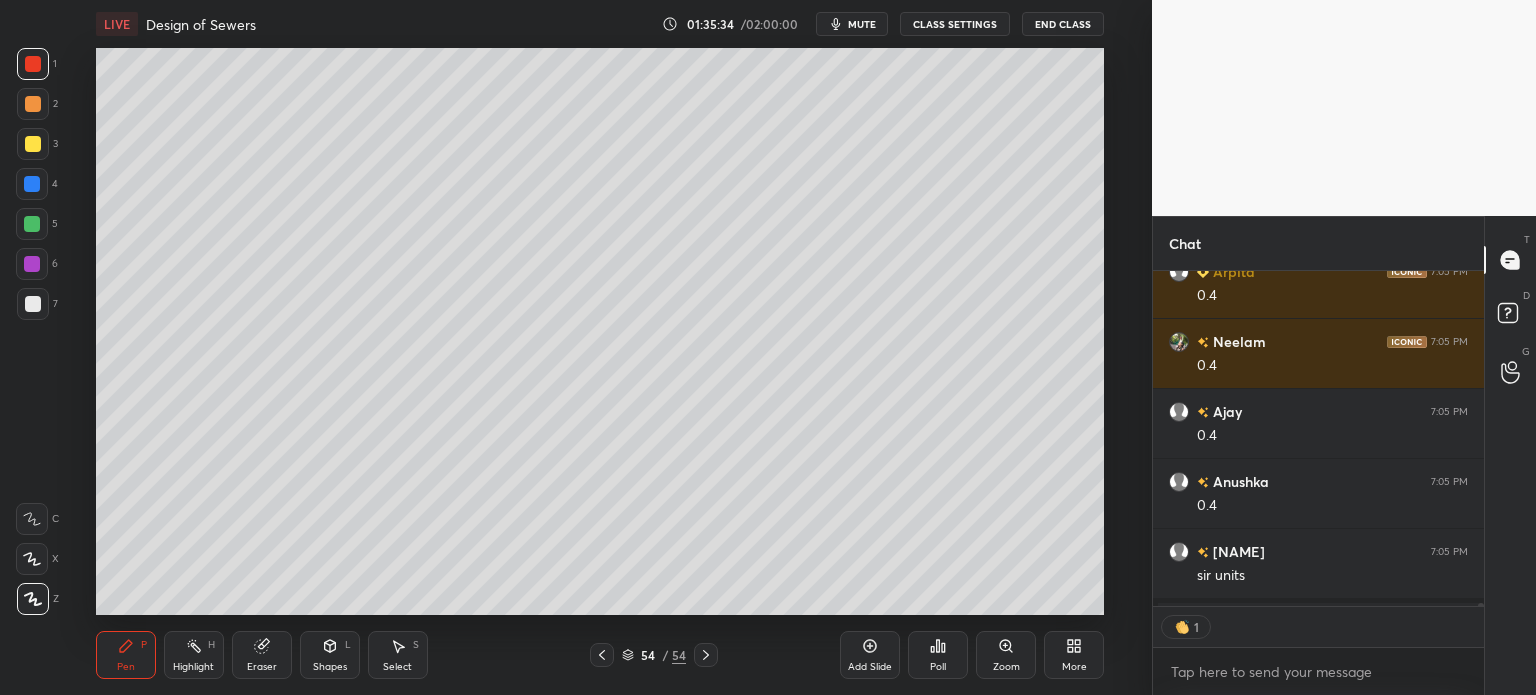 click at bounding box center (33, 304) 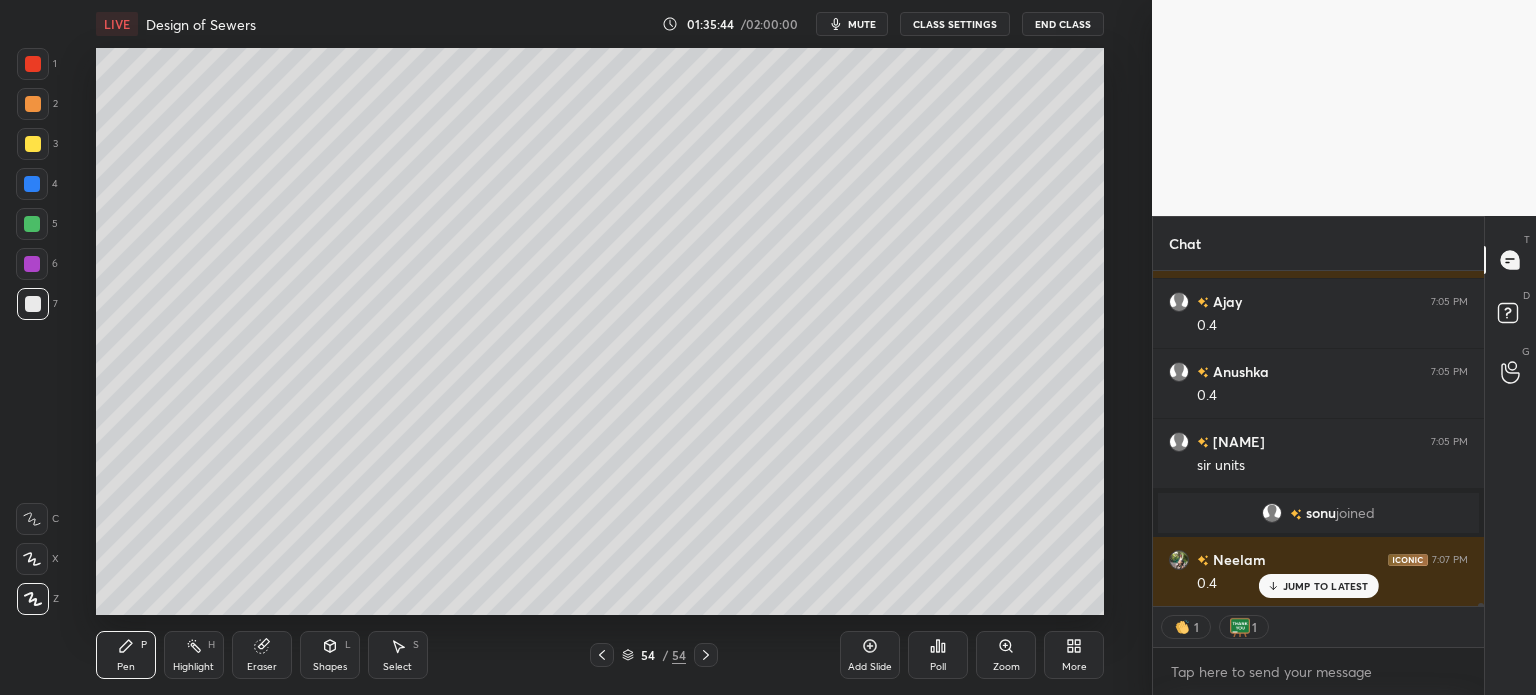 scroll, scrollTop: 39087, scrollLeft: 0, axis: vertical 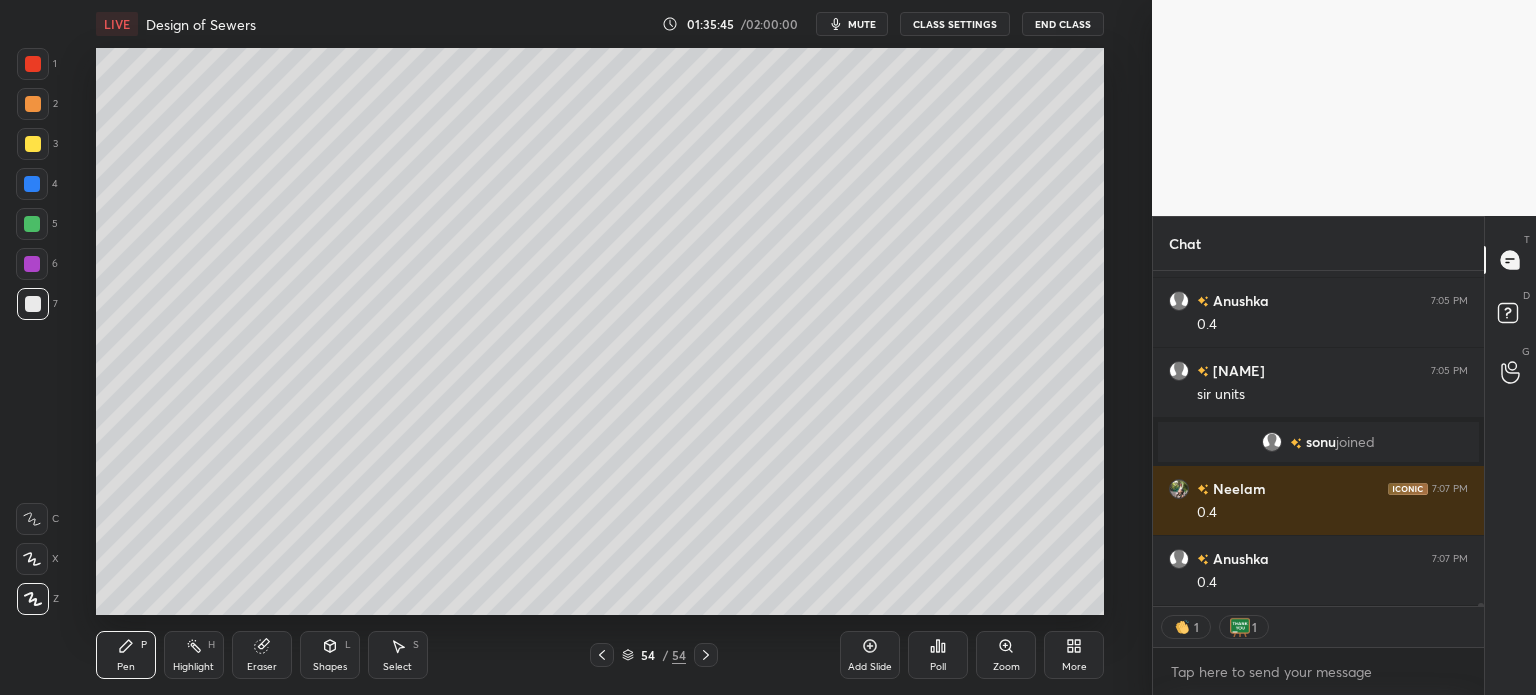 click on "Shapes" at bounding box center [330, 667] 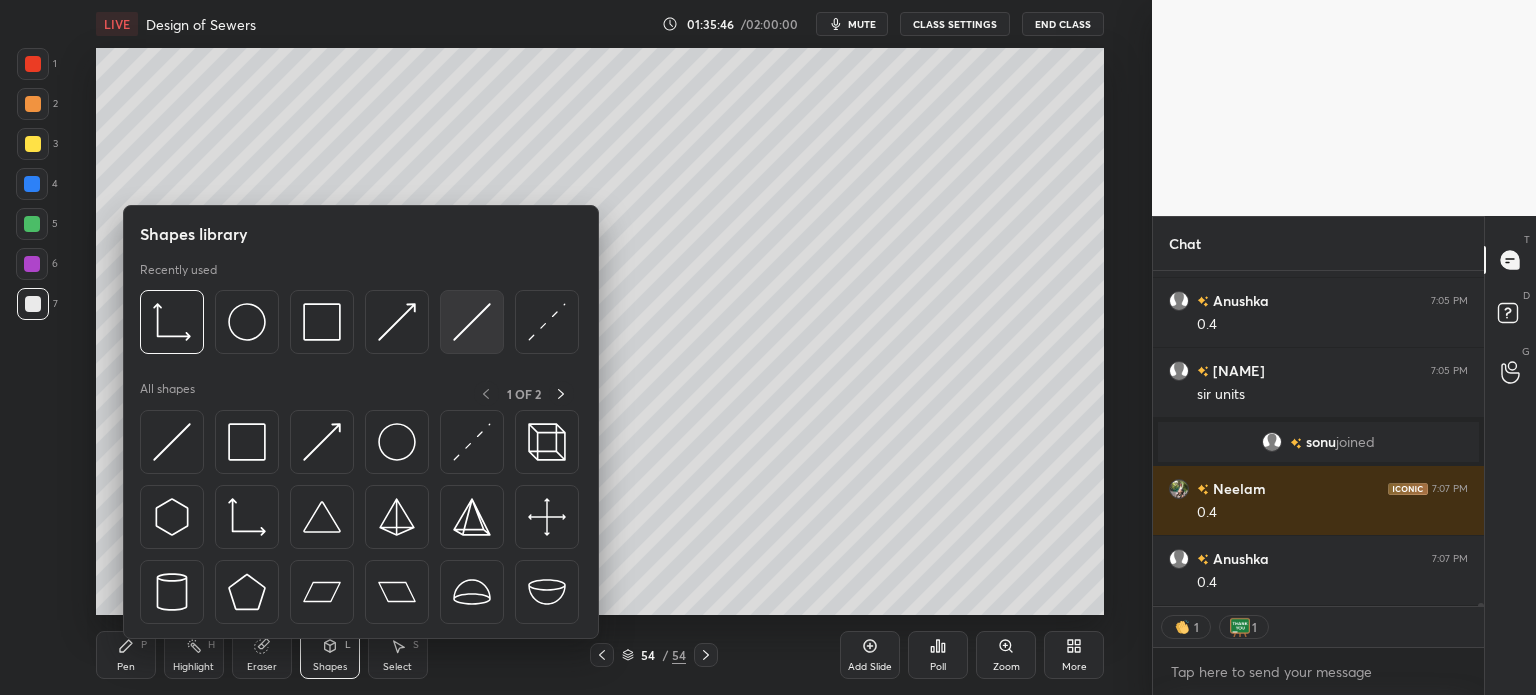 scroll, scrollTop: 5, scrollLeft: 6, axis: both 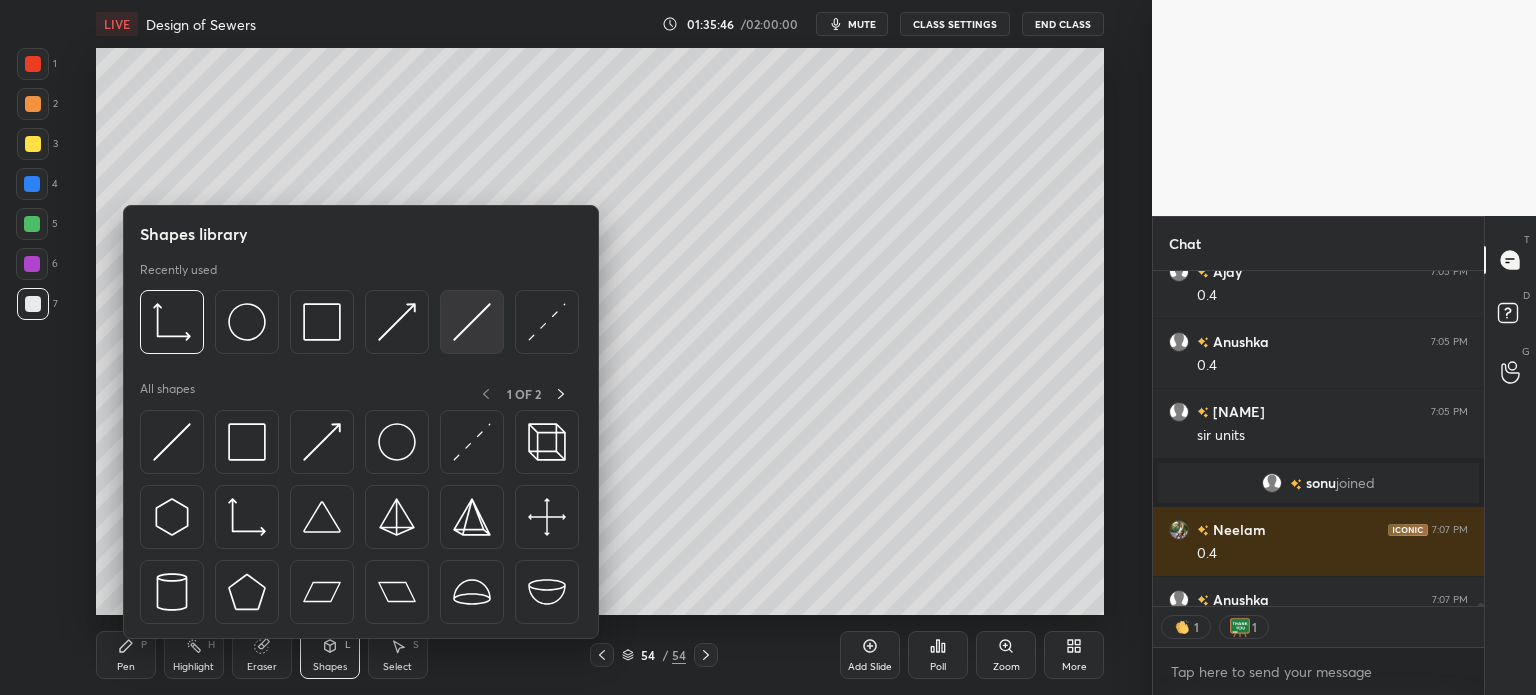 click at bounding box center (472, 322) 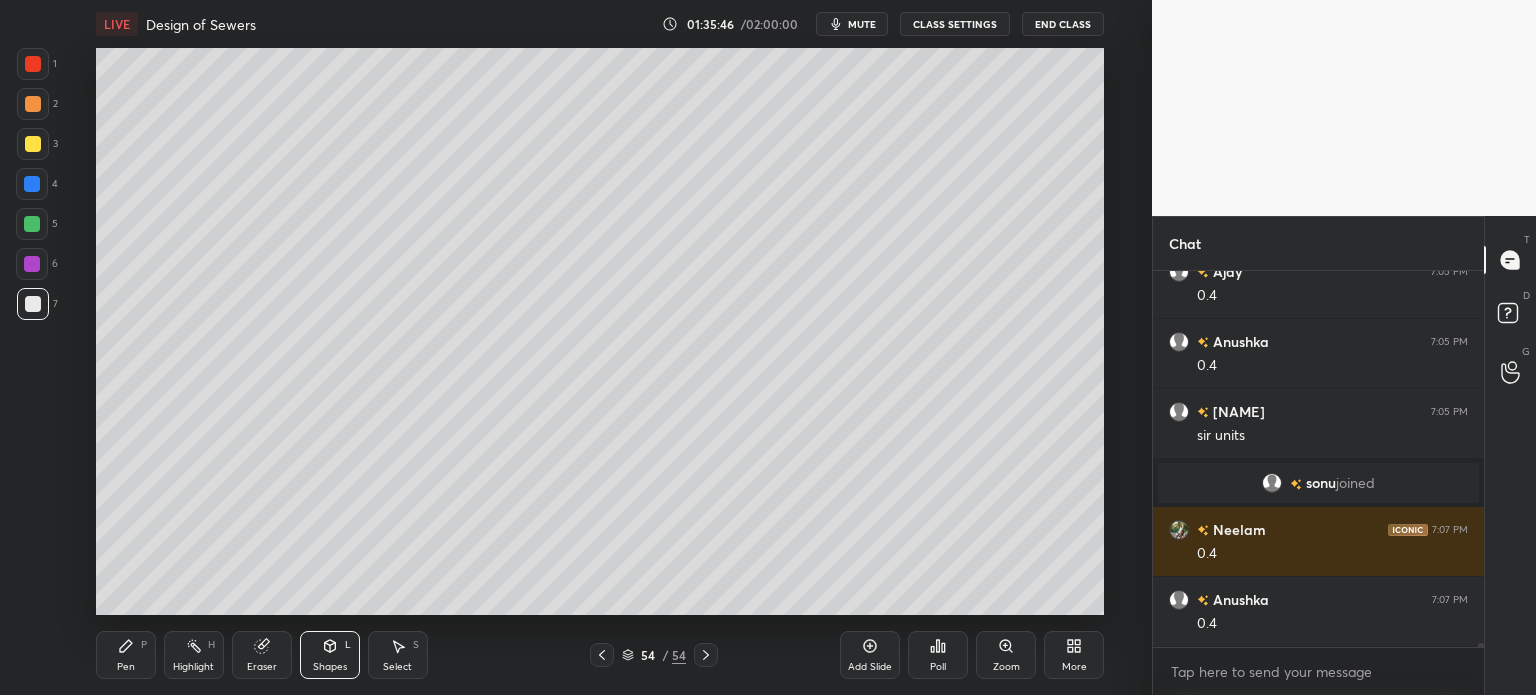 scroll, scrollTop: 5, scrollLeft: 6, axis: both 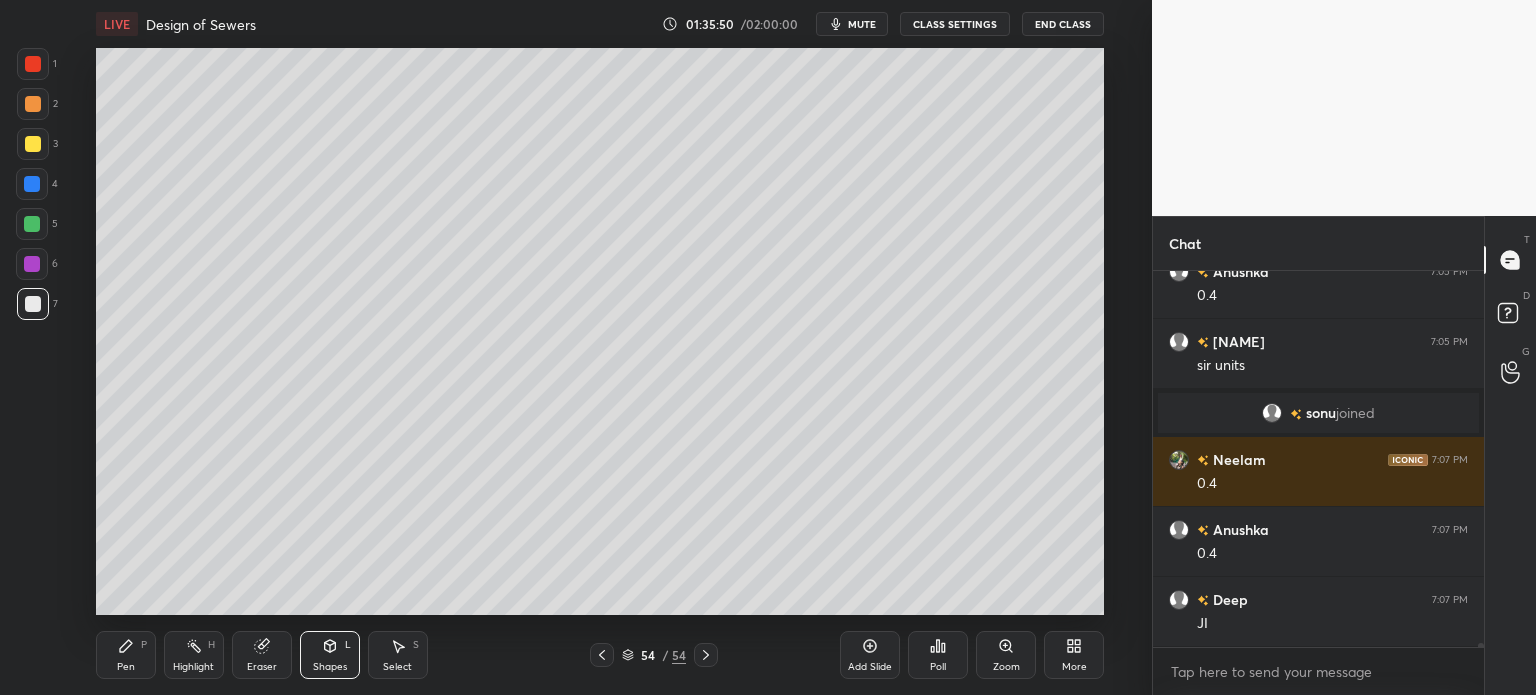 click 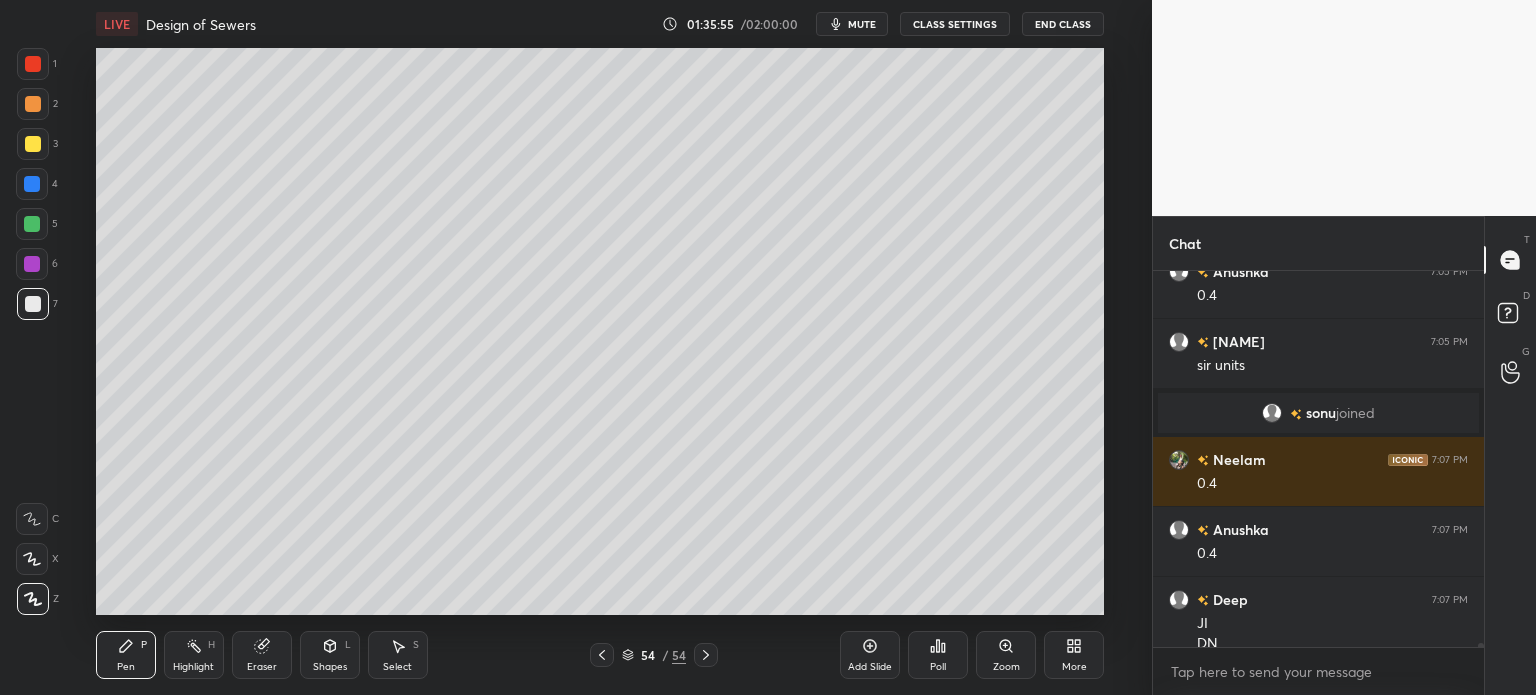 scroll, scrollTop: 39136, scrollLeft: 0, axis: vertical 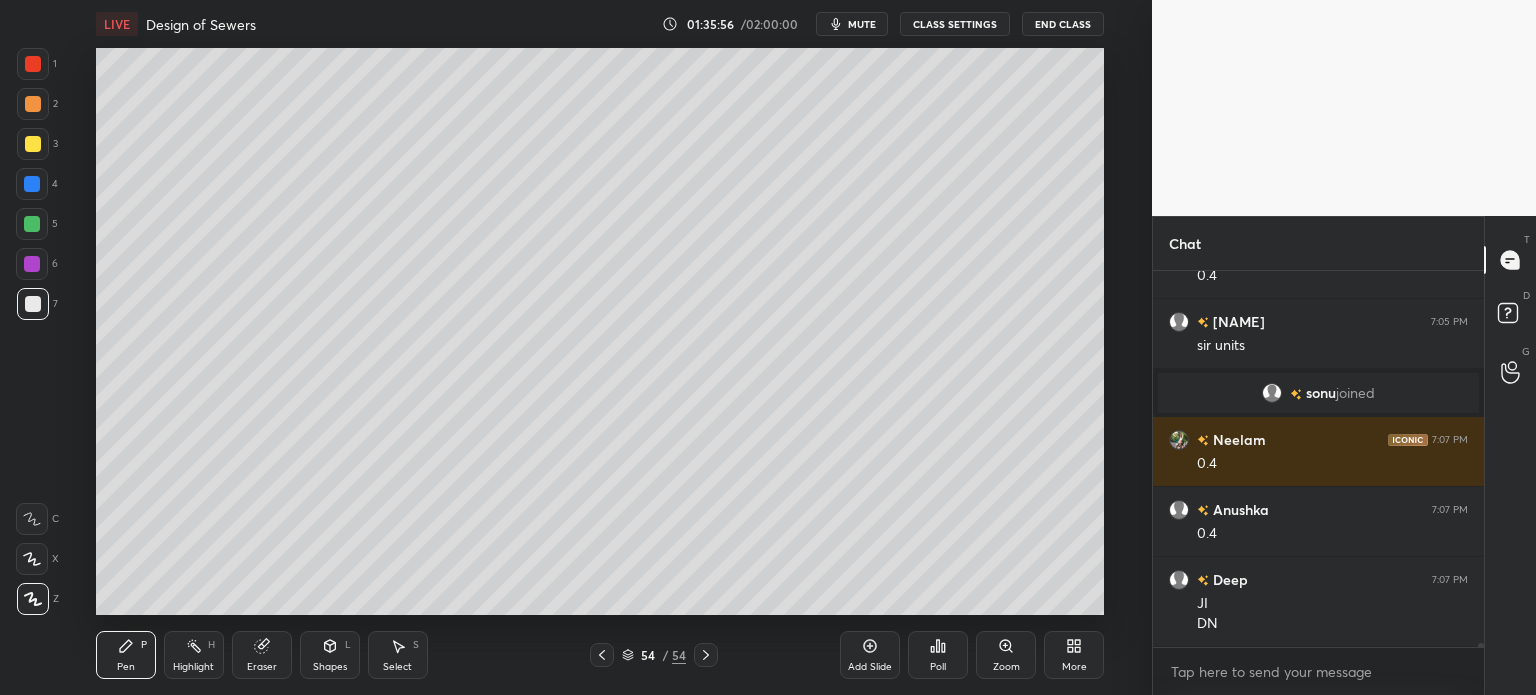 click at bounding box center [33, 144] 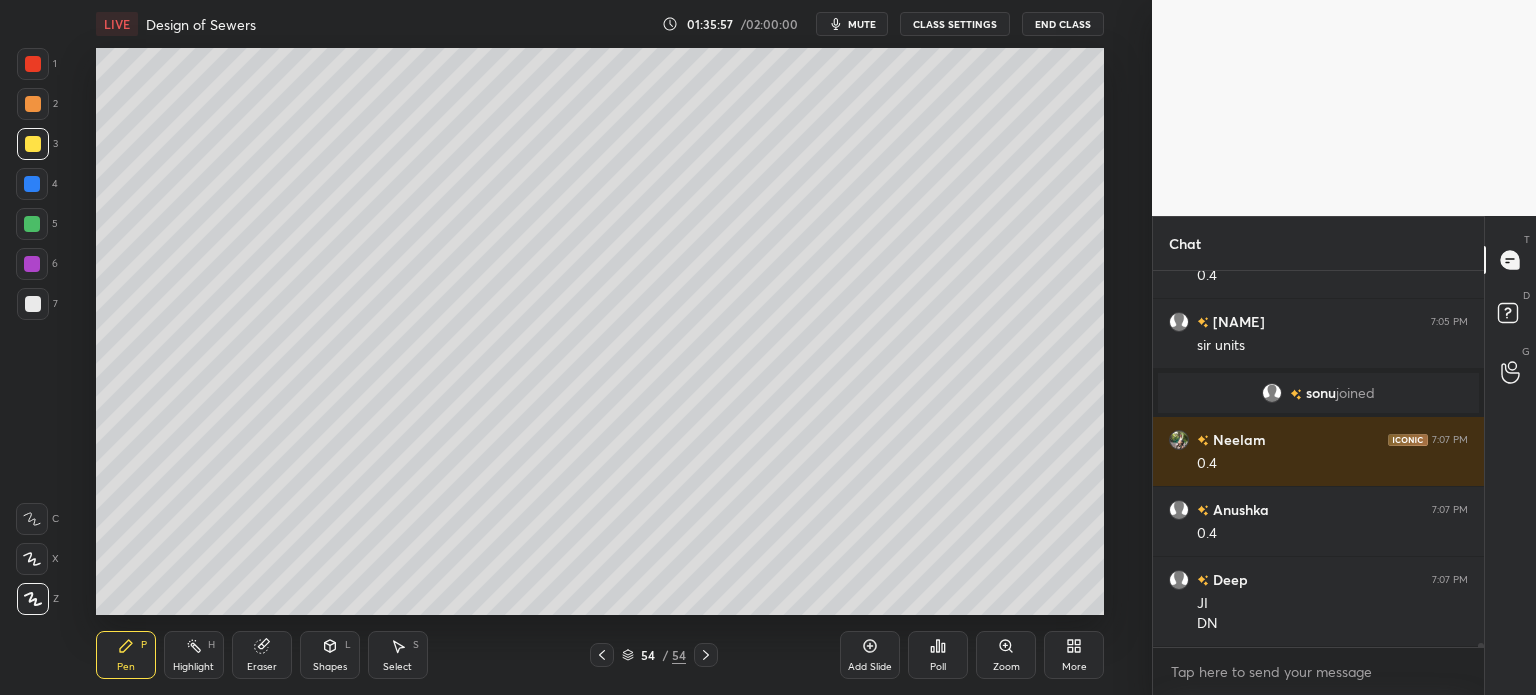 click on "Shapes" at bounding box center [330, 667] 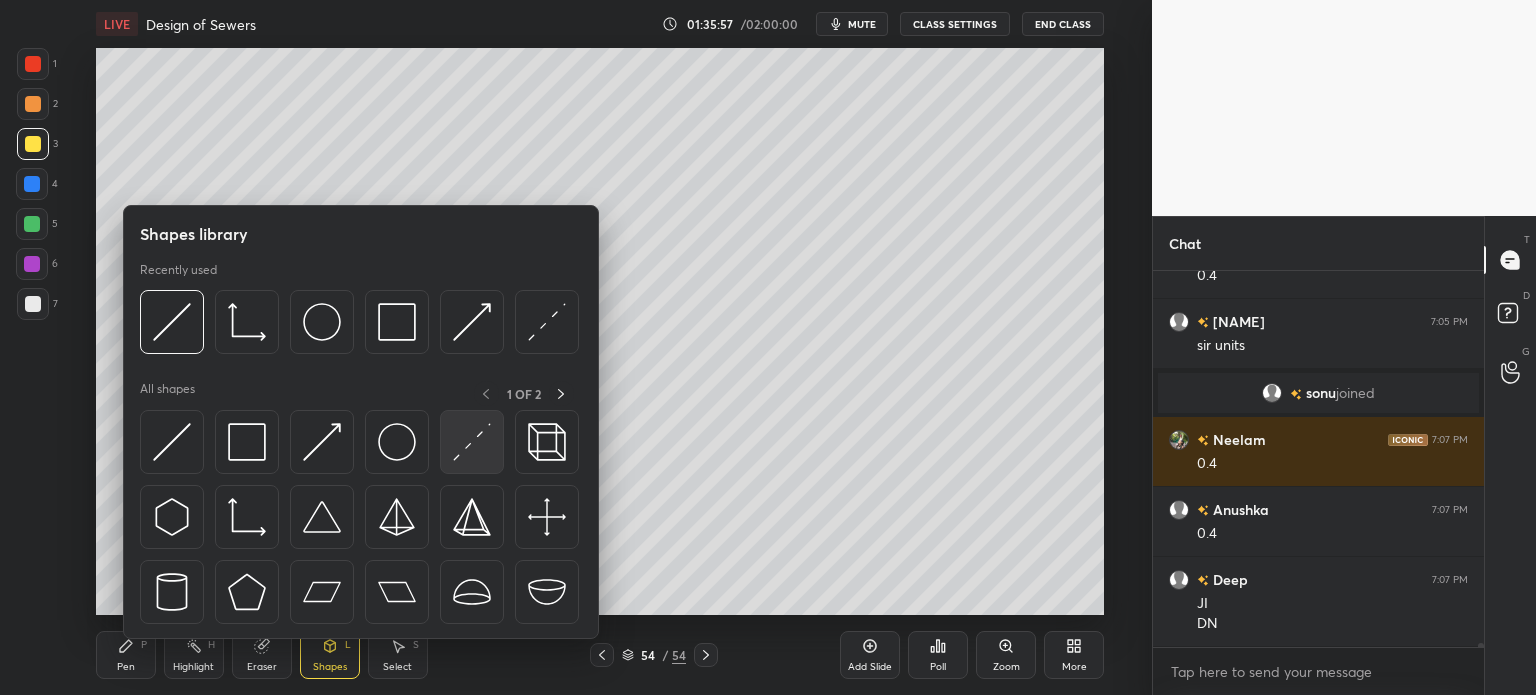 click at bounding box center (472, 442) 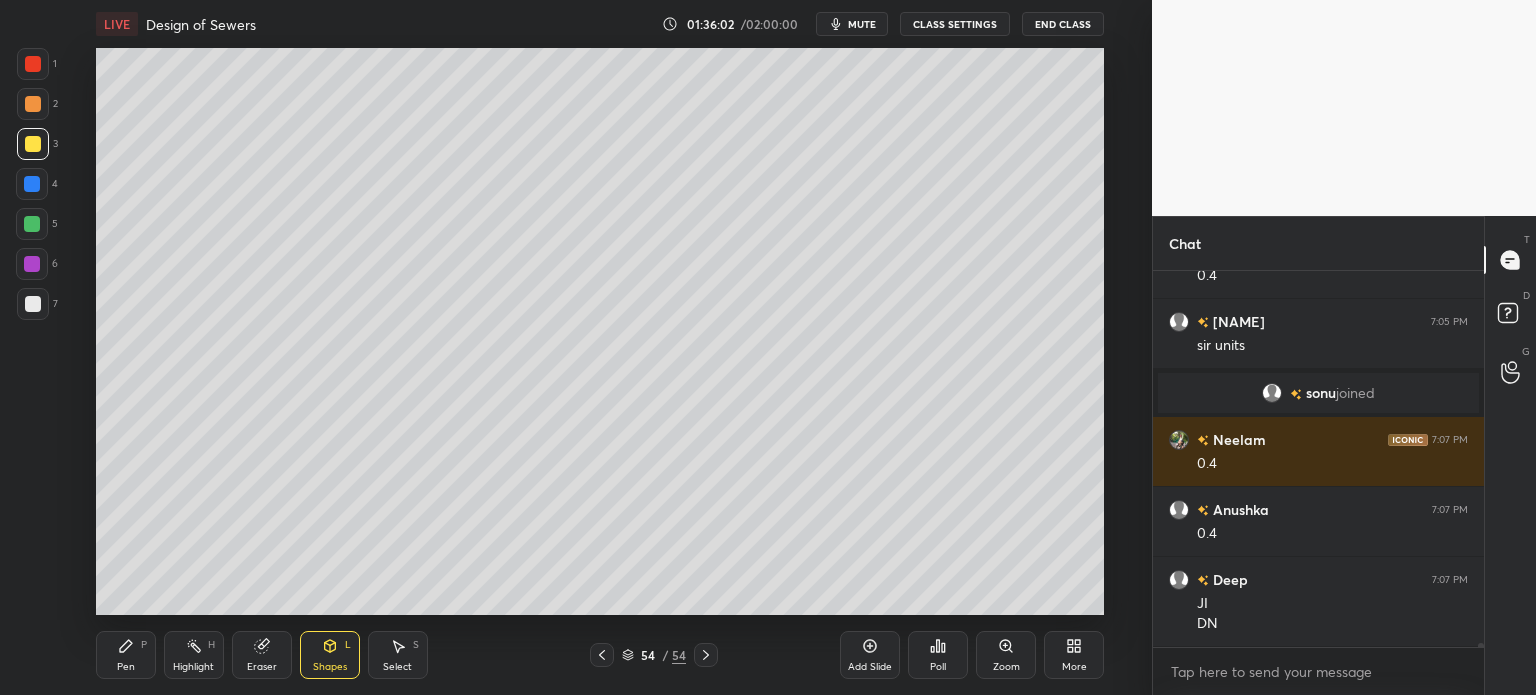 click on "Pen P" at bounding box center (126, 655) 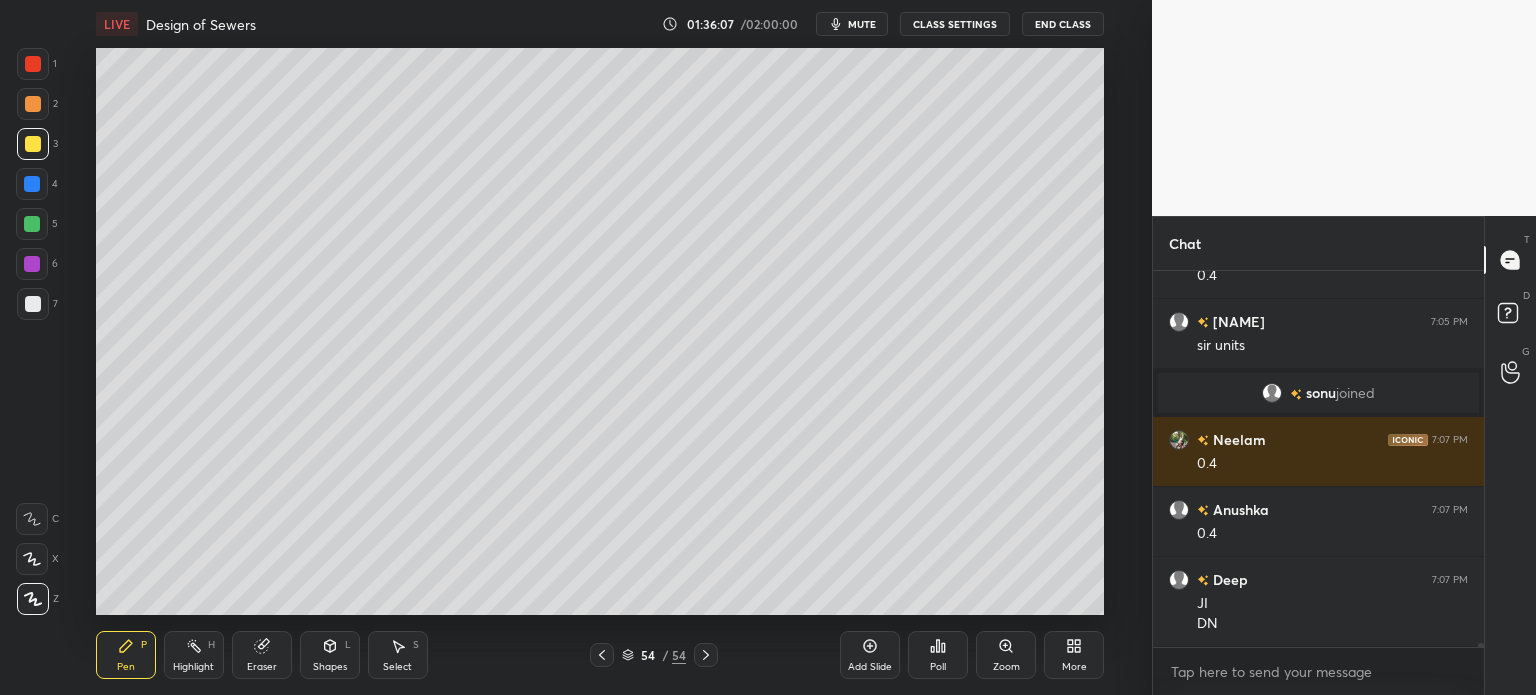 click 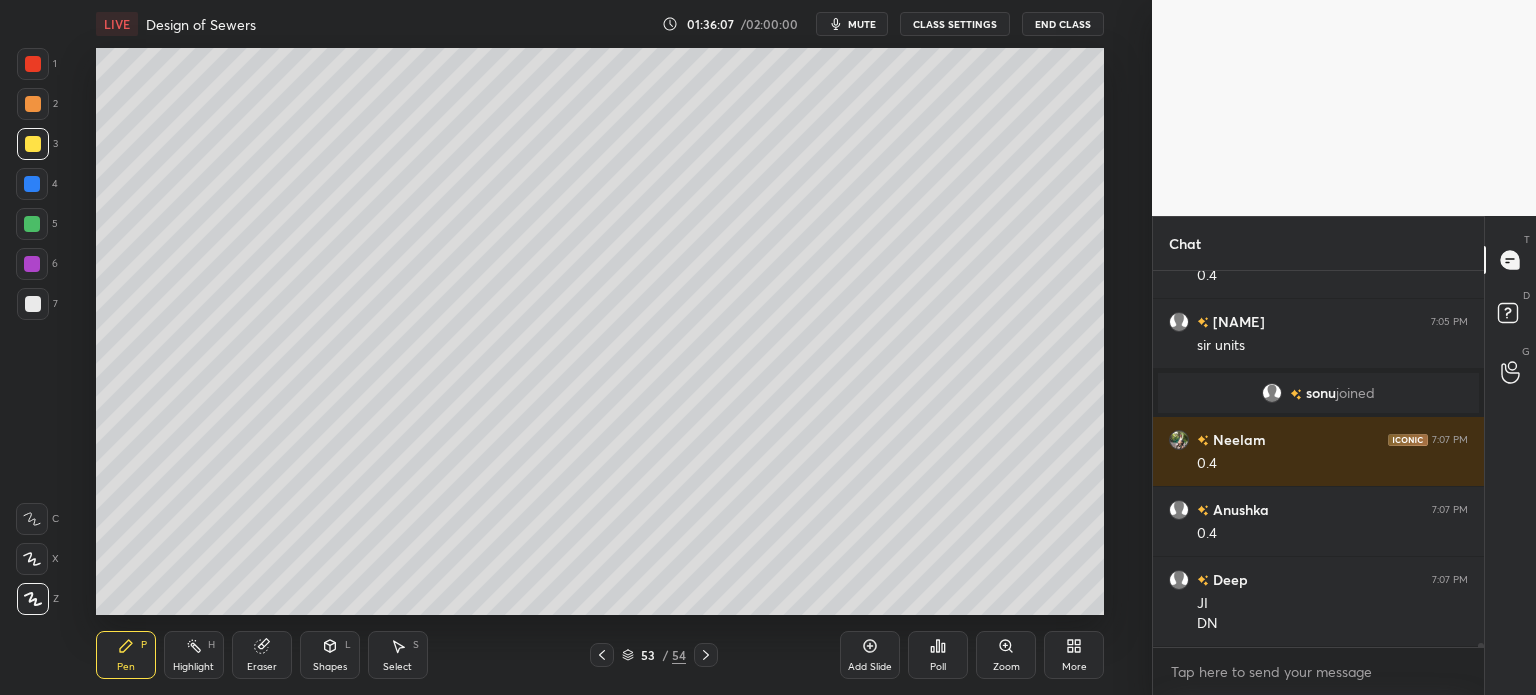 click 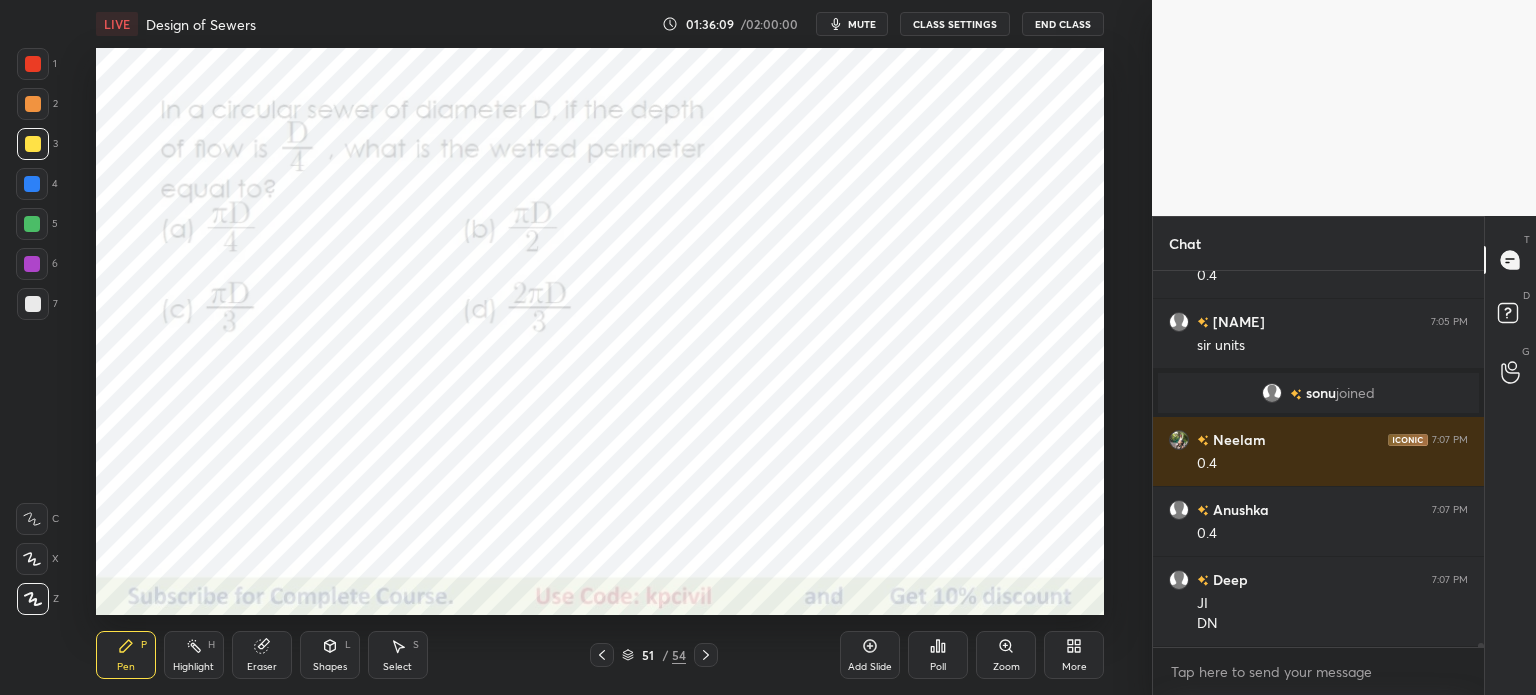 click 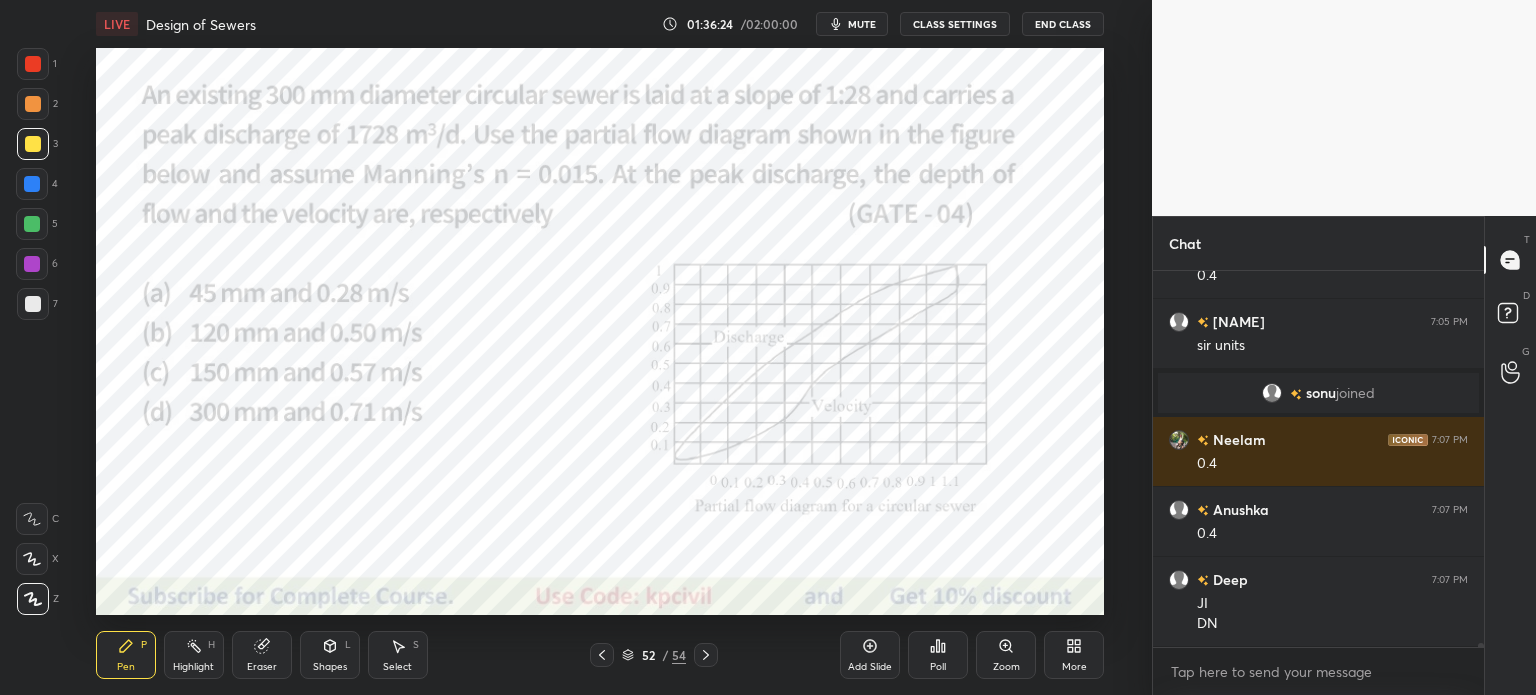 click 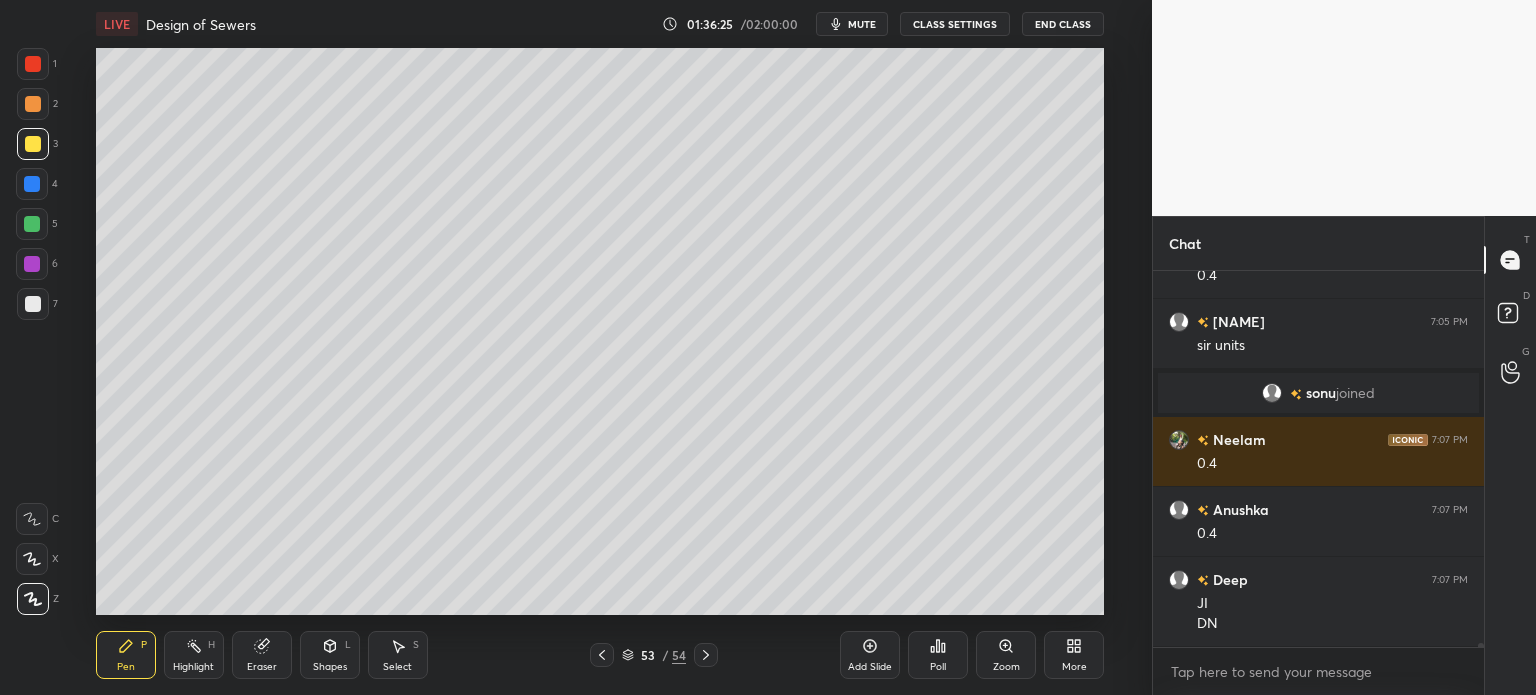 click 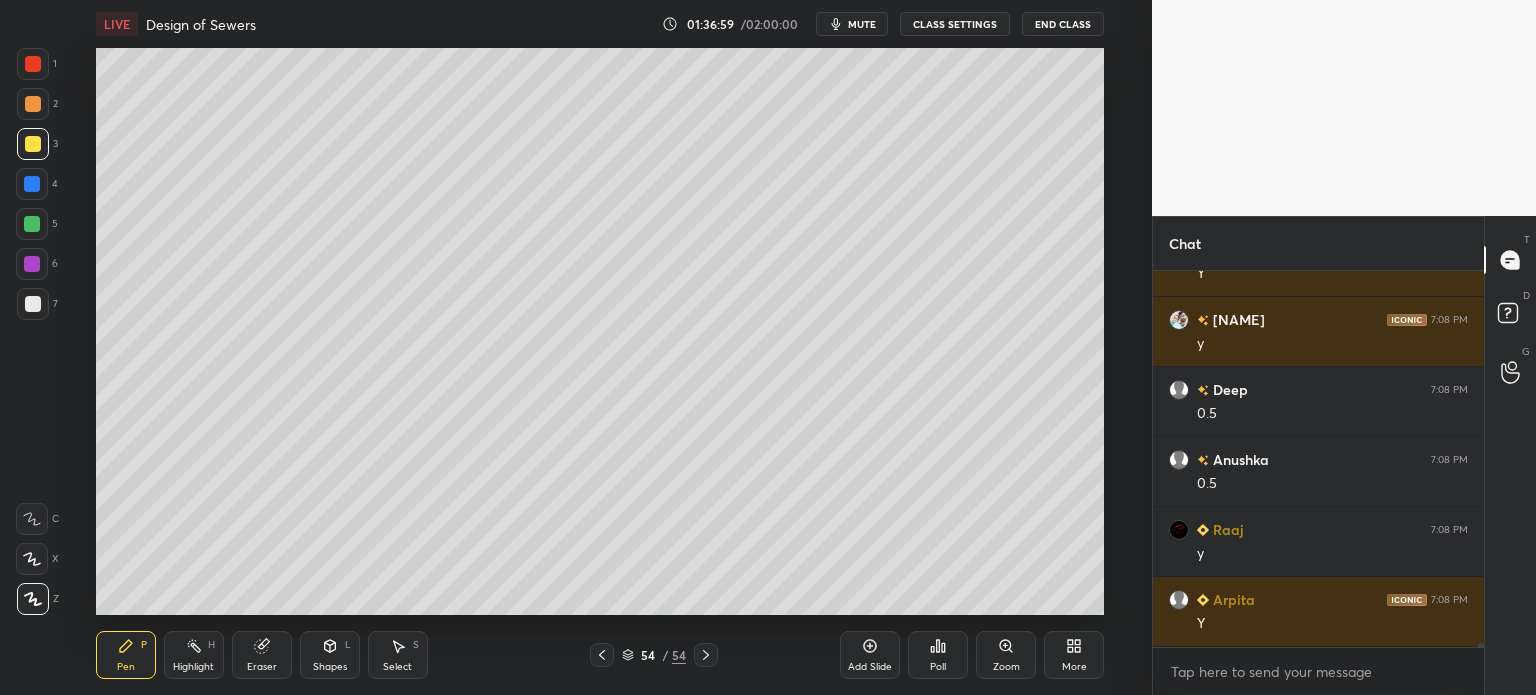 scroll, scrollTop: 39626, scrollLeft: 0, axis: vertical 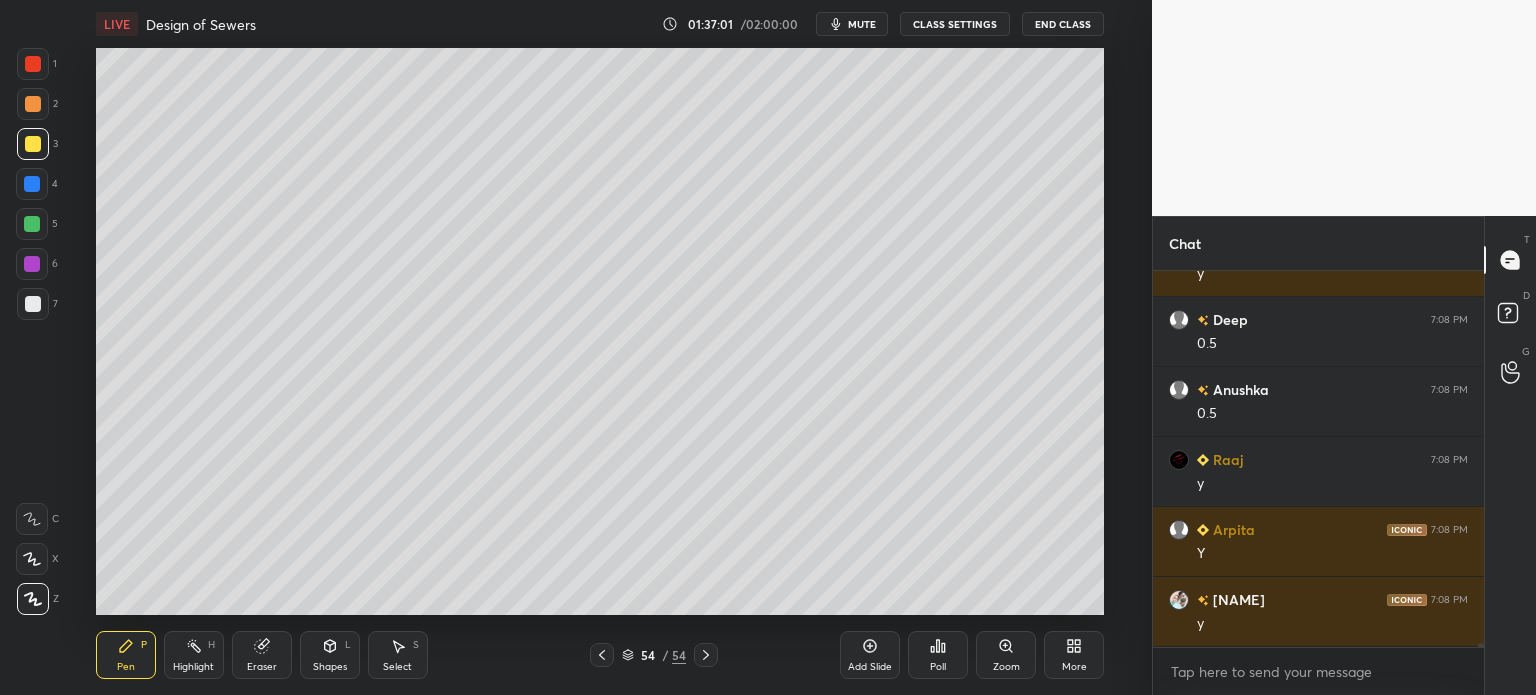 click 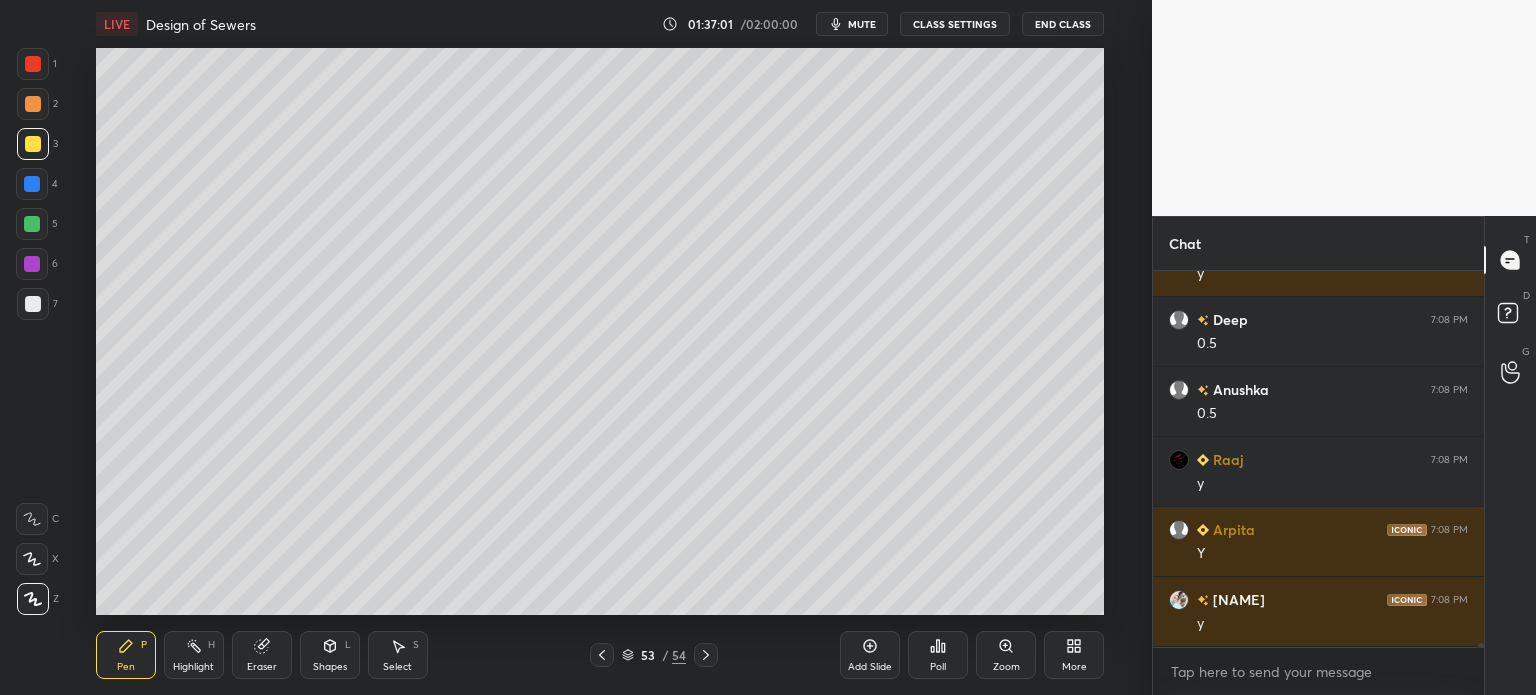 click 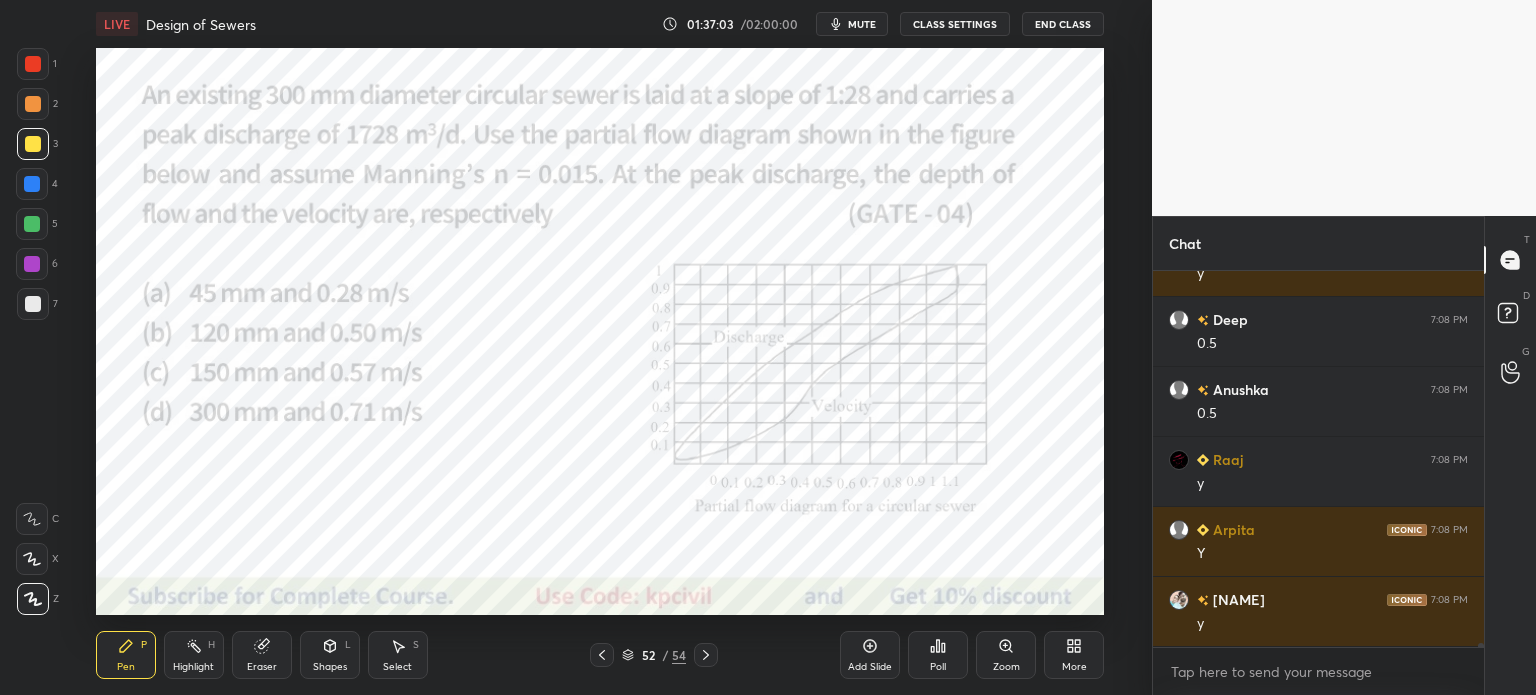 scroll, scrollTop: 39696, scrollLeft: 0, axis: vertical 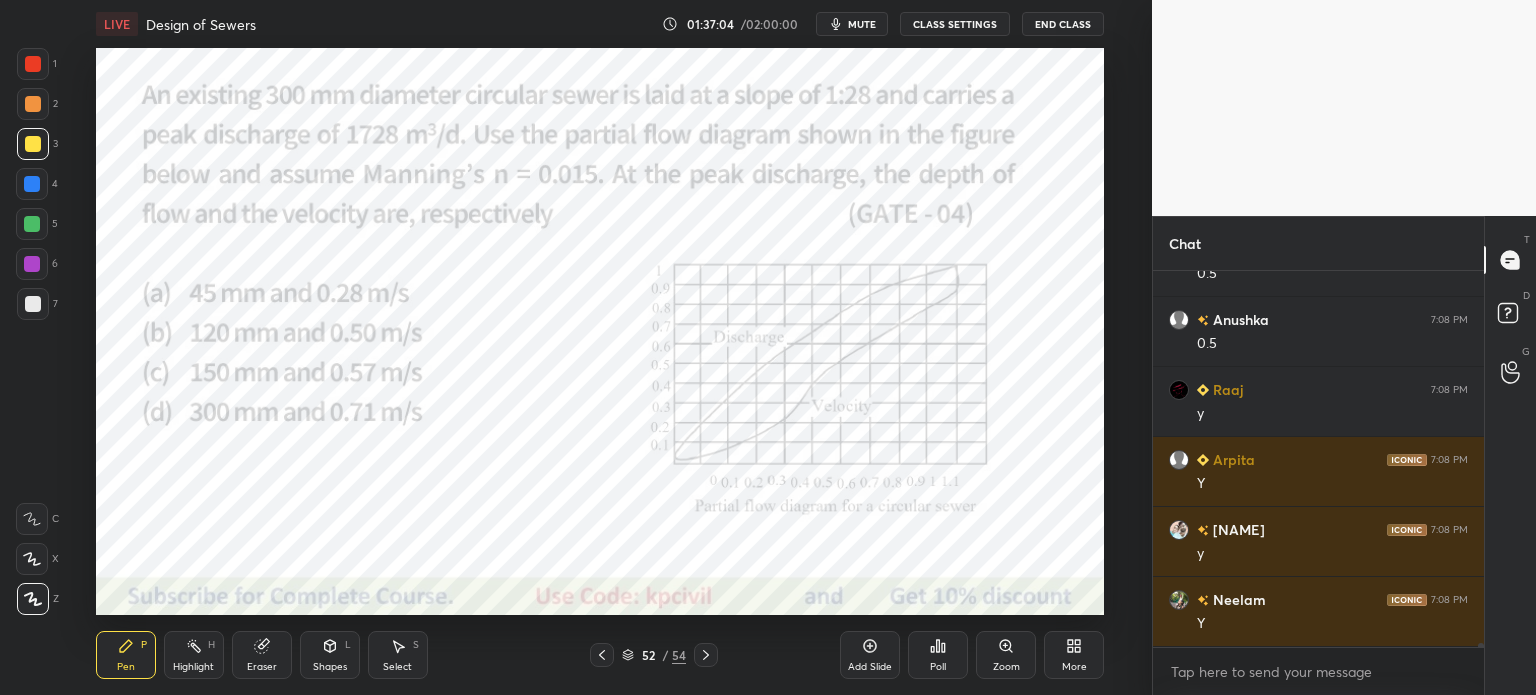 click on "Shapes L" at bounding box center [330, 655] 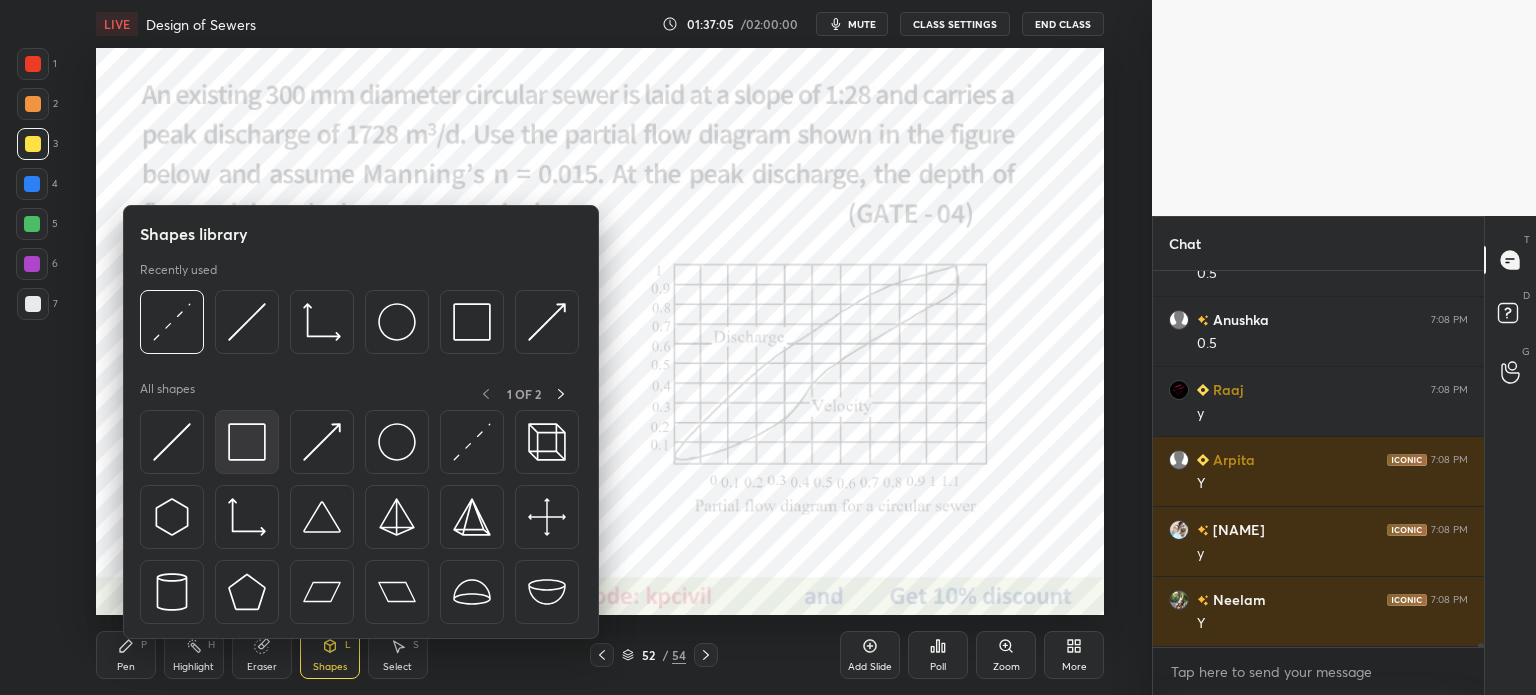 click at bounding box center (247, 442) 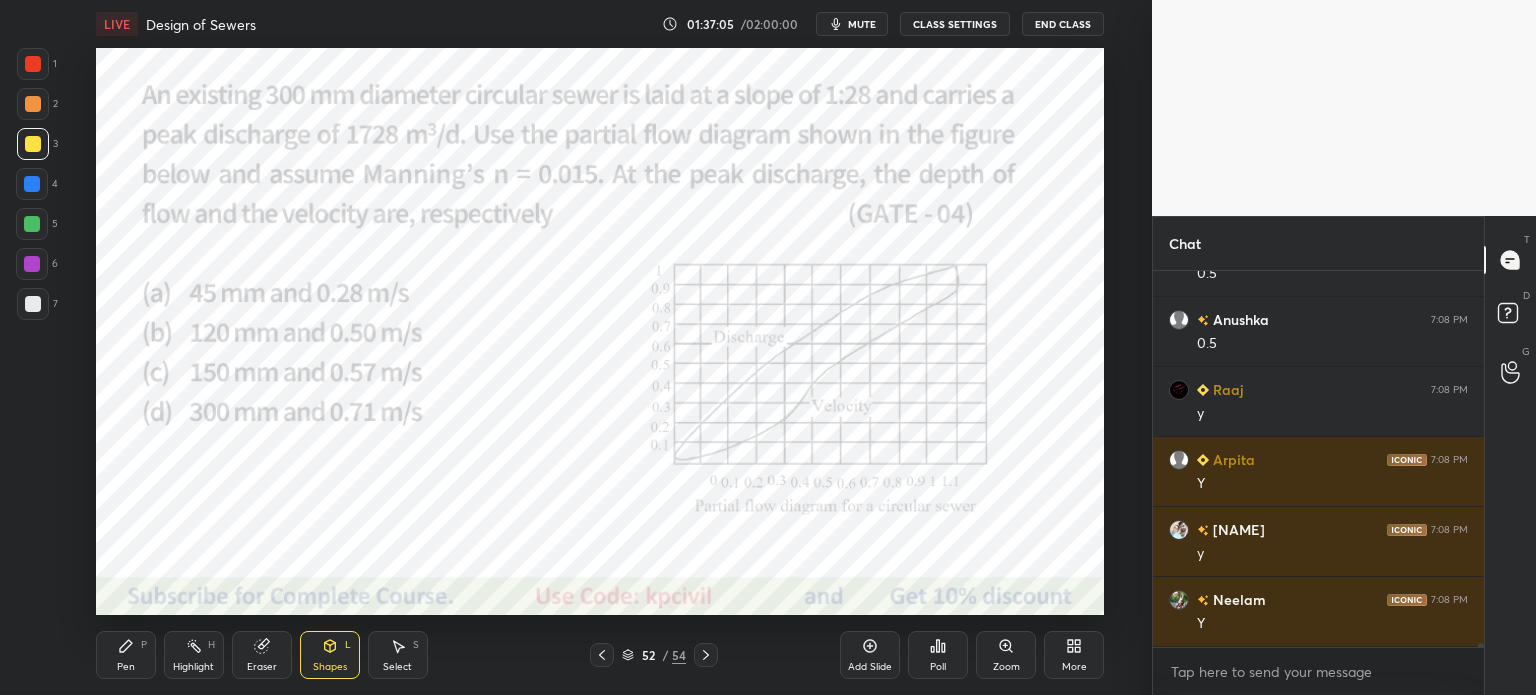 scroll, scrollTop: 39766, scrollLeft: 0, axis: vertical 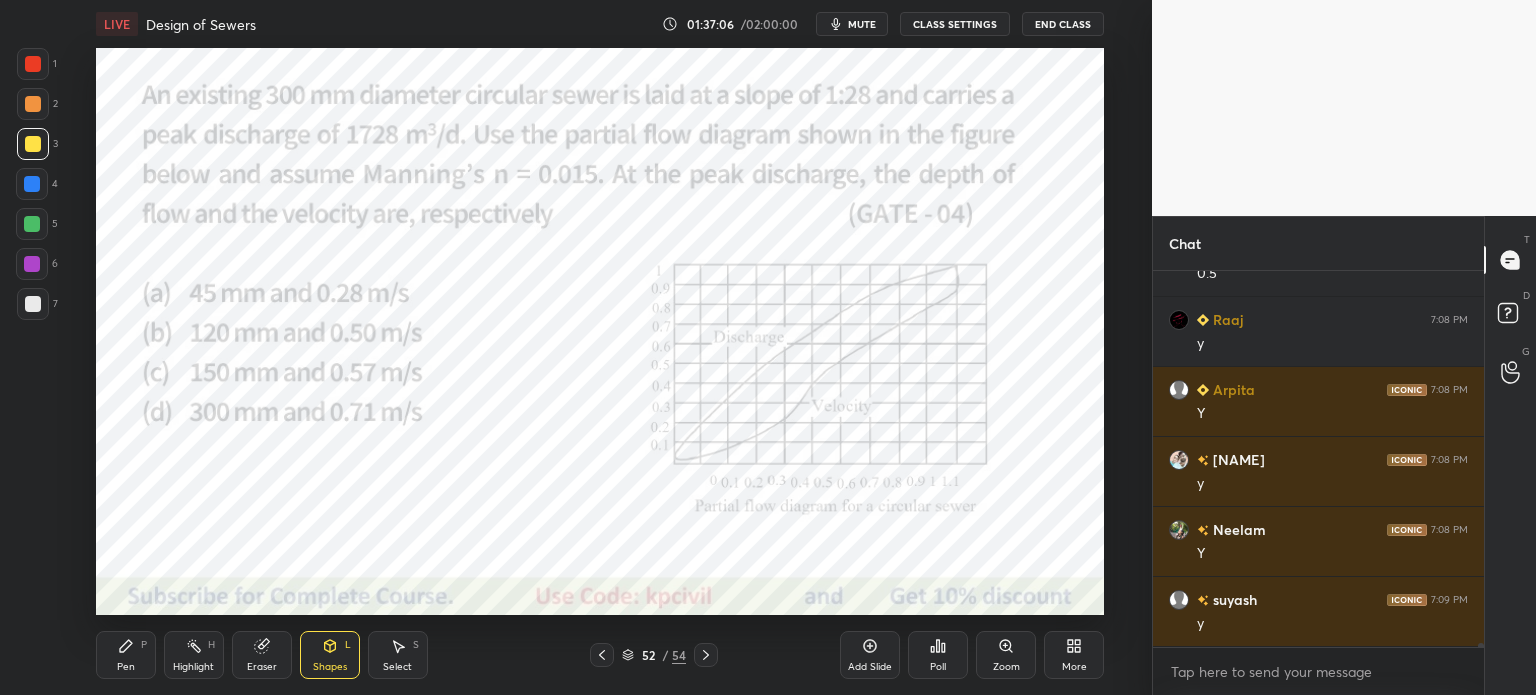 click at bounding box center [33, 64] 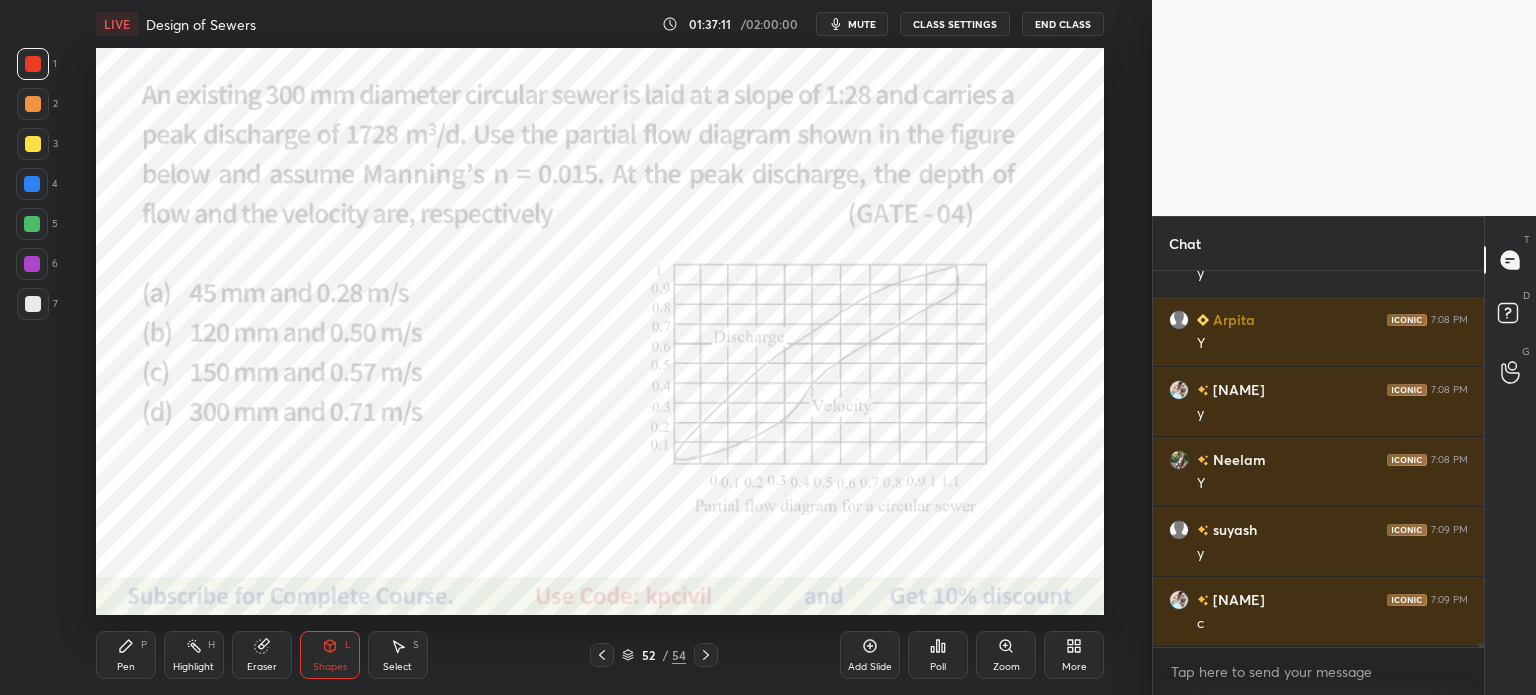 scroll, scrollTop: 39906, scrollLeft: 0, axis: vertical 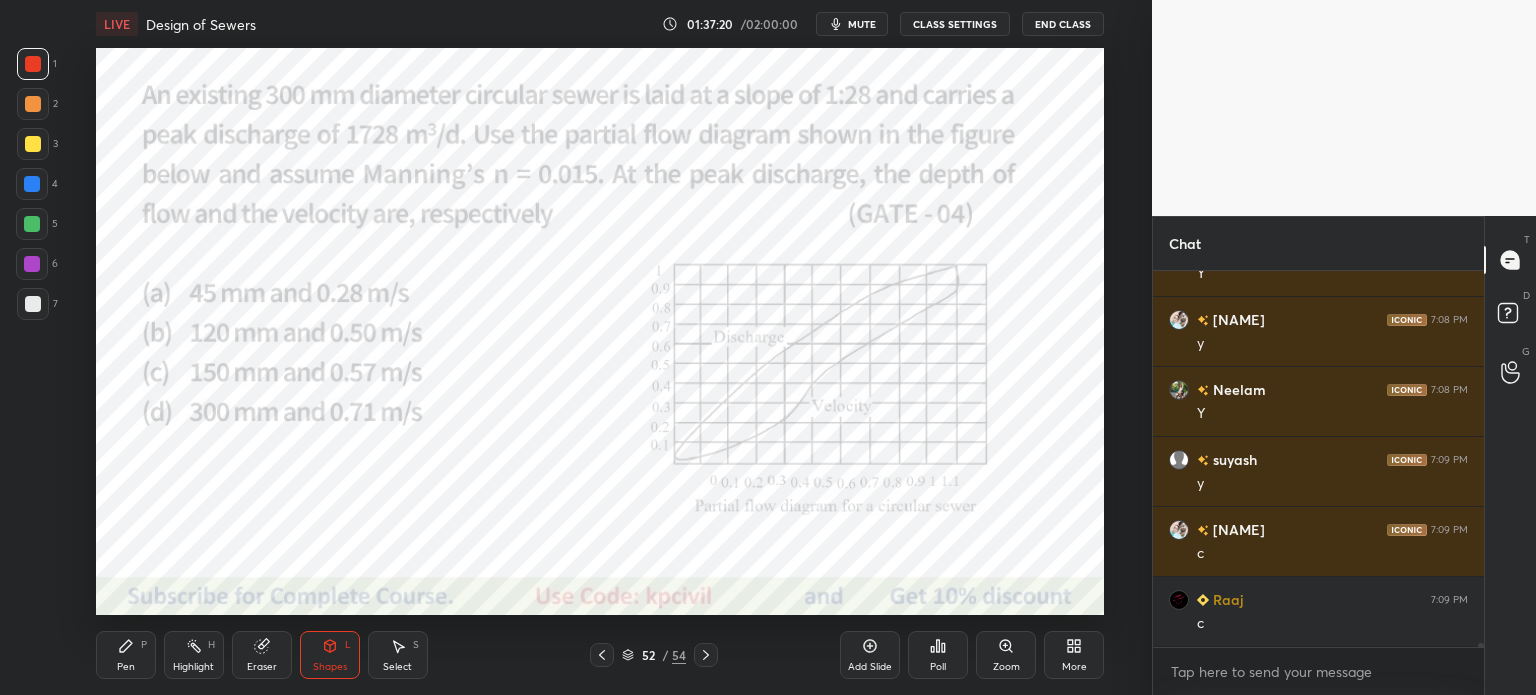 click on "Pen" at bounding box center [126, 667] 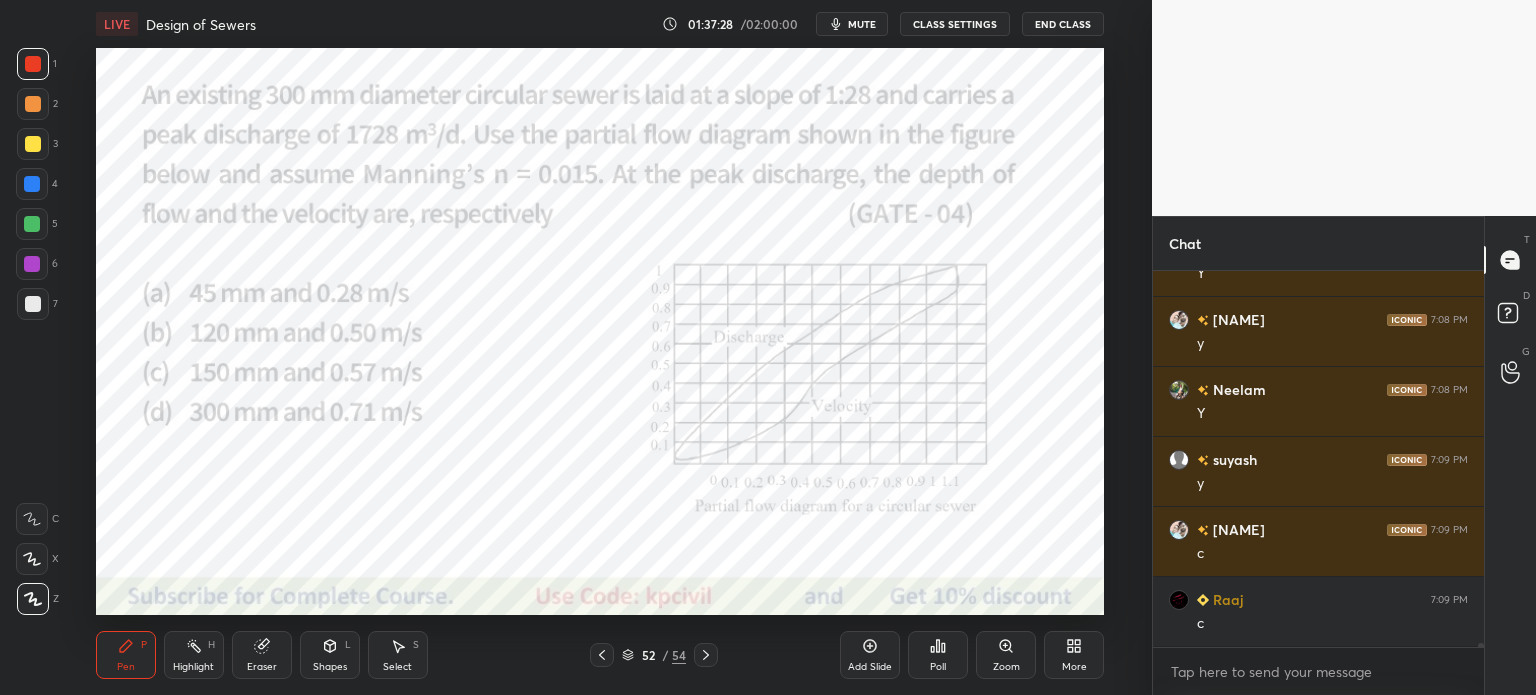 click on "Select" at bounding box center [397, 667] 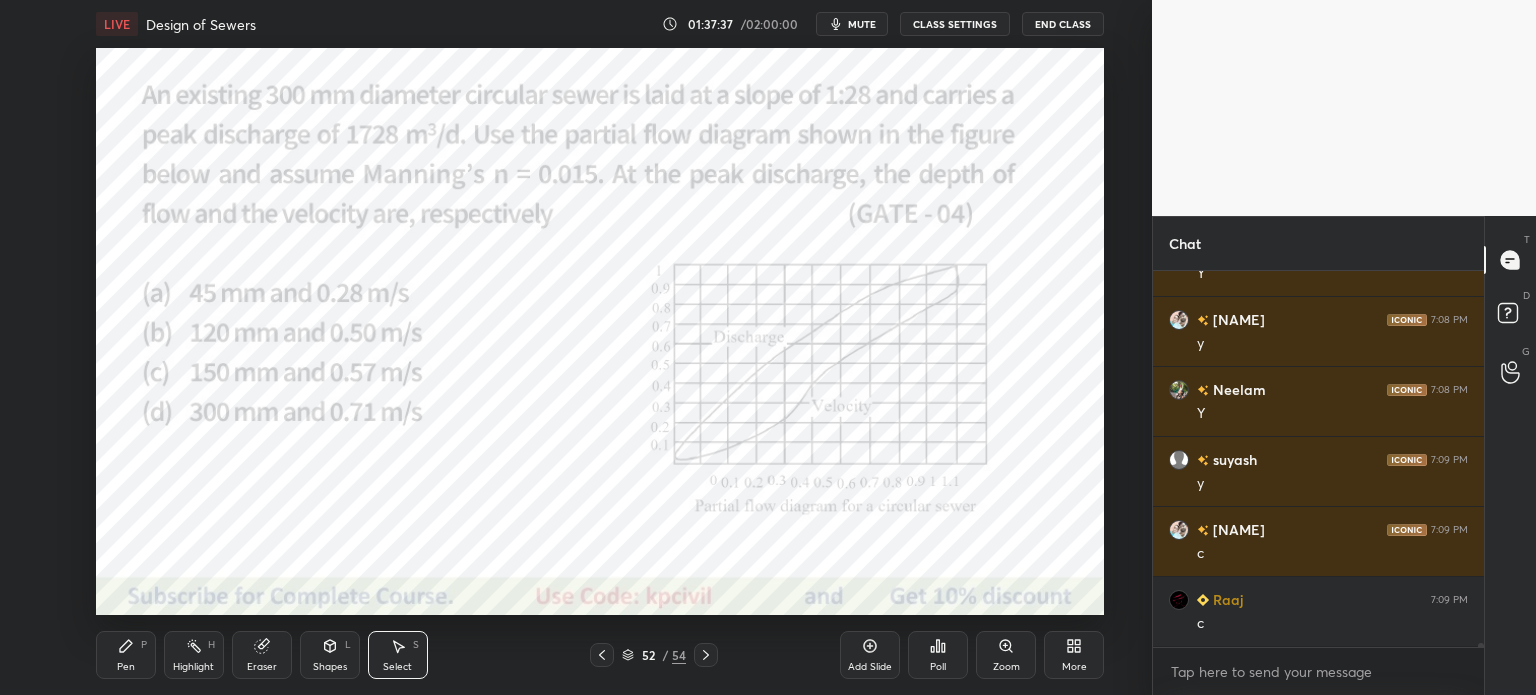 click on "0 ° Undo Copy Paste here Duplicate Duplicate to new slide Delete" at bounding box center [600, 331] 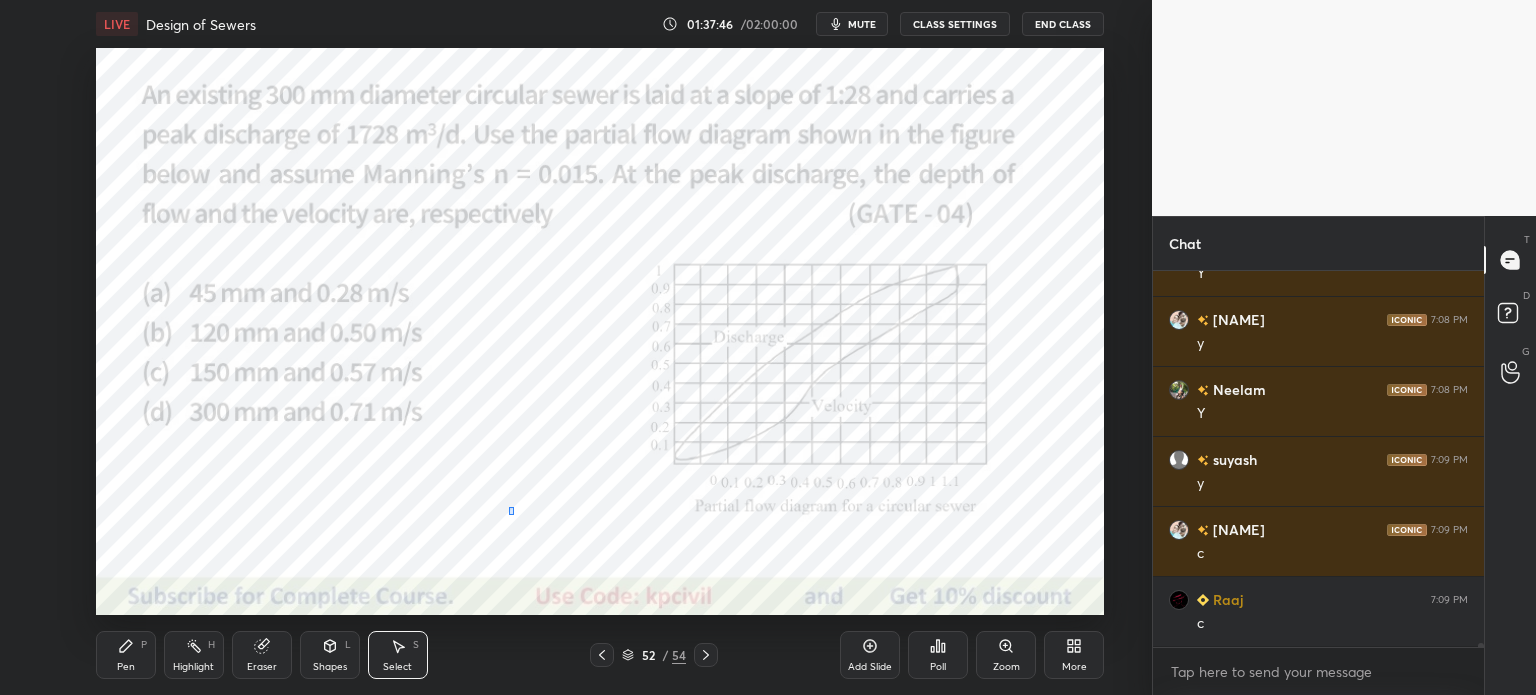 click on "0 ° Undo Copy Paste here Duplicate Duplicate to new slide Delete" at bounding box center [600, 331] 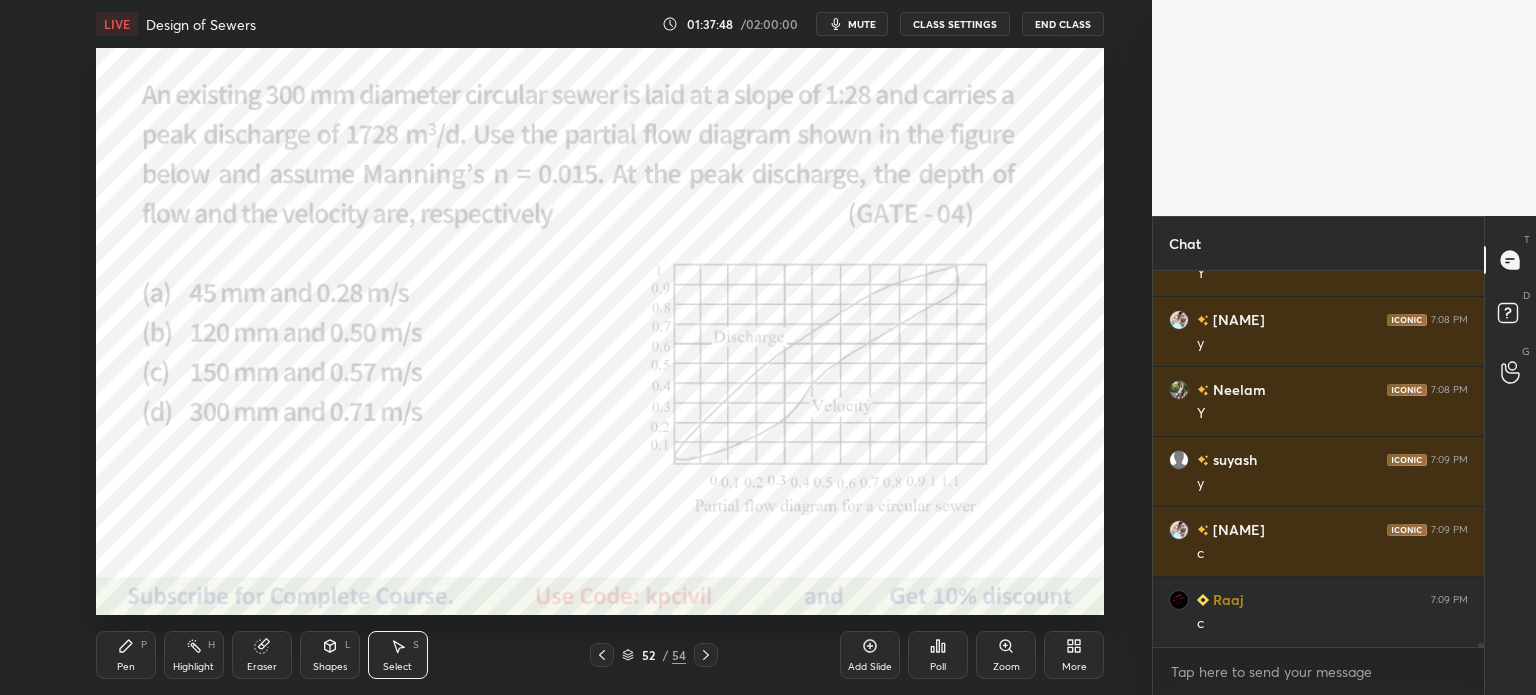 click on "Eraser" at bounding box center [262, 655] 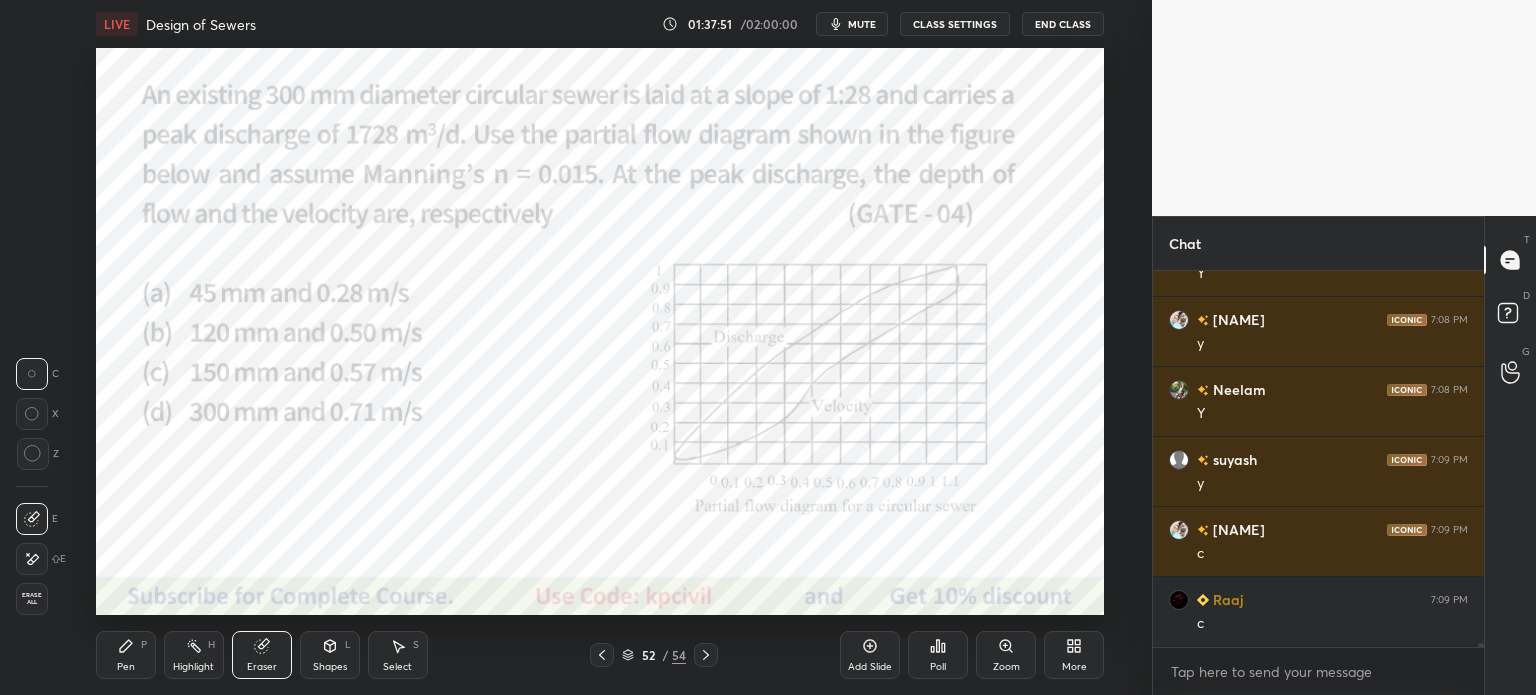 click on "Select S" at bounding box center [398, 655] 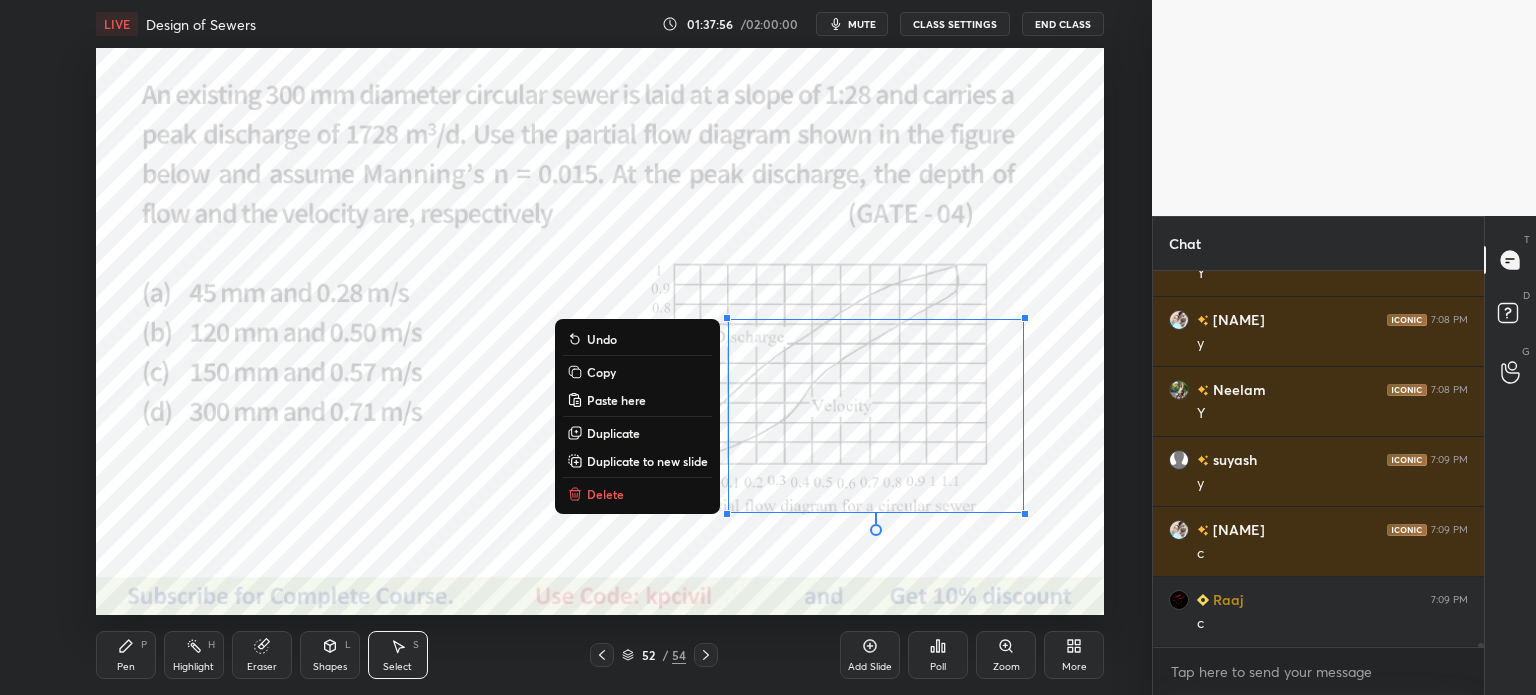 click on "Copy" at bounding box center [637, 372] 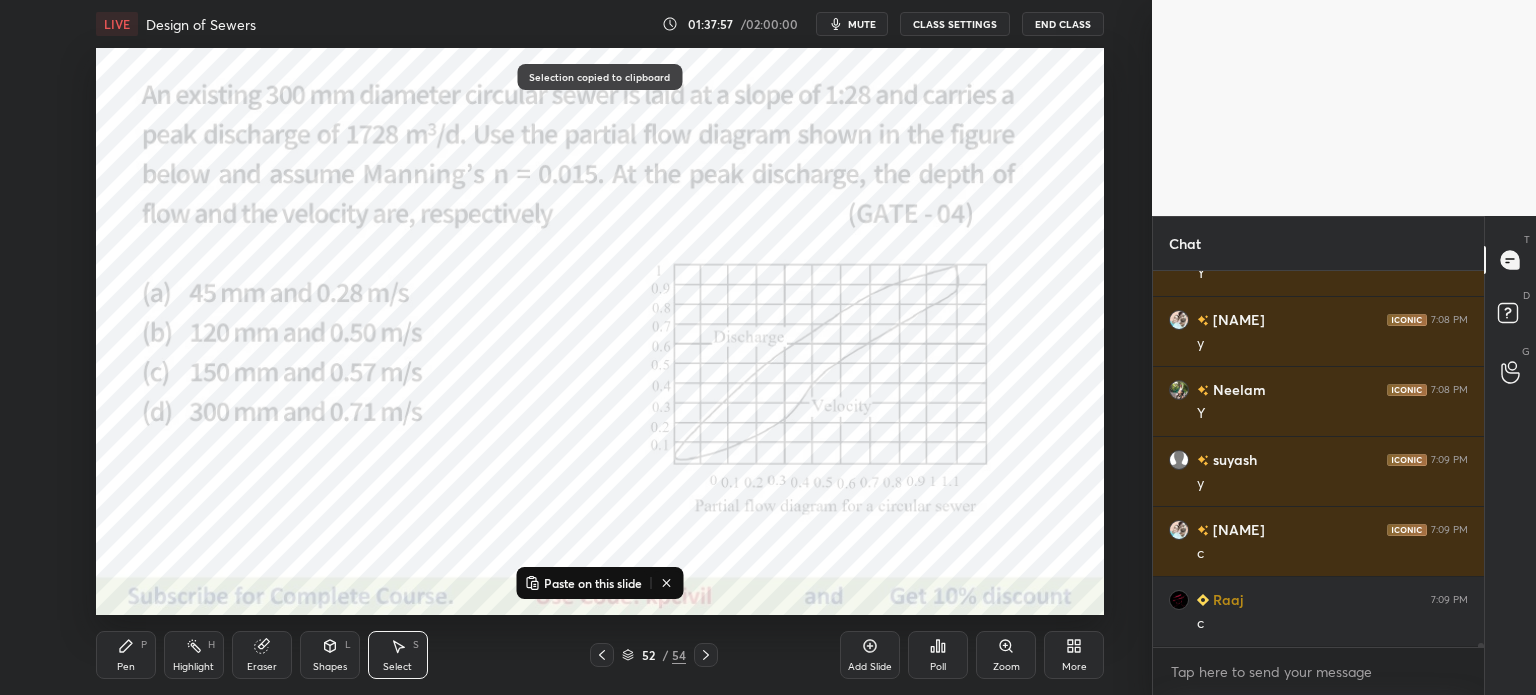 click 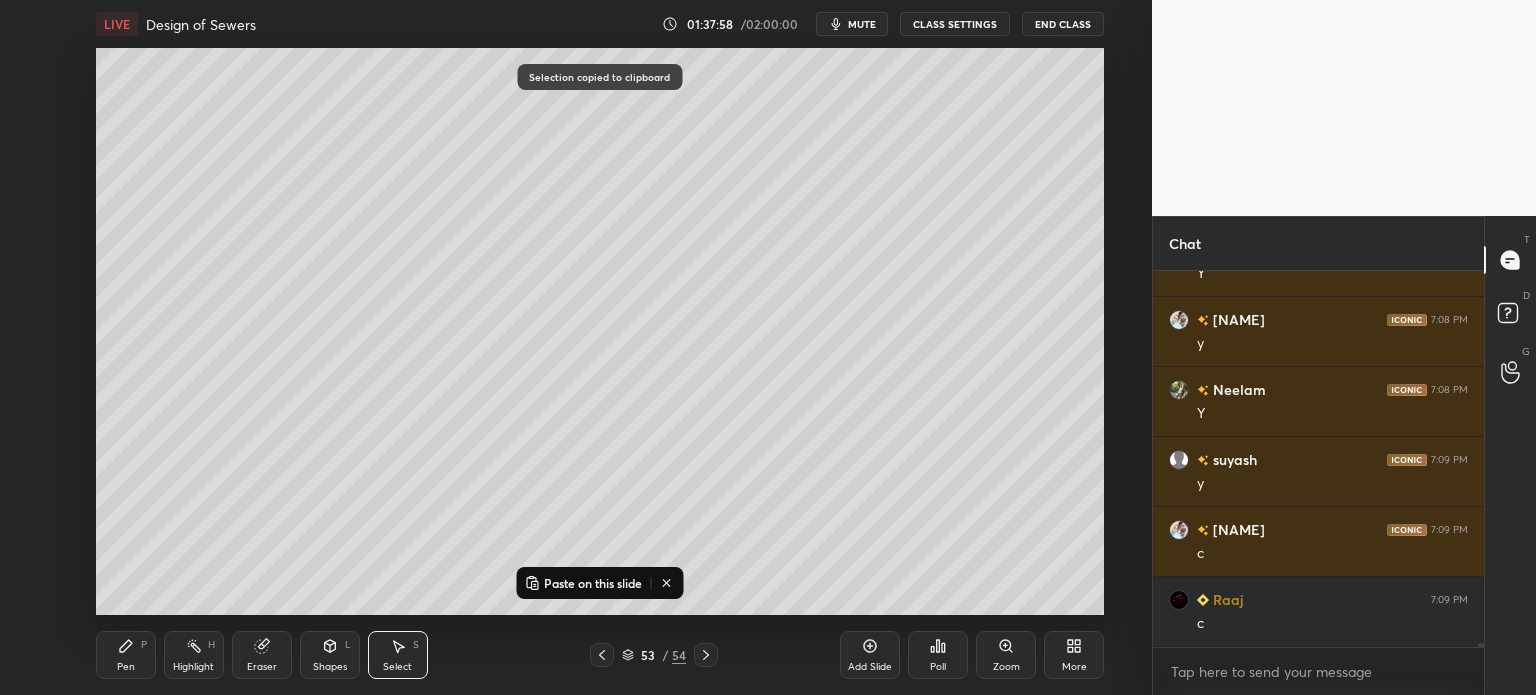 click 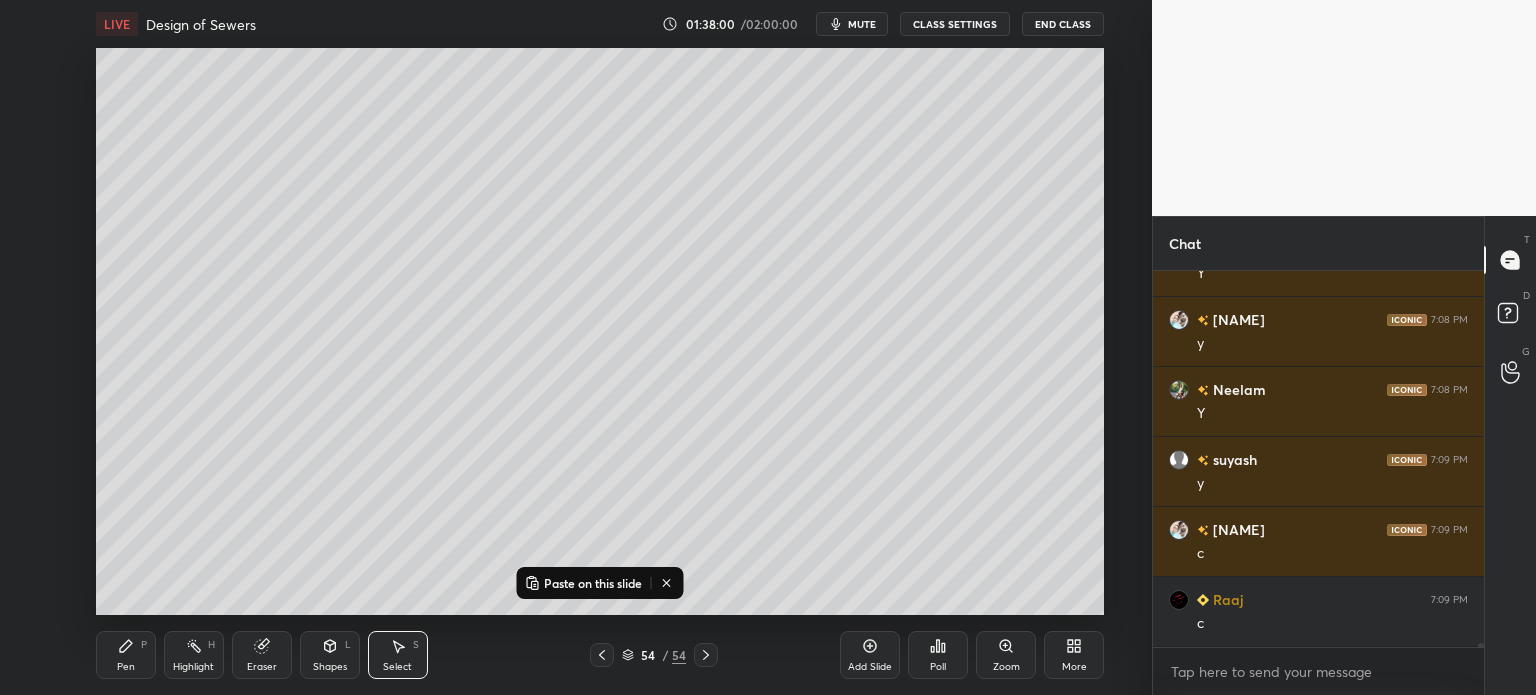 click on "Paste on this slide" at bounding box center [593, 583] 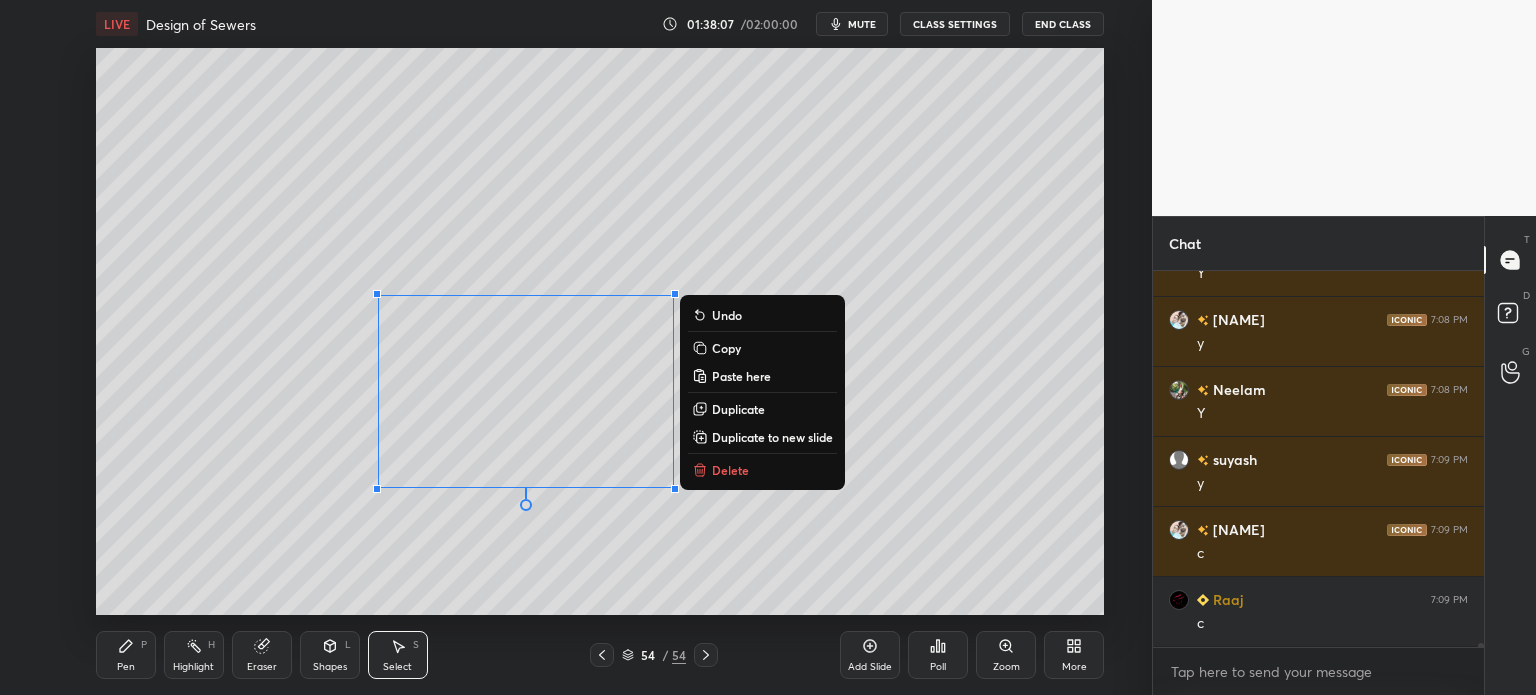 click on "Pen P" at bounding box center [126, 655] 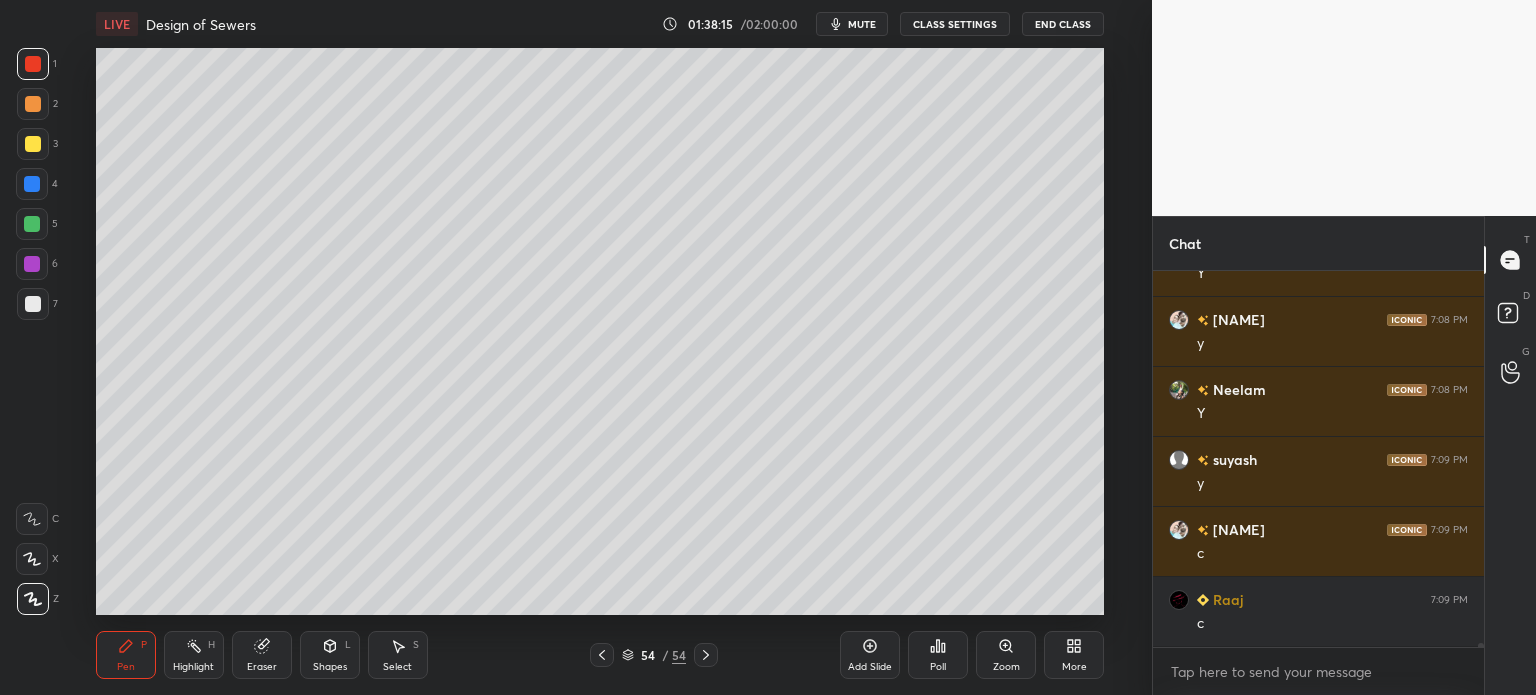 click at bounding box center (33, 104) 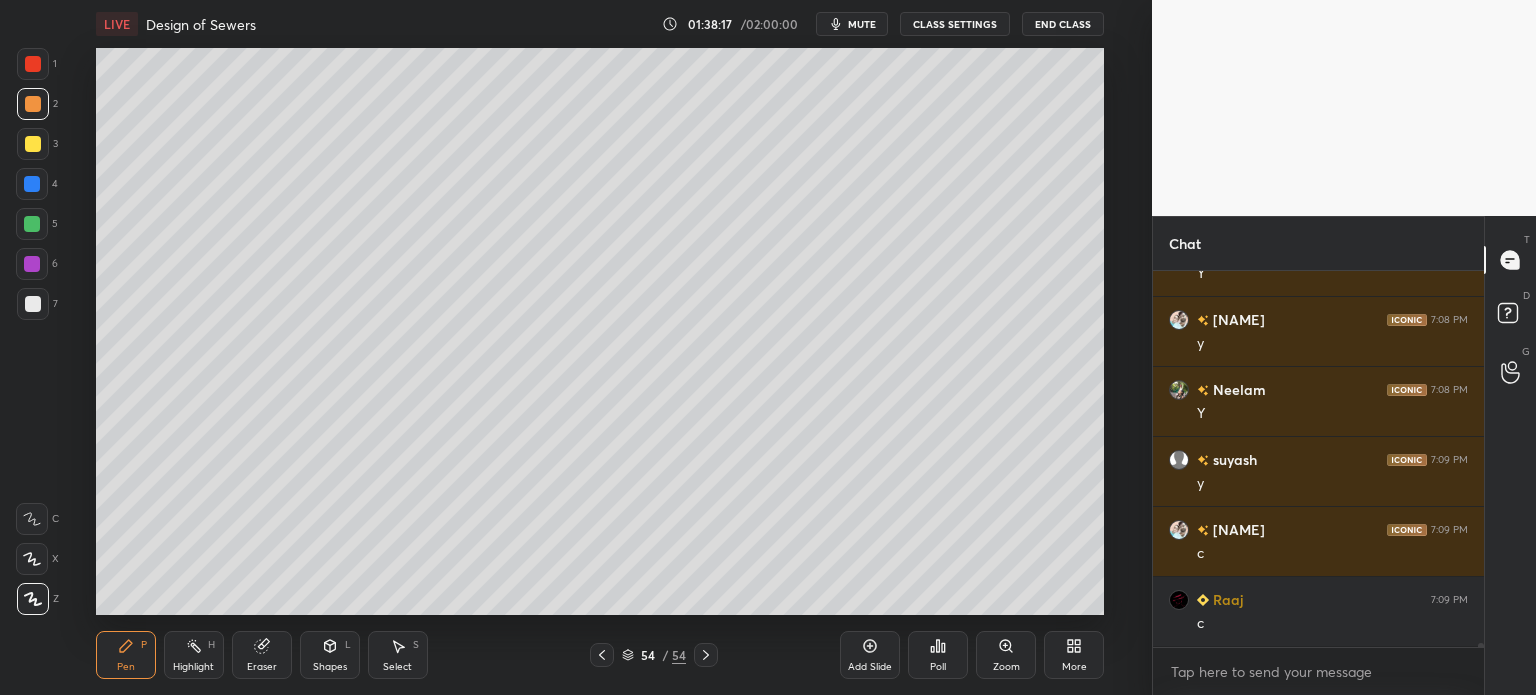 click on "Shapes" at bounding box center [330, 667] 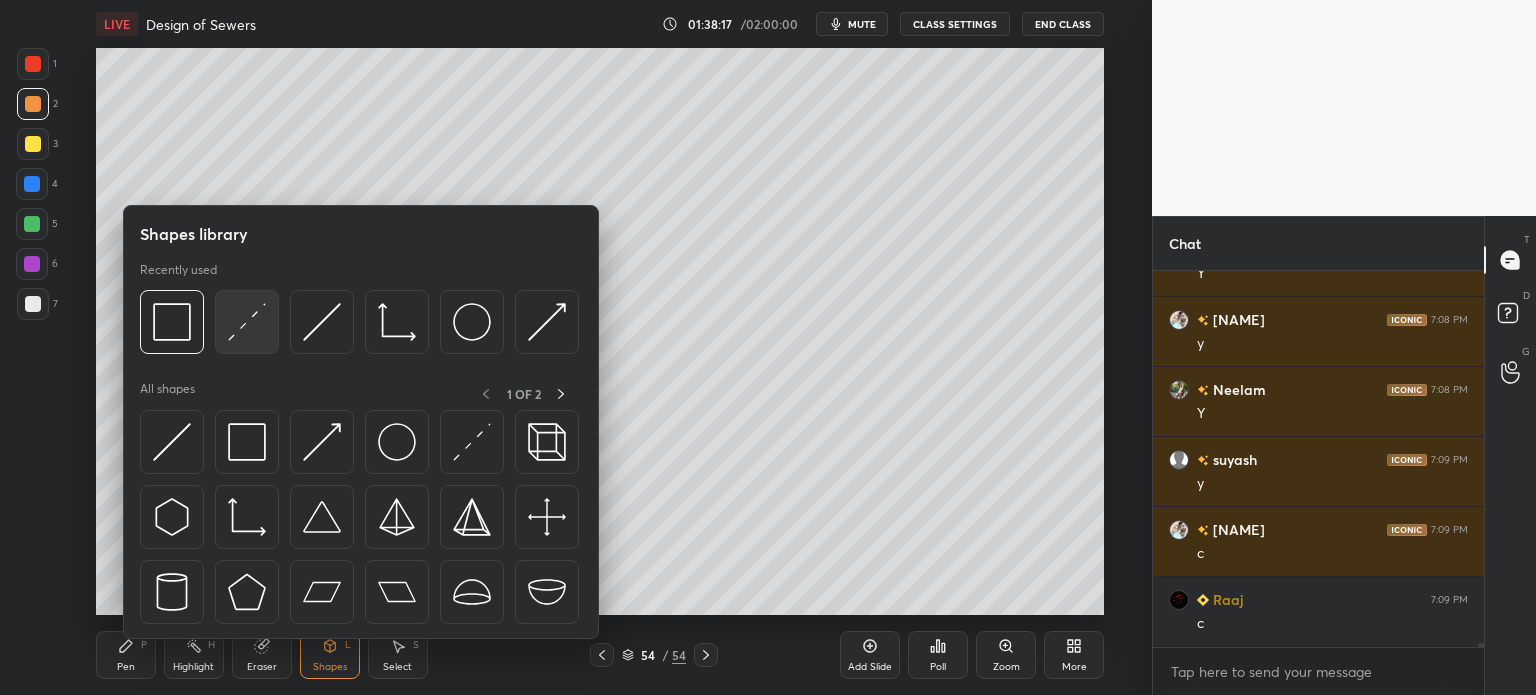 click at bounding box center (247, 322) 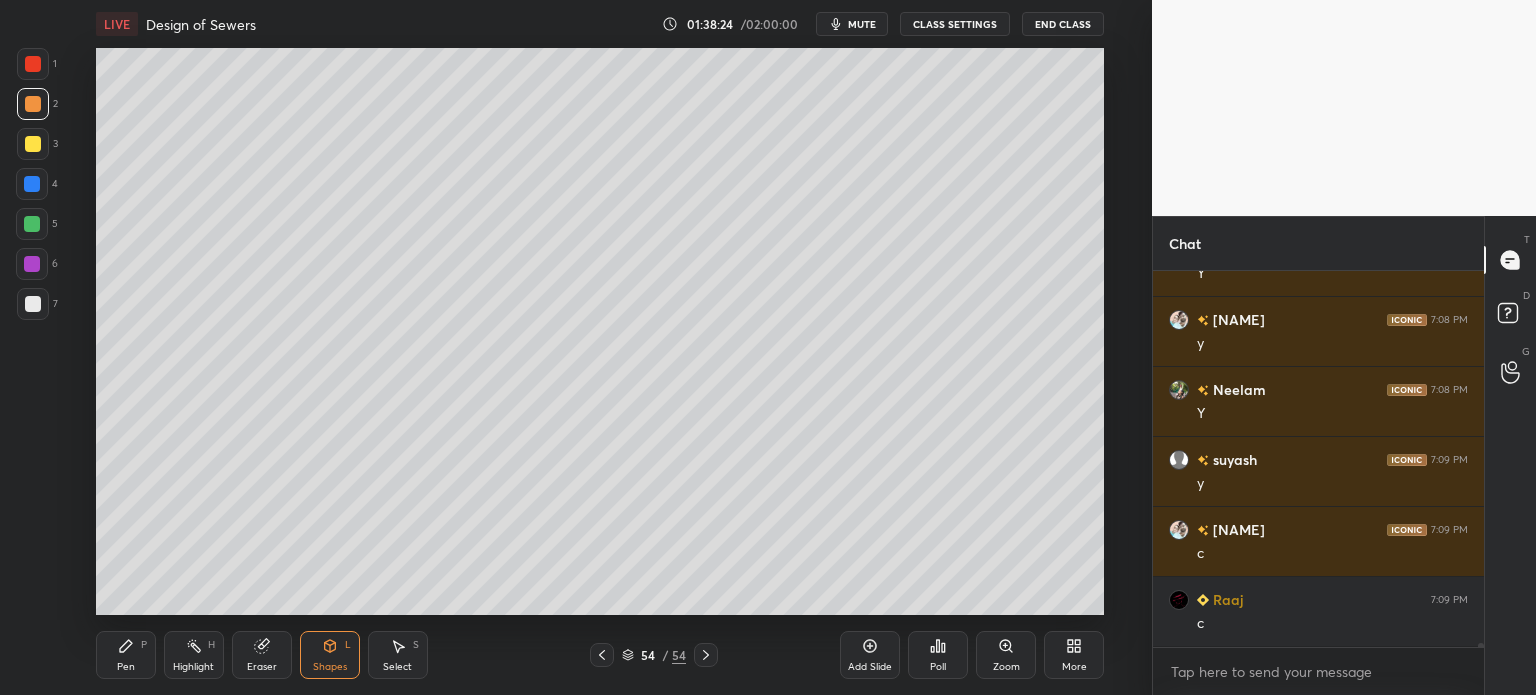 click on "Pen P" at bounding box center [126, 655] 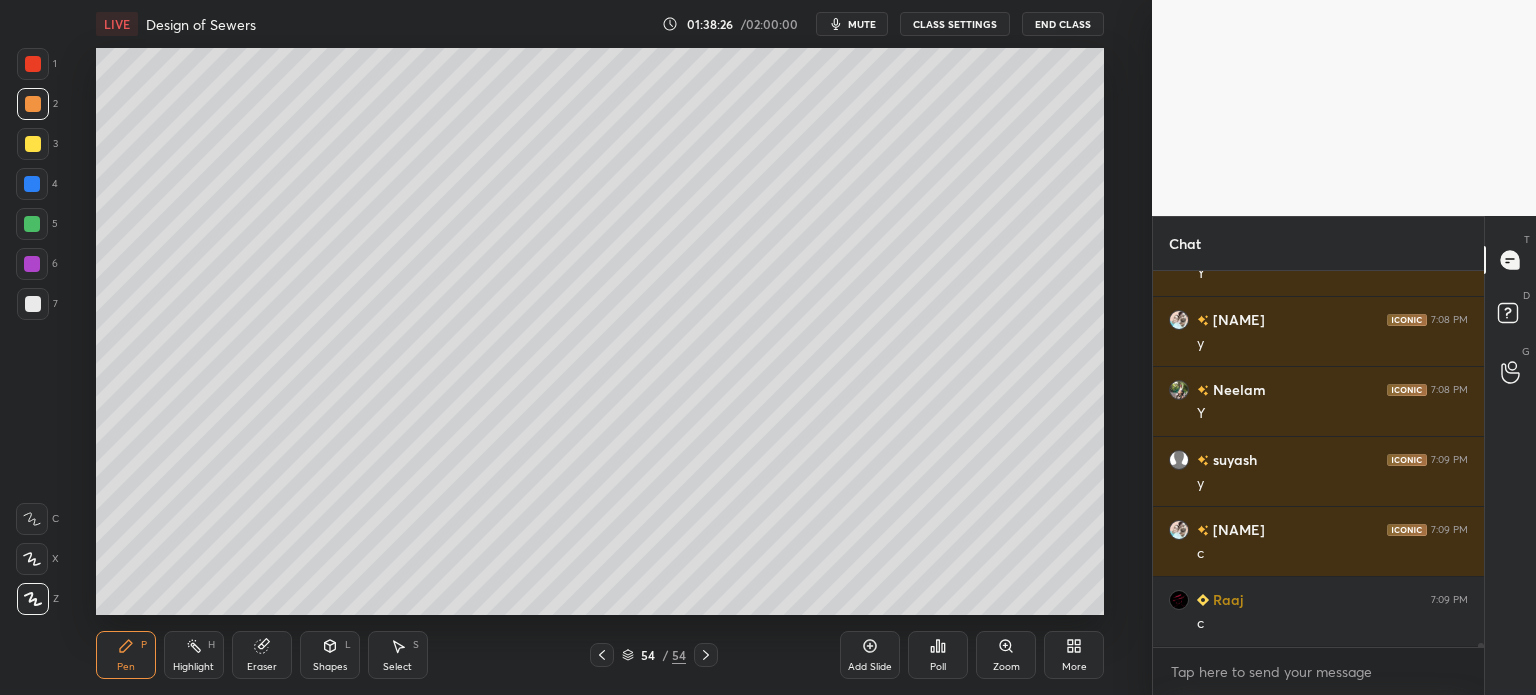 click at bounding box center [33, 304] 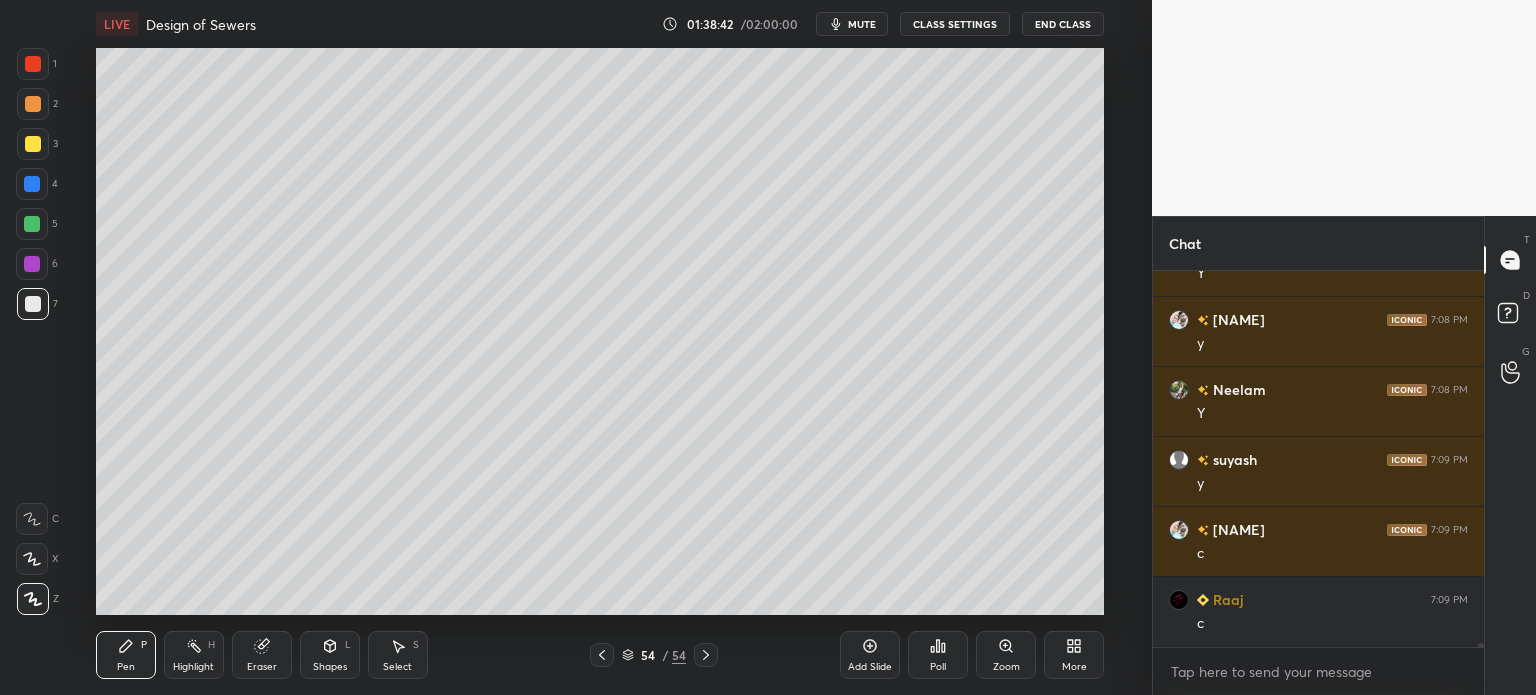 click 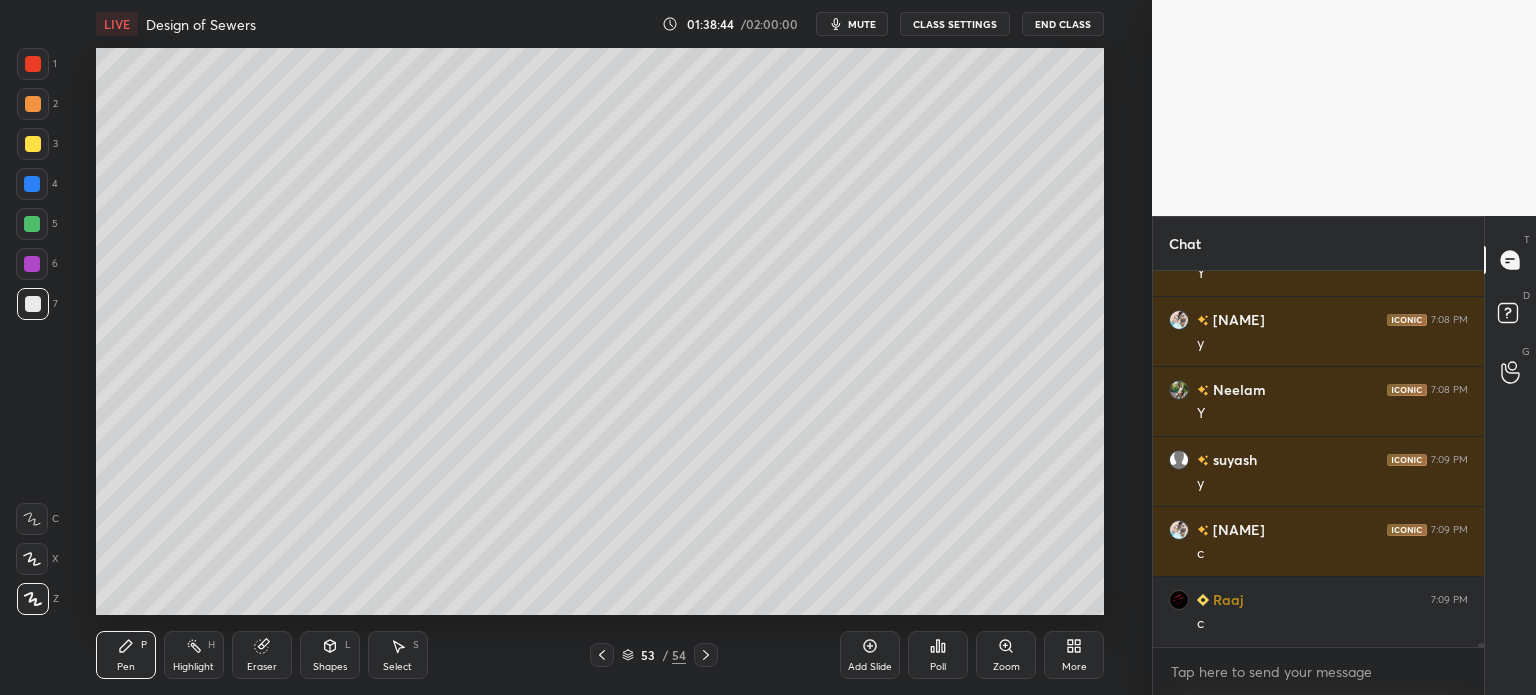 click on "Select" at bounding box center [397, 667] 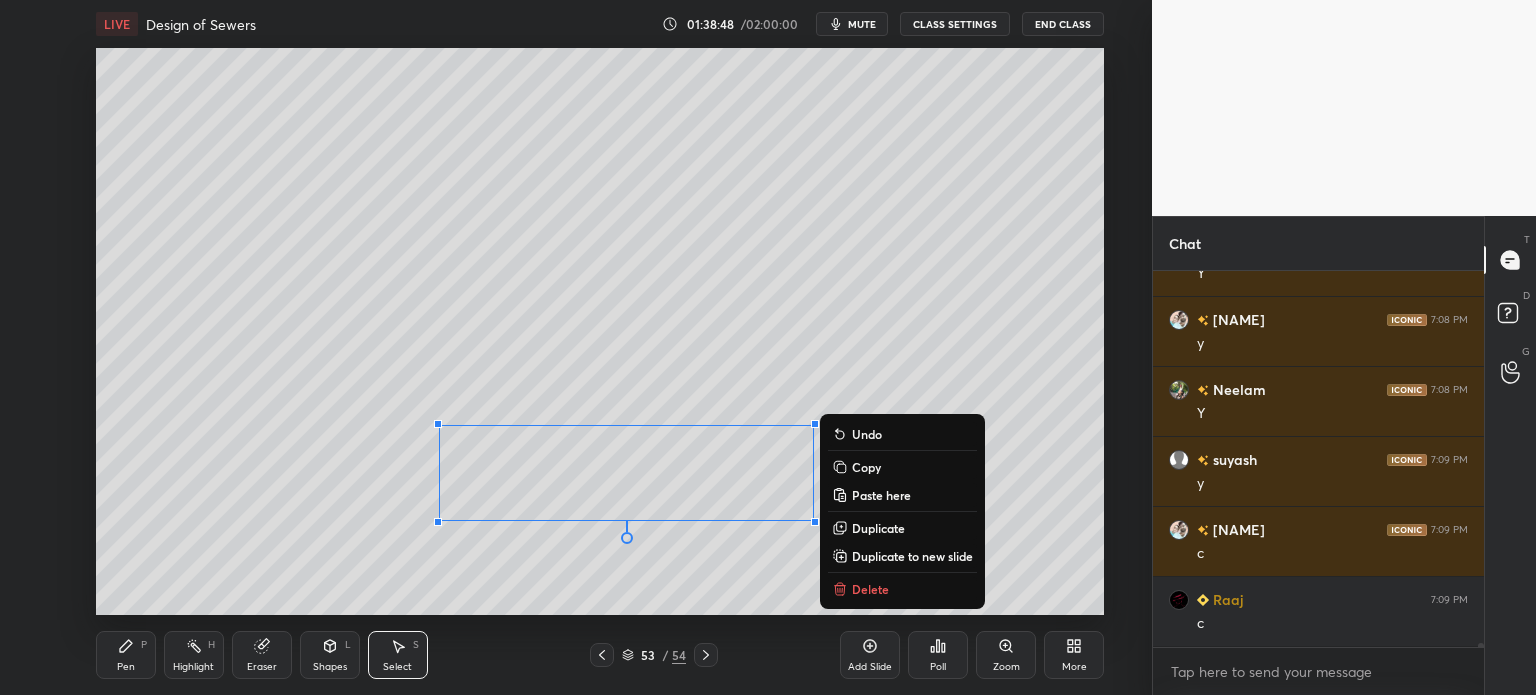click on "Copy" at bounding box center [866, 467] 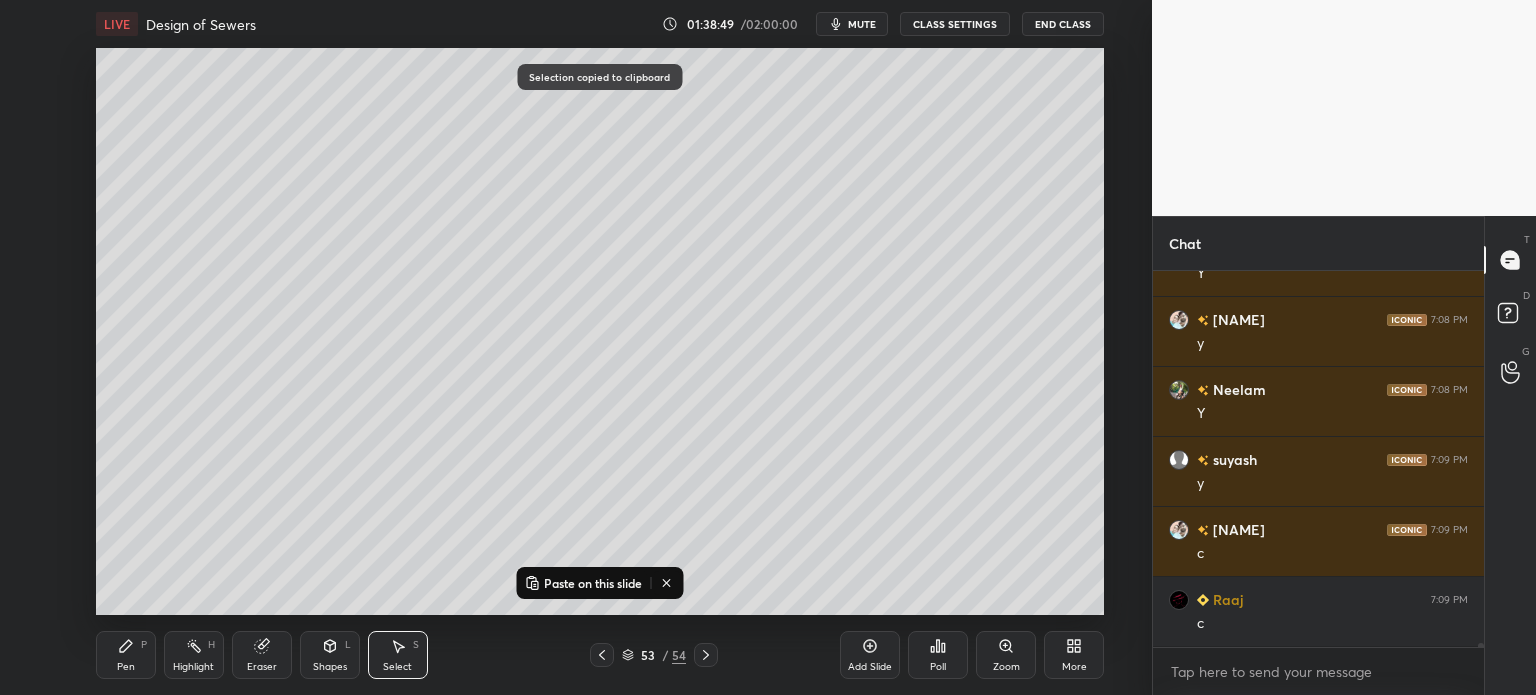 click 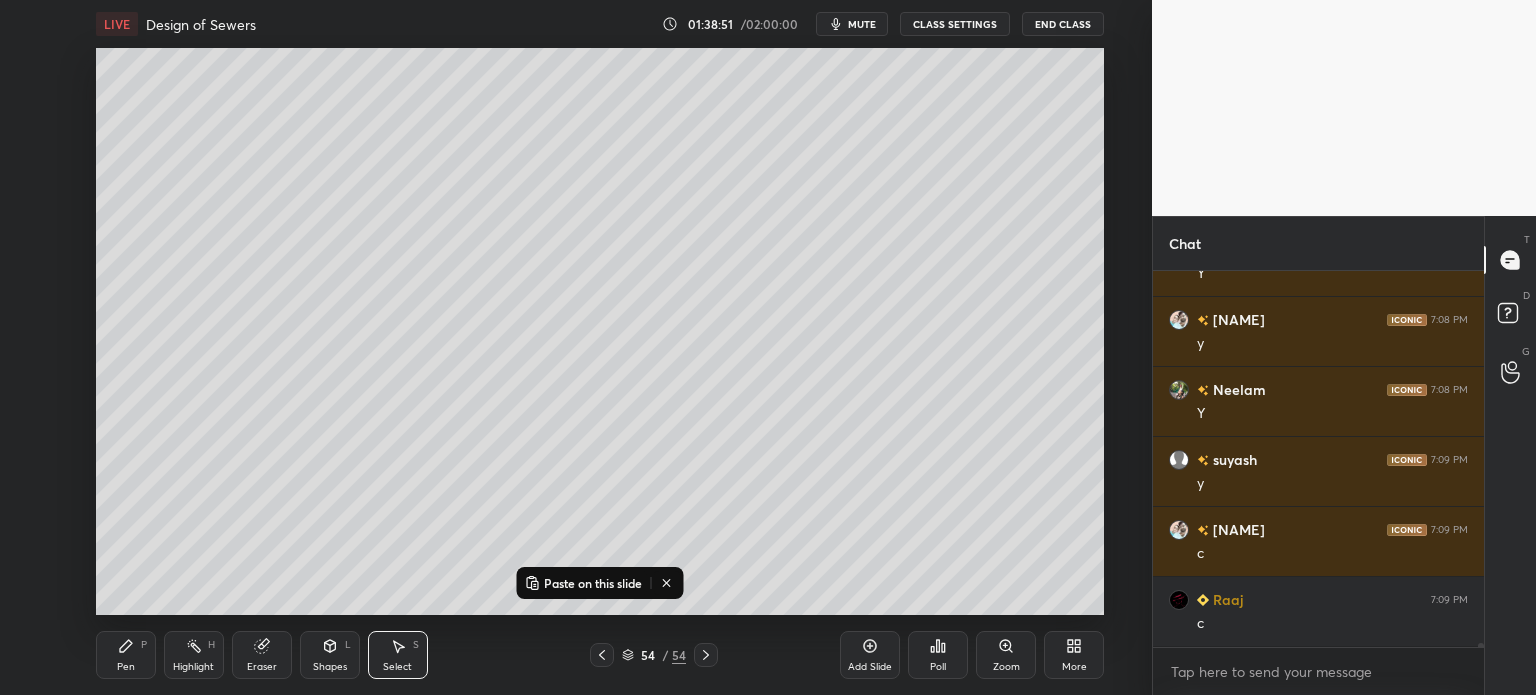 click on "Pen" at bounding box center [126, 667] 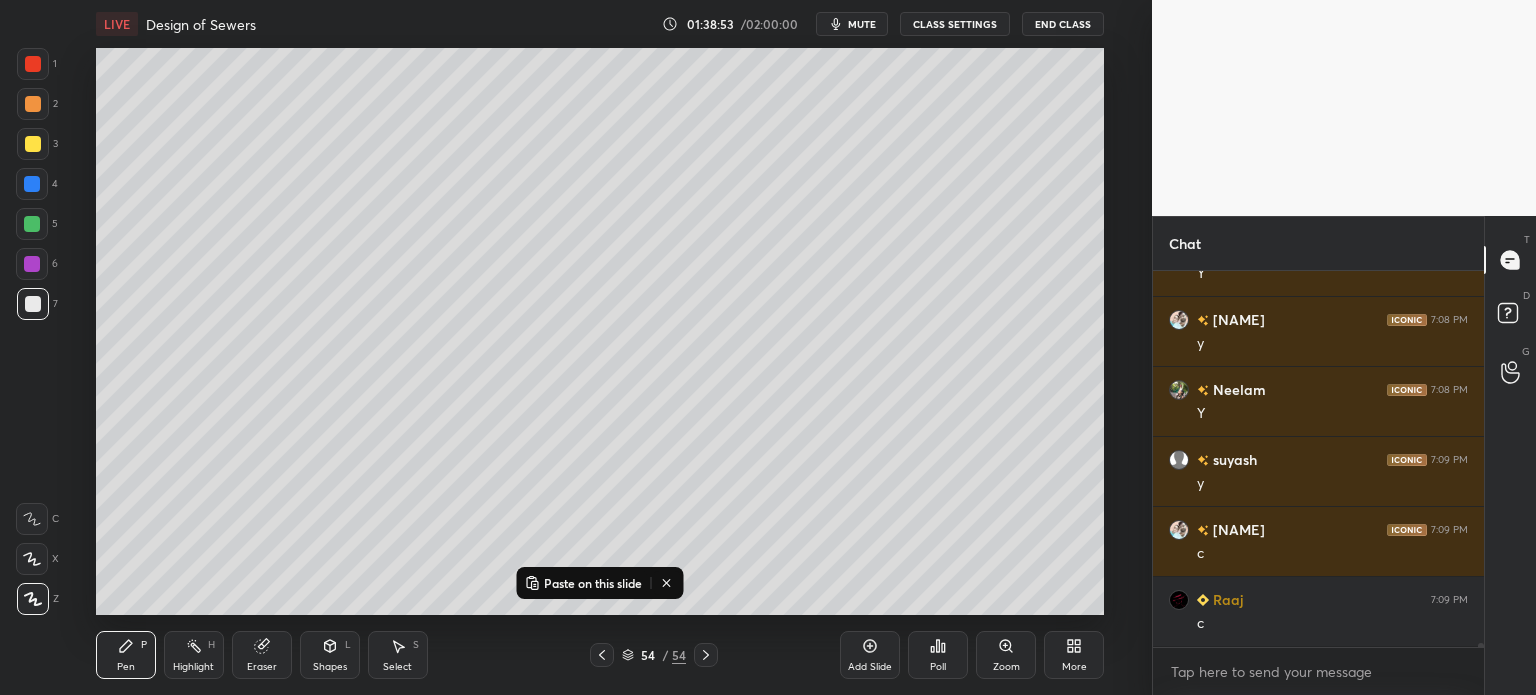 click on "Add Slide" at bounding box center [870, 655] 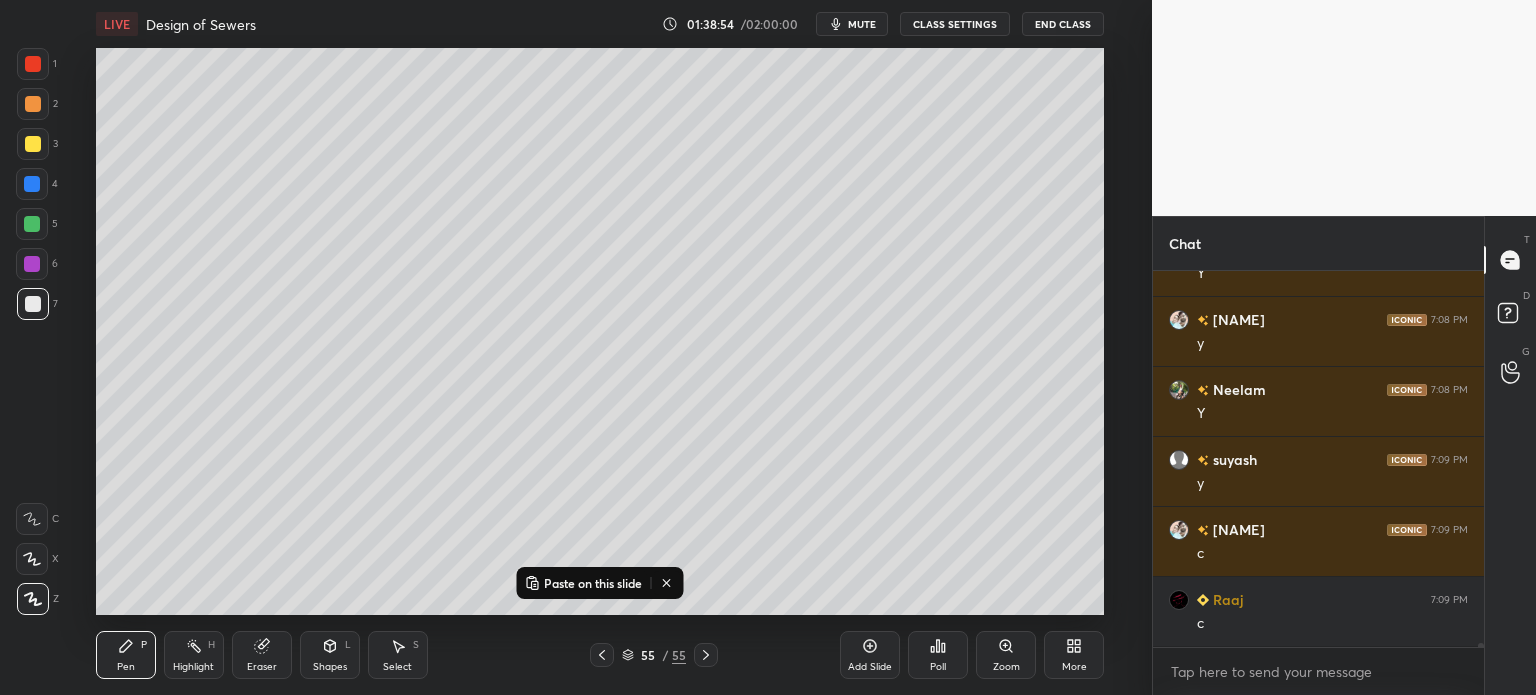 click on "Paste on this slide" at bounding box center [593, 583] 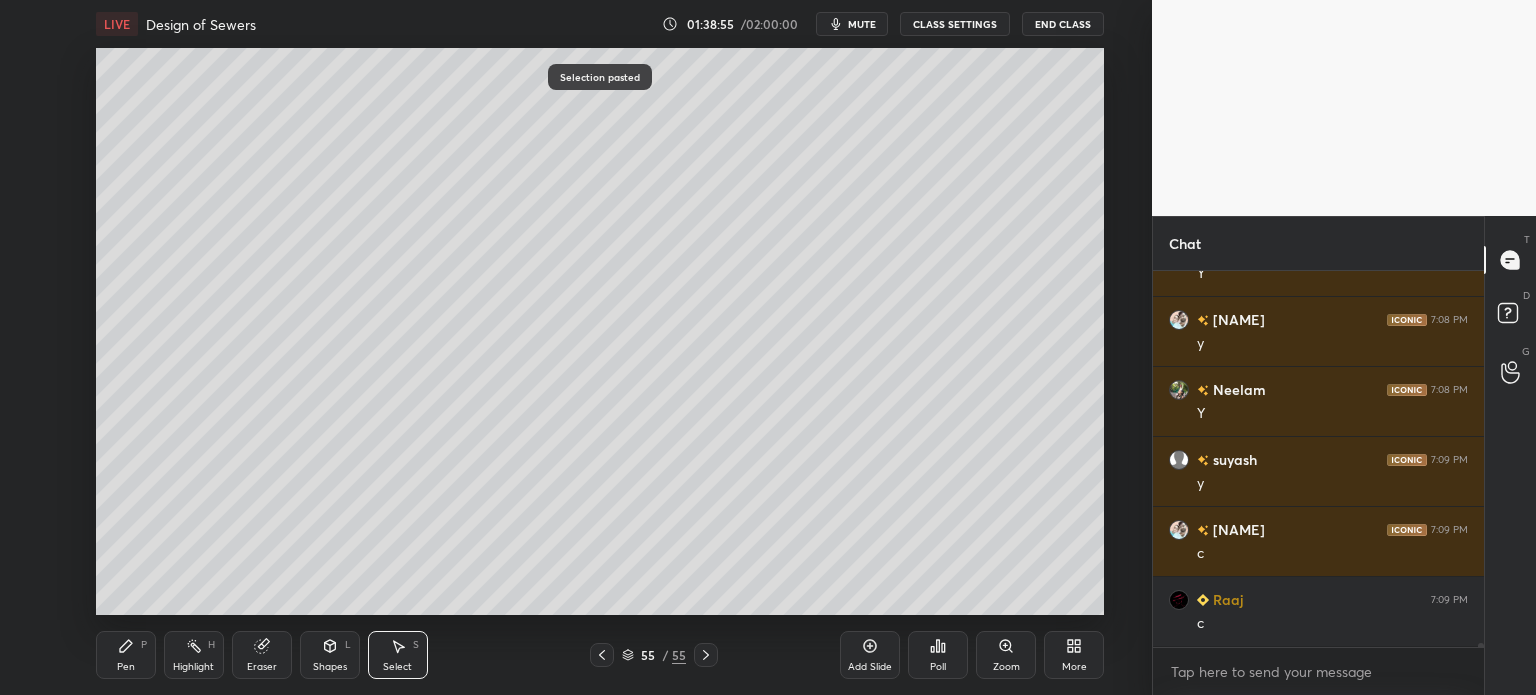 click on "0 ° Undo Copy Paste here Duplicate Duplicate to new slide Delete" at bounding box center [600, 331] 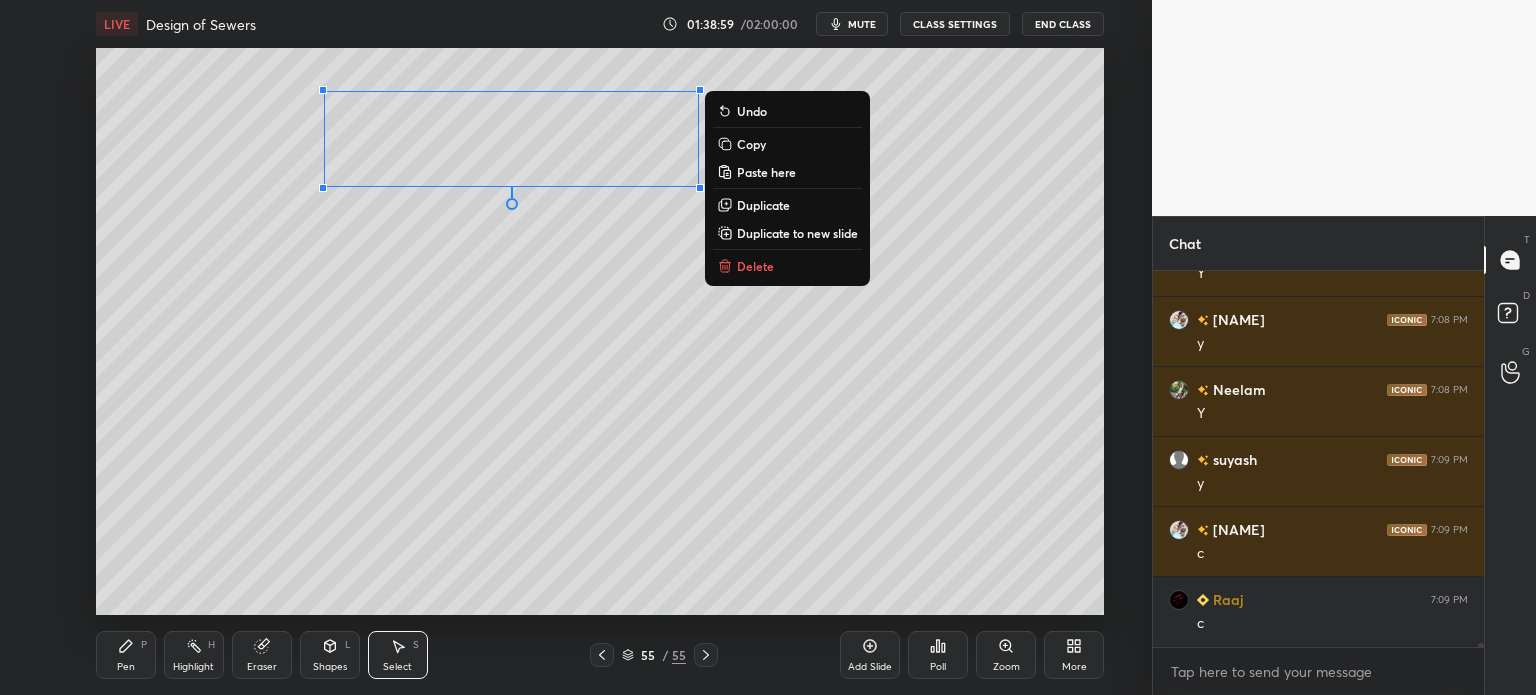 click on "Pen P" at bounding box center (126, 655) 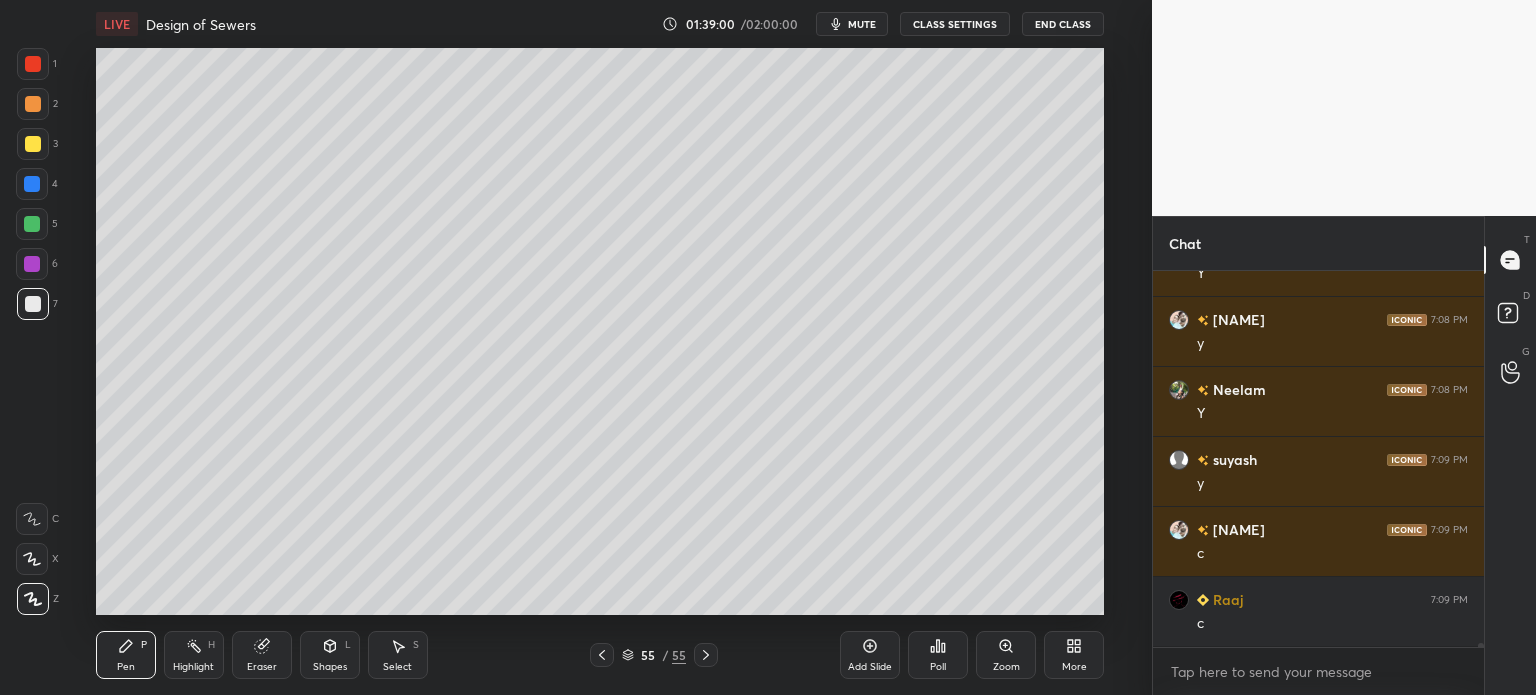 click at bounding box center [33, 304] 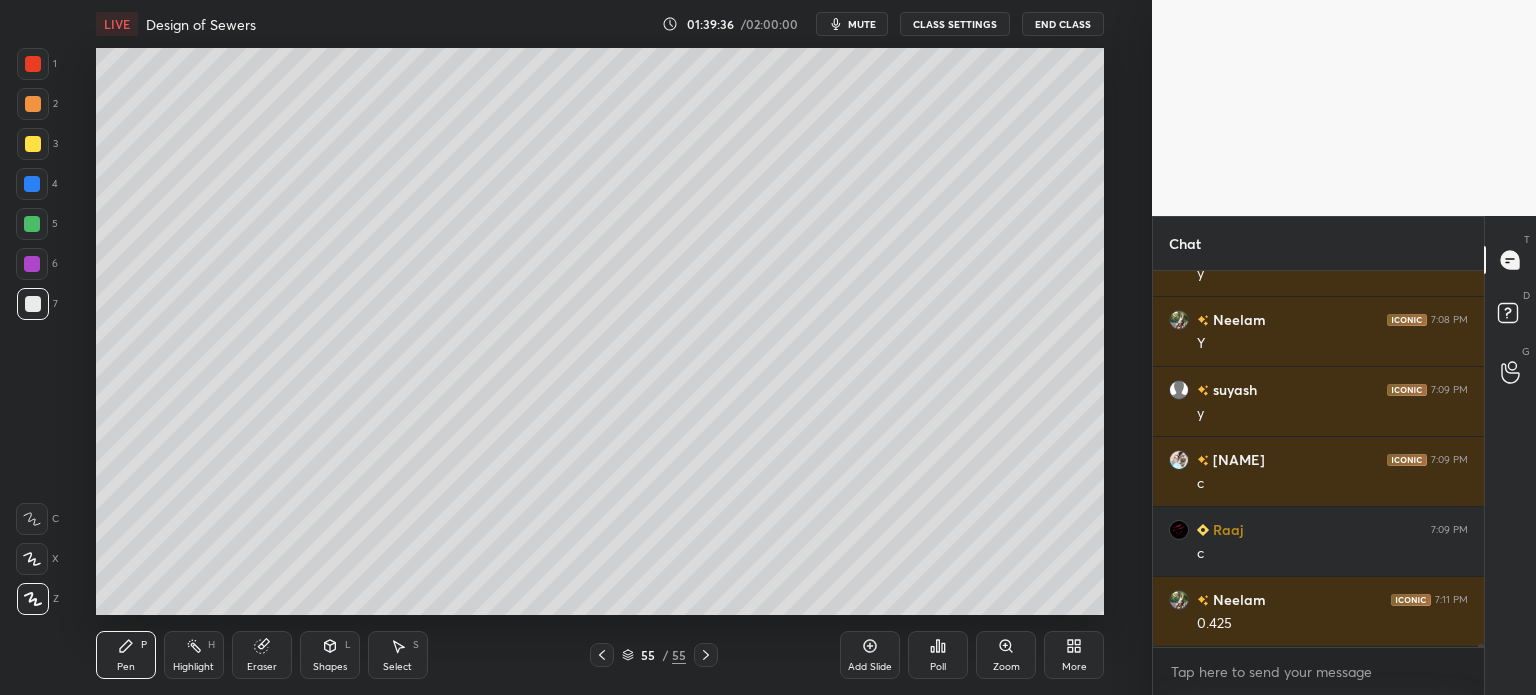 scroll, scrollTop: 40046, scrollLeft: 0, axis: vertical 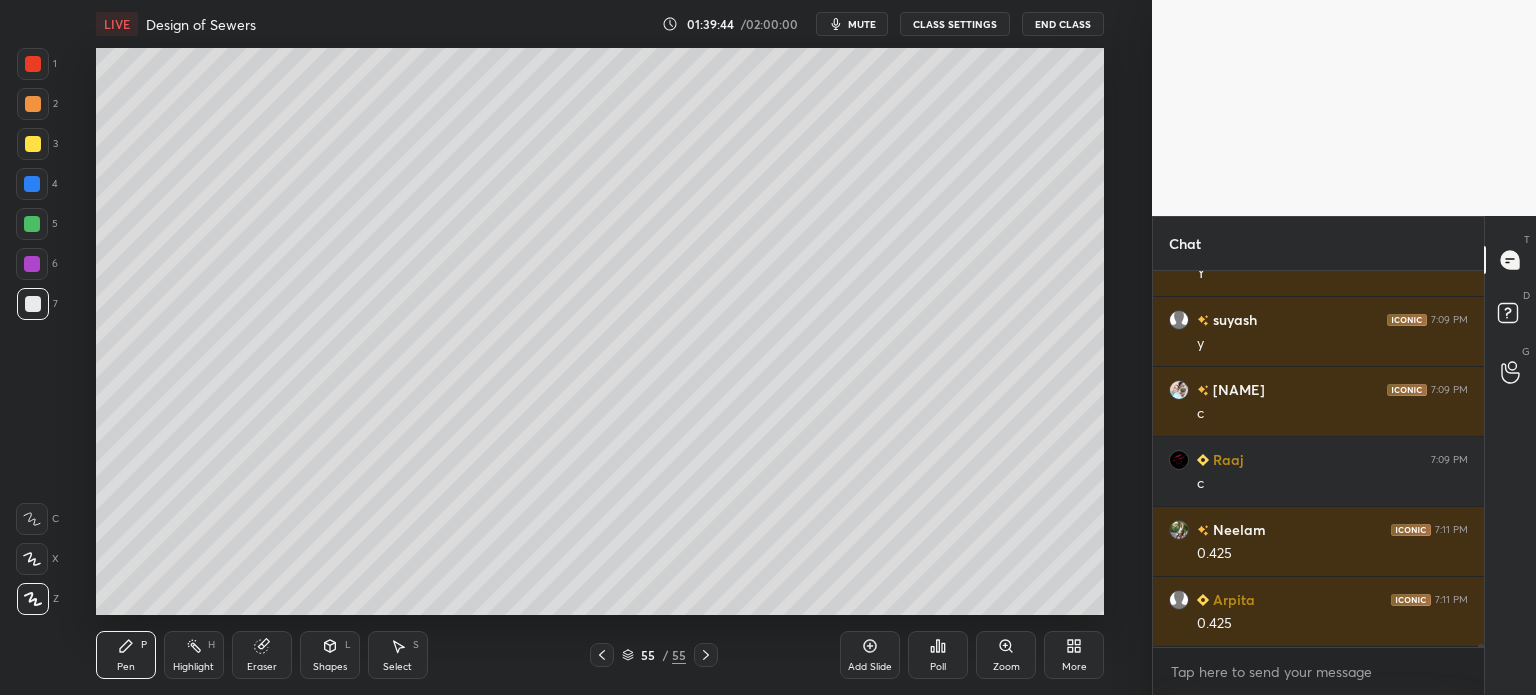 click 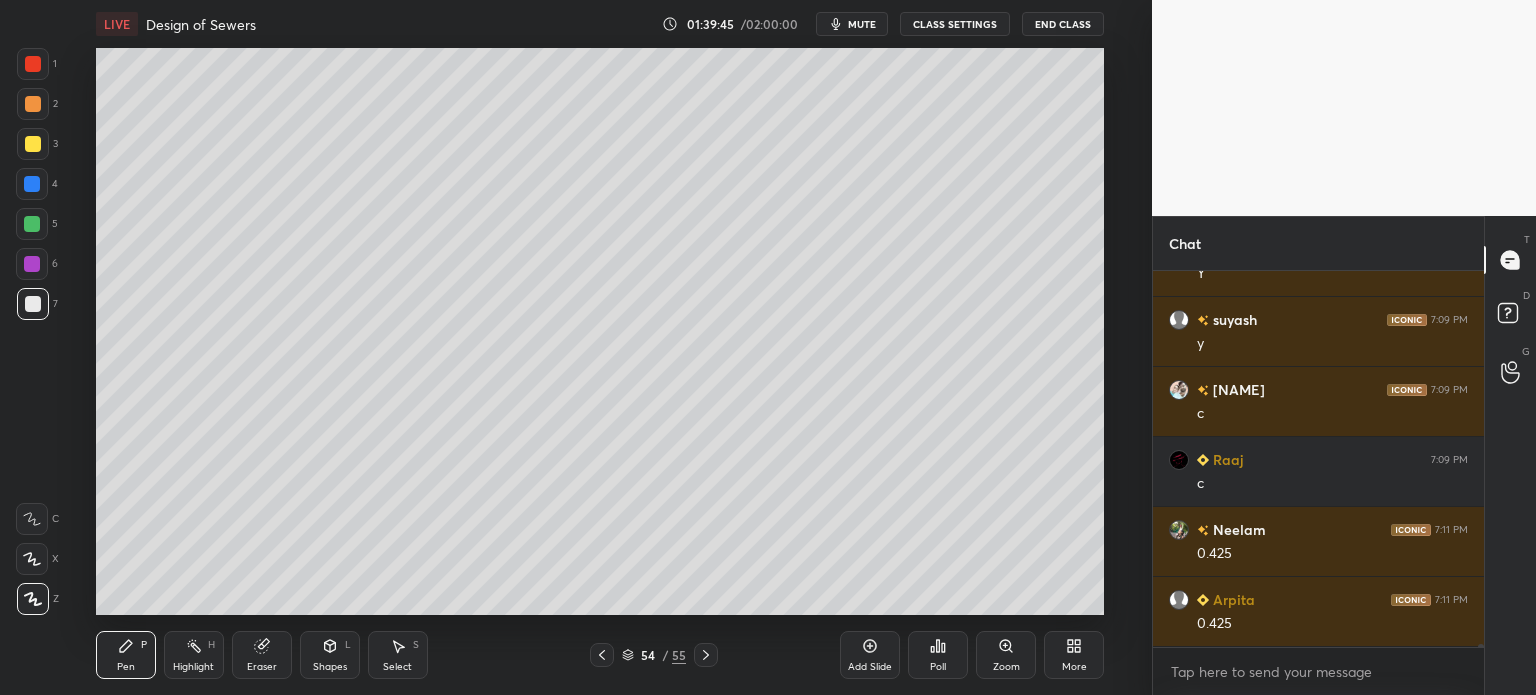 click 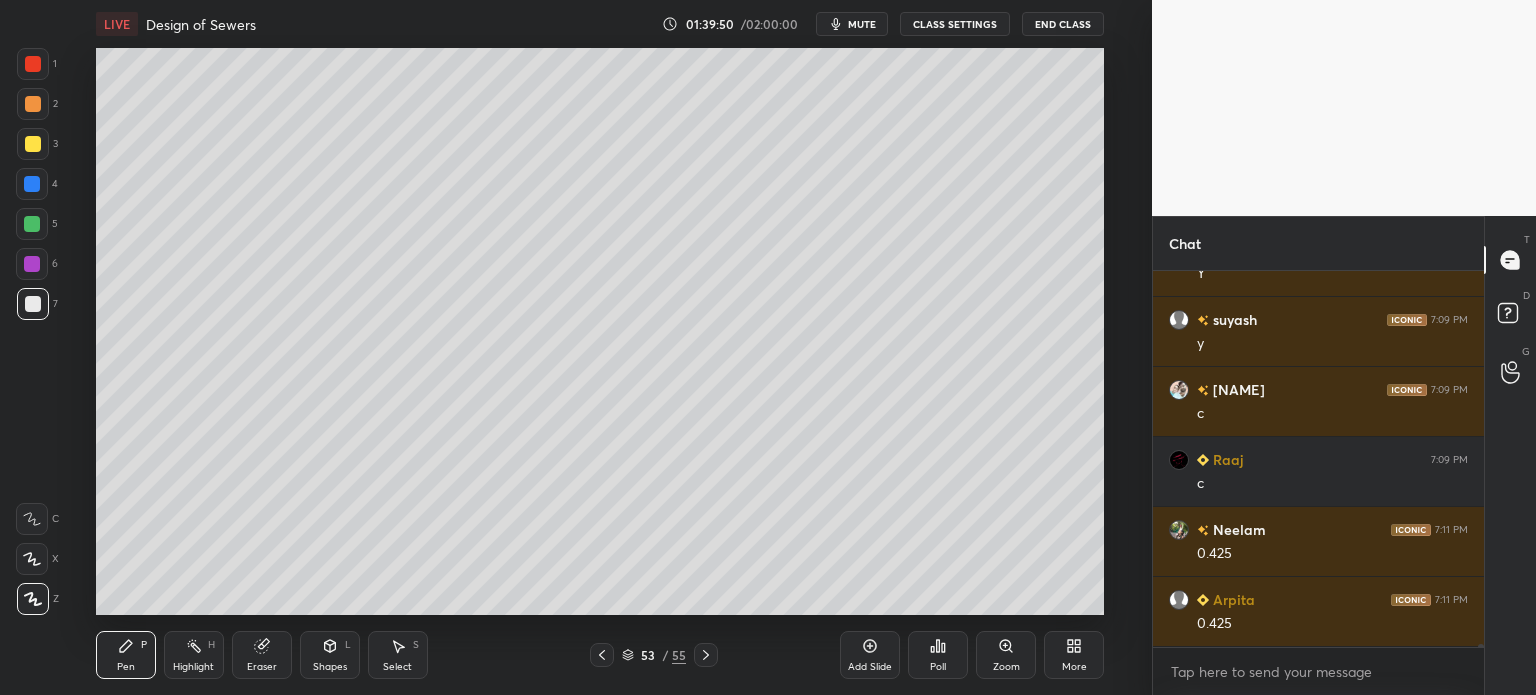 click 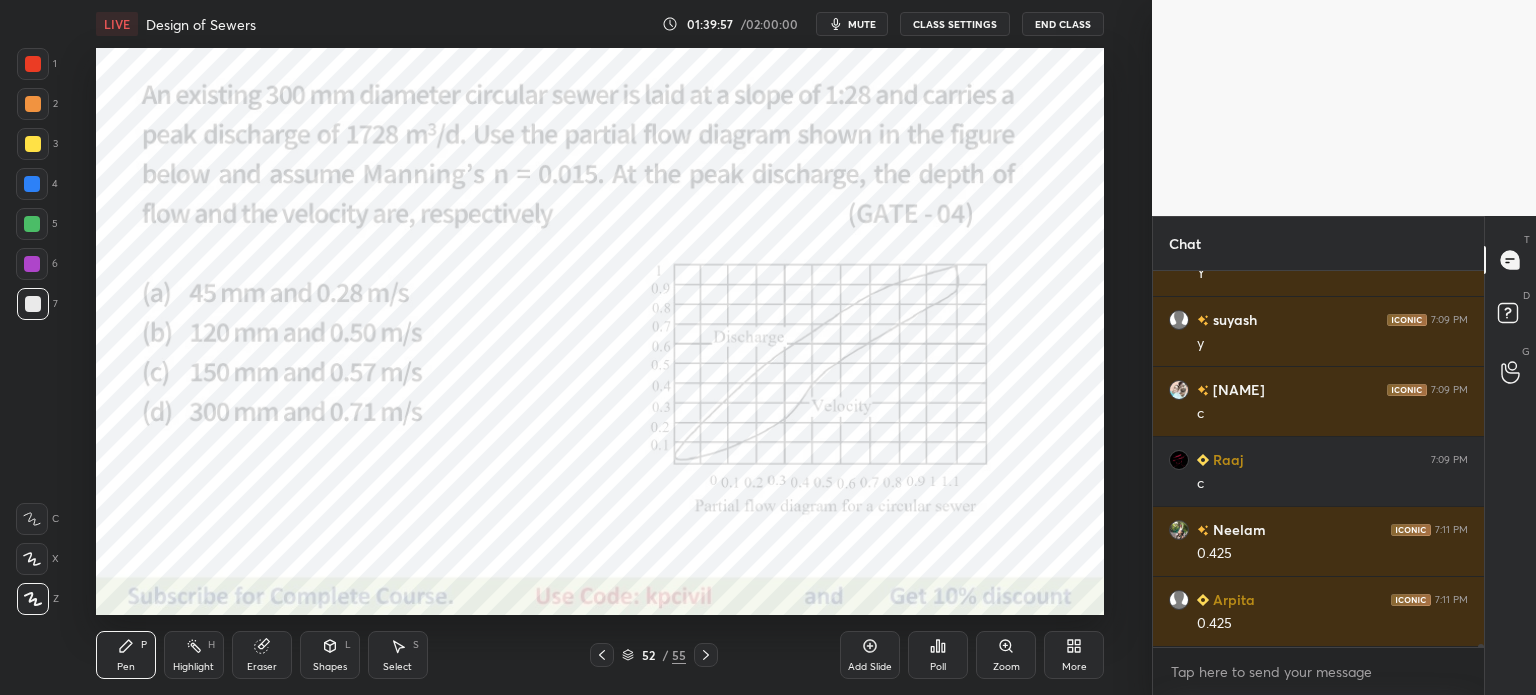 scroll, scrollTop: 40116, scrollLeft: 0, axis: vertical 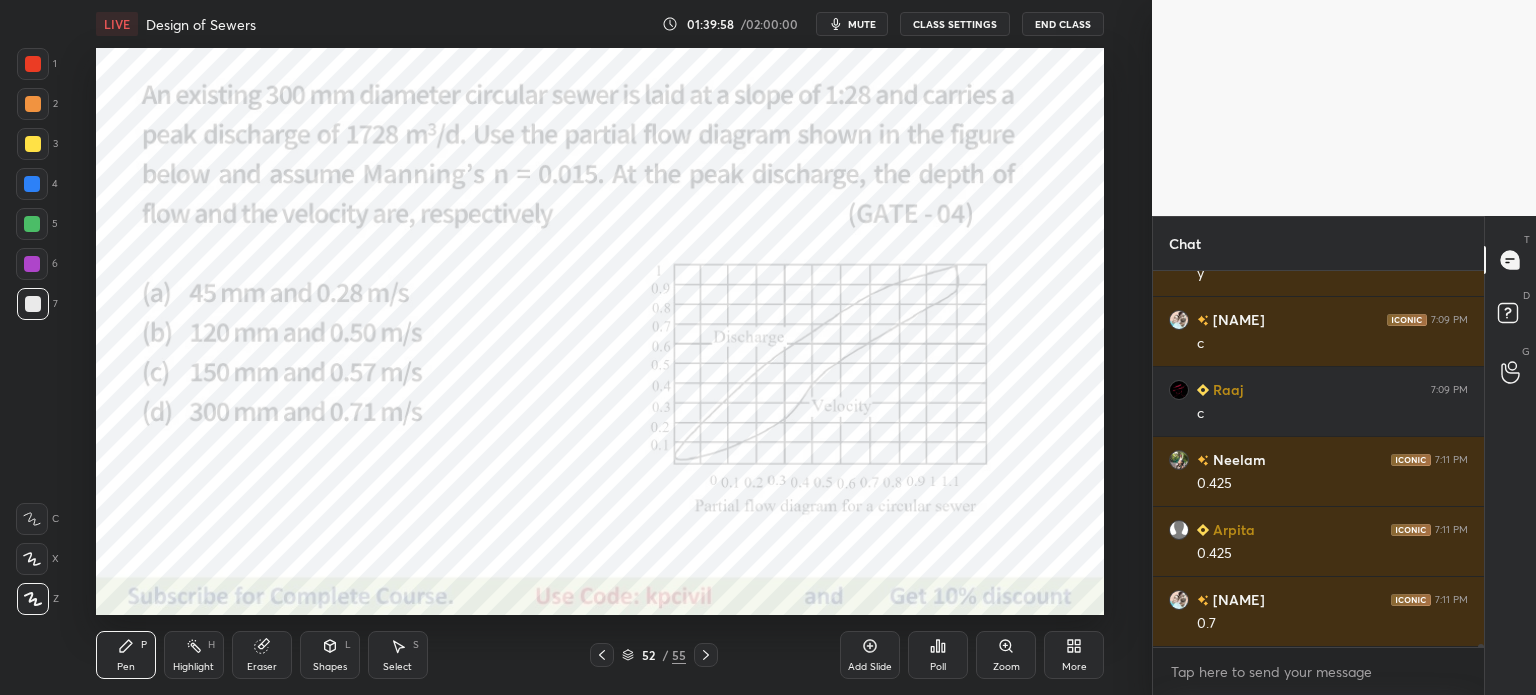 click 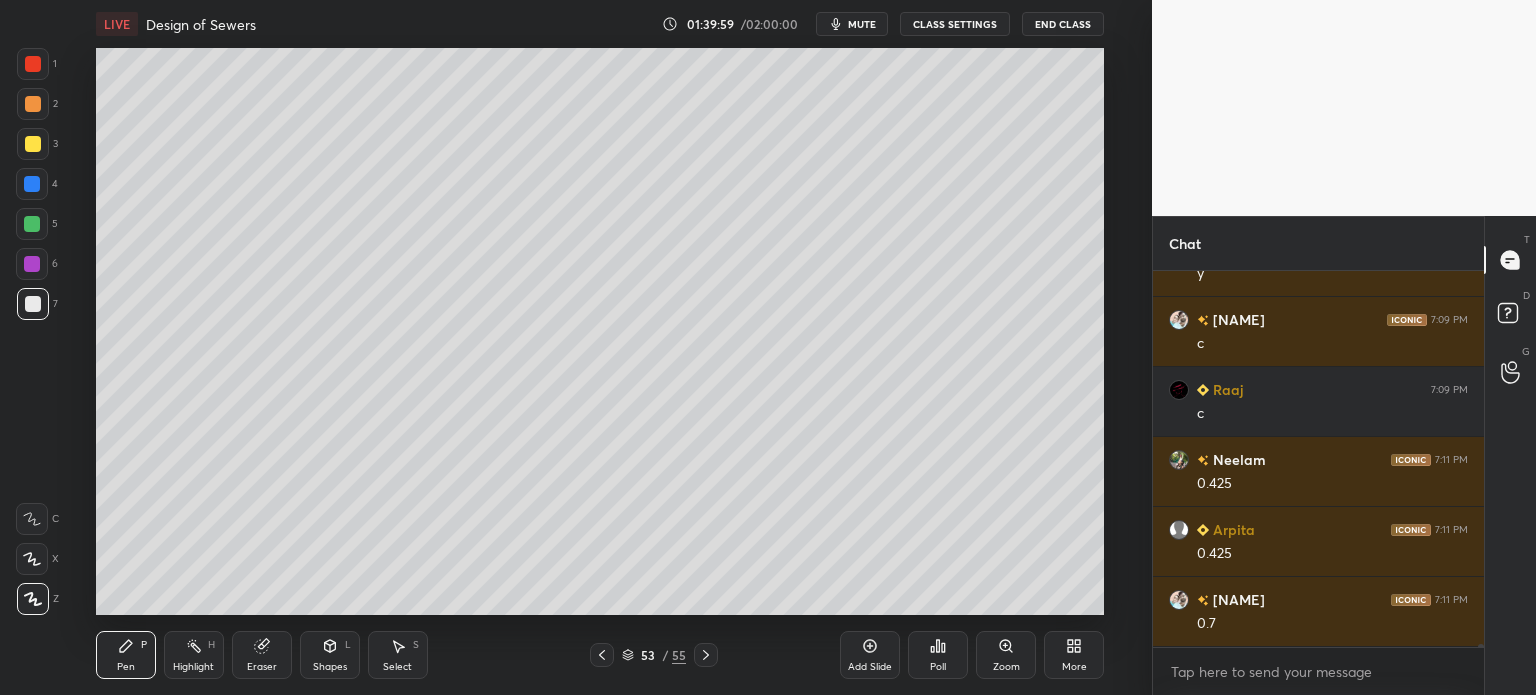 click 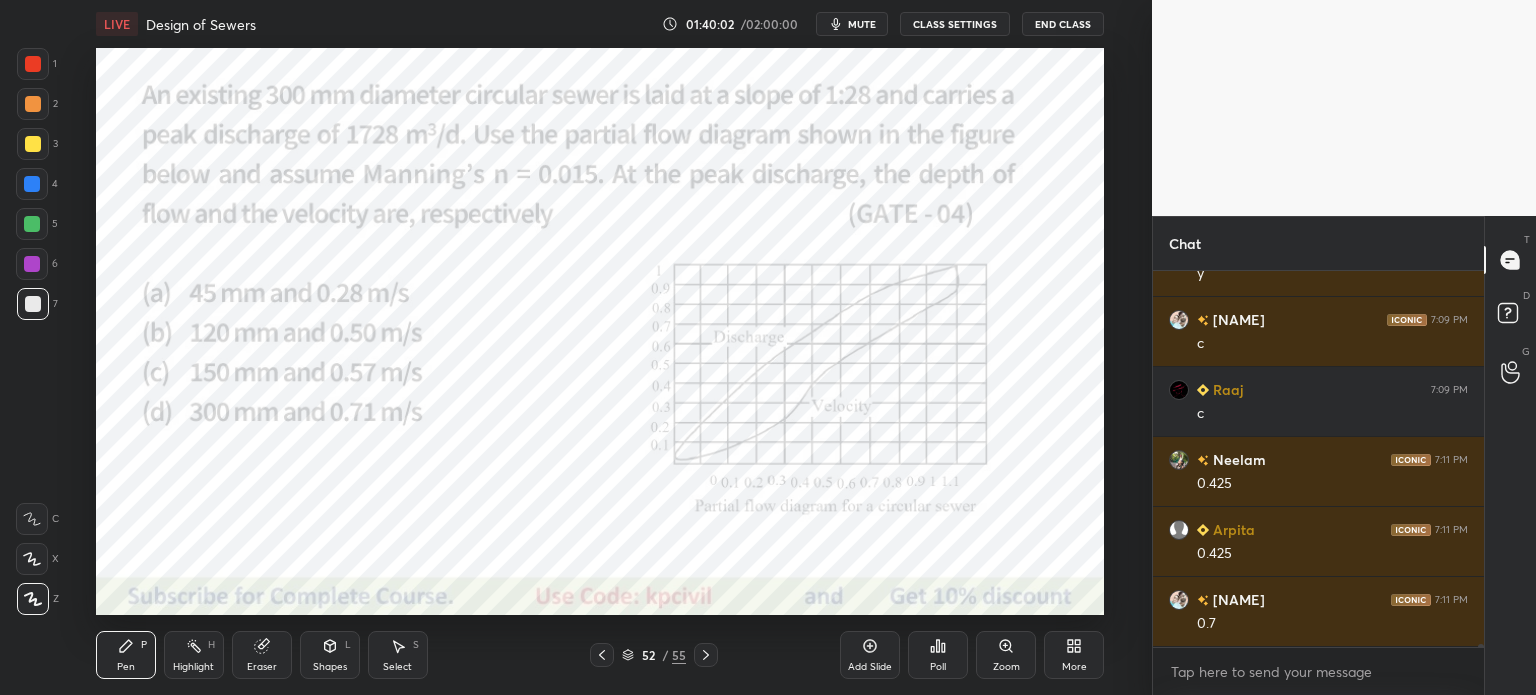 click 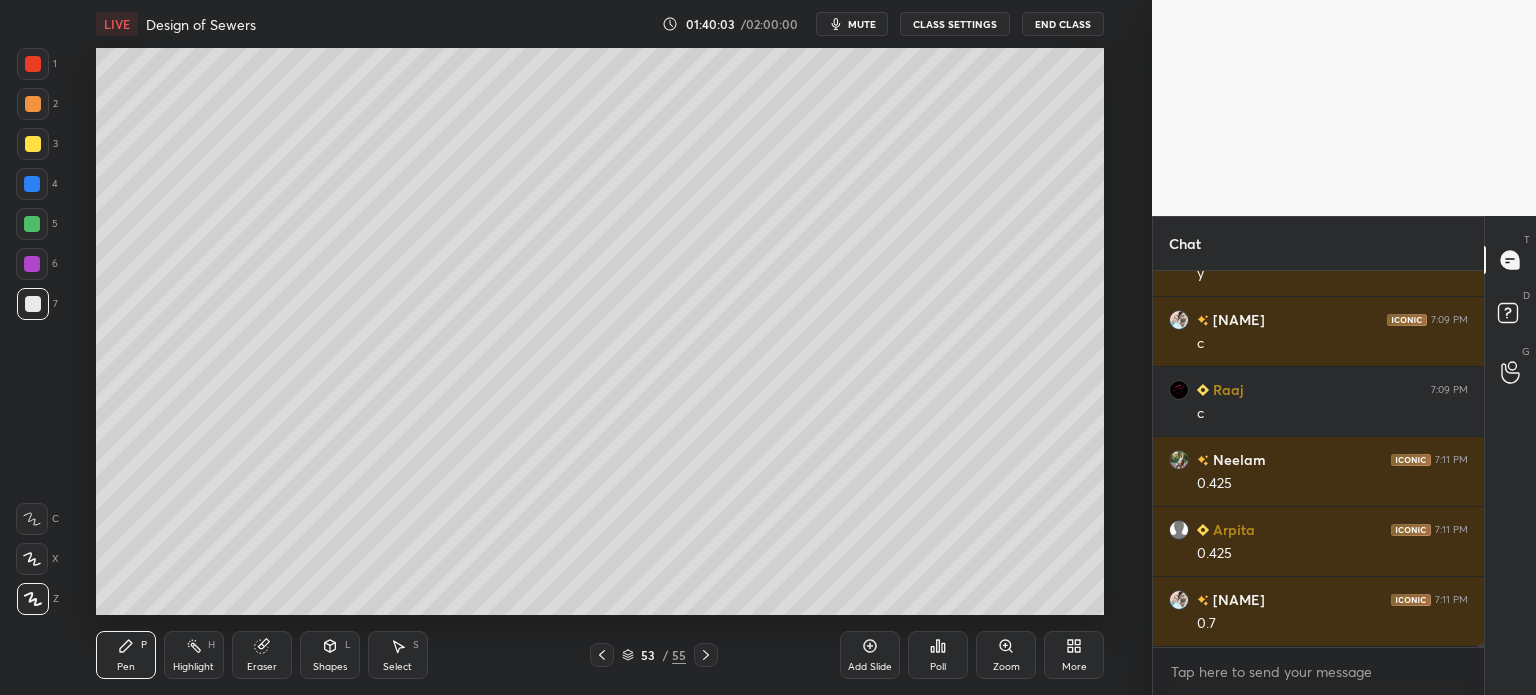 click 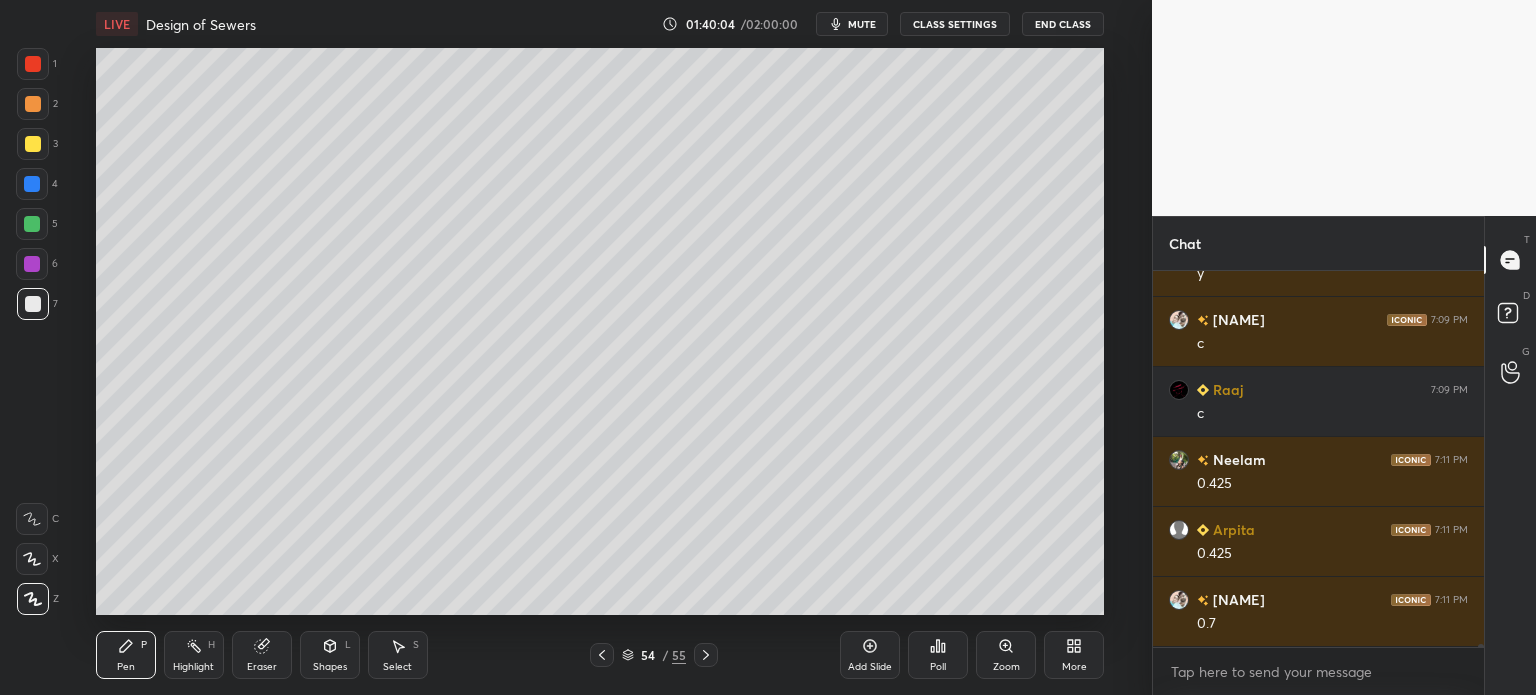 click 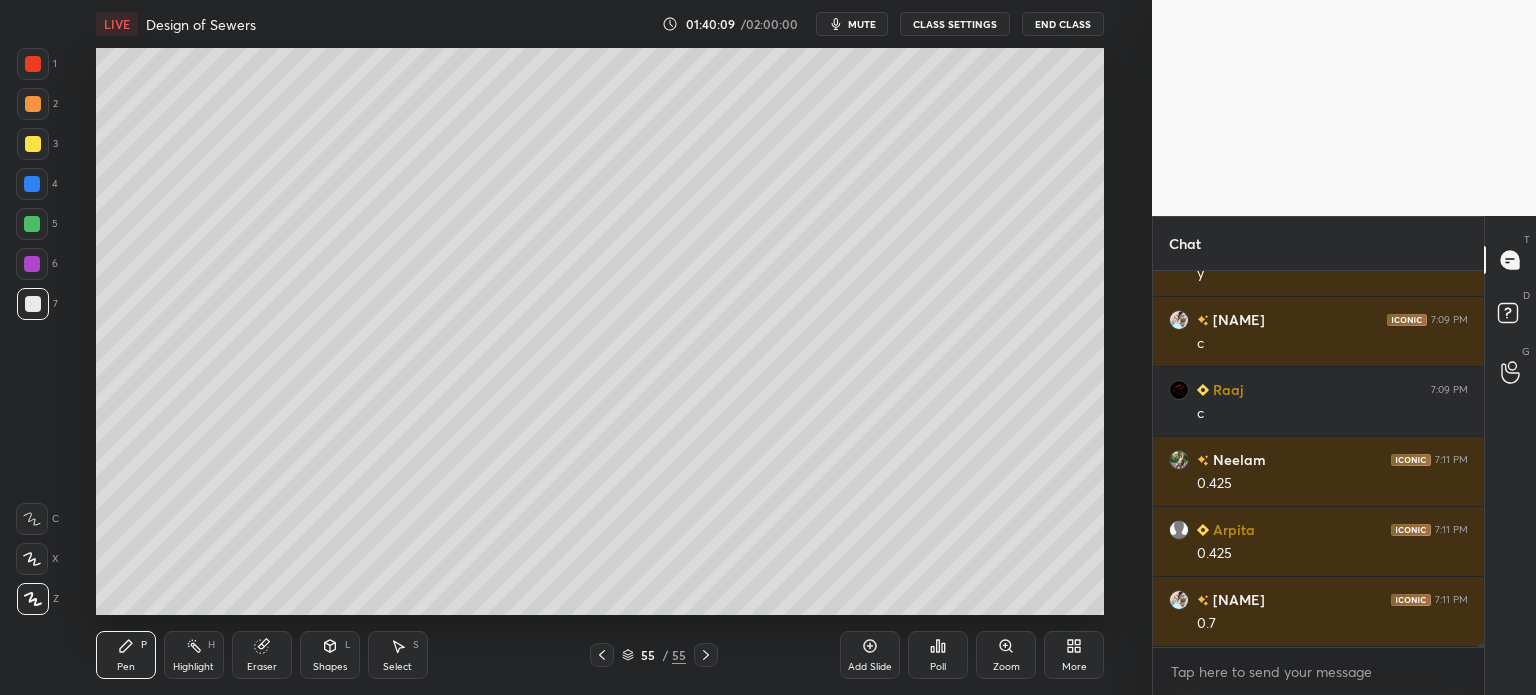 click at bounding box center (33, 144) 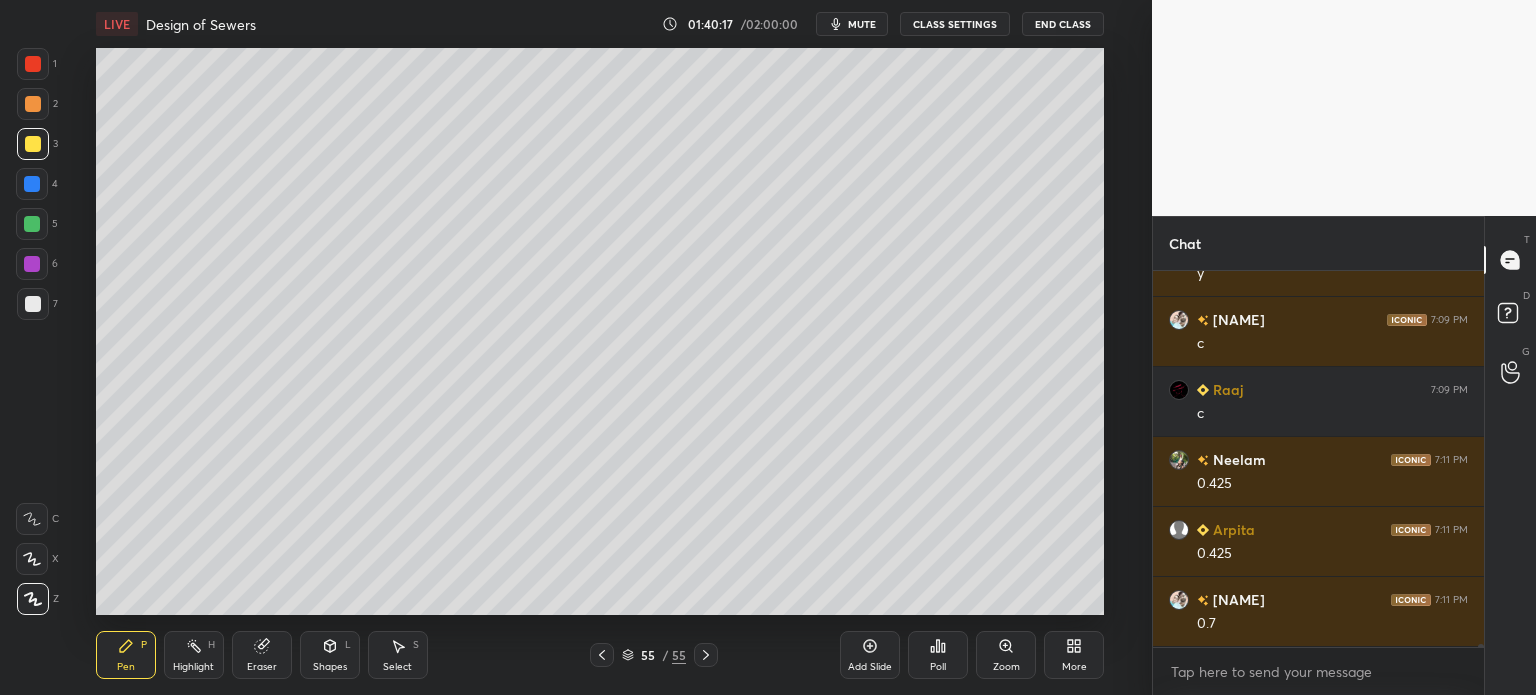 click on "Eraser" at bounding box center [262, 667] 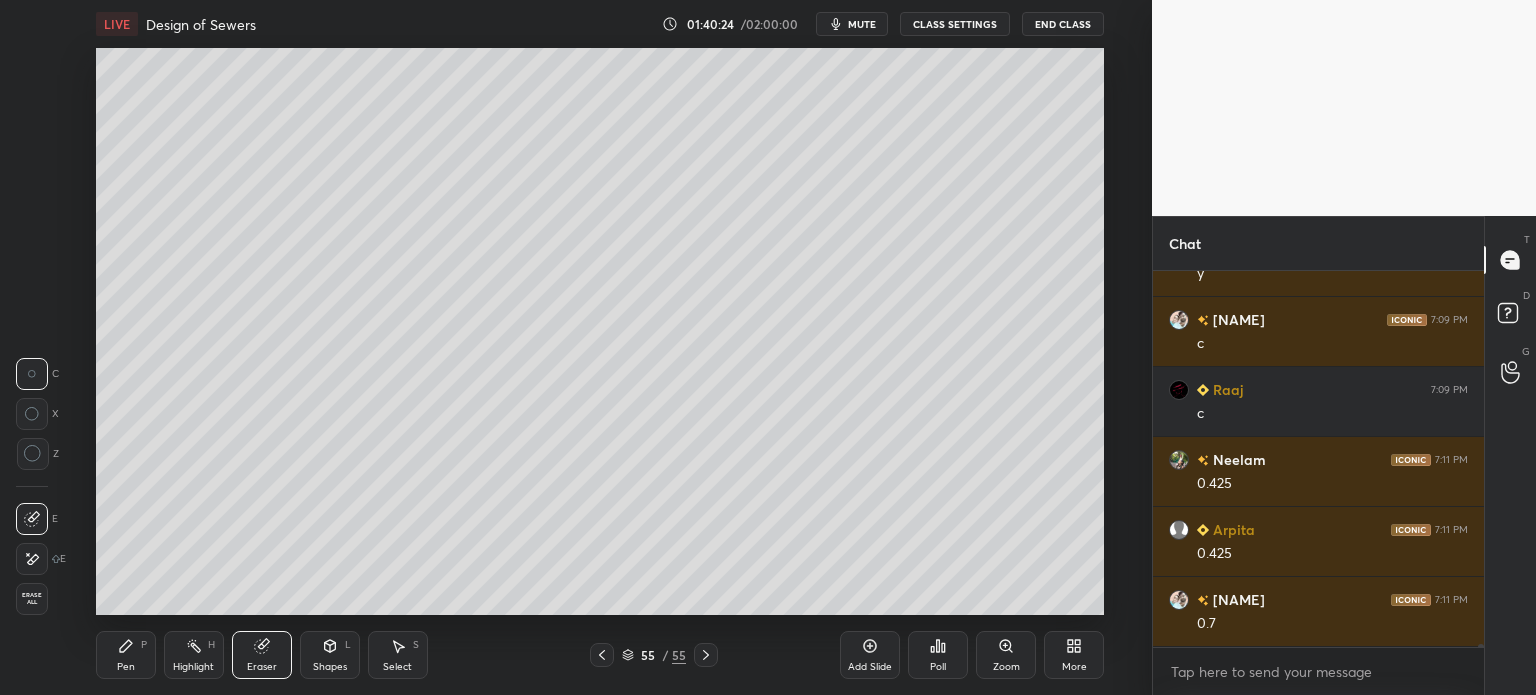 click on "Pen P" at bounding box center [126, 655] 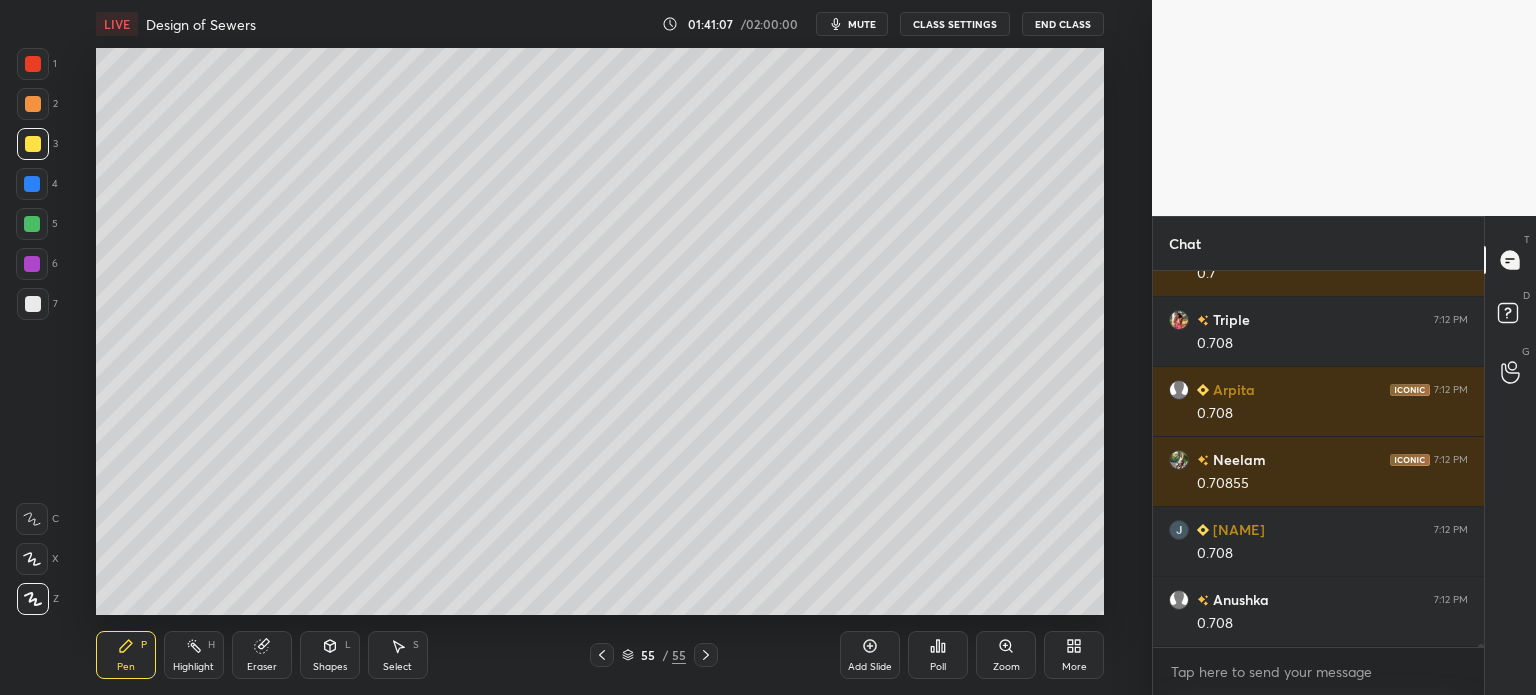 scroll, scrollTop: 40536, scrollLeft: 0, axis: vertical 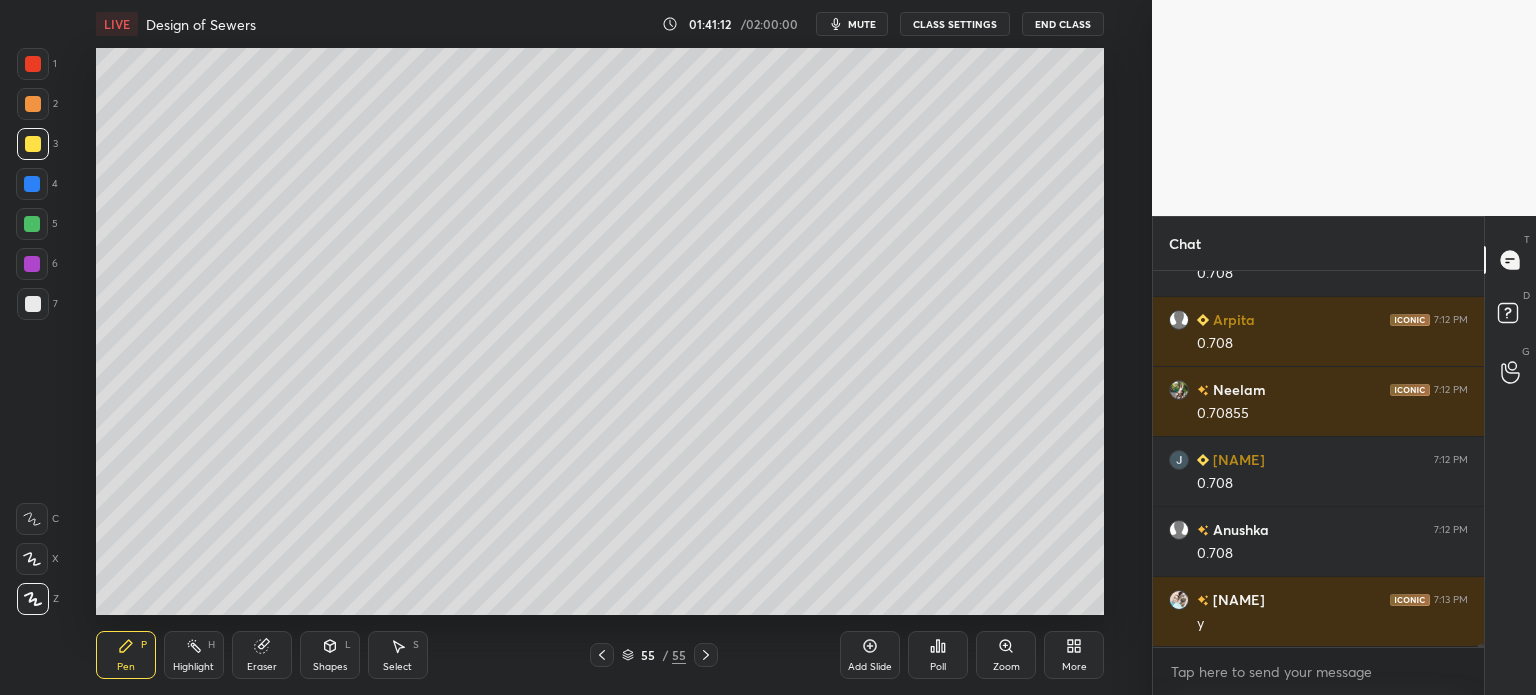 click 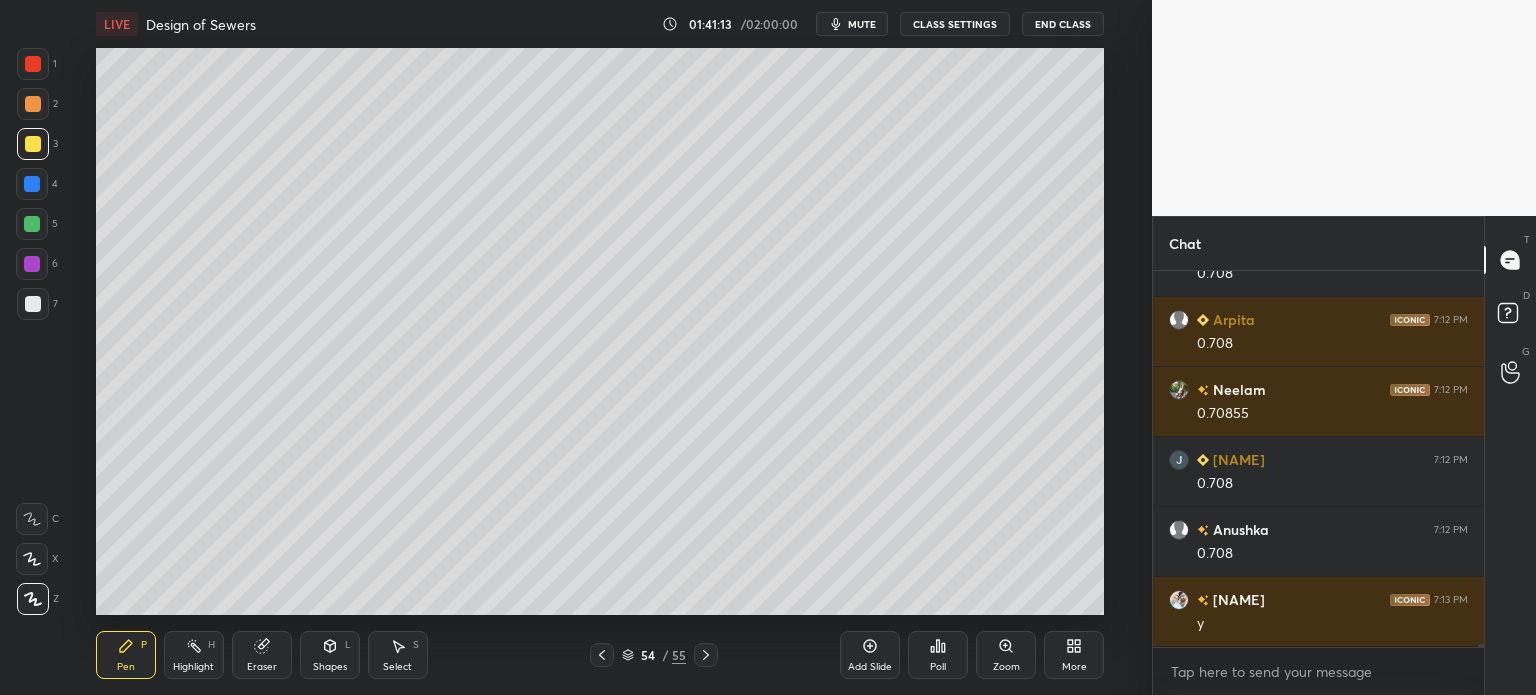 click on "Eraser" at bounding box center [262, 667] 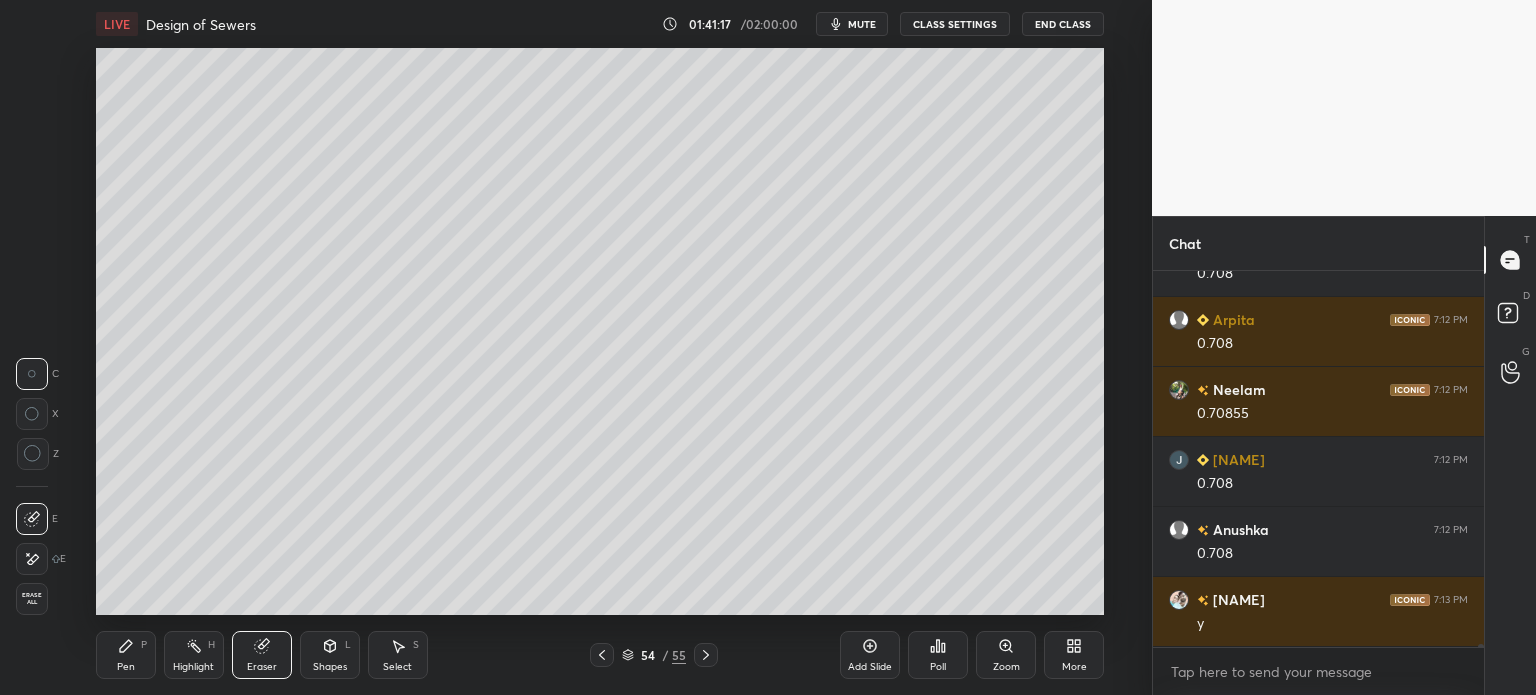 scroll, scrollTop: 40606, scrollLeft: 0, axis: vertical 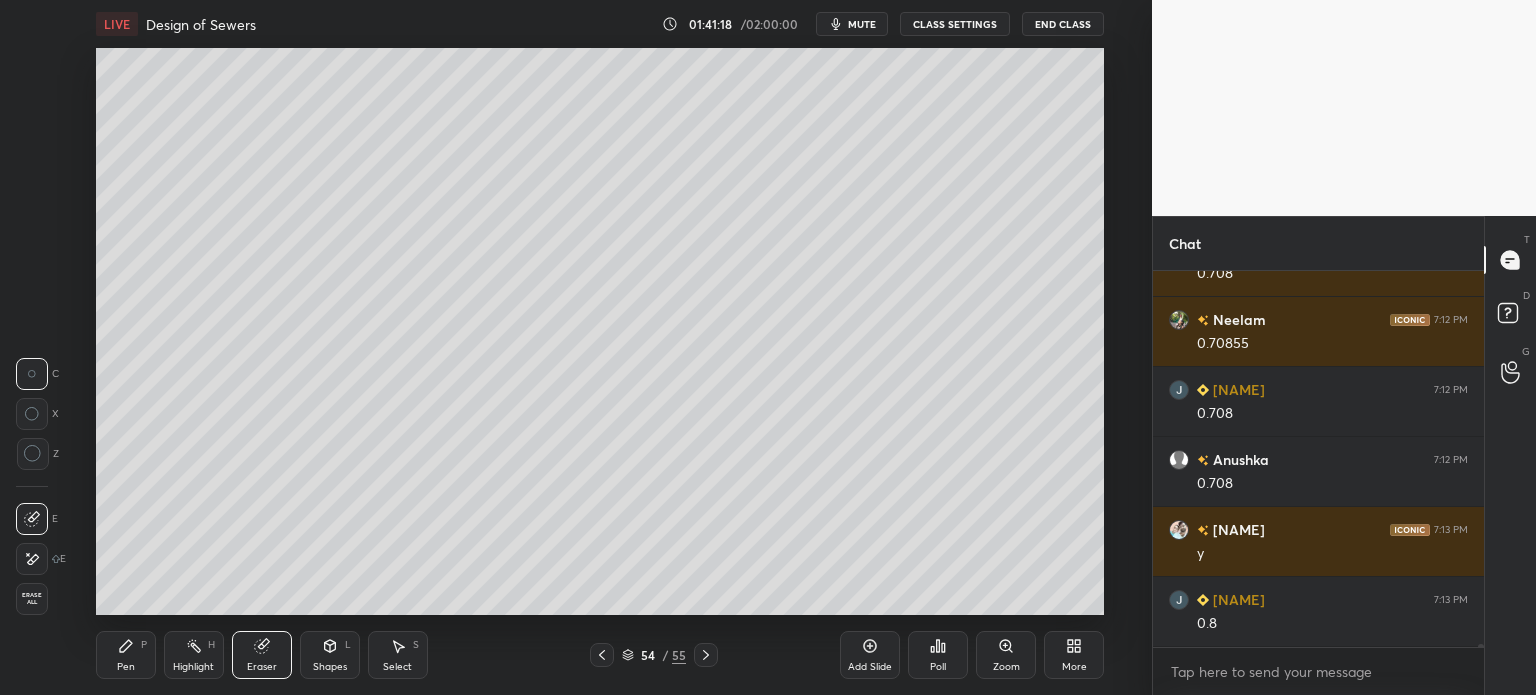 click on "Pen" at bounding box center [126, 667] 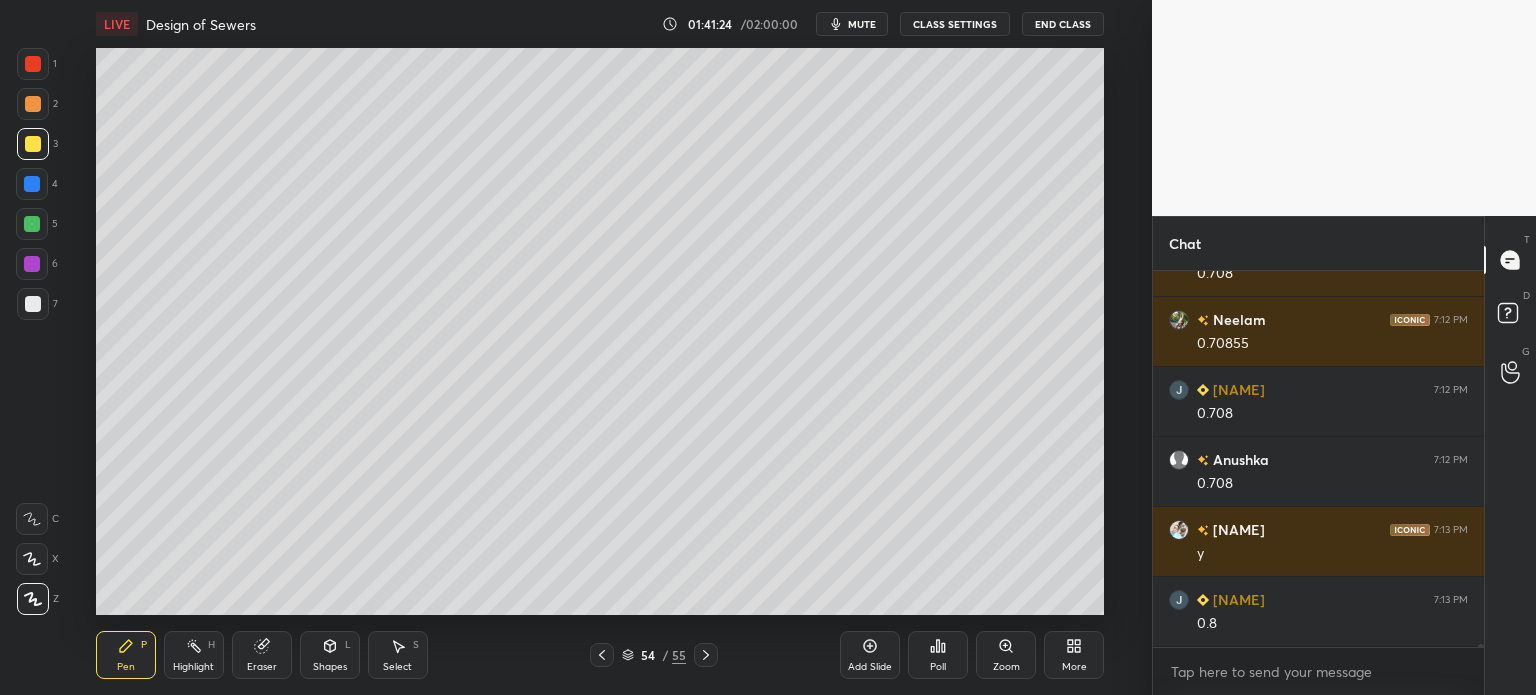 click 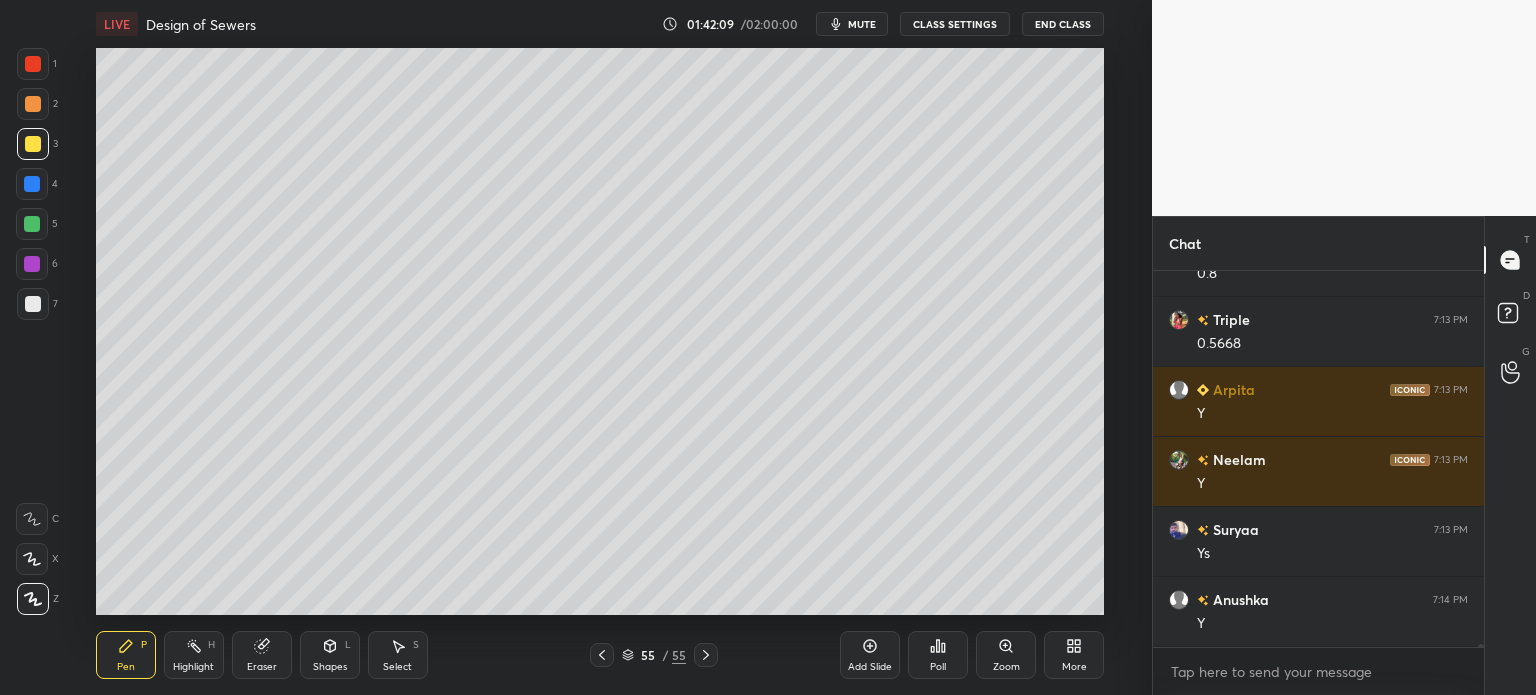 scroll, scrollTop: 41026, scrollLeft: 0, axis: vertical 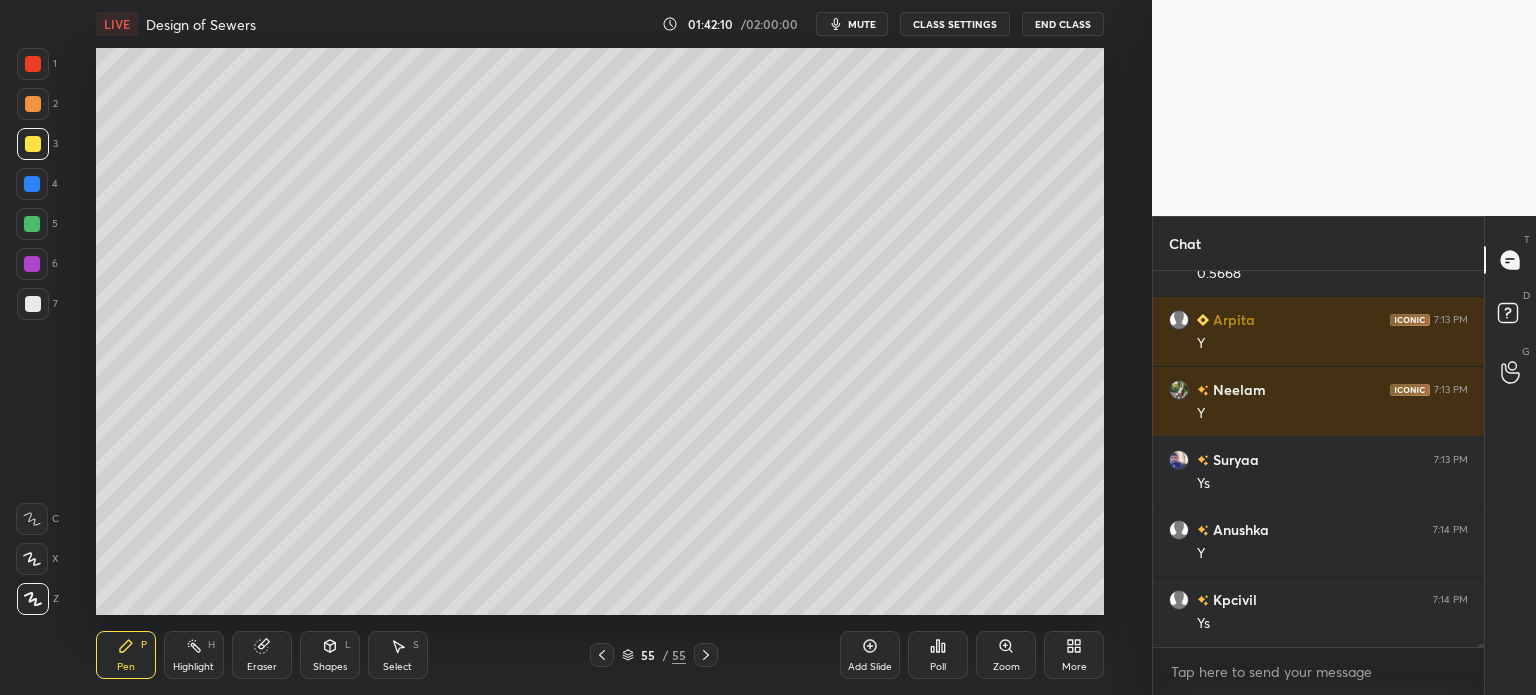 click 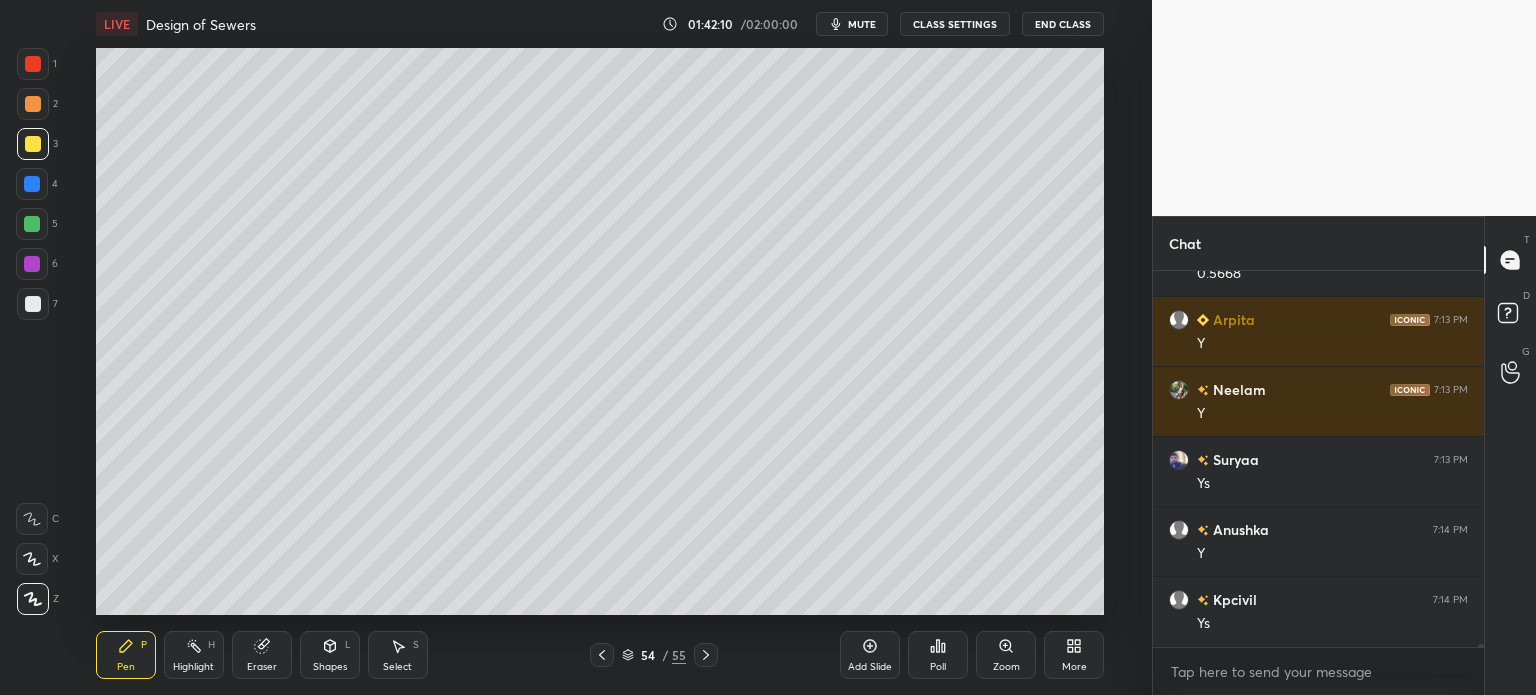 click 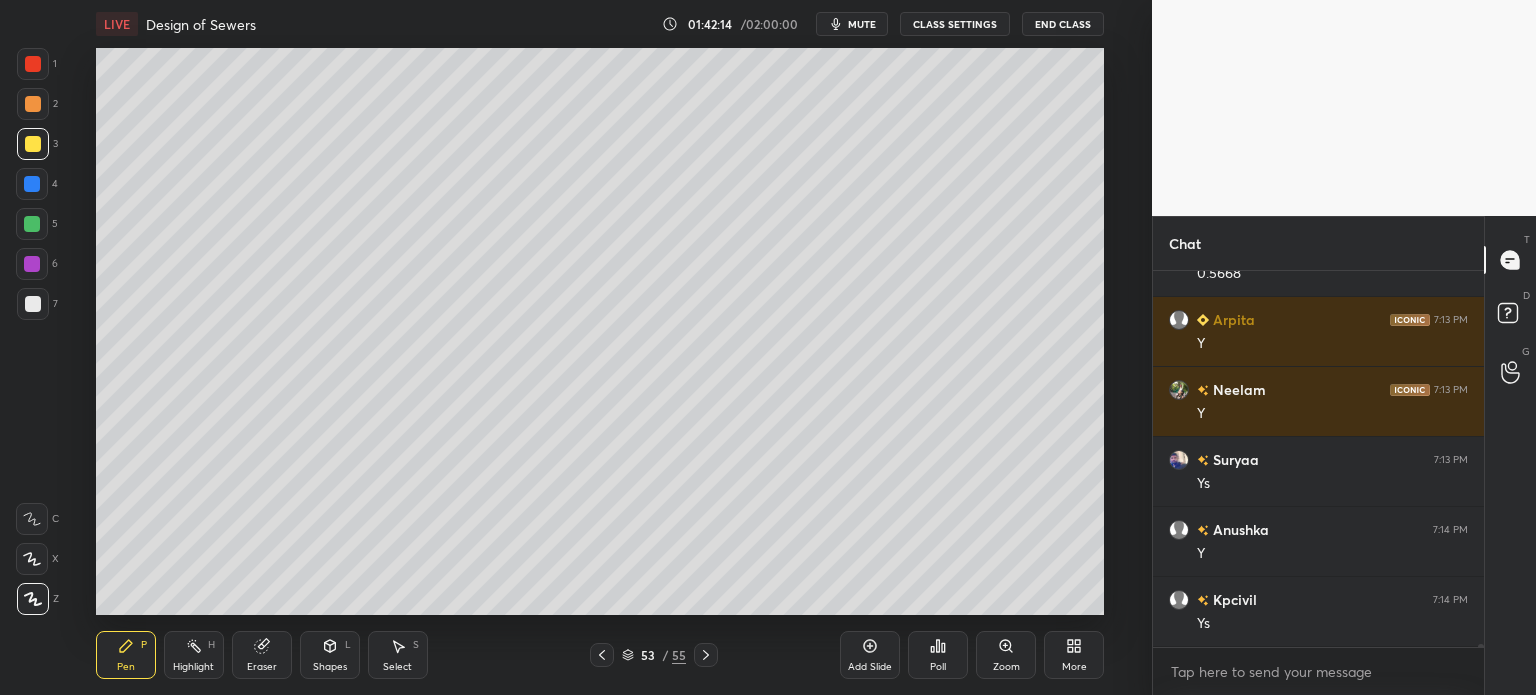 click 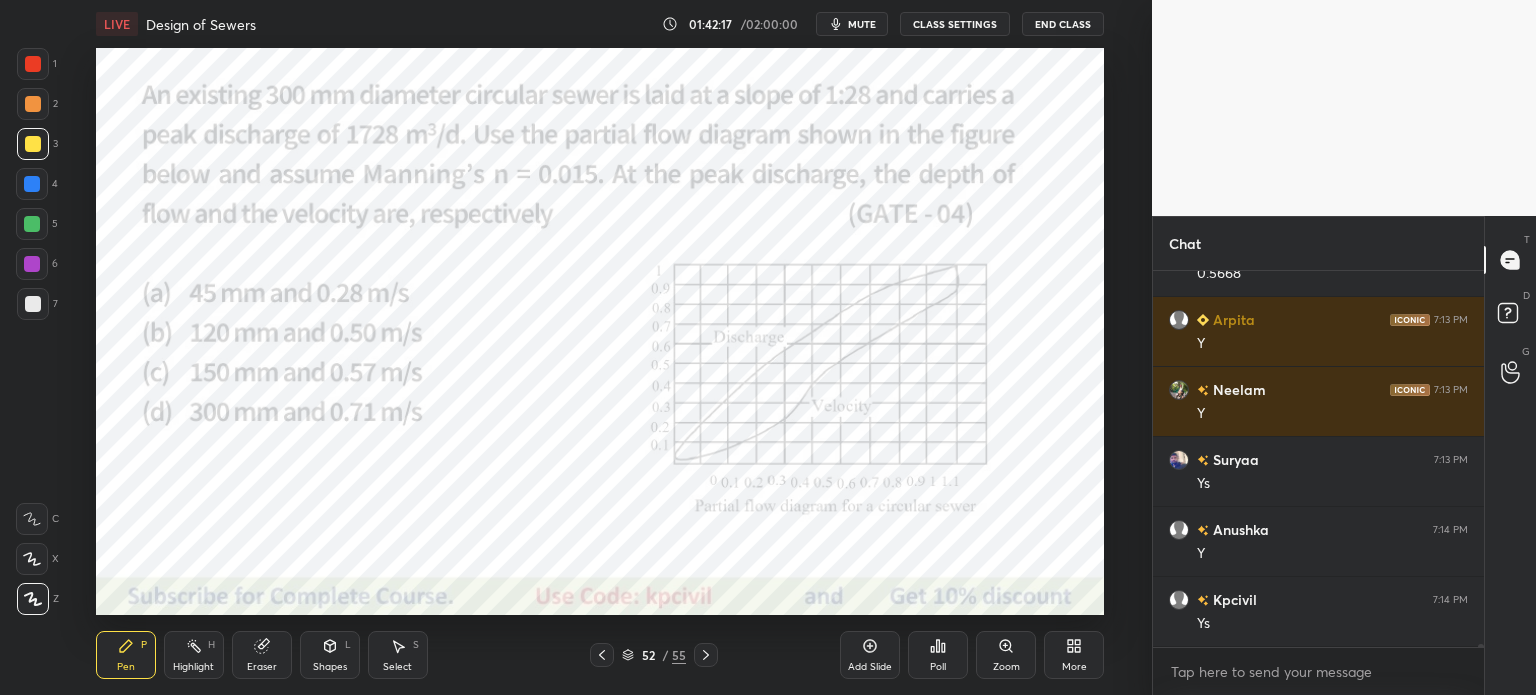 click on "Eraser" at bounding box center [262, 655] 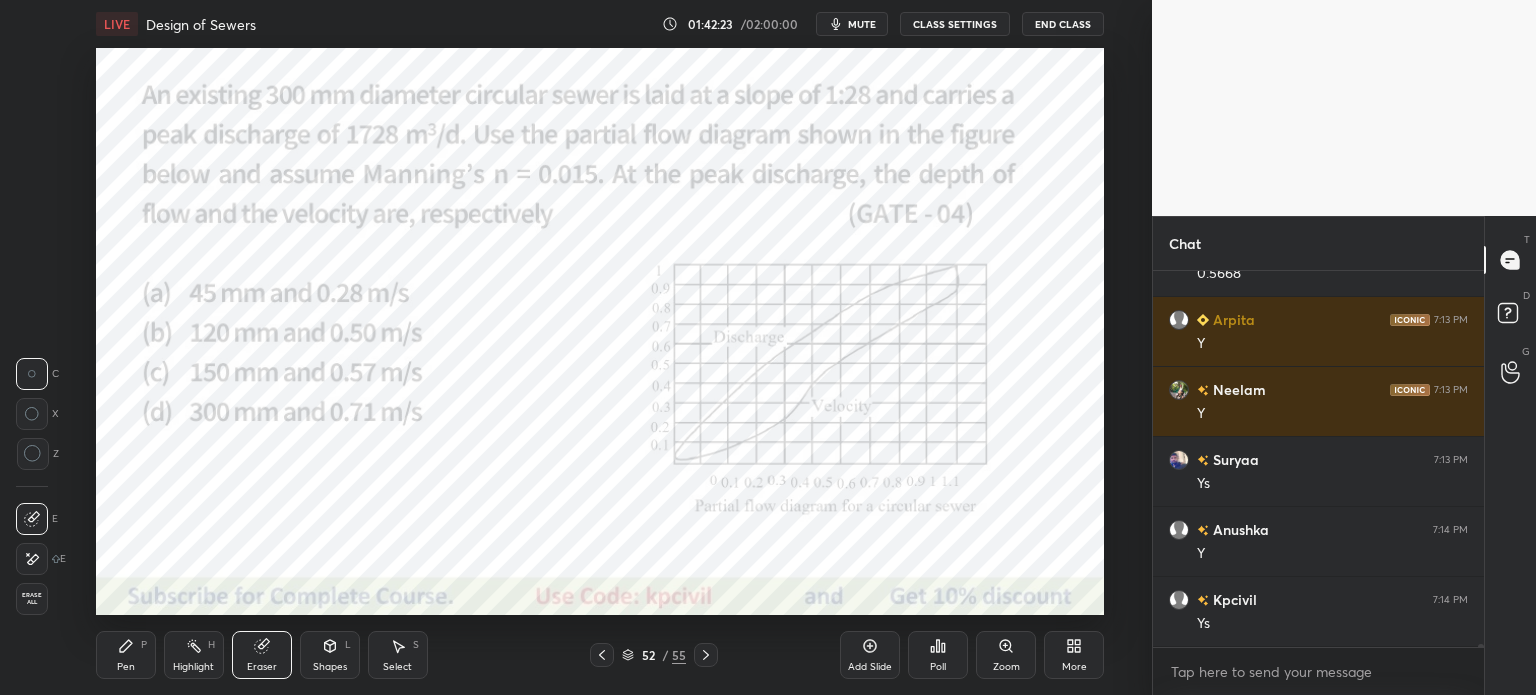 scroll, scrollTop: 41096, scrollLeft: 0, axis: vertical 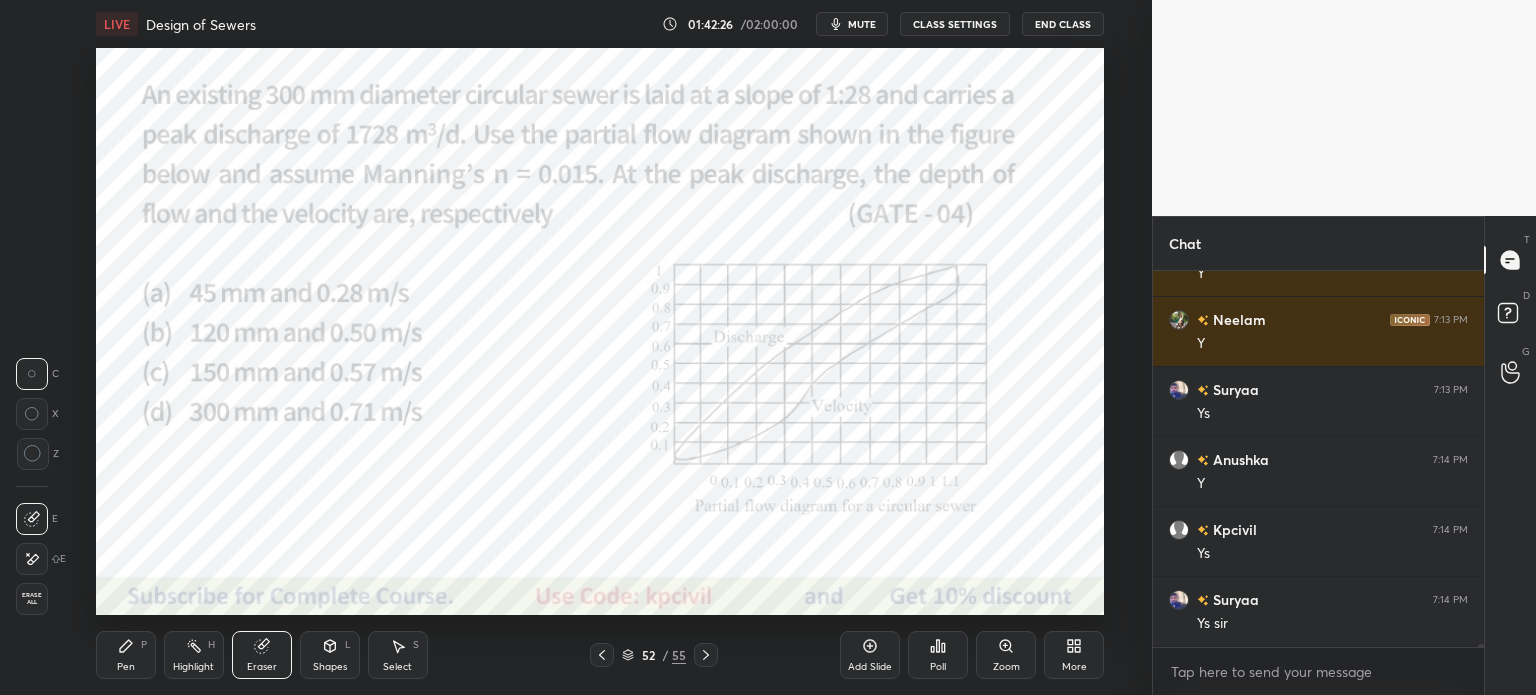 click 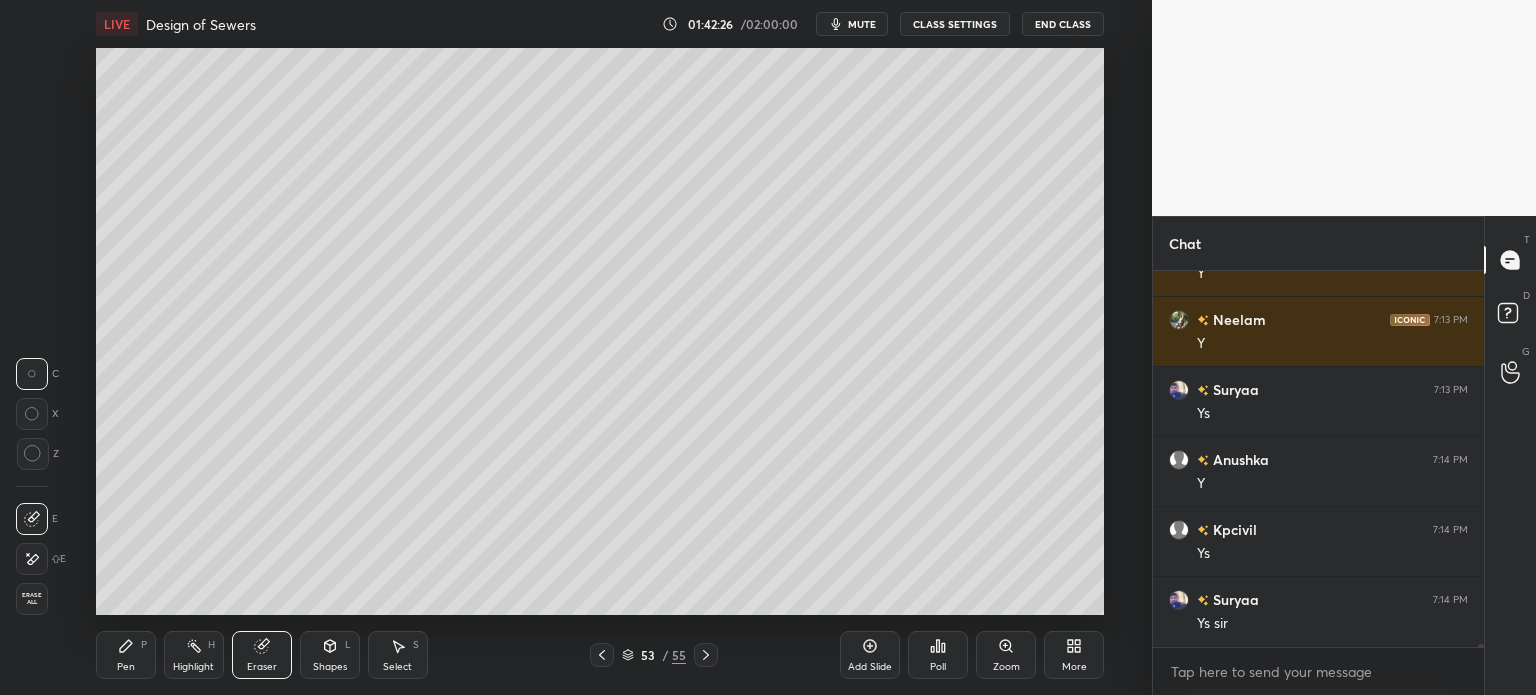 click 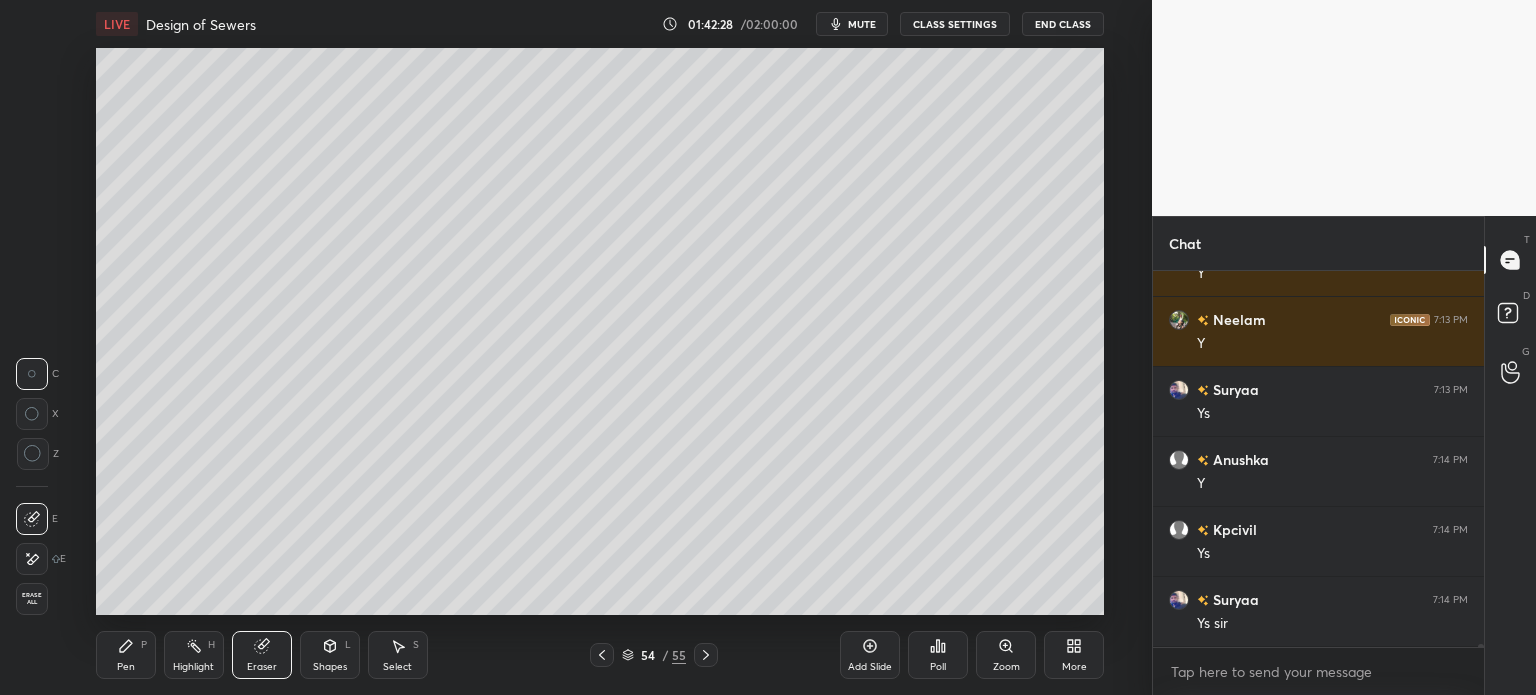 click 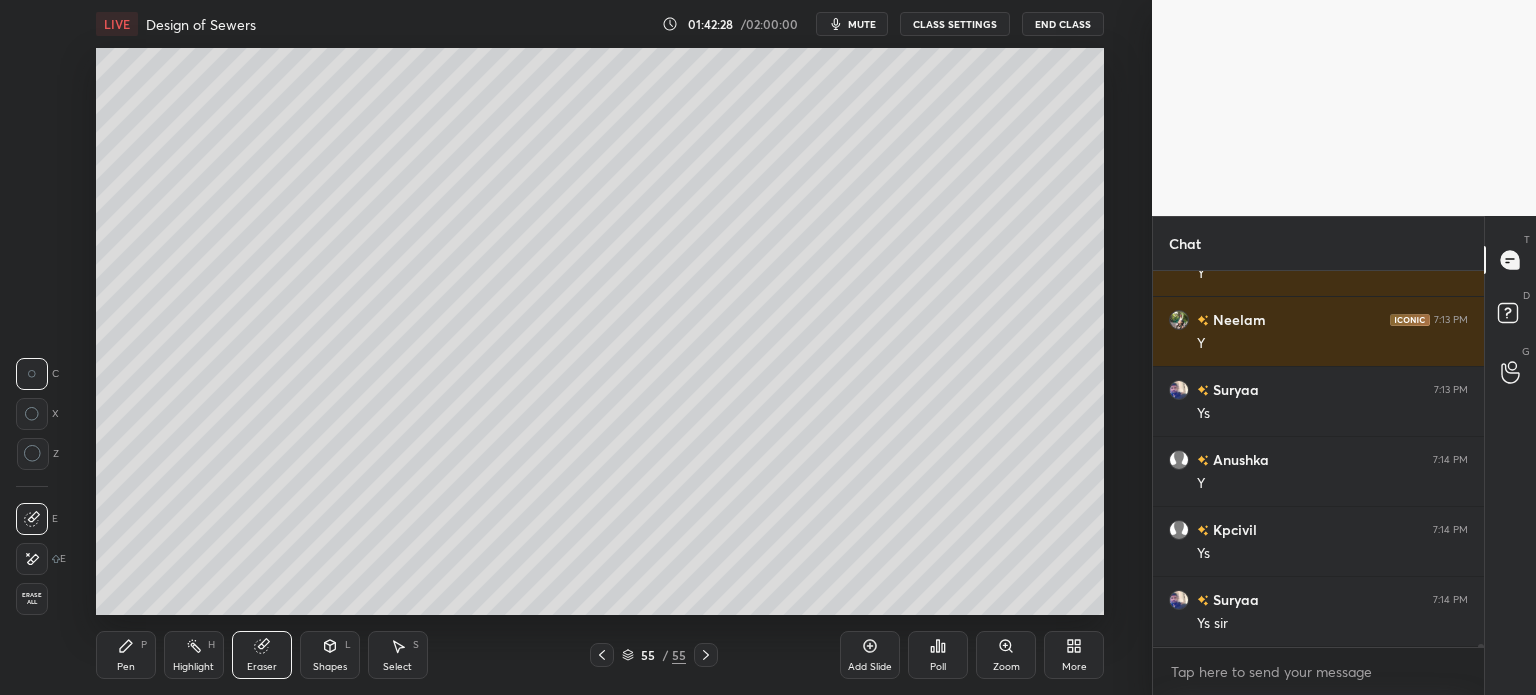 click 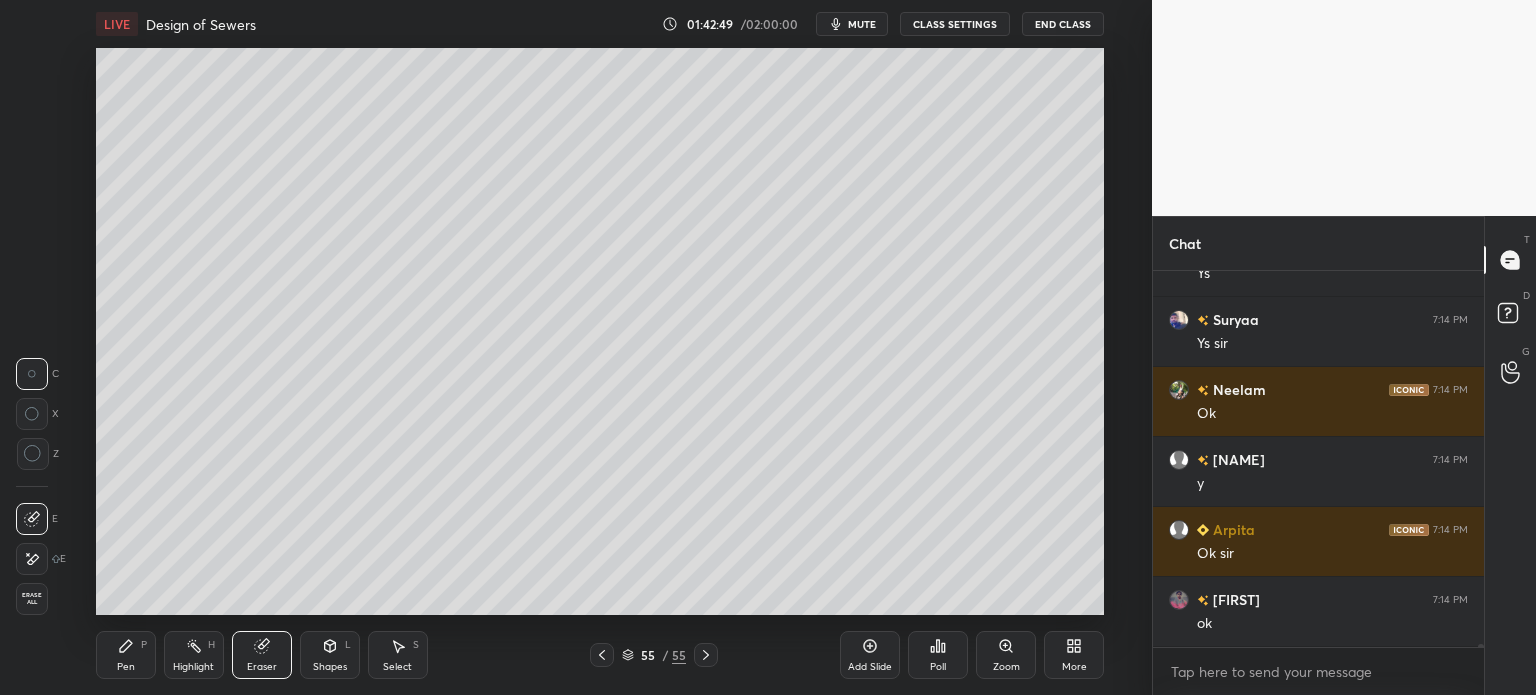 scroll, scrollTop: 41446, scrollLeft: 0, axis: vertical 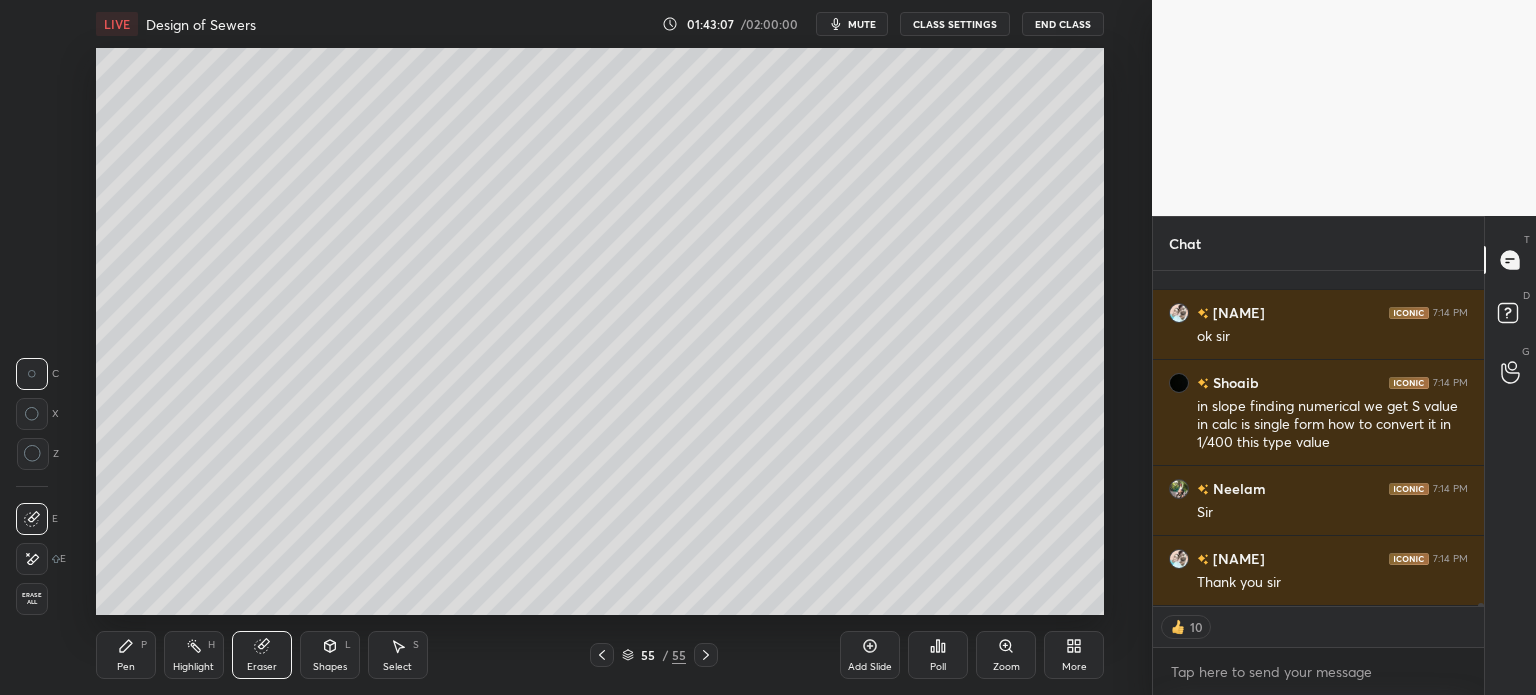 click 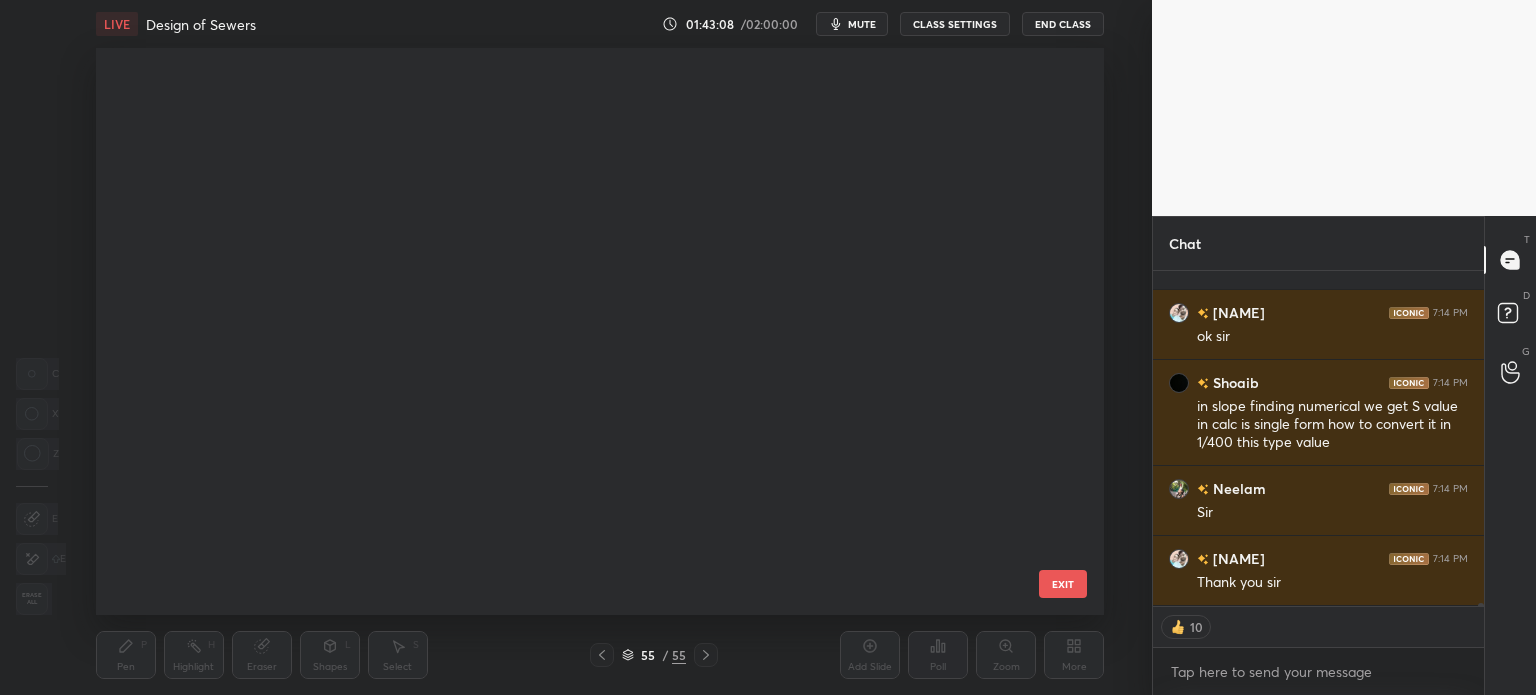 scroll, scrollTop: 2739, scrollLeft: 0, axis: vertical 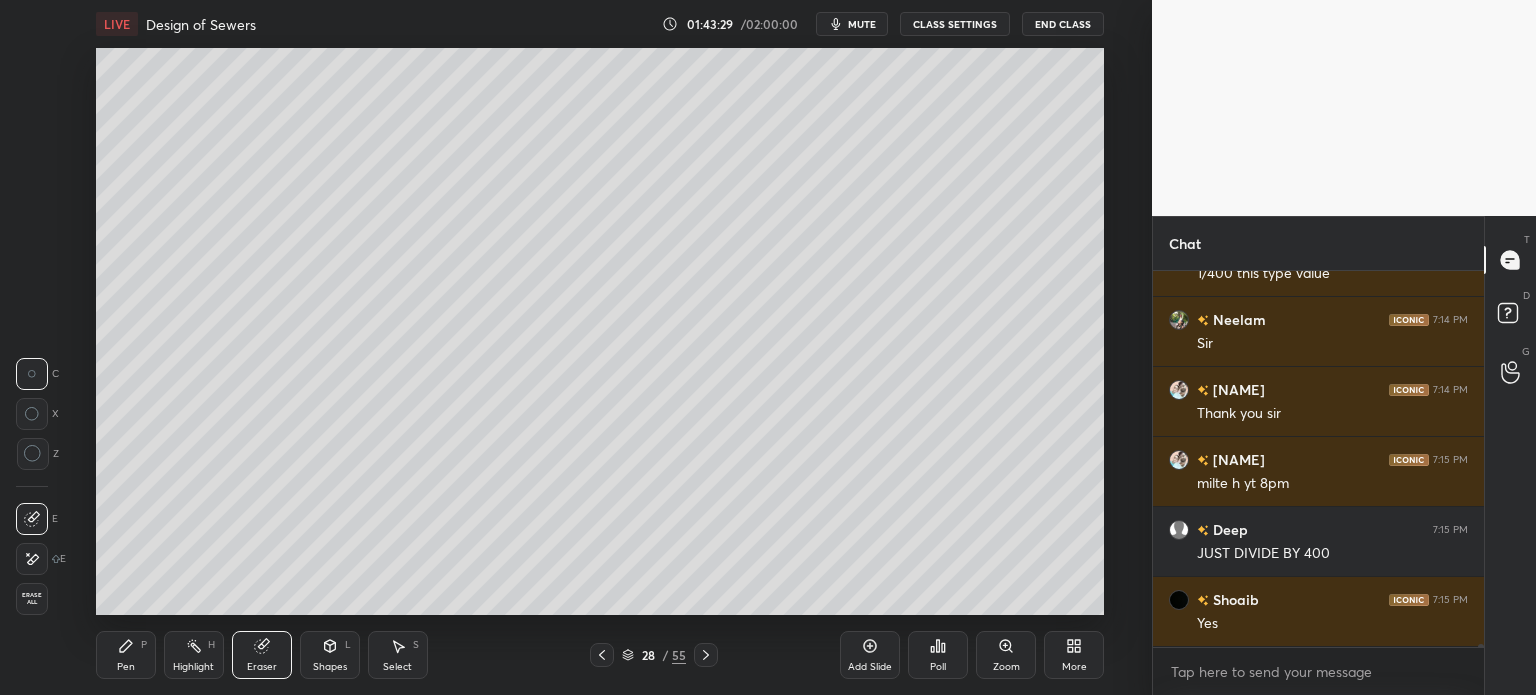 click on "Pen" at bounding box center [126, 667] 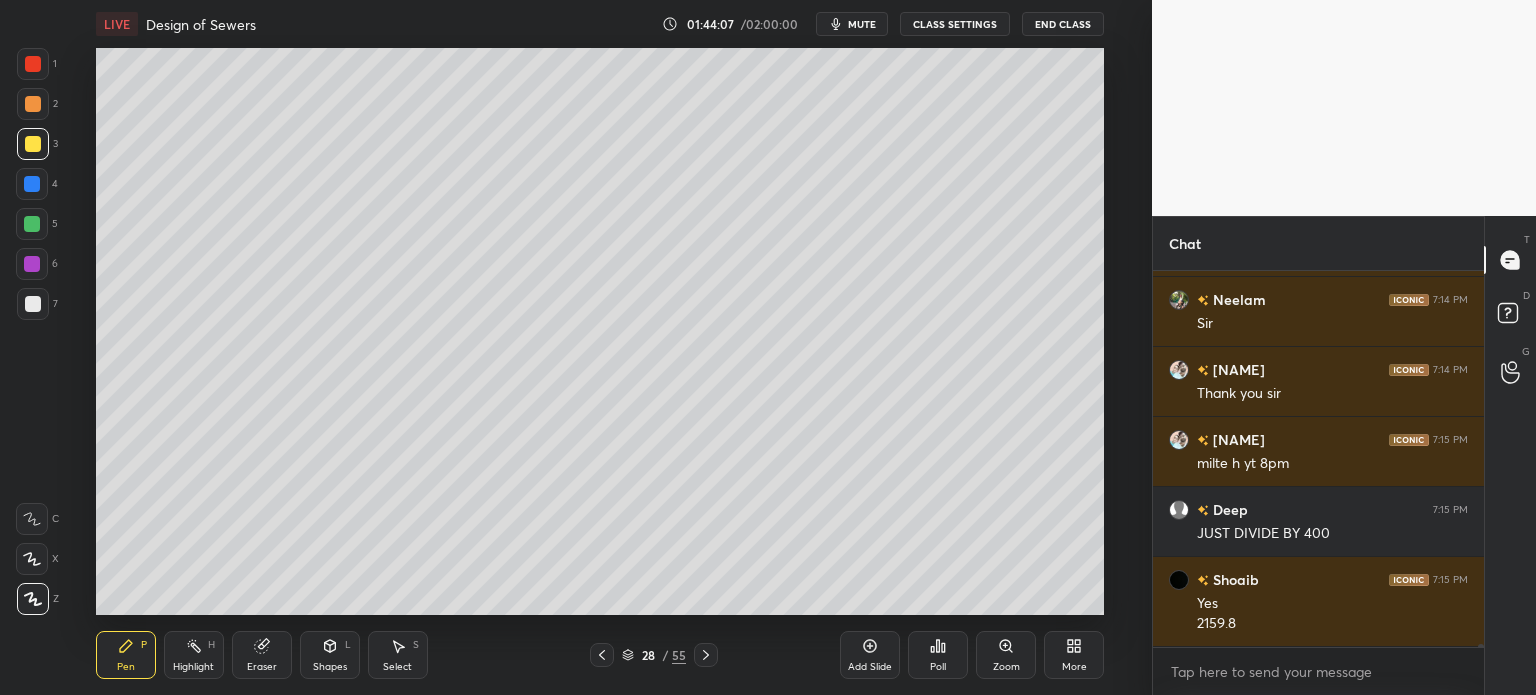 scroll, scrollTop: 42202, scrollLeft: 0, axis: vertical 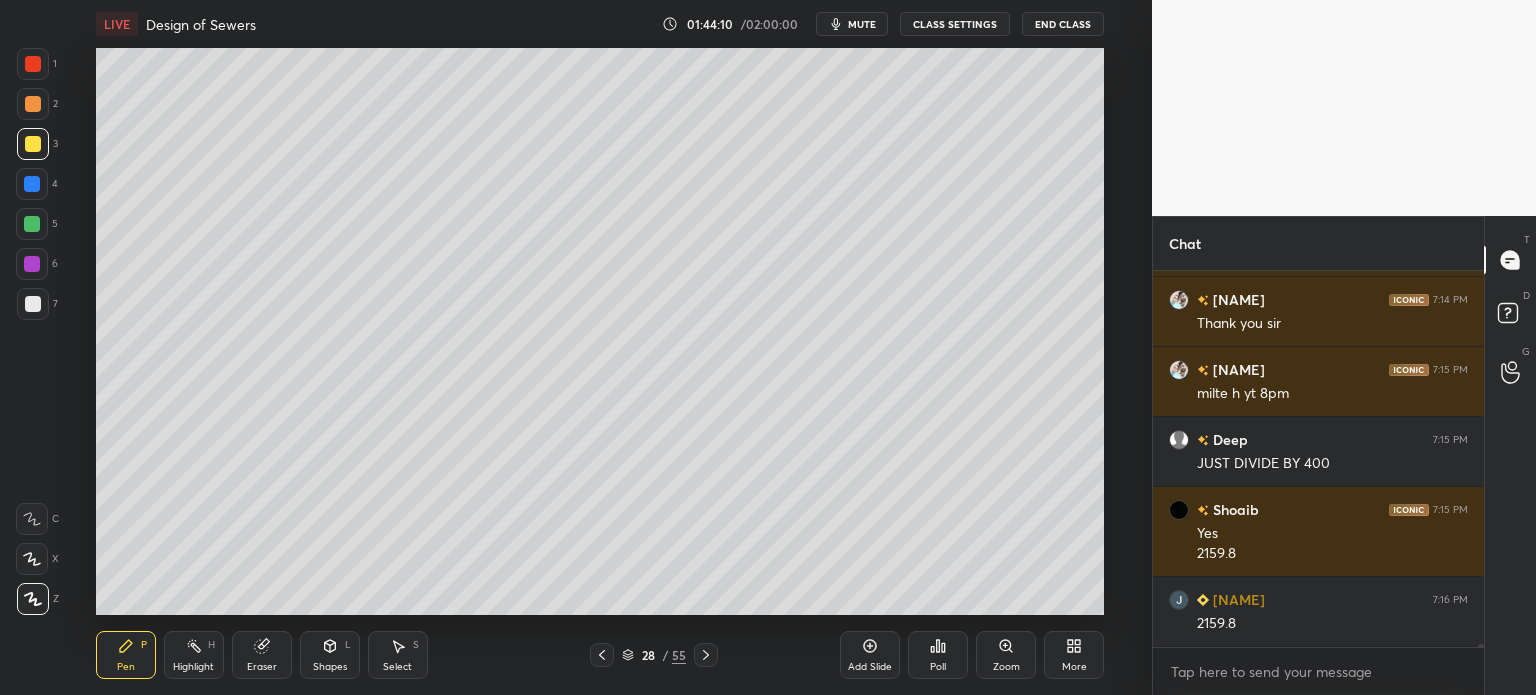 click at bounding box center [32, 184] 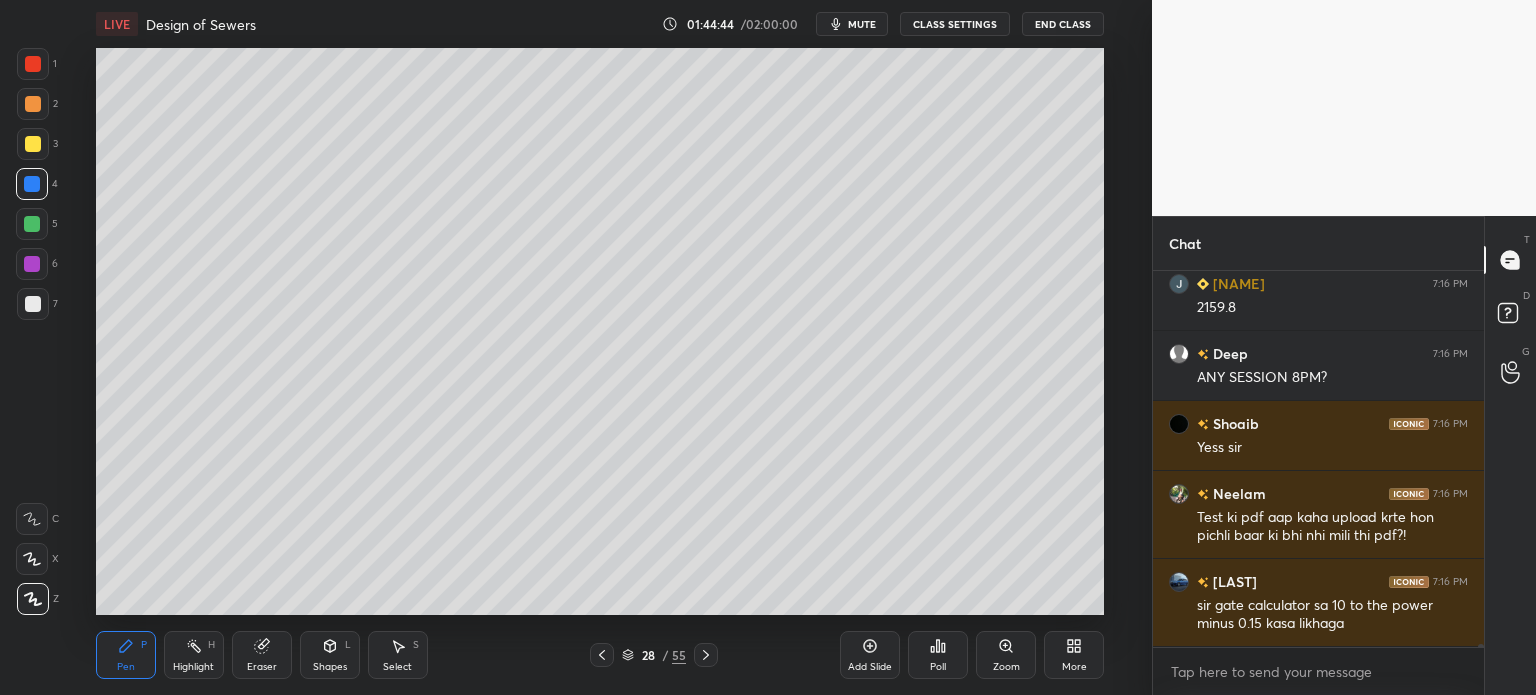 scroll, scrollTop: 42588, scrollLeft: 0, axis: vertical 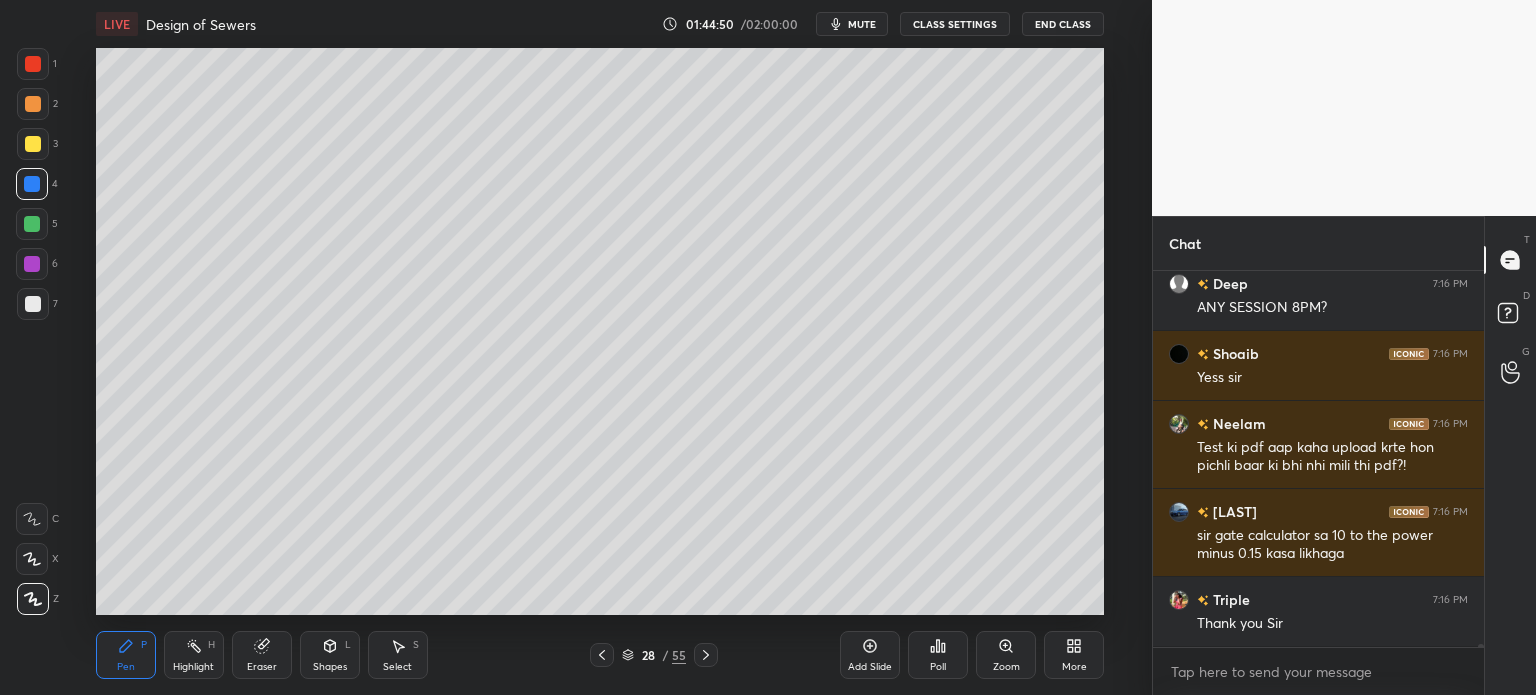 click on "28 / 55" at bounding box center [654, 655] 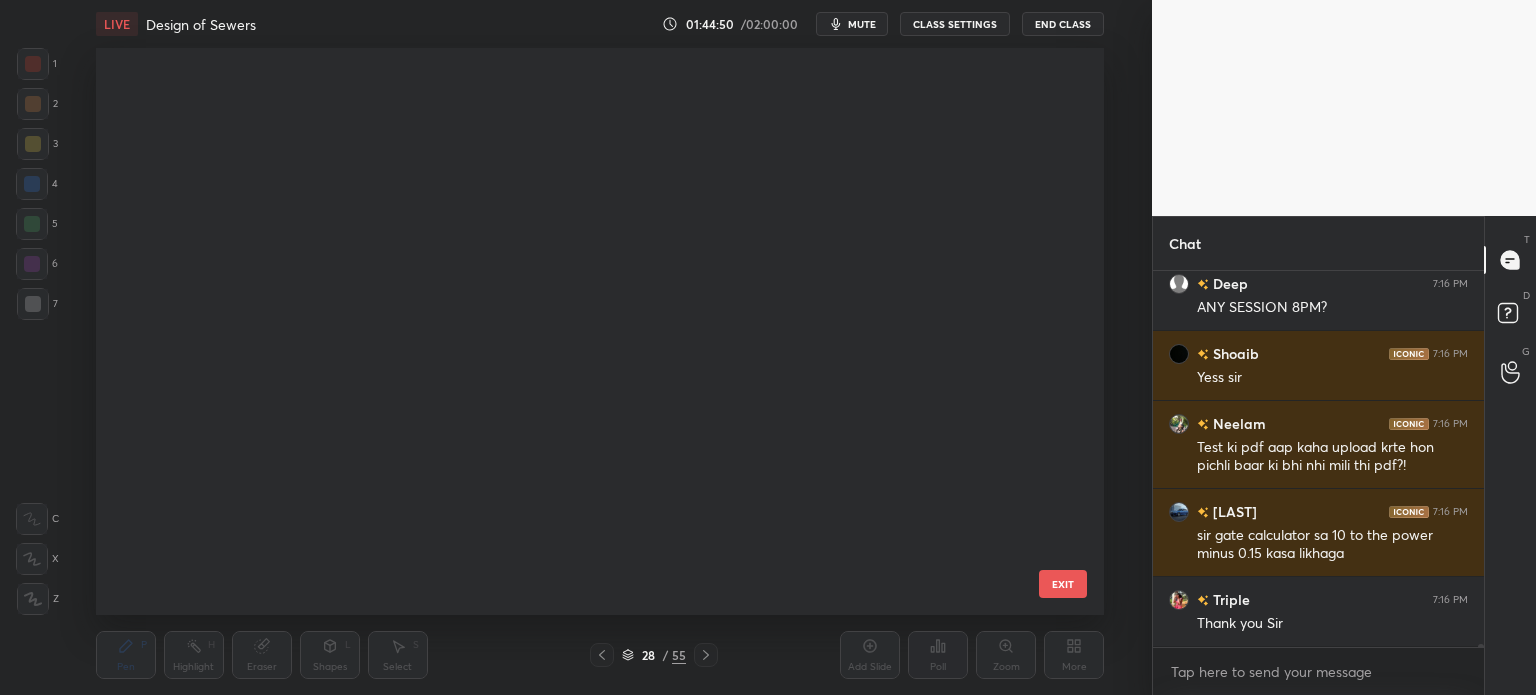 scroll, scrollTop: 1172, scrollLeft: 0, axis: vertical 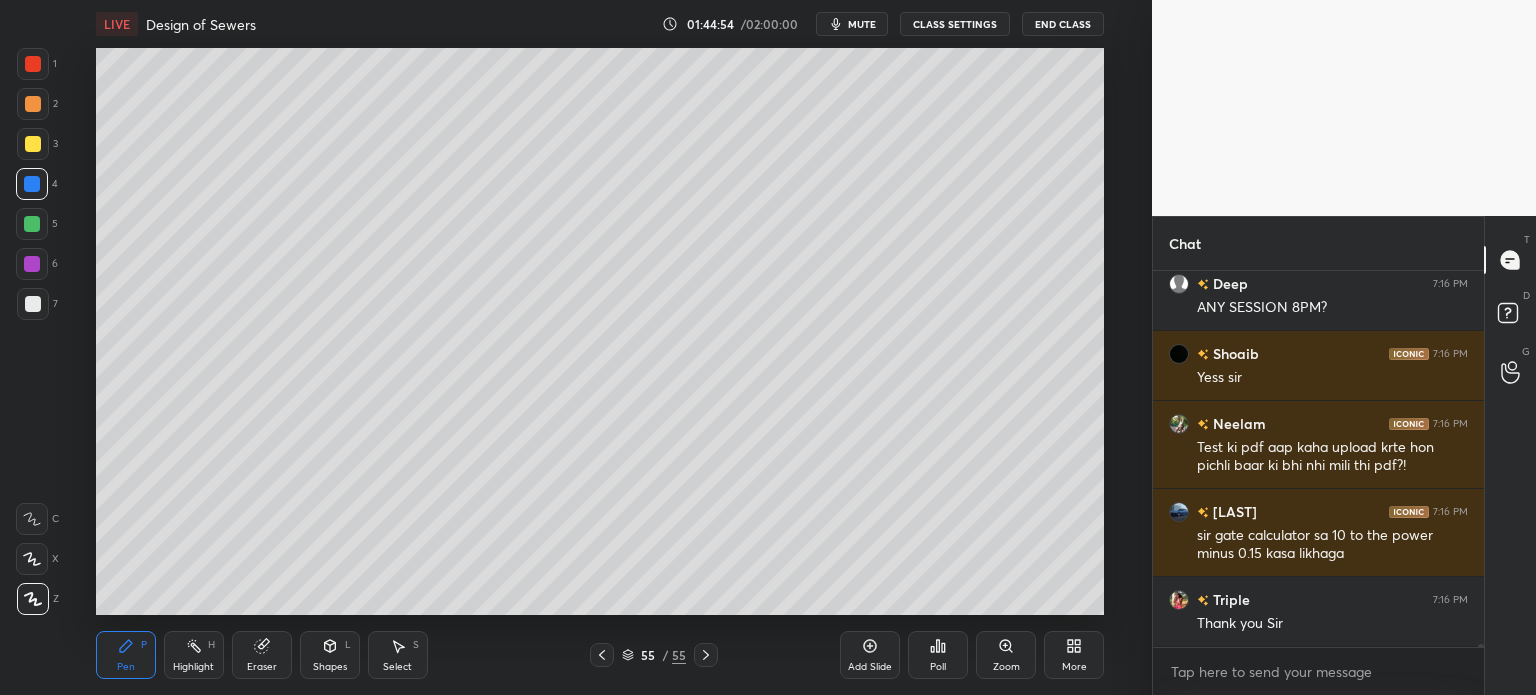click on "More" at bounding box center (1074, 655) 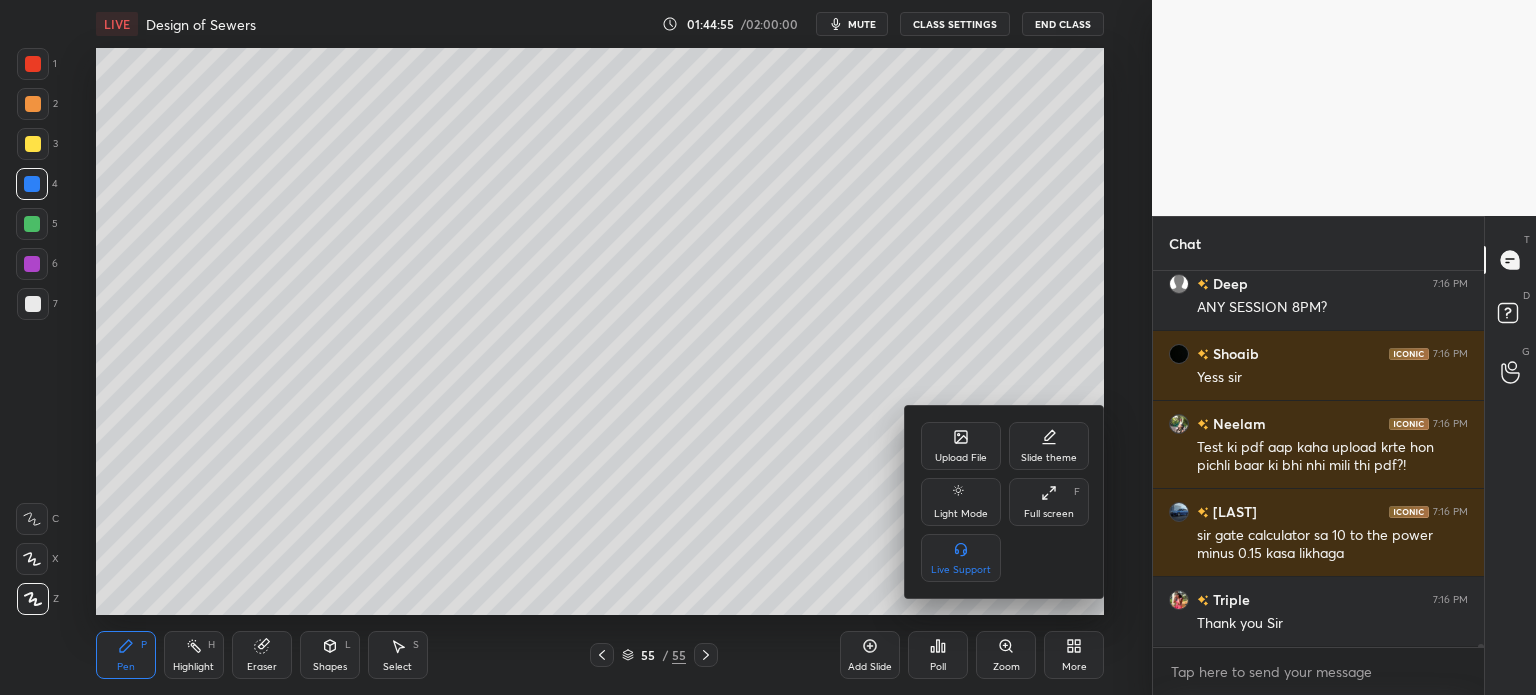 click on "Upload File" at bounding box center (961, 446) 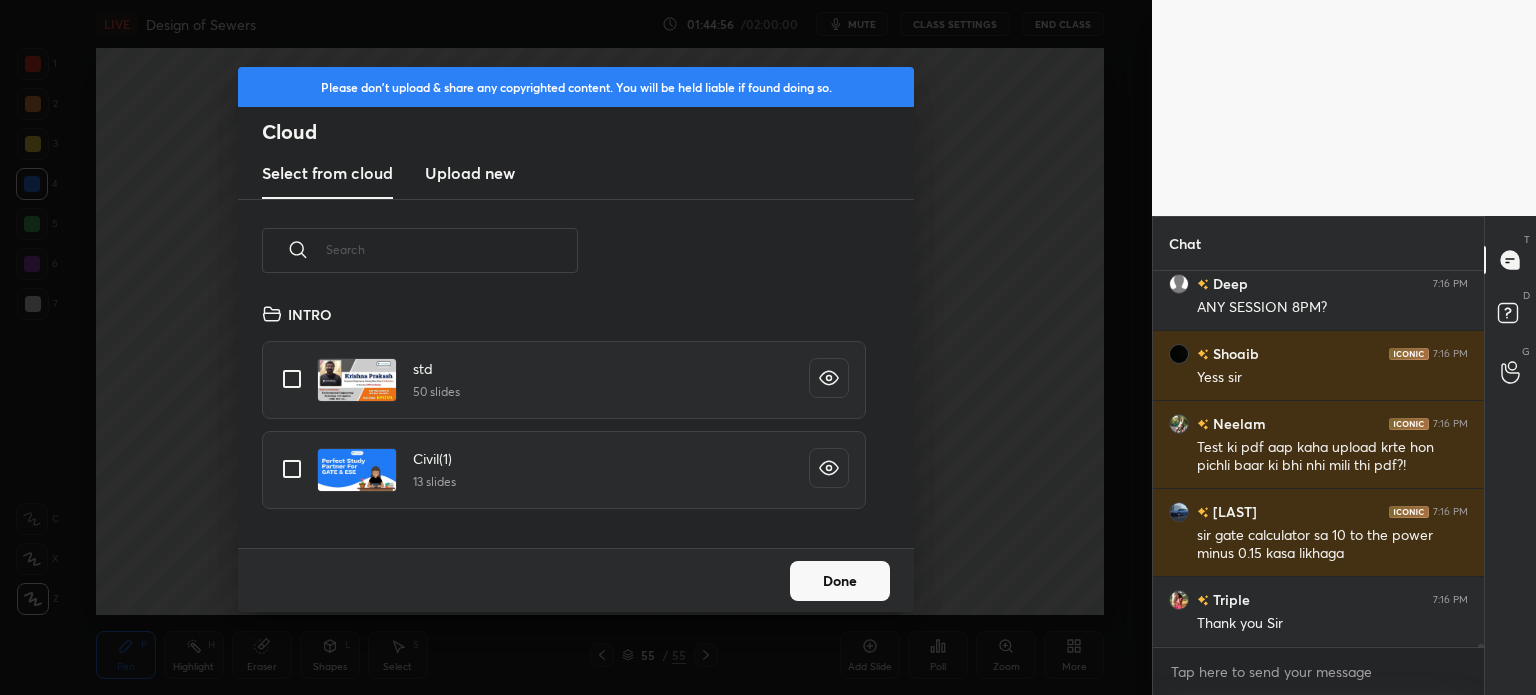 scroll, scrollTop: 5, scrollLeft: 10, axis: both 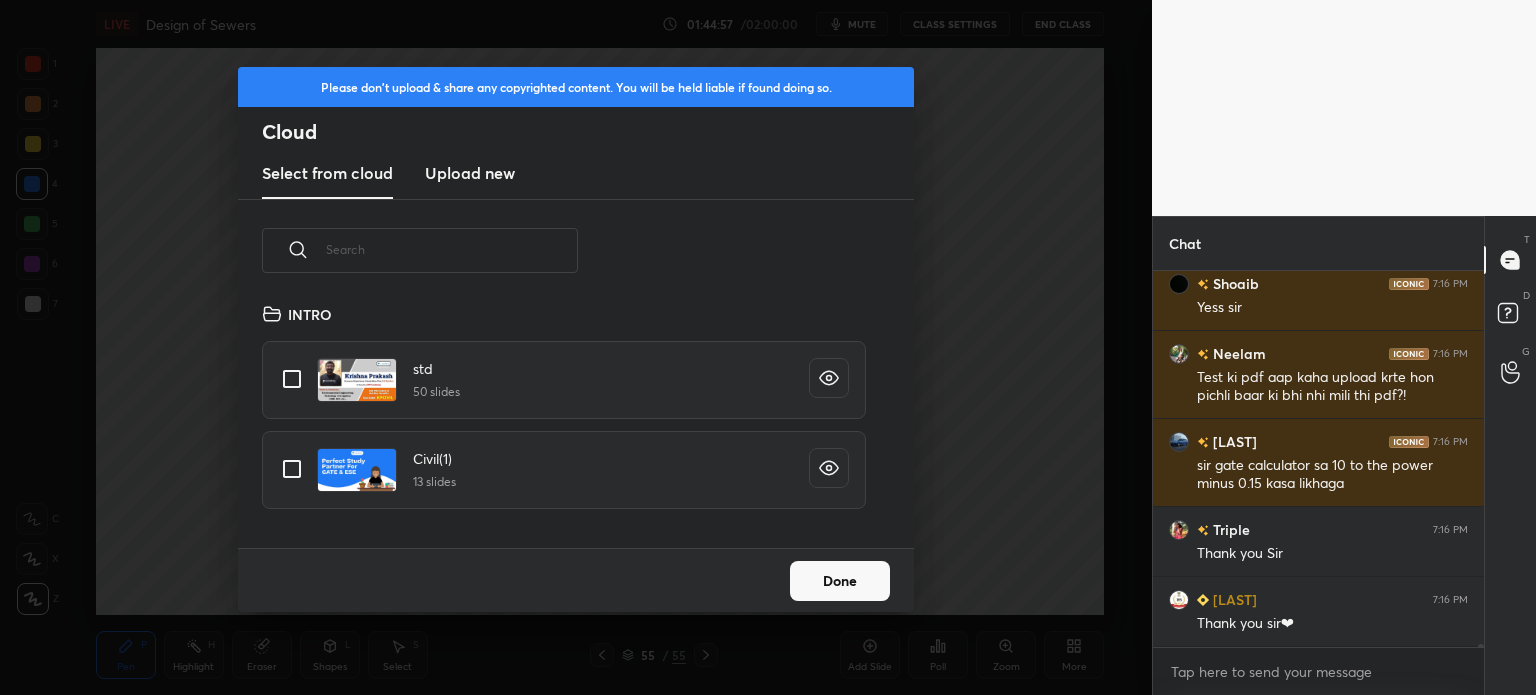 click on "Upload new" at bounding box center [470, 173] 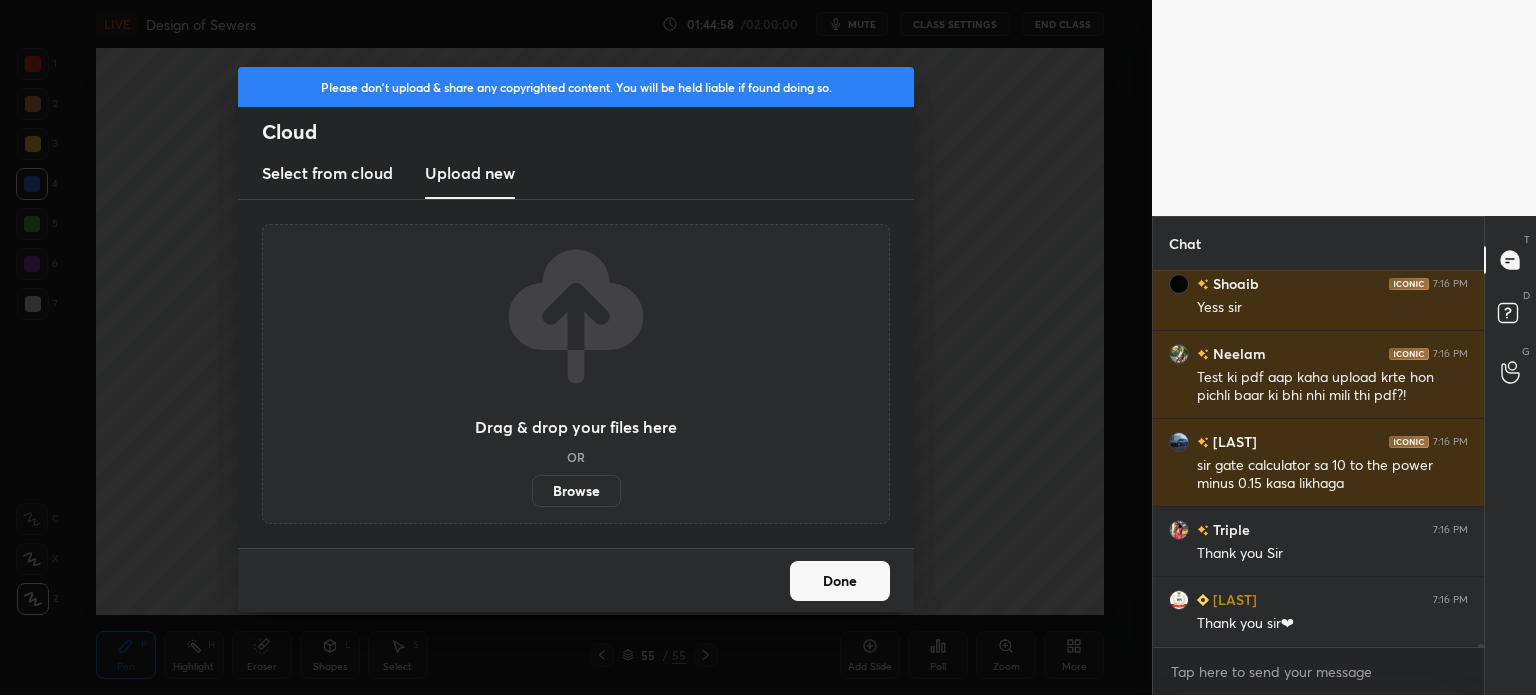 click on "Browse" at bounding box center (576, 491) 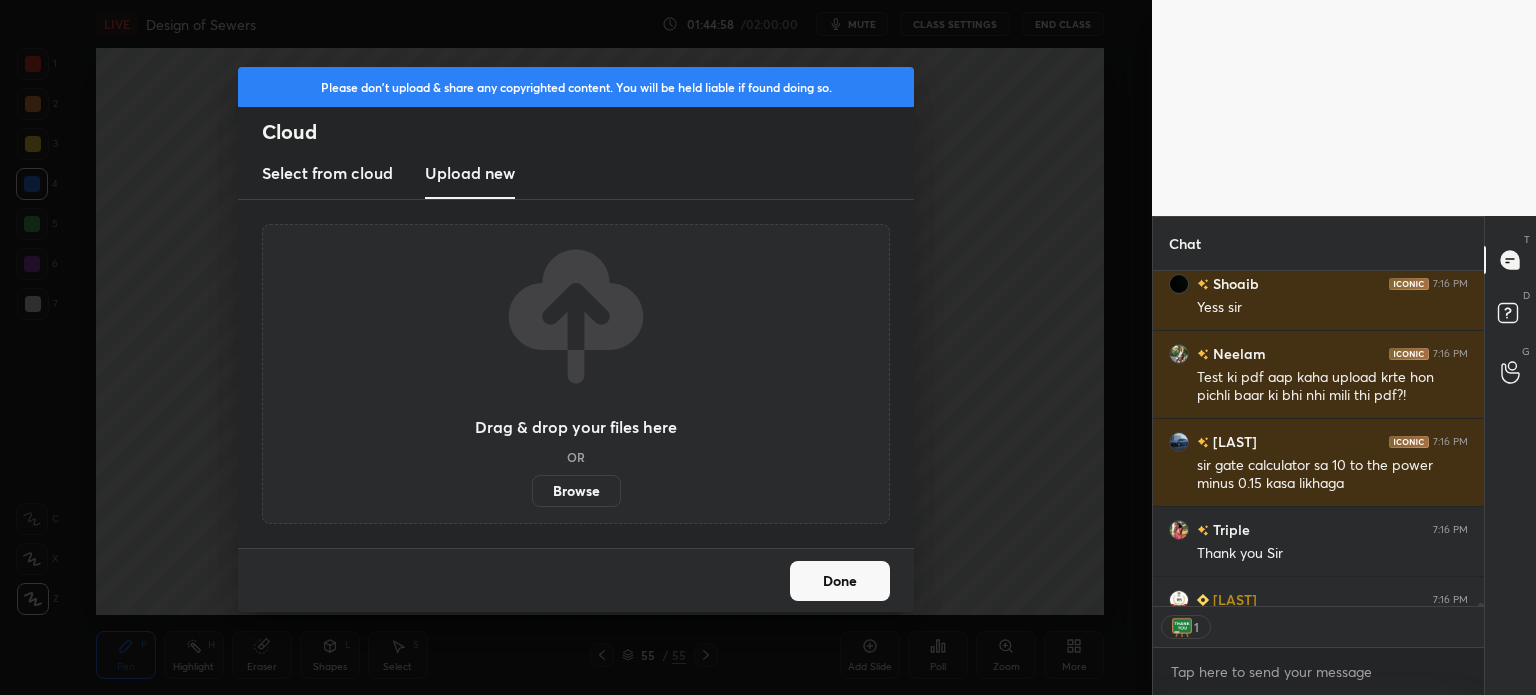 scroll, scrollTop: 330, scrollLeft: 325, axis: both 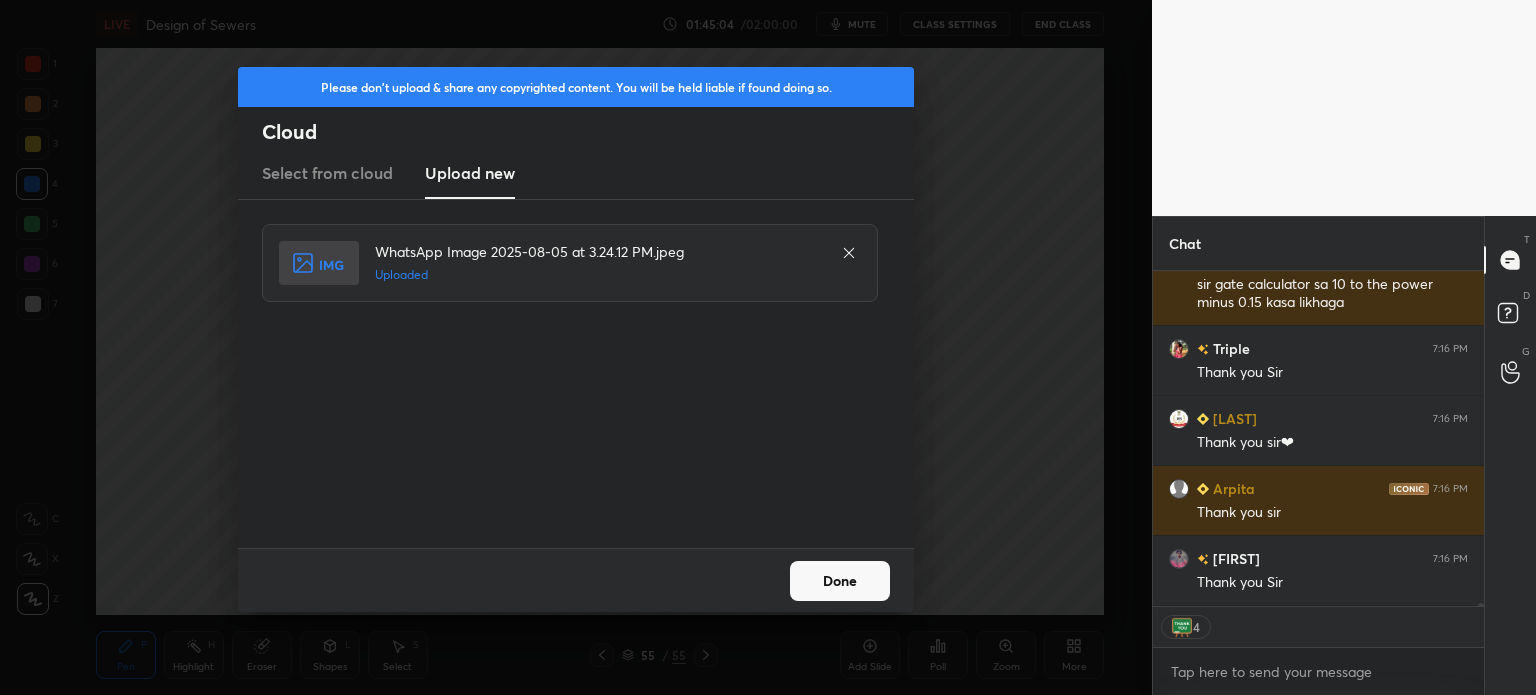 click on "Done" at bounding box center (840, 581) 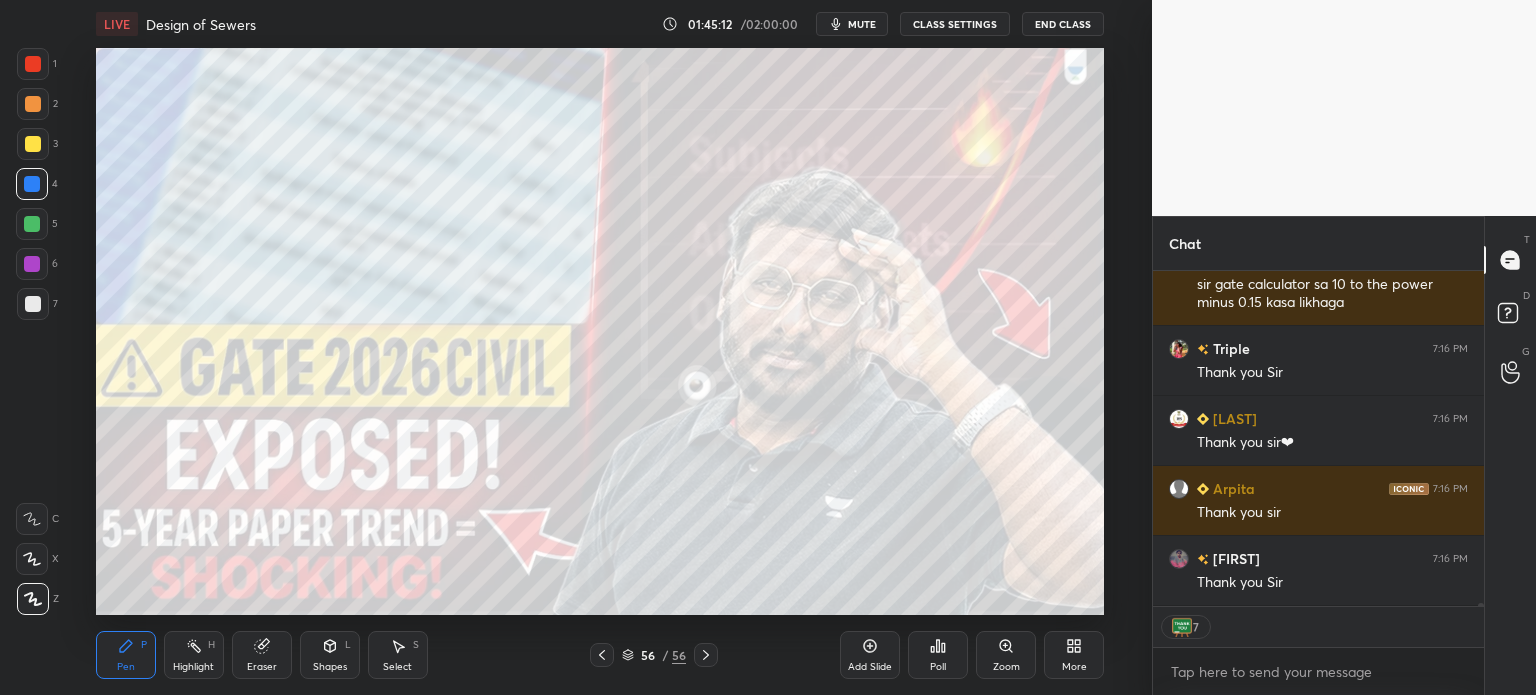 scroll, scrollTop: 42908, scrollLeft: 0, axis: vertical 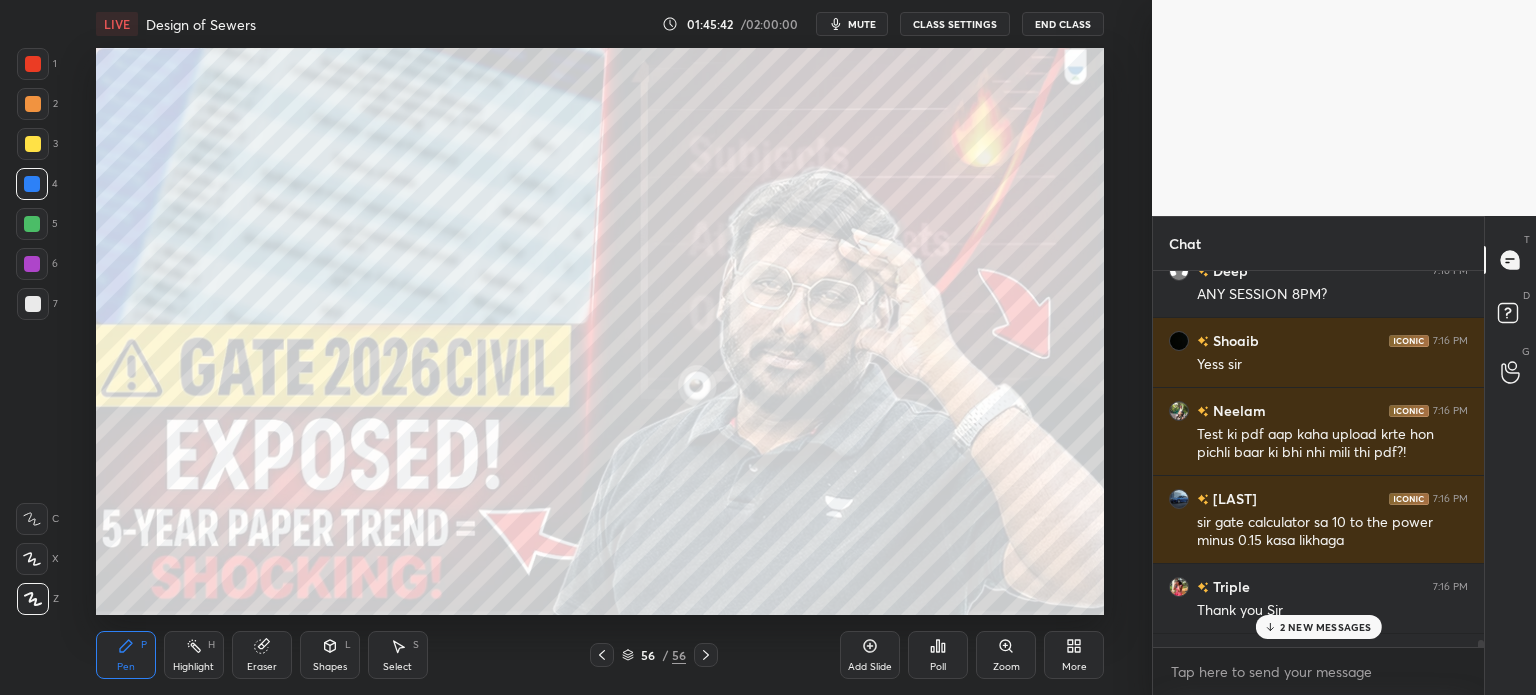 click on "2 NEW MESSAGES" at bounding box center (1326, 627) 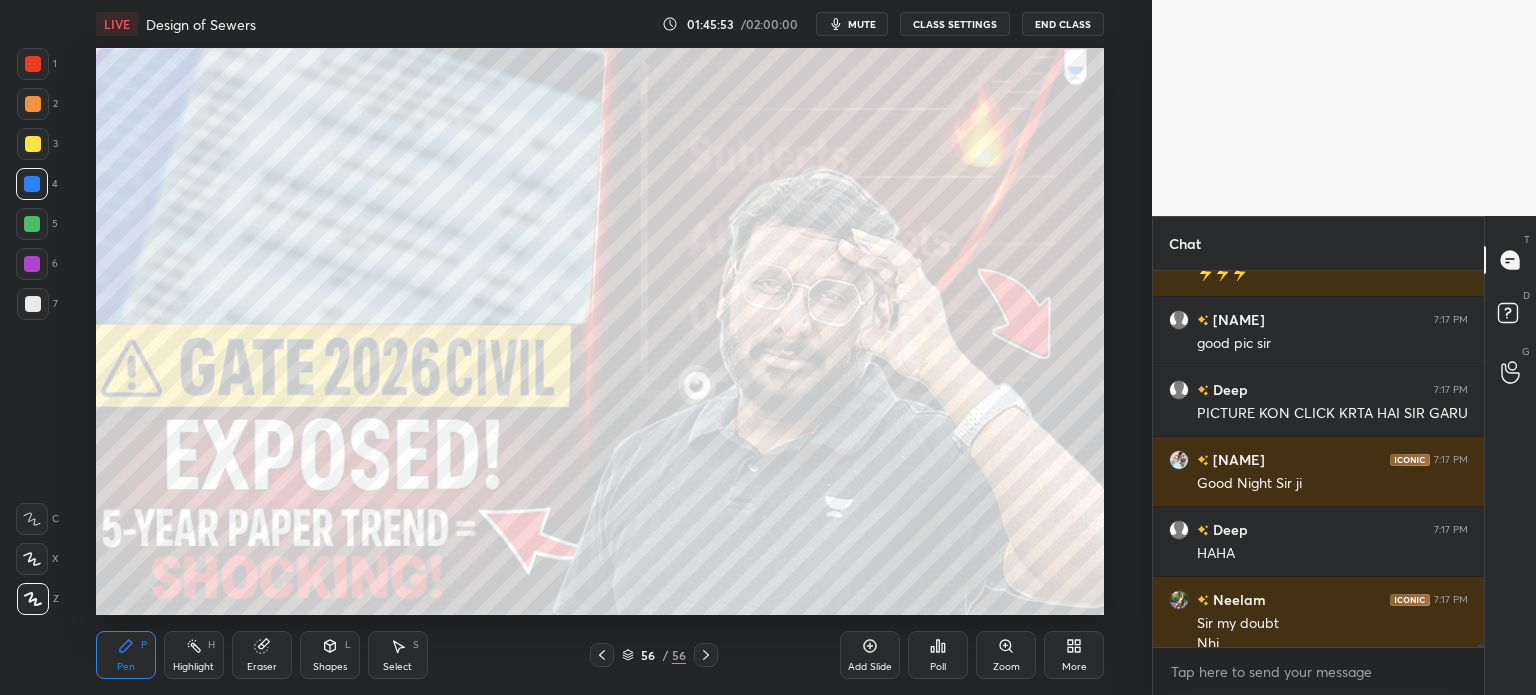 scroll, scrollTop: 43308, scrollLeft: 0, axis: vertical 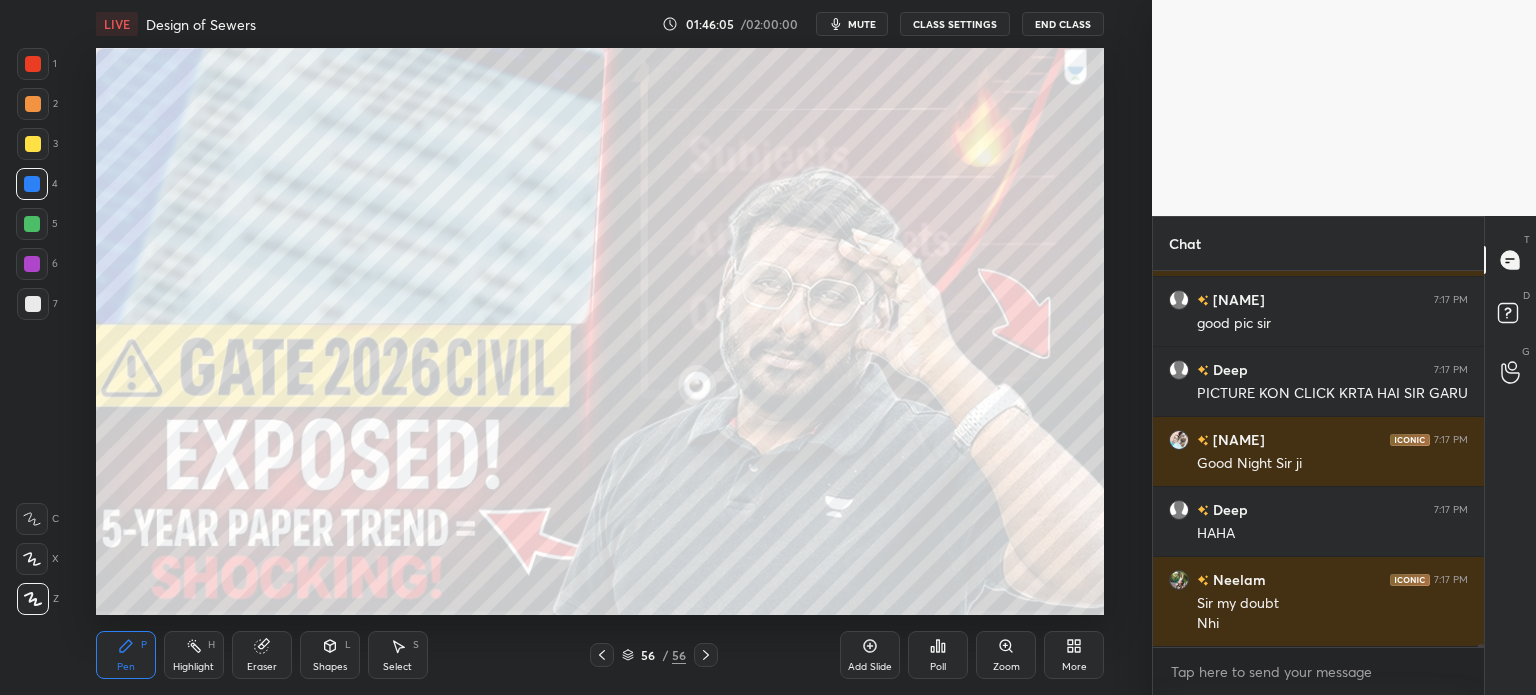 click on "End Class" at bounding box center (1063, 24) 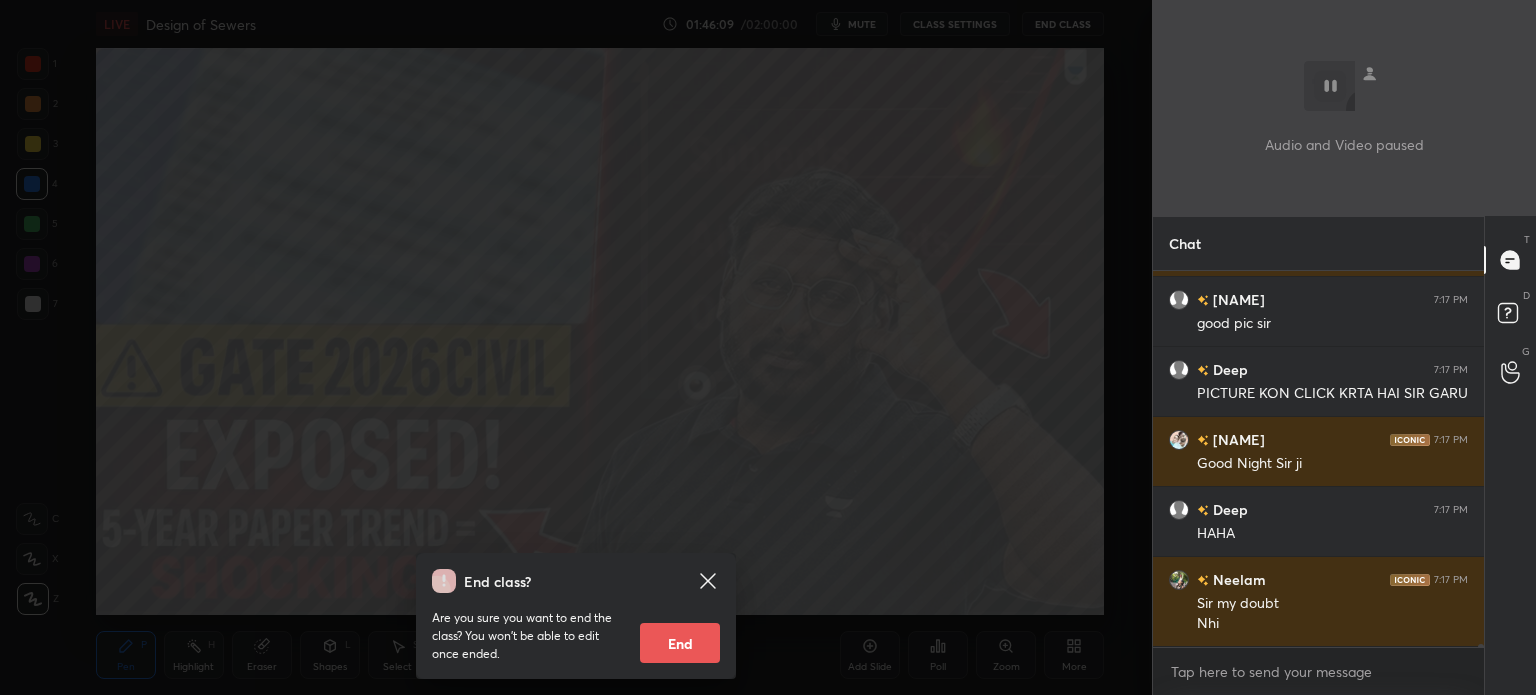 click on "End" at bounding box center [680, 643] 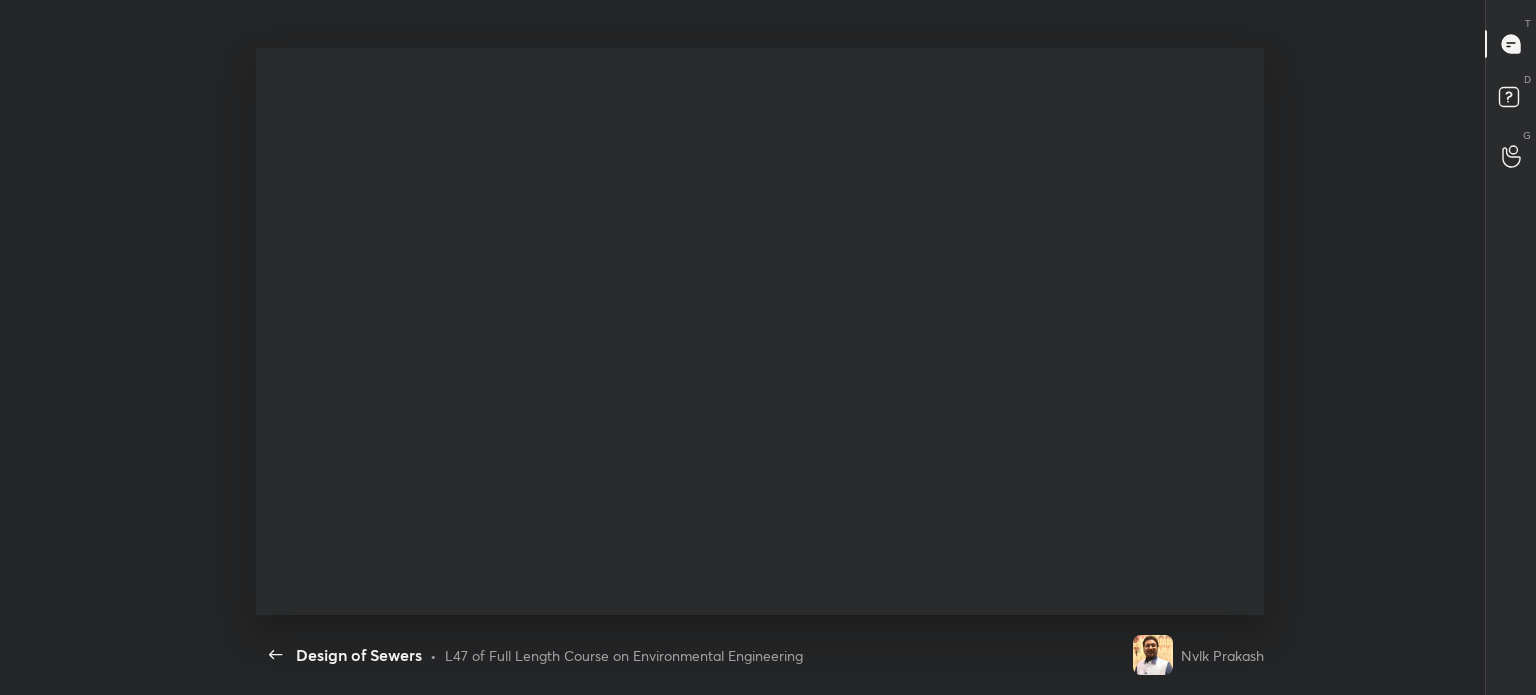 scroll, scrollTop: 99432, scrollLeft: 98850, axis: both 